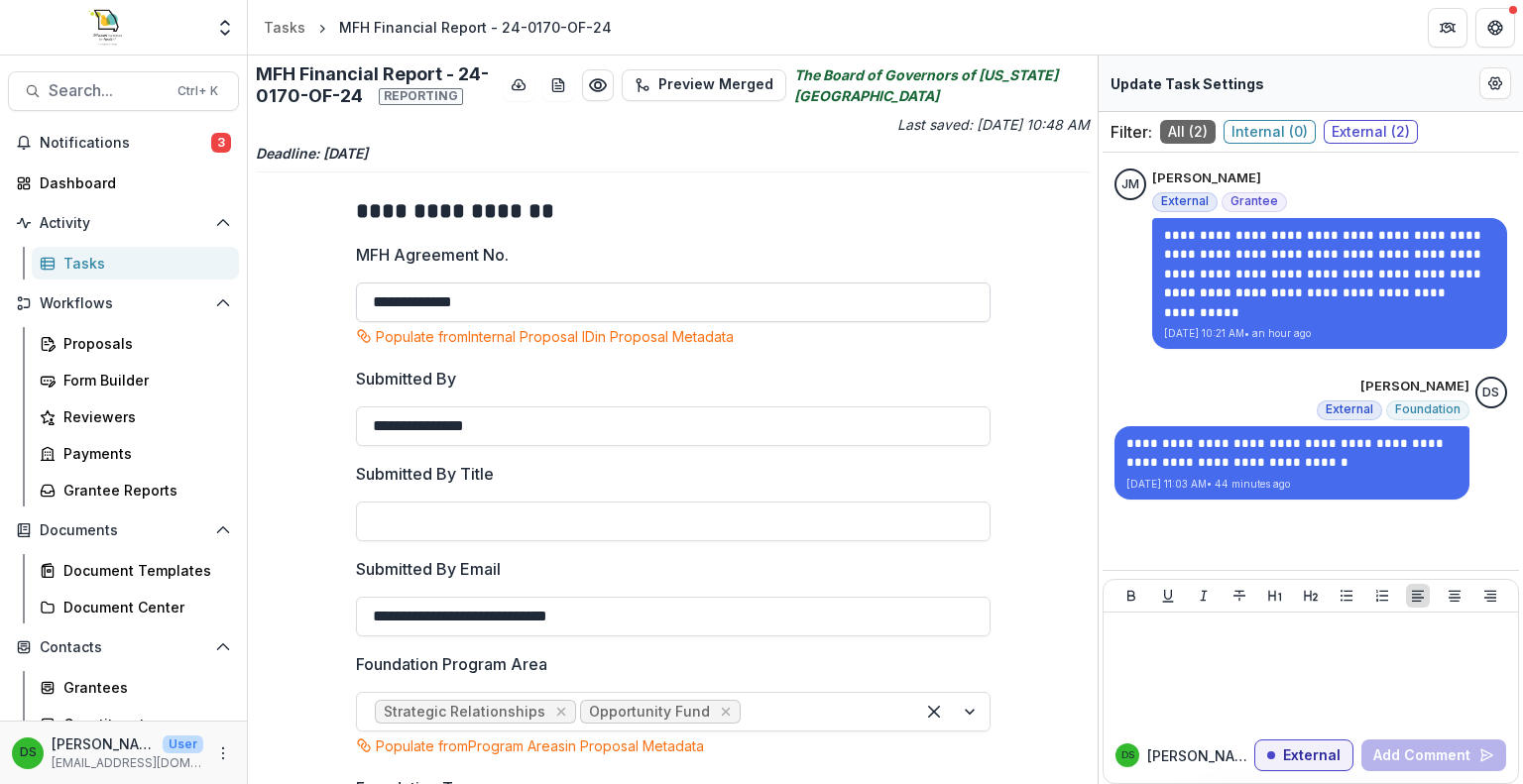 scroll, scrollTop: 0, scrollLeft: 0, axis: both 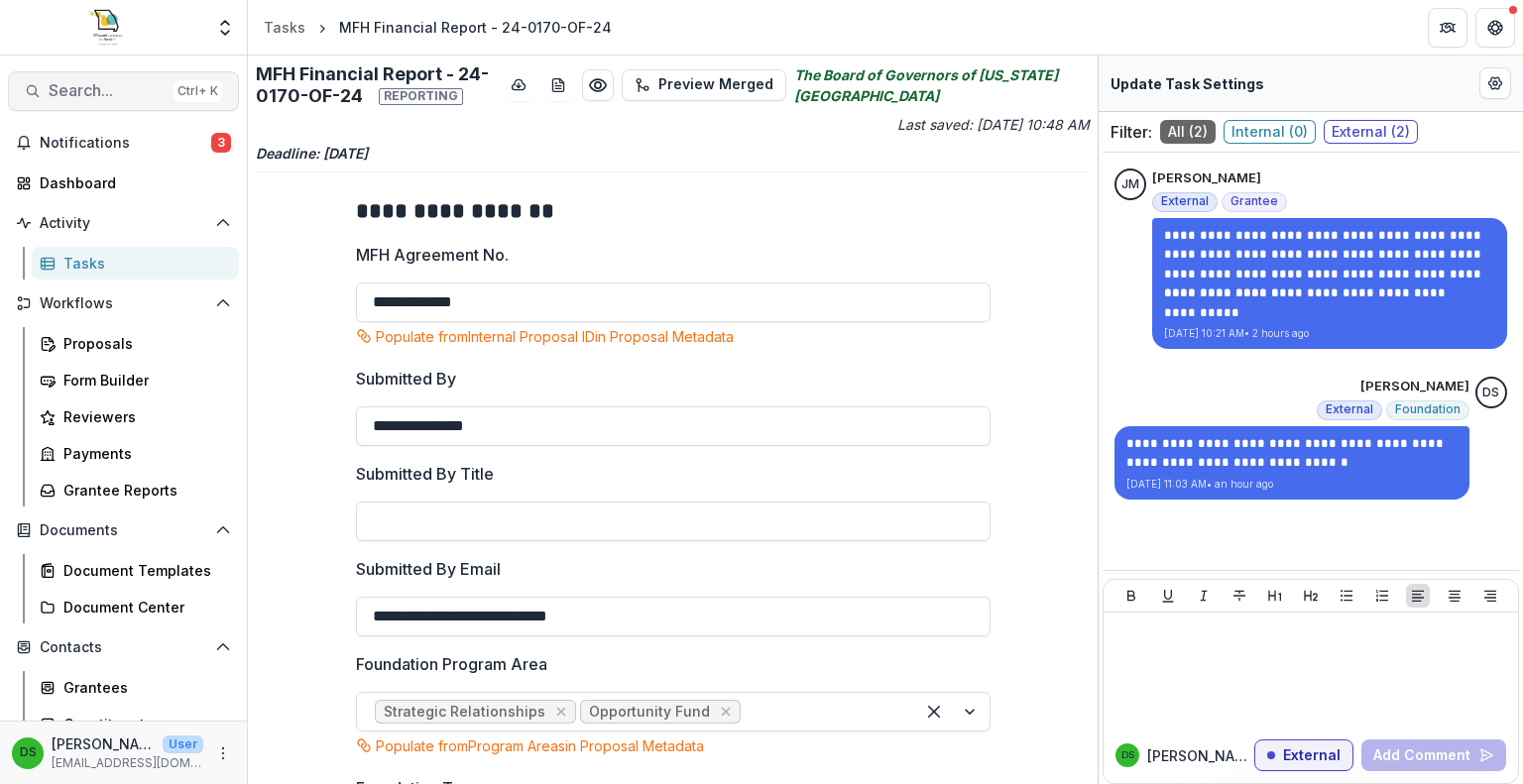 click on "Search..." at bounding box center (107, 90) 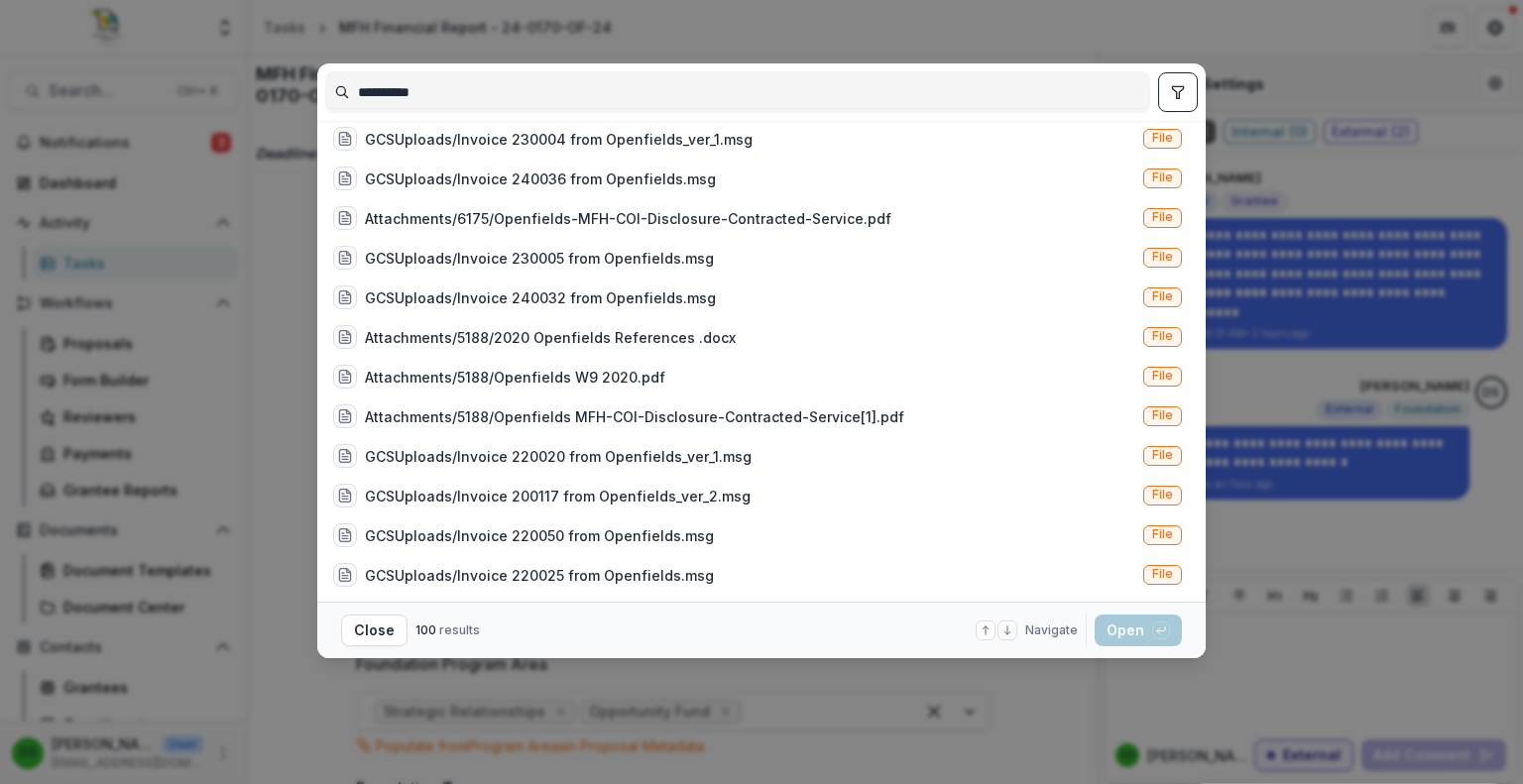 scroll, scrollTop: 2236, scrollLeft: 0, axis: vertical 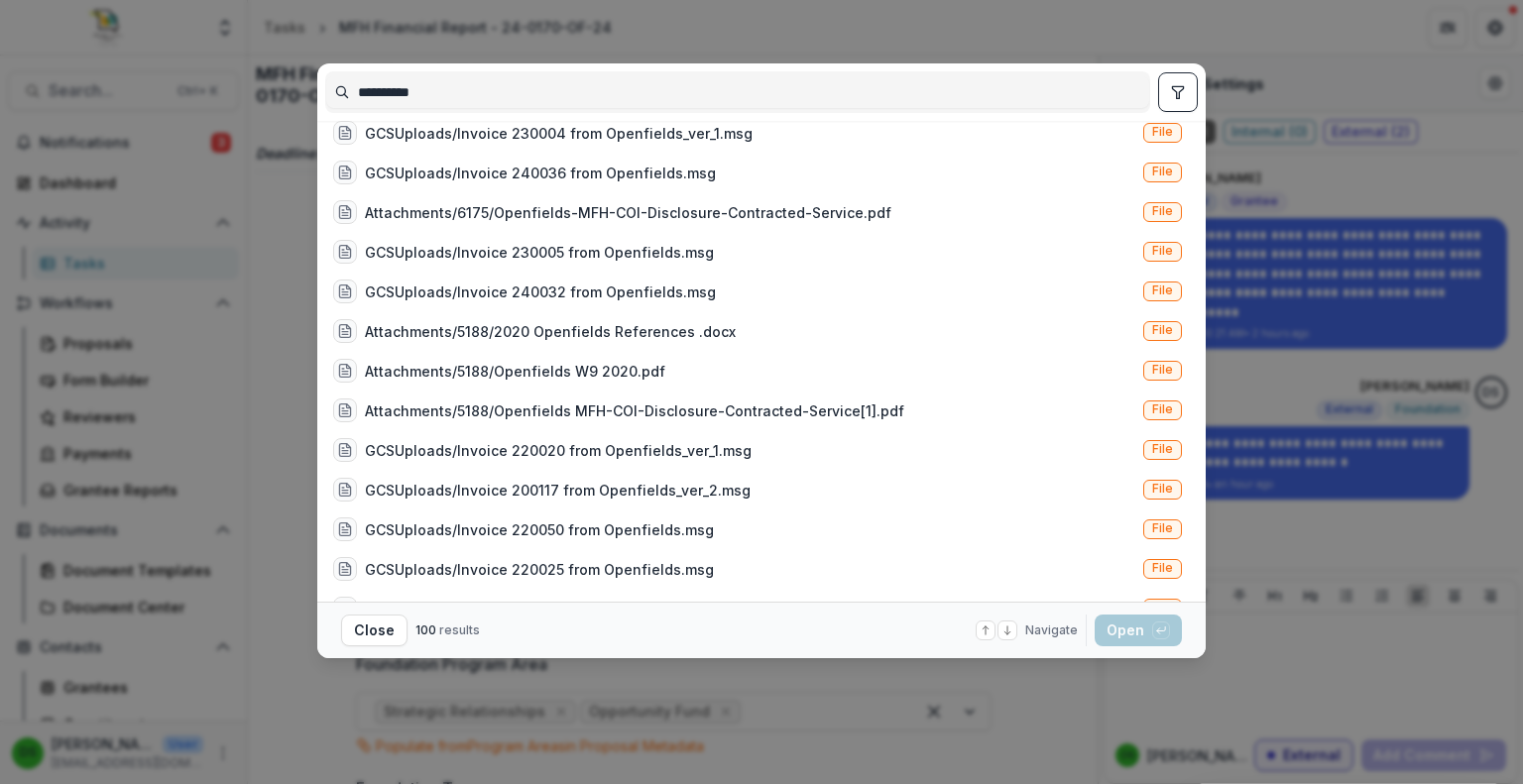 type on "**********" 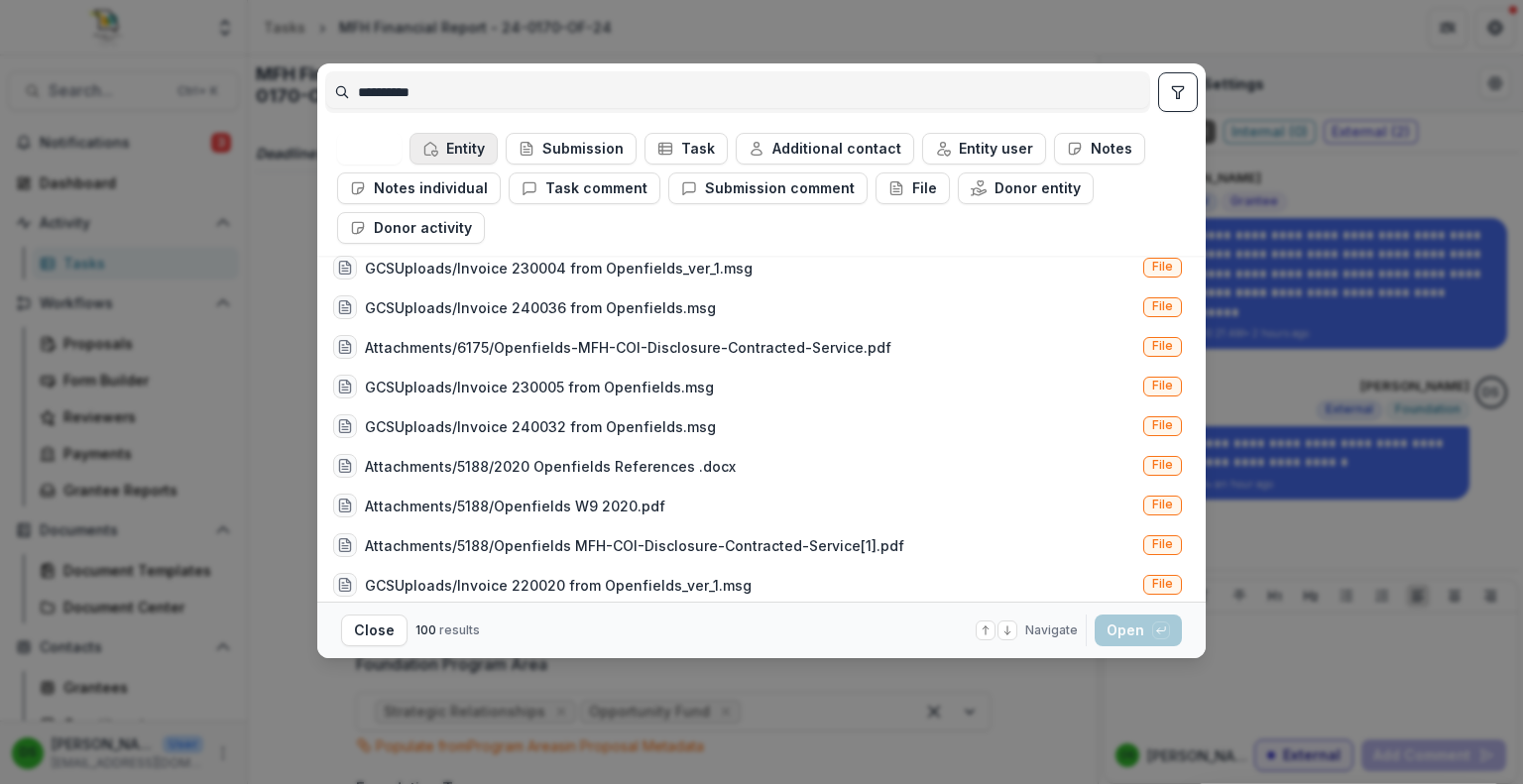 click on "Entity" at bounding box center [453, 149] 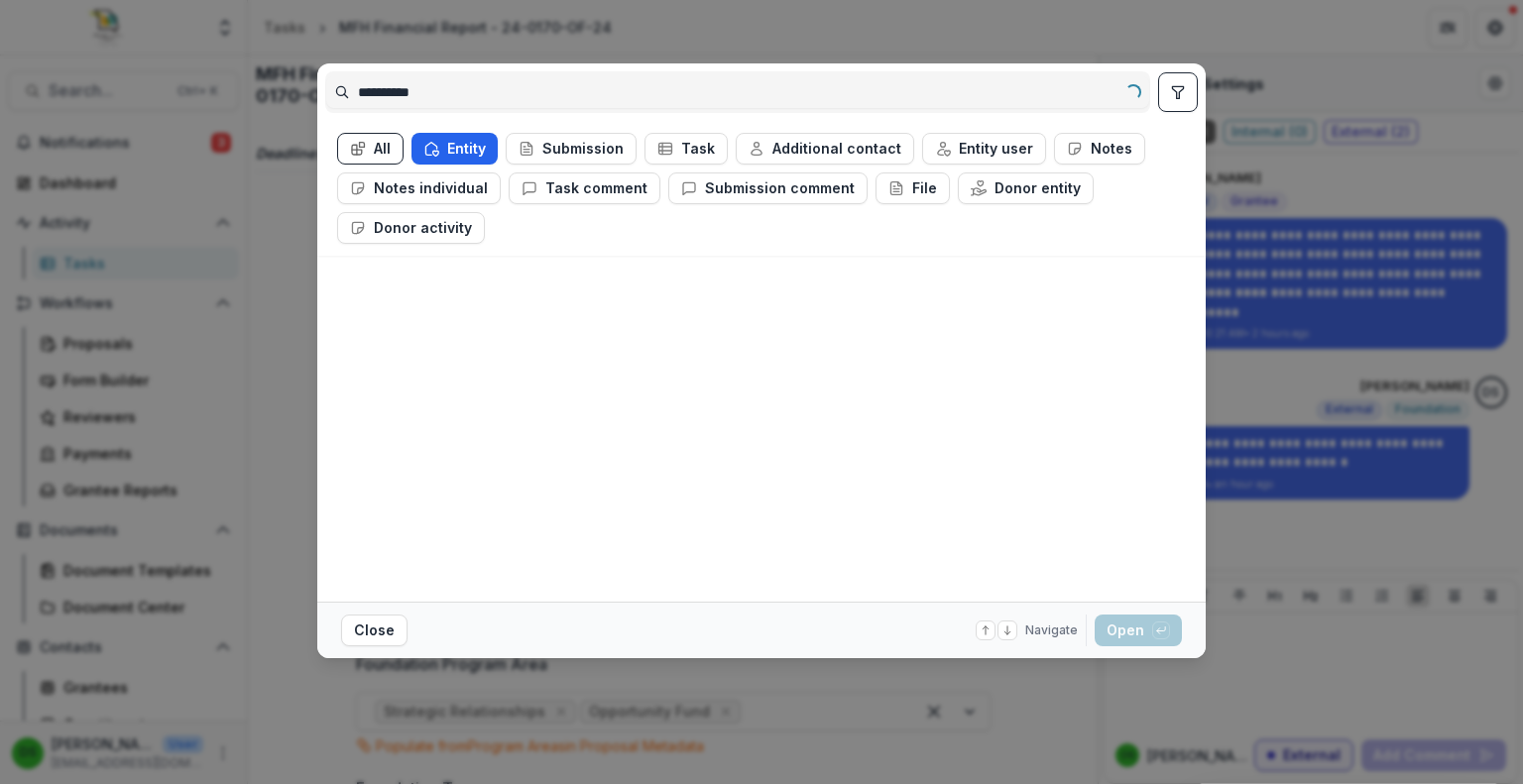scroll, scrollTop: 0, scrollLeft: 0, axis: both 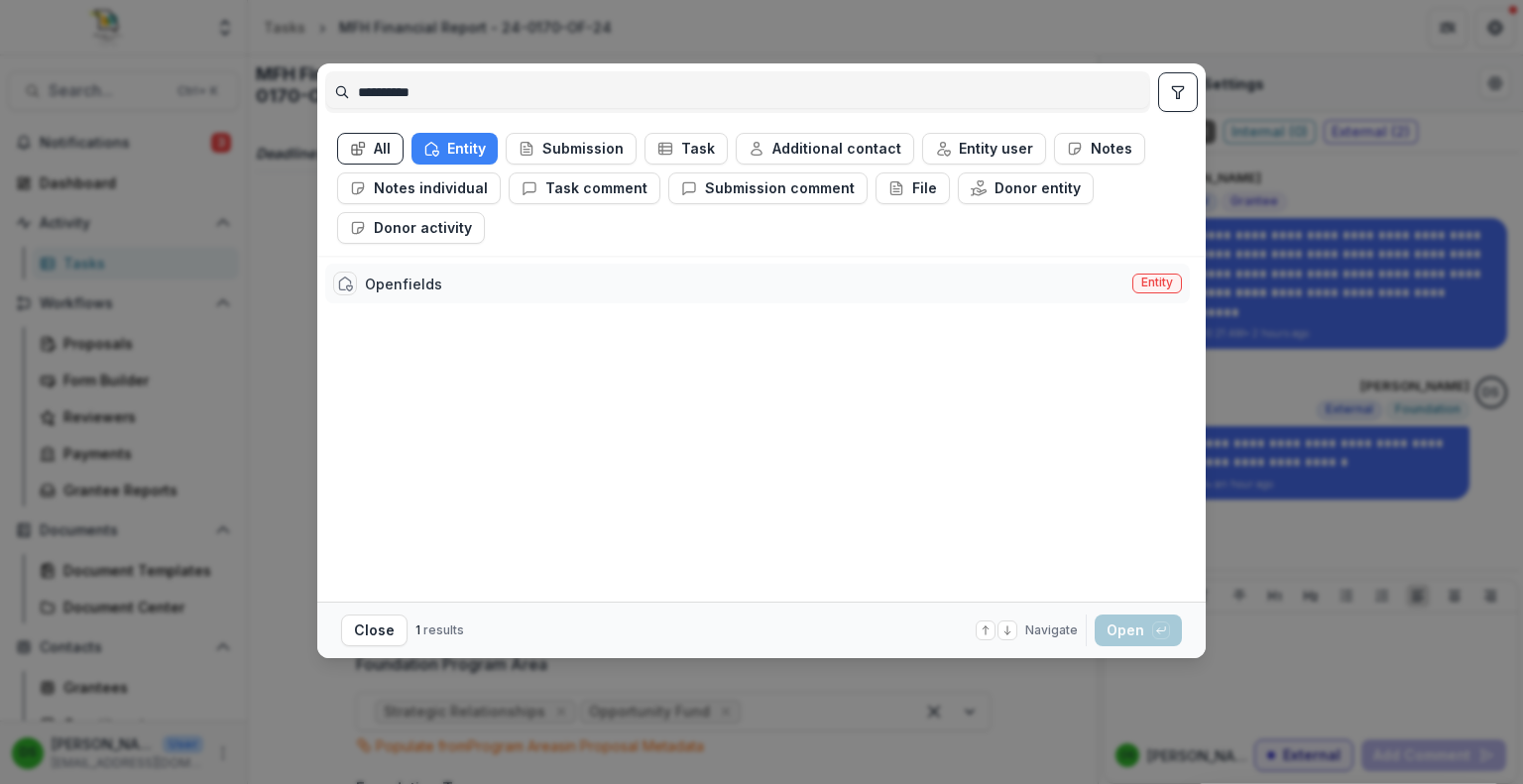 click on "Openfields" at bounding box center (404, 283) 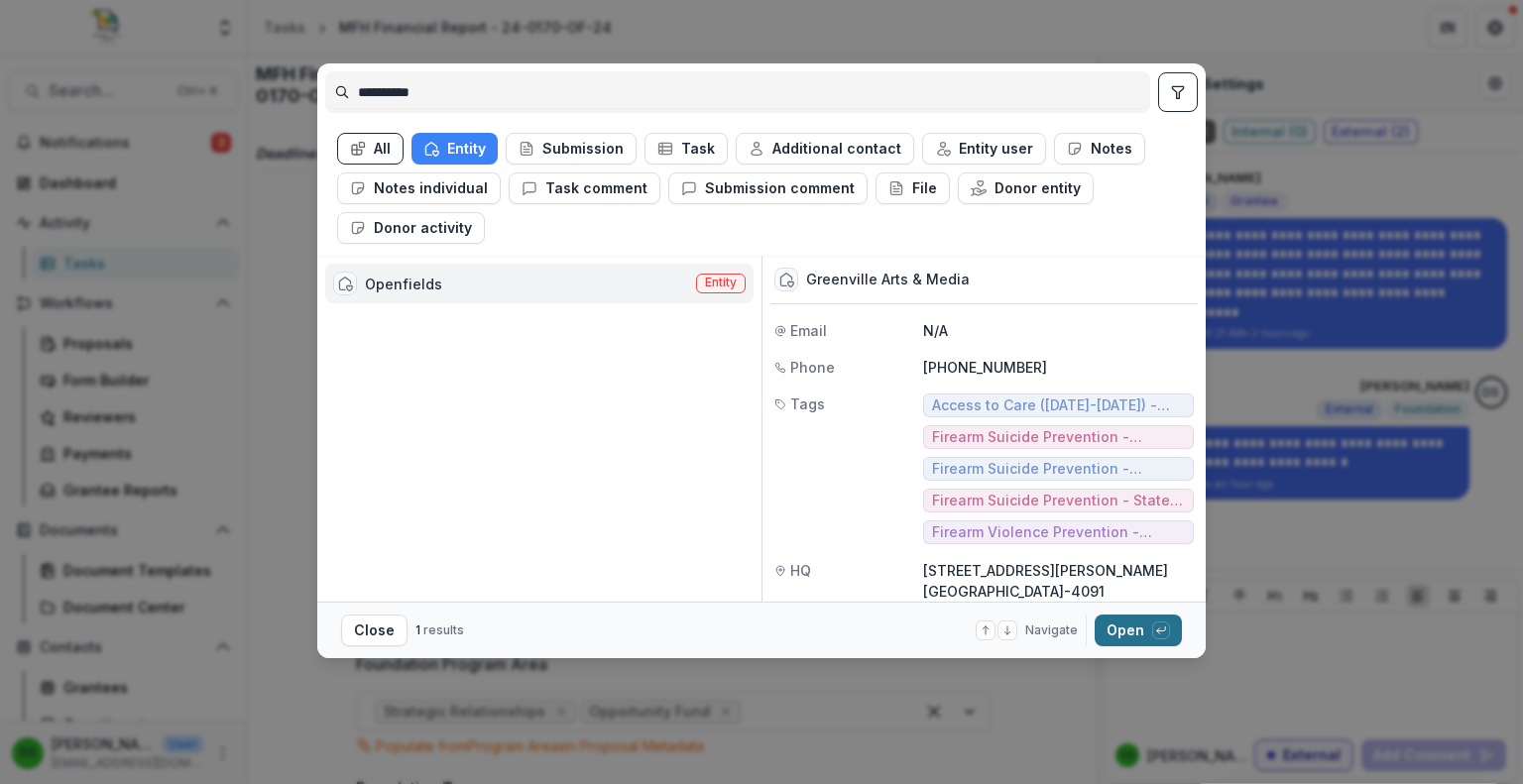 click on "Open with enter key" at bounding box center (1138, 630) 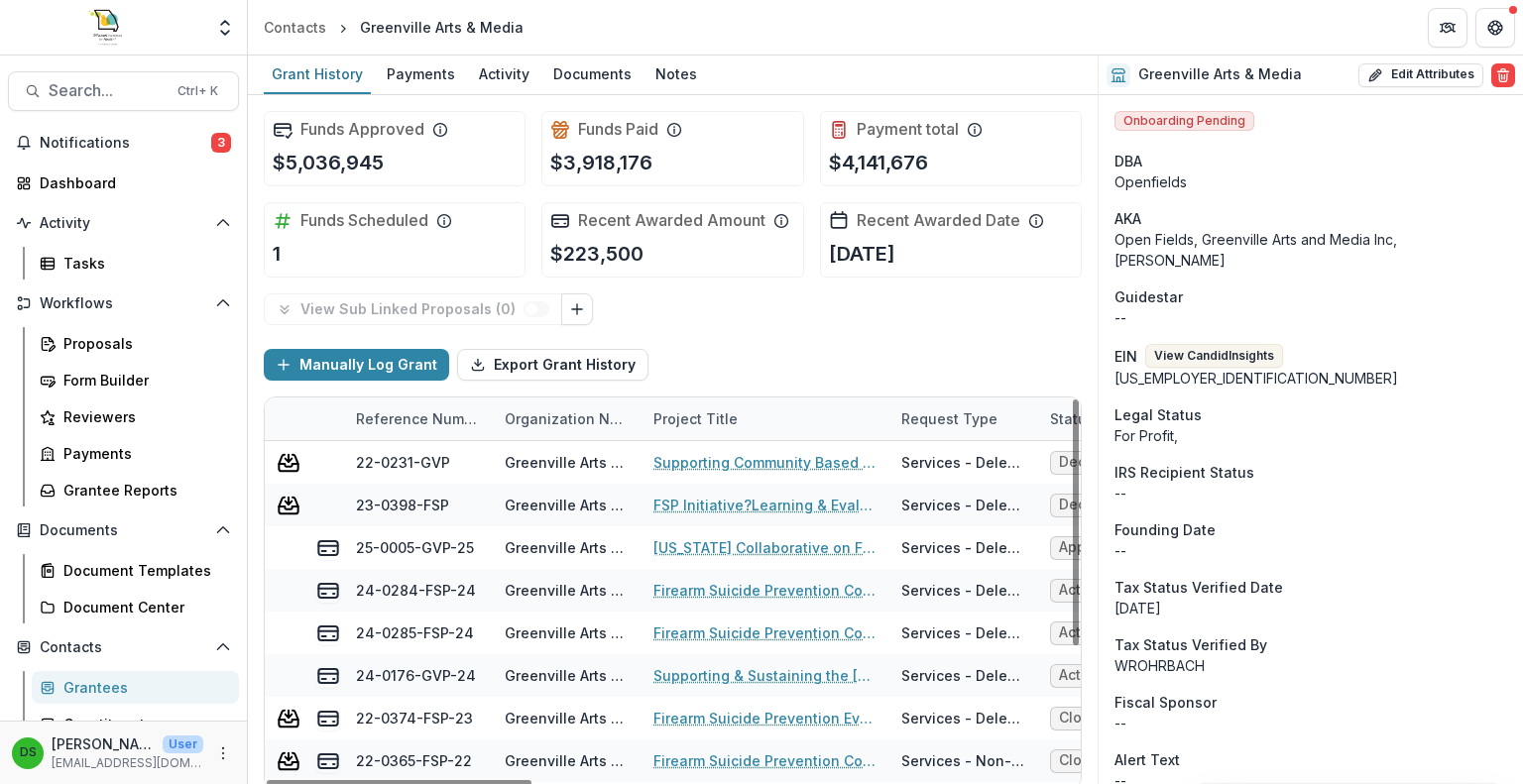 click on "Reference Number" at bounding box center (418, 418) 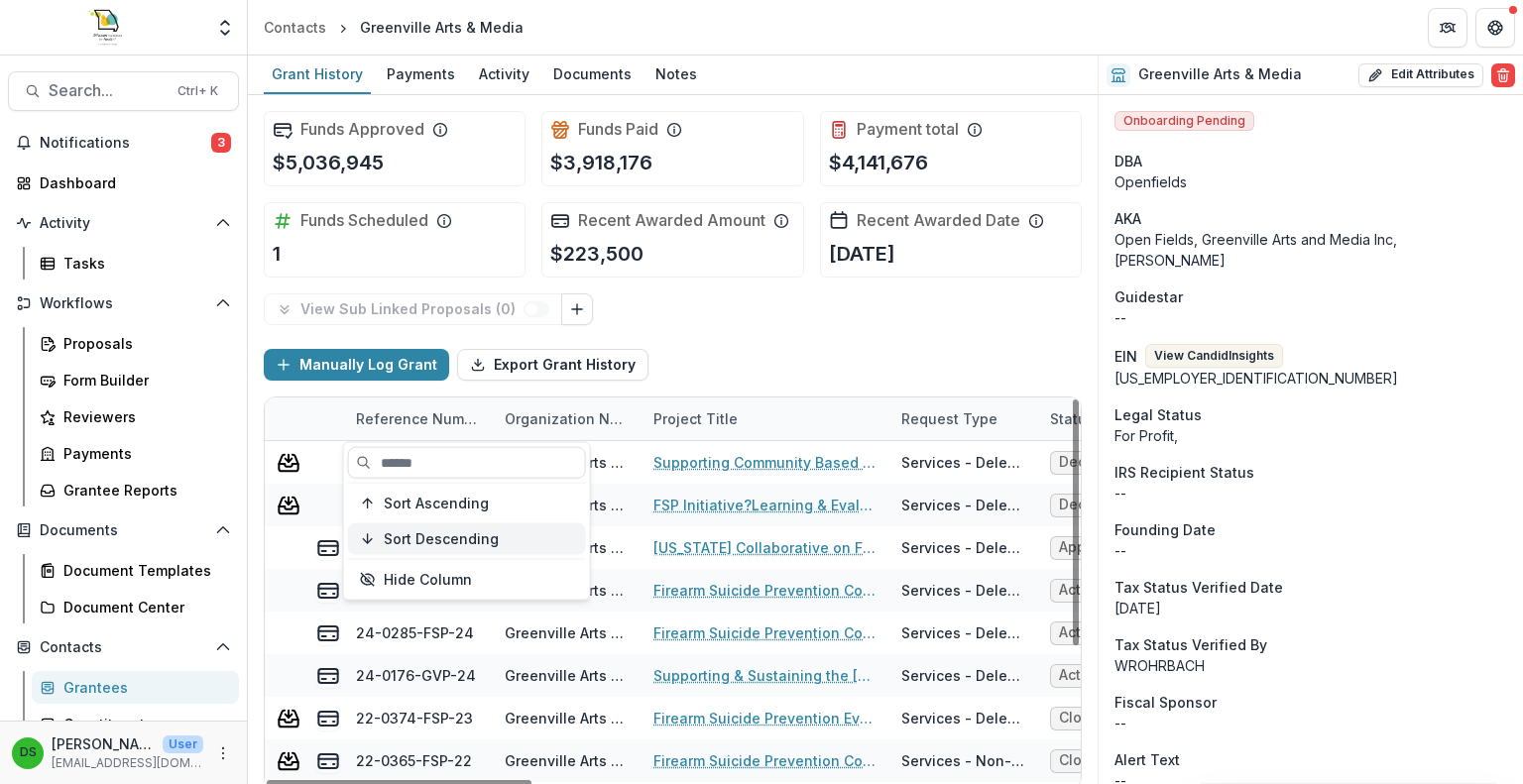 click on "Sort Descending" at bounding box center [441, 538] 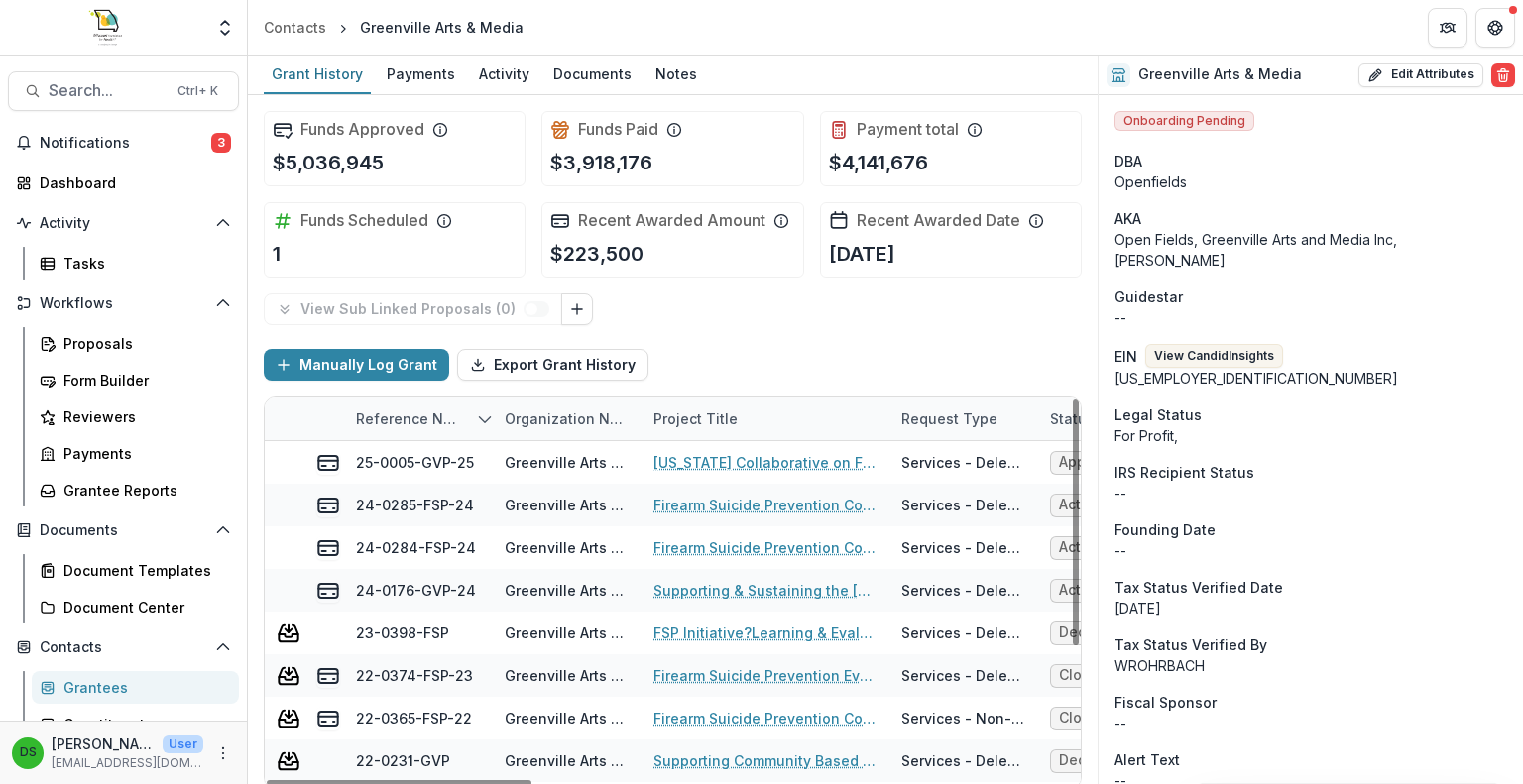 click on "Manually Log Grant Export Grant History" at bounding box center [672, 365] 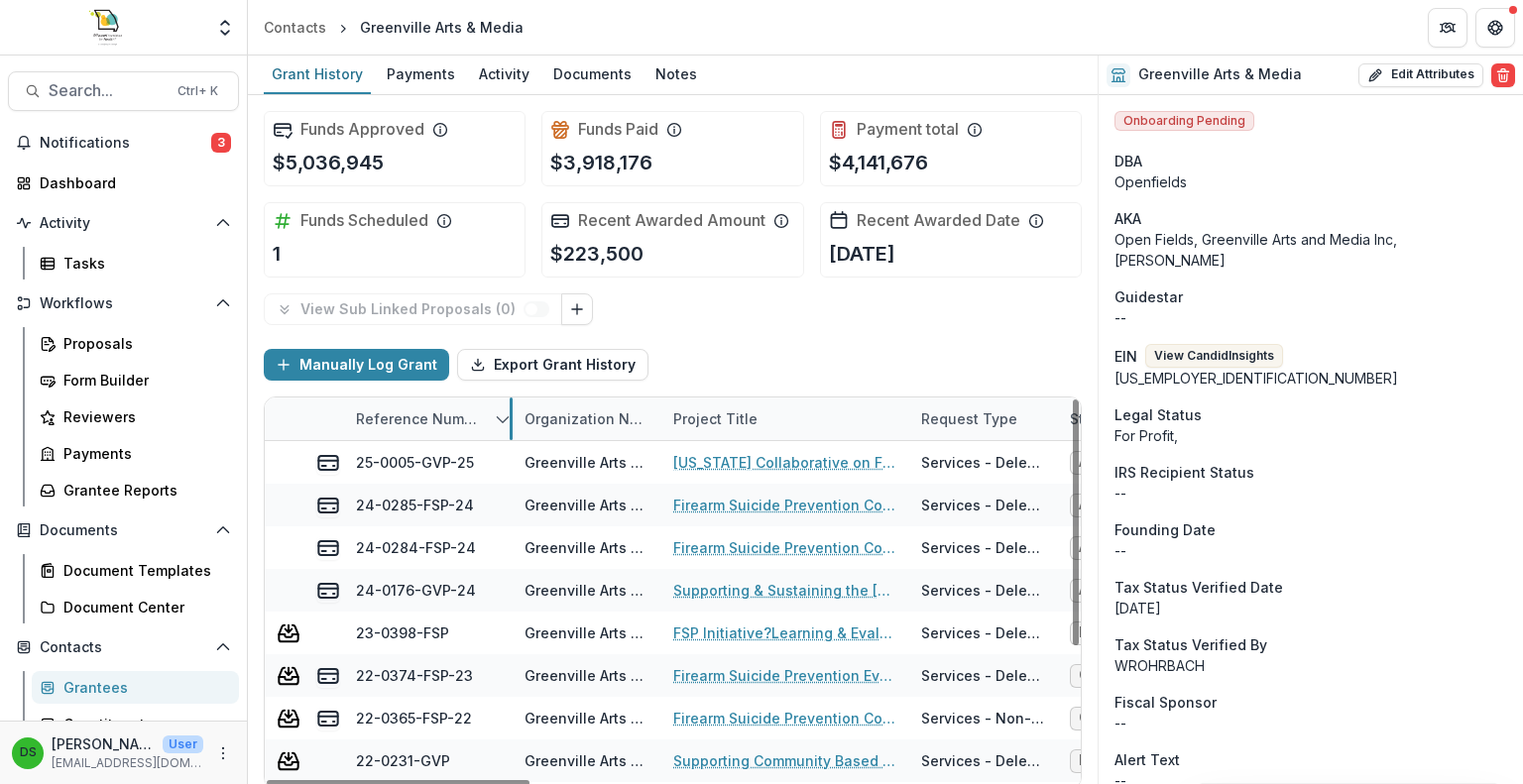 drag, startPoint x: 492, startPoint y: 411, endPoint x: 512, endPoint y: 419, distance: 21.540659 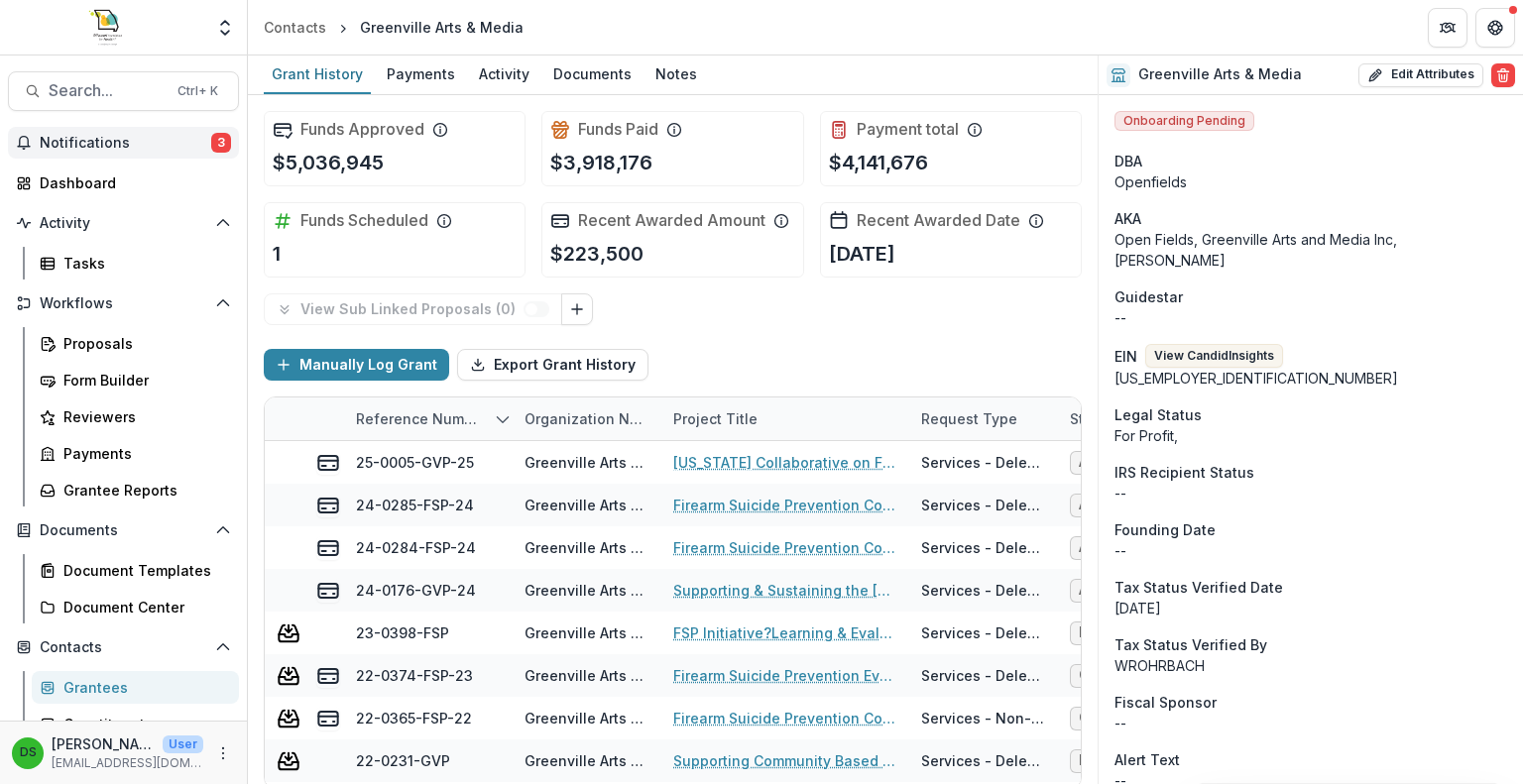 click on "Notifications 3" at bounding box center (123, 143) 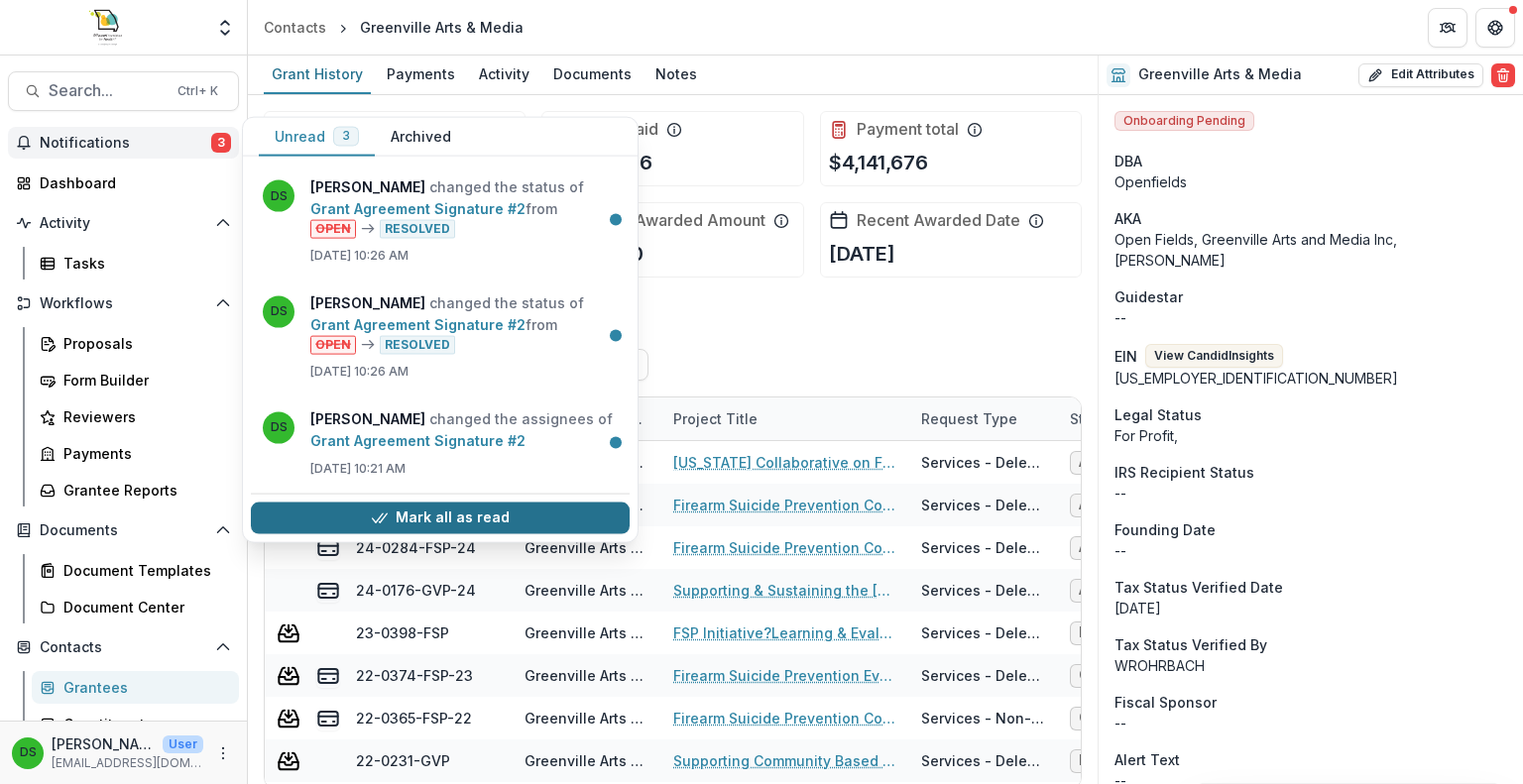 click on "Mark all as read" at bounding box center [440, 517] 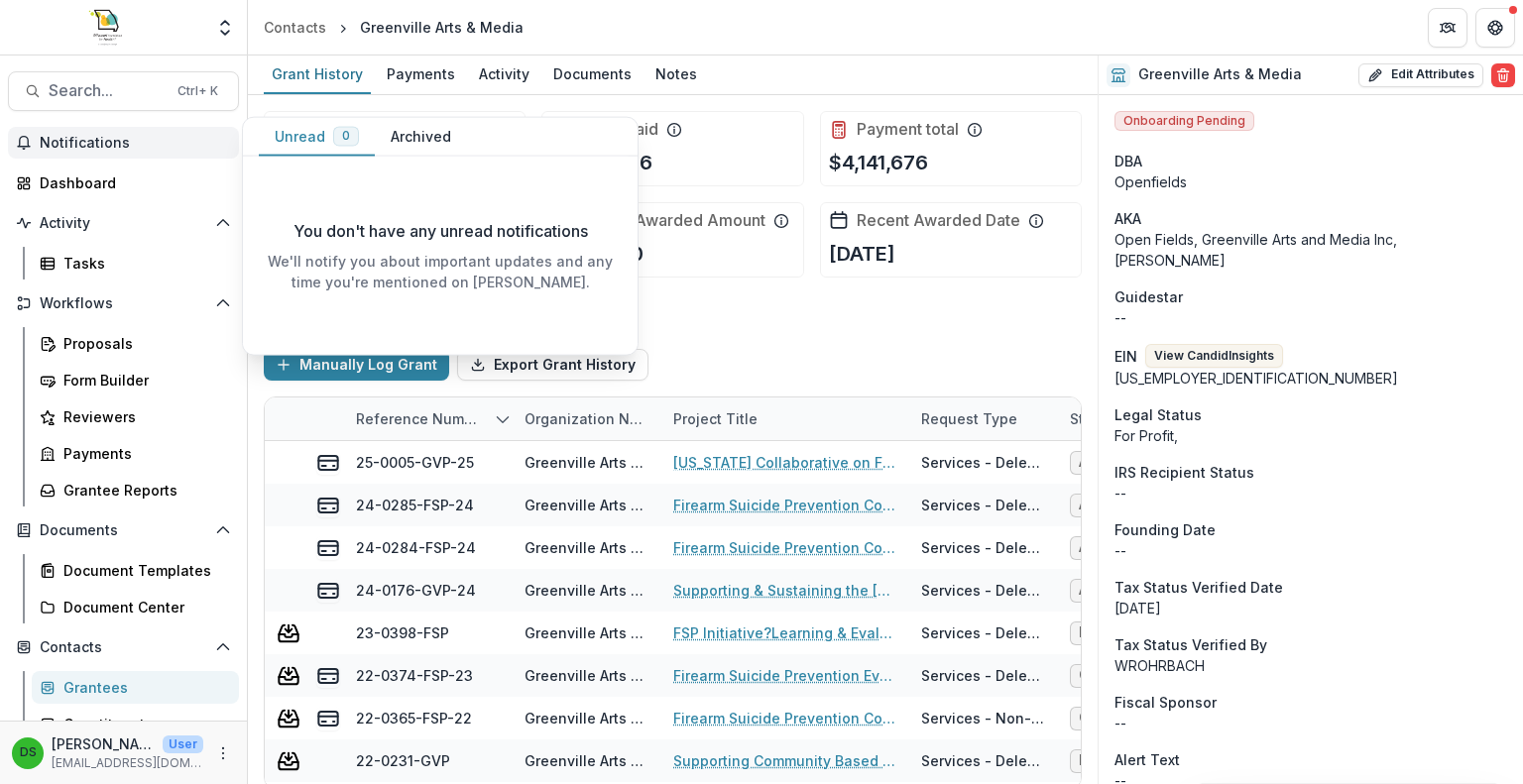 click on "Notifications" at bounding box center [135, 143] 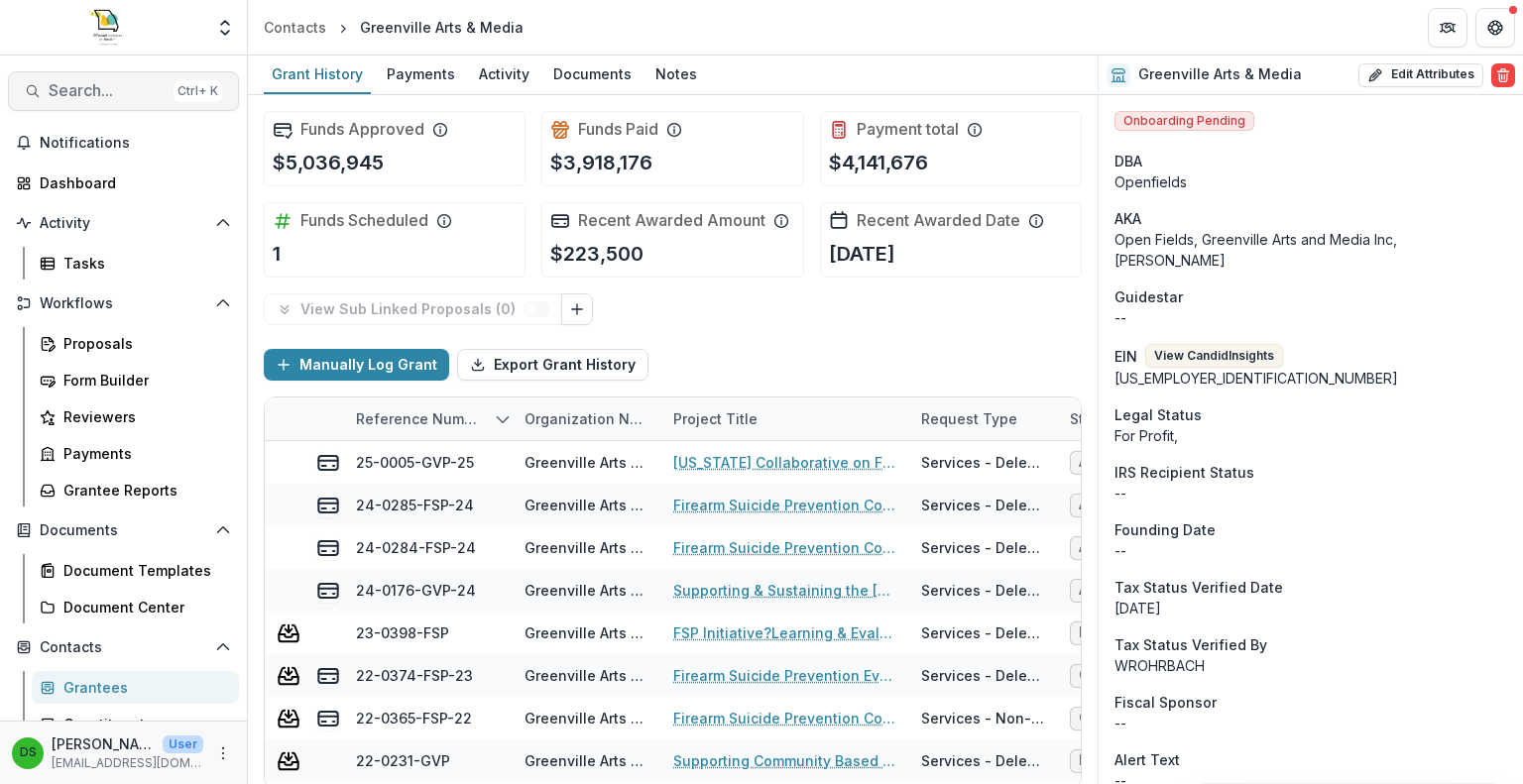 click on "Search..." at bounding box center (107, 90) 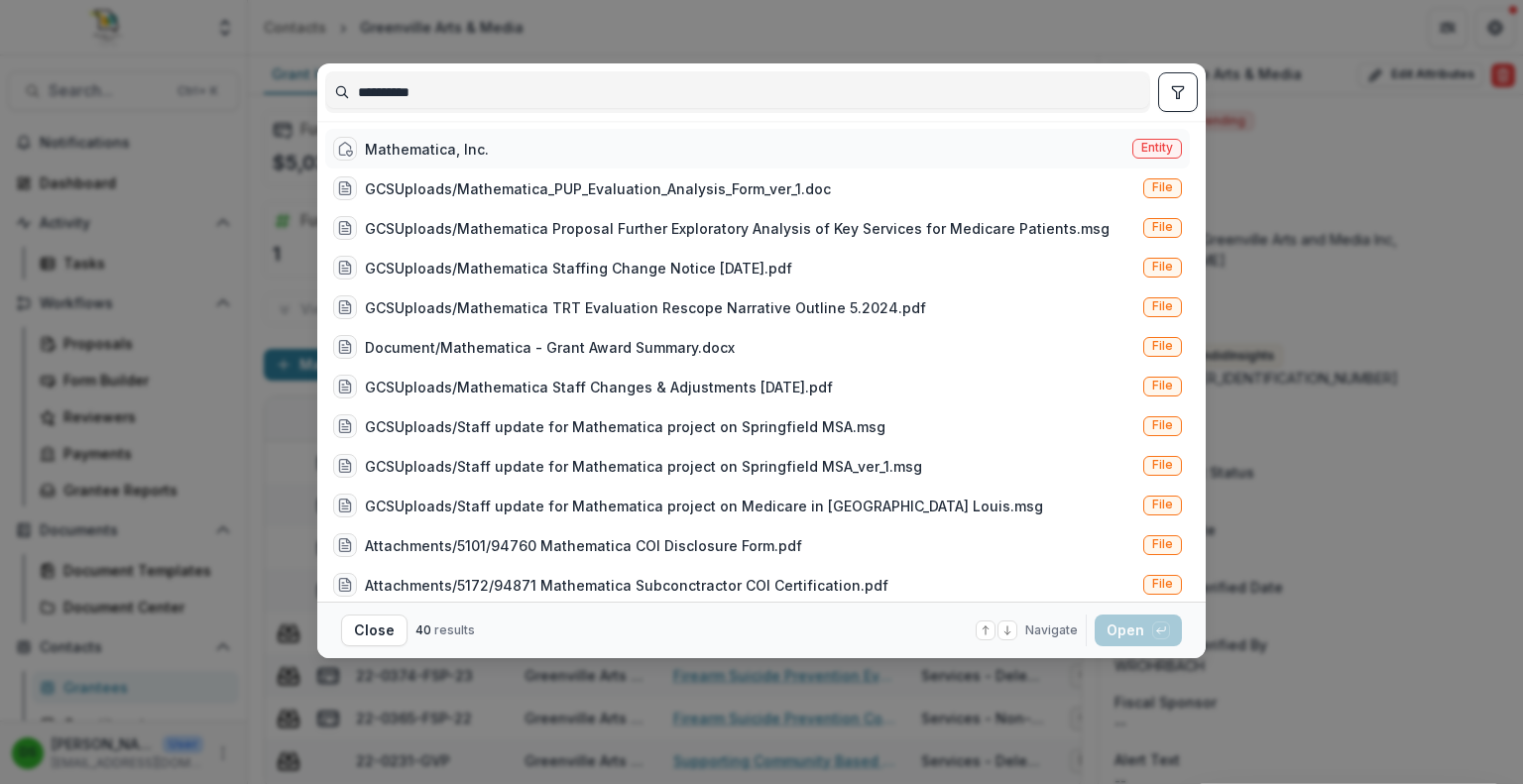 type on "**********" 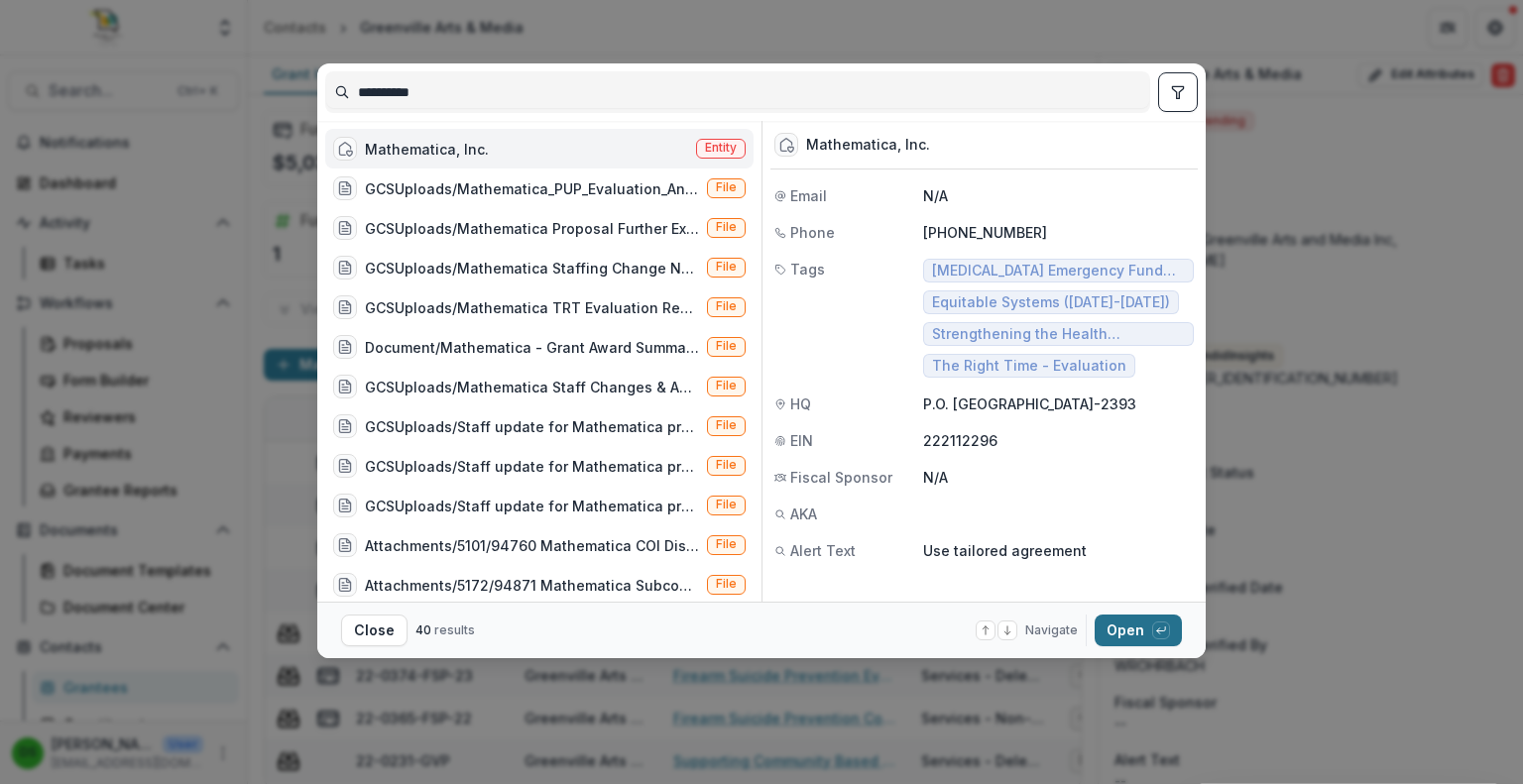 click on "Open with enter key" at bounding box center (1138, 630) 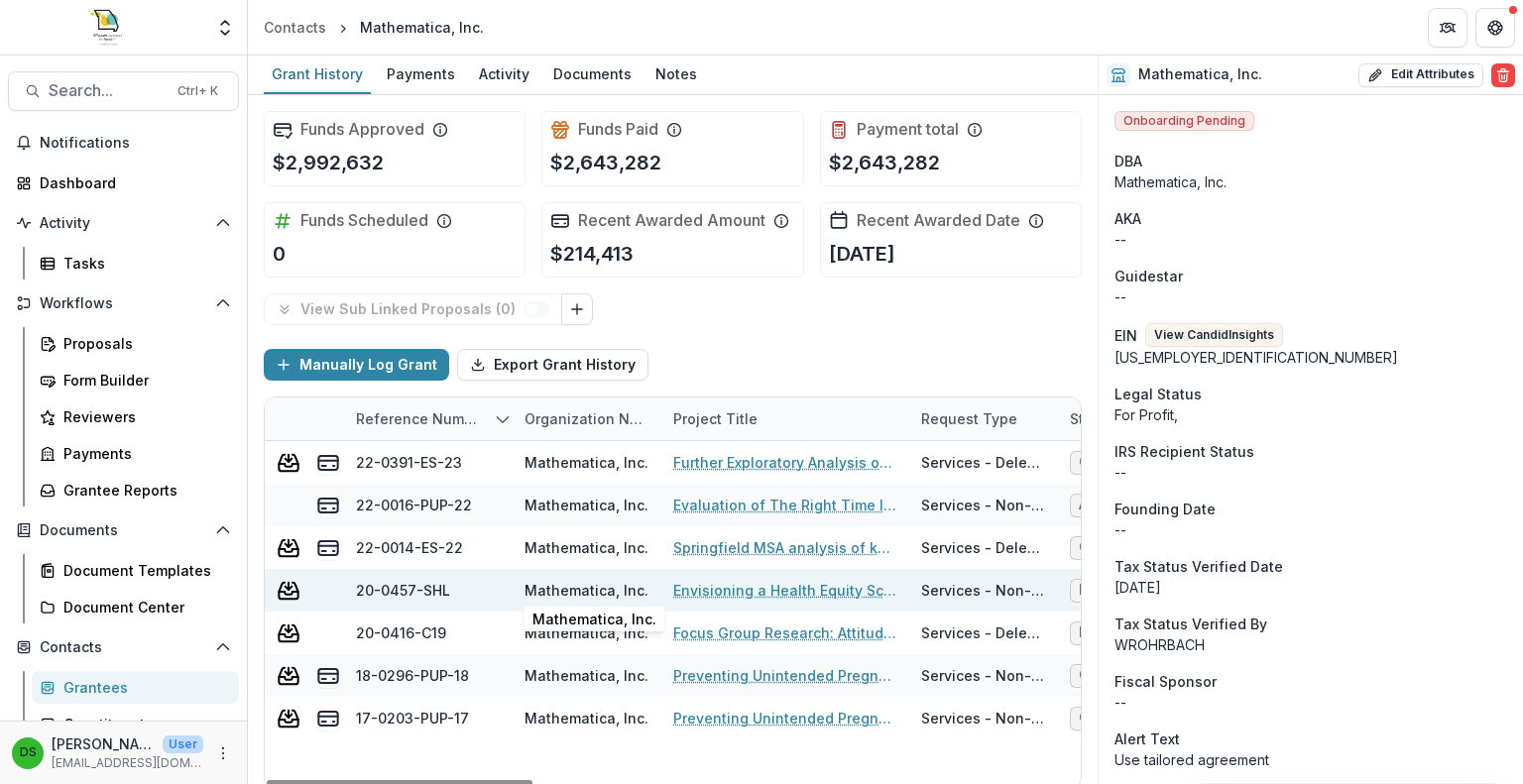 scroll, scrollTop: 11, scrollLeft: 0, axis: vertical 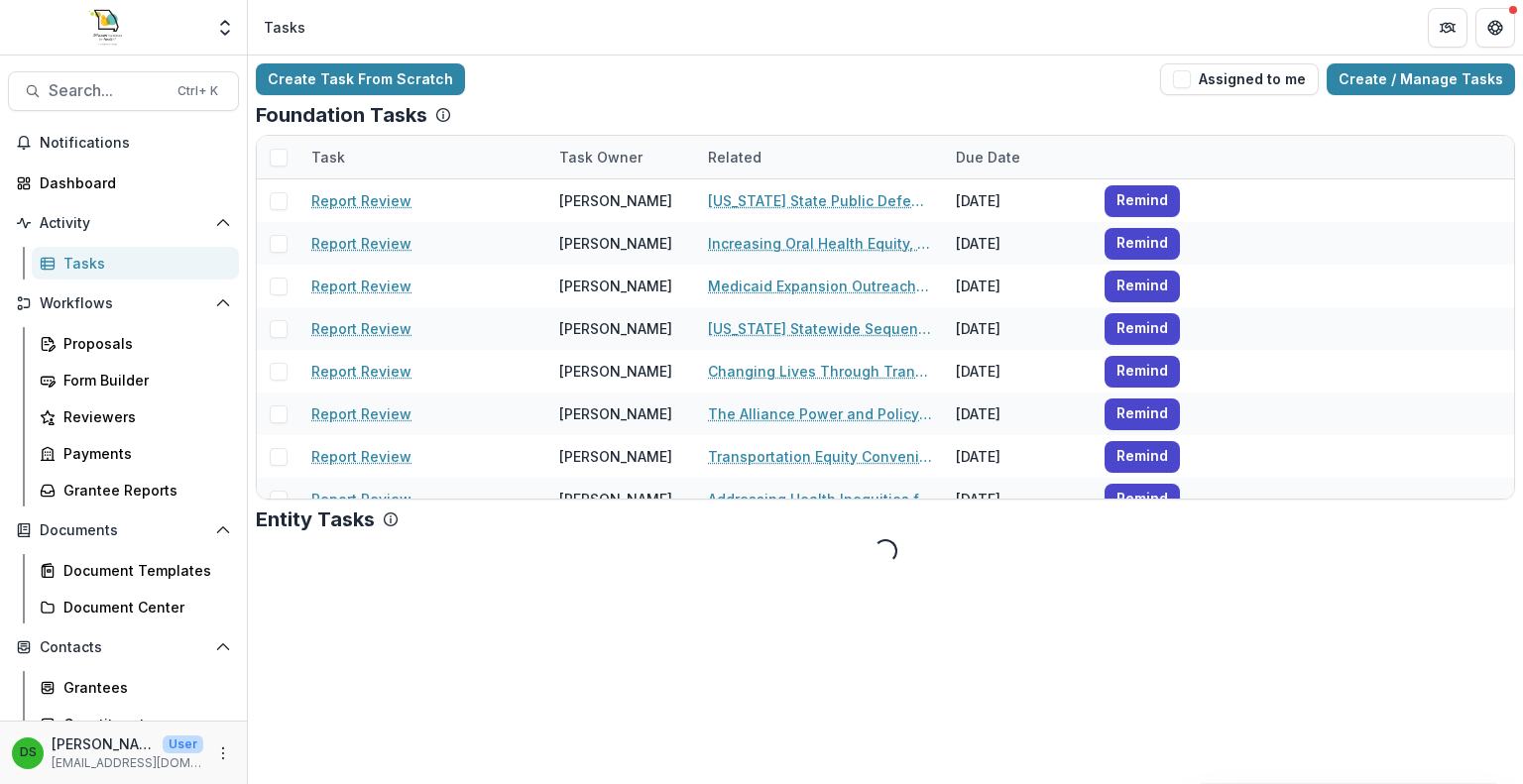 select on "********" 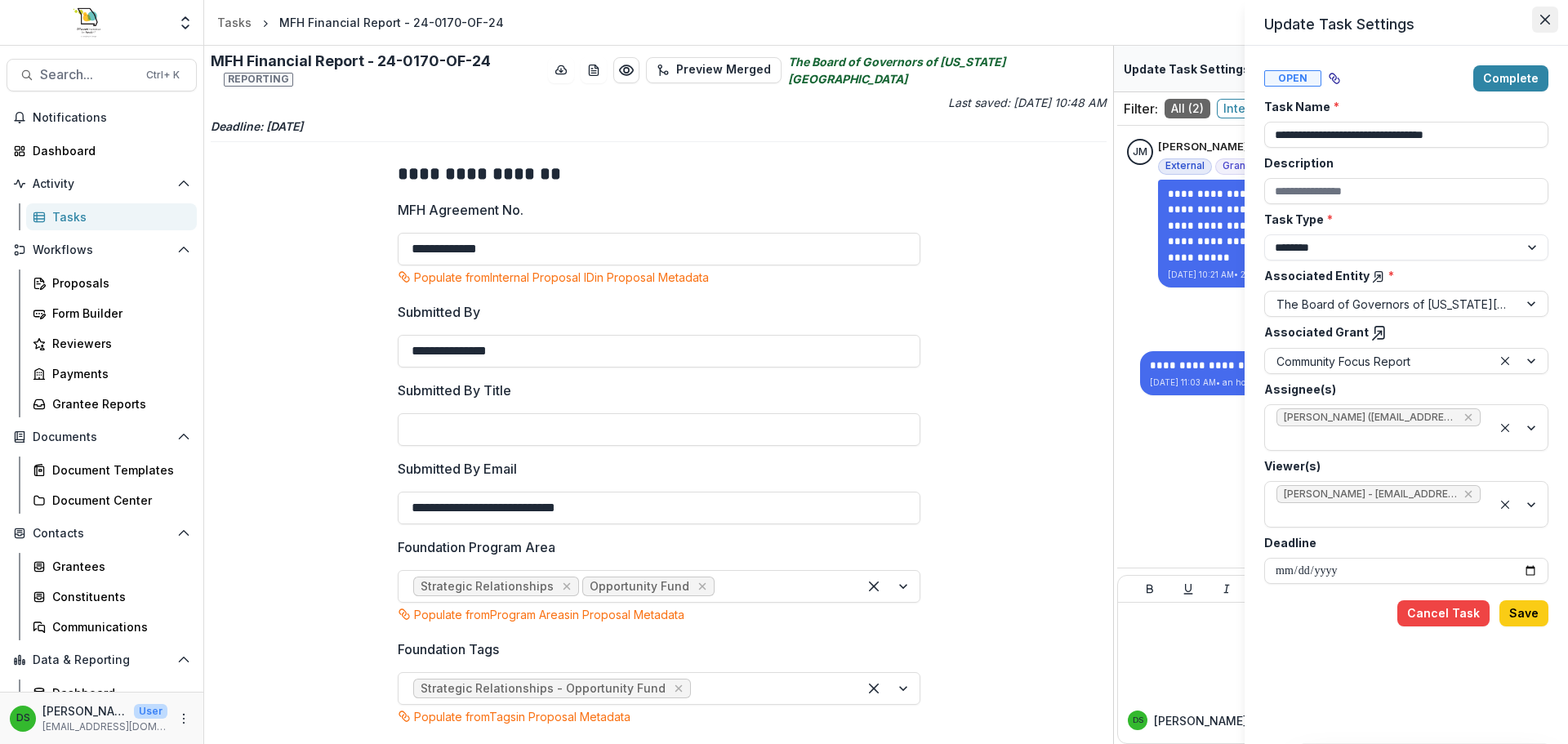 click 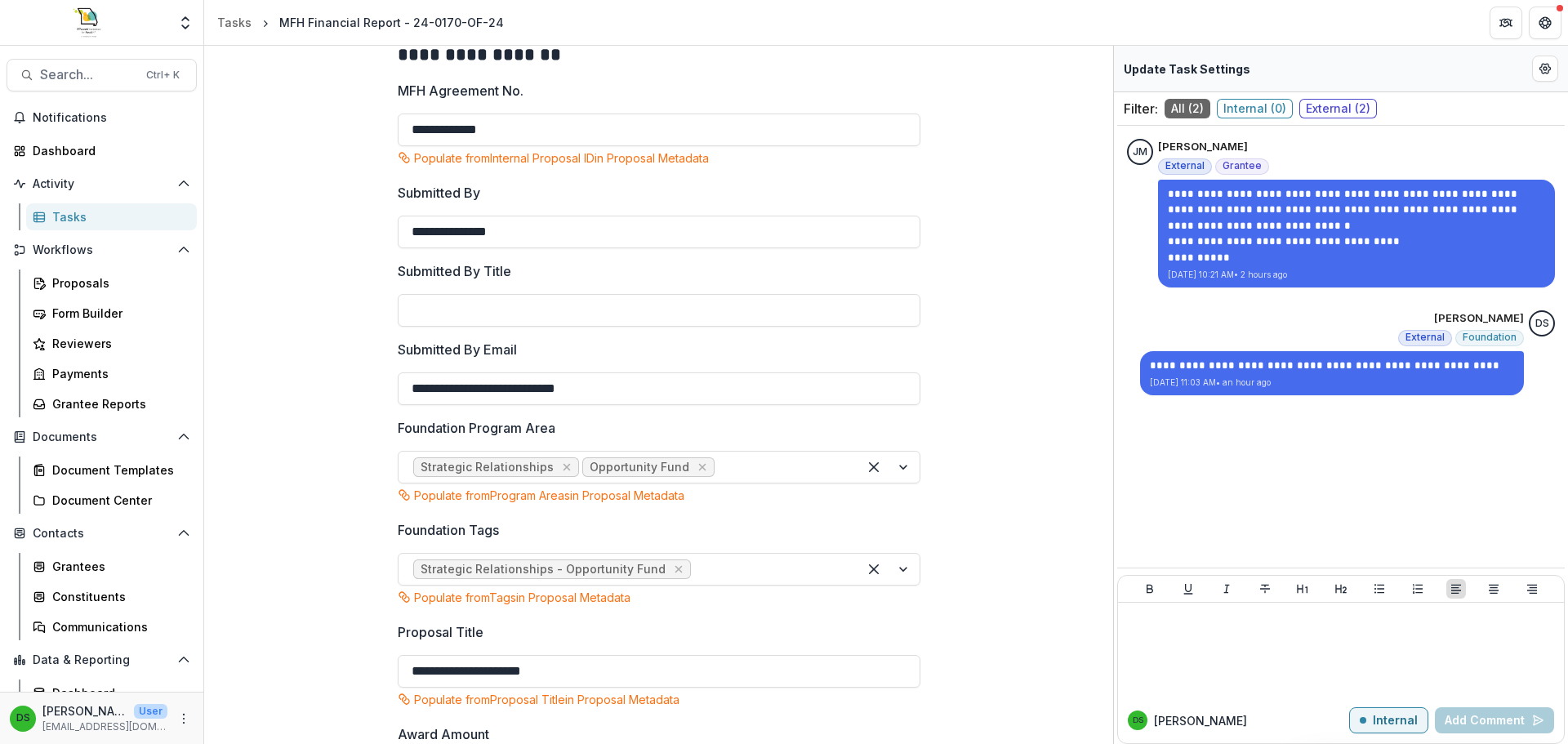 scroll, scrollTop: 163, scrollLeft: 0, axis: vertical 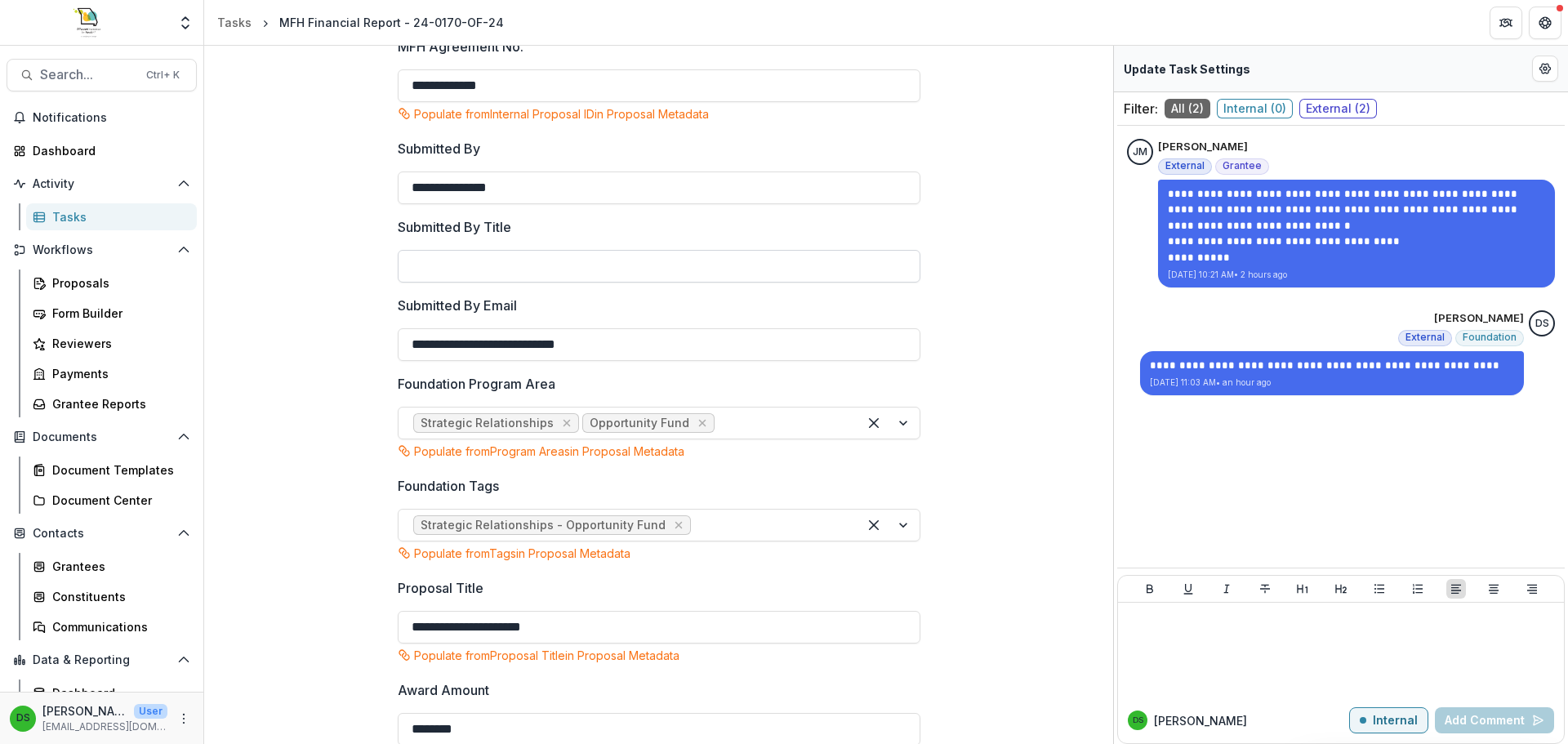 click on "Submitted By Title" at bounding box center [659, 266] 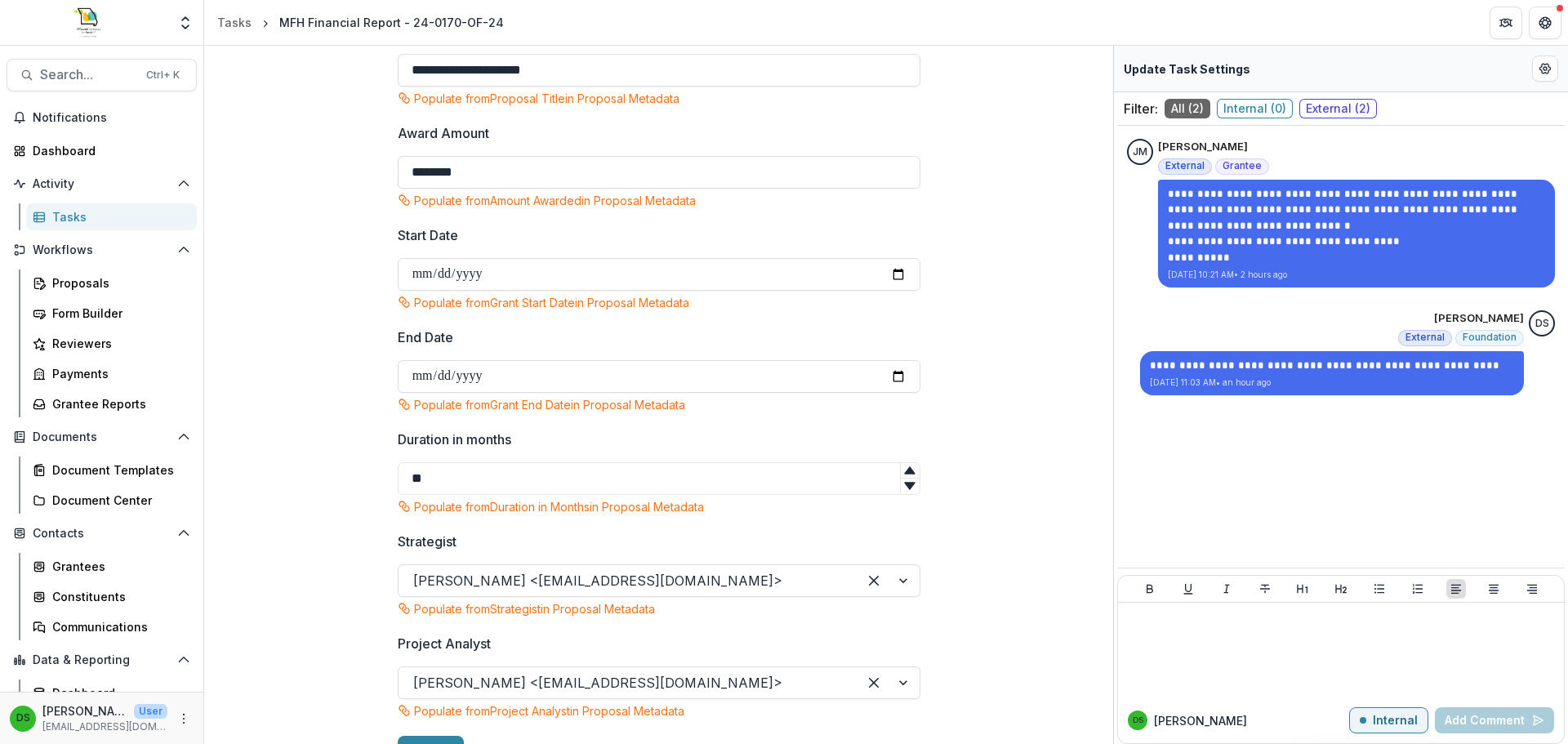 scroll, scrollTop: 749, scrollLeft: 0, axis: vertical 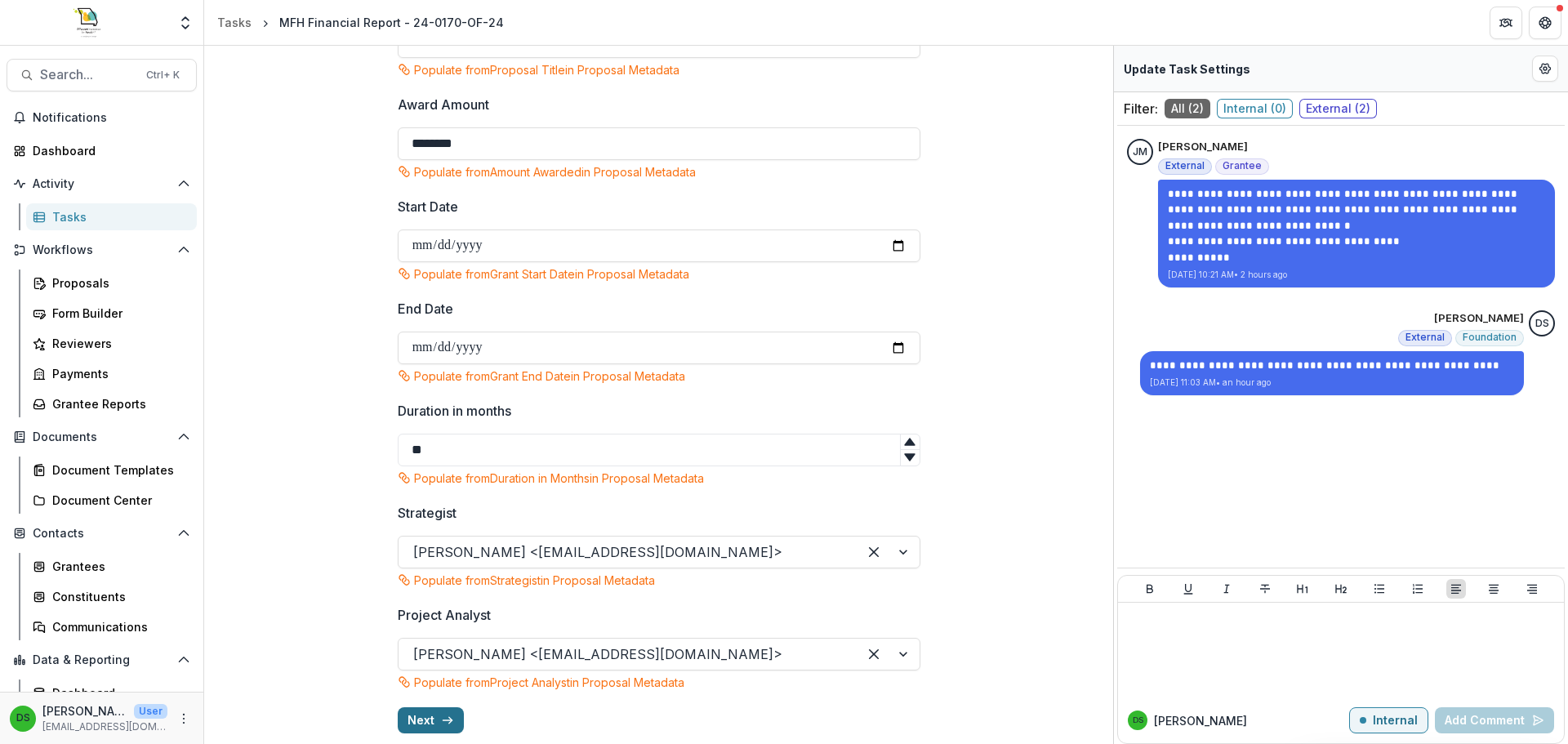 type on "**********" 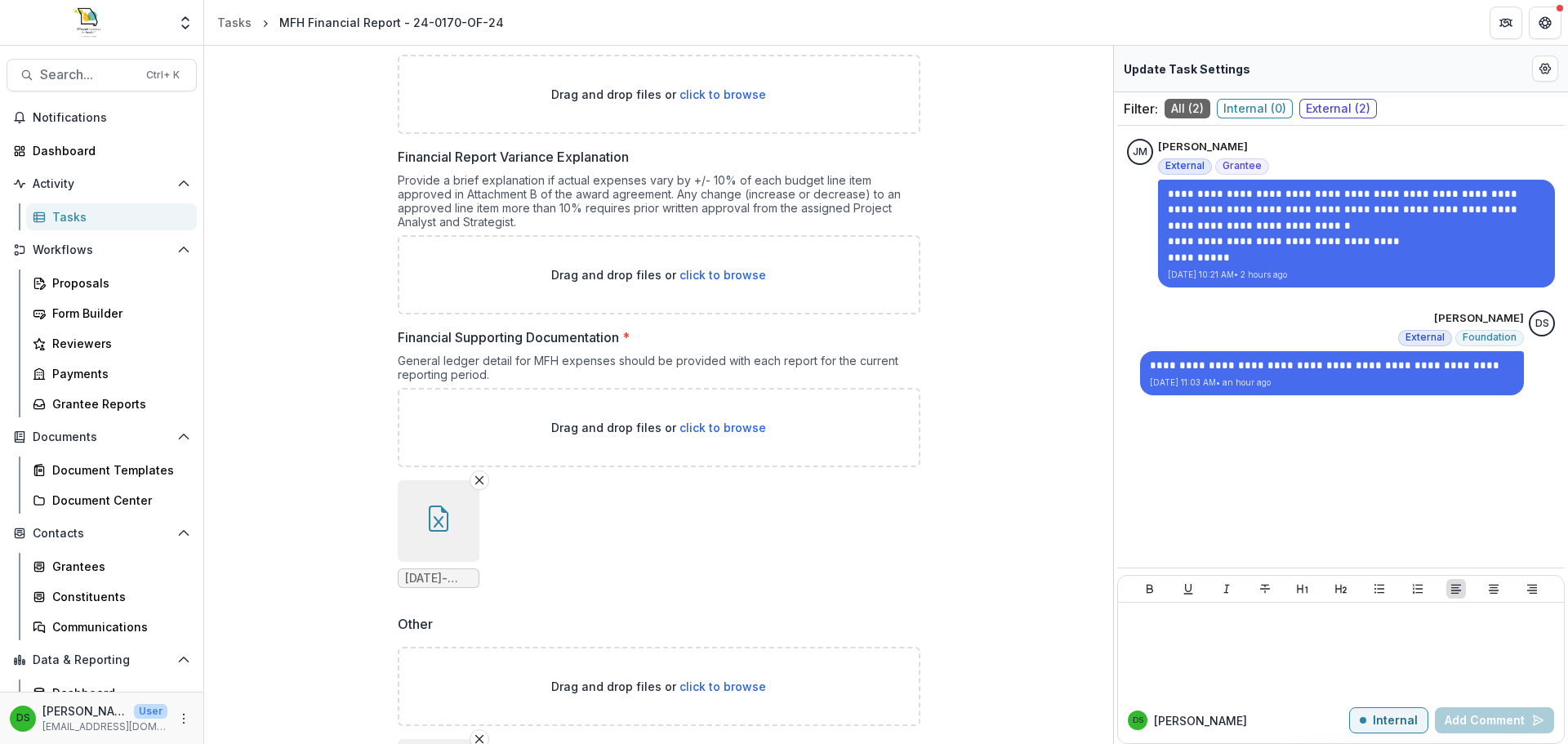 scroll, scrollTop: 198, scrollLeft: 0, axis: vertical 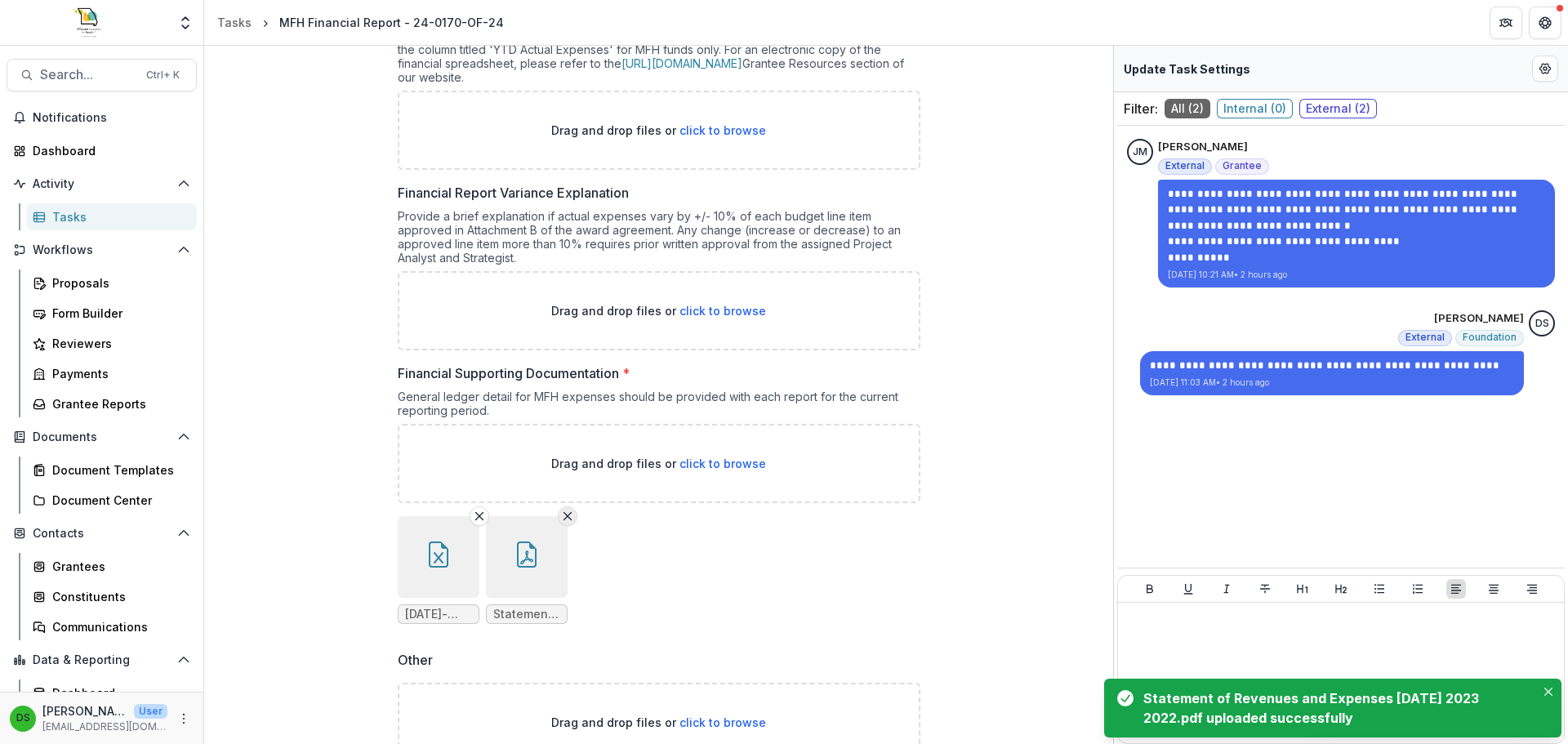 click 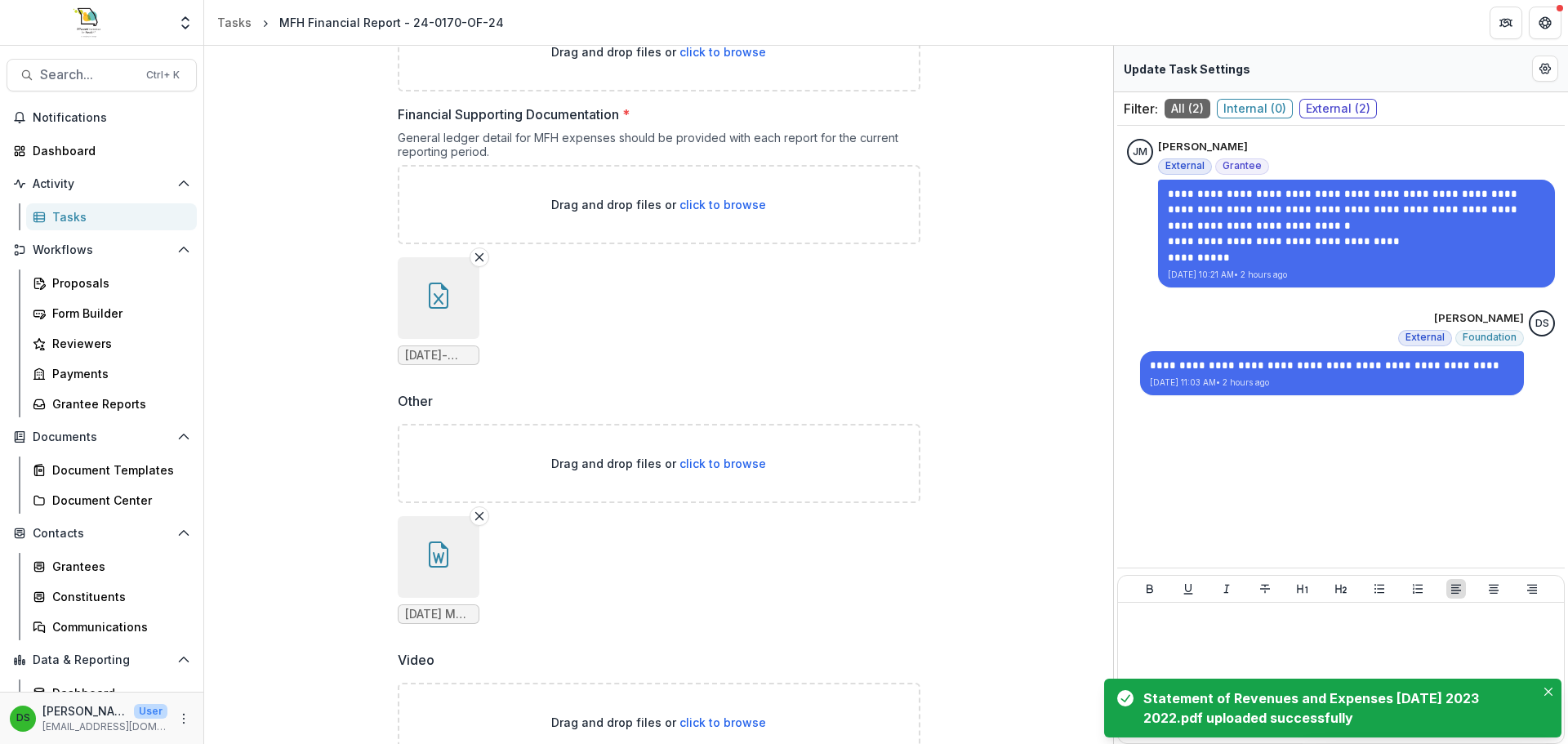 scroll, scrollTop: 524, scrollLeft: 0, axis: vertical 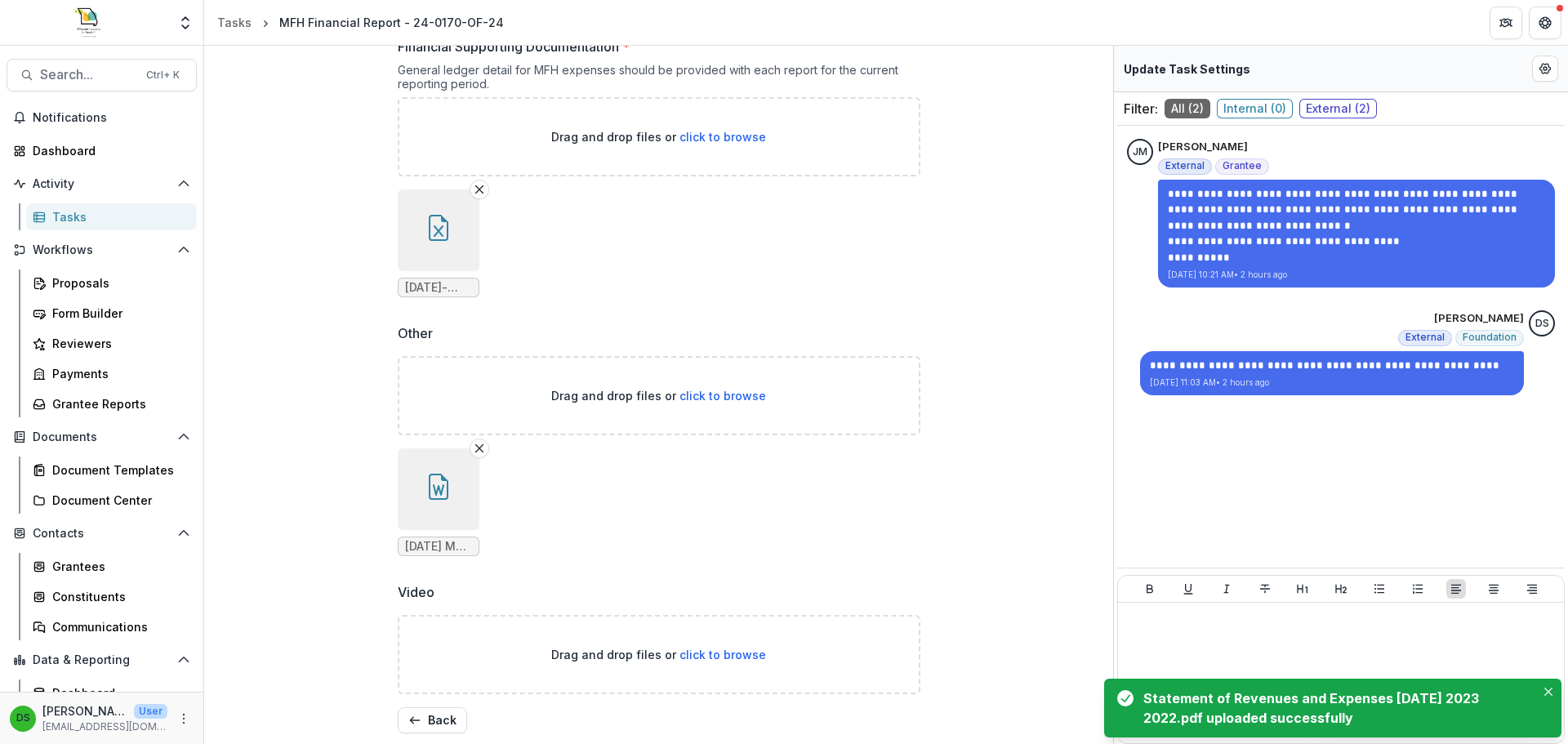 click at bounding box center [439, 489] 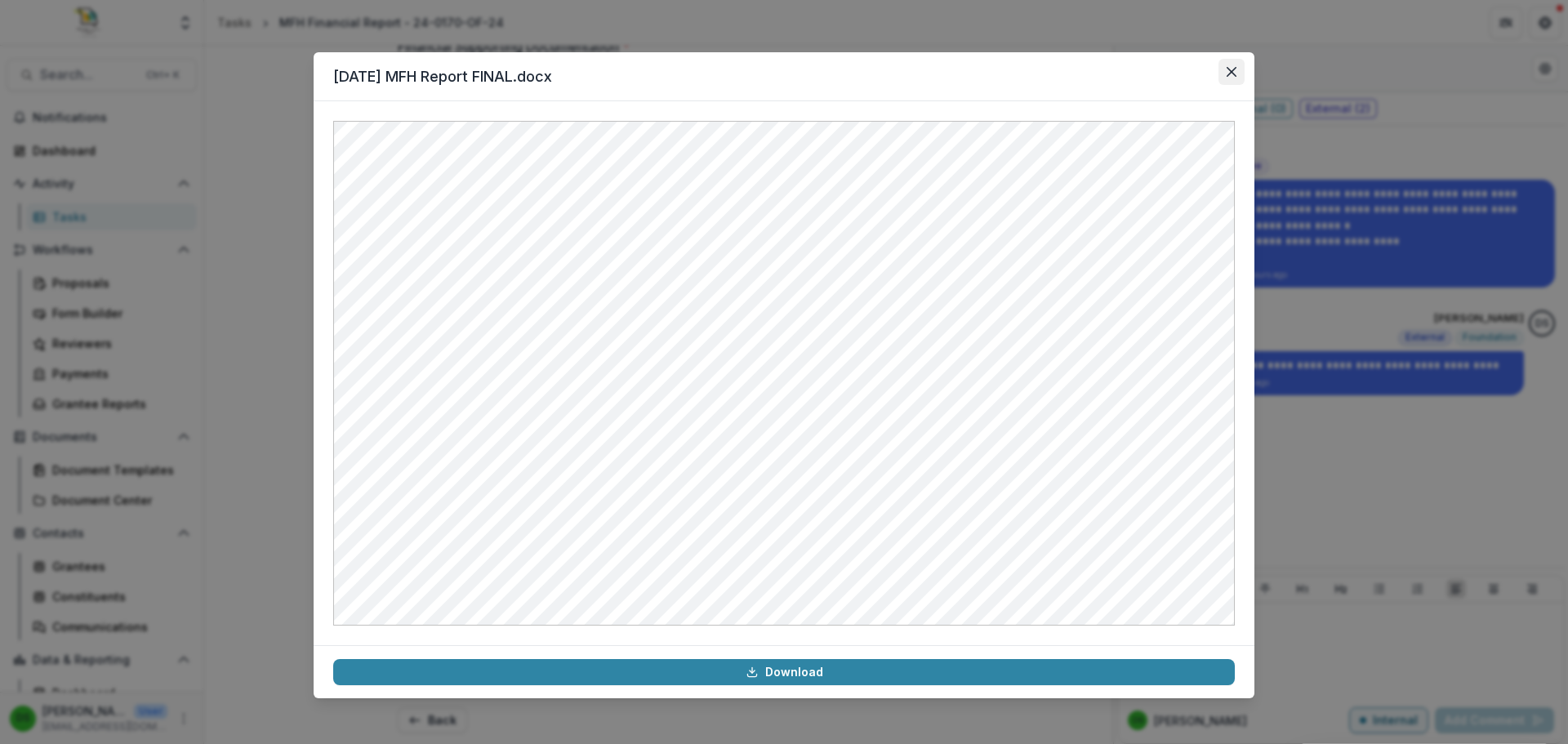 click at bounding box center (1232, 72) 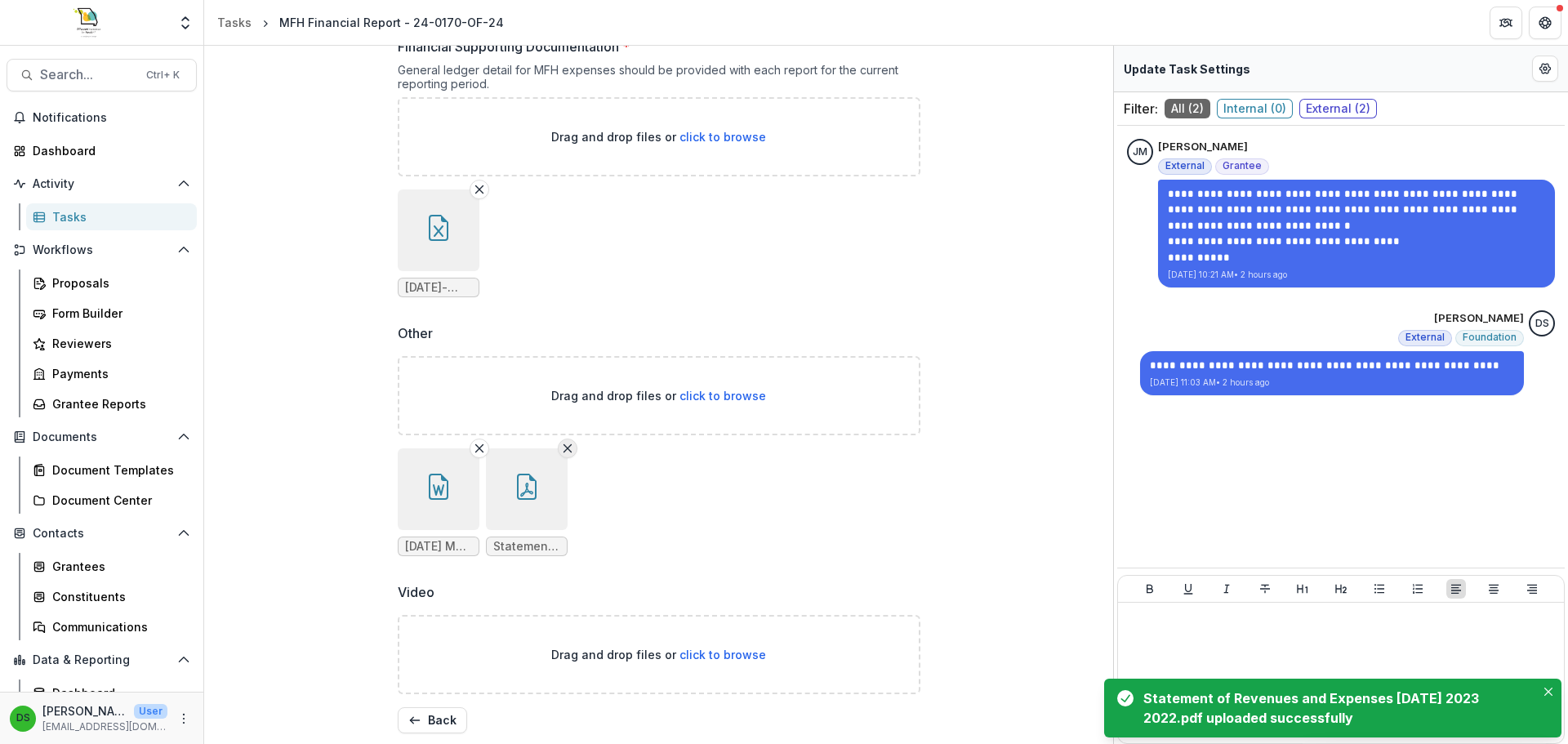 click 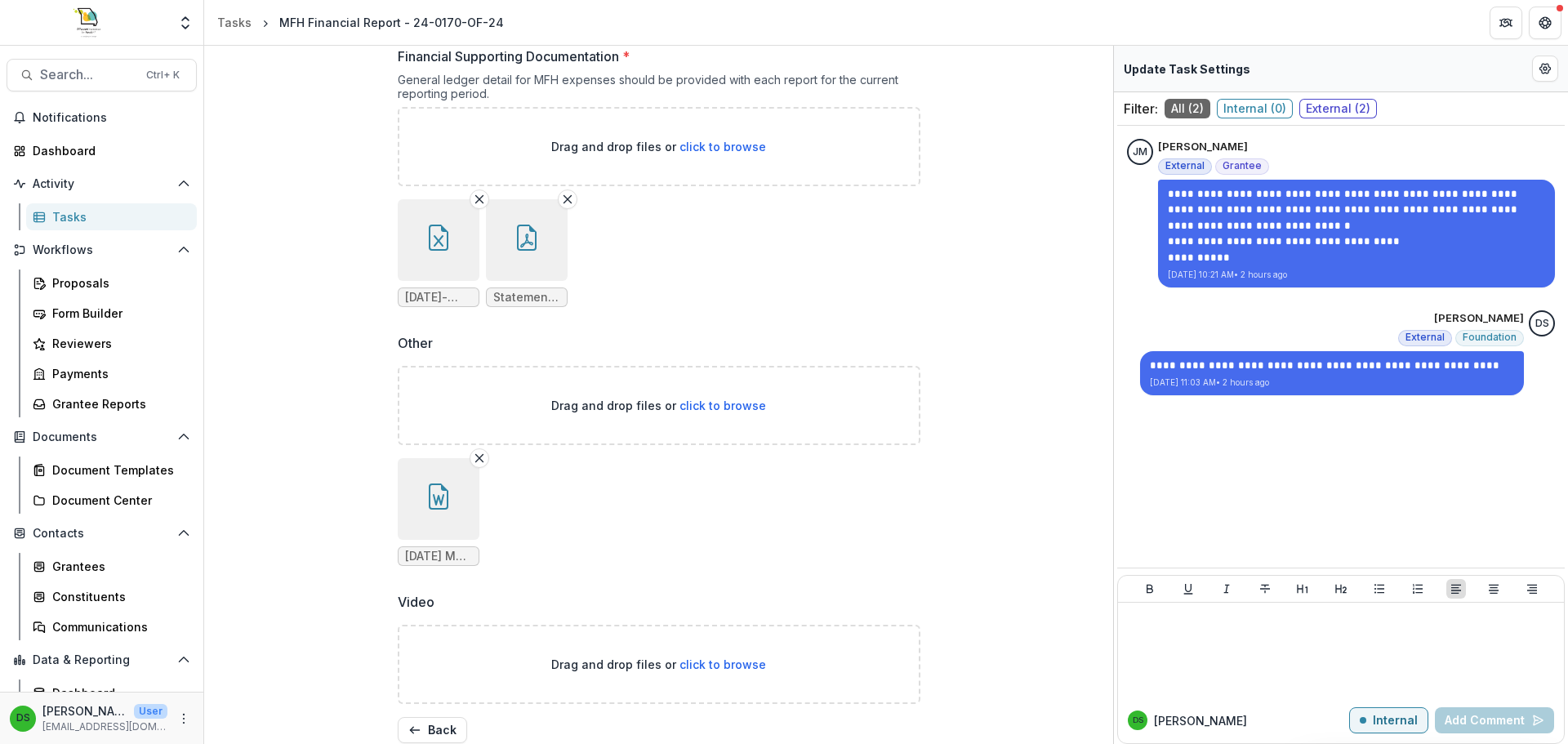 scroll, scrollTop: 524, scrollLeft: 0, axis: vertical 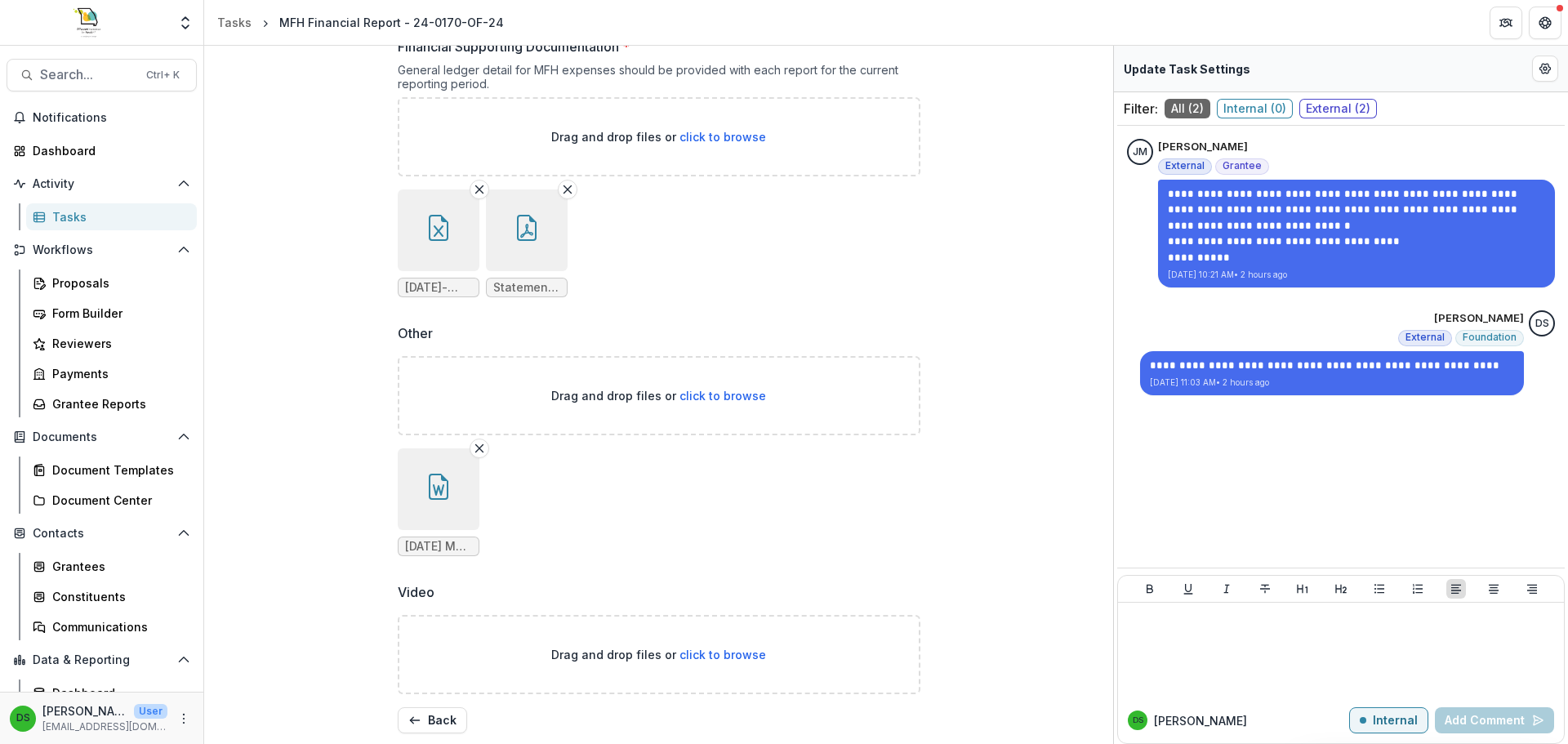 drag, startPoint x: 623, startPoint y: 573, endPoint x: 981, endPoint y: 465, distance: 373.93582 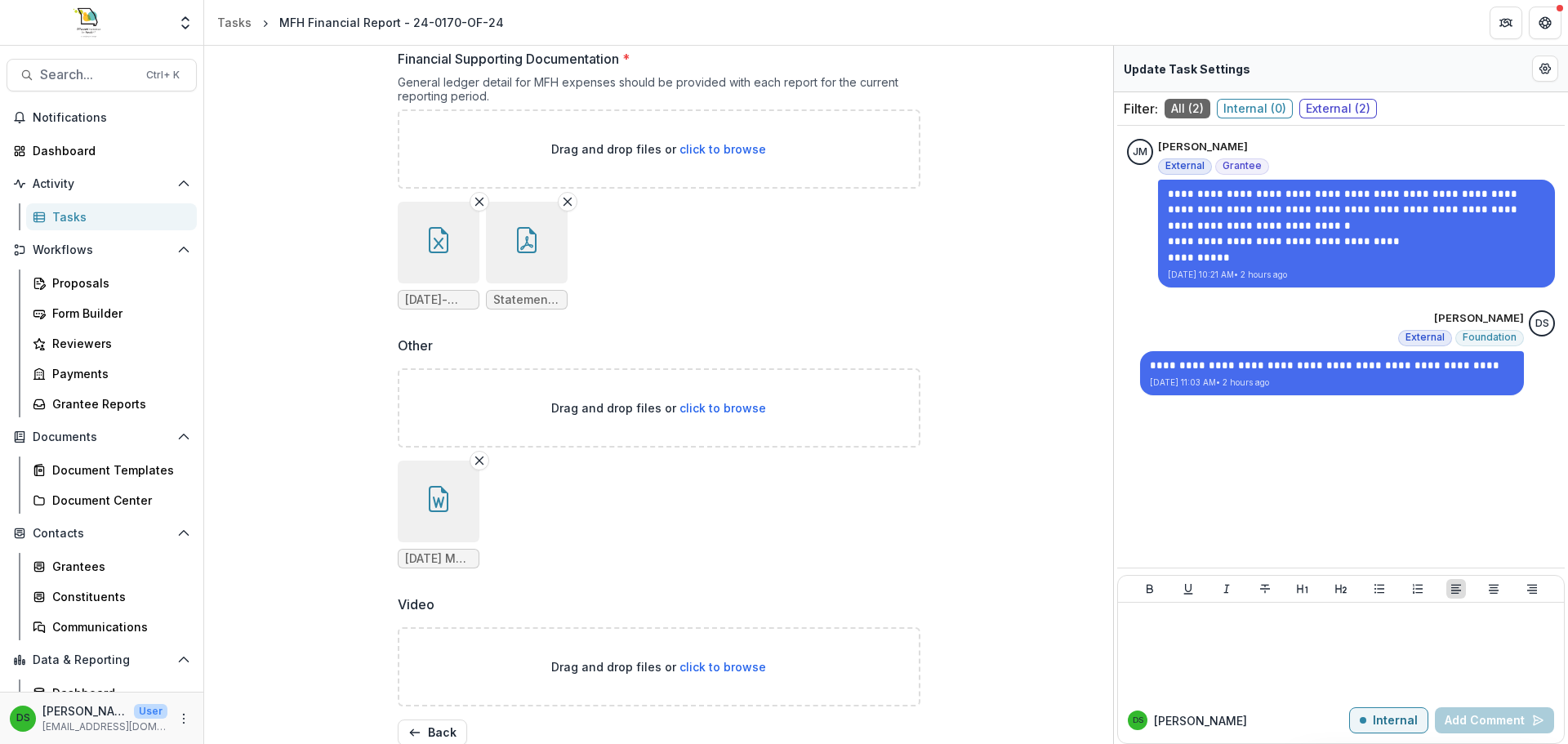 scroll, scrollTop: 524, scrollLeft: 0, axis: vertical 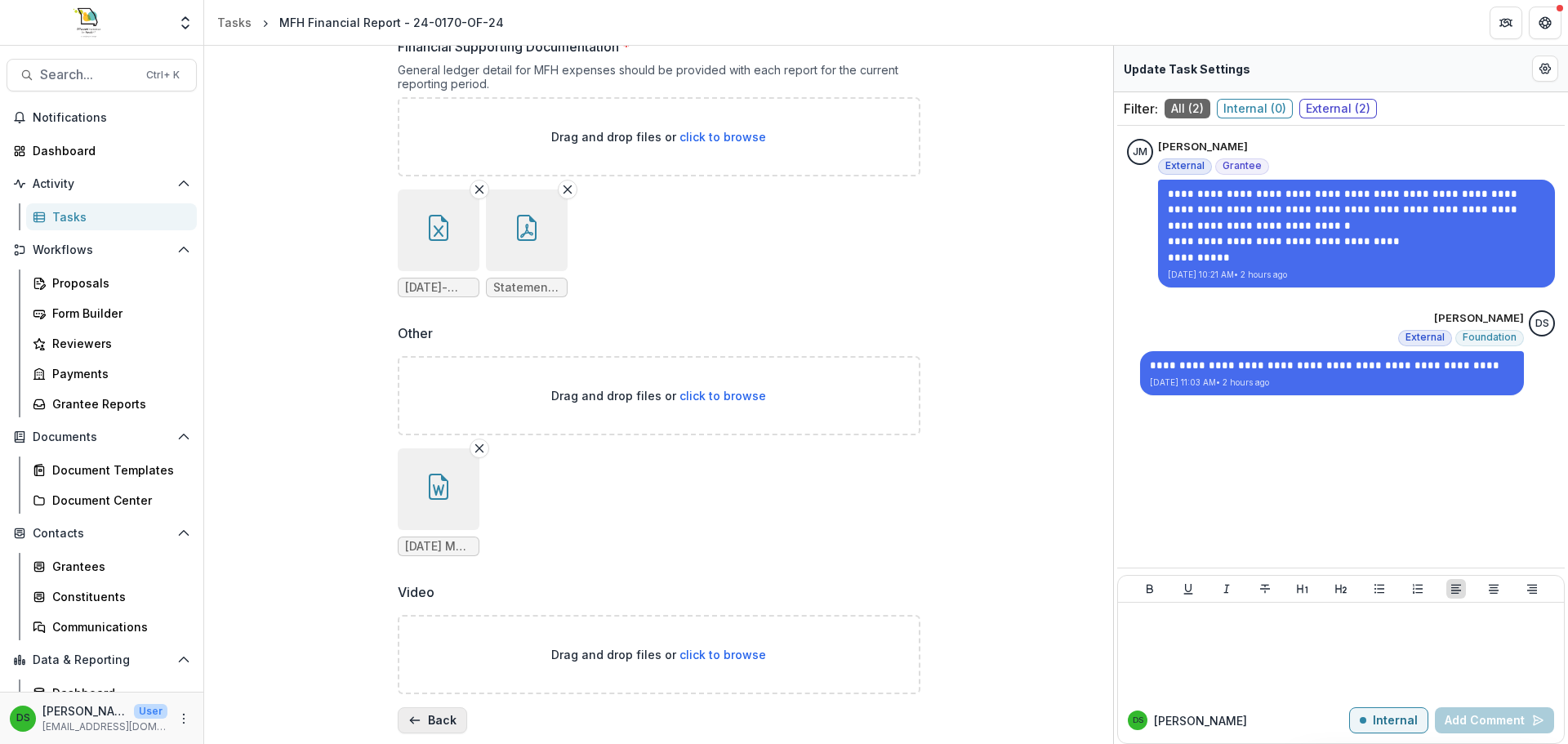 click on "Back" at bounding box center [432, 720] 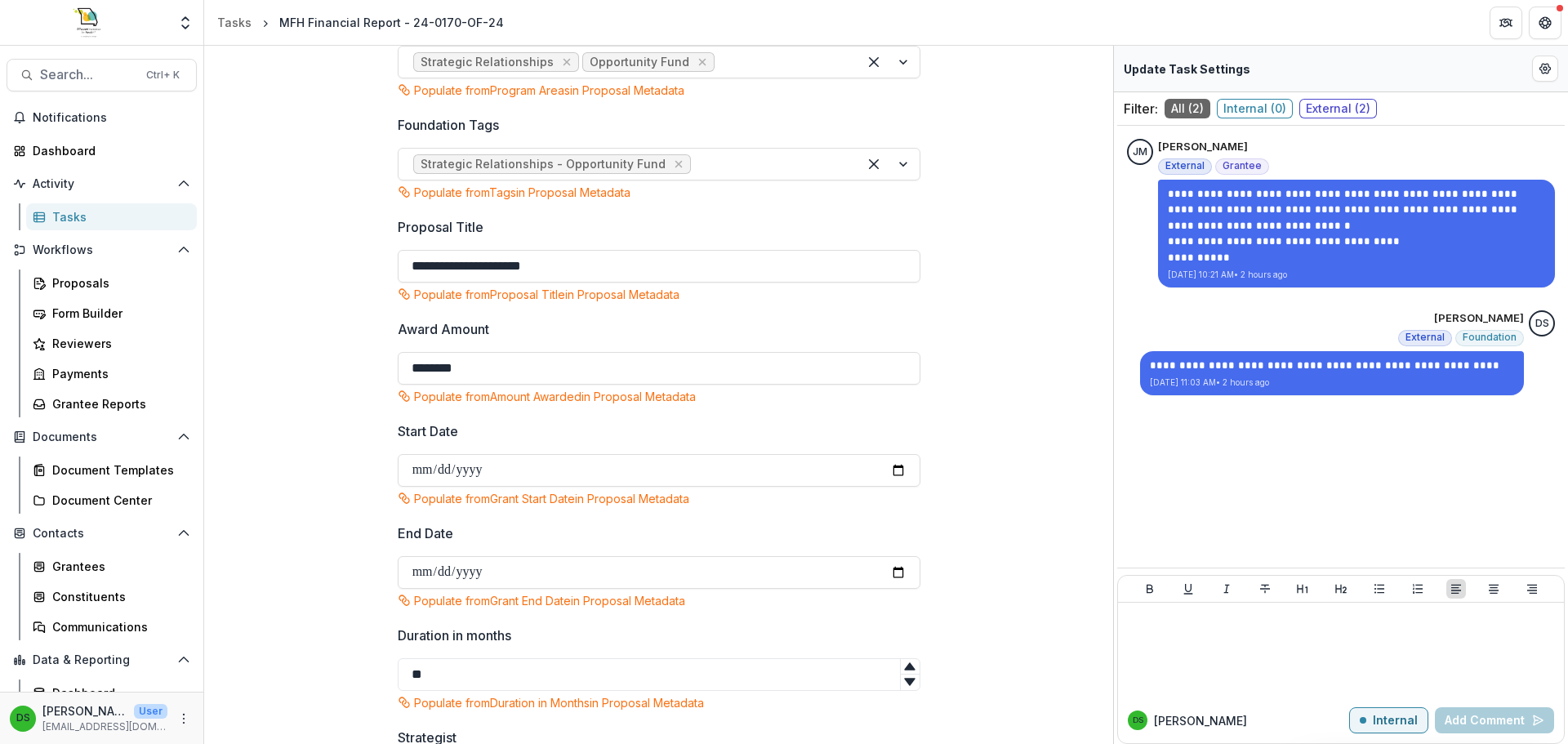 scroll, scrollTop: 749, scrollLeft: 0, axis: vertical 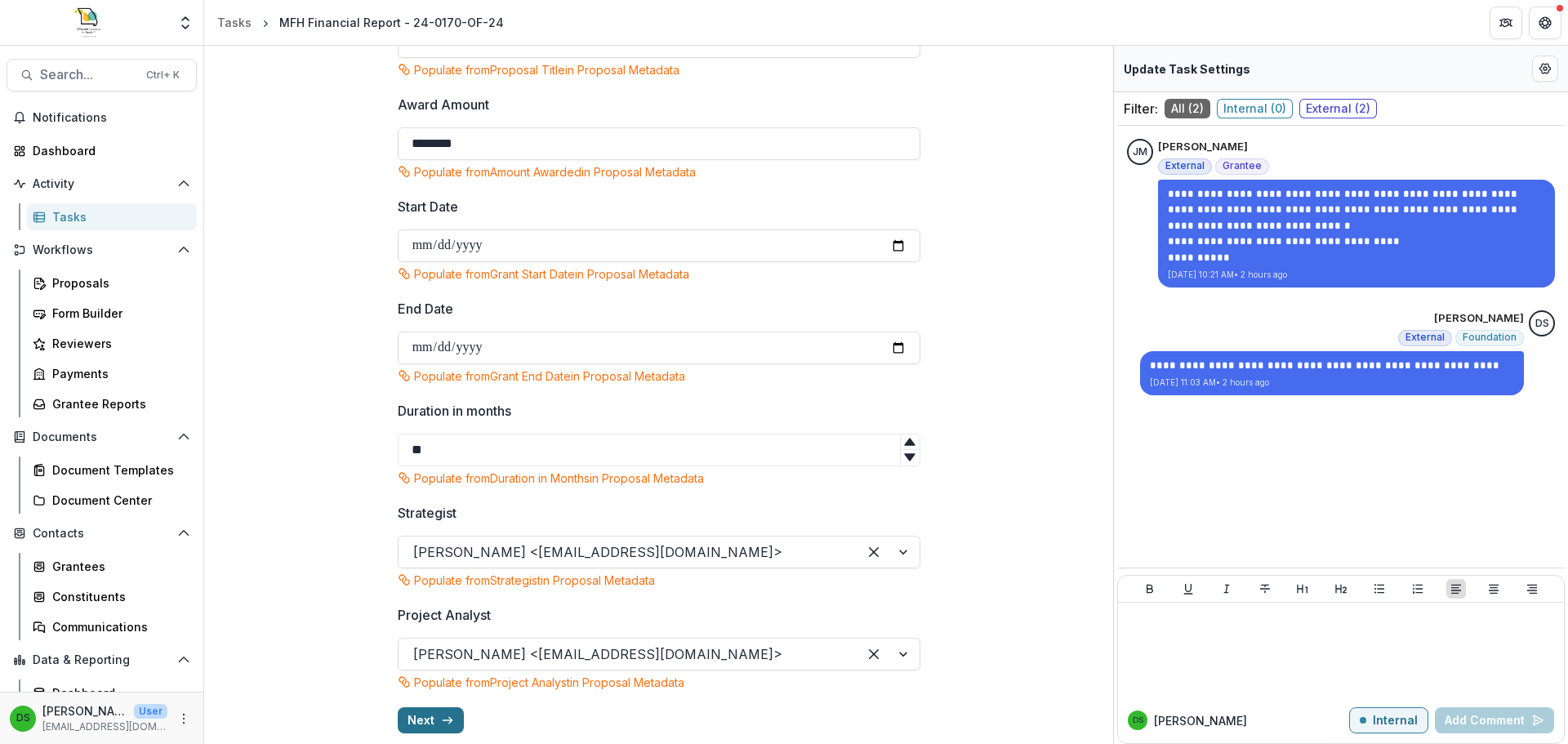 click on "Next" at bounding box center [430, 720] 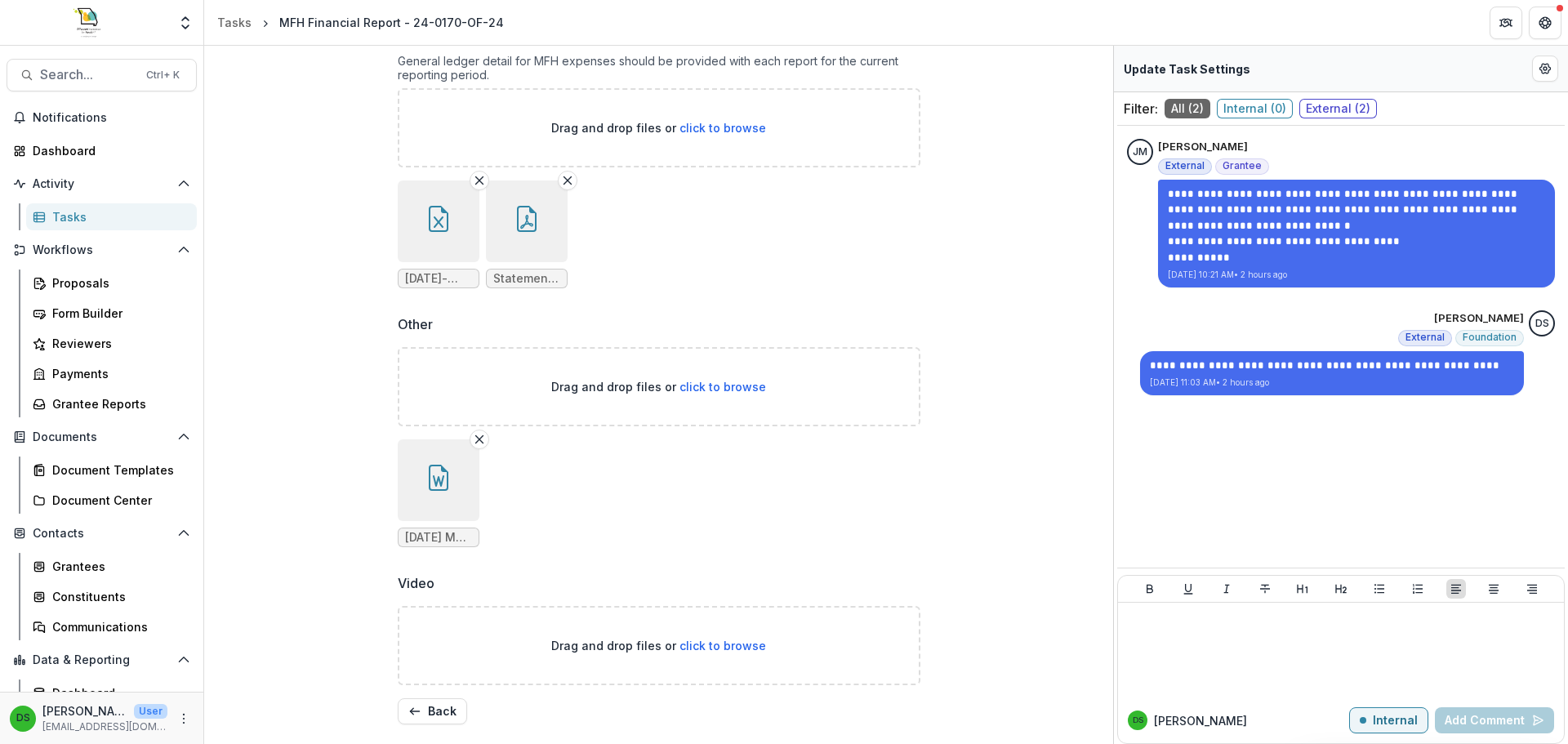 scroll, scrollTop: 524, scrollLeft: 0, axis: vertical 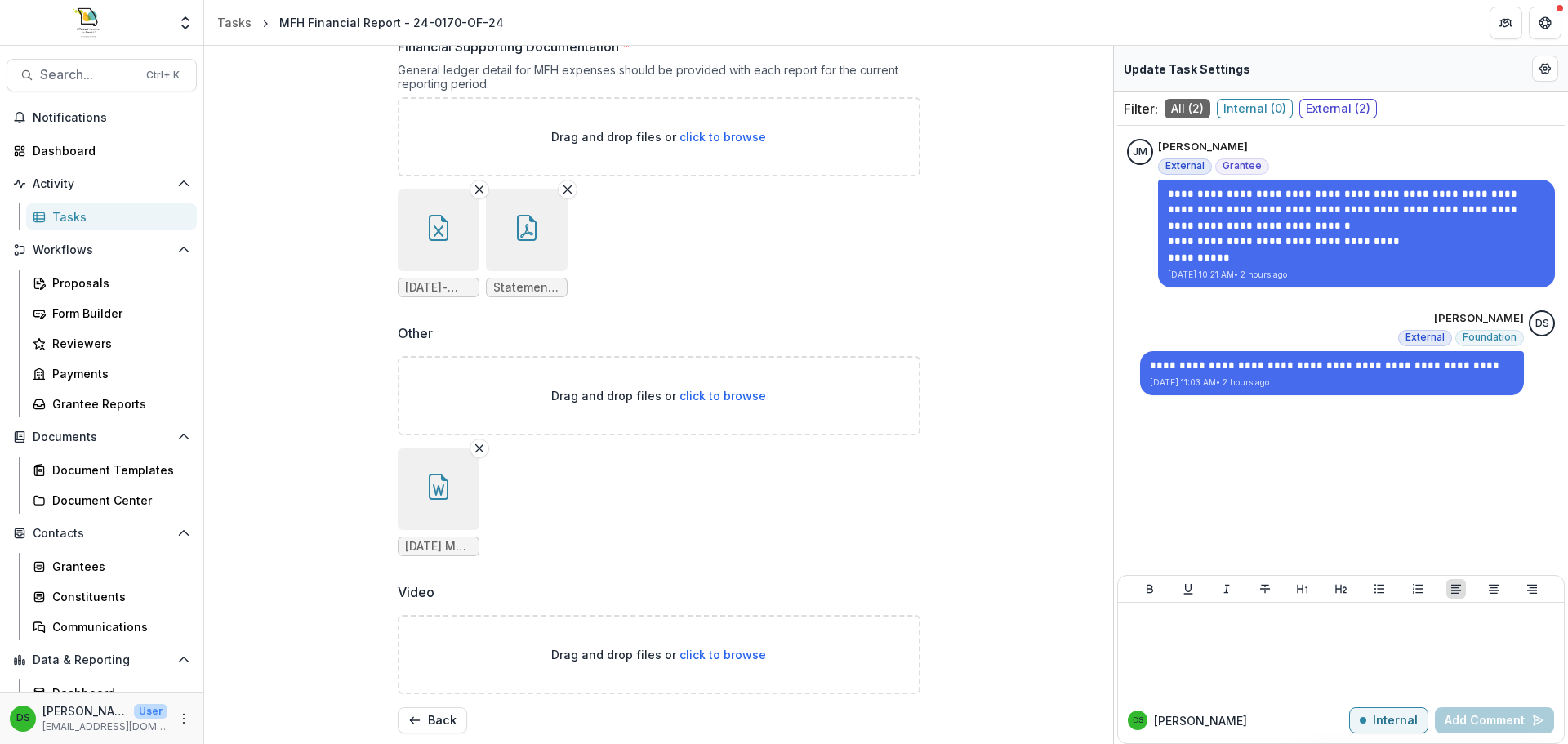 click on "Tasks" at bounding box center (111, 216) 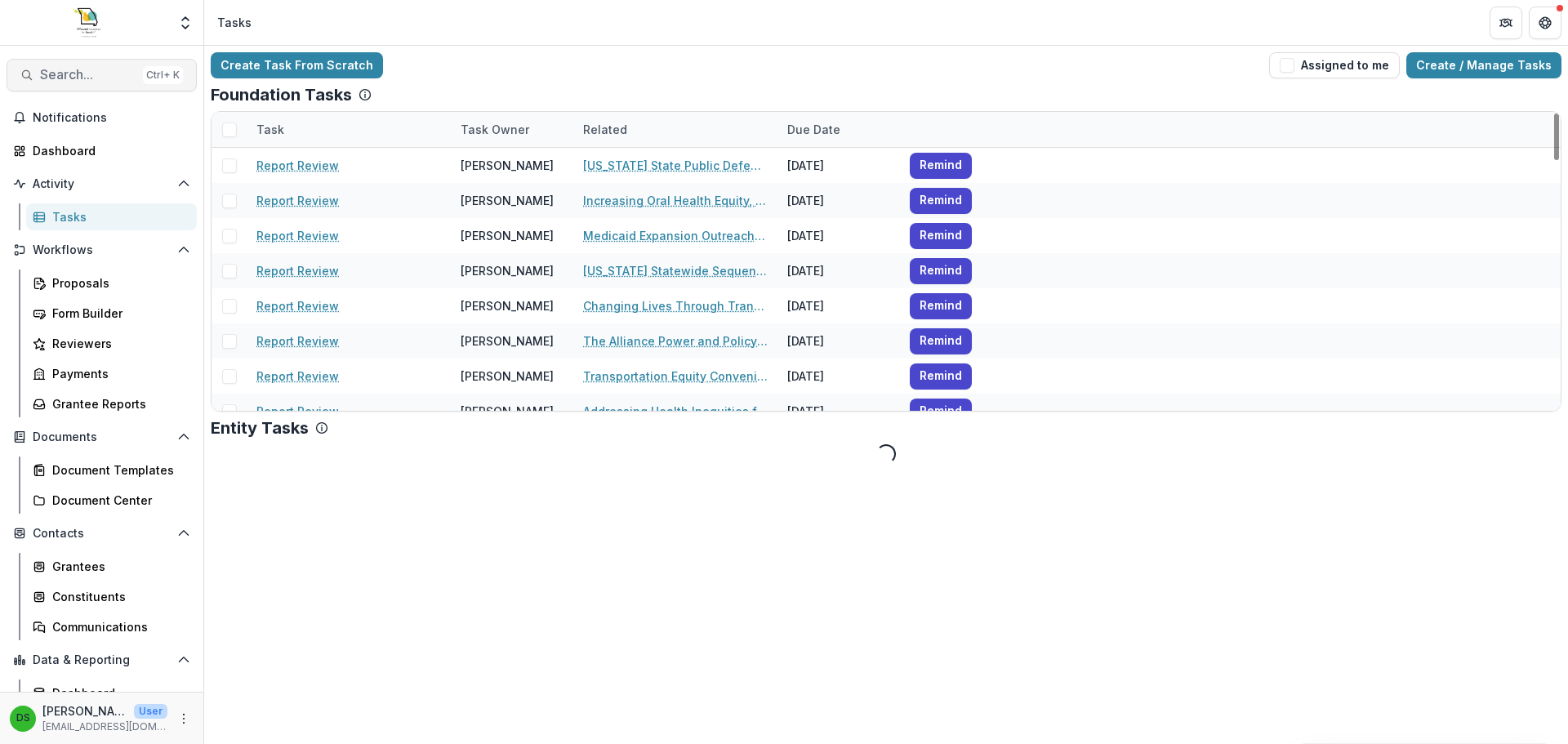 click on "Search..." at bounding box center [88, 74] 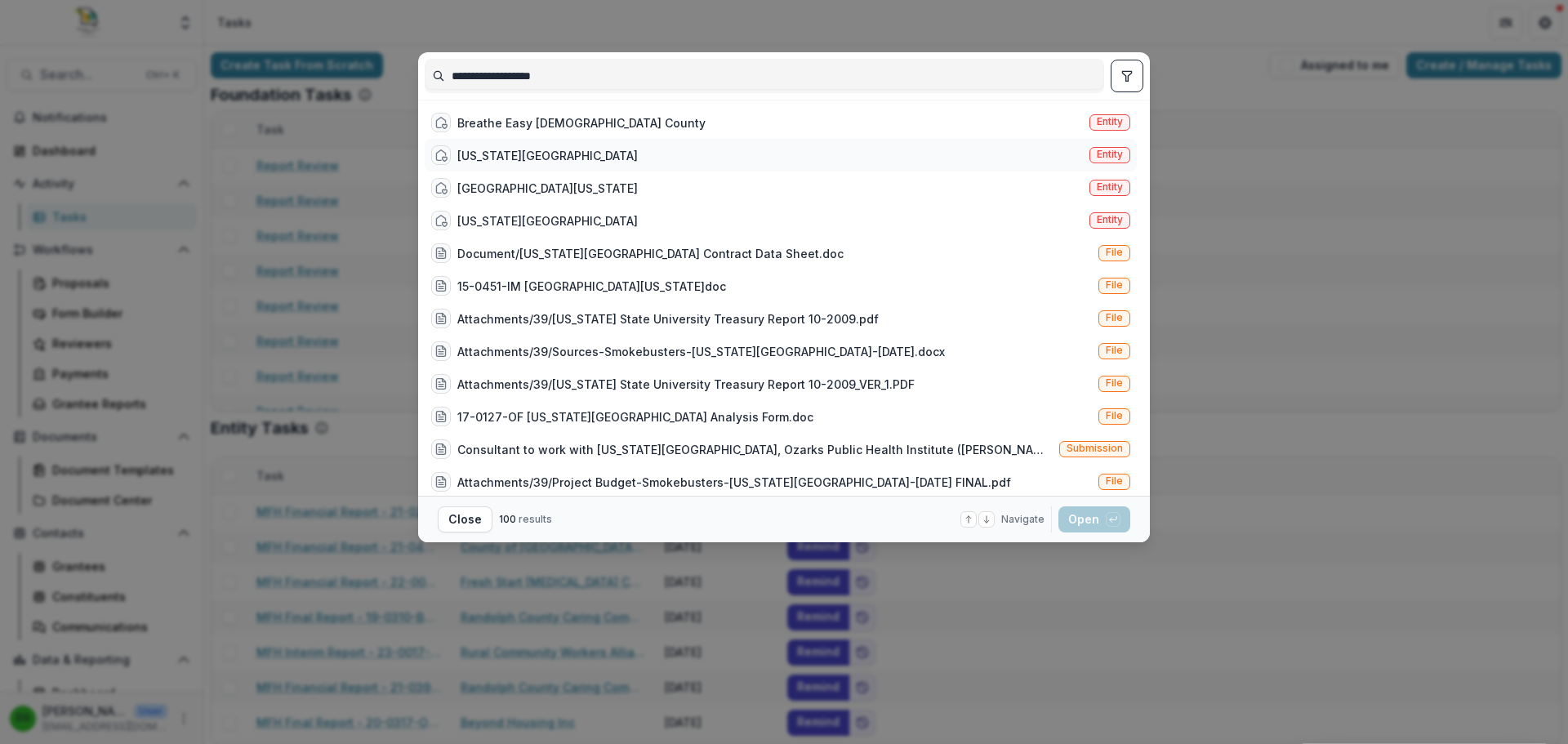type on "**********" 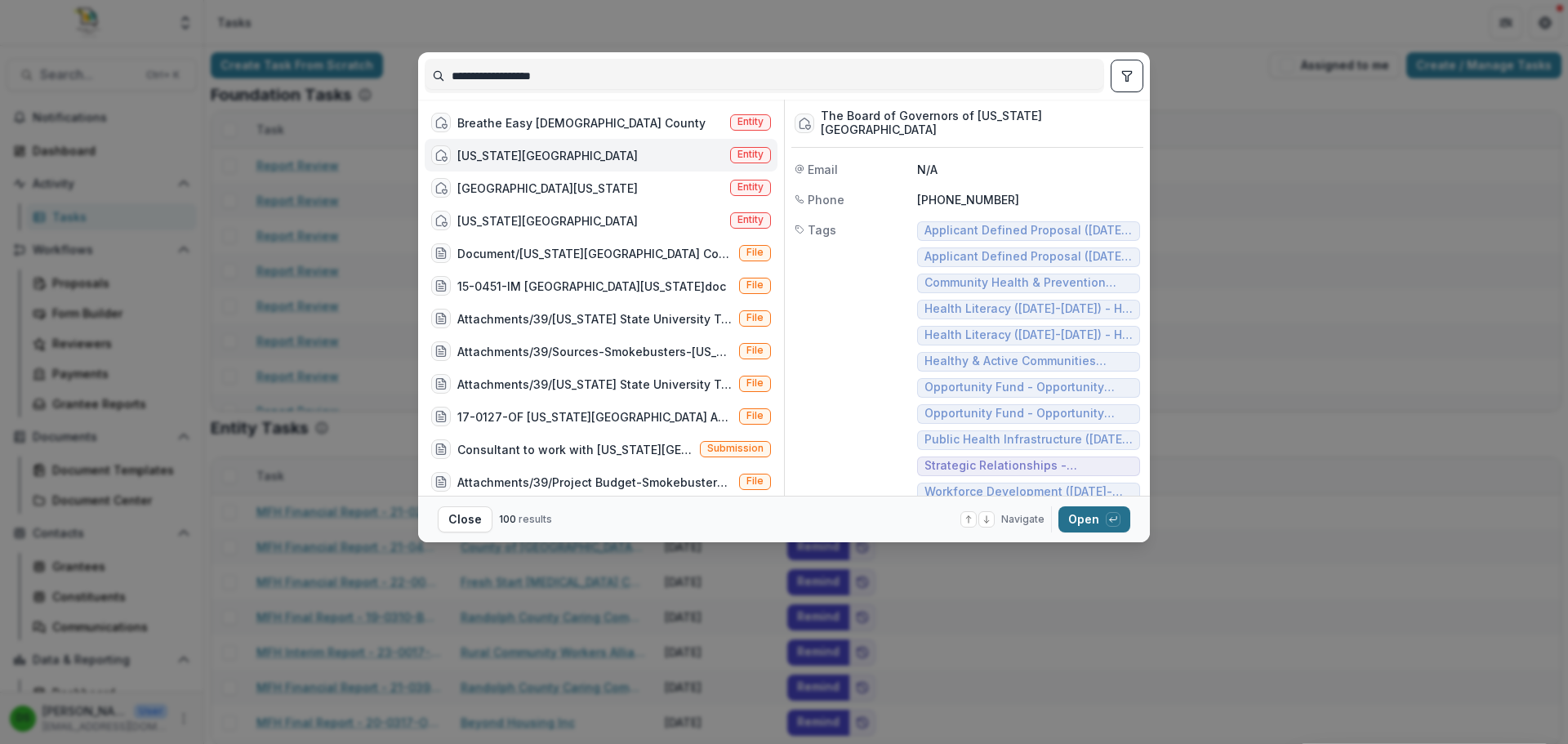 click on "Open with enter key" at bounding box center (1094, 519) 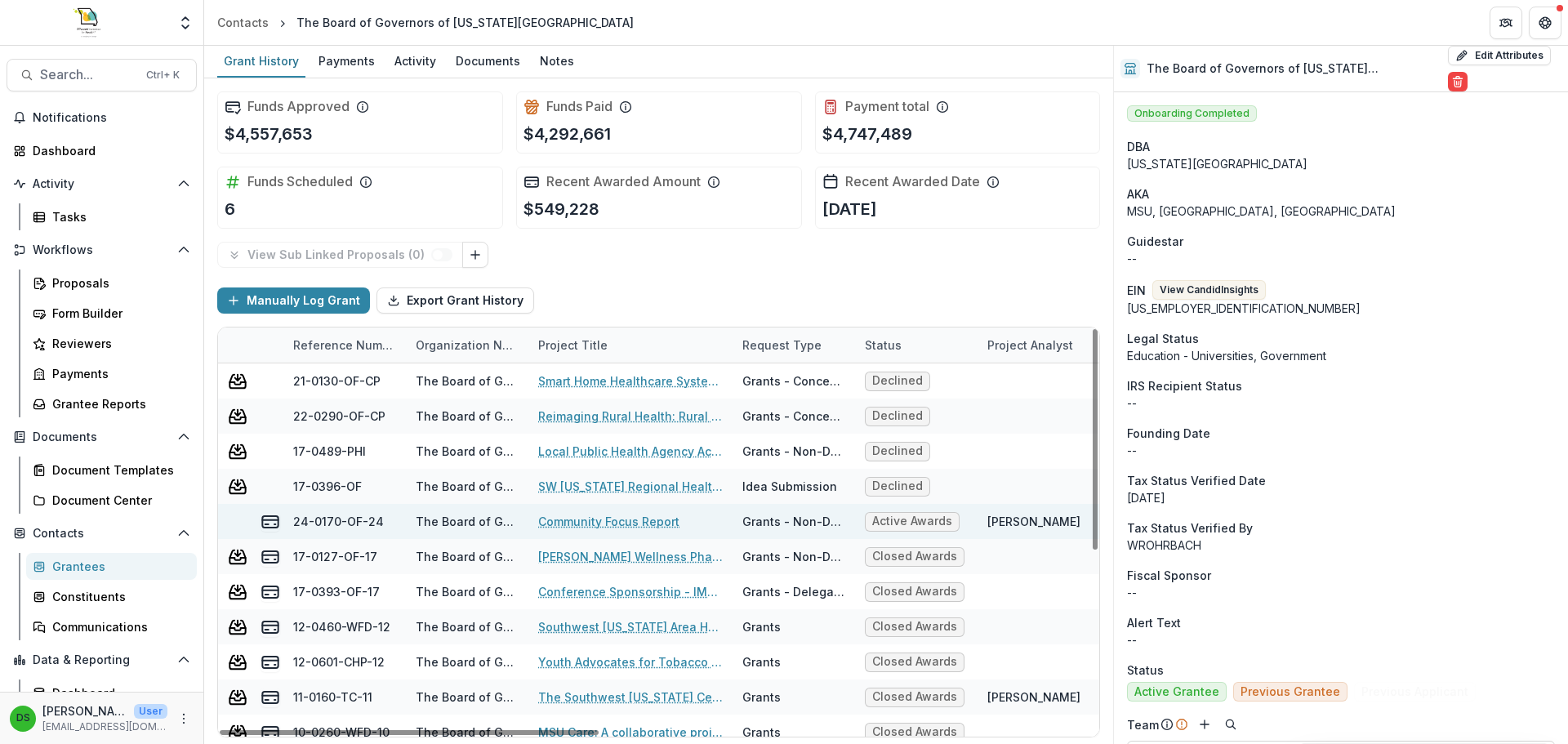click on "Community Focus Report" at bounding box center (608, 521) 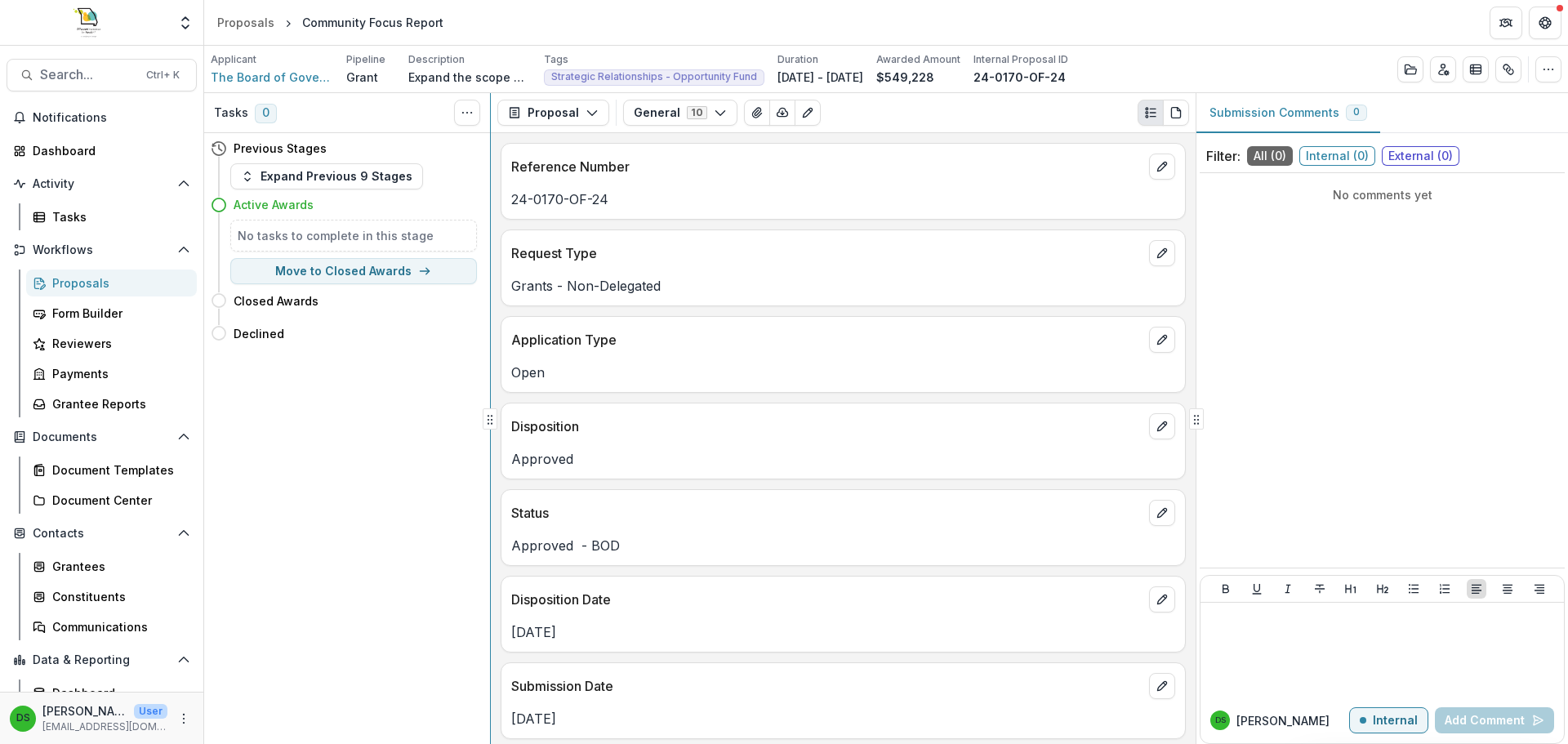 click on "Tasks 0 Show Cancelled Tasks Previous Stages Expand Previous 9 Stages Active Awards No tasks to complete in this stage Move to Closed Awards Closed Awards Move here Declined Move here Proposal Proposal Payments Reports Grant Agreements Board Summaries Bank Details General 10 Forms (10) Amendments Internal Application Approval Information Internal Concept Paper Internal Conference Sponsorship Internal Final Budget Review Internal Fiscal Sponsor Internal Non Recommend Notes Internal PA Review Internal General Internal Configure forms Word Download Word Download (with field descriptions) Zip Download Preview Merged PDF Preview Merged PDF (Inline Images & PDFs) Preview Merged PDF (with field descriptions) Custom Download Reference Number 24-0170-OF-24 Request Type Grants - Non-Delegated Application Type Open Disposition Approved Status Approved  - BOD Disposition Date Nov 26, 2024 Submission Date Aug 26, 2024 Proposal Title Community Focus Report Request Amount $549,228.00 Project Budget $549,228.00 36 Start Date" at bounding box center (886, 418) 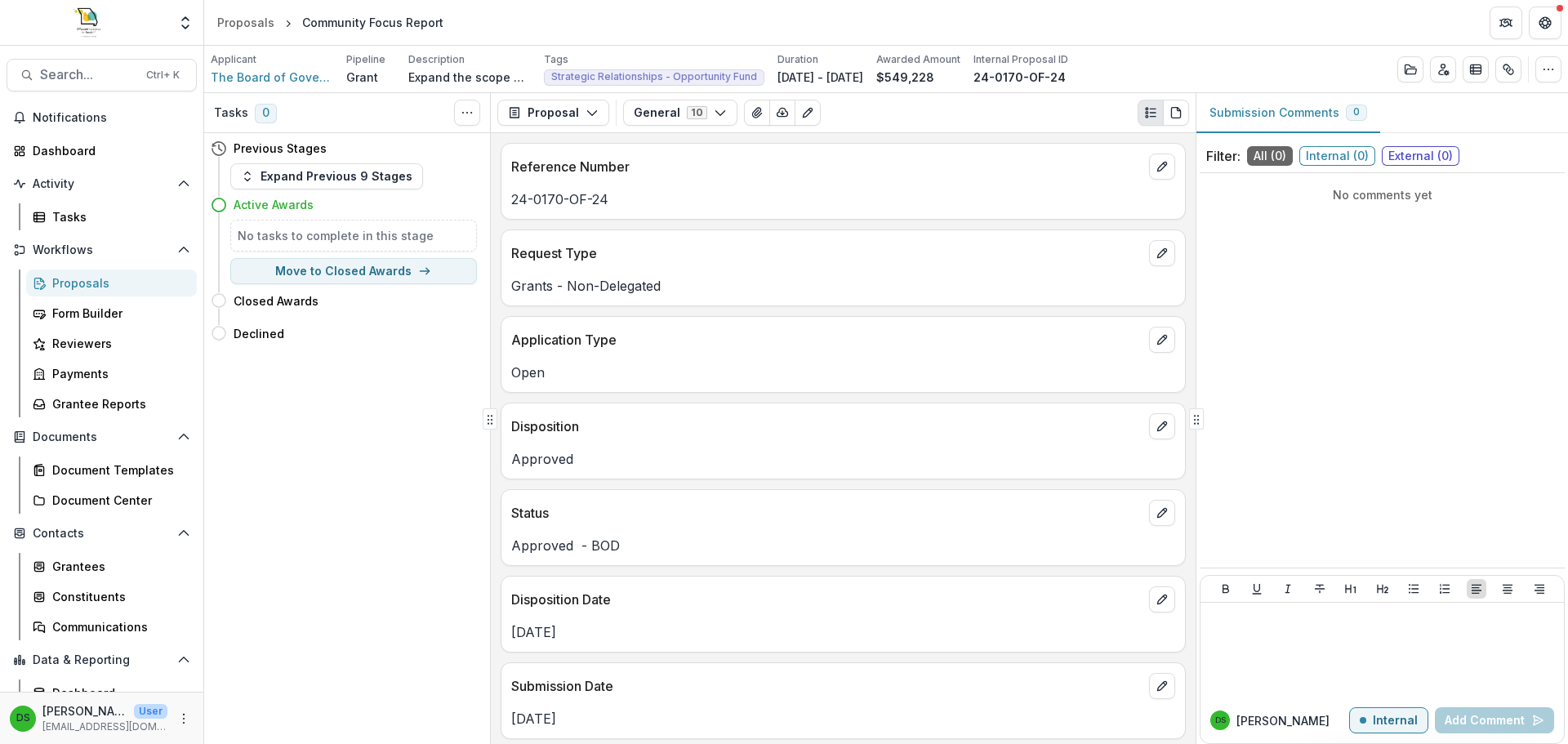 click on "Internal ( 0 )" at bounding box center [1337, 156] 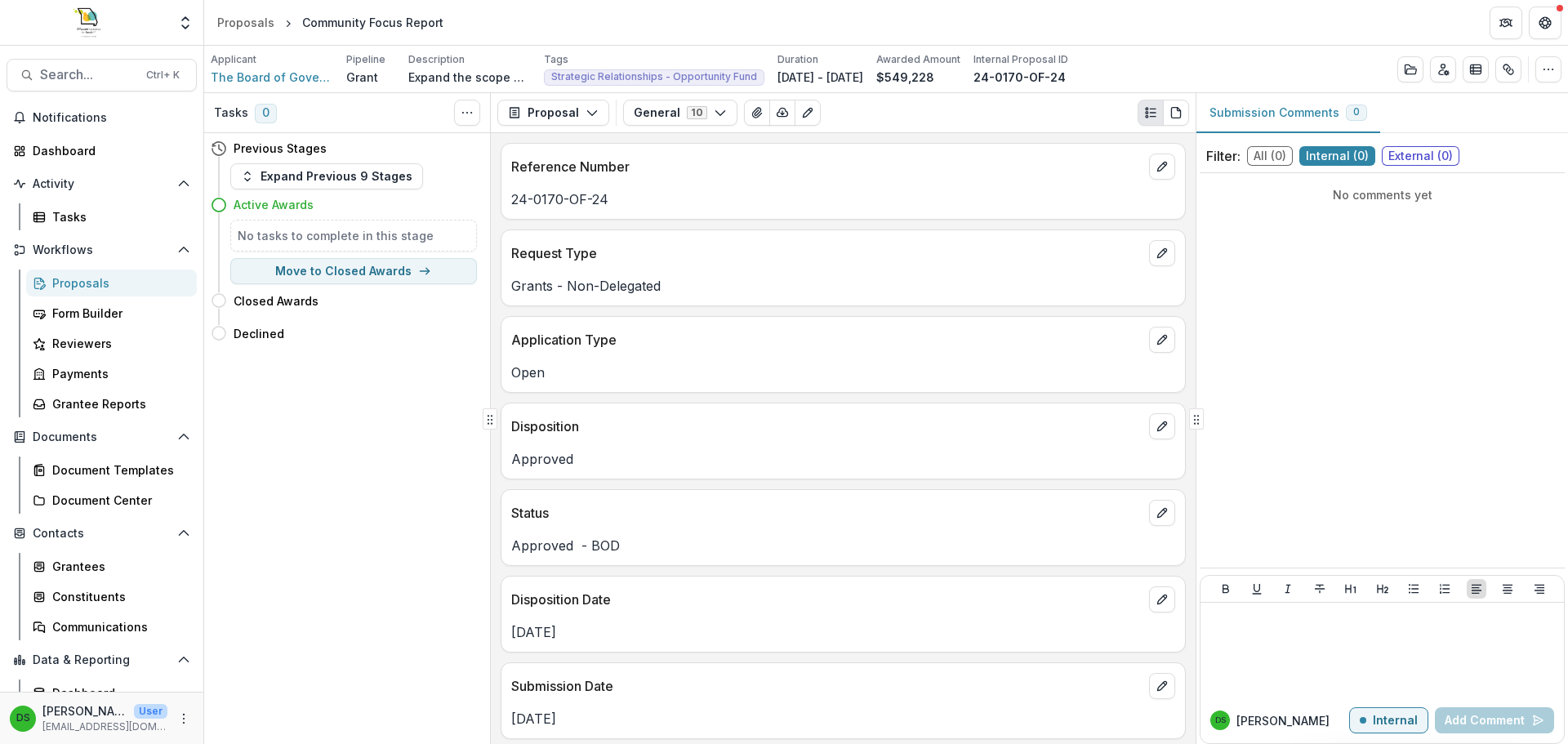 click on "External ( 0 )" at bounding box center (1420, 156) 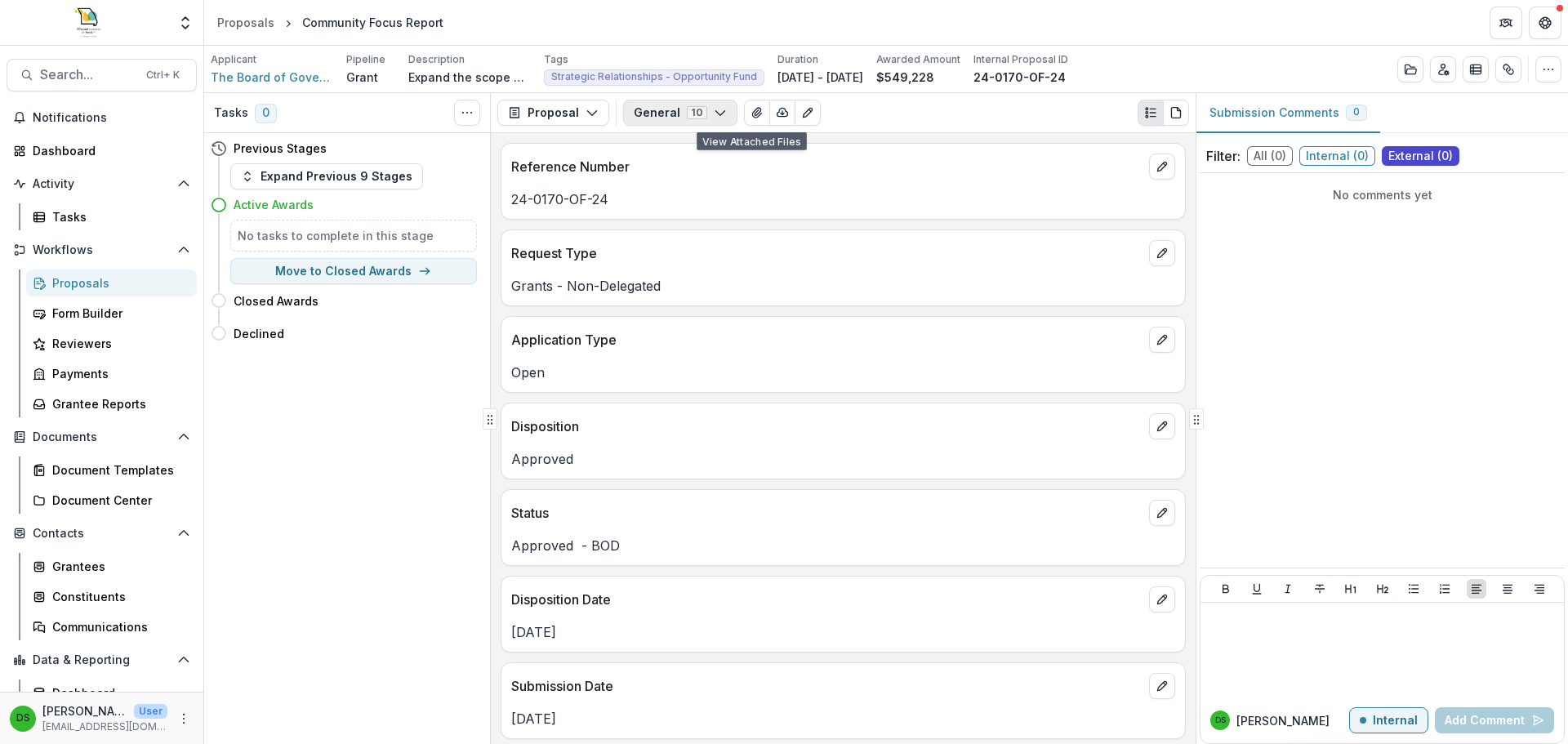 click on "General 10" at bounding box center [680, 113] 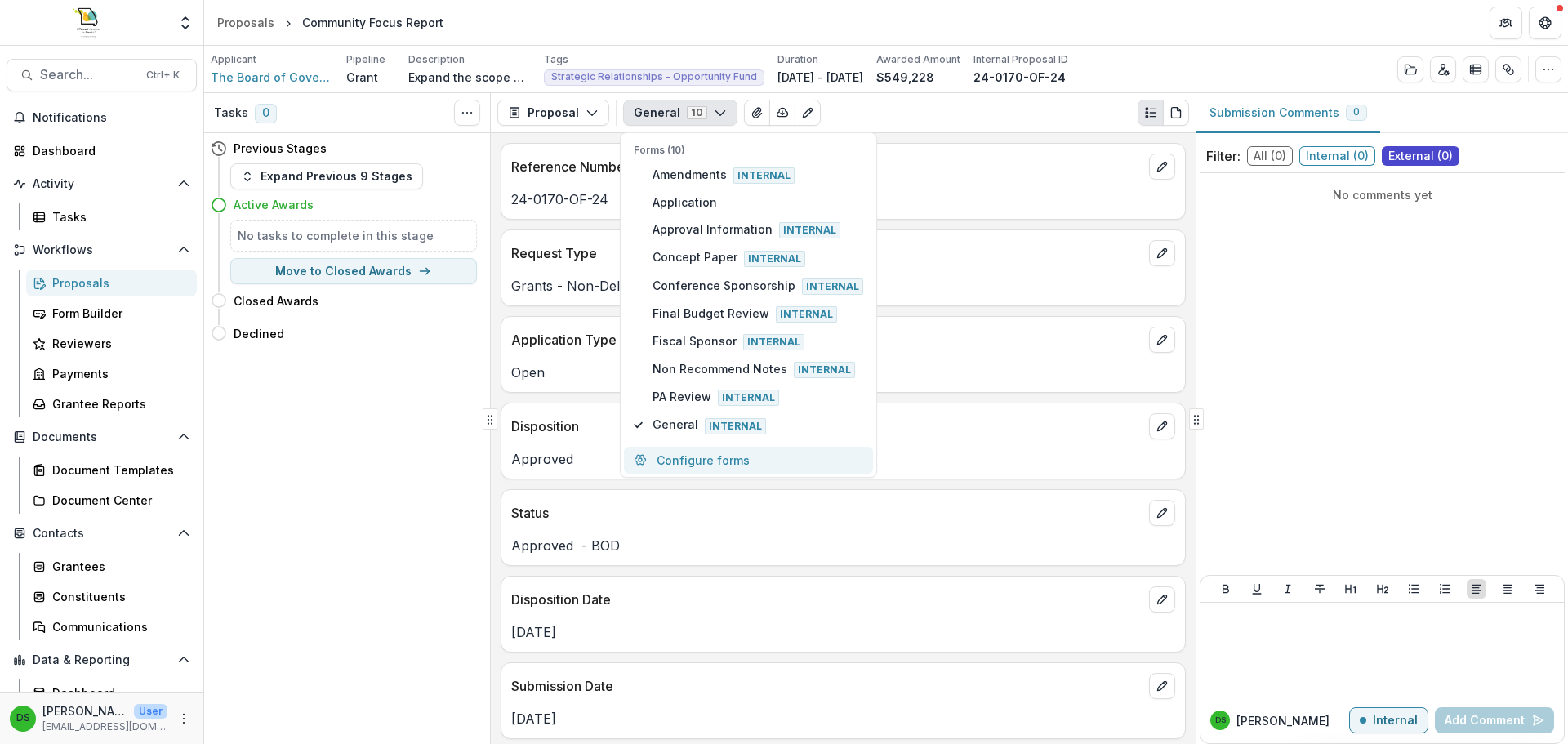 click on "Configure forms" at bounding box center [748, 460] 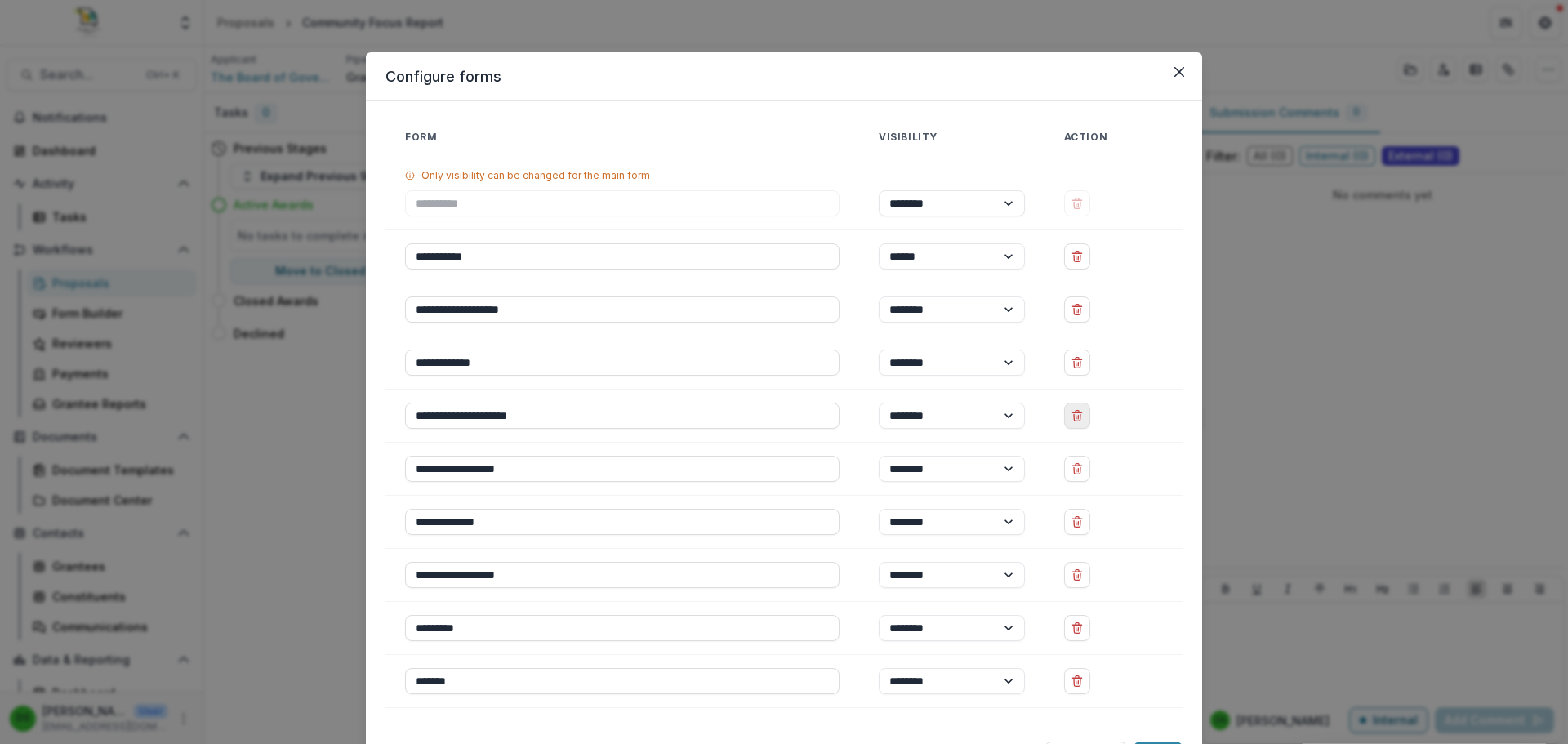click 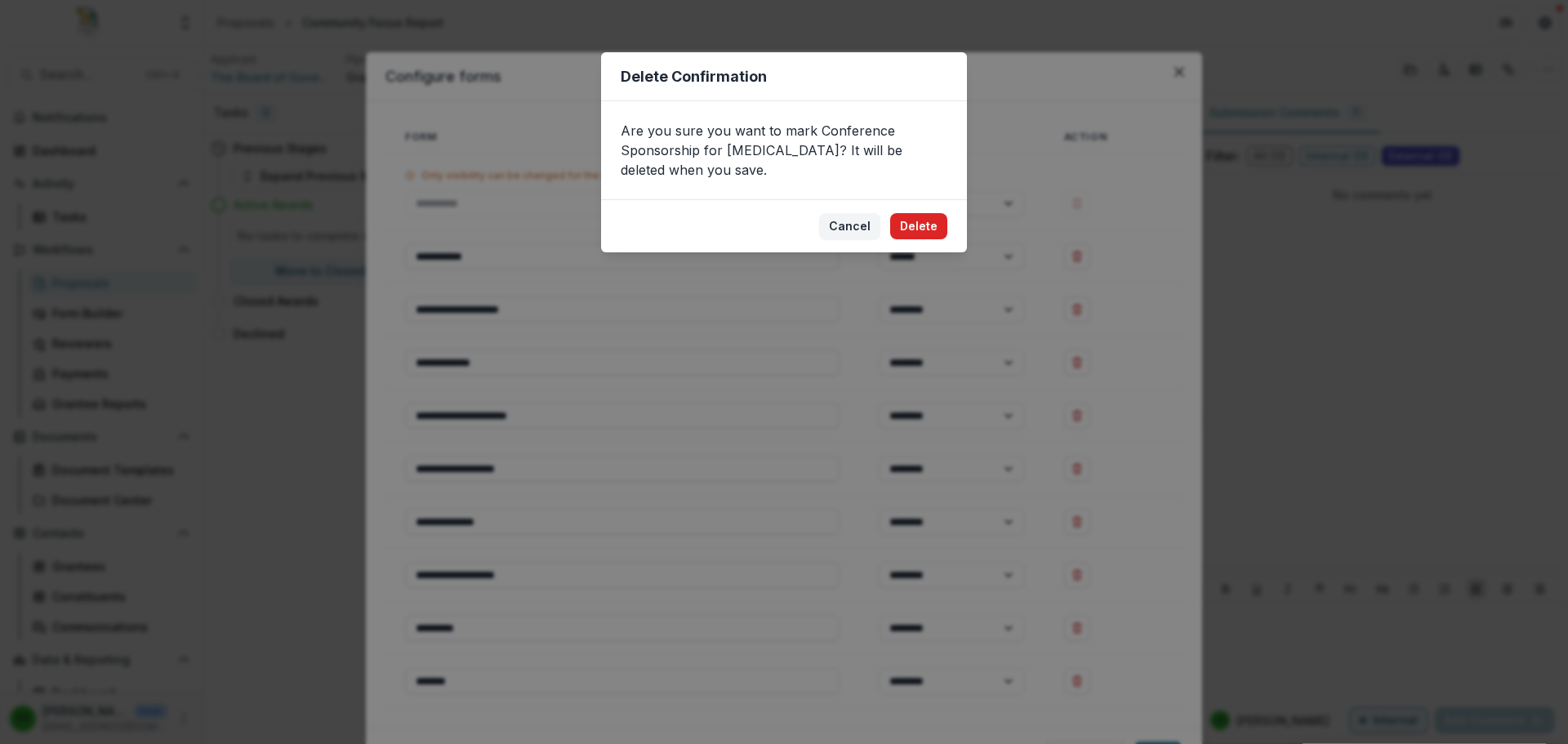 click on "Delete" at bounding box center (919, 226) 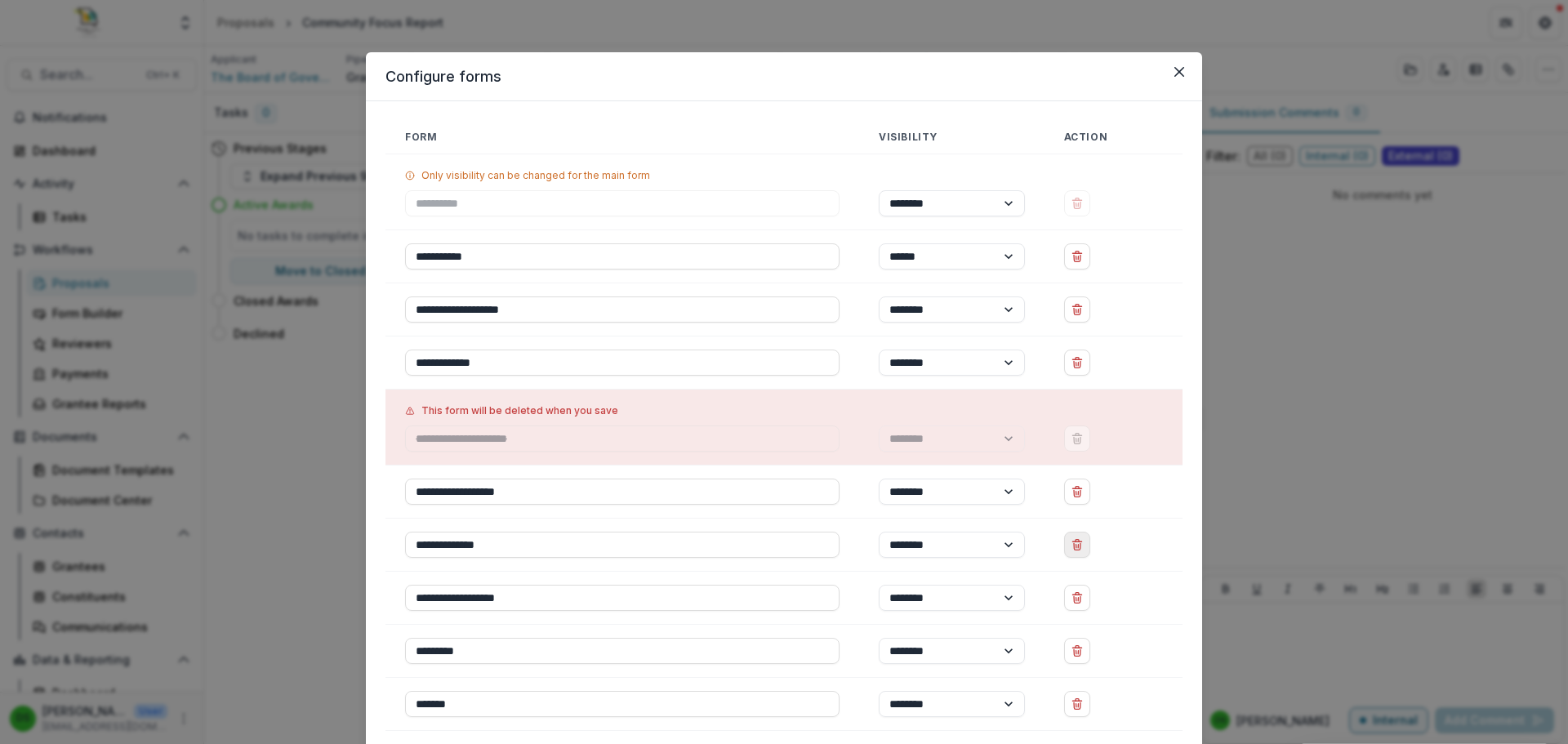 click 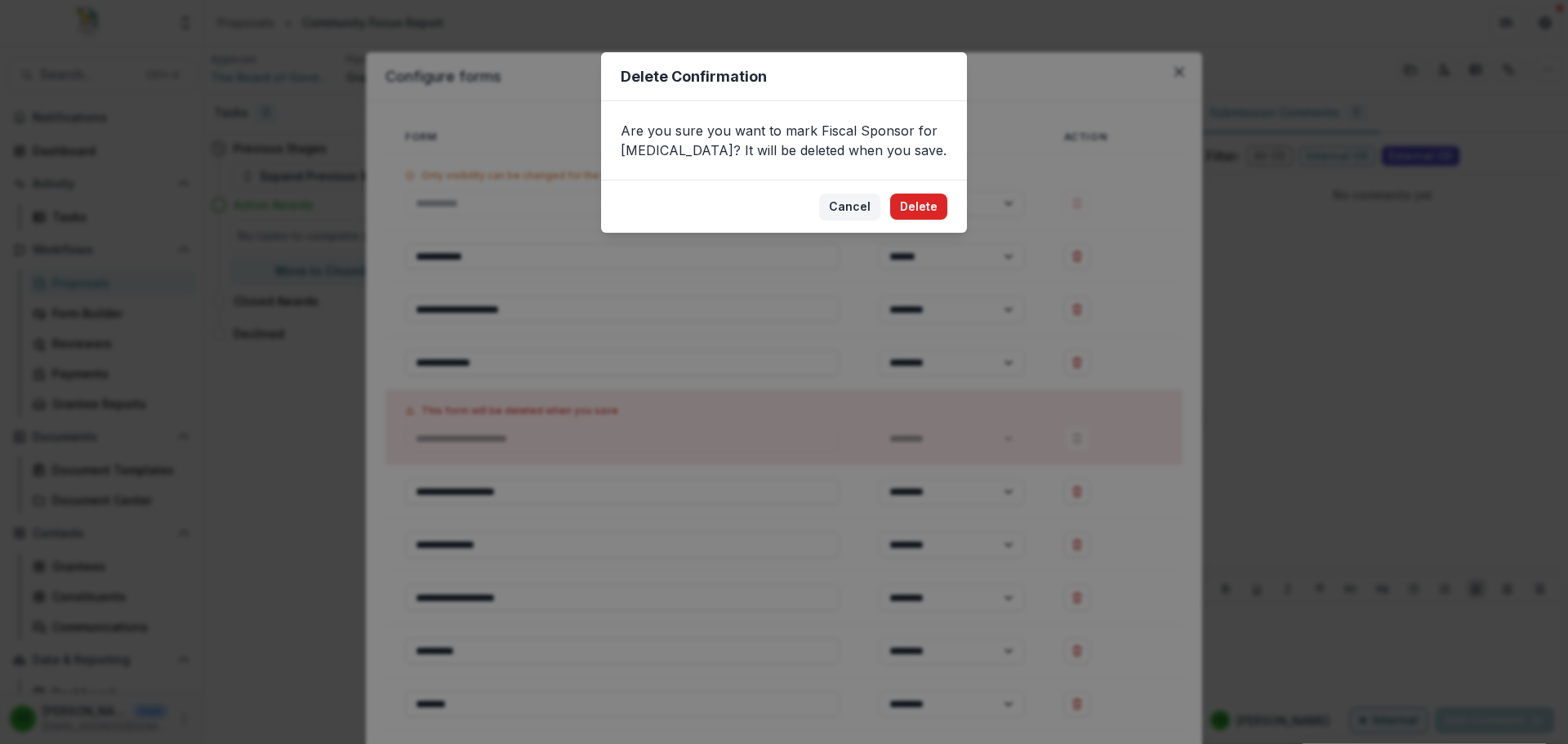 click on "Delete" at bounding box center (919, 207) 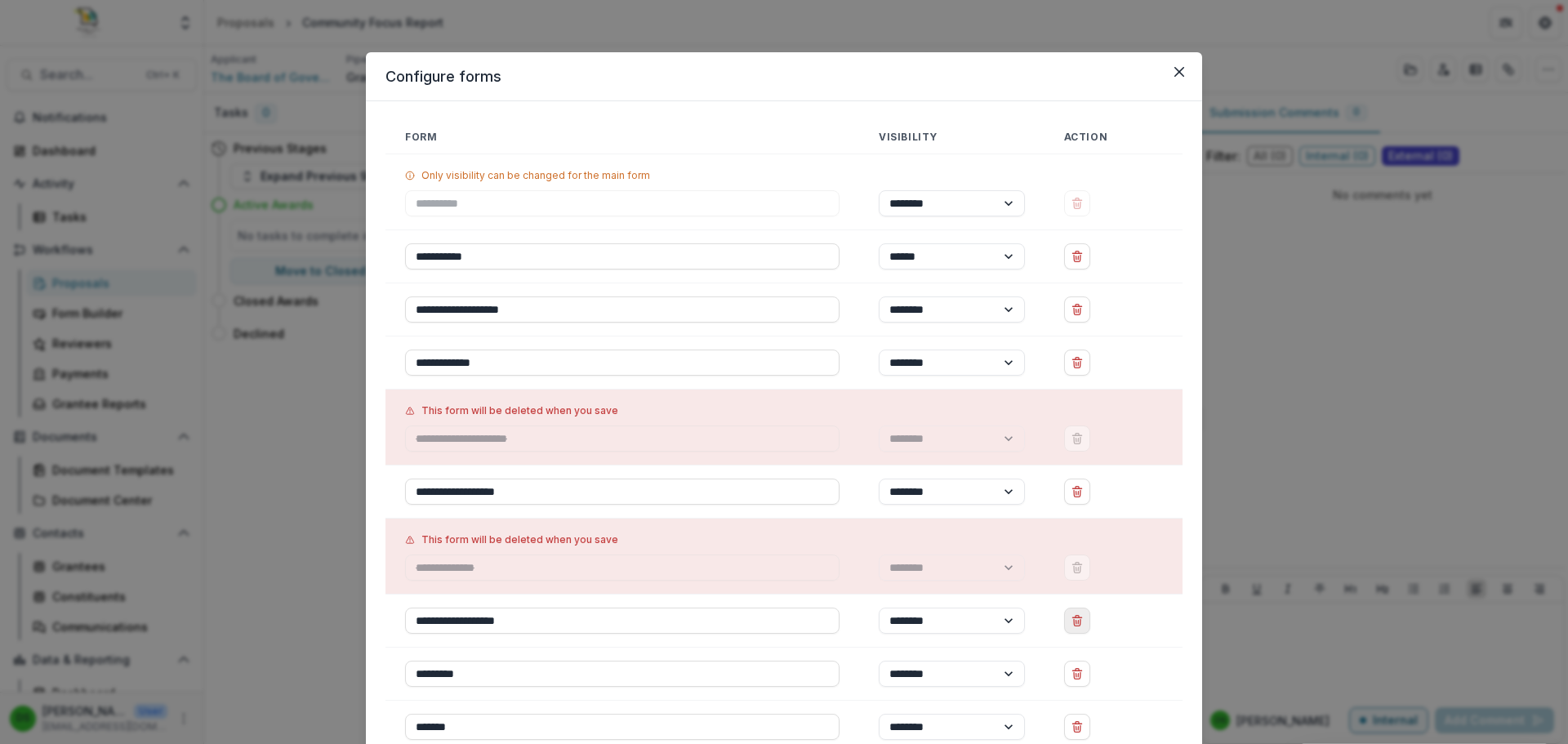 click at bounding box center (1077, 621) 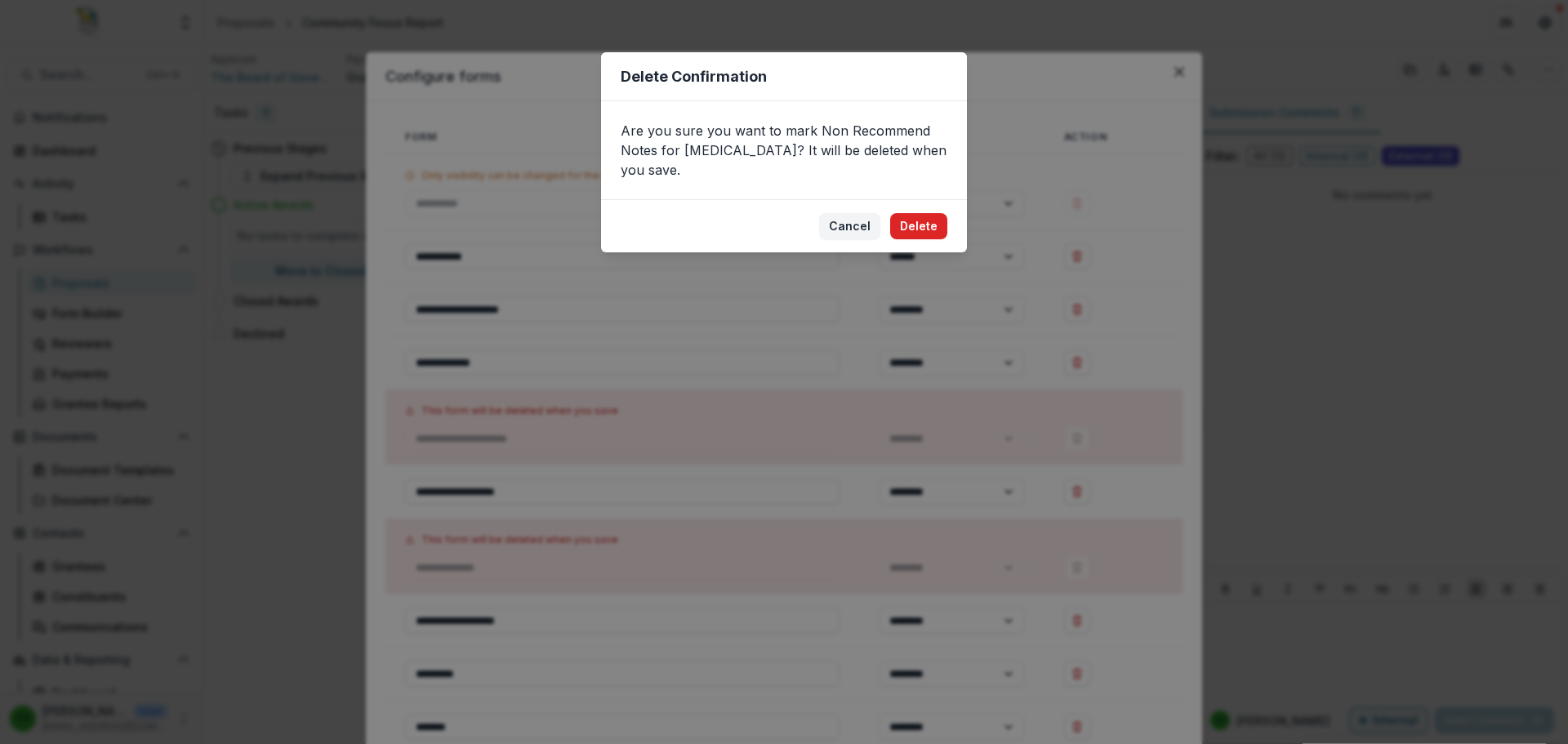click on "Delete" at bounding box center [919, 226] 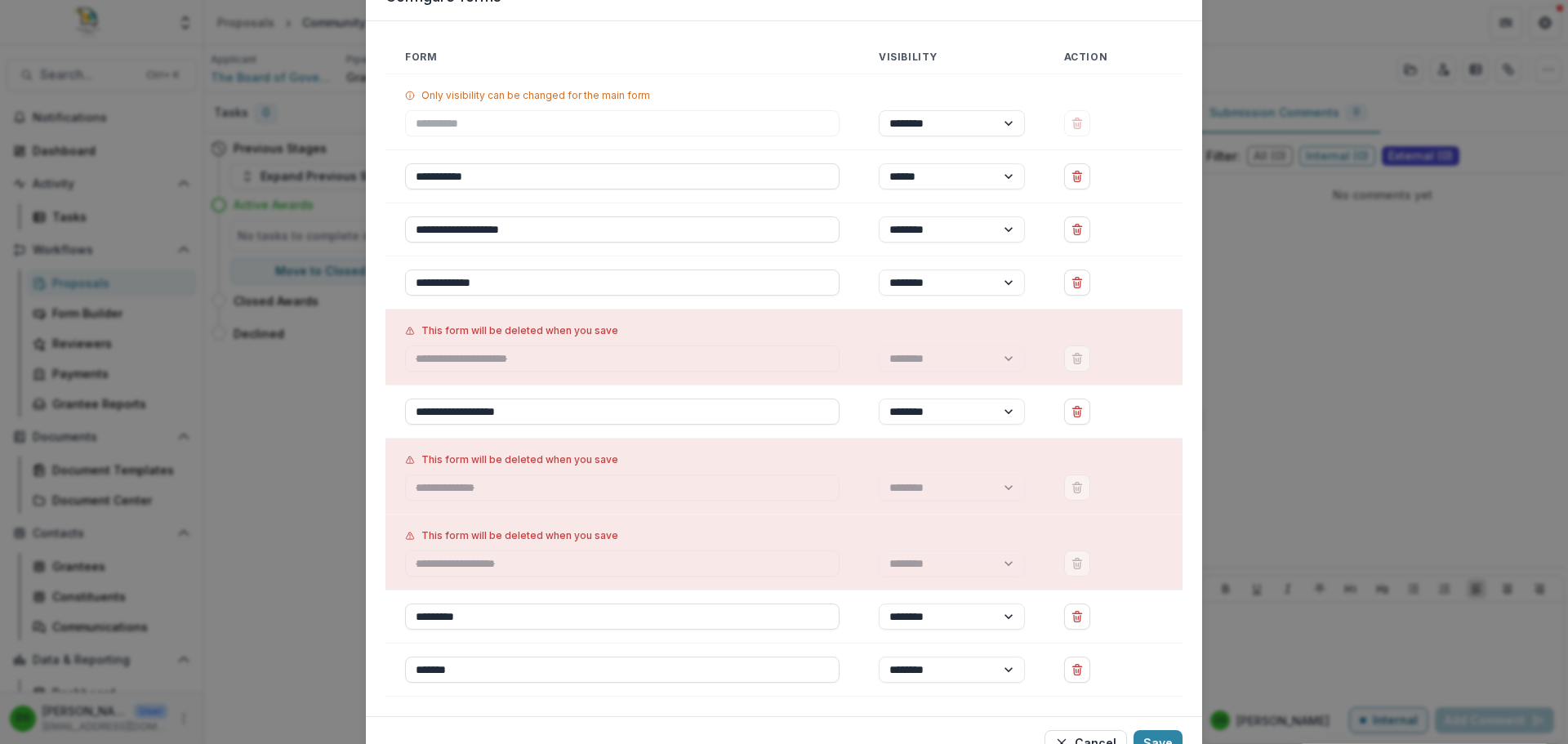 scroll, scrollTop: 158, scrollLeft: 0, axis: vertical 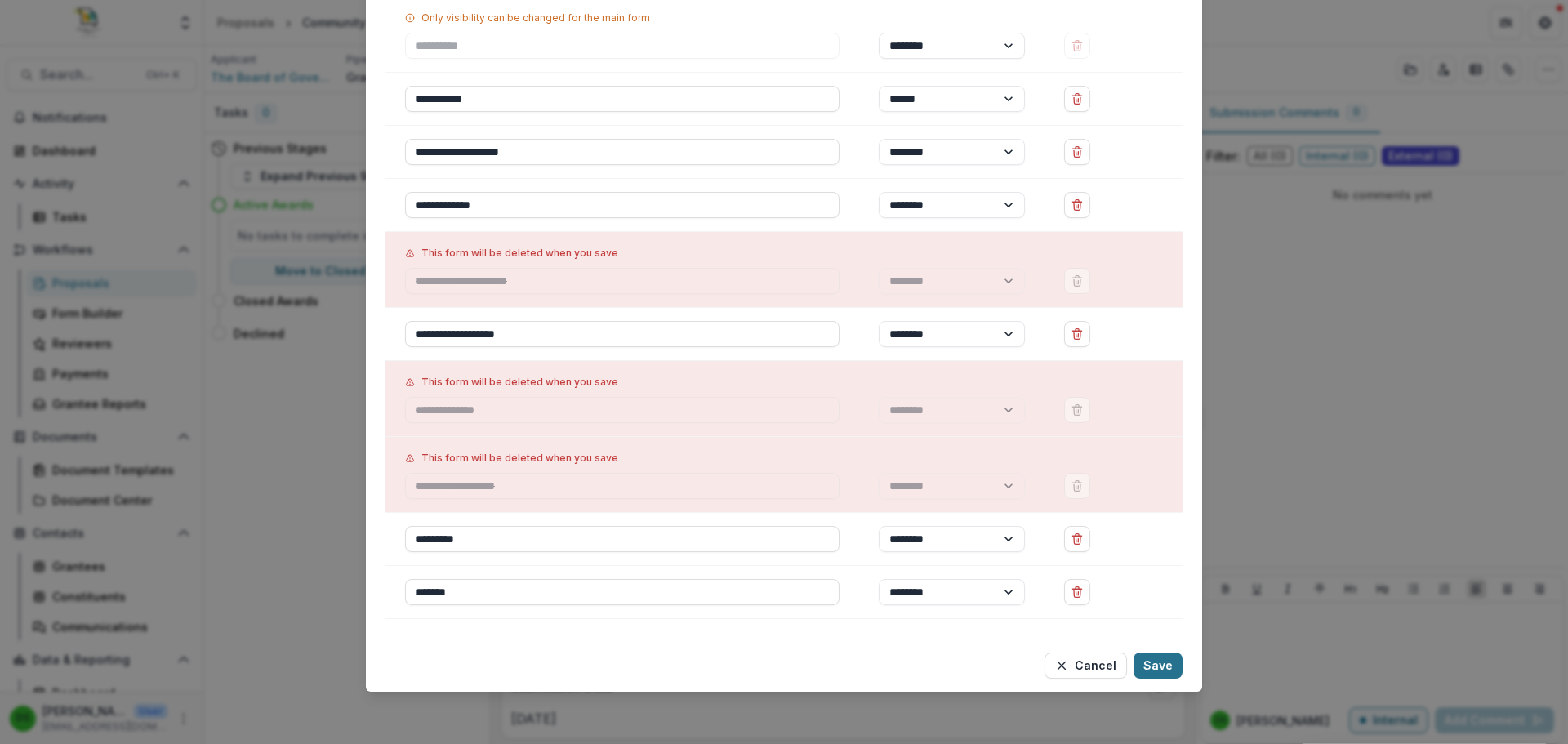 click on "Save" at bounding box center (1158, 666) 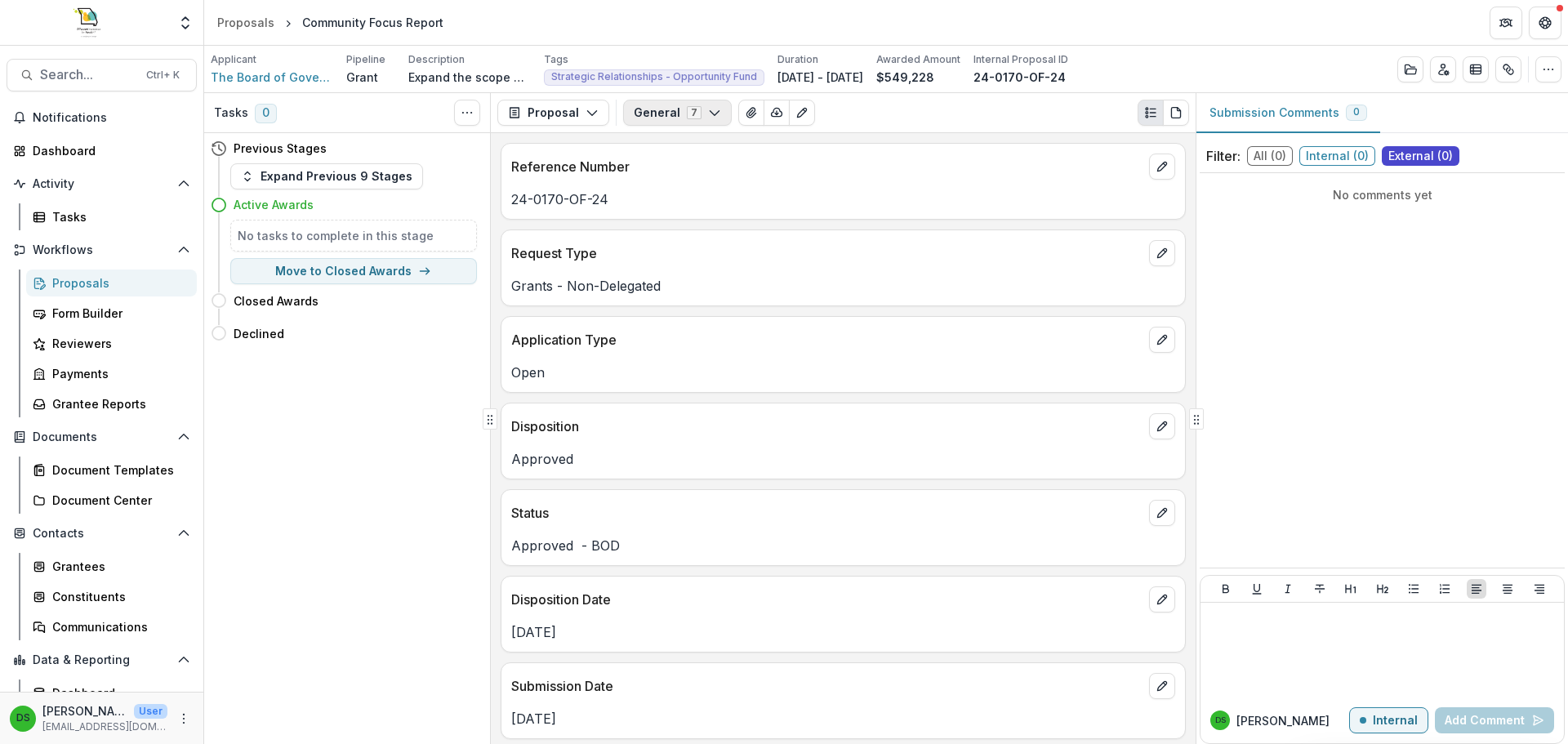 click on "General 7" at bounding box center [677, 113] 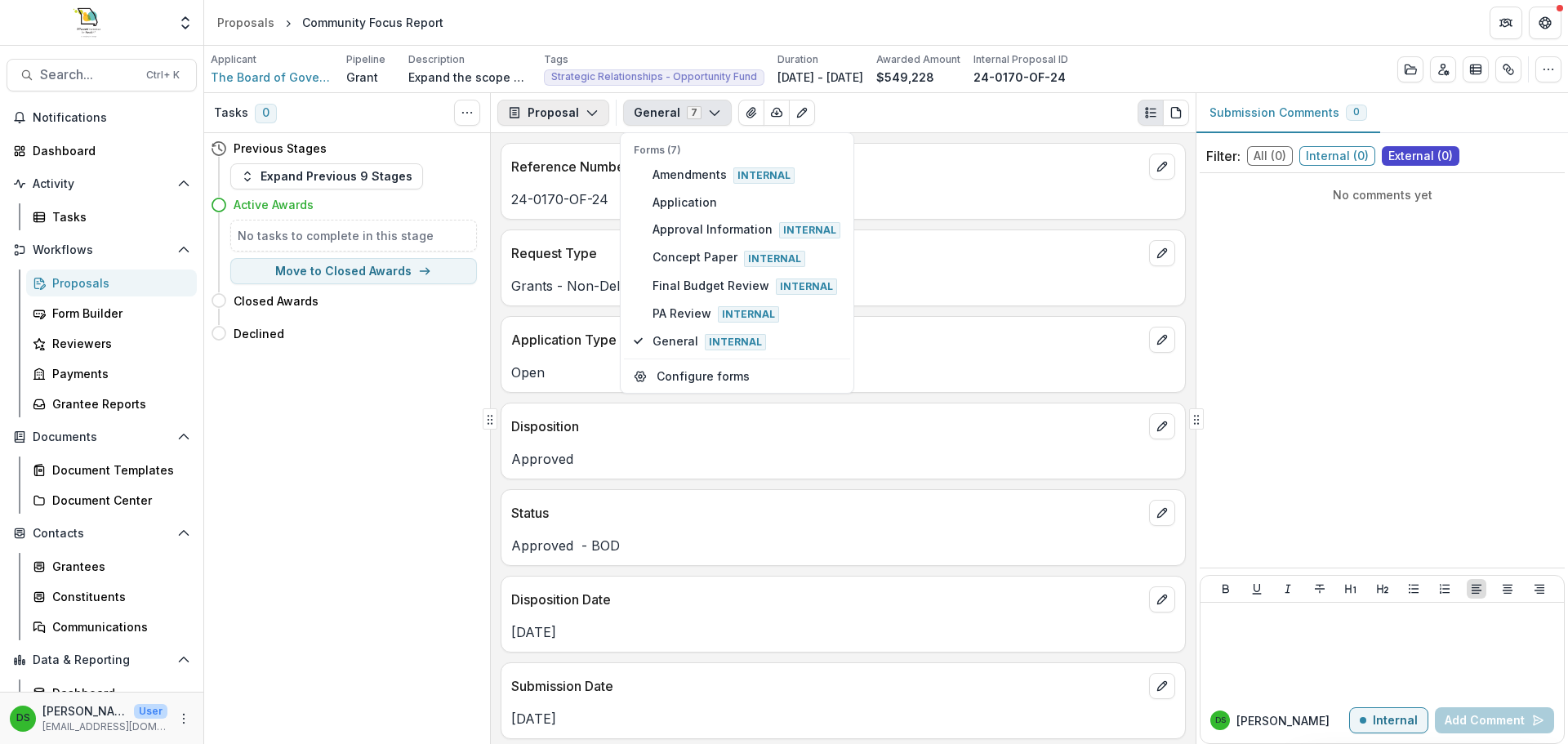 click on "Proposal" at bounding box center [553, 113] 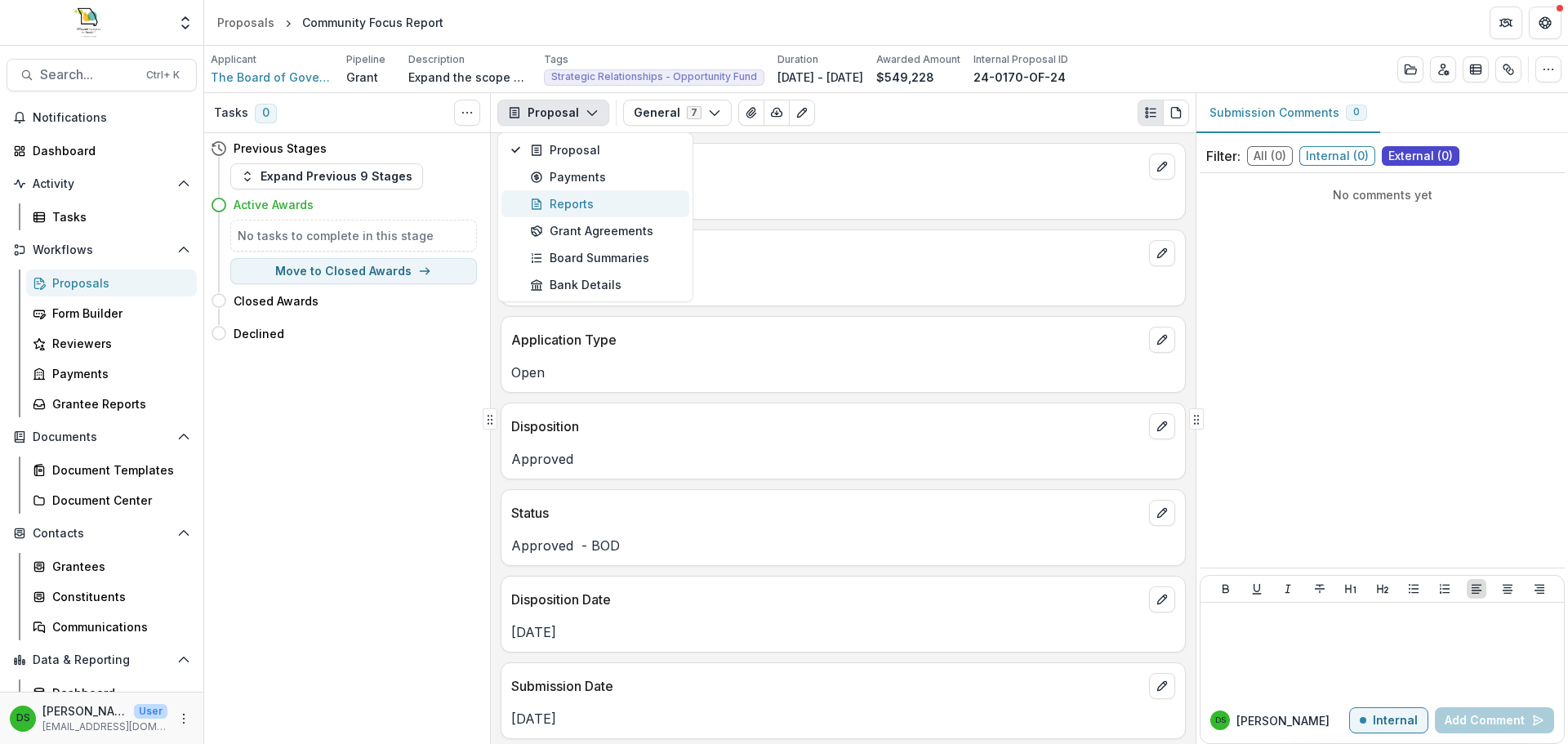 click on "Reports" at bounding box center [604, 203] 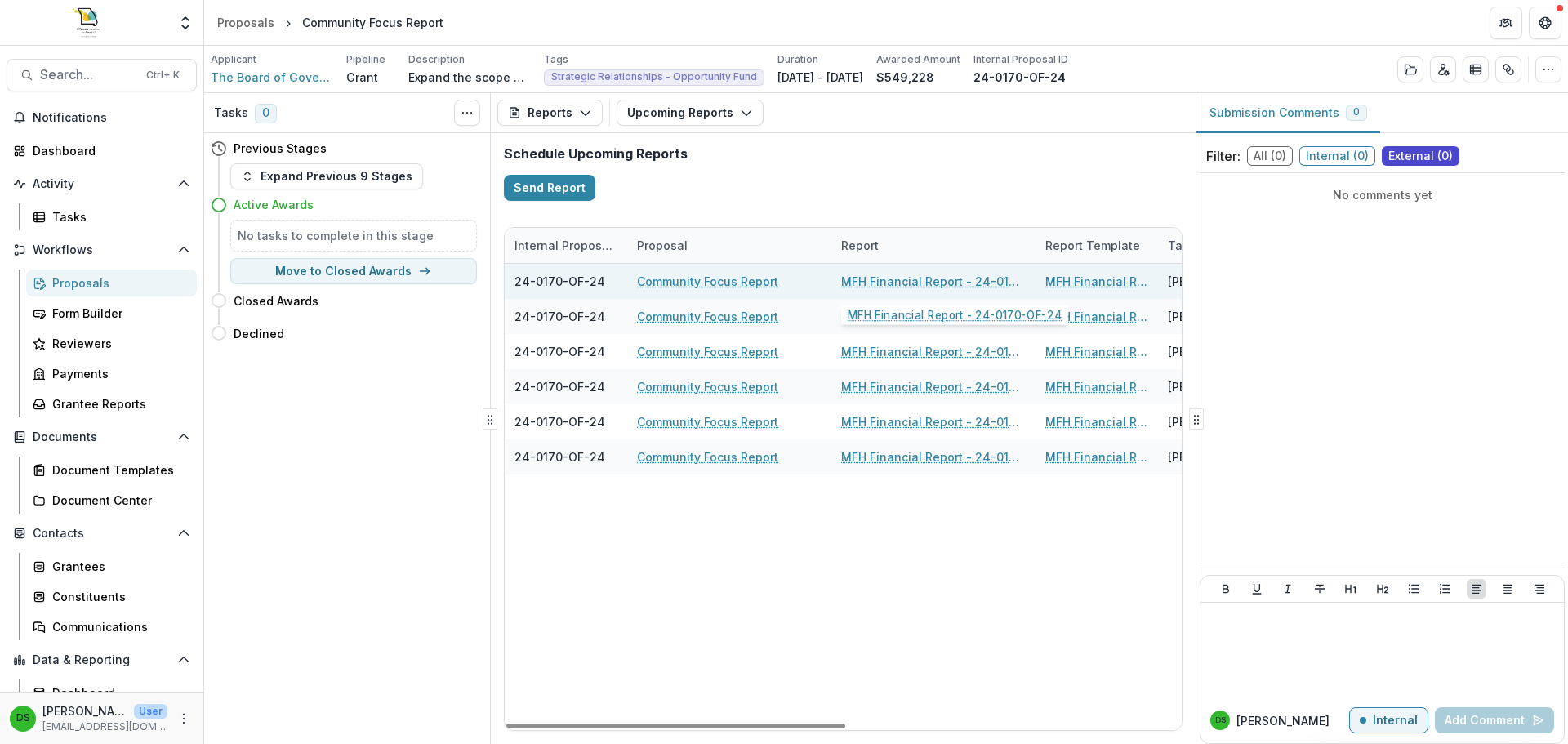 click on "MFH Financial Report - 24-0170-OF-24" at bounding box center [933, 281] 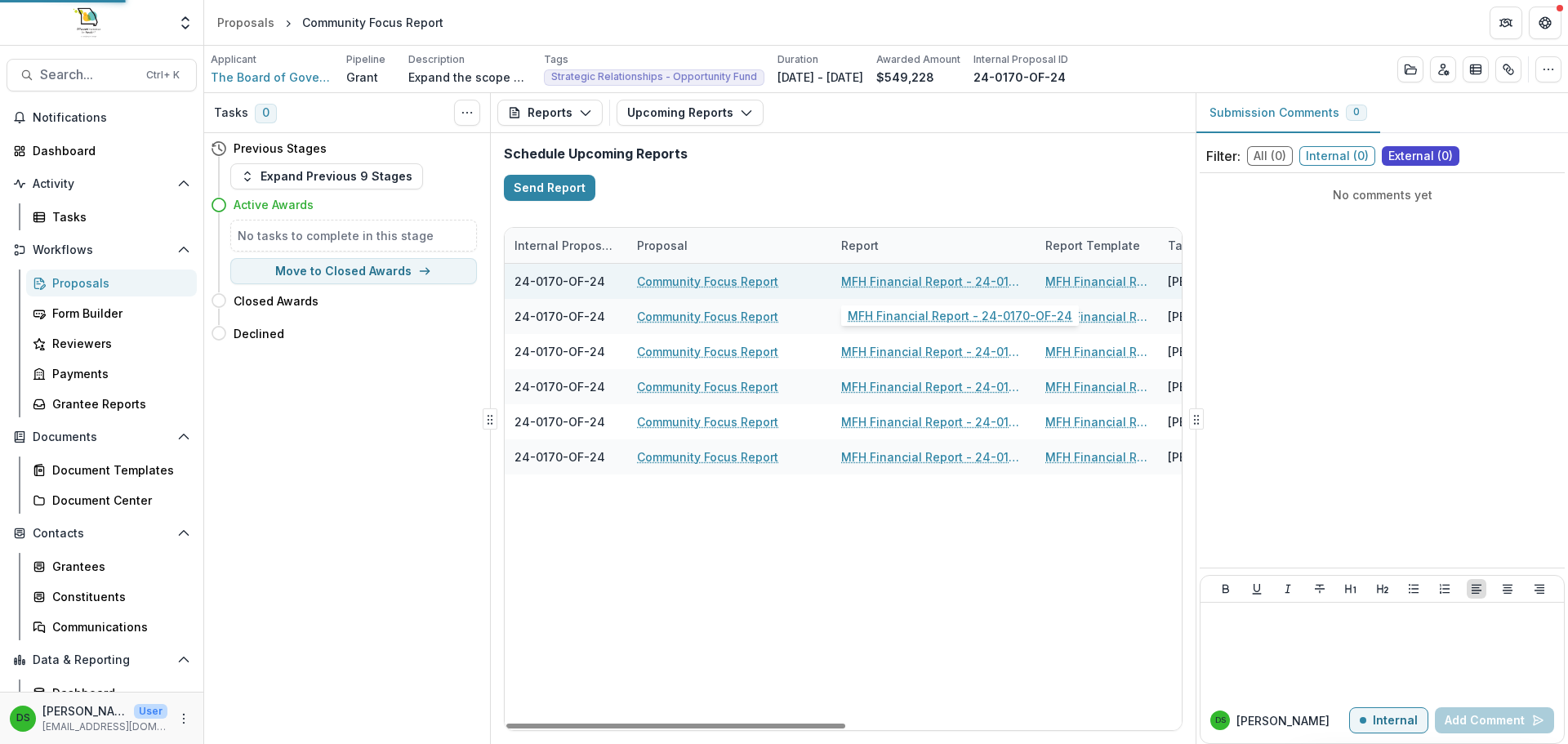 select on "********" 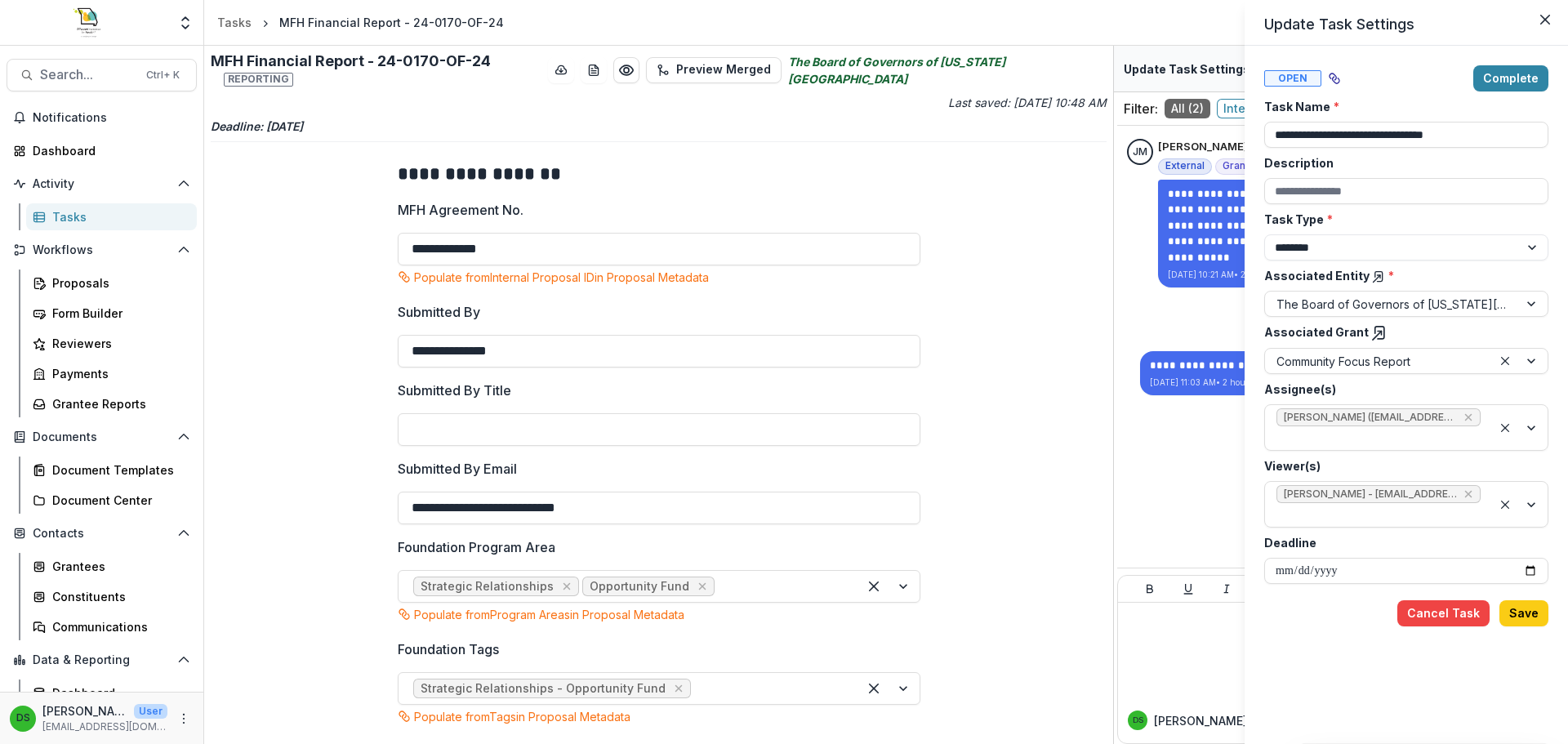 click on "**********" at bounding box center [784, 372] 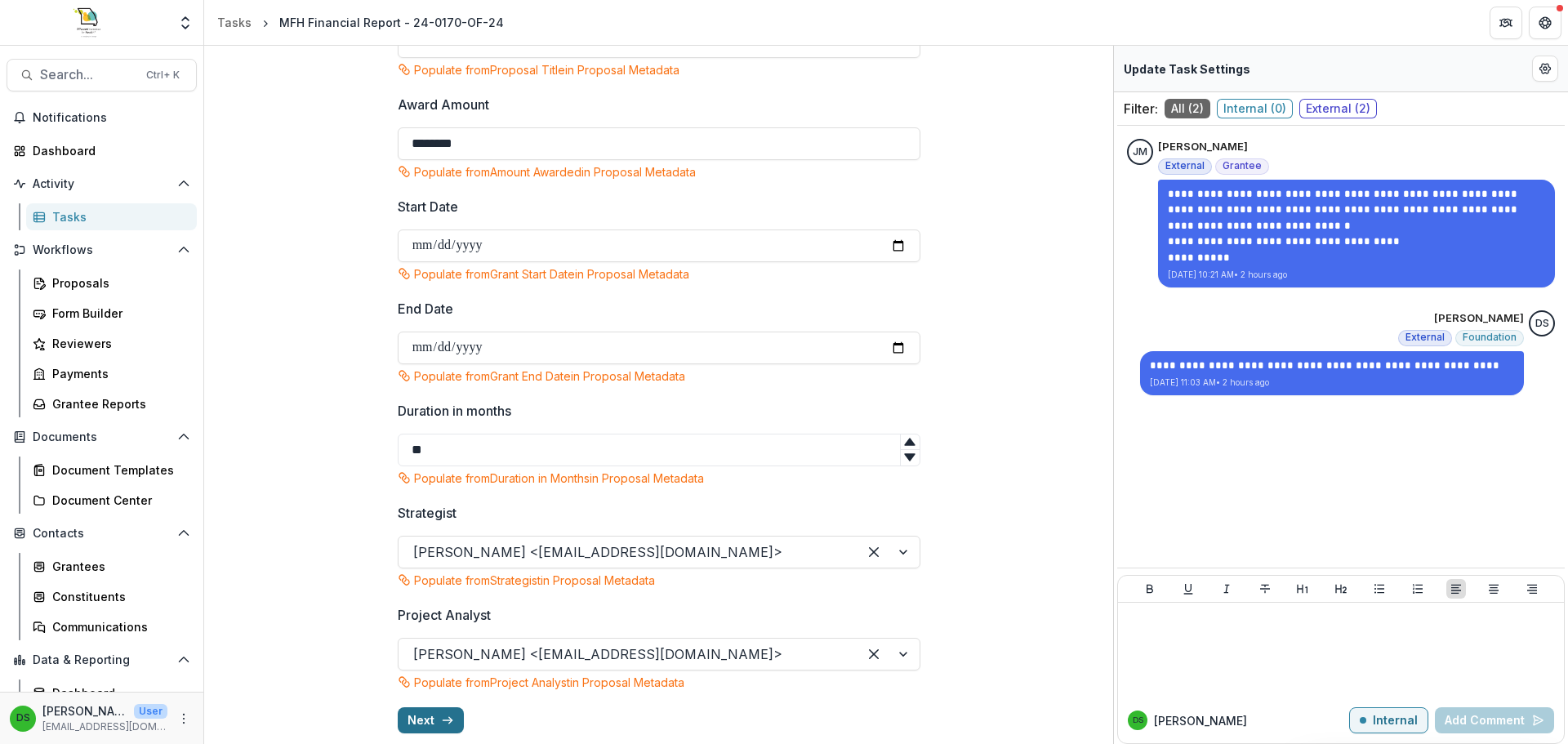 click on "Next" at bounding box center [430, 720] 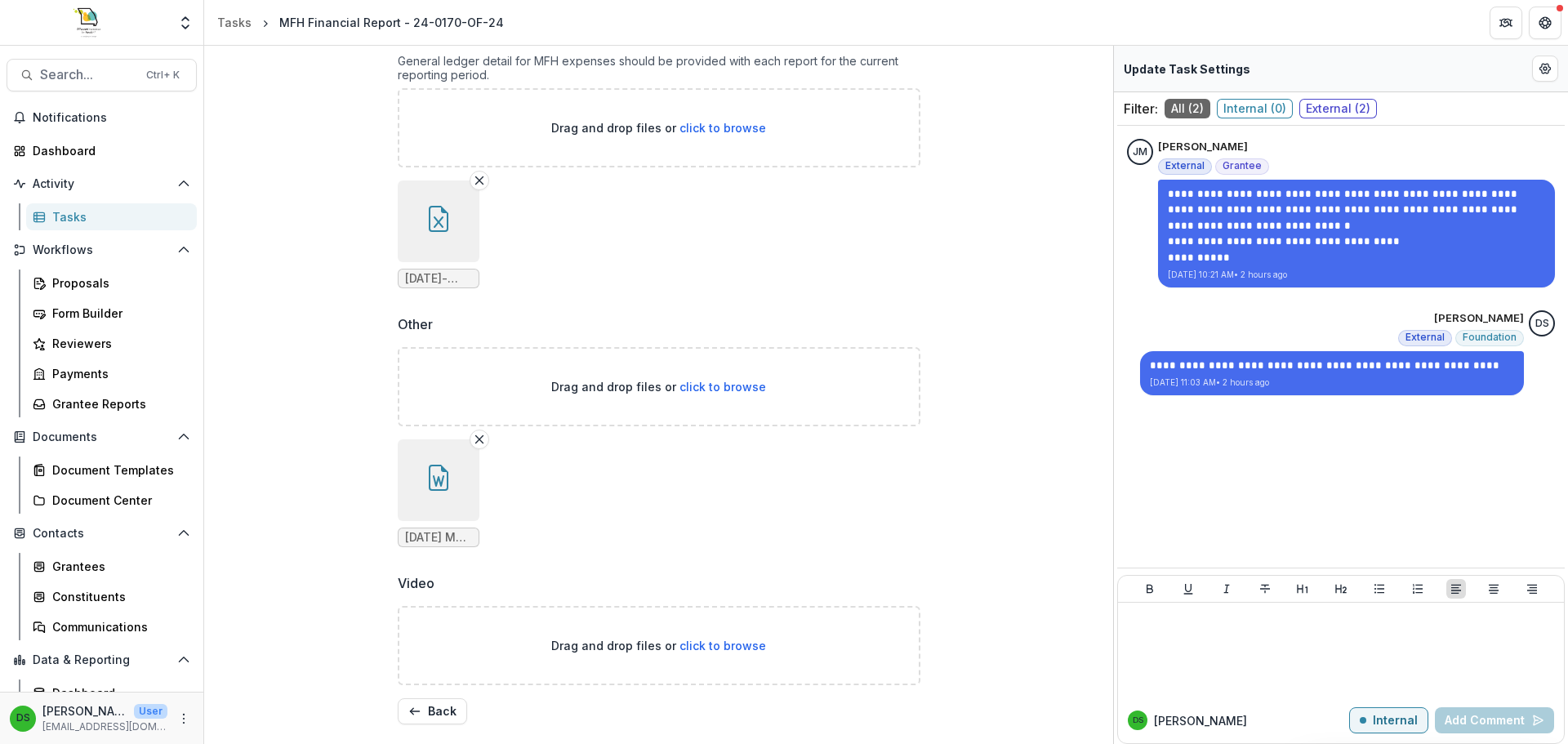 scroll, scrollTop: 524, scrollLeft: 0, axis: vertical 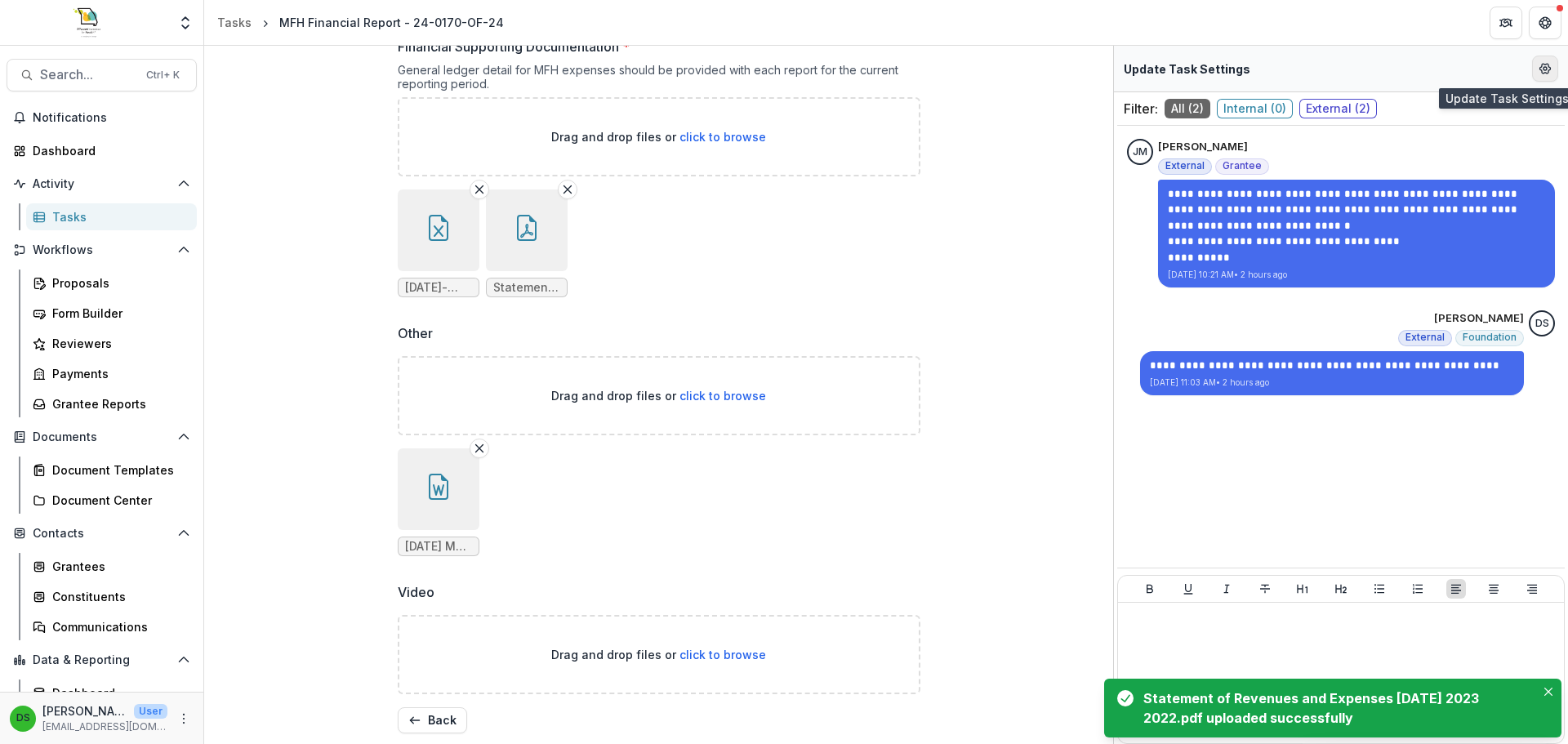 click 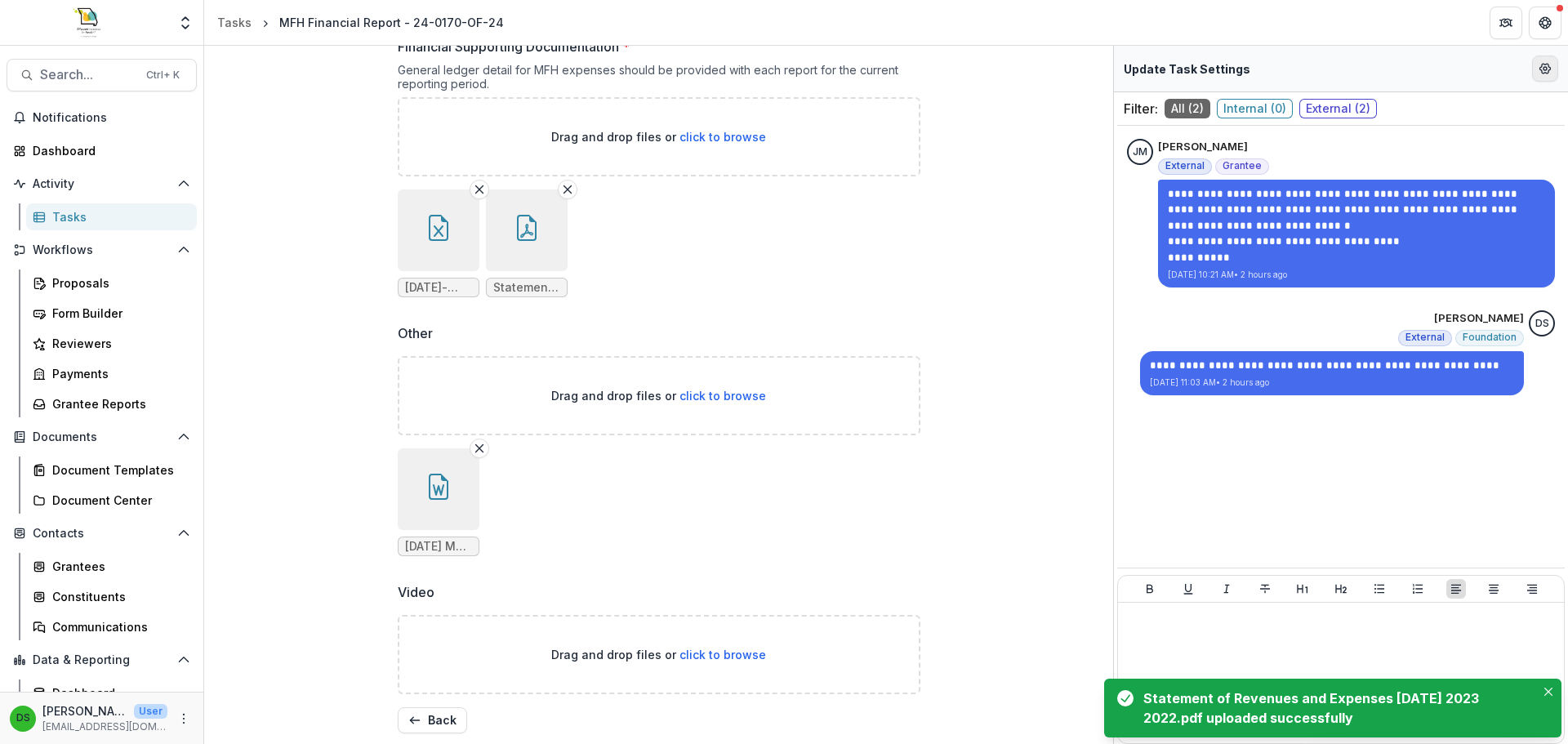 select on "********" 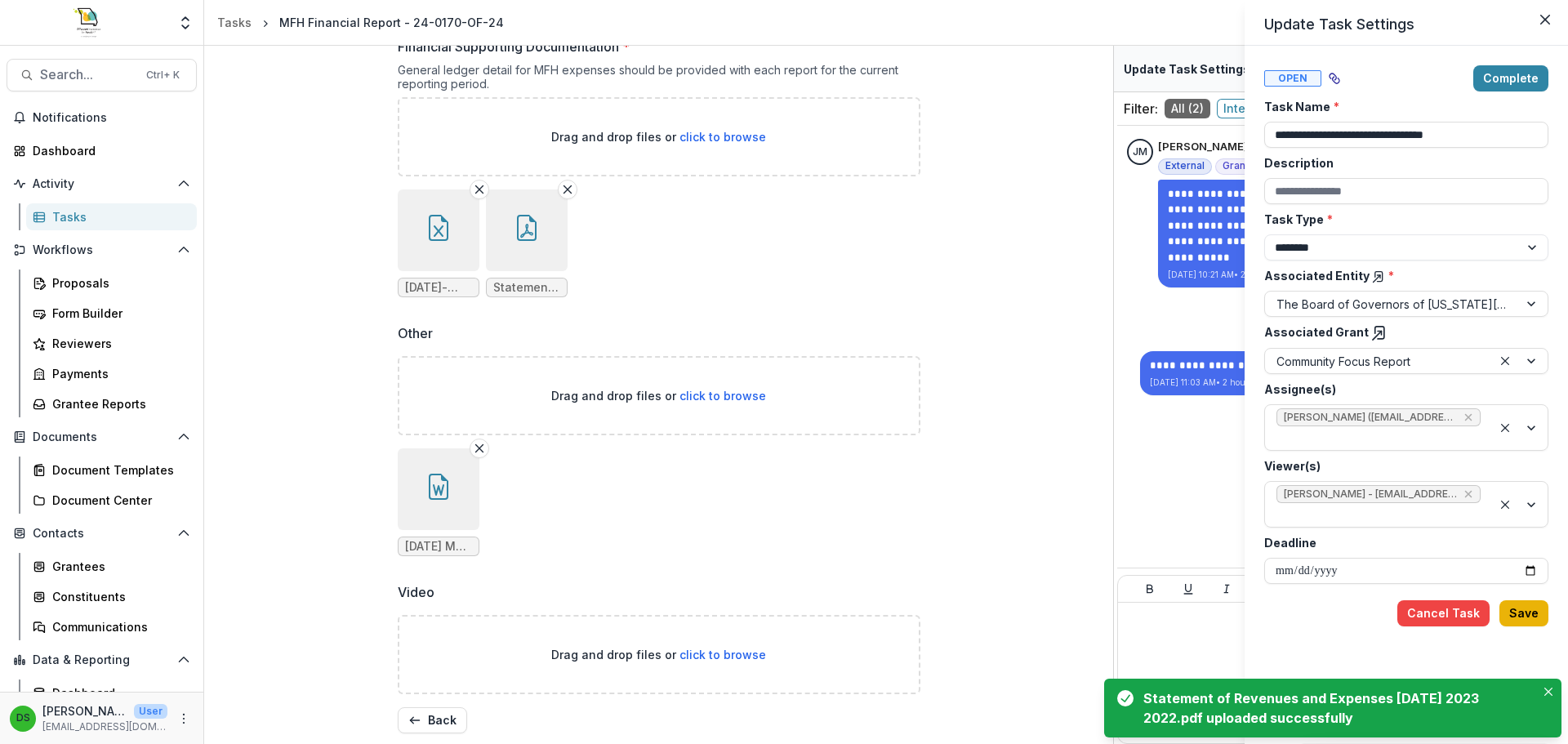 click on "Save" at bounding box center (1524, 613) 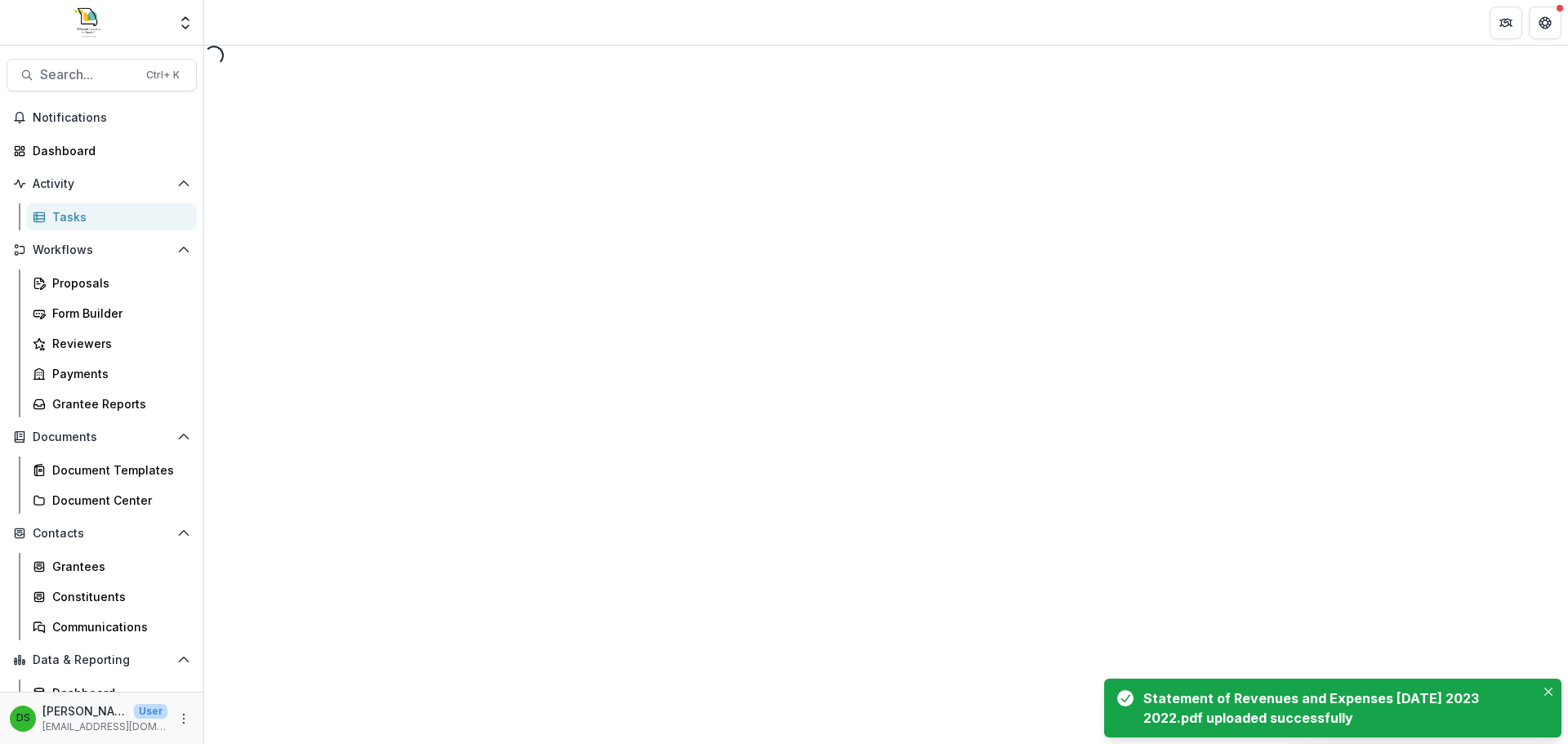 select on "********" 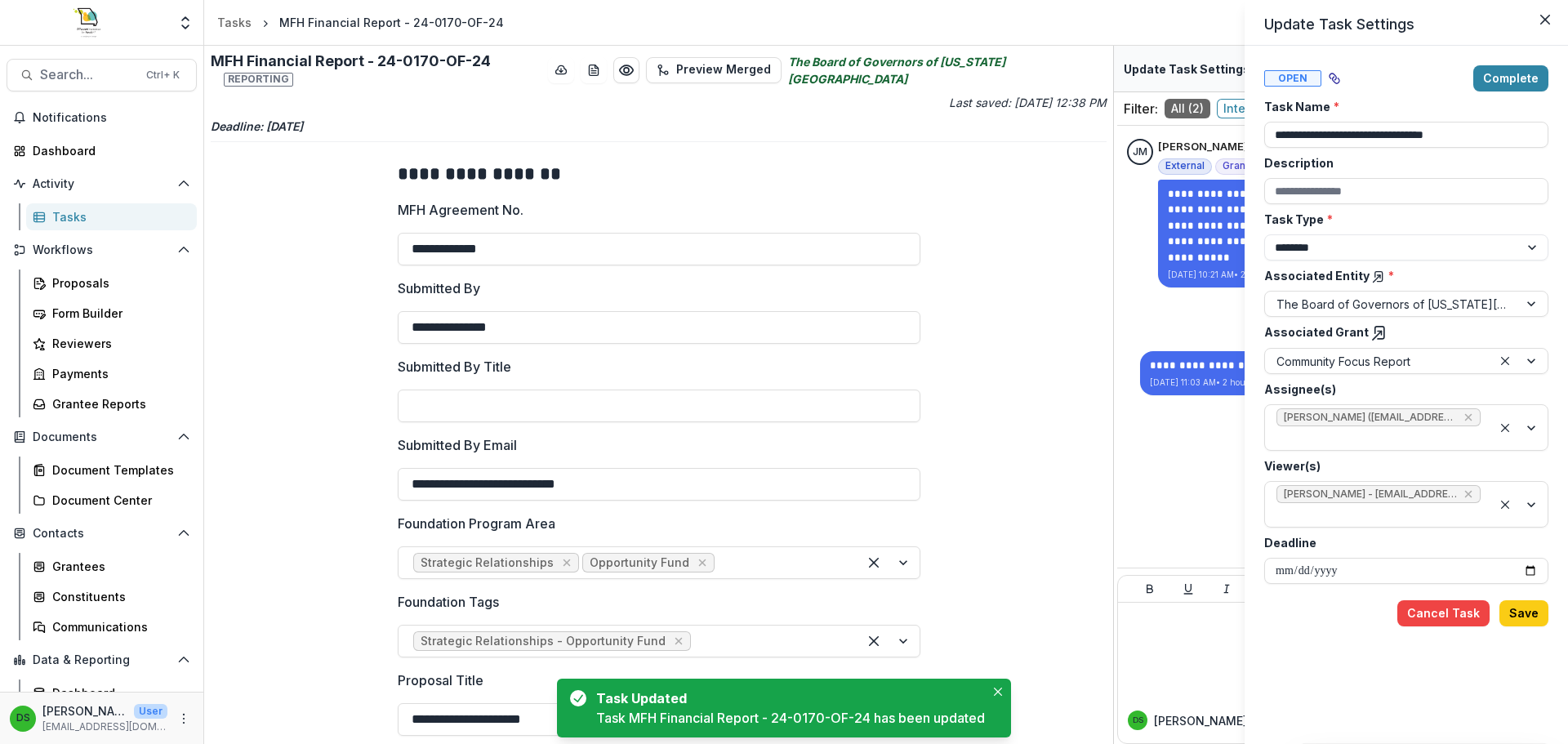 click on "**********" at bounding box center [784, 372] 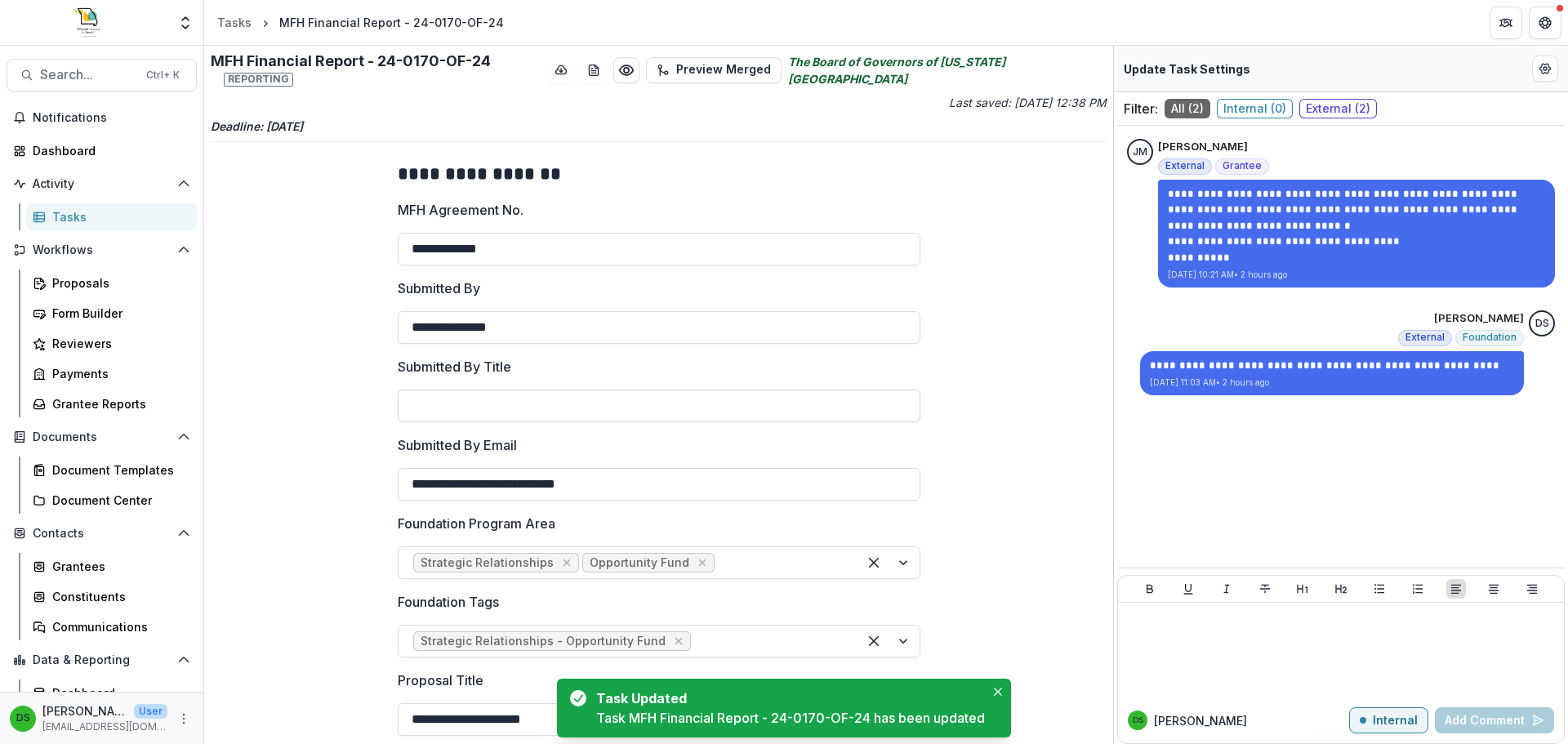 click on "Submitted By Title" at bounding box center (659, 406) 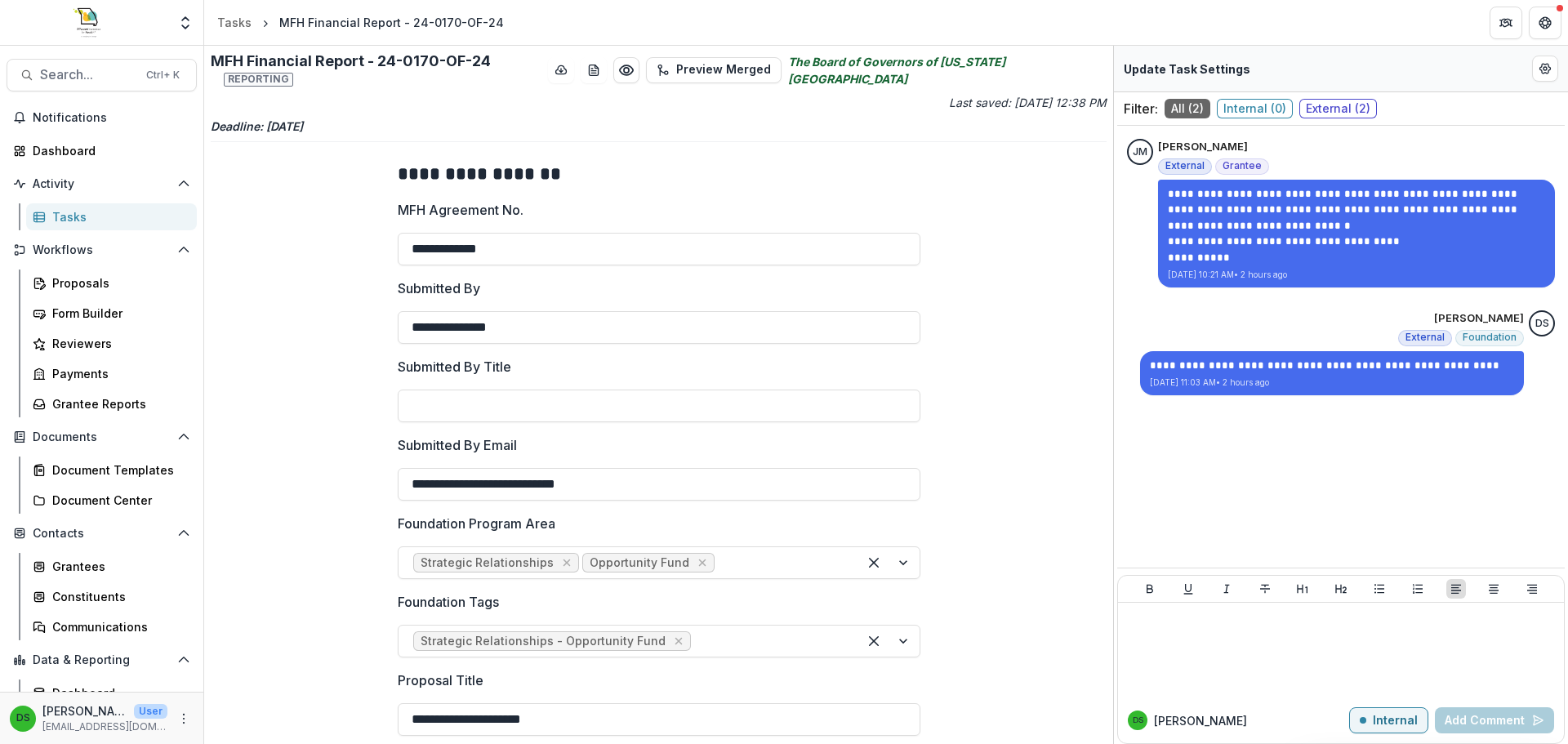 type on "**********" 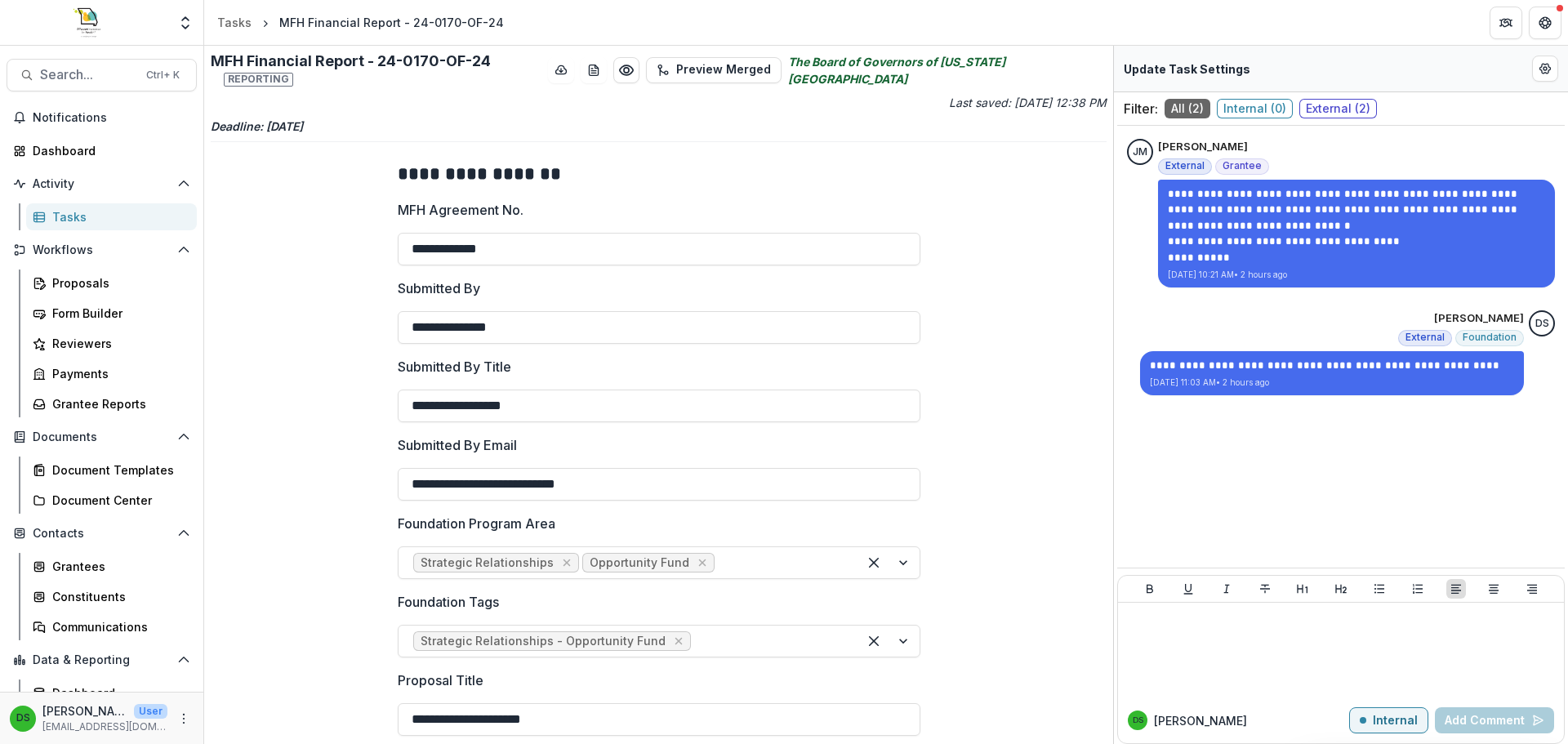 click on "**********" at bounding box center [658, 703] 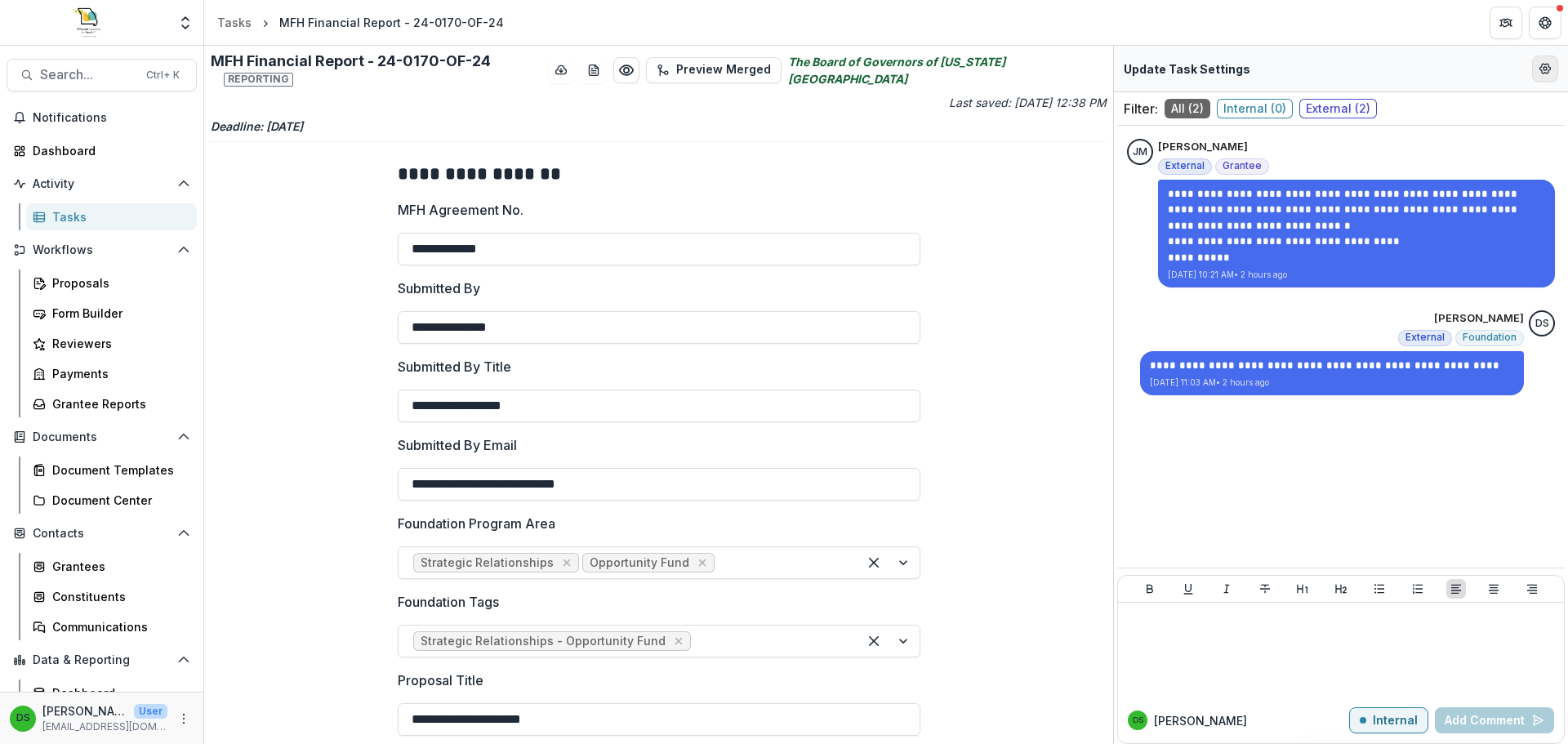 click 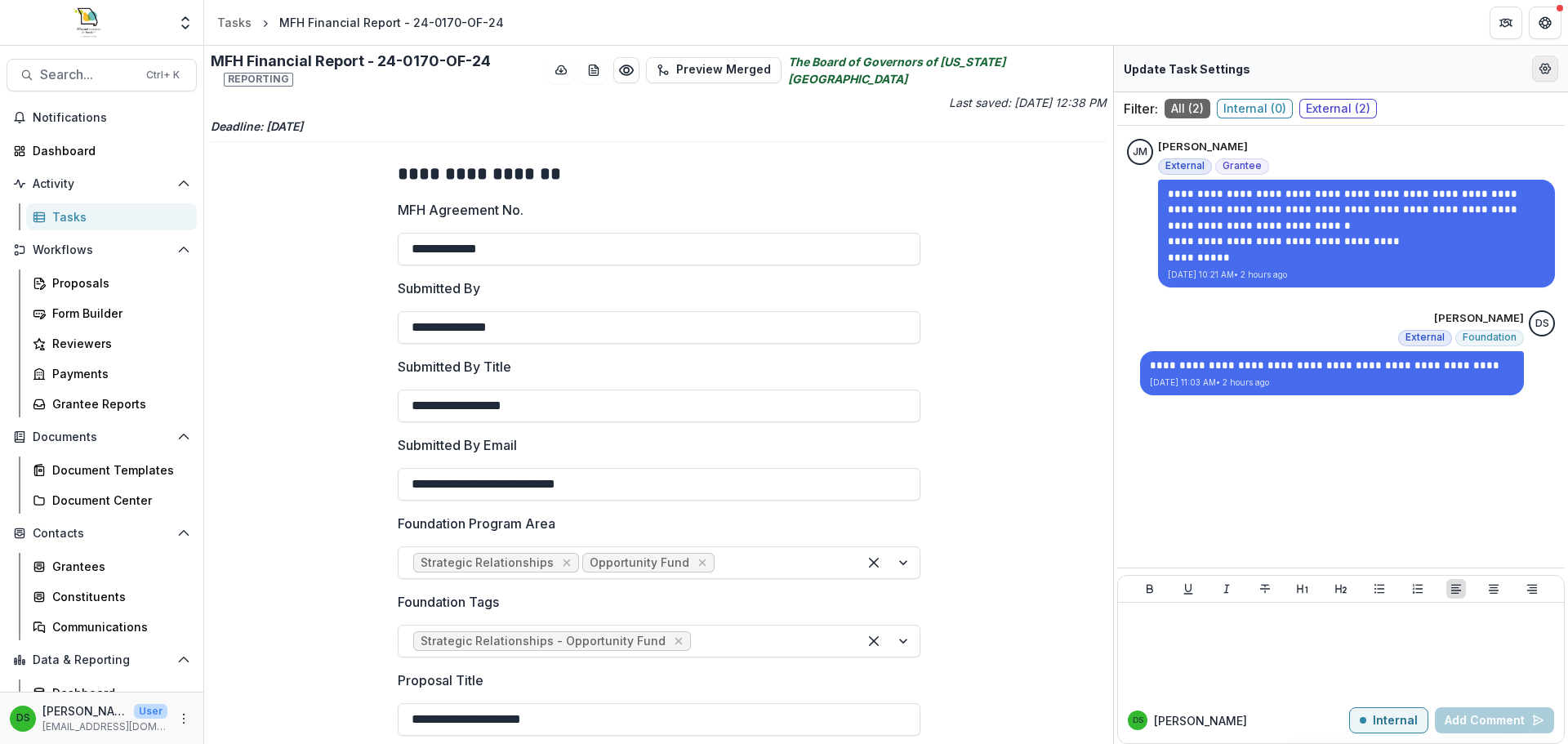 select on "********" 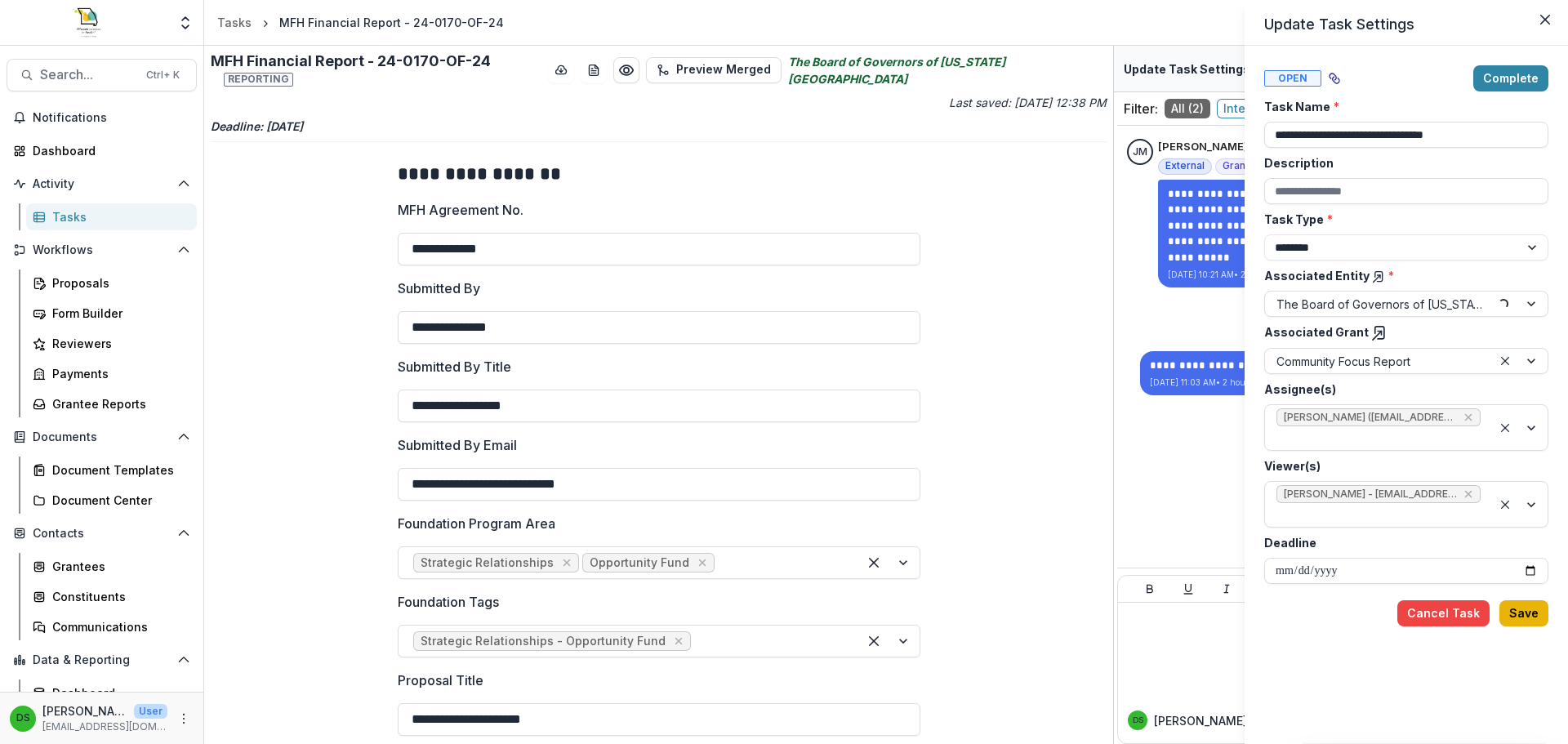 click on "Save" at bounding box center [1524, 613] 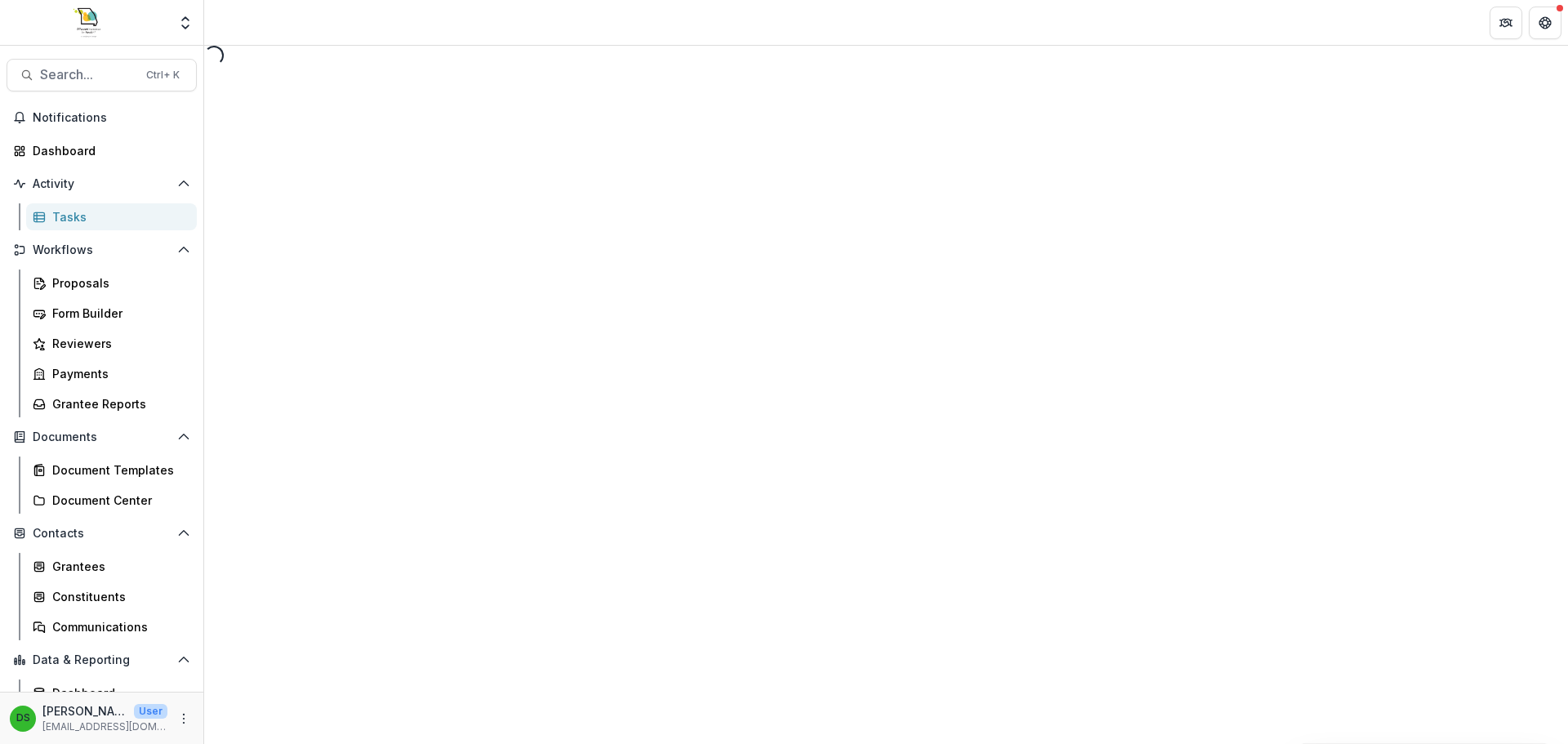 select on "********" 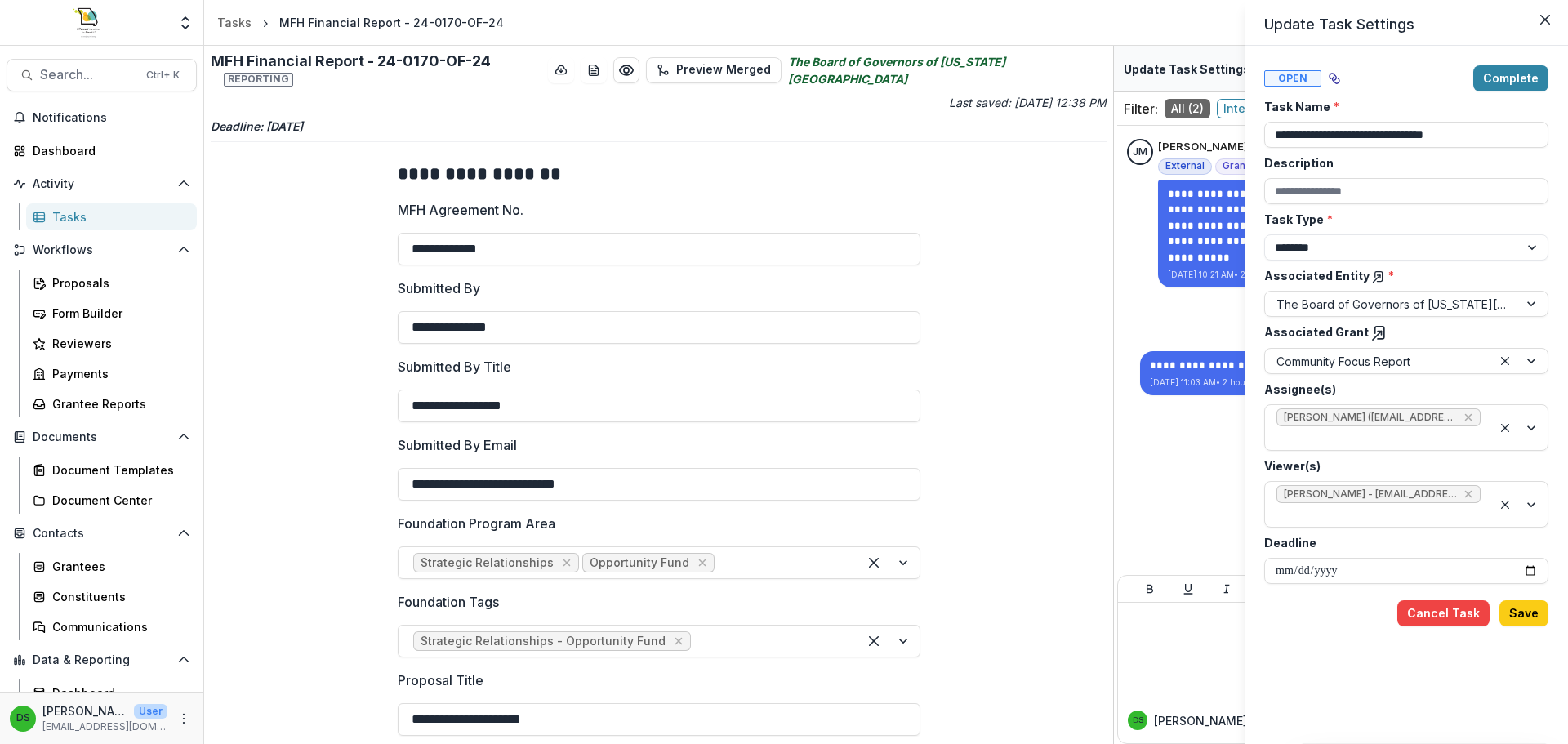 click on "**********" at bounding box center (784, 372) 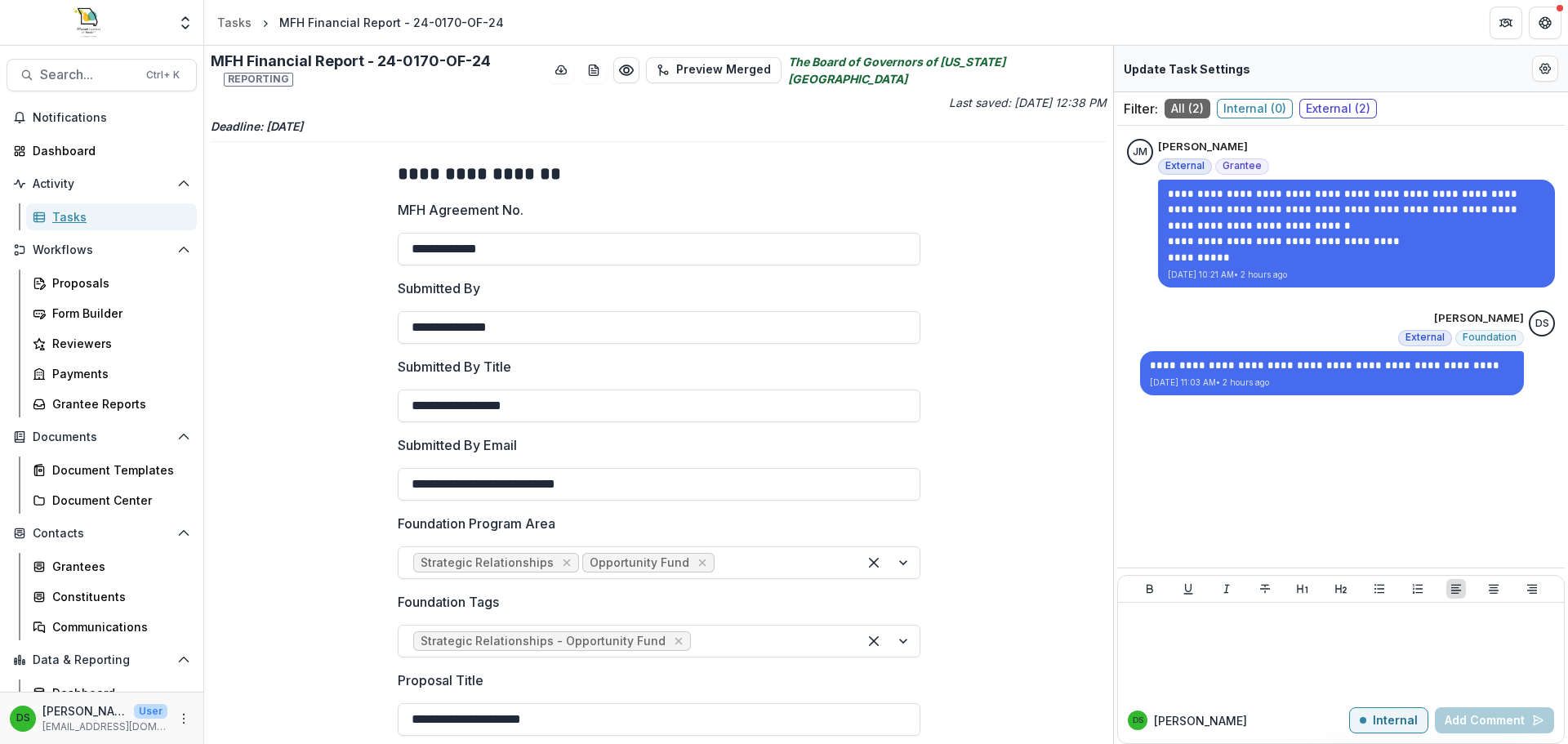 click on "Tasks" at bounding box center [118, 216] 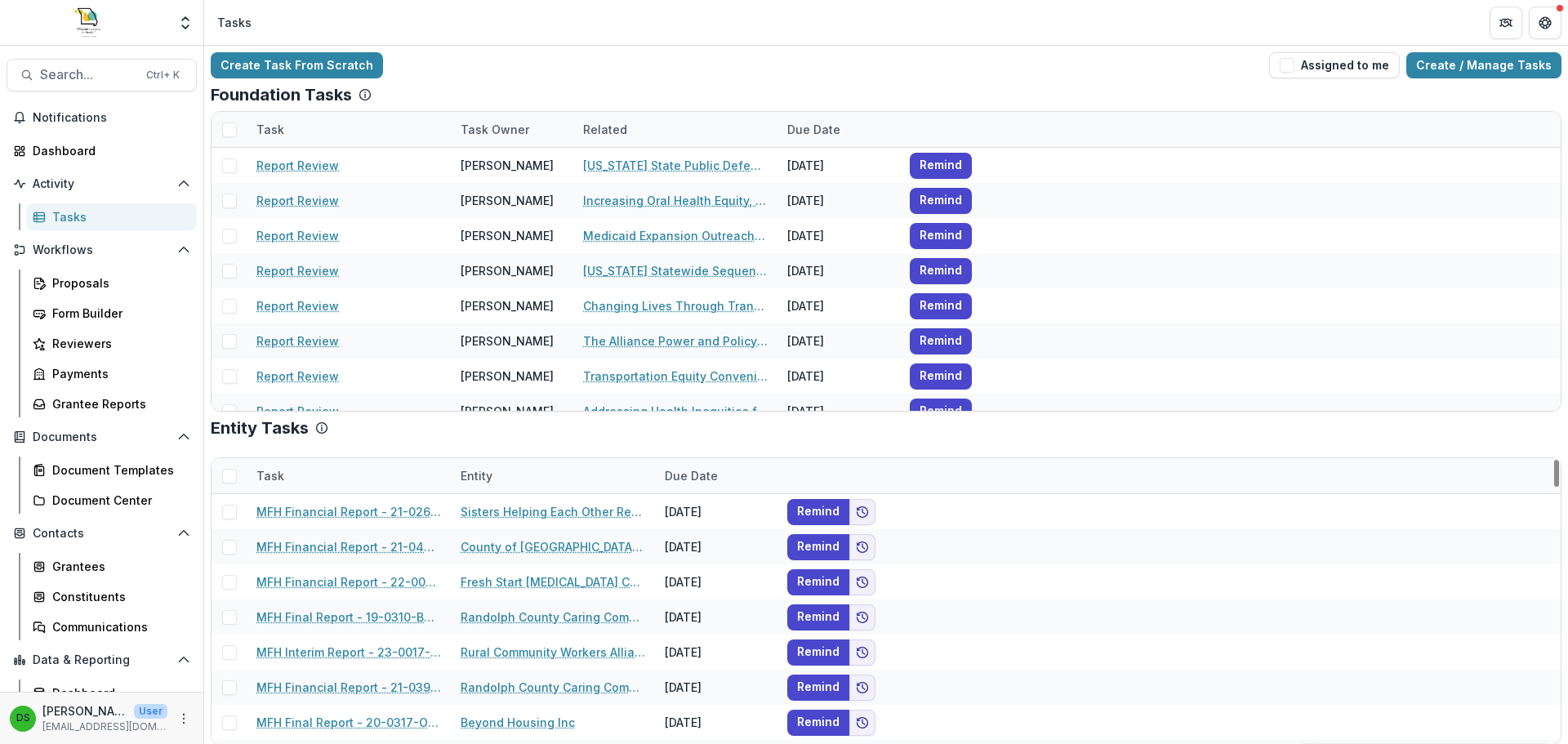 click on "Entity" at bounding box center [476, 475] 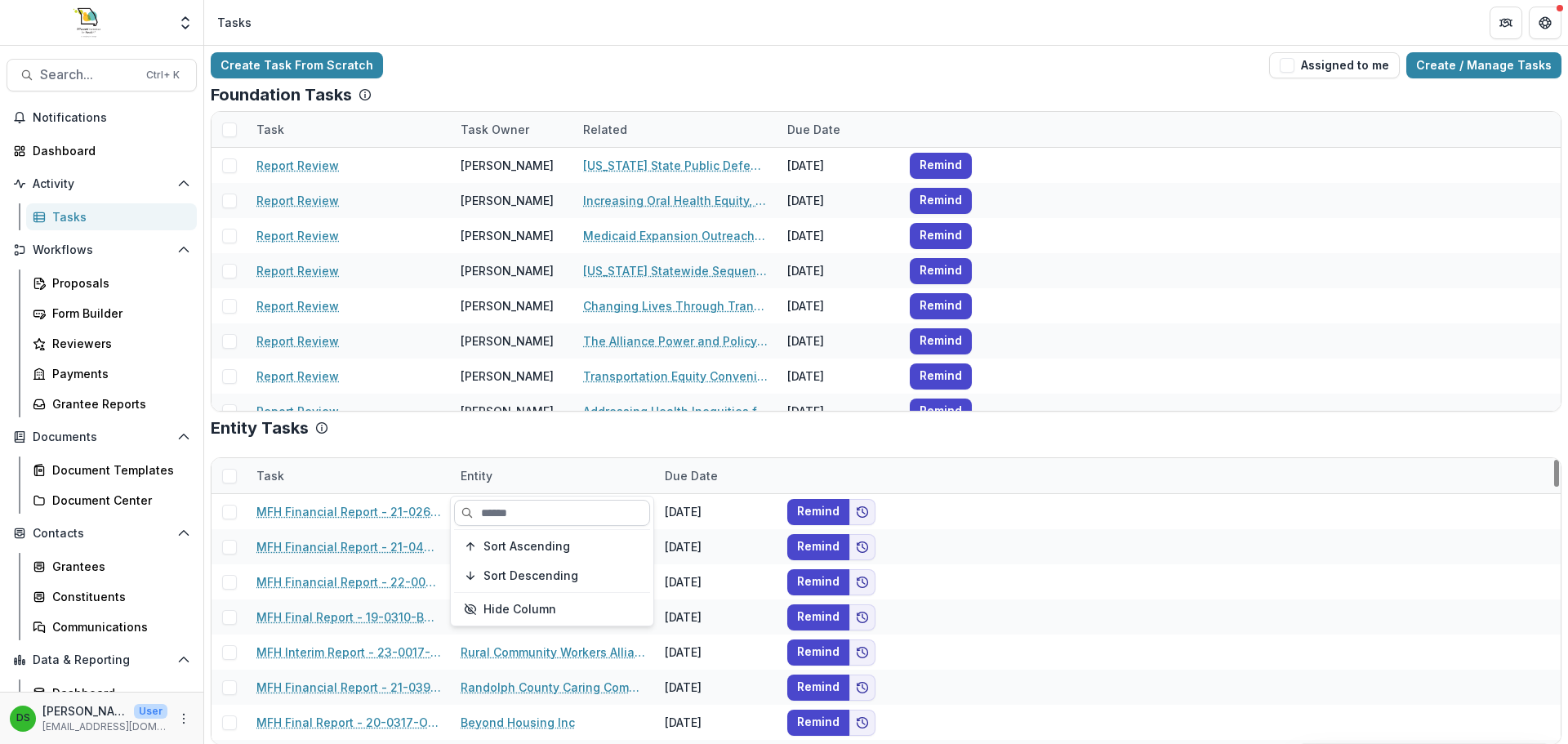 click at bounding box center (552, 513) 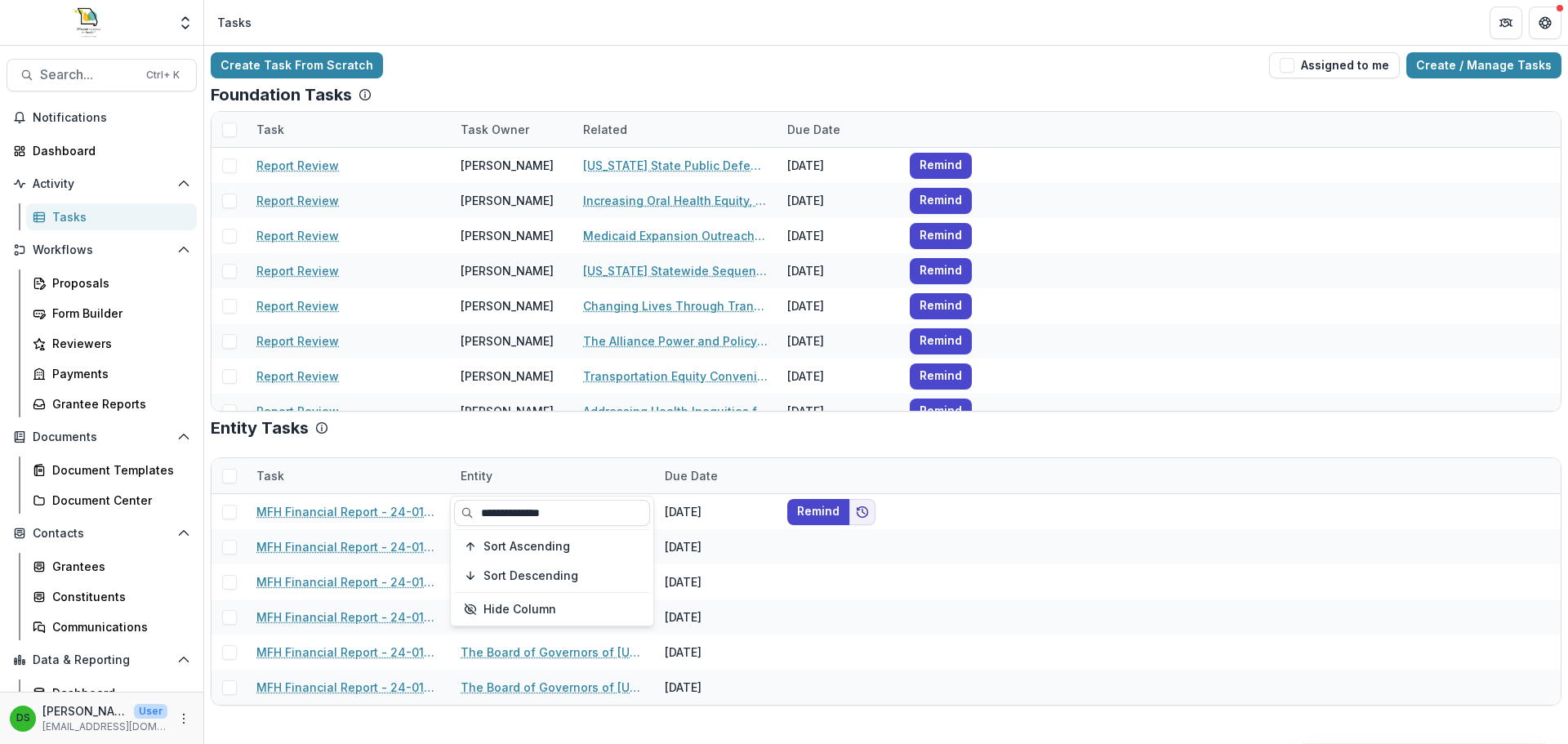 type on "**********" 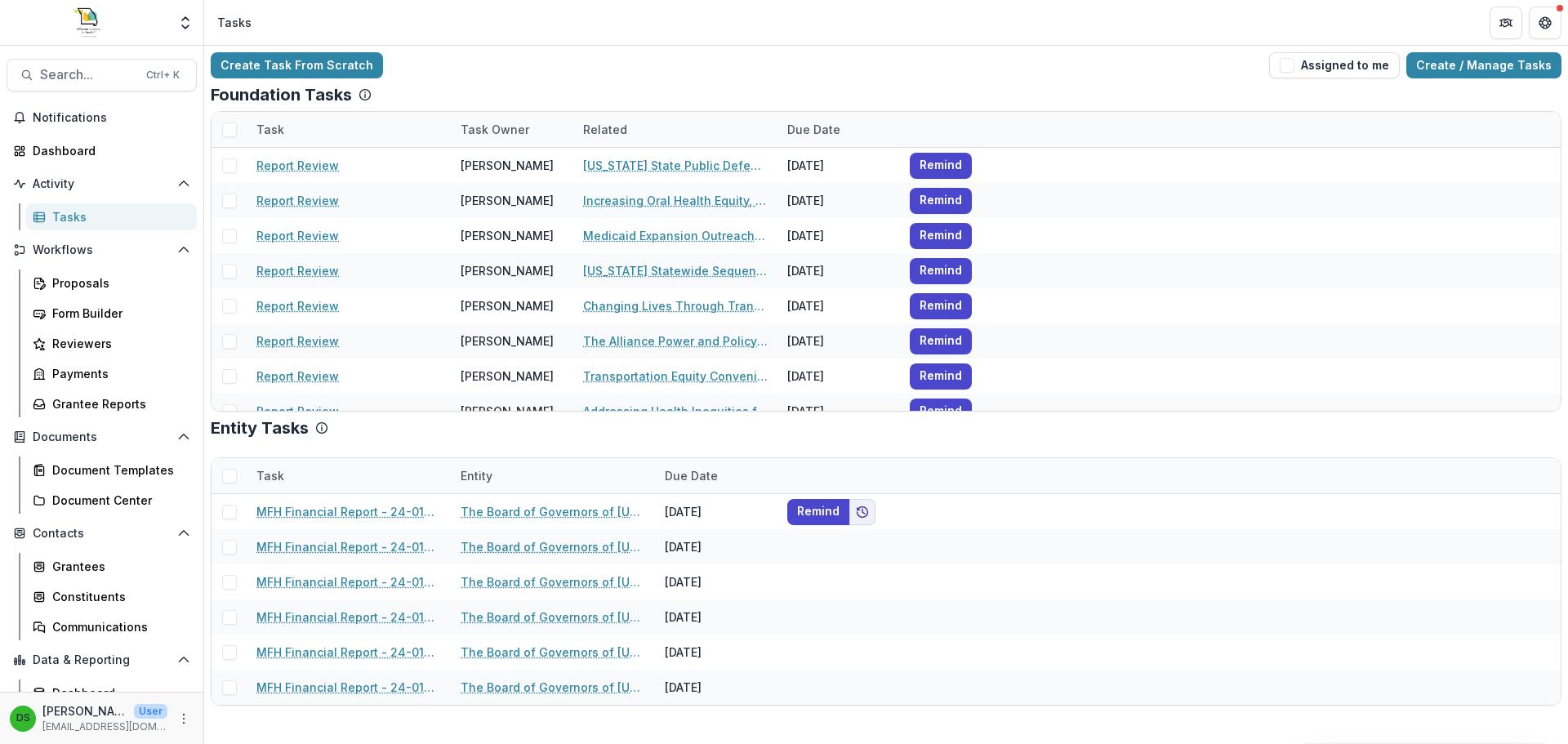 click on "Entity Tasks" at bounding box center [886, 428] 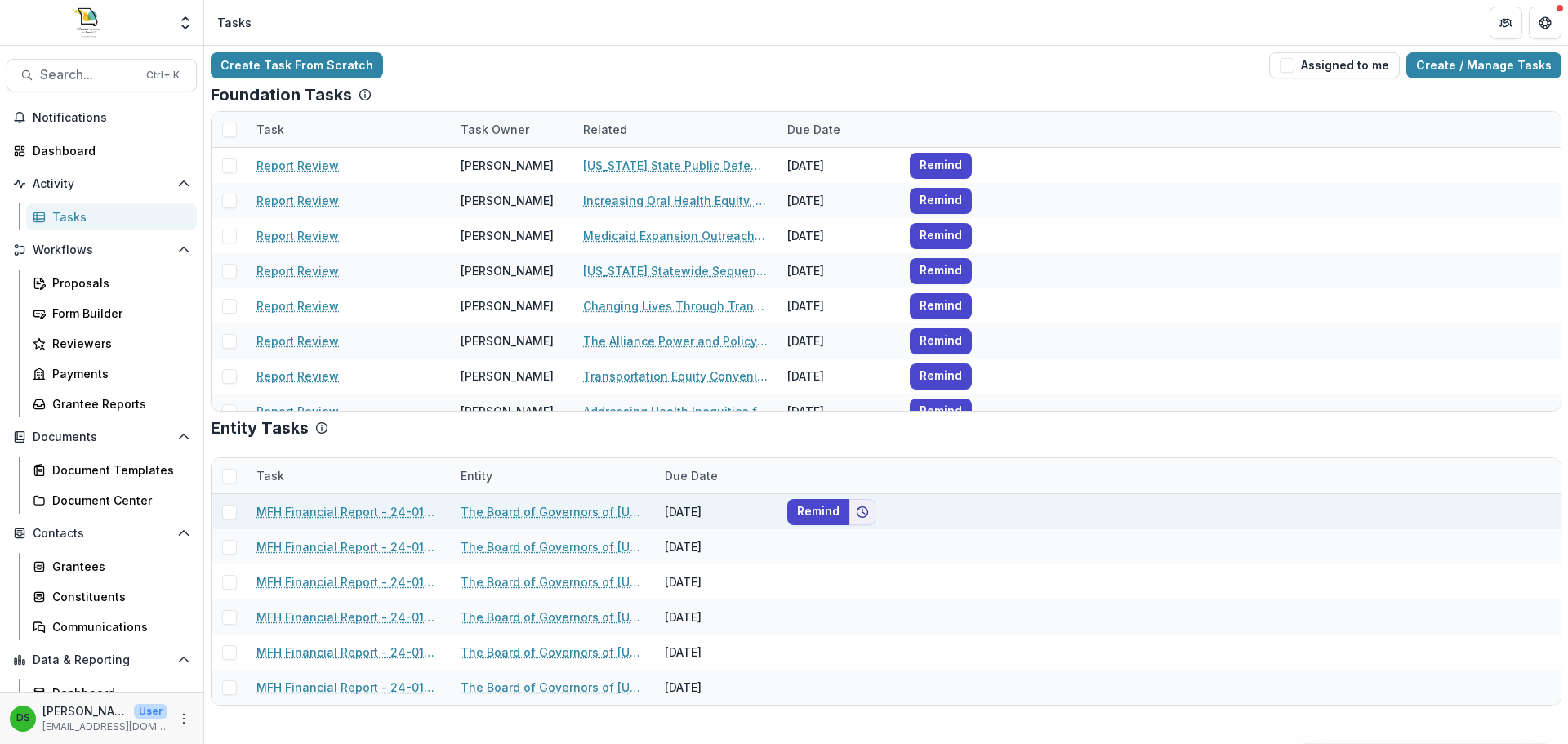 click on "MFH Financial Report - 24-0170-OF-24" at bounding box center [349, 511] 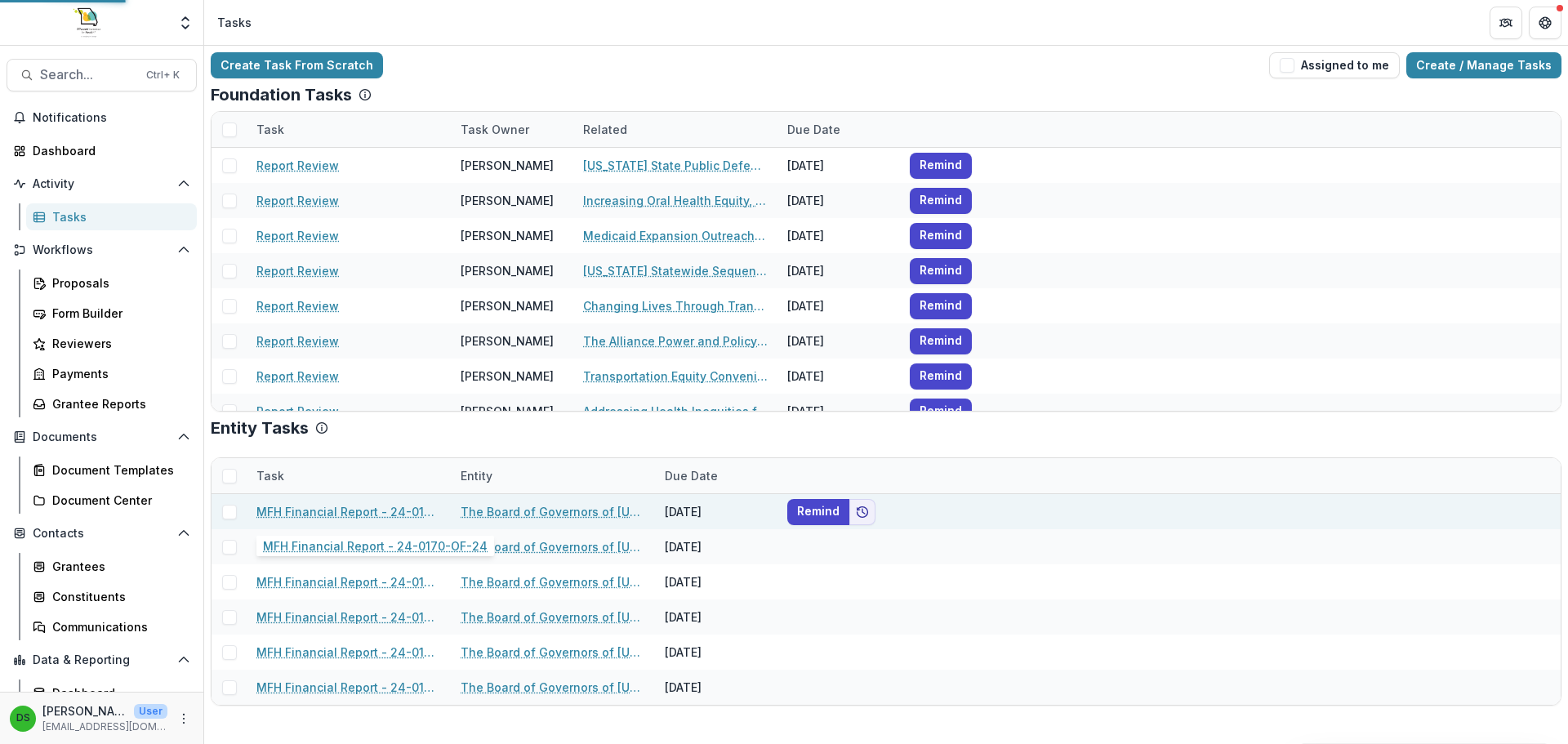 select on "********" 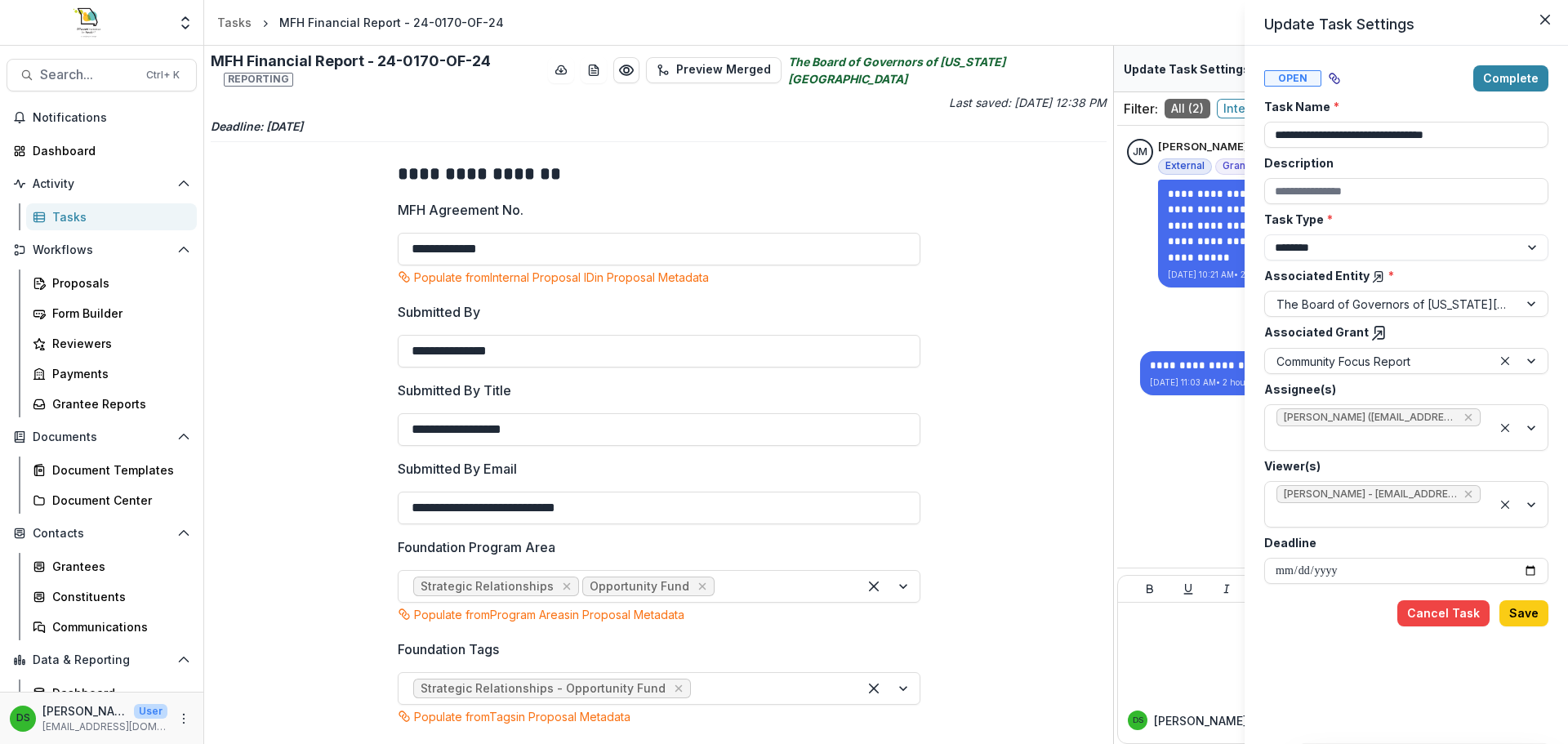 click on "**********" at bounding box center [784, 372] 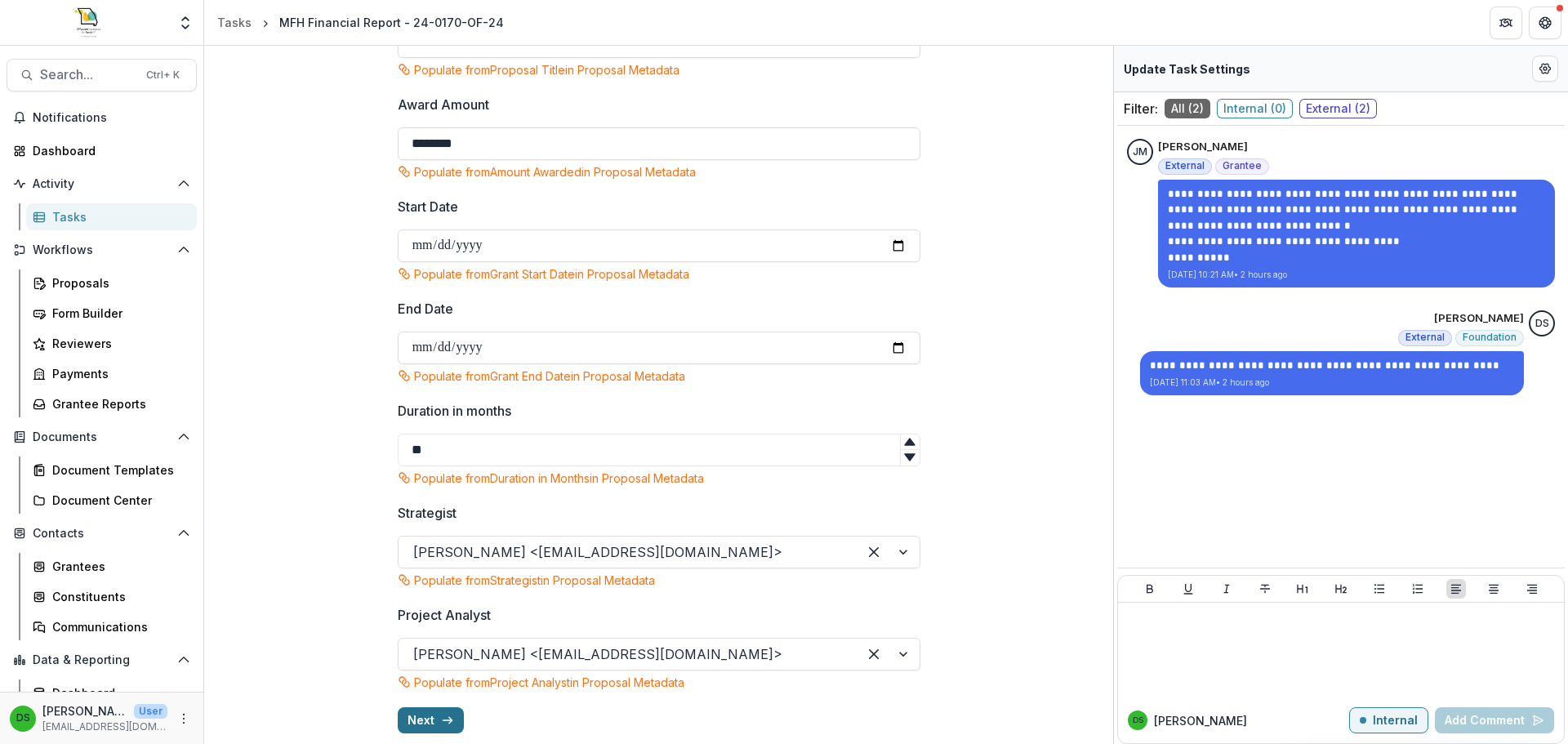 click on "Next" at bounding box center (430, 720) 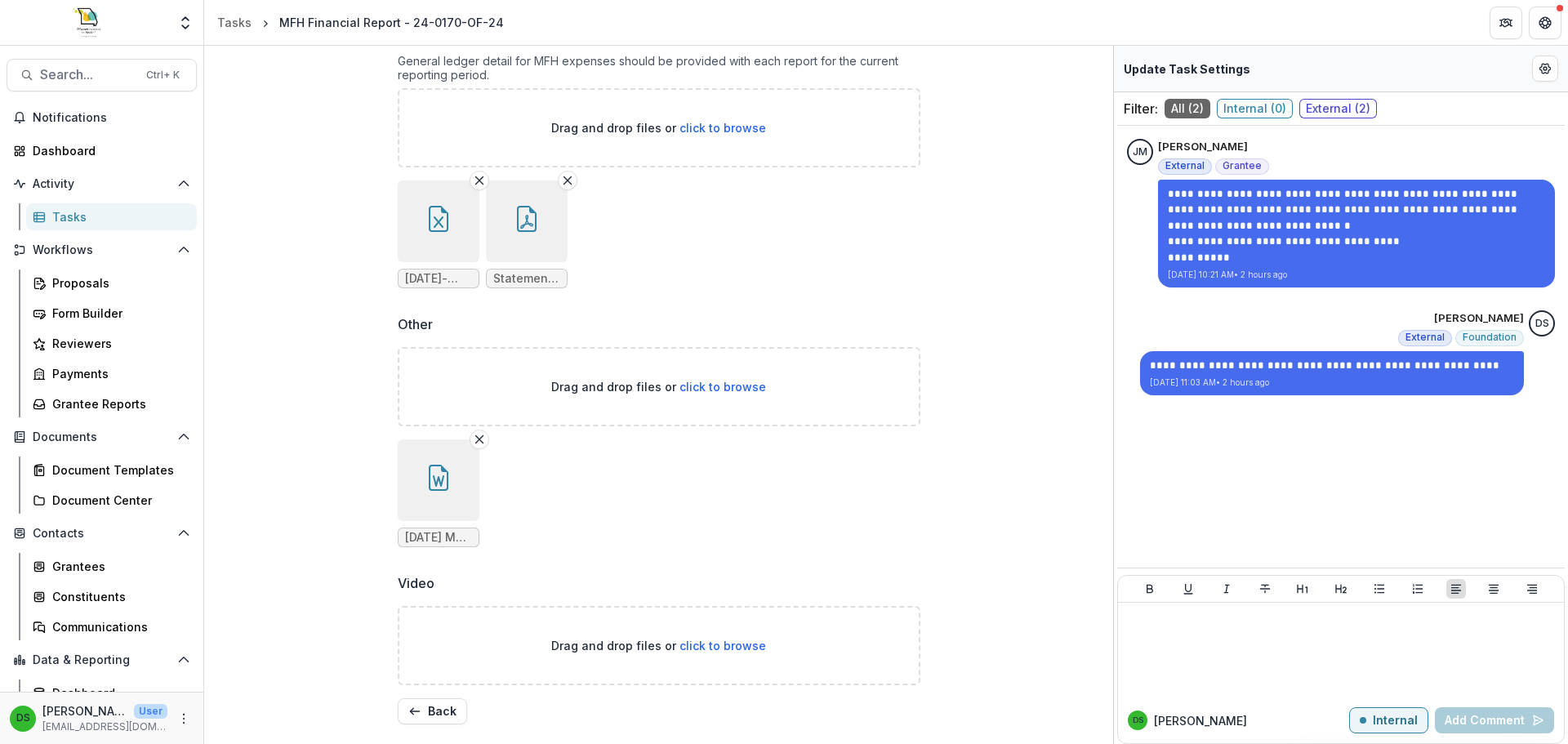 scroll, scrollTop: 524, scrollLeft: 0, axis: vertical 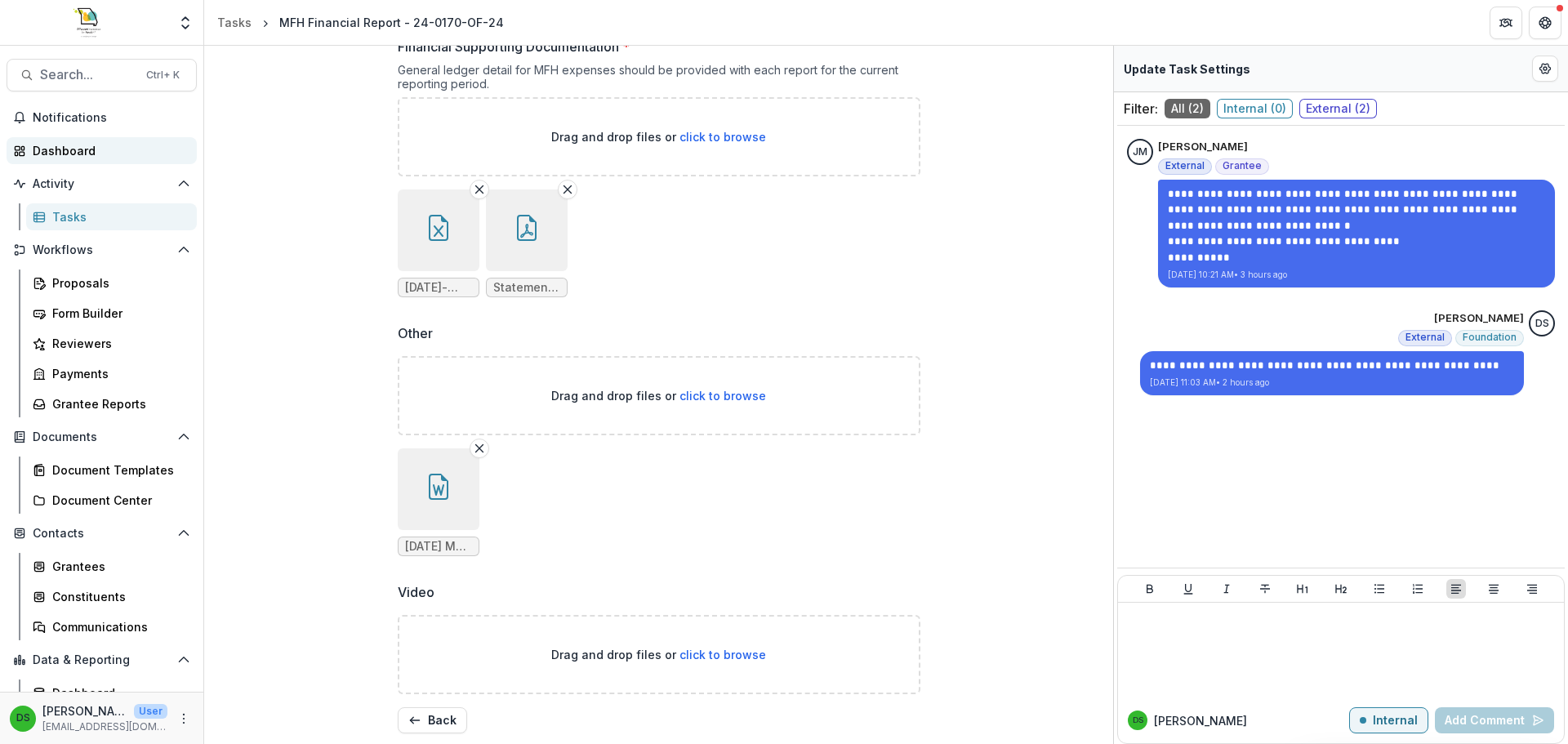 click on "Dashboard" at bounding box center (108, 150) 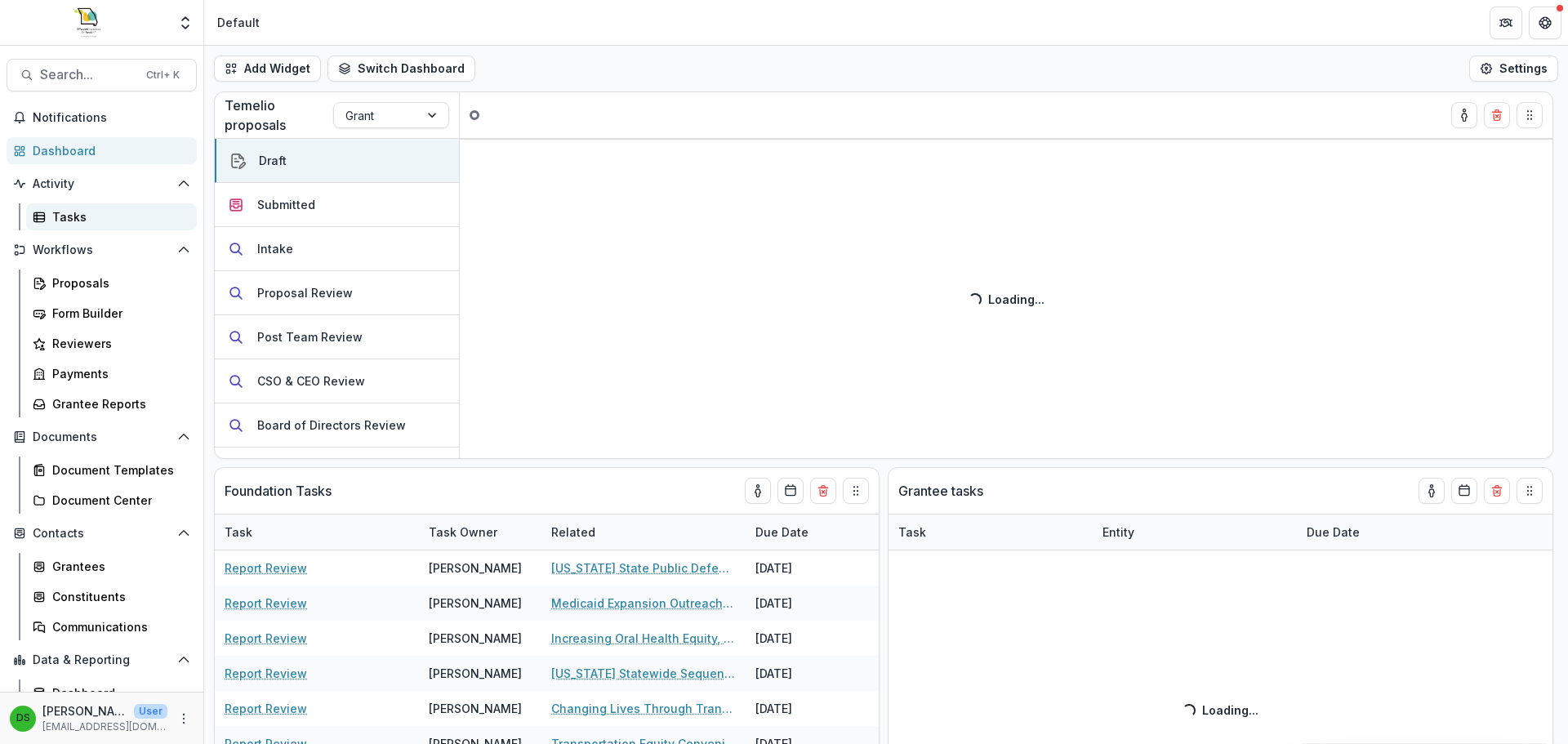 click on "Tasks" at bounding box center (118, 216) 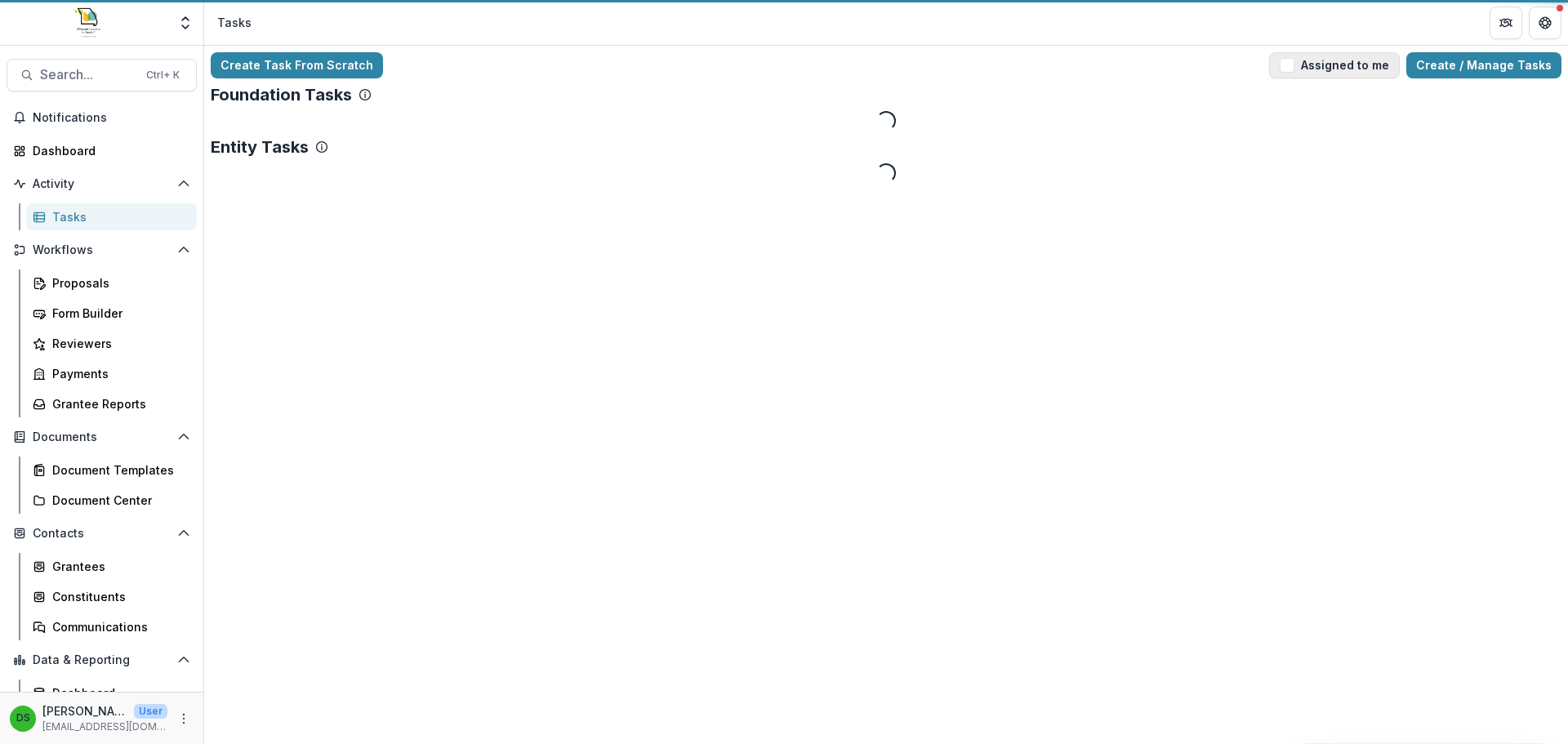 click on "Assigned to me" at bounding box center [1334, 65] 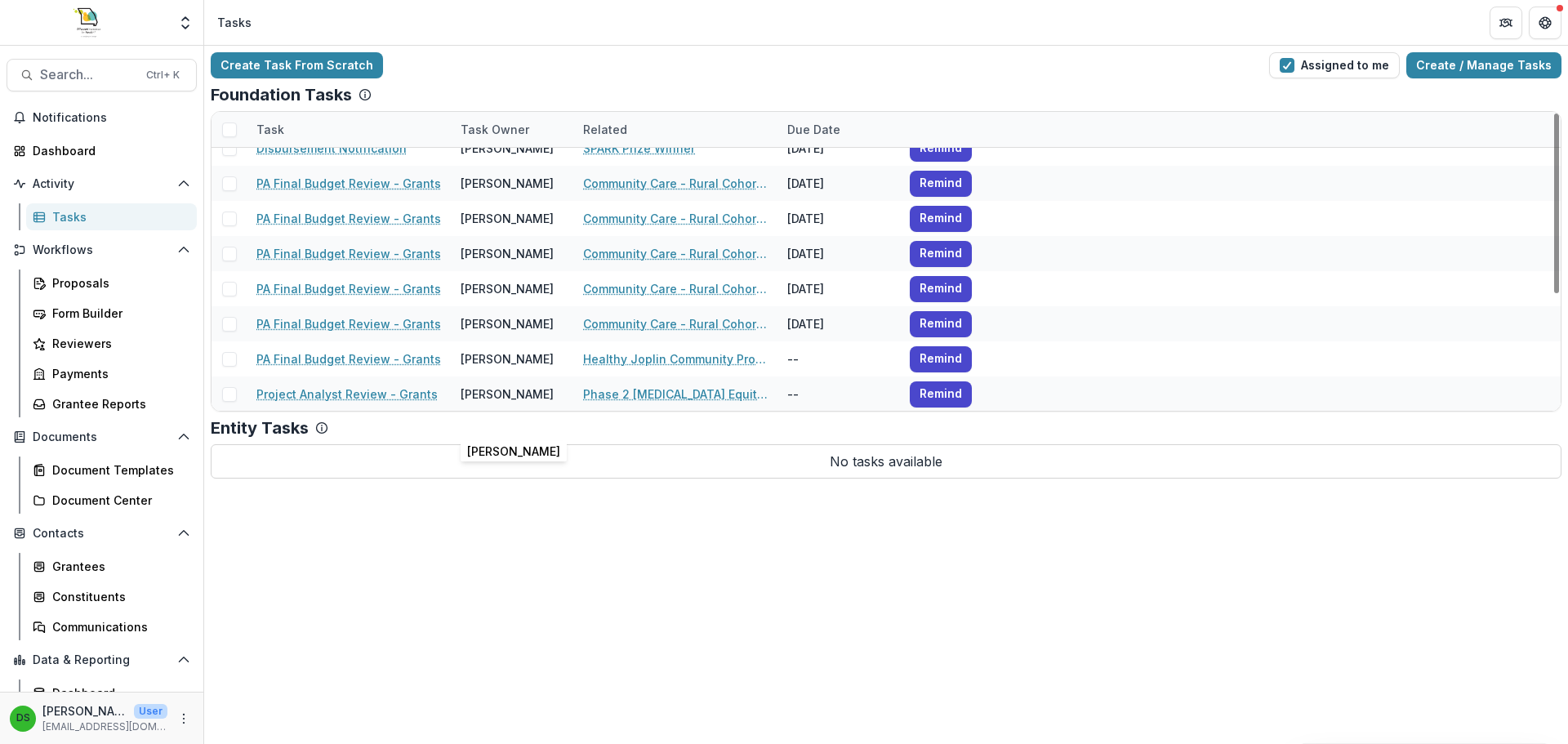 scroll, scrollTop: 0, scrollLeft: 0, axis: both 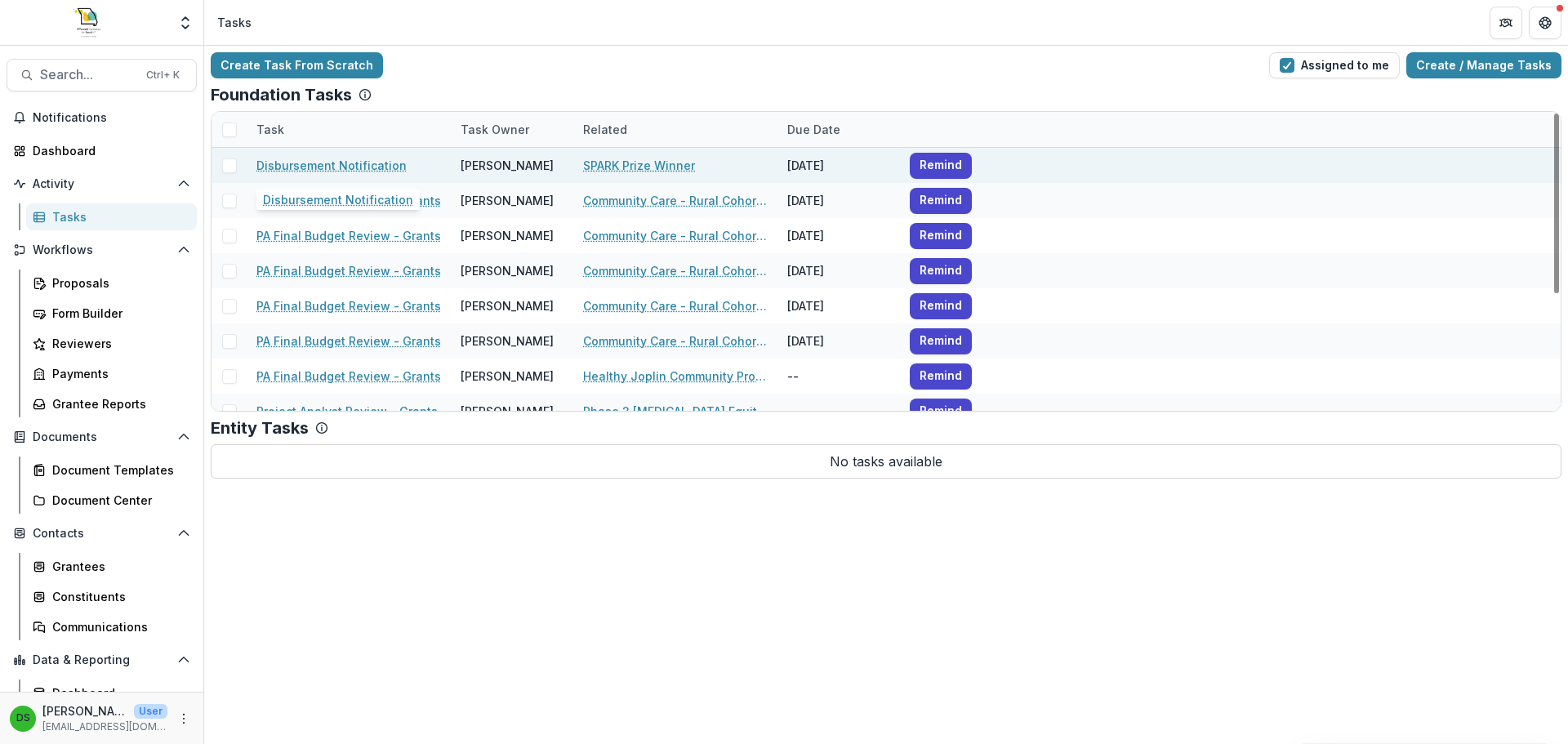 click on "Disbursement Notification" at bounding box center [332, 165] 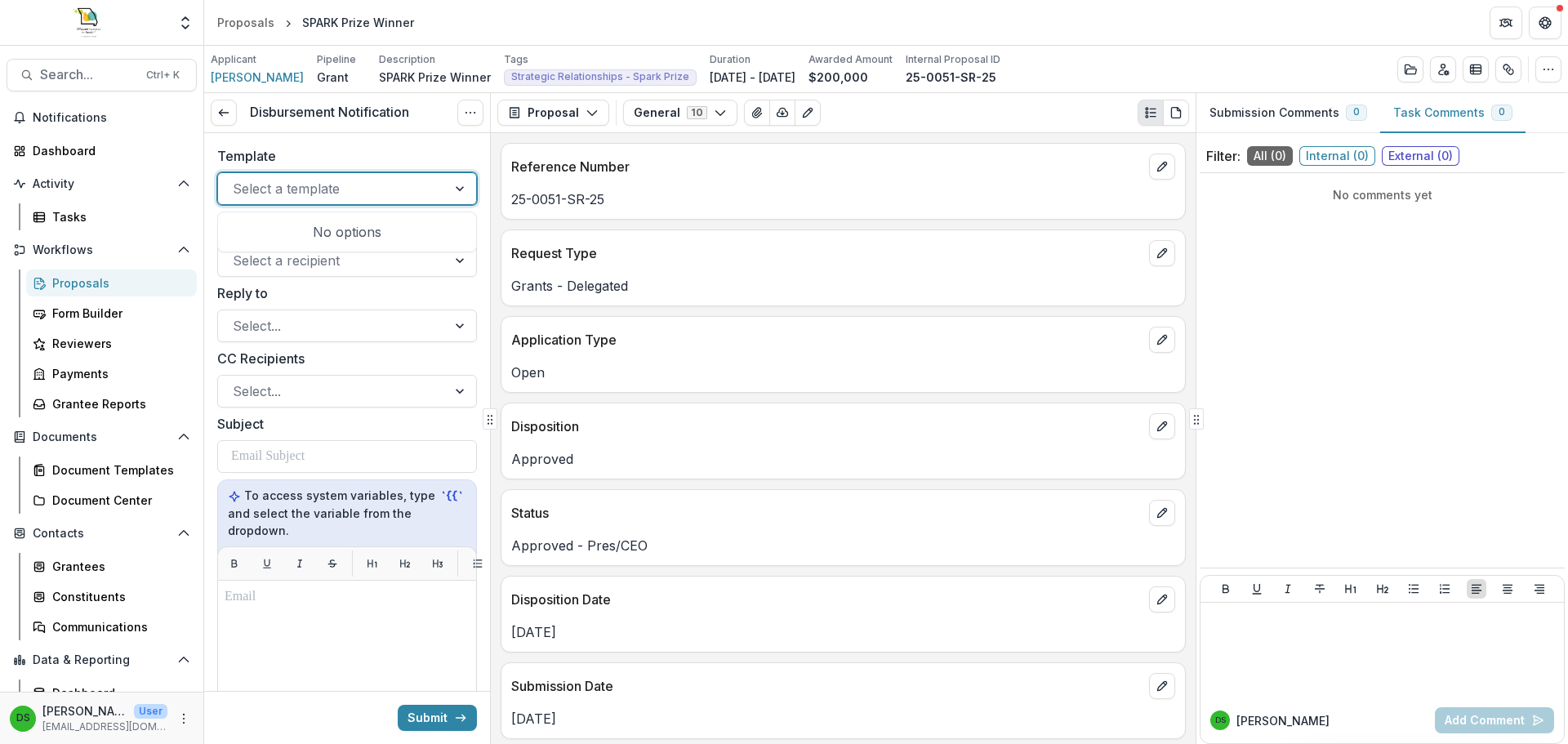 click at bounding box center [332, 189] 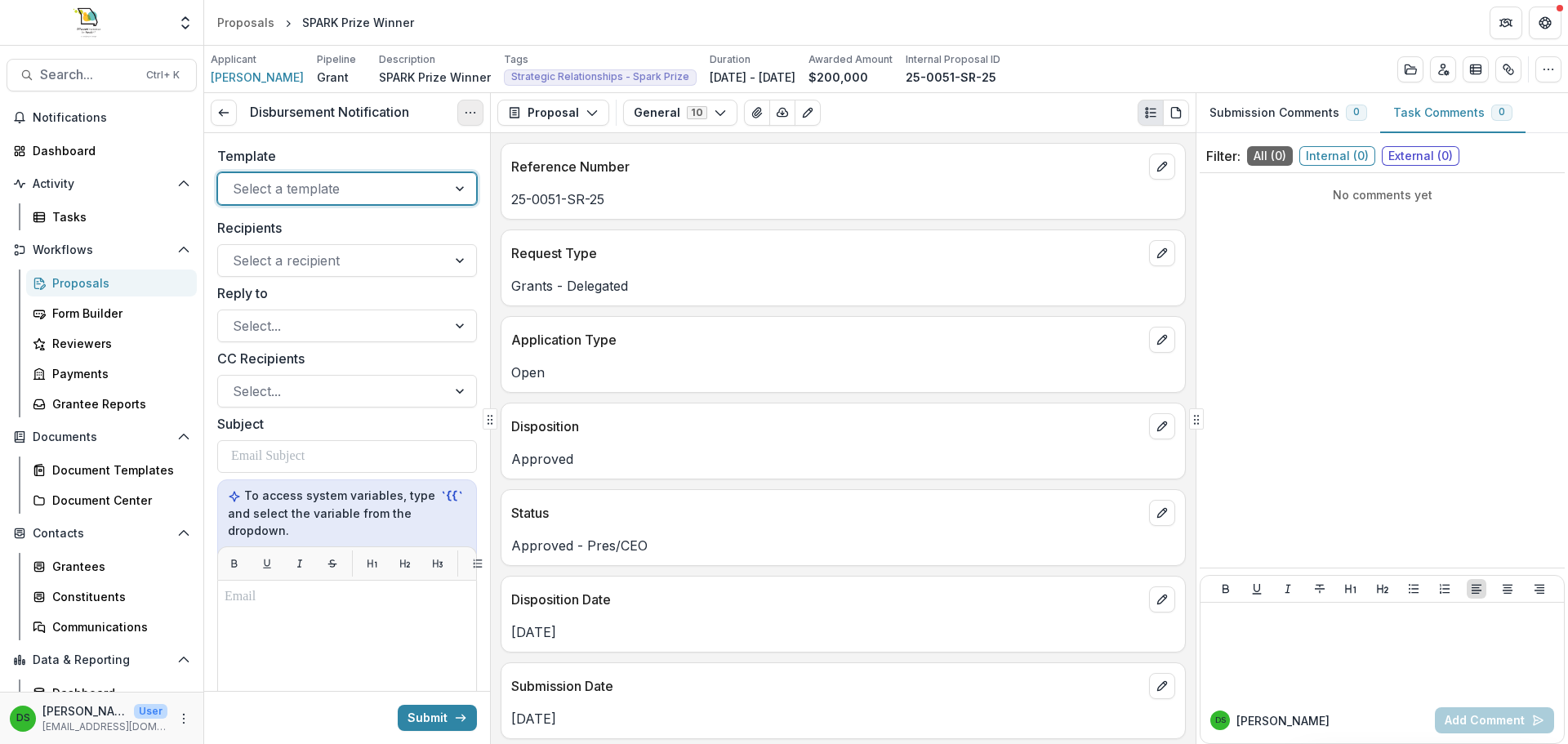 click 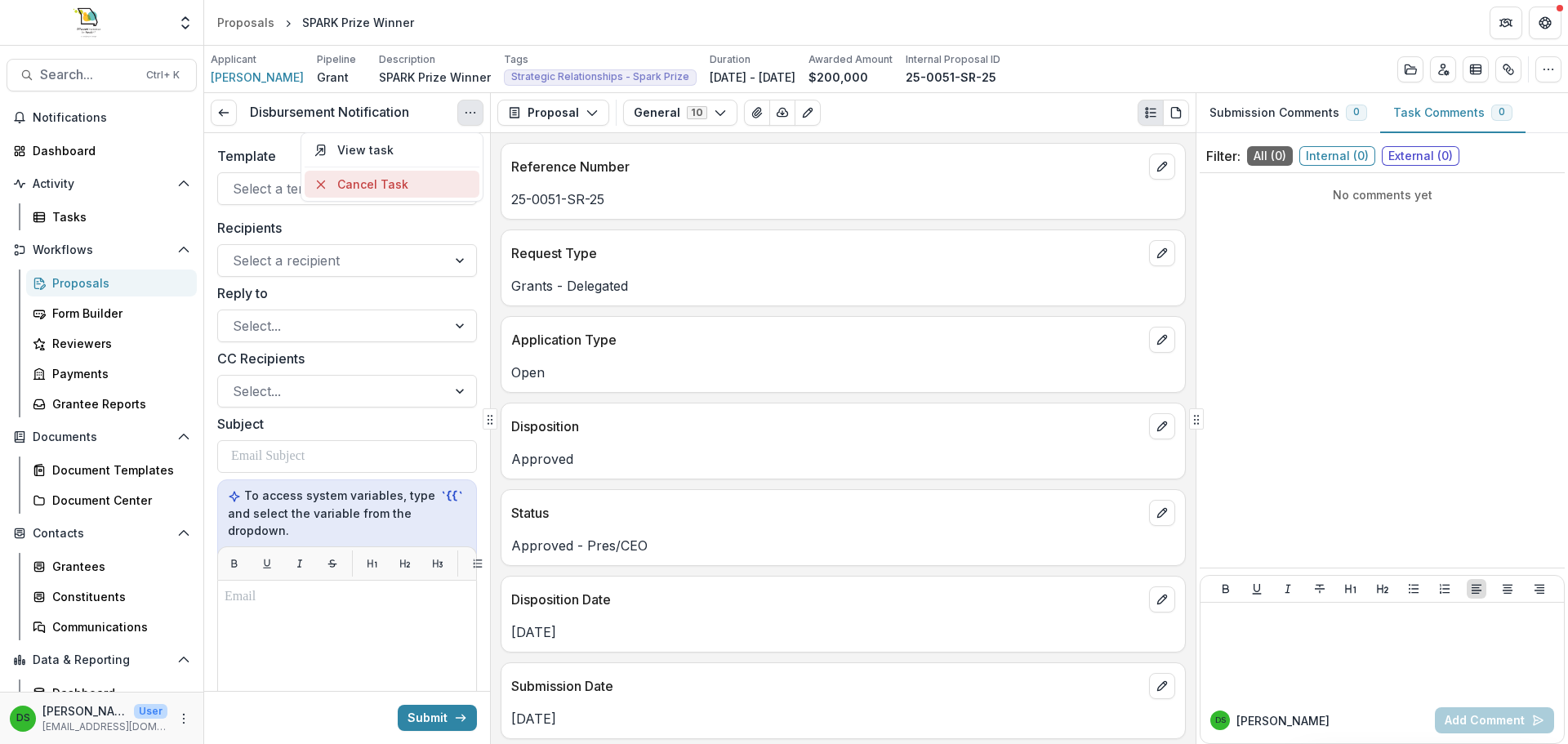 click on "Cancel Task" at bounding box center [392, 184] 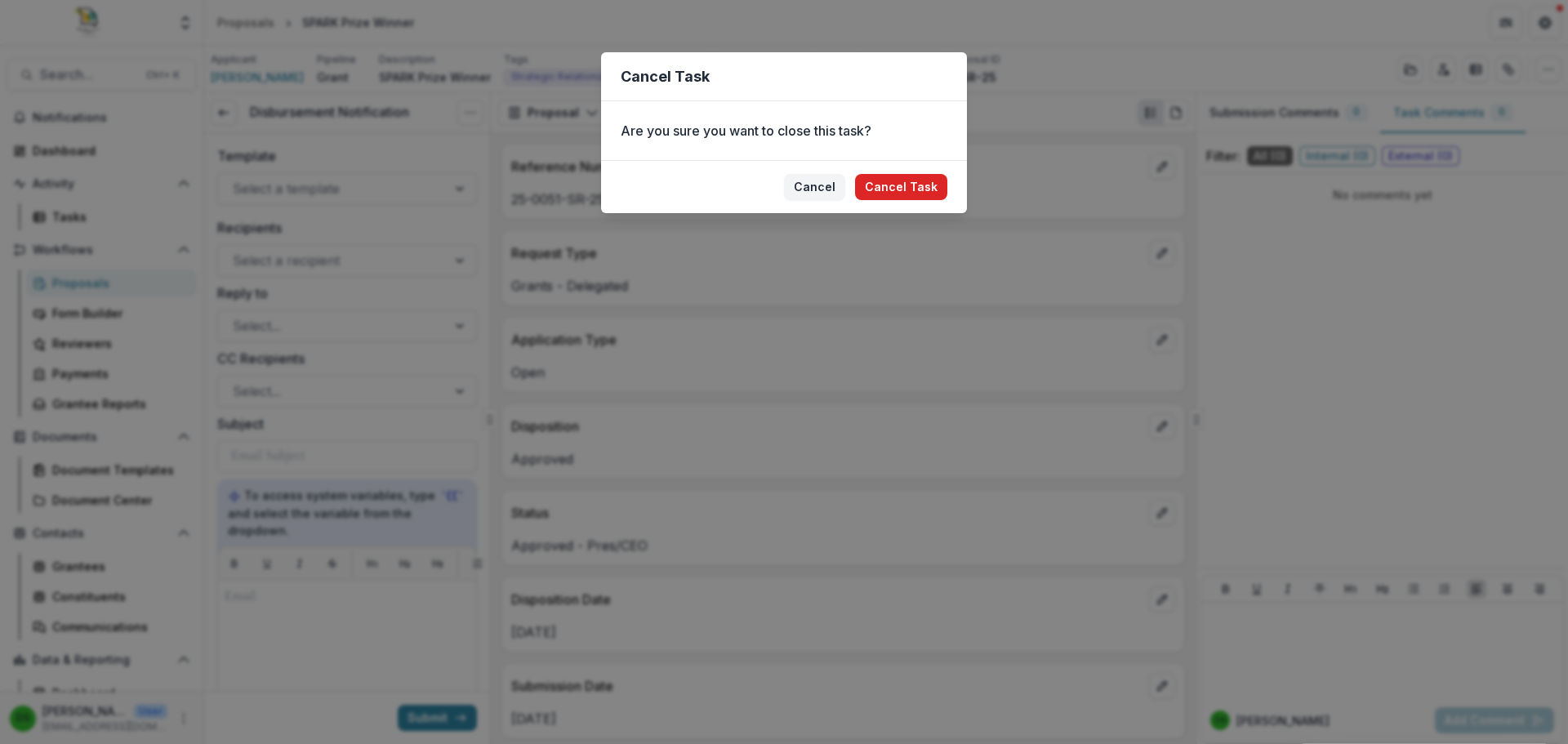 click on "Cancel Task" at bounding box center (901, 187) 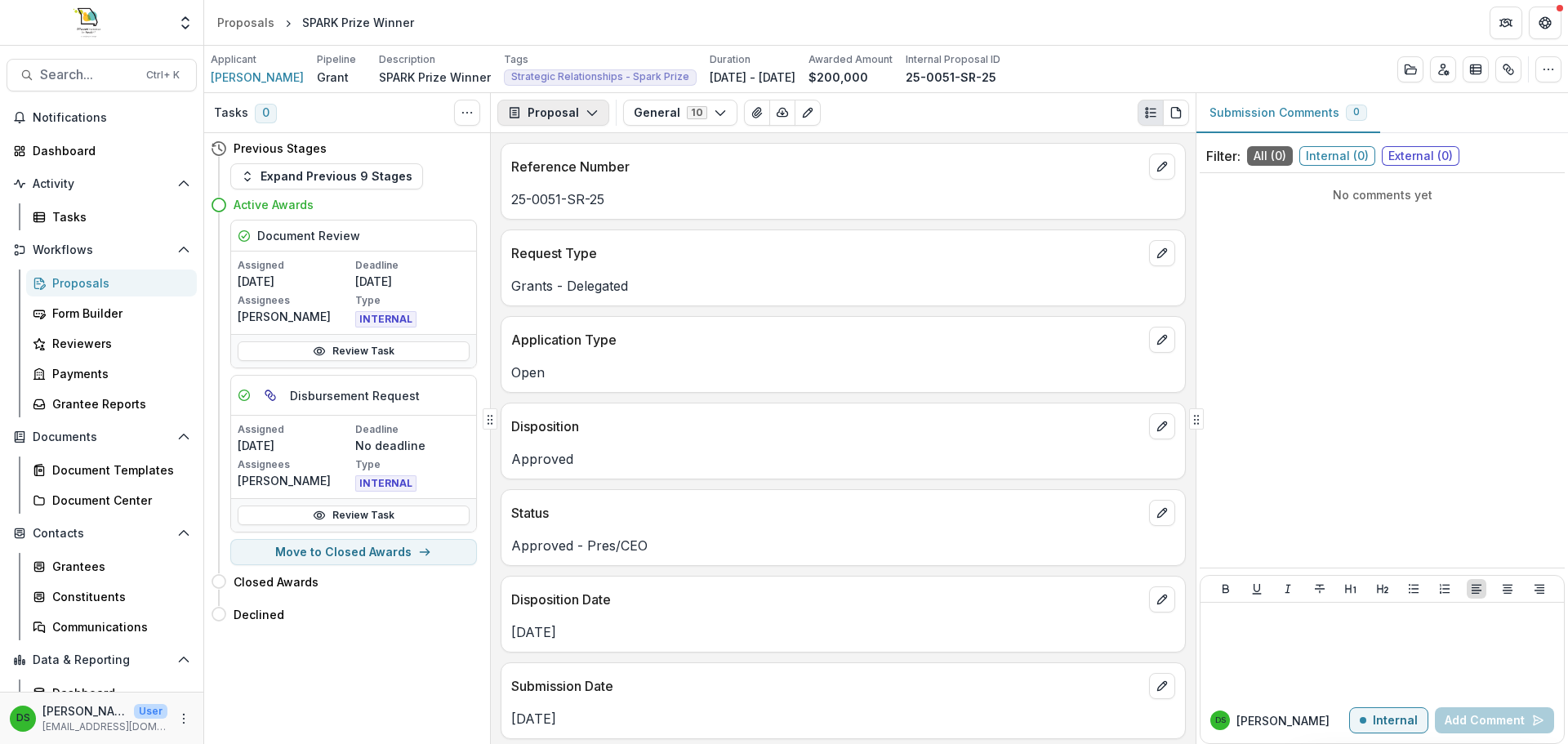 click on "Proposal" at bounding box center (553, 113) 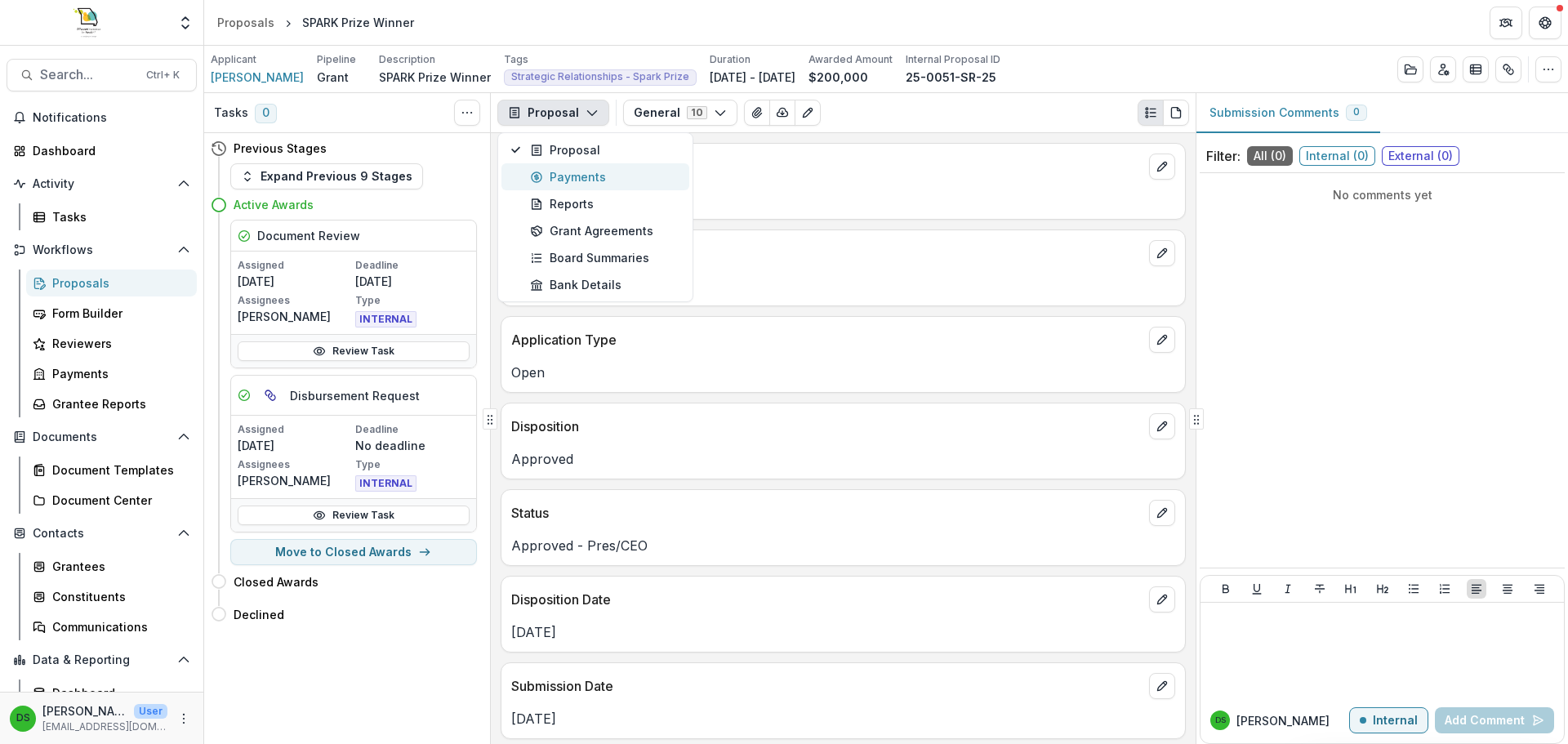 click on "Payments" at bounding box center [604, 176] 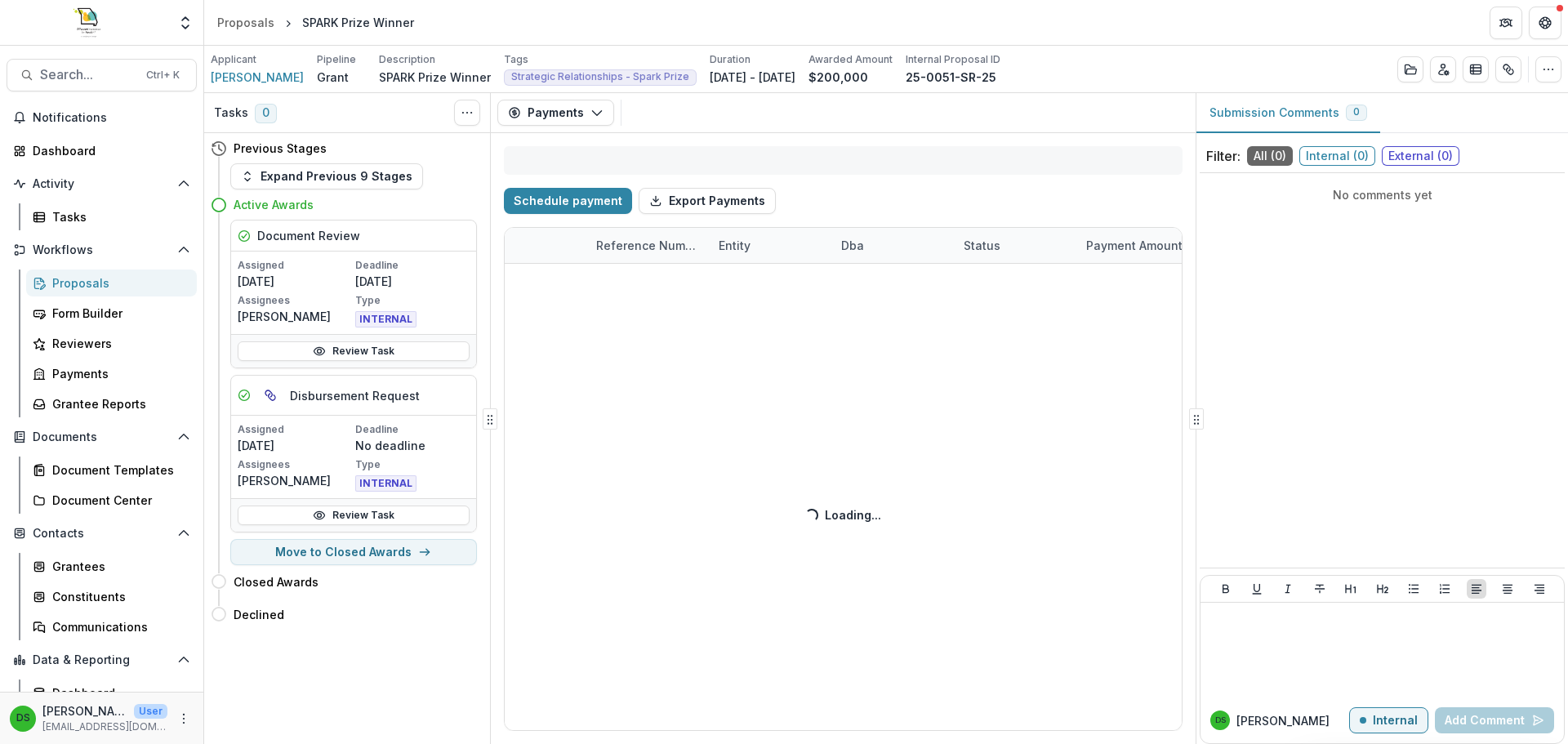 select on "****" 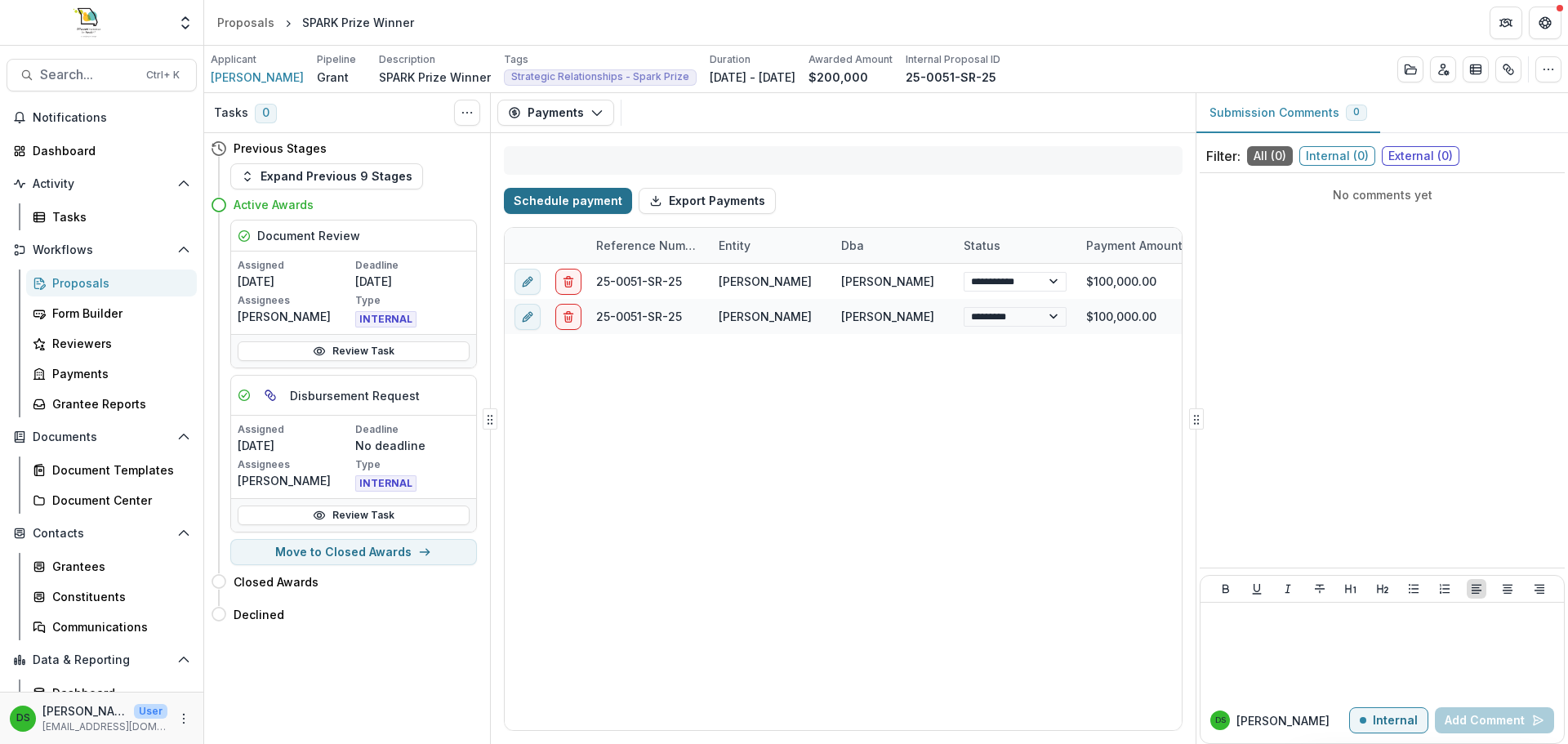 select on "****" 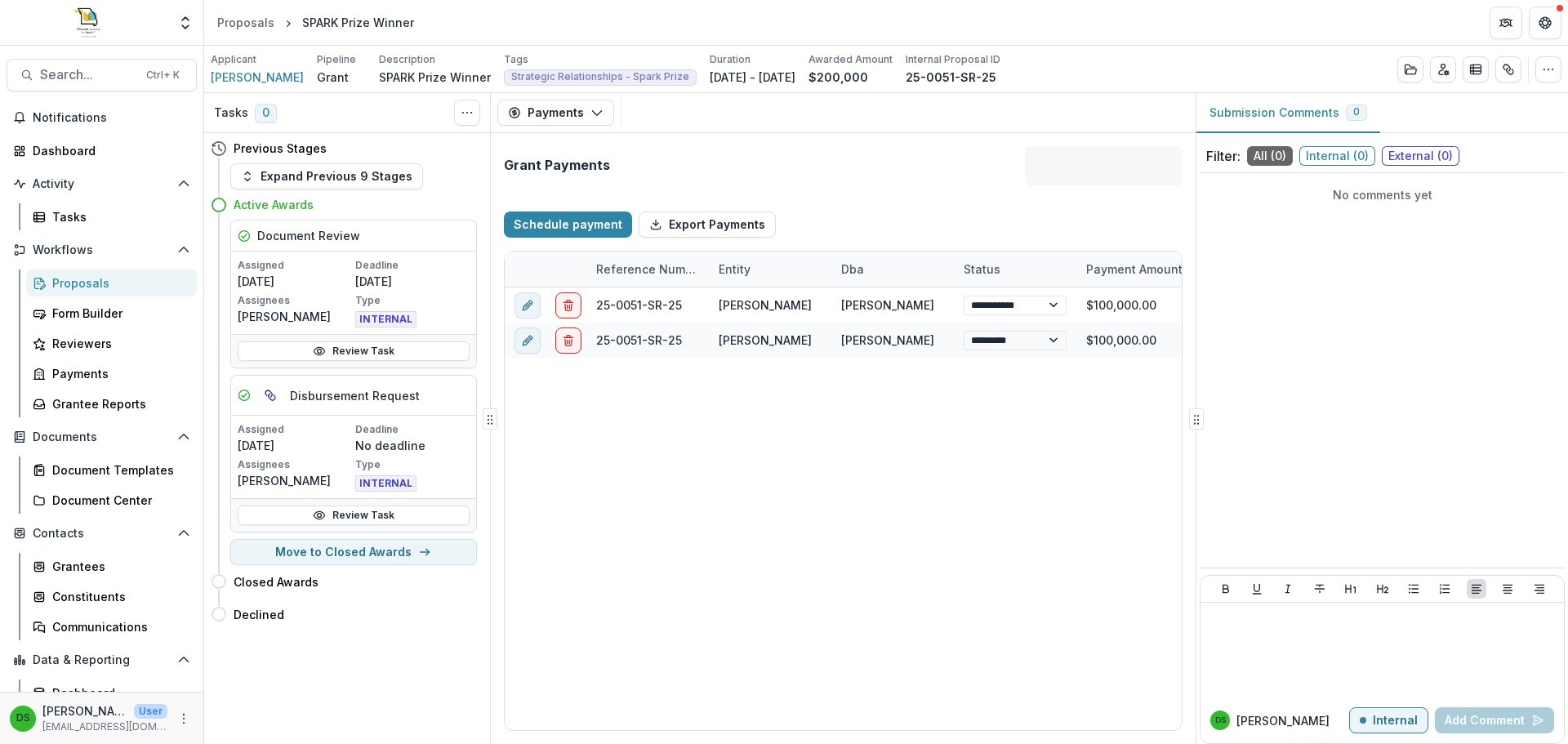 select on "****" 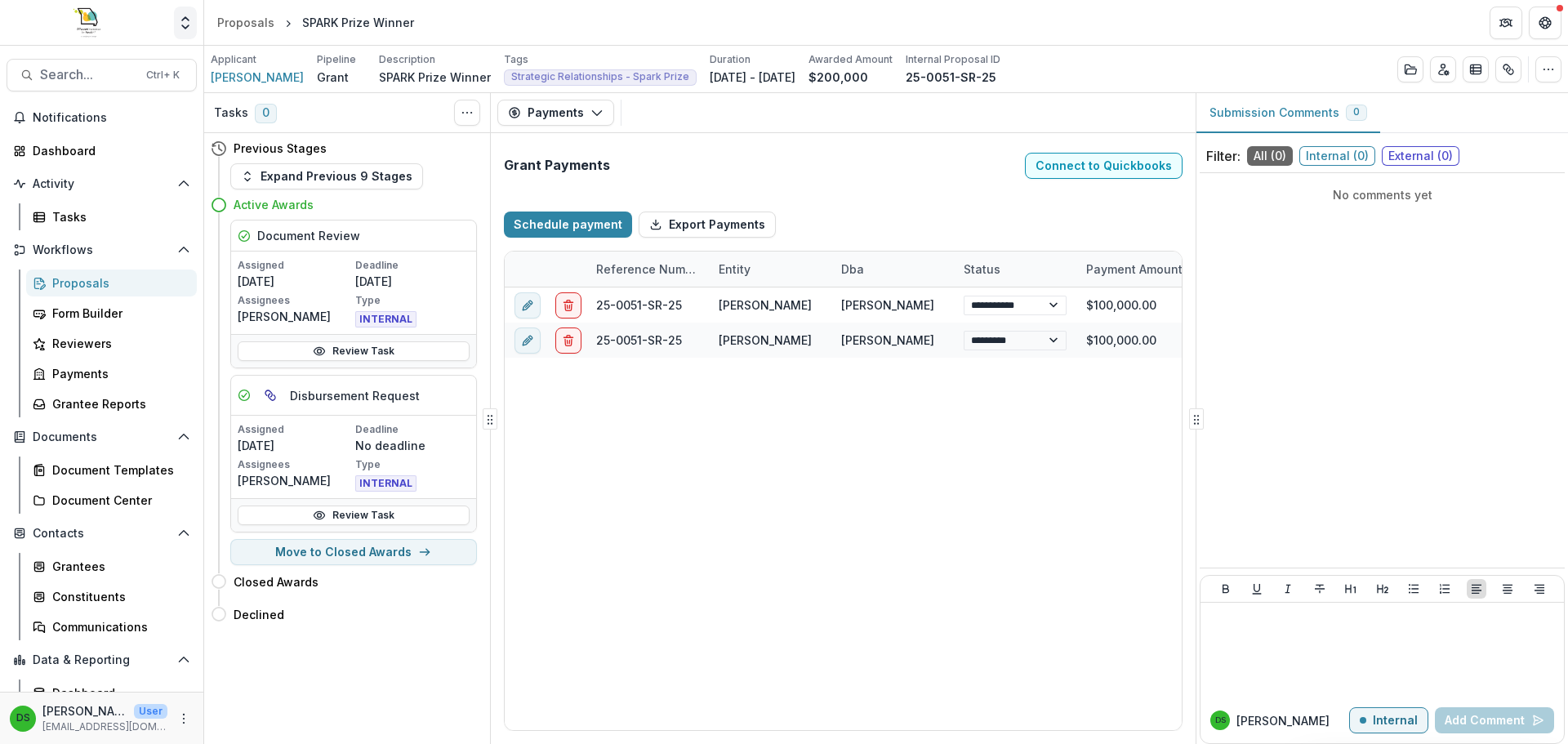 click 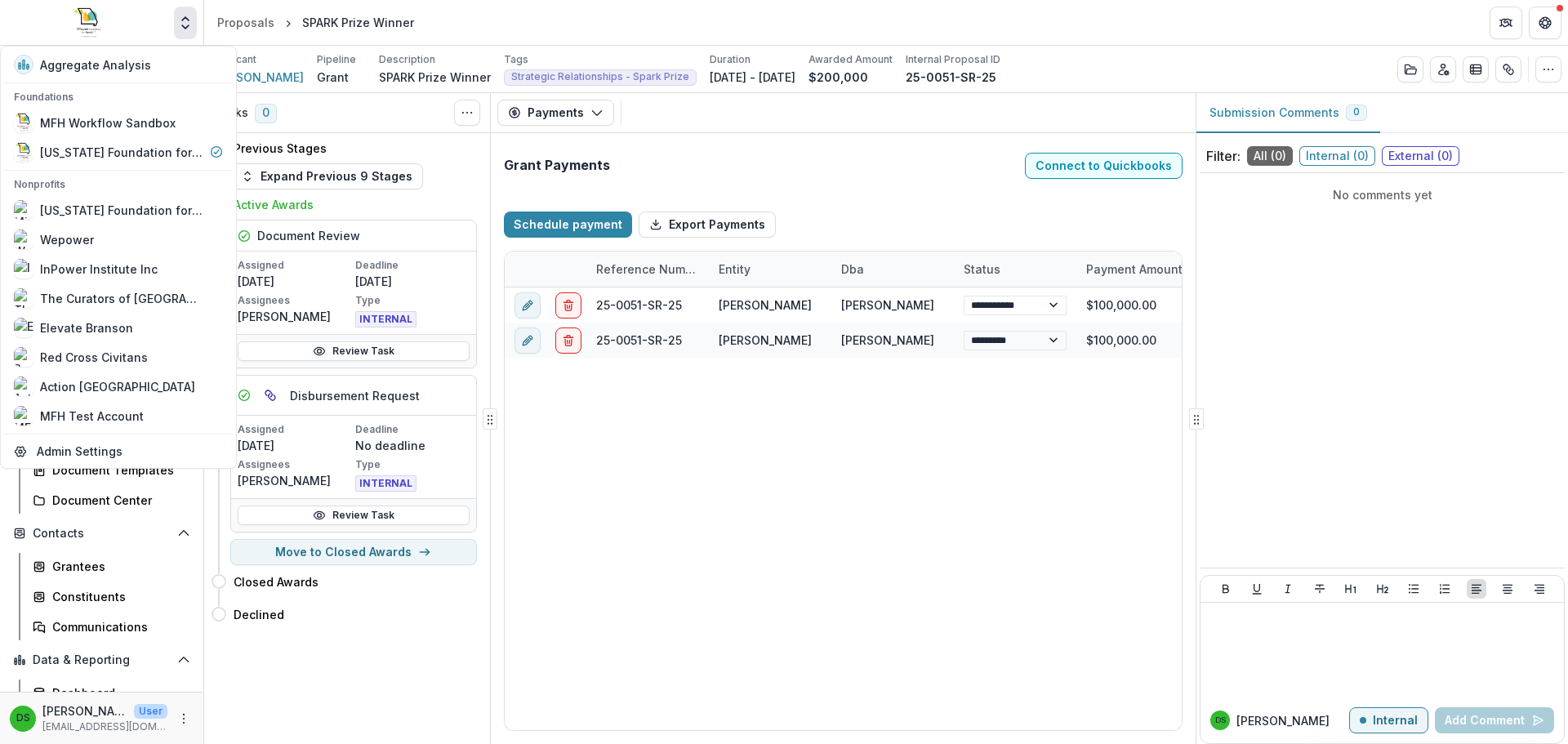 select on "****" 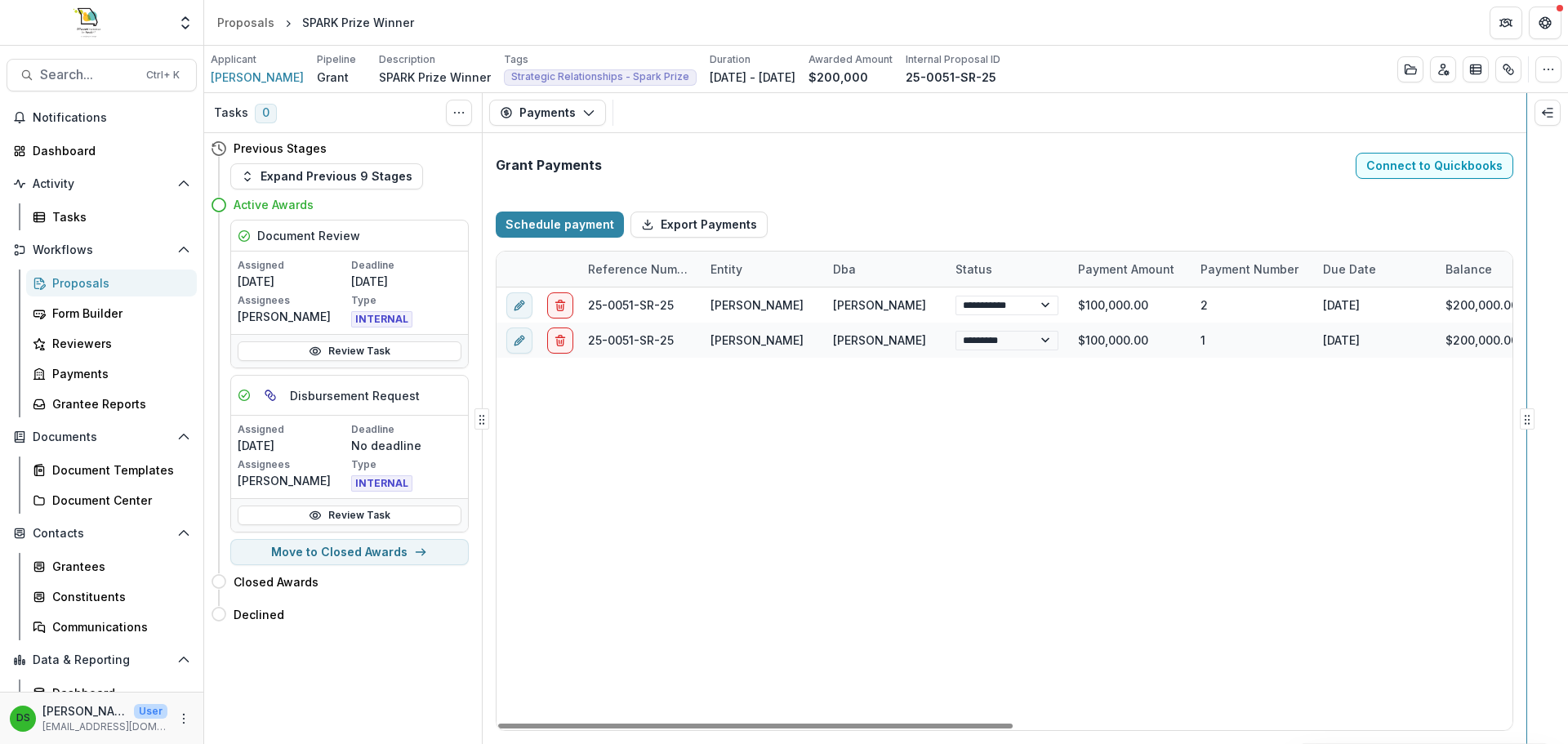 click on "**********" at bounding box center [886, 418] 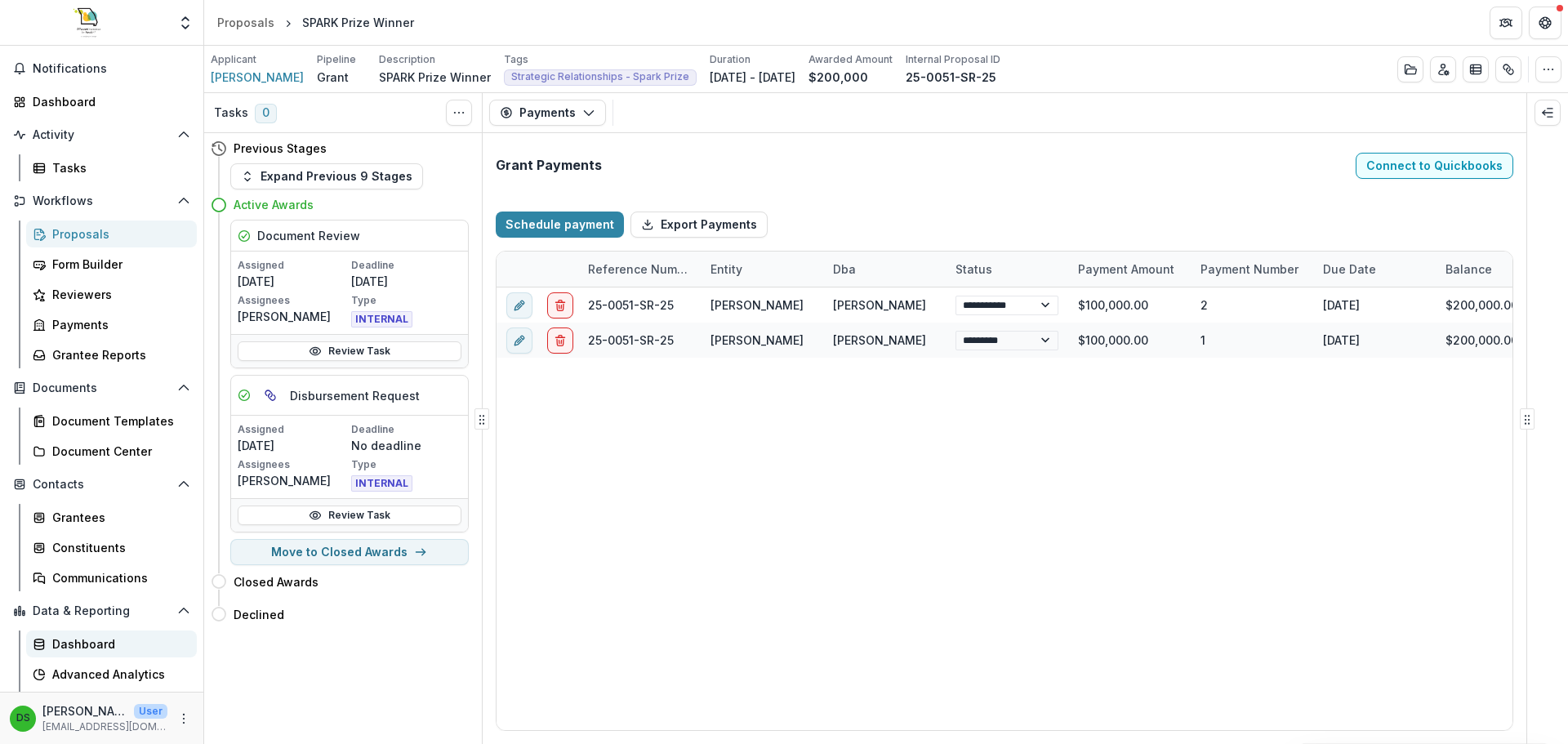 scroll, scrollTop: 75, scrollLeft: 0, axis: vertical 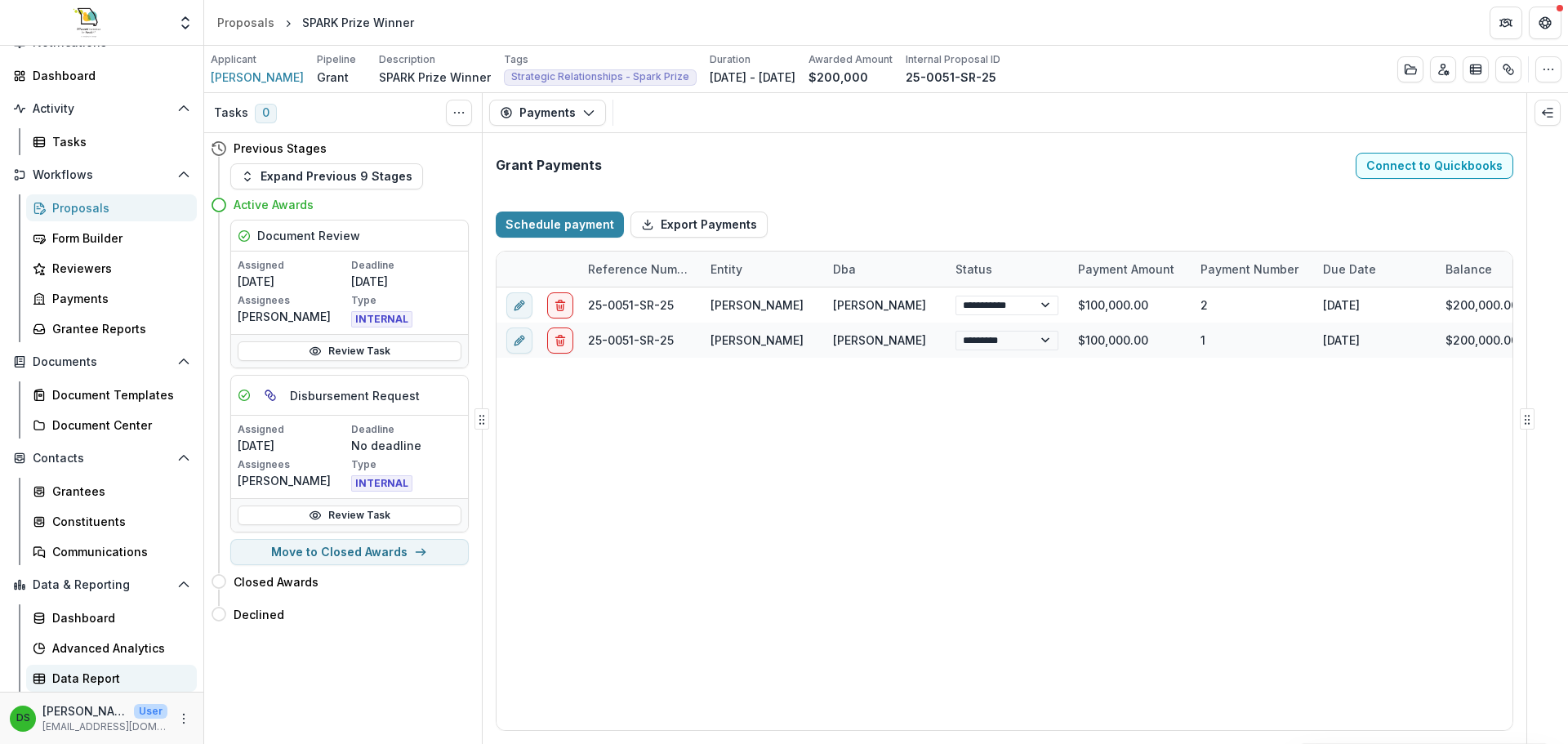 click on "Data Report" at bounding box center [118, 678] 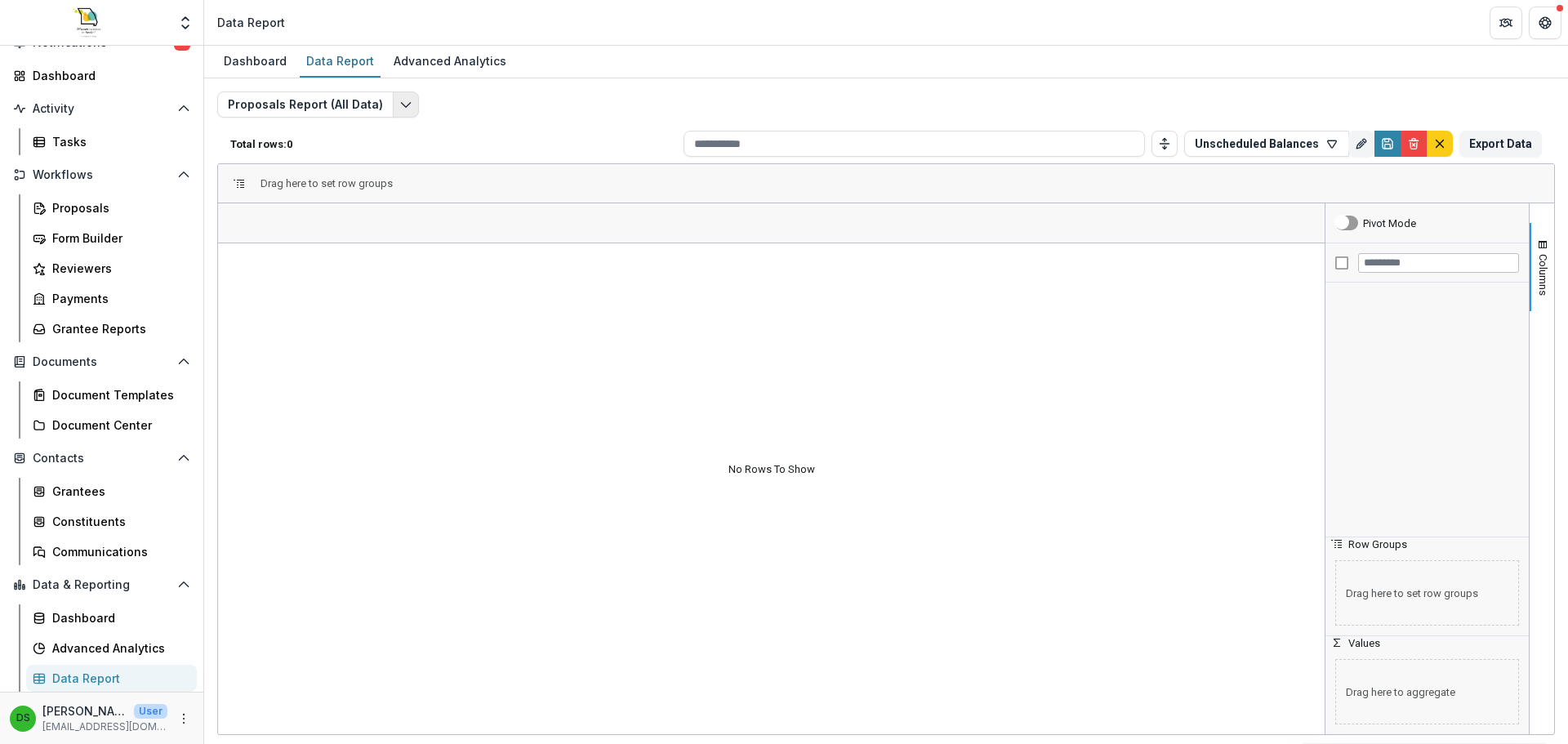 click at bounding box center [406, 105] 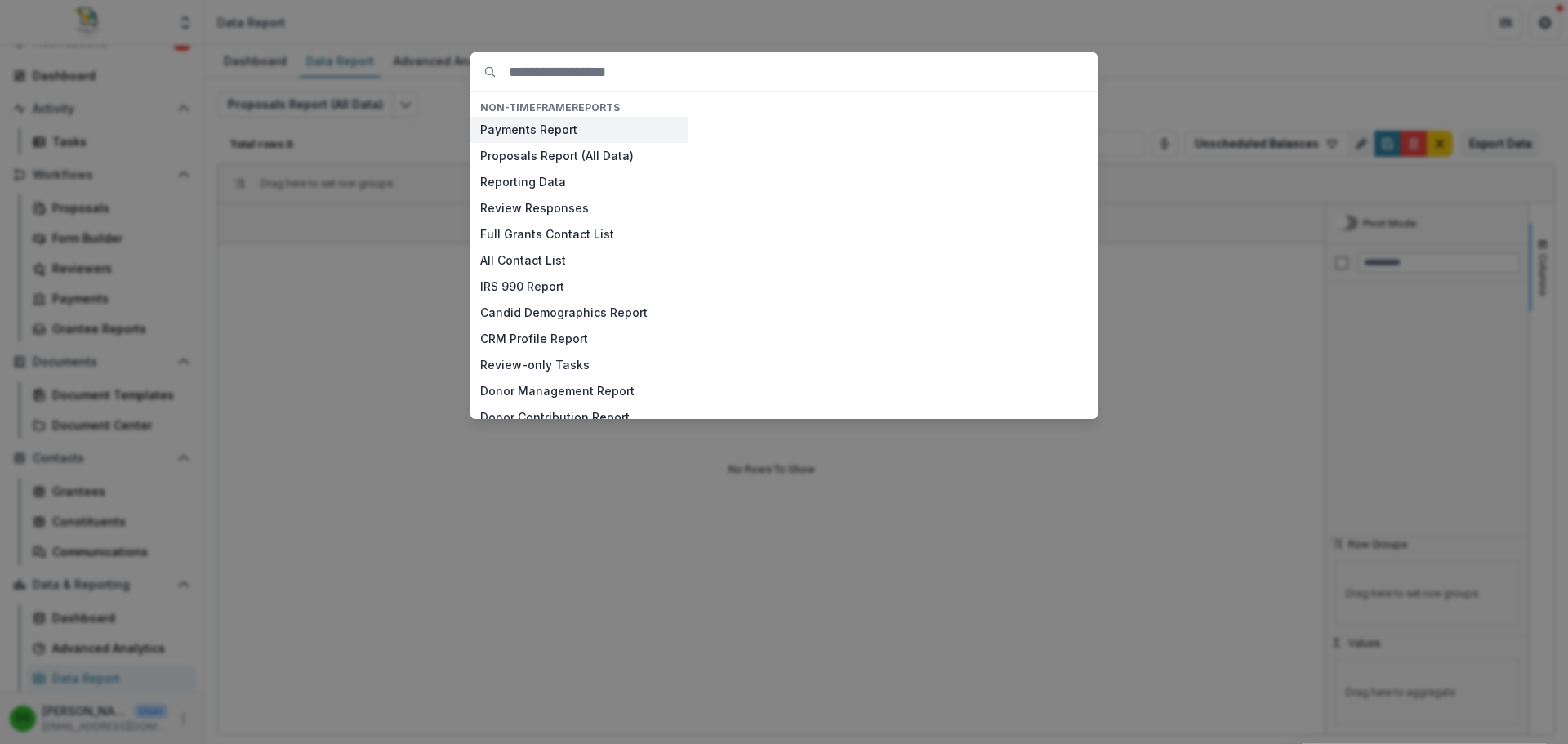 click on "Payments Report" at bounding box center [579, 130] 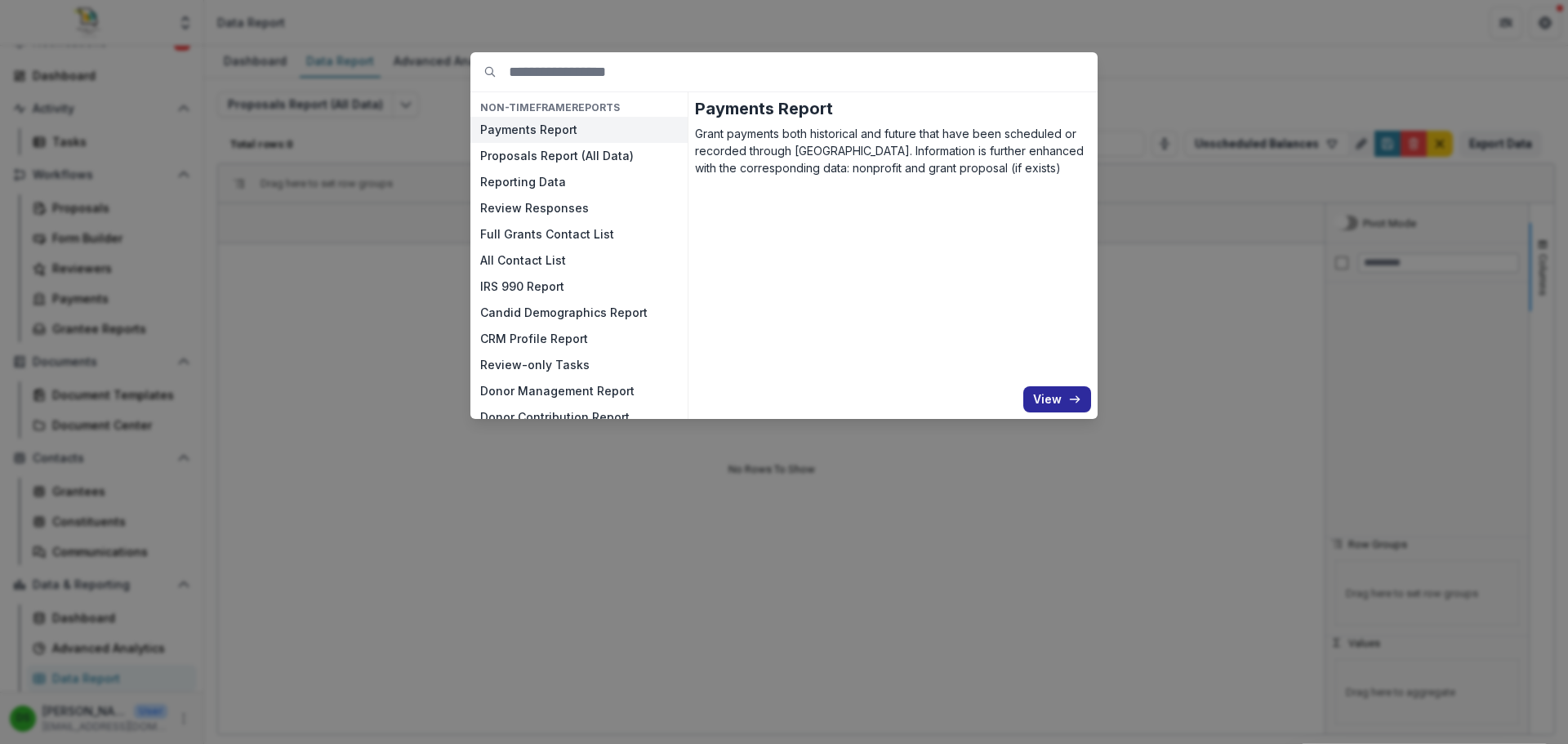 click on "View" at bounding box center (1057, 399) 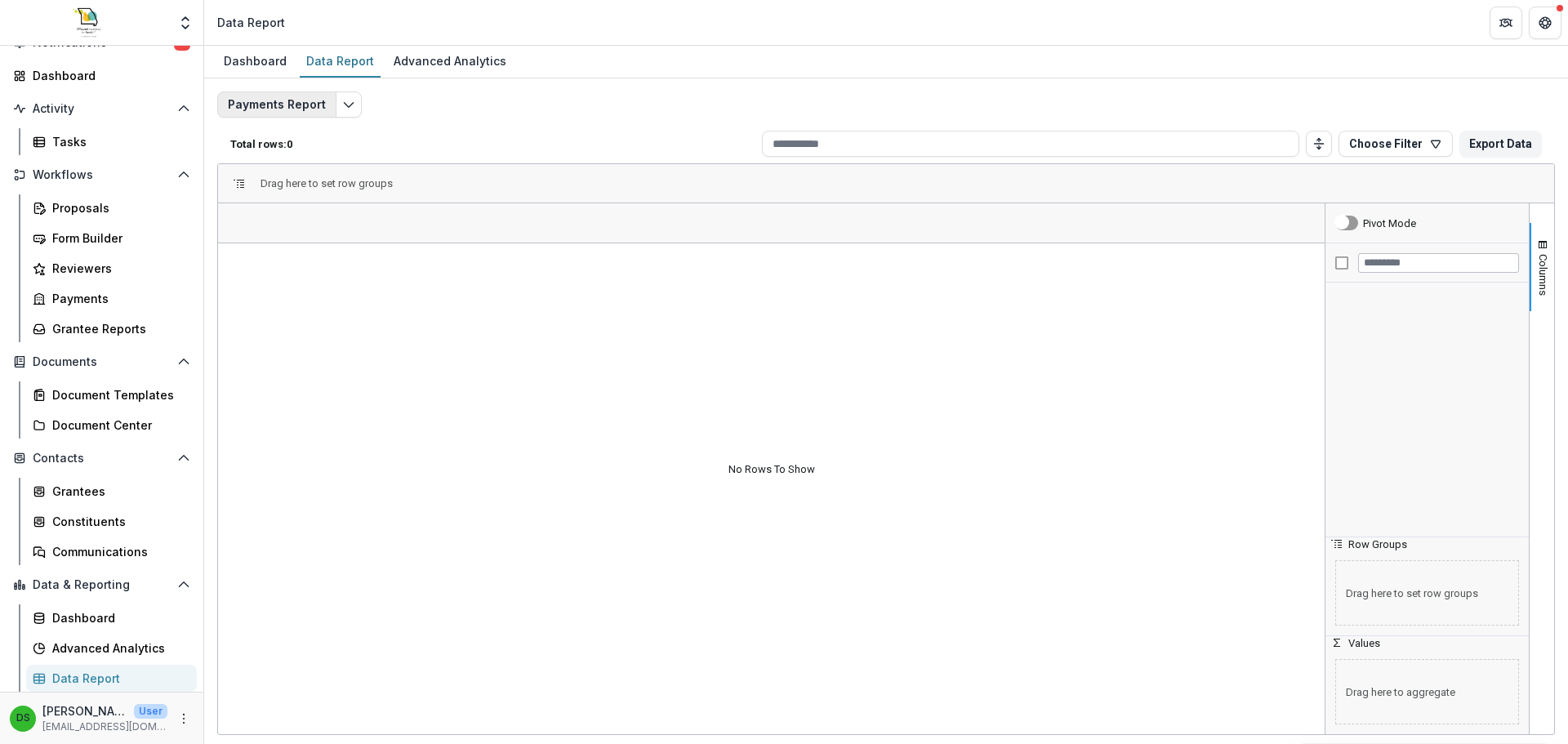 click on "Payments Report" at bounding box center (277, 105) 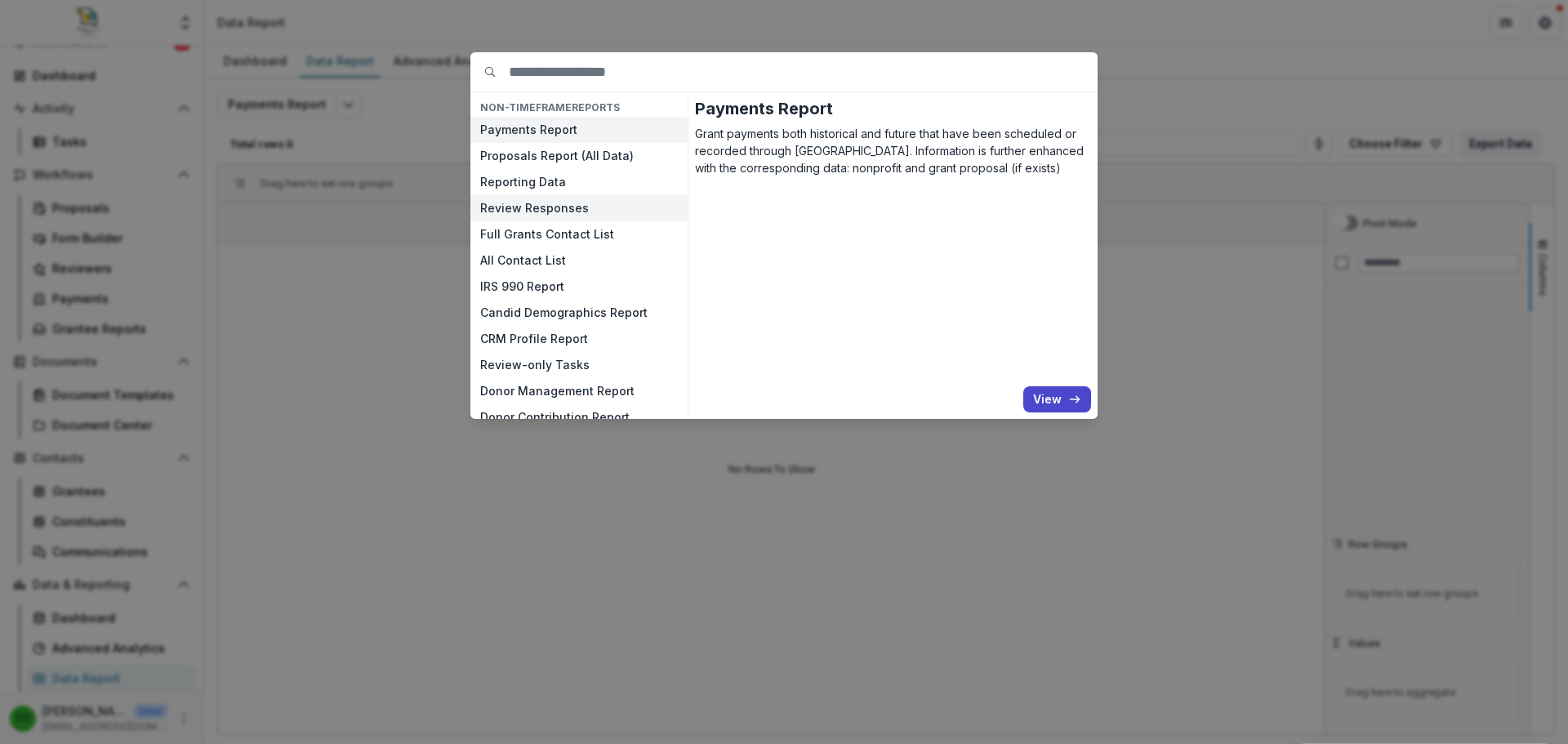 click on "Review Responses" at bounding box center (579, 208) 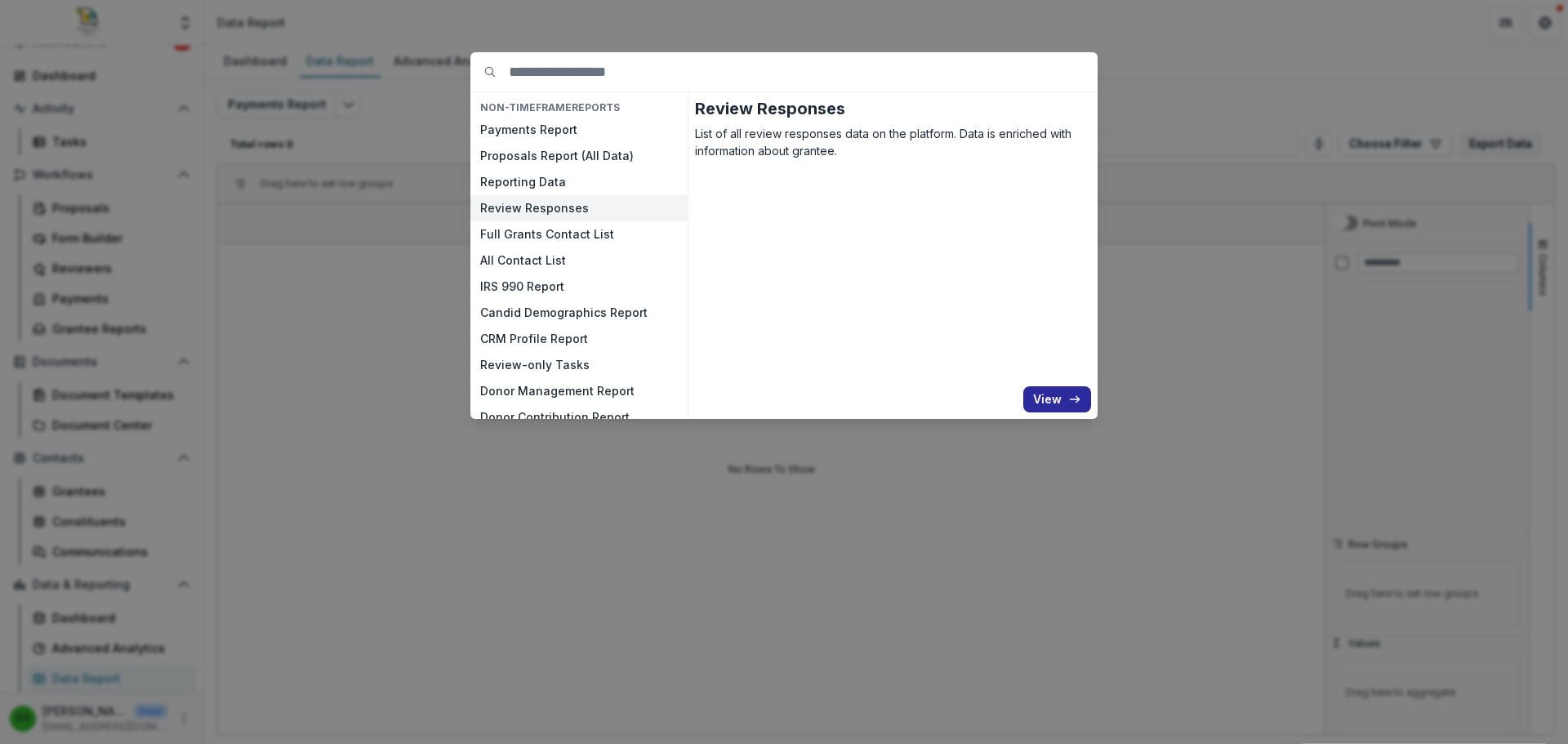 click on "View" at bounding box center [1057, 399] 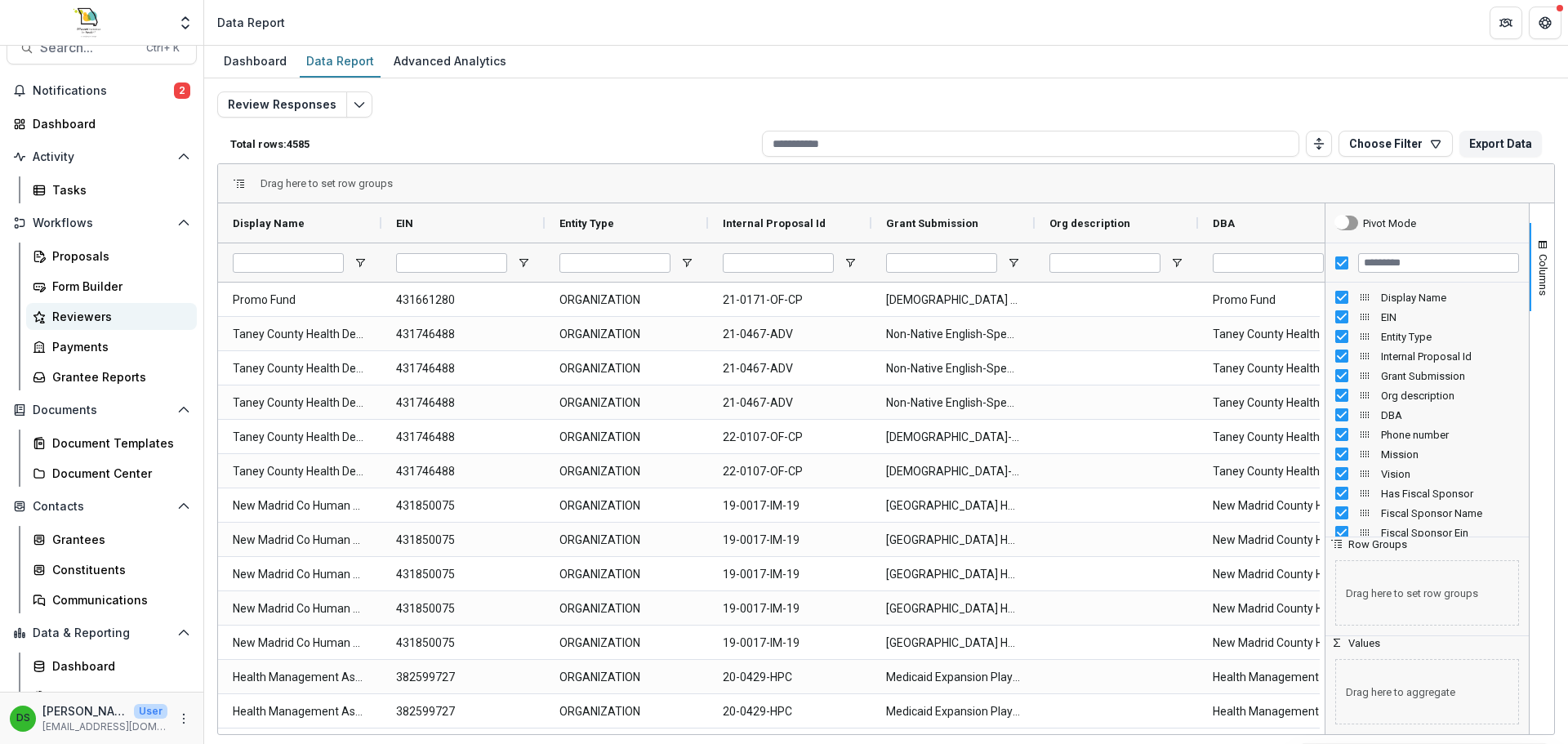 scroll, scrollTop: 0, scrollLeft: 0, axis: both 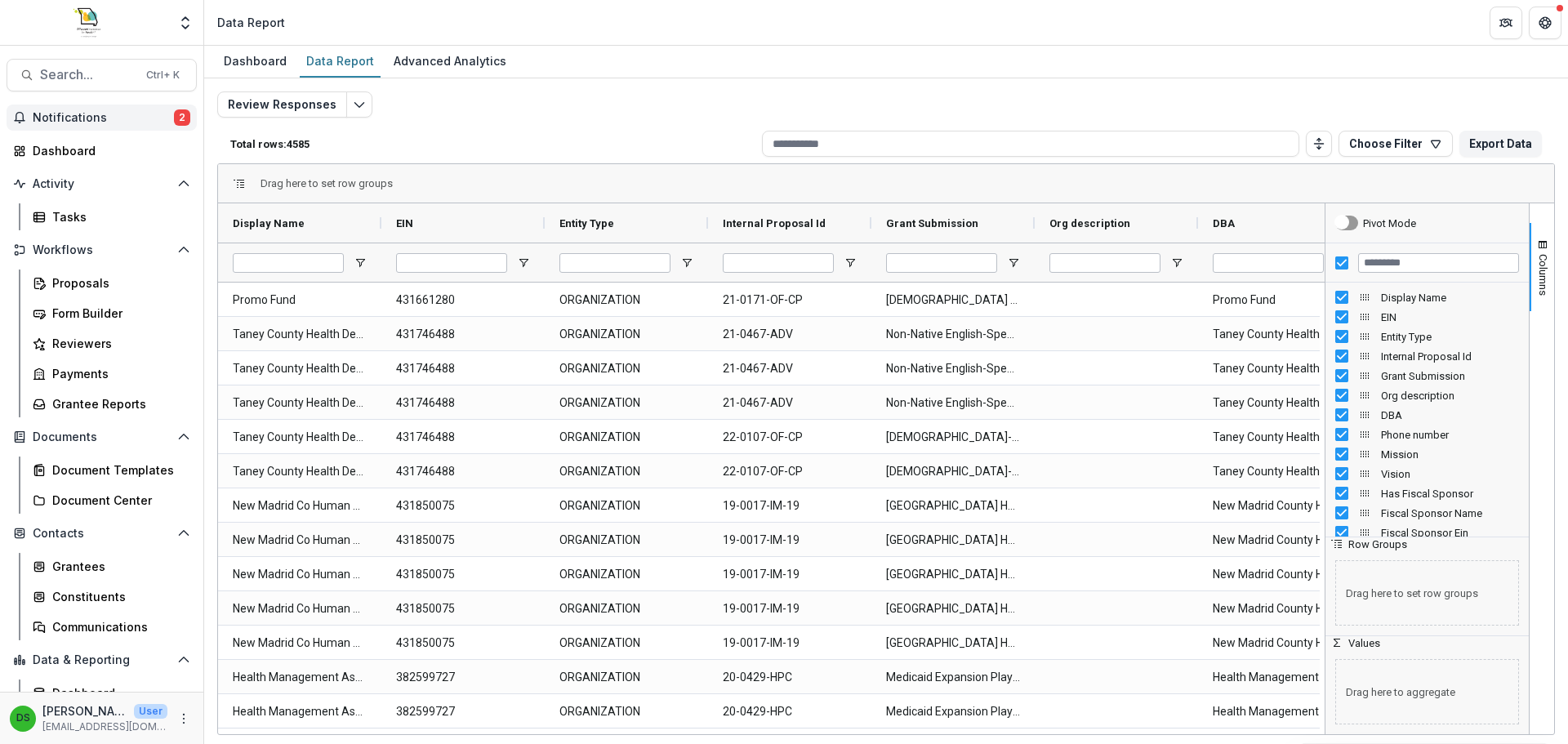 click on "Notifications 2" at bounding box center (101, 118) 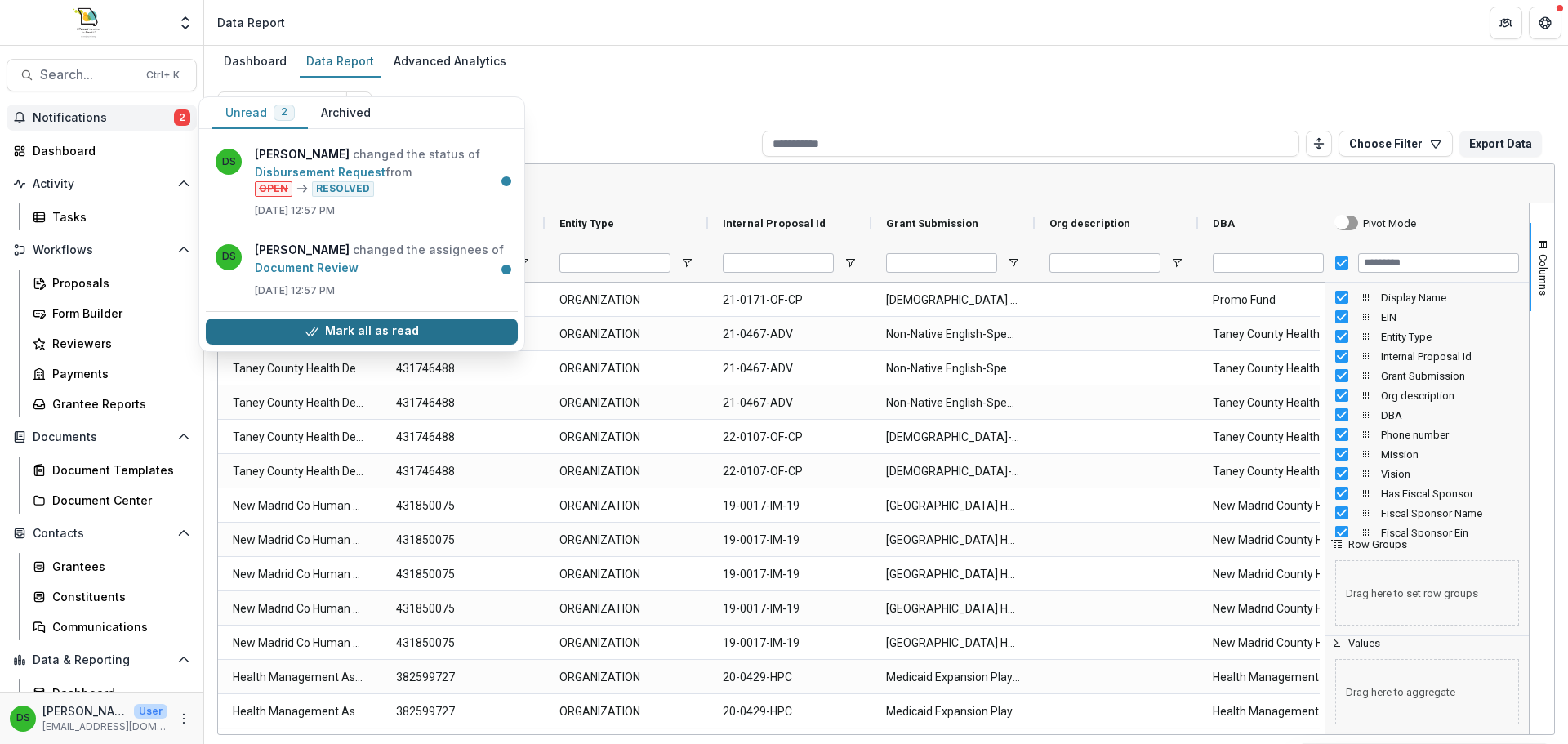 click 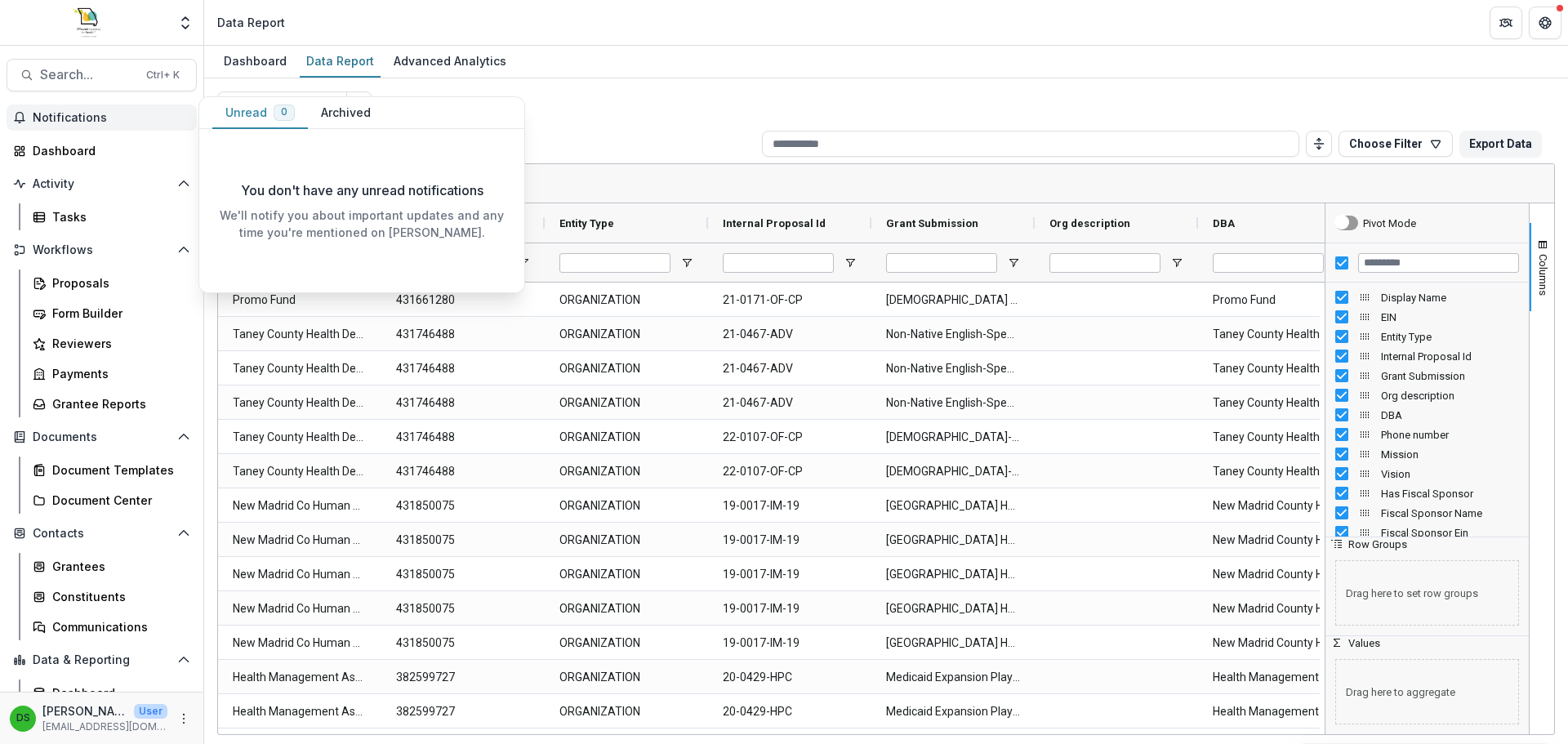 click on "Notifications" at bounding box center [111, 118] 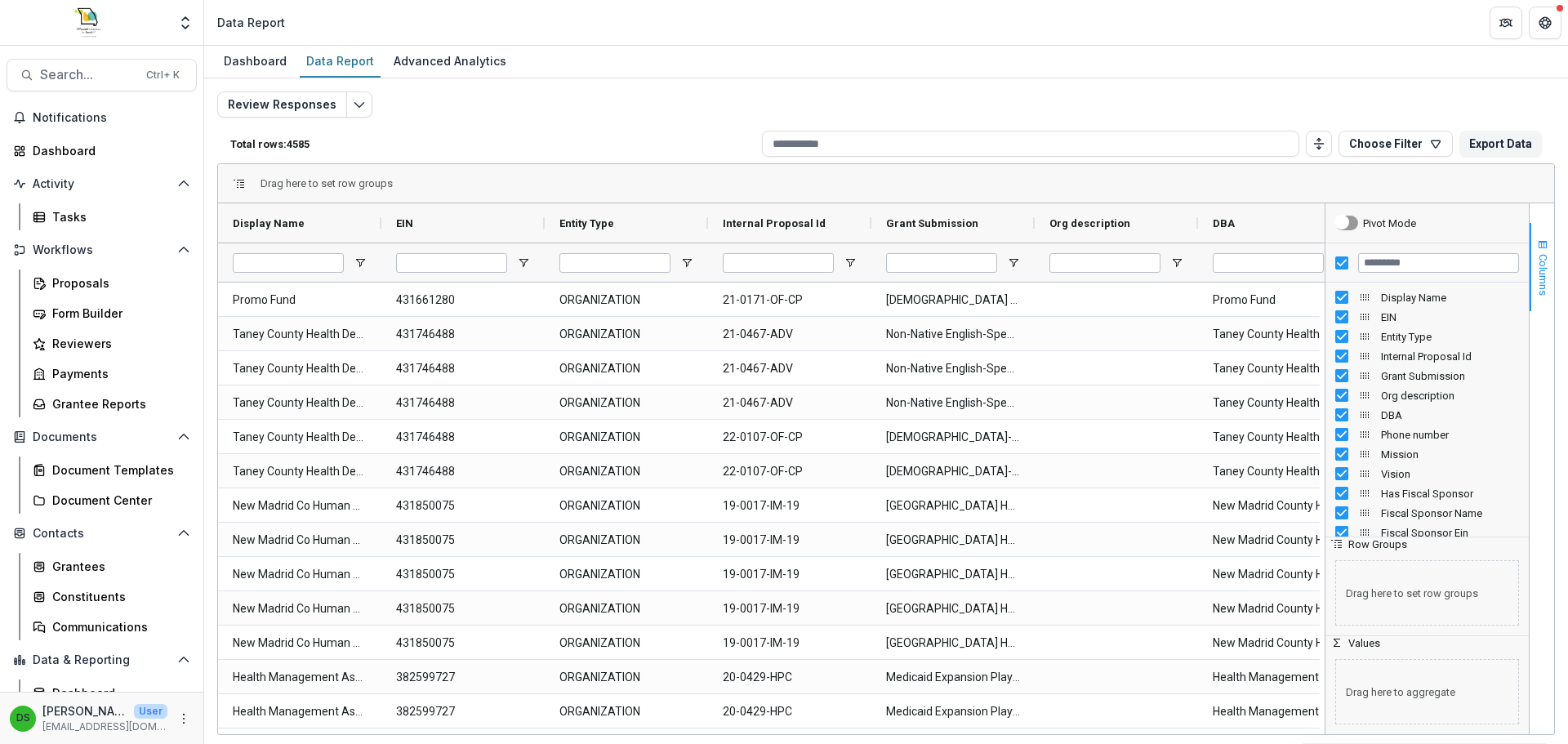 click at bounding box center [1543, 245] 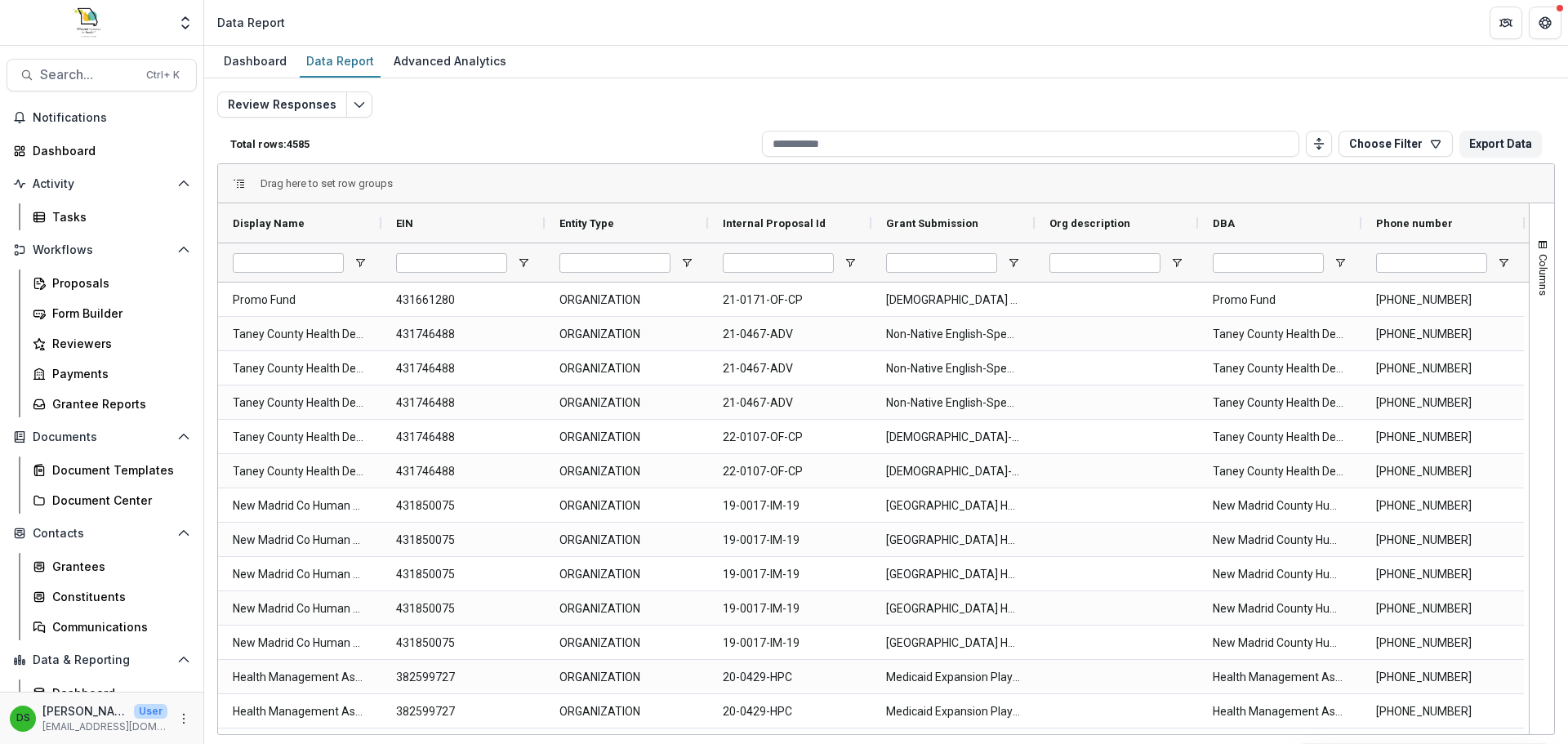 click on "Data Report" at bounding box center (886, 22) 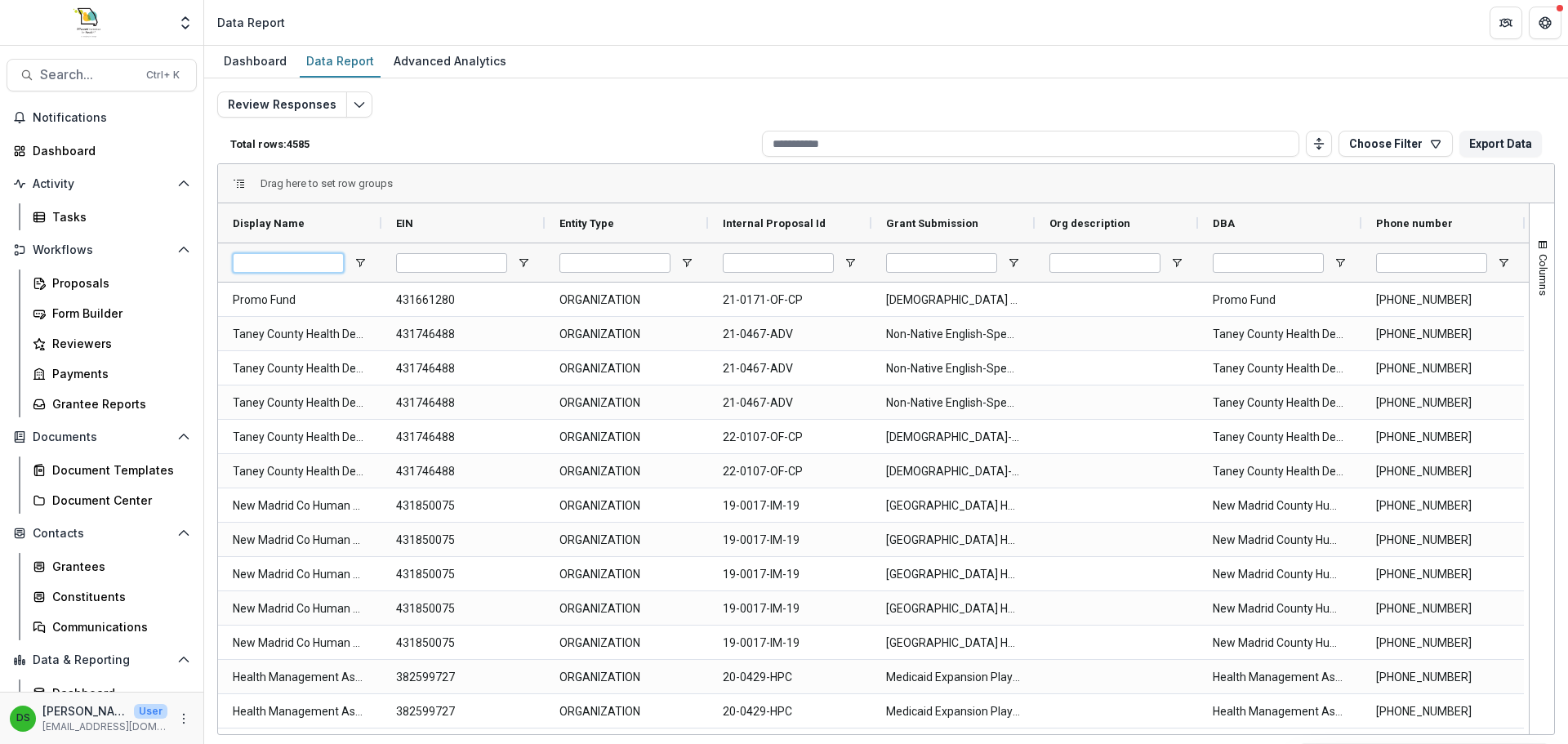 click at bounding box center (288, 263) 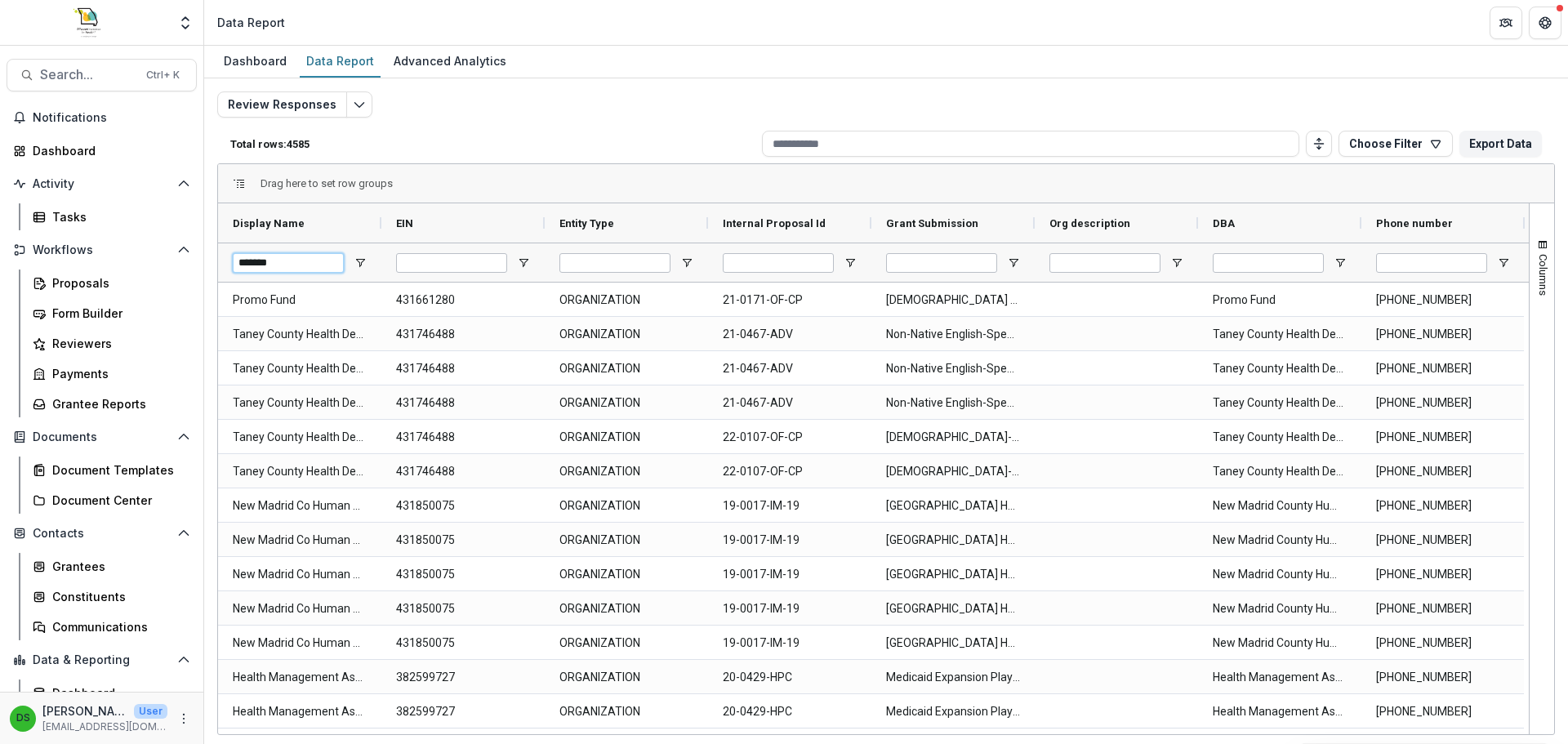 type on "********" 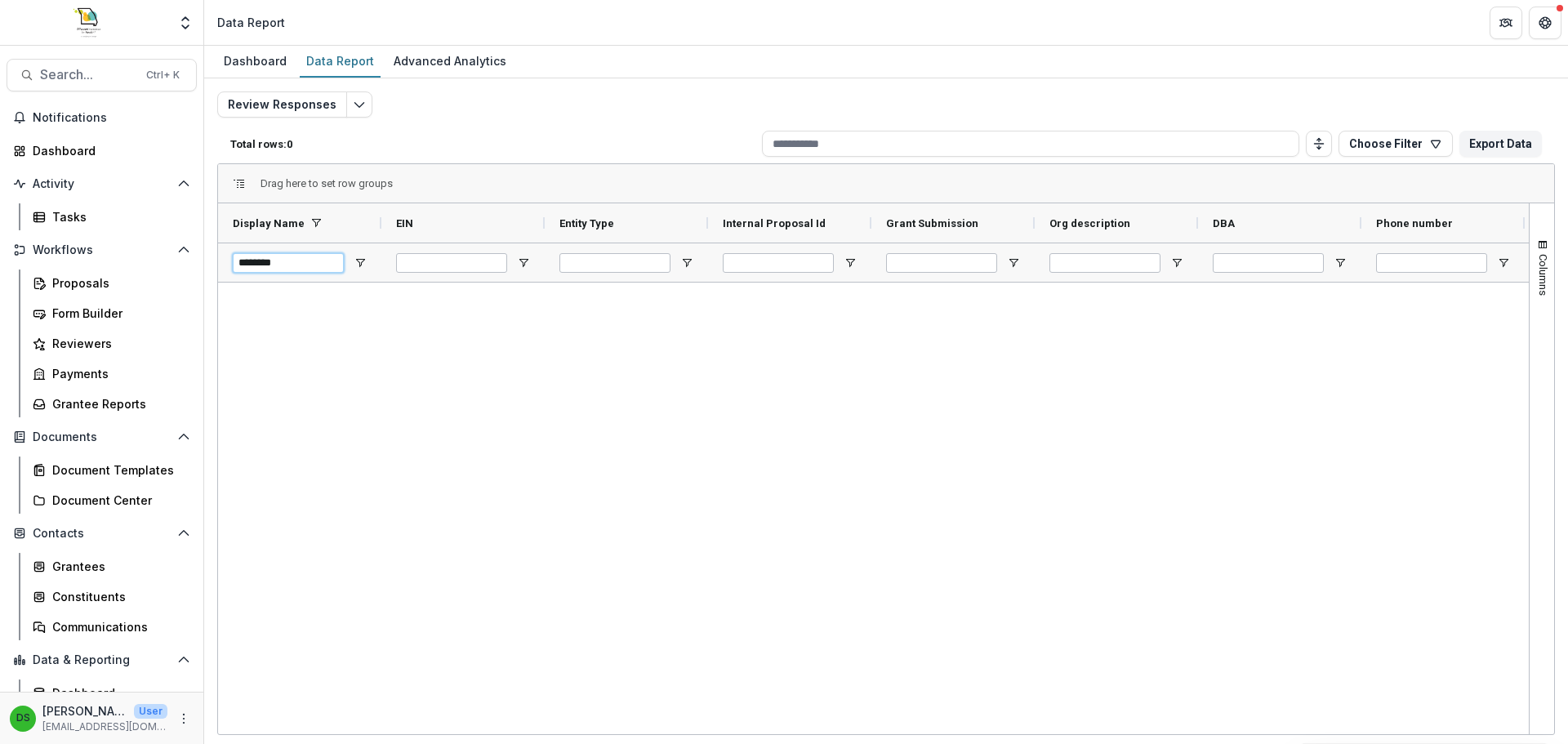 drag, startPoint x: 278, startPoint y: 270, endPoint x: 237, endPoint y: 275, distance: 41.30375 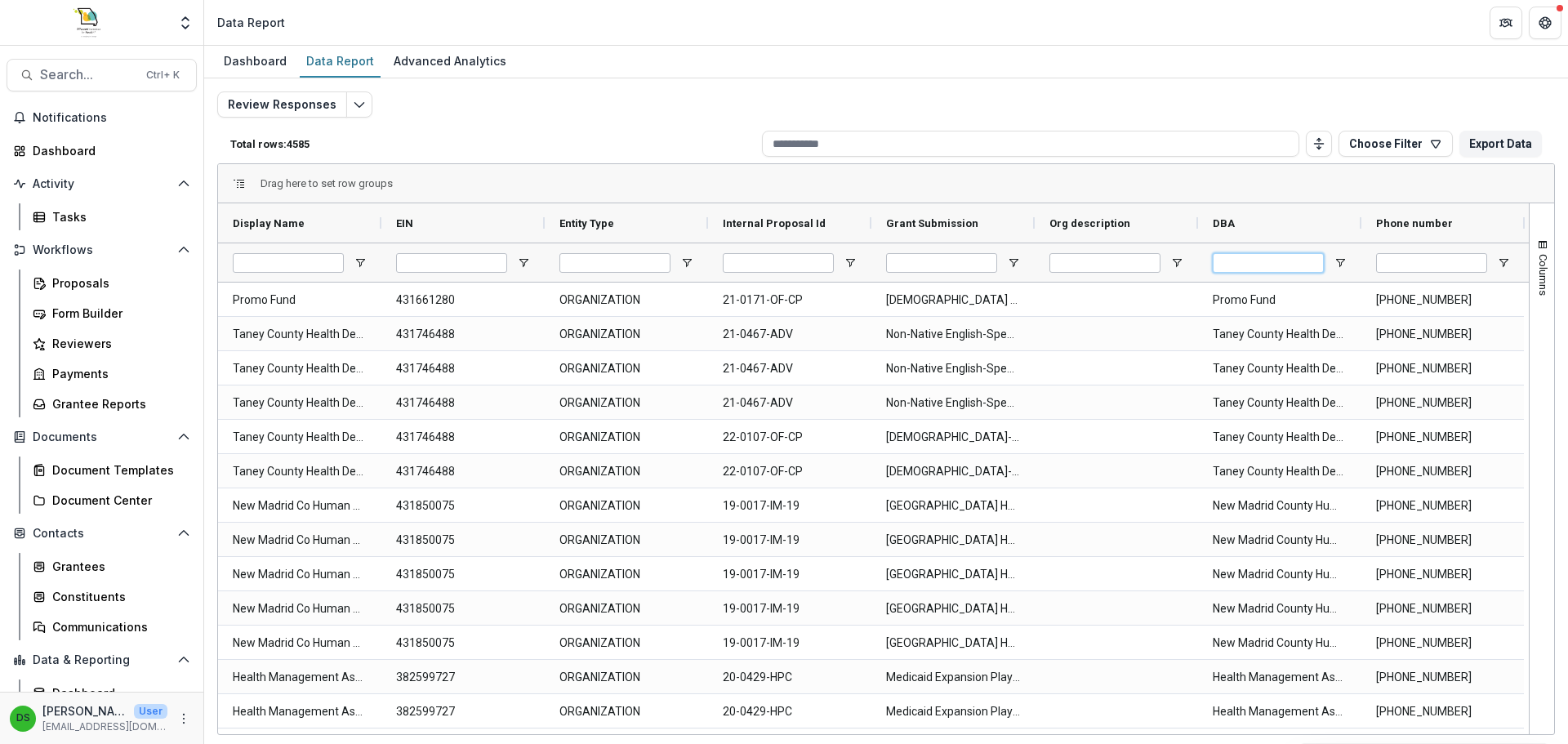 click at bounding box center [1268, 263] 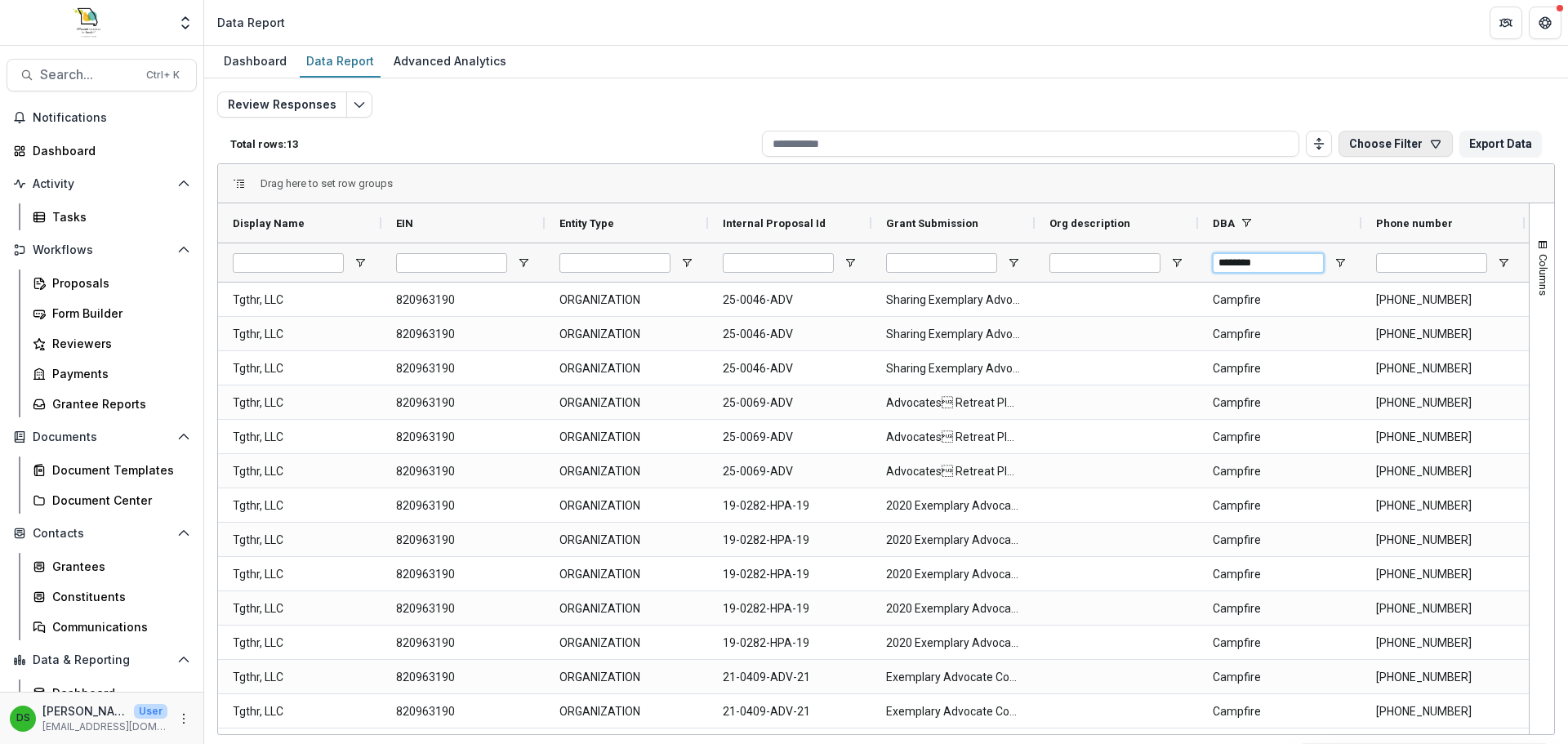type on "********" 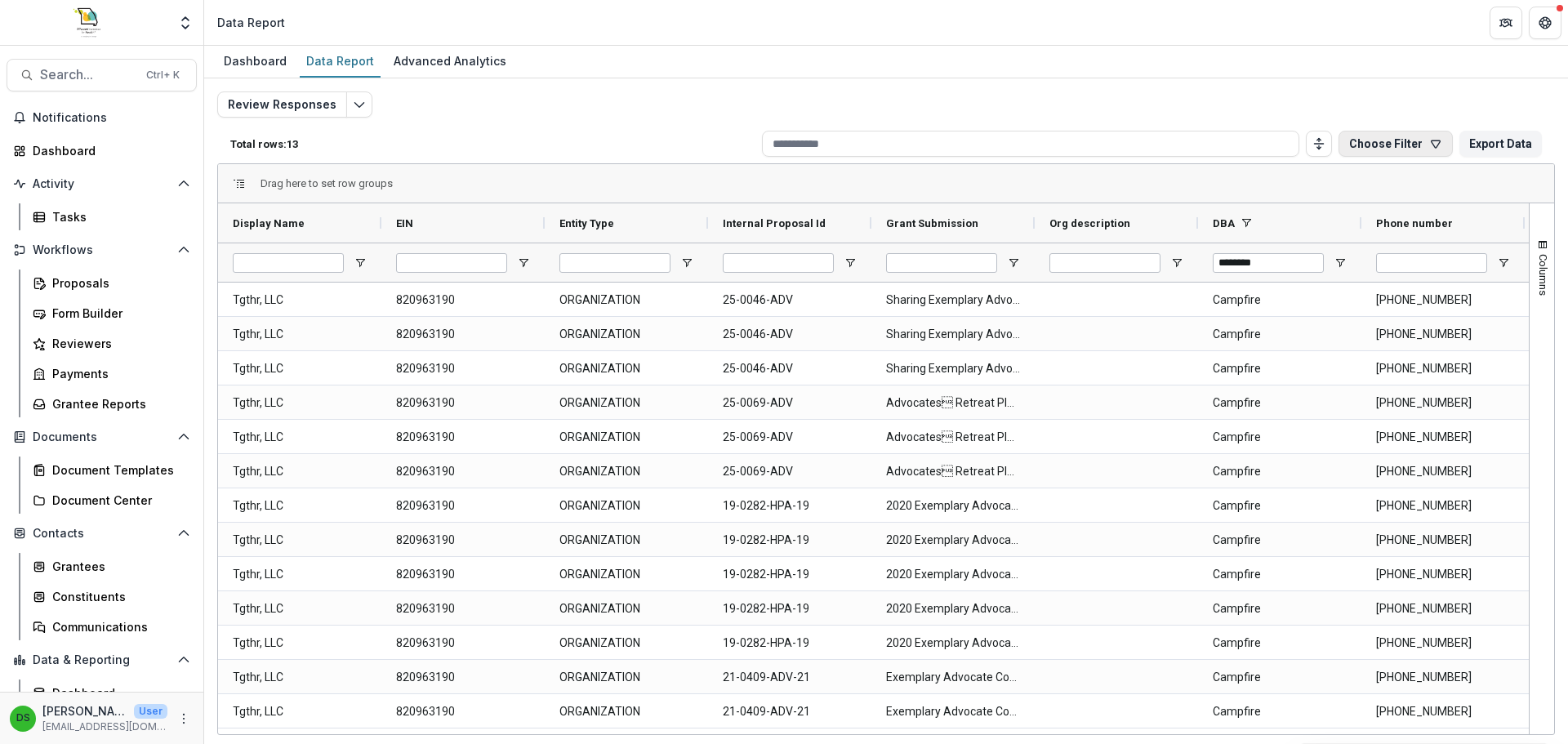 click on "Choose Filter" at bounding box center [1396, 144] 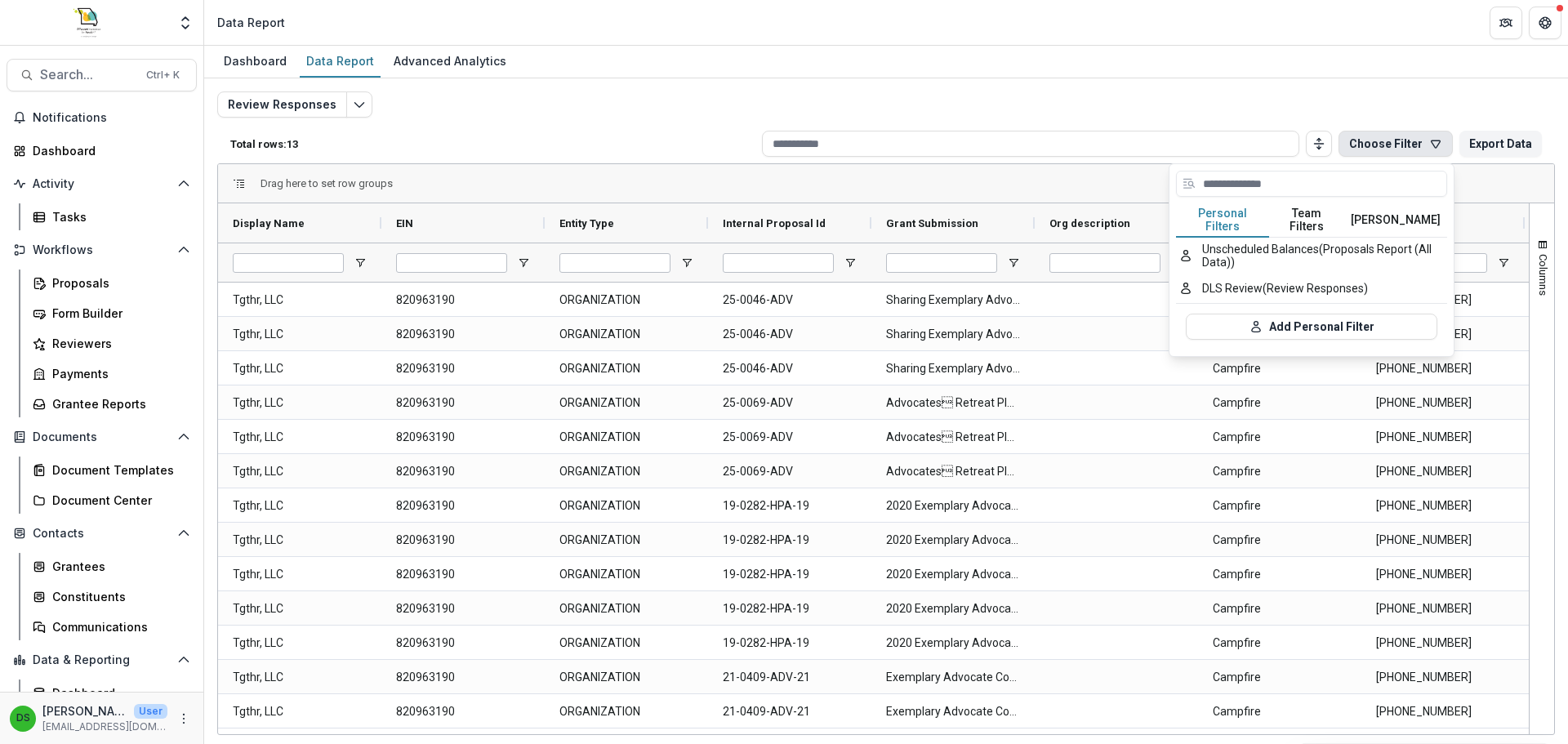 click on "Team Filters" at bounding box center (1307, 221) 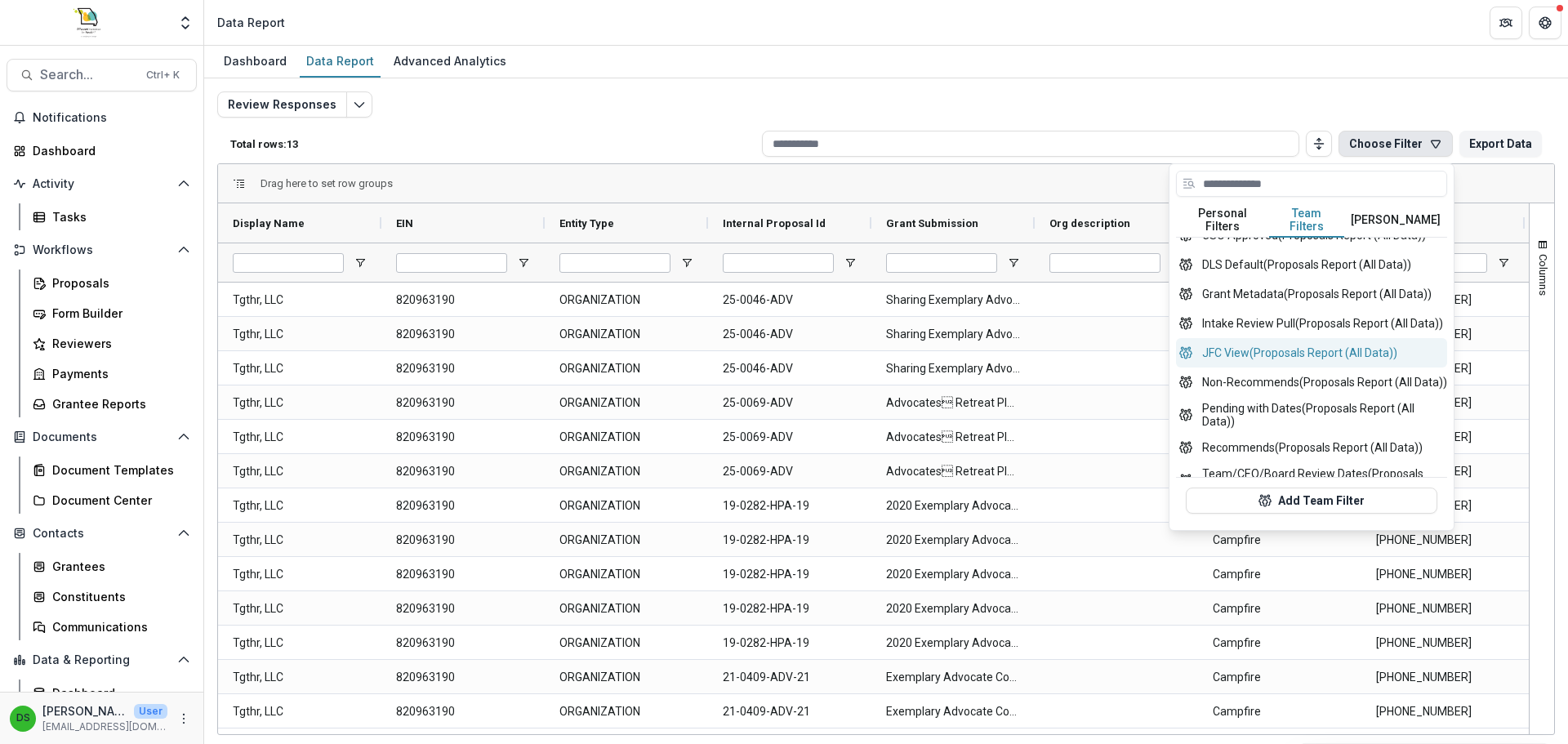 scroll, scrollTop: 225, scrollLeft: 0, axis: vertical 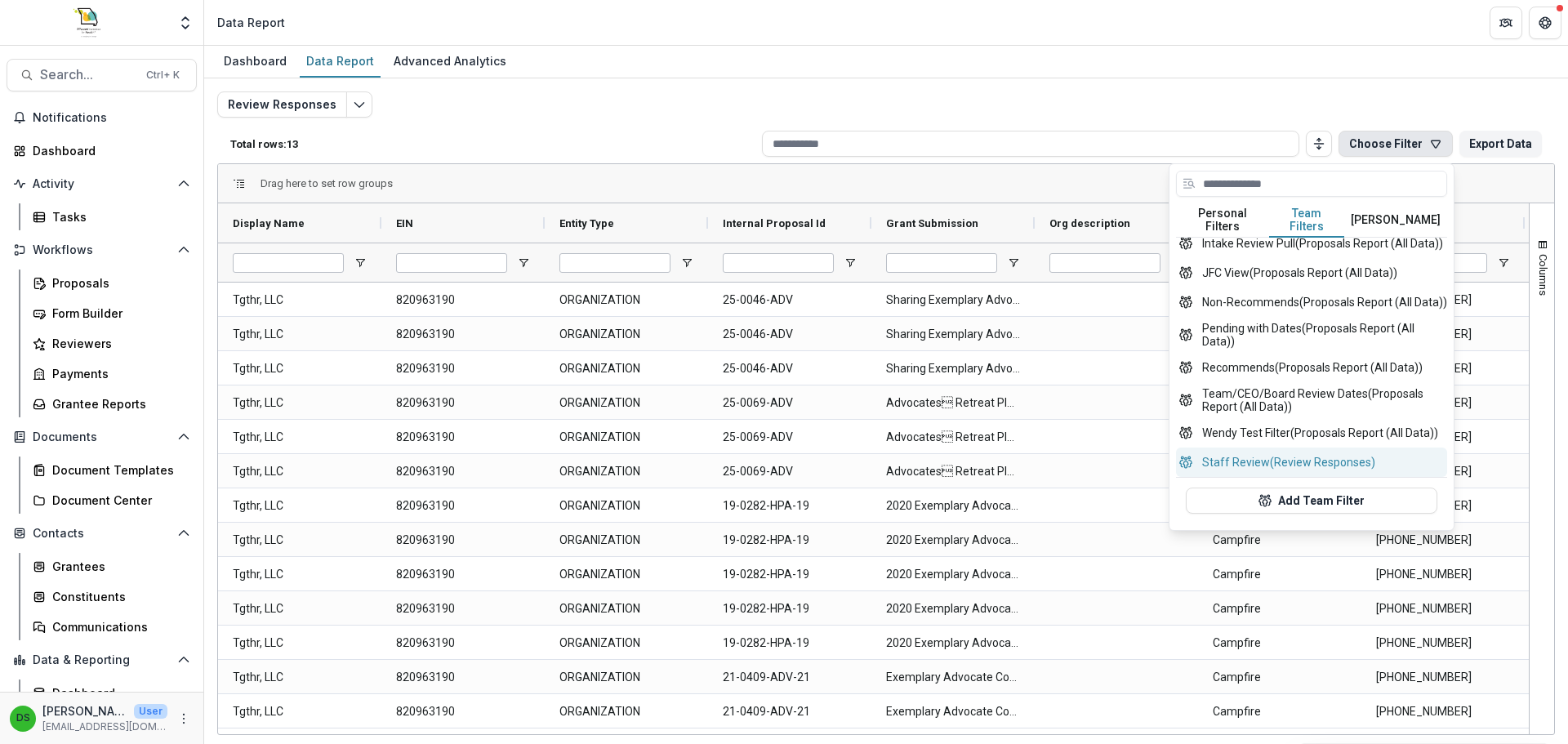 click on "Staff Review  (Review Responses)" at bounding box center (1312, 462) 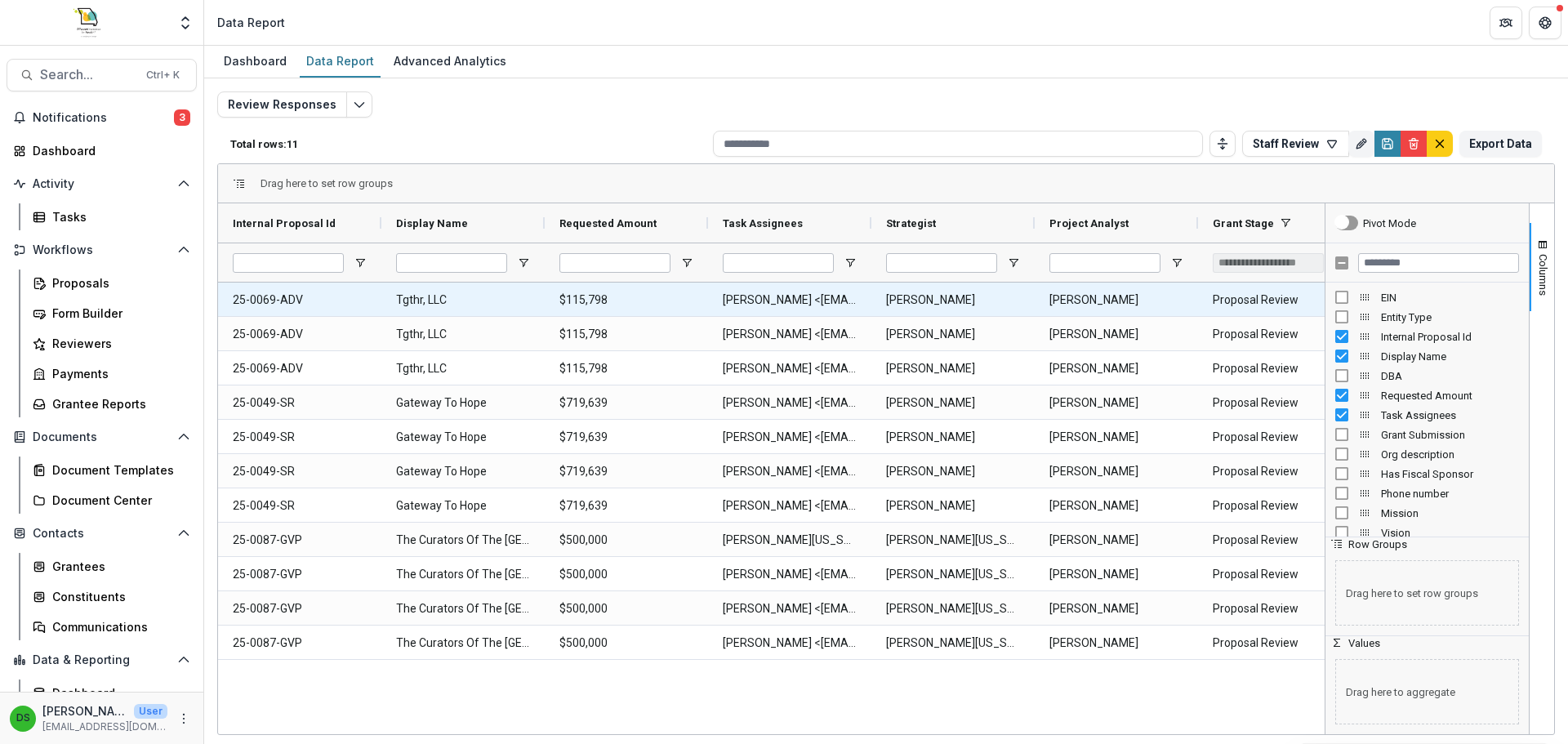 scroll, scrollTop: 0, scrollLeft: 0, axis: both 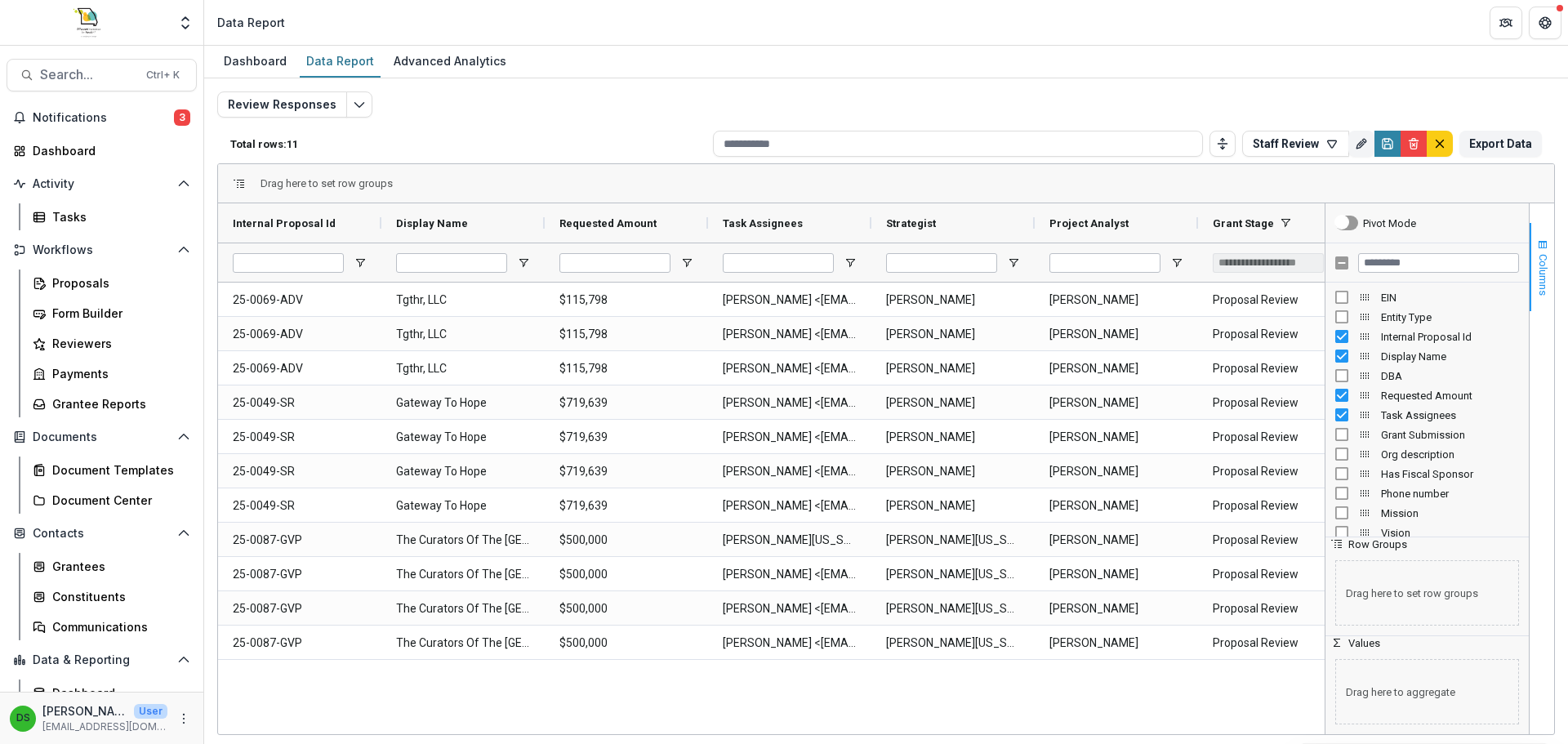 click at bounding box center (1543, 245) 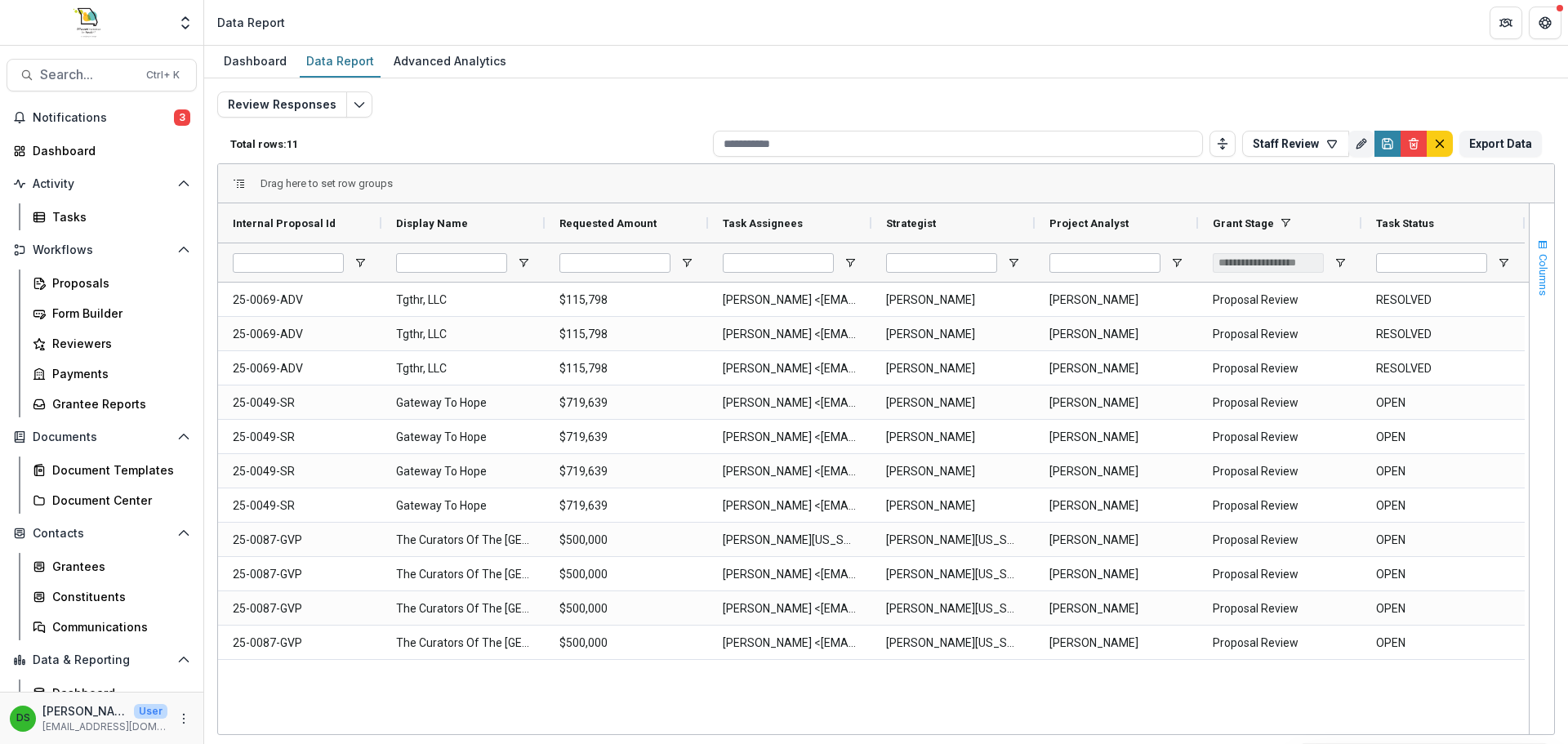 click at bounding box center (1543, 245) 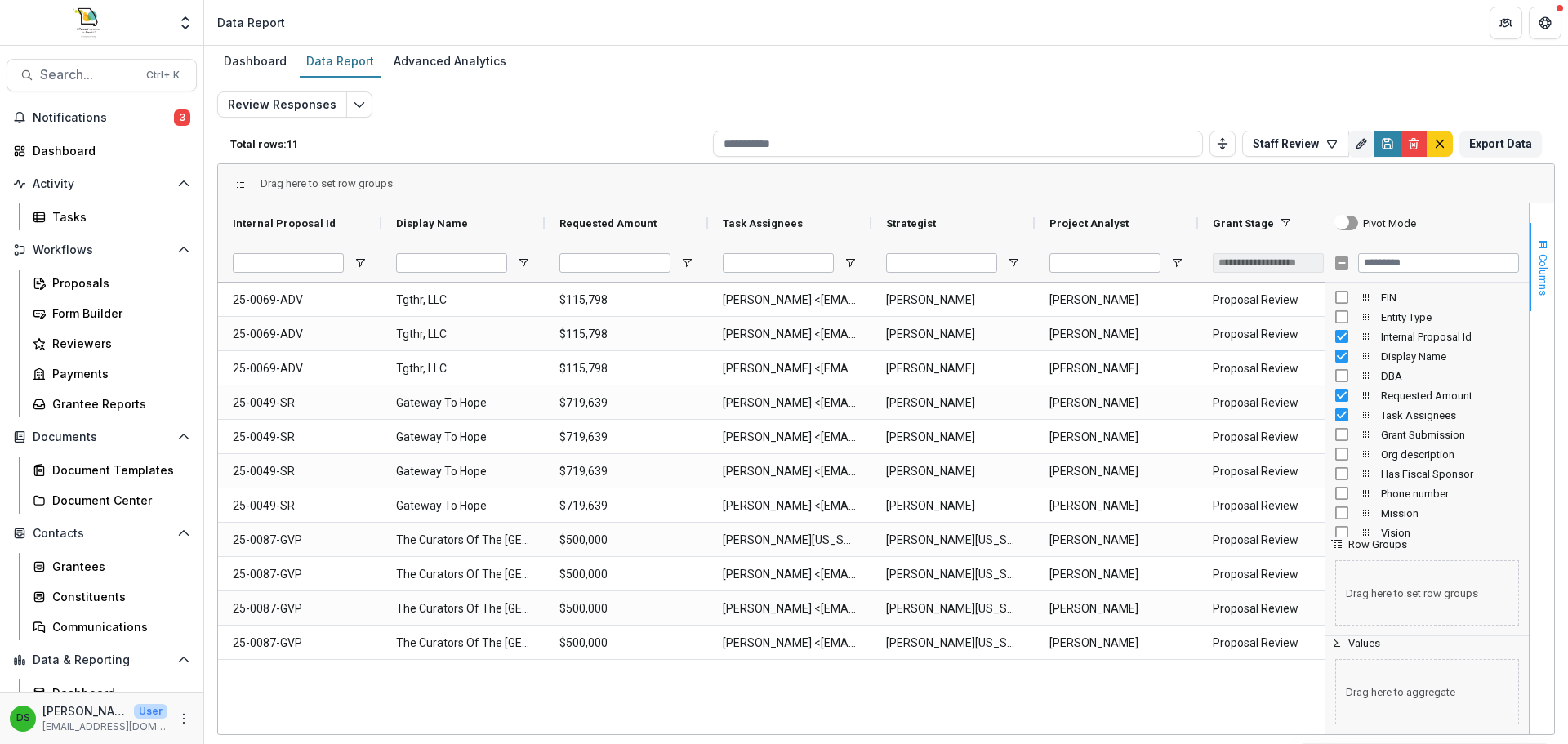 click at bounding box center [1543, 245] 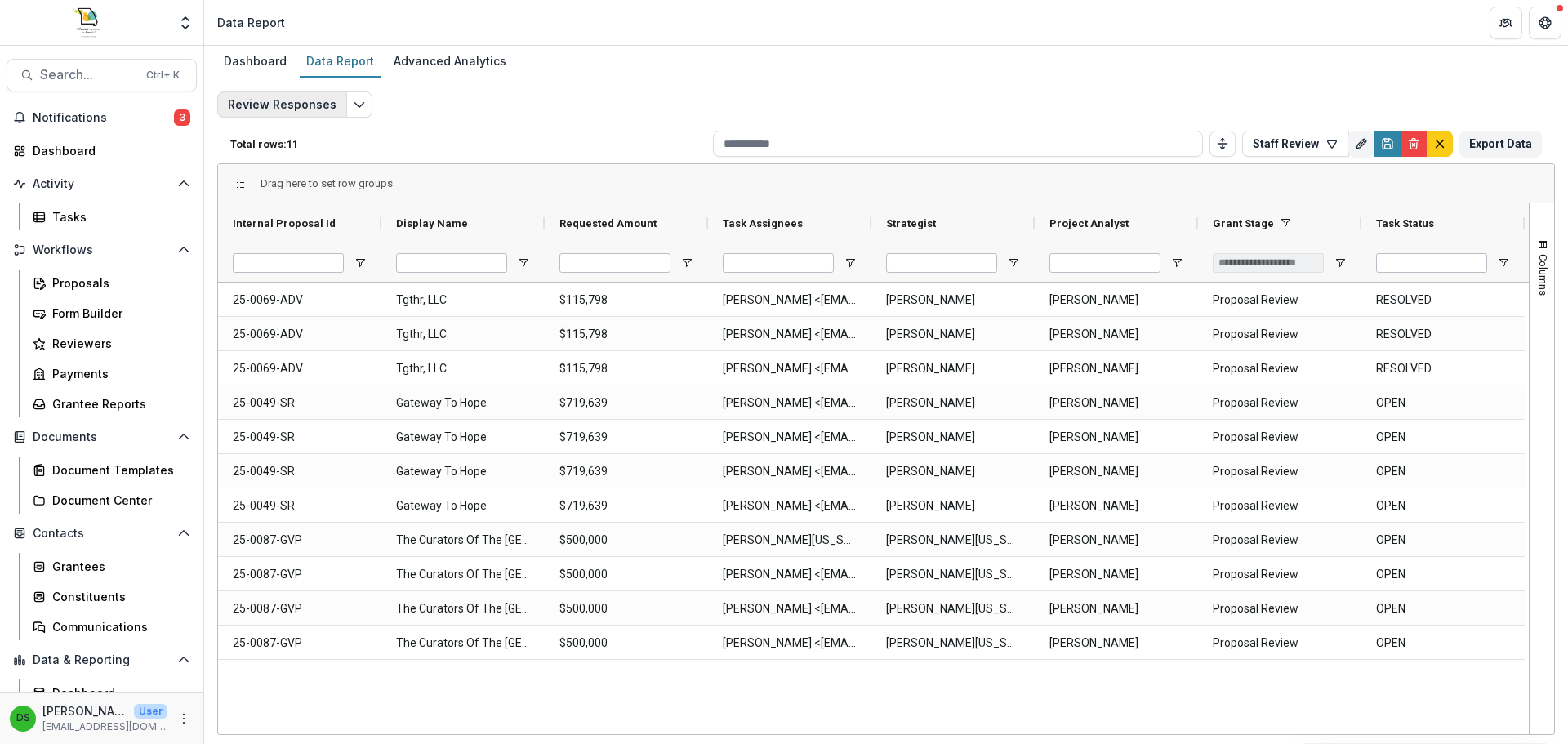 click on "Review Responses" at bounding box center [282, 105] 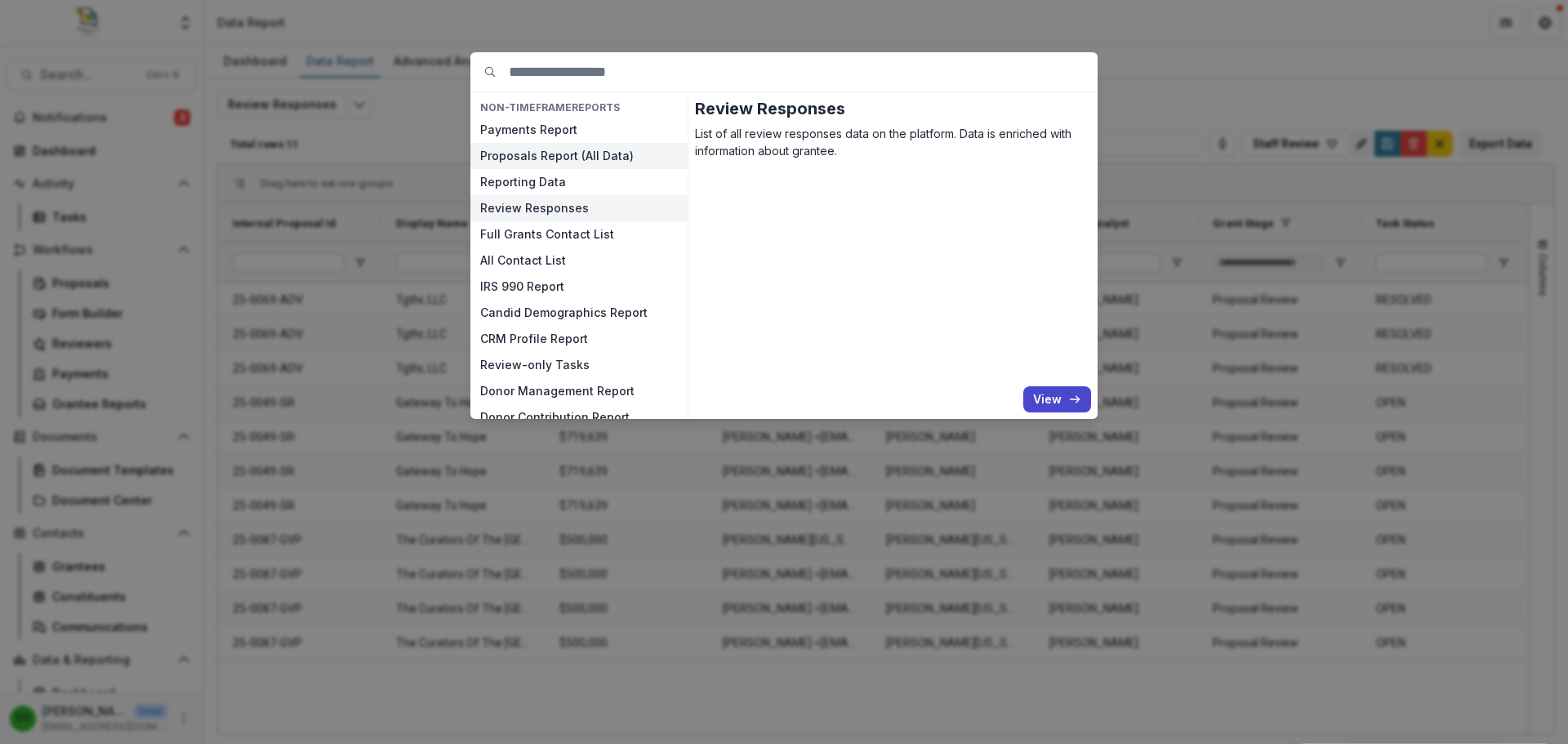 click on "Proposals Report (All Data)" at bounding box center (579, 156) 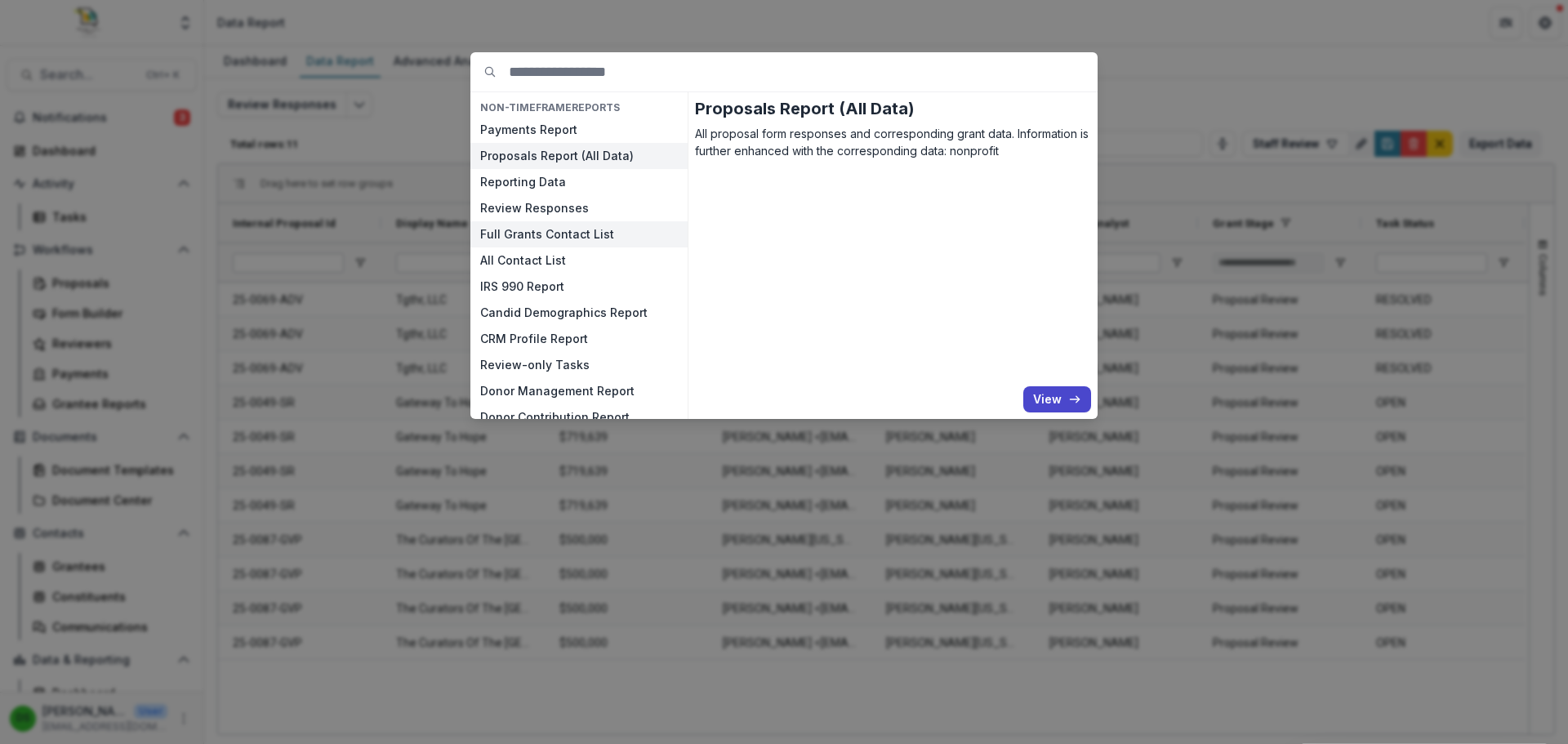 click on "Full Grants Contact List" at bounding box center [579, 234] 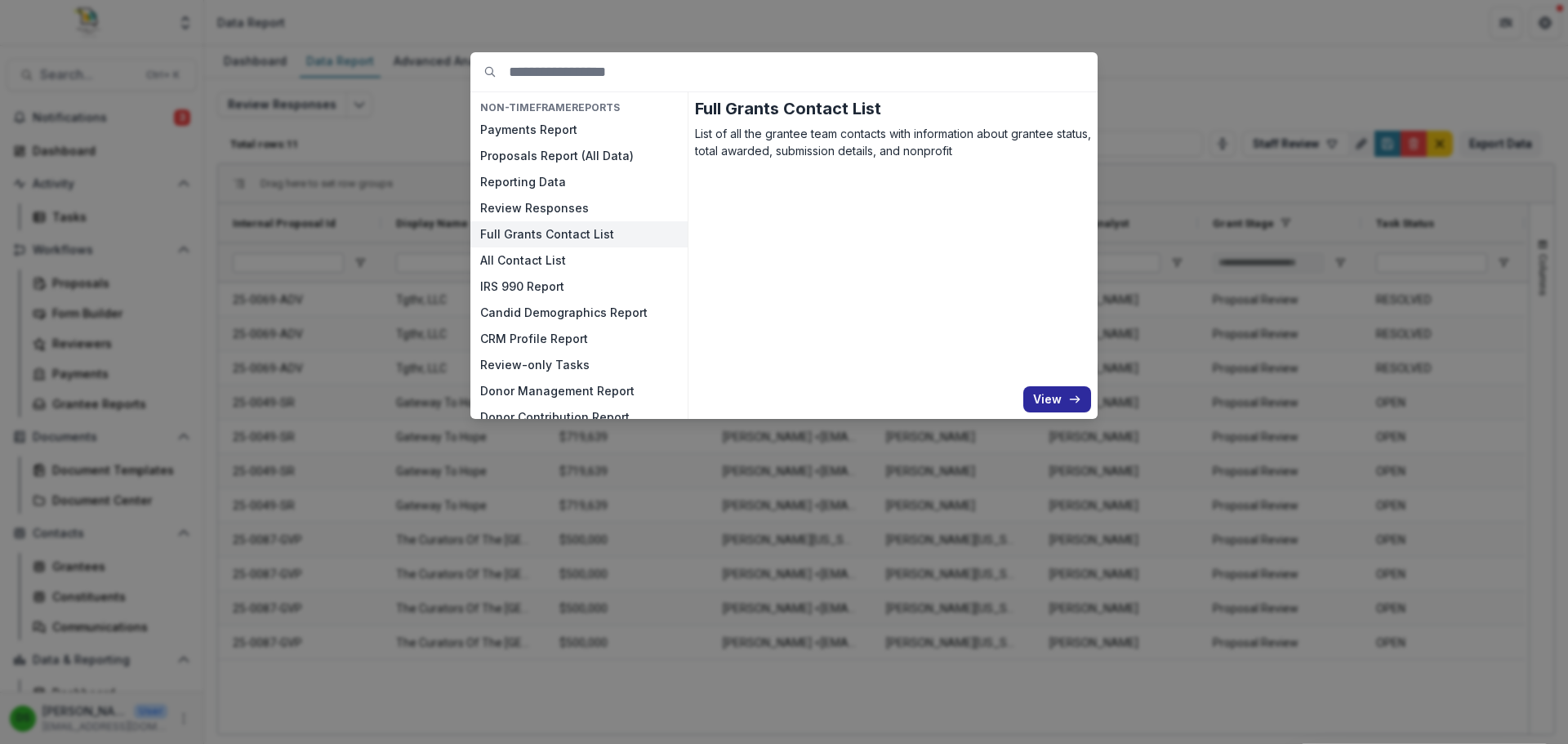 click on "View" at bounding box center (1057, 399) 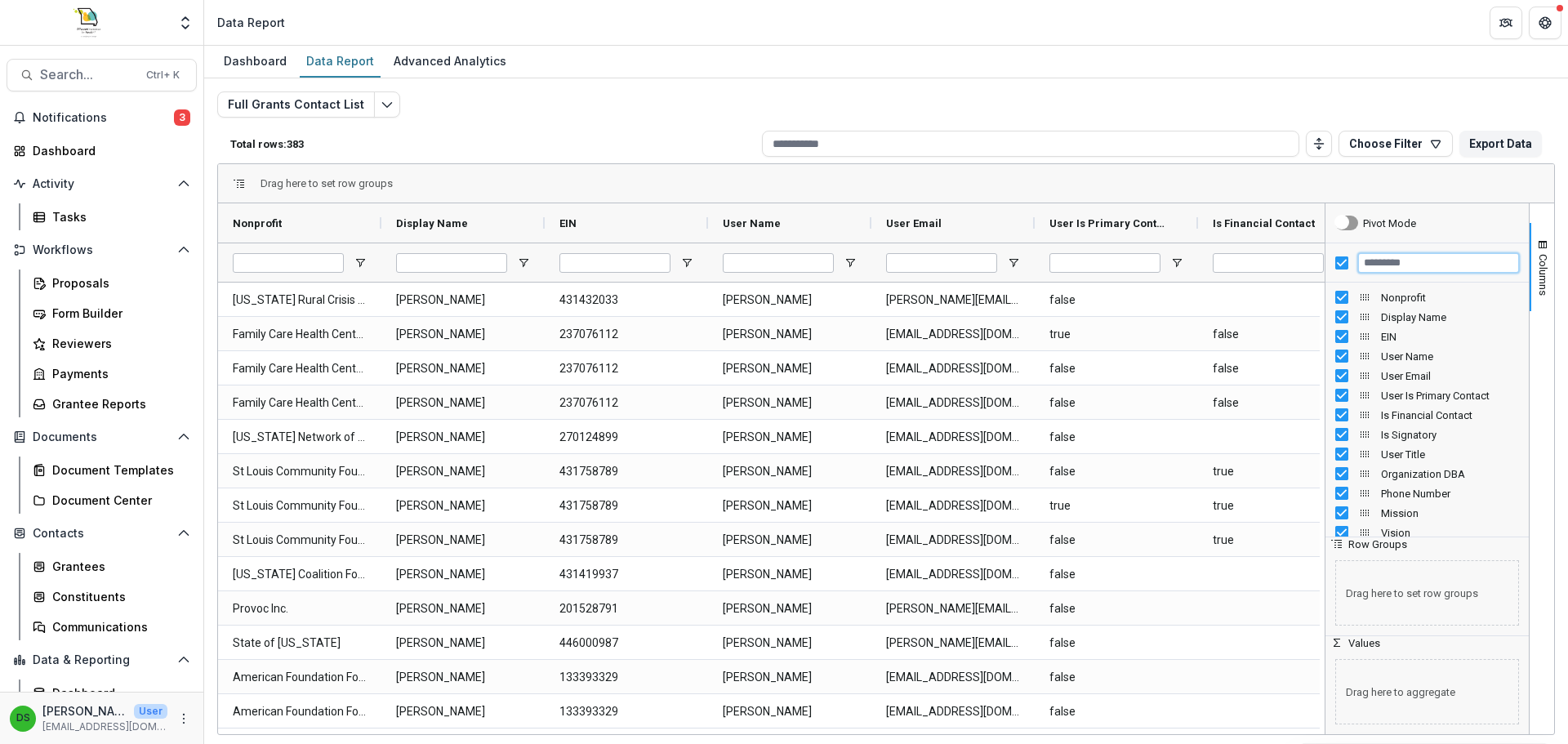 click at bounding box center (1438, 263) 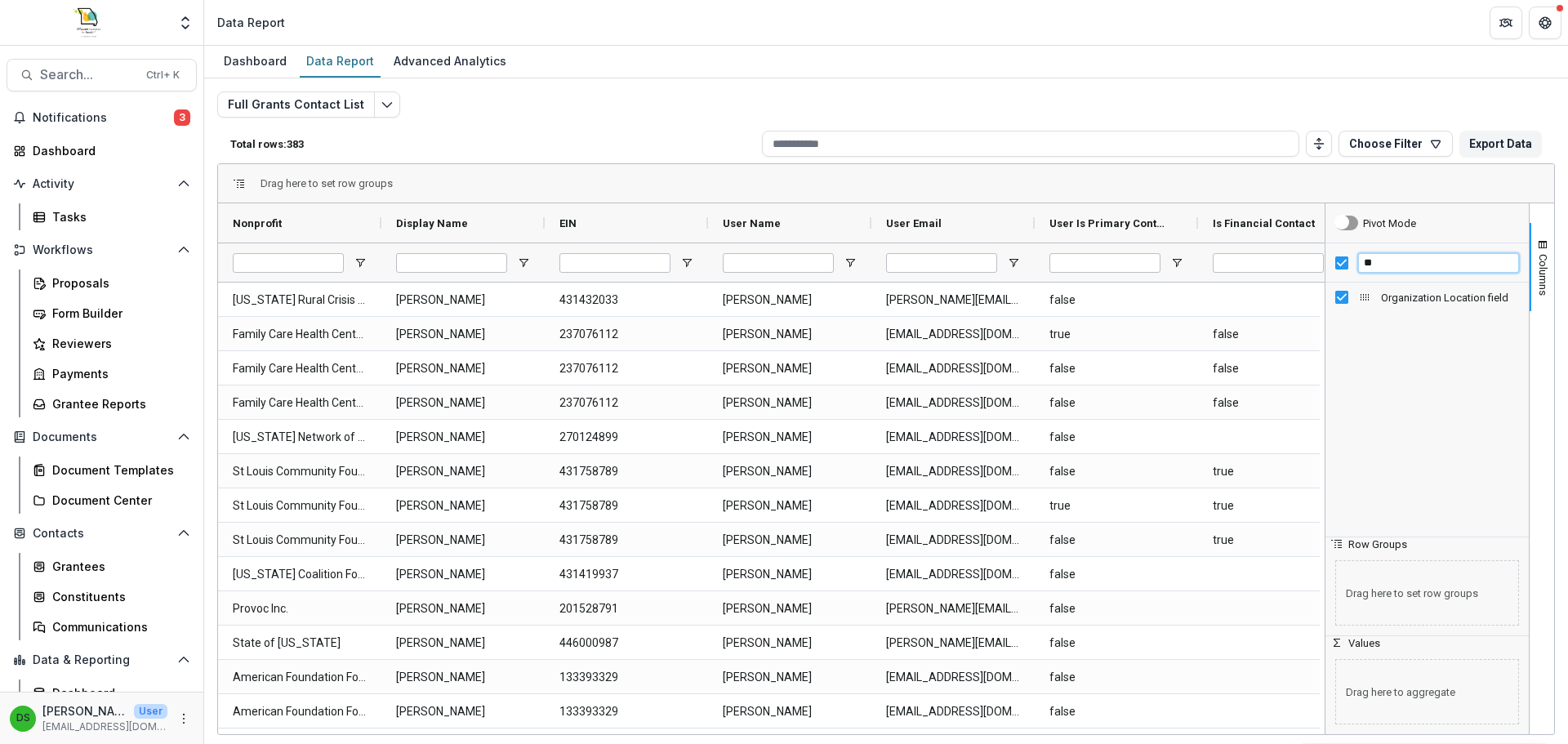 type on "*" 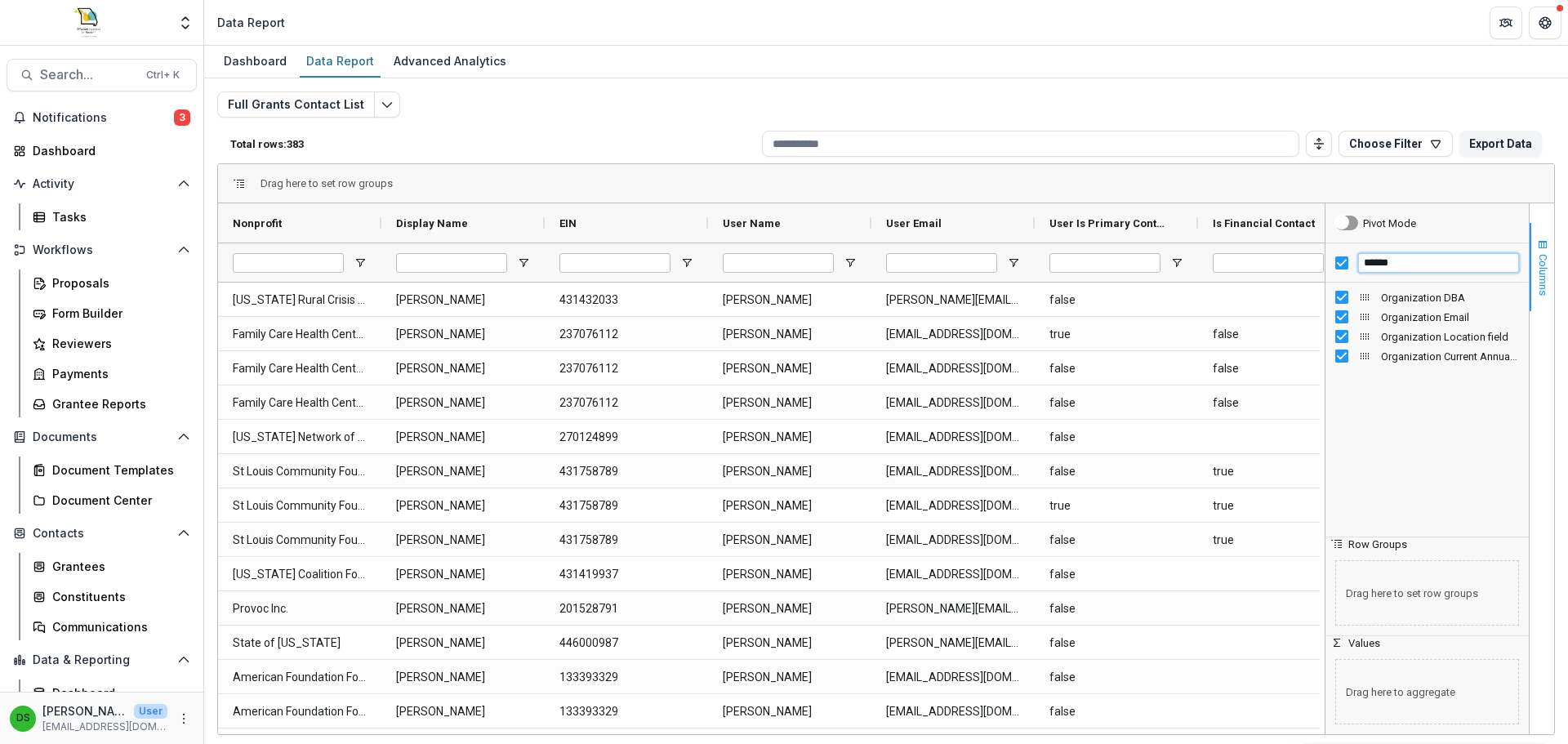 type on "******" 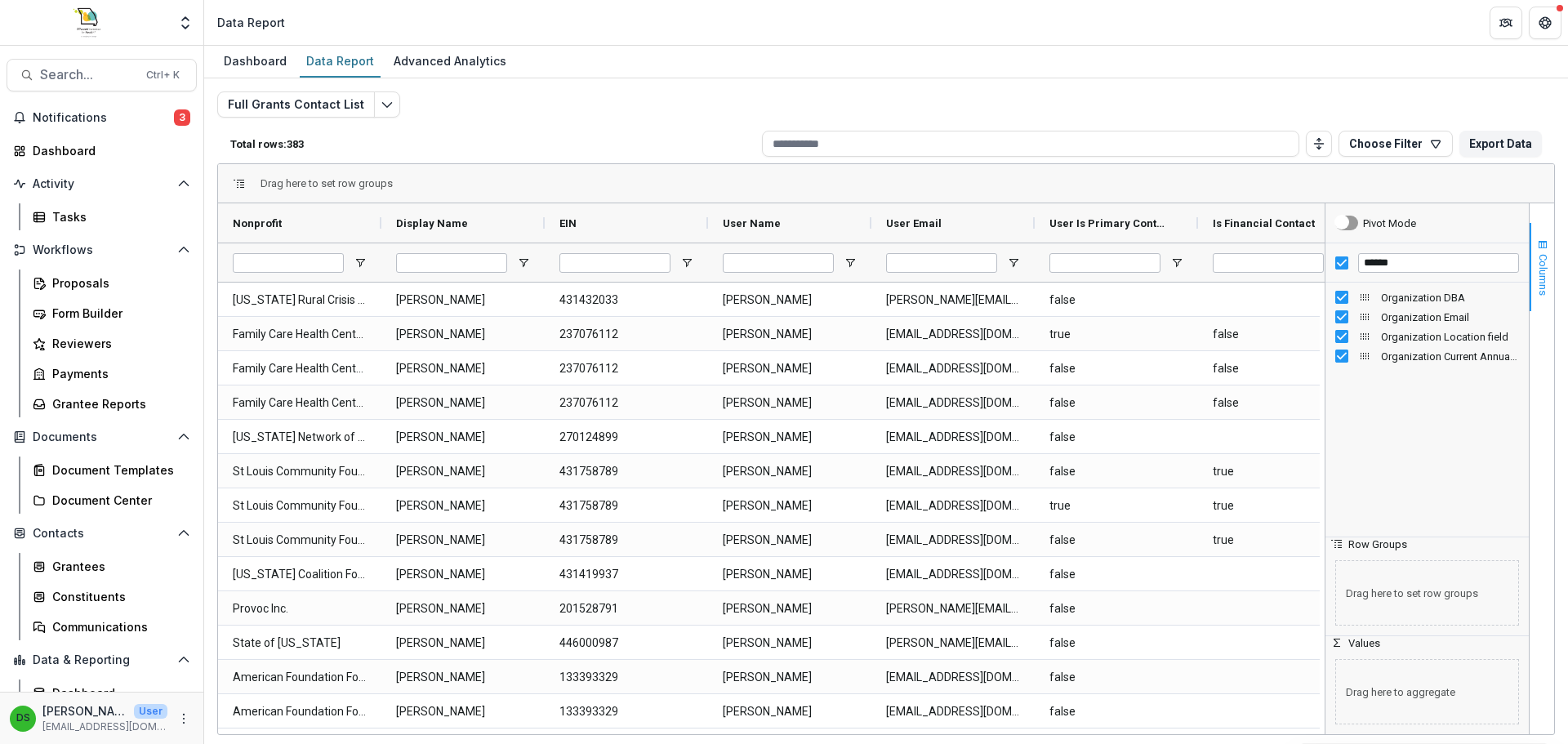 click at bounding box center [1543, 245] 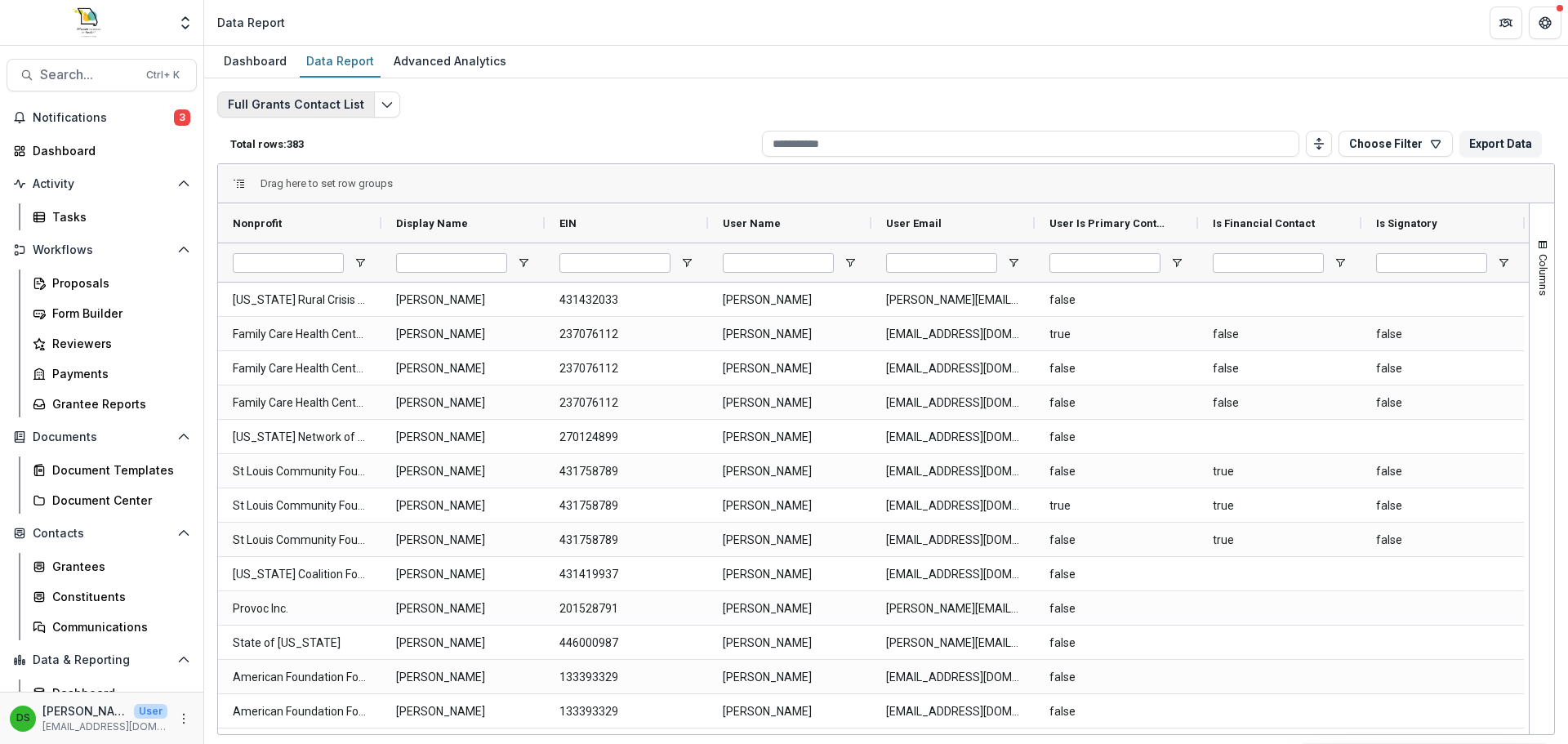 click on "Full Grants Contact List" at bounding box center [296, 105] 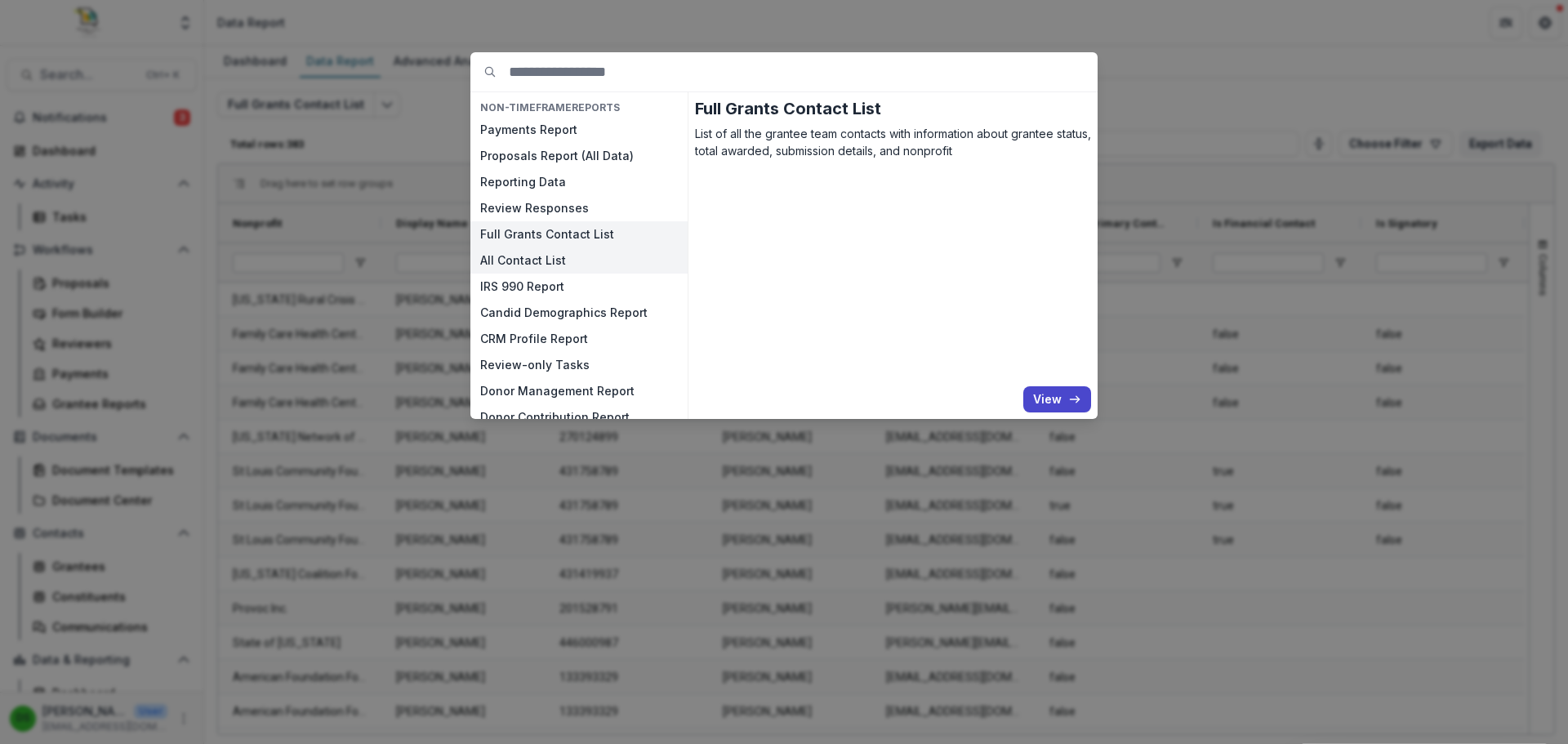click on "All Contact List" at bounding box center [579, 261] 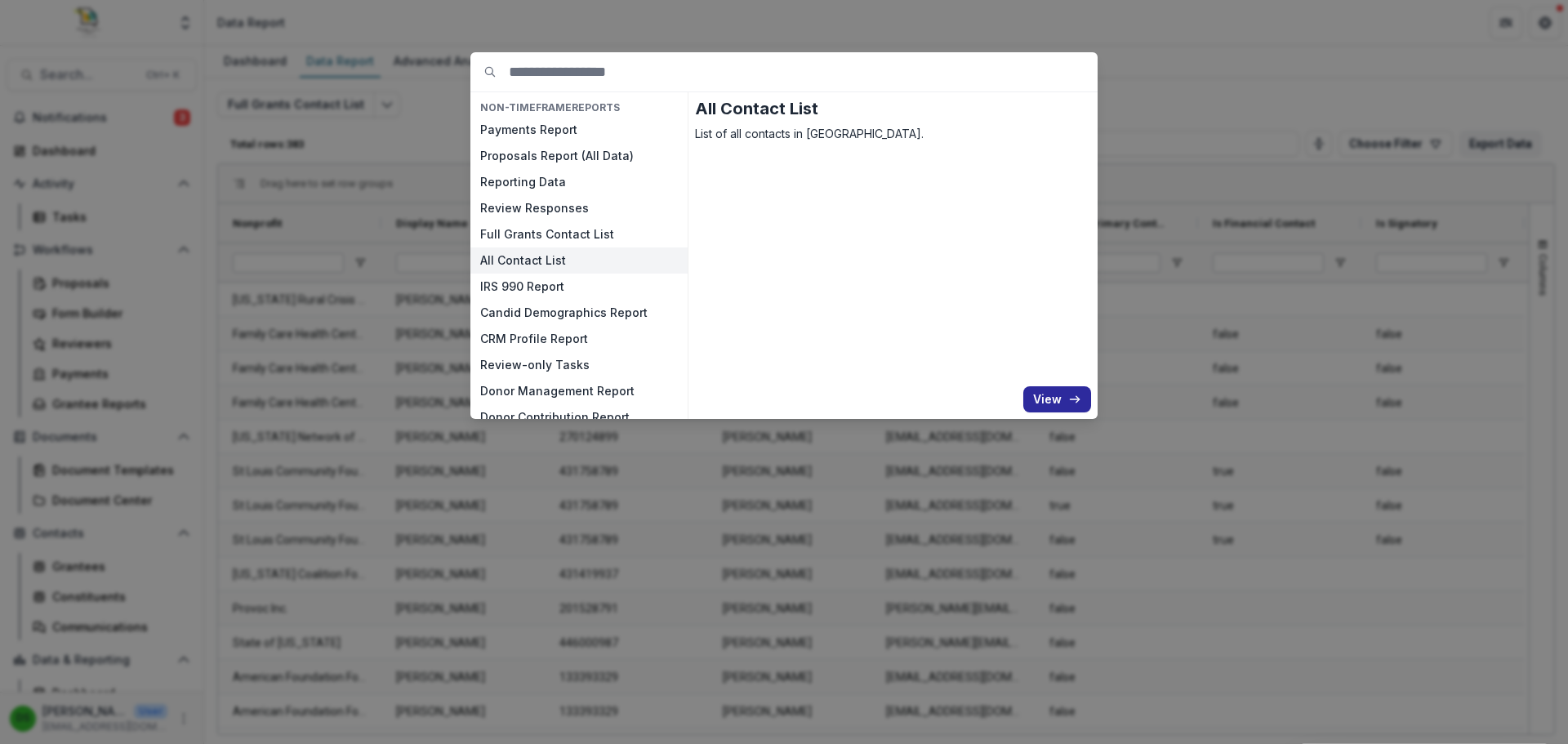 click 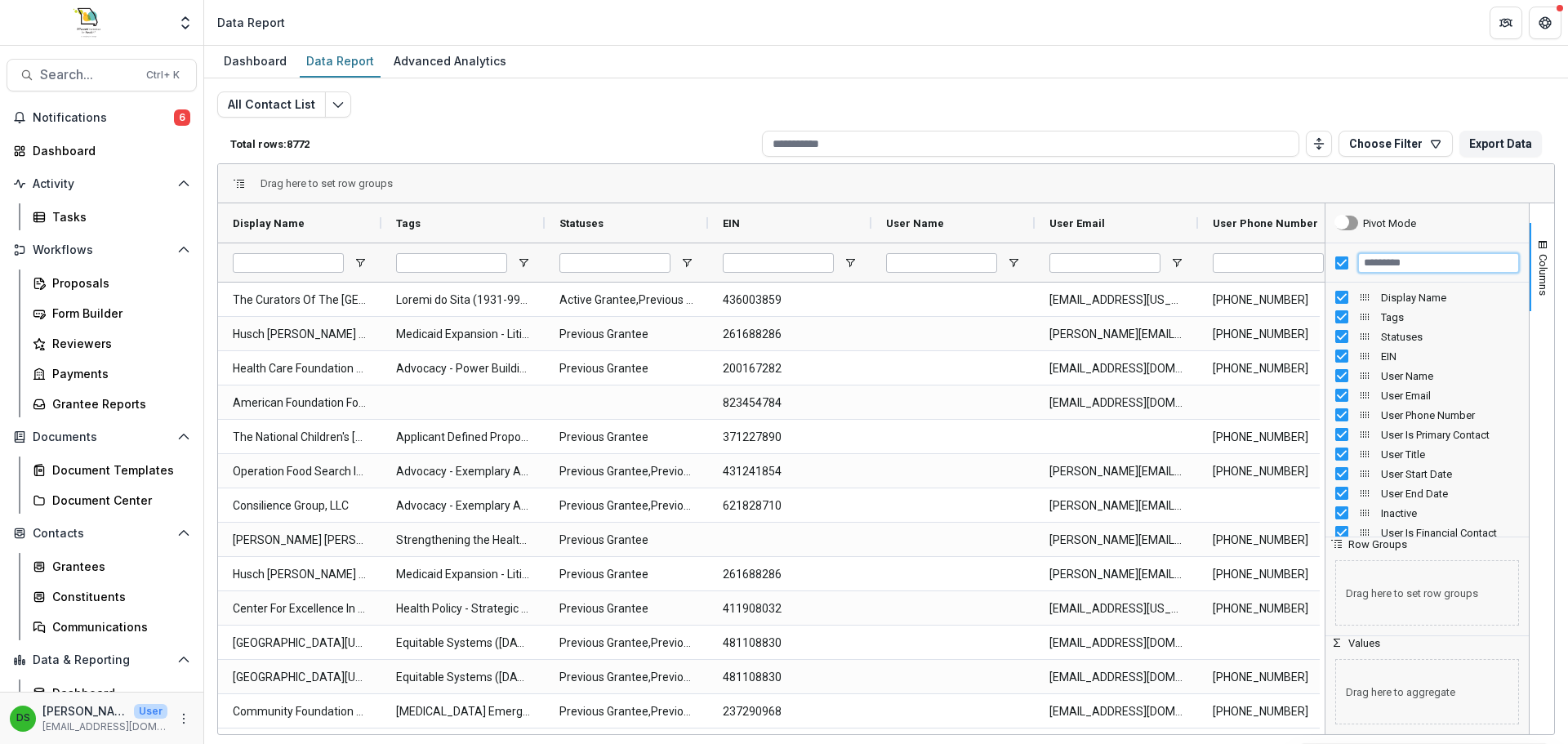 click at bounding box center (1438, 263) 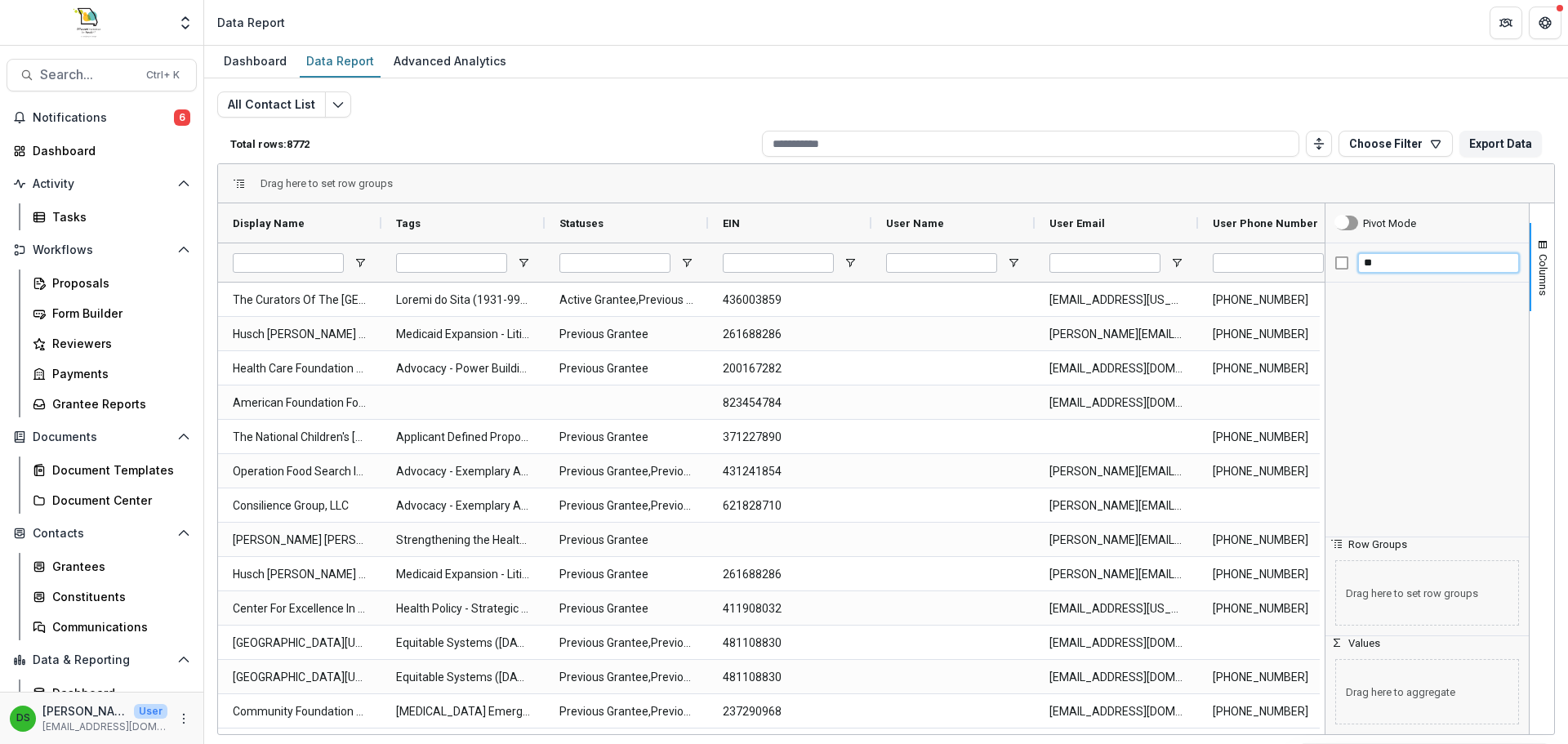 type on "*" 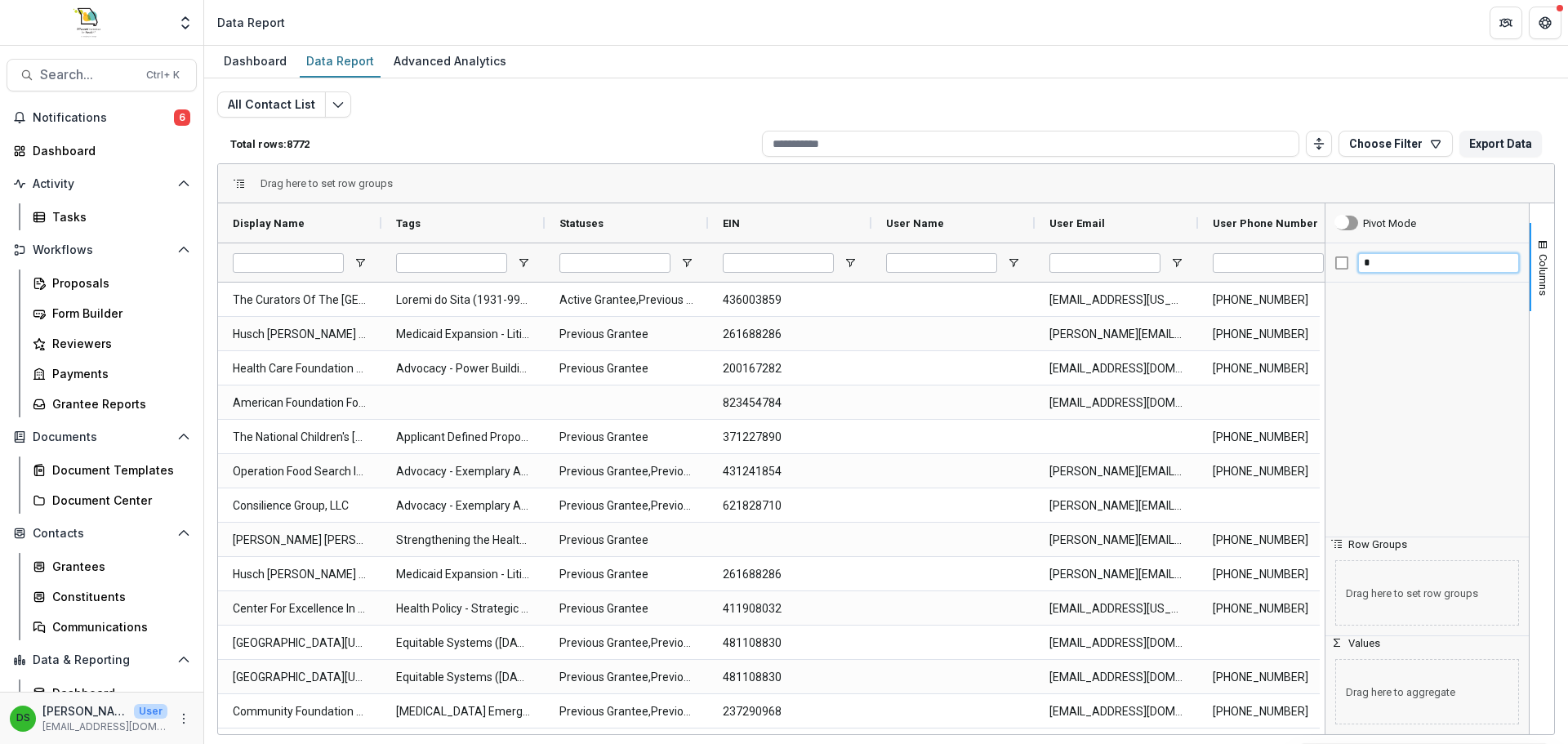 type 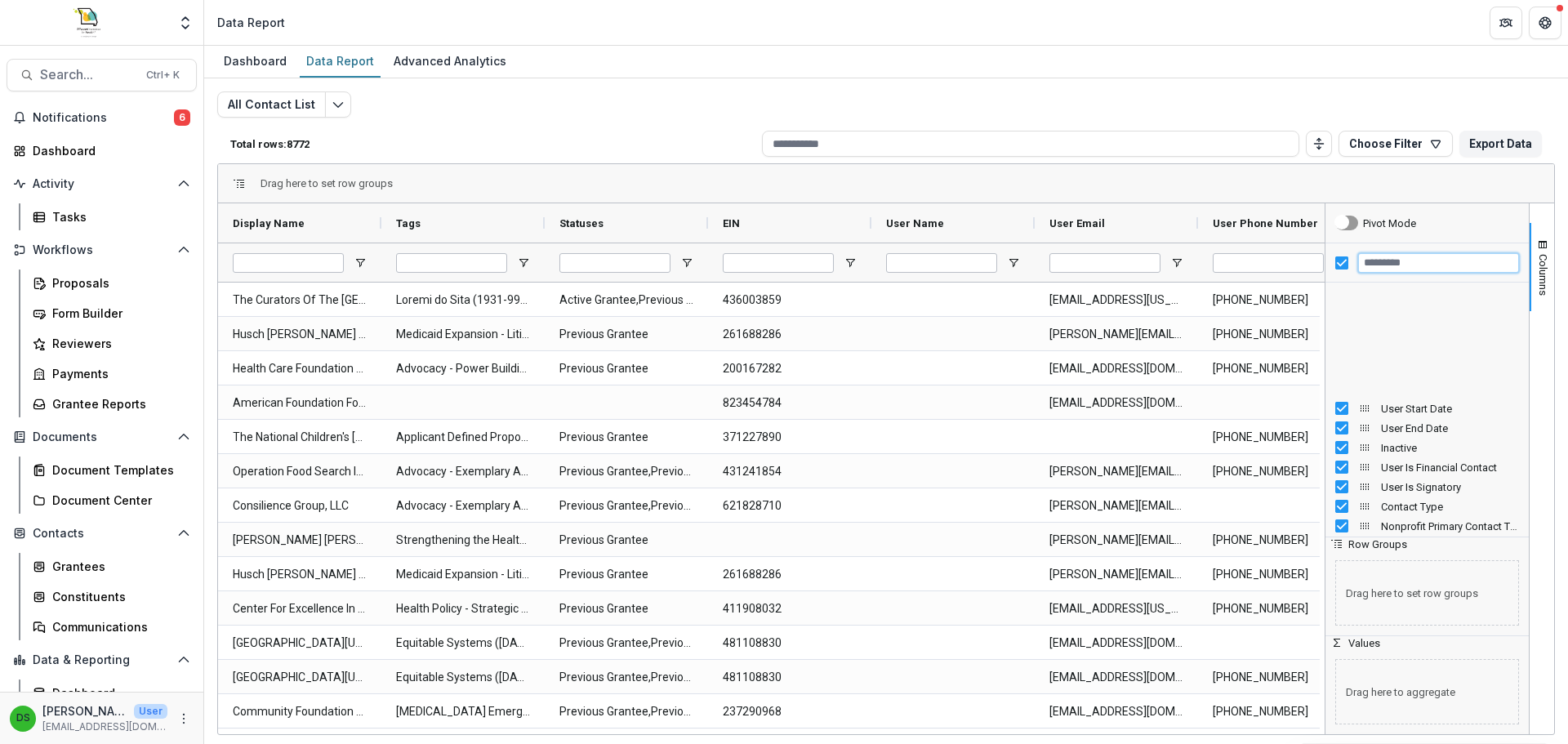 scroll, scrollTop: 207, scrollLeft: 0, axis: vertical 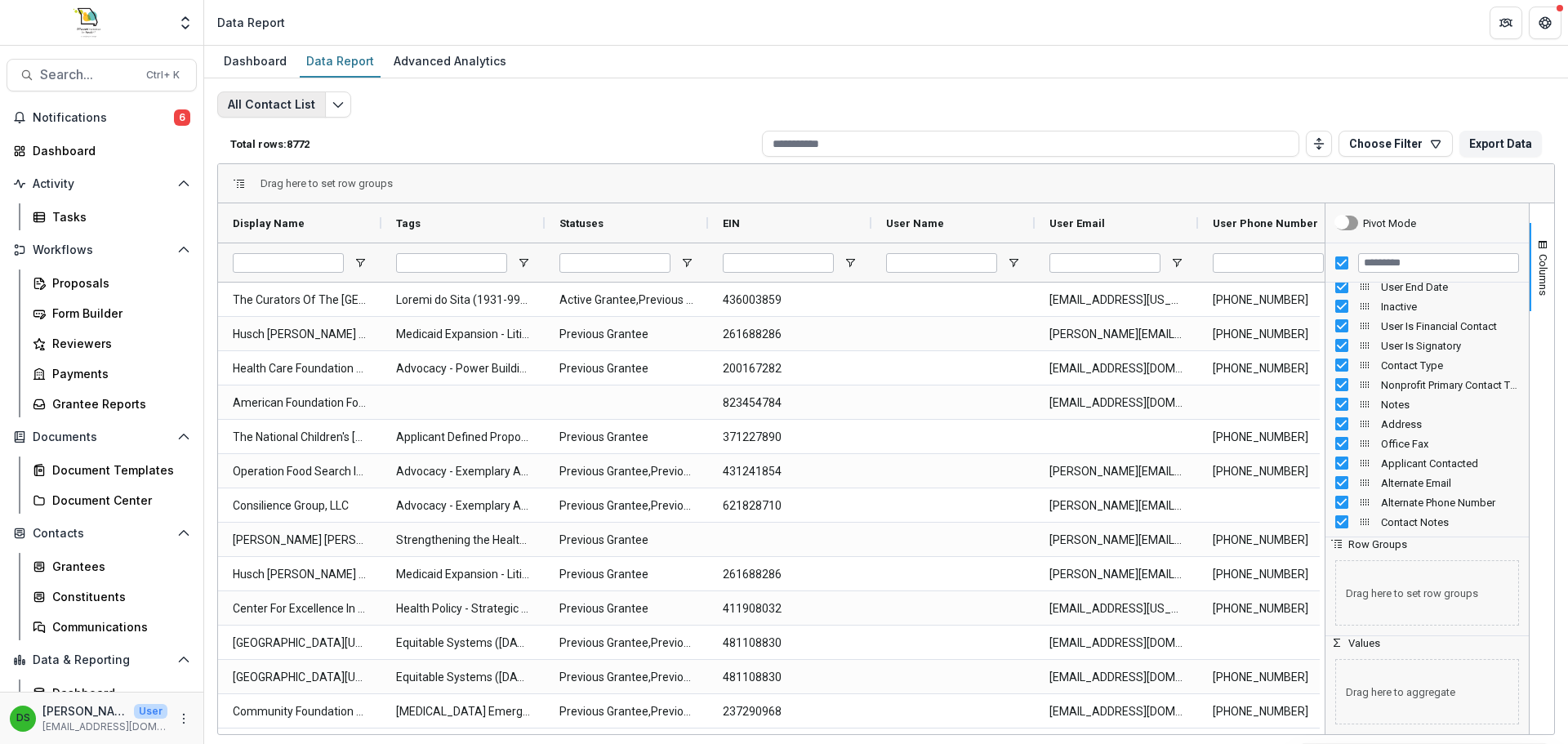 click on "All Contact List" at bounding box center (271, 105) 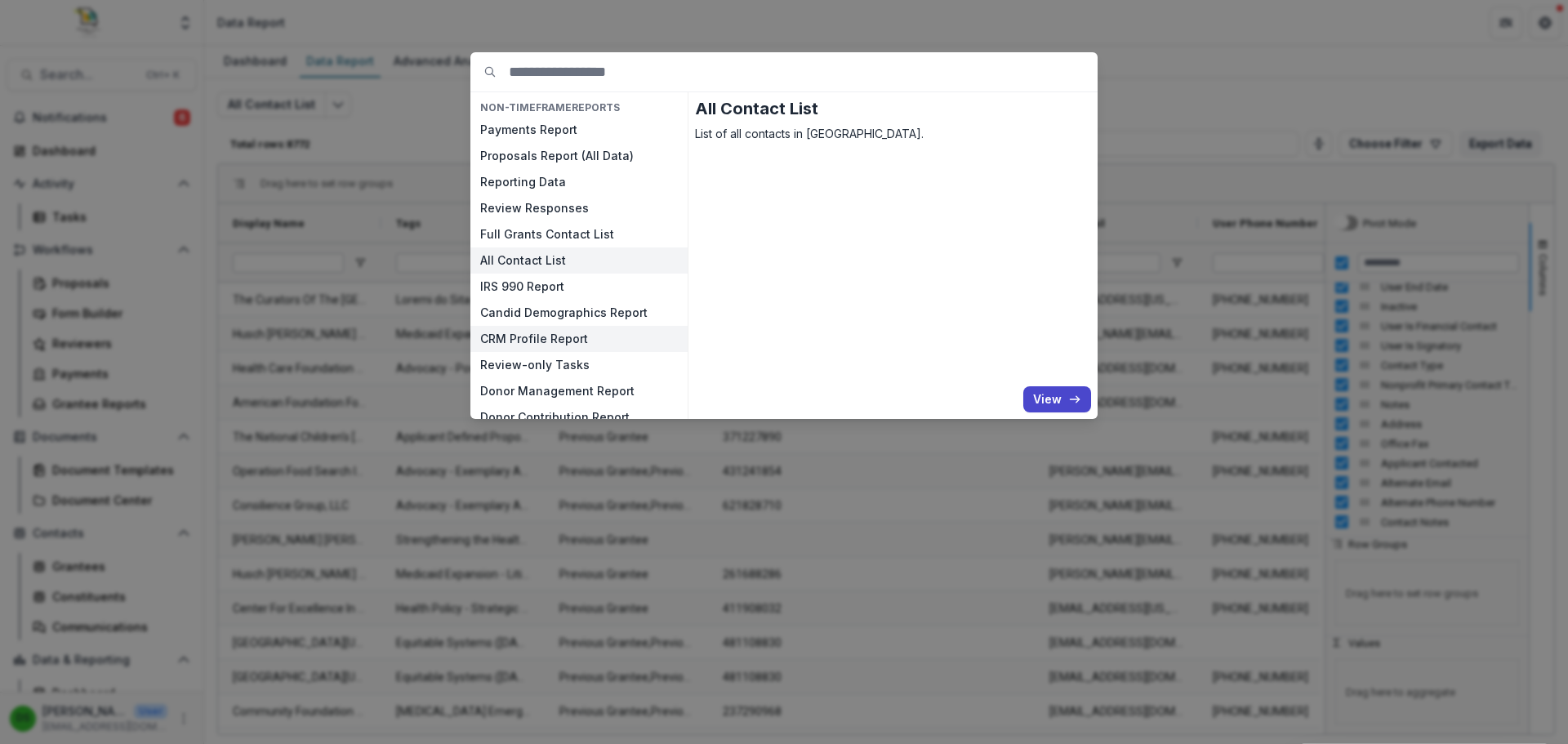 click on "CRM Profile Report" at bounding box center [579, 339] 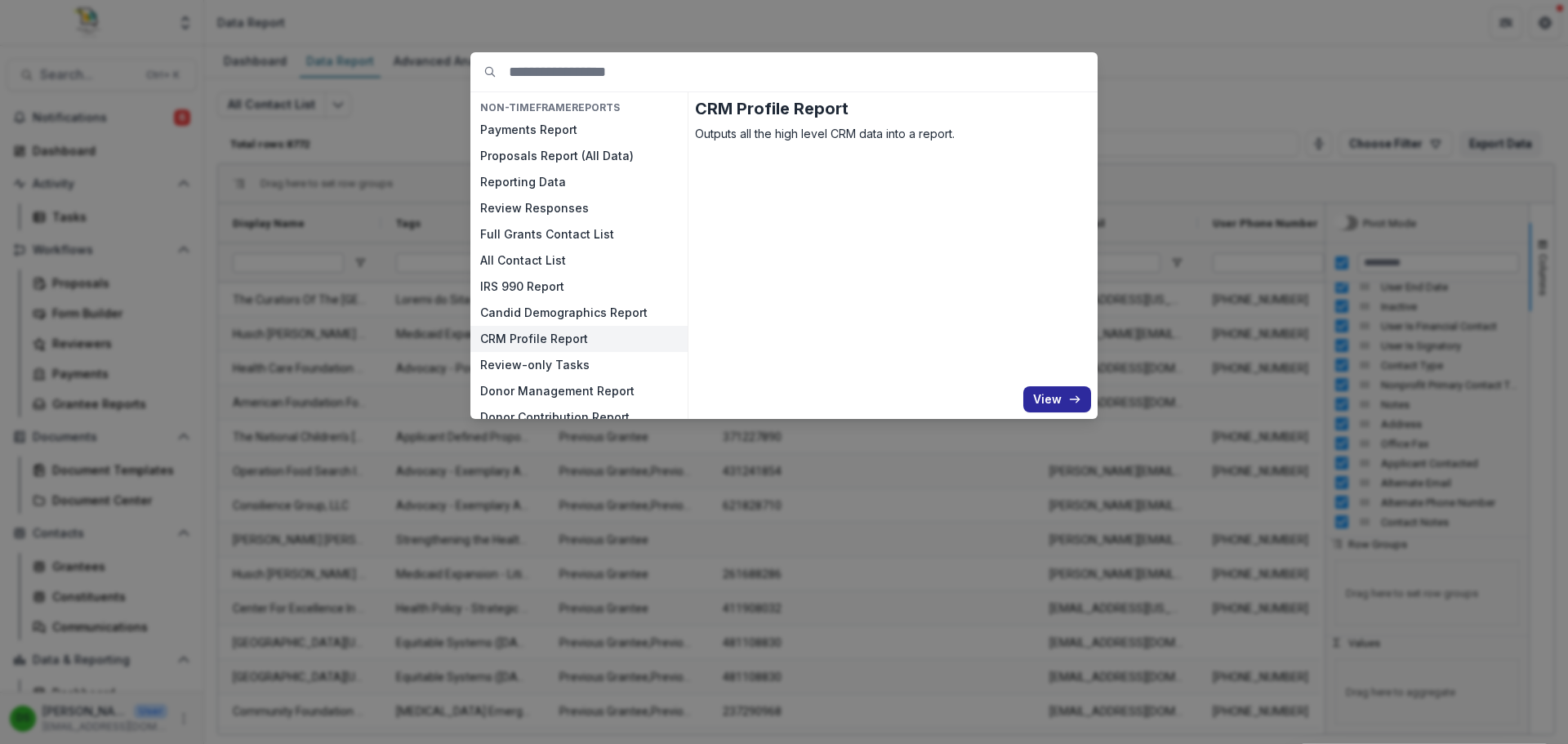 click on "View" at bounding box center (1057, 399) 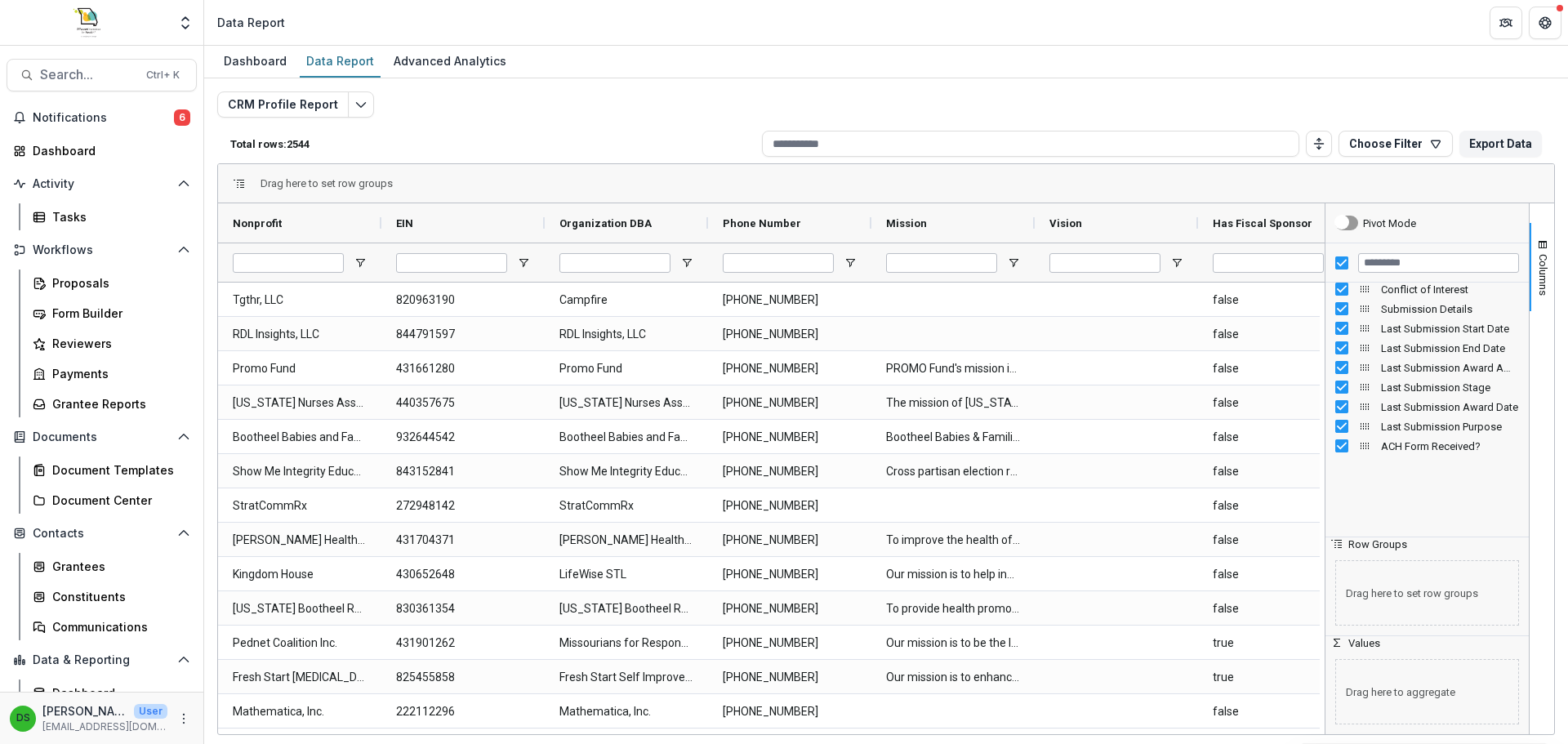 scroll, scrollTop: 735, scrollLeft: 0, axis: vertical 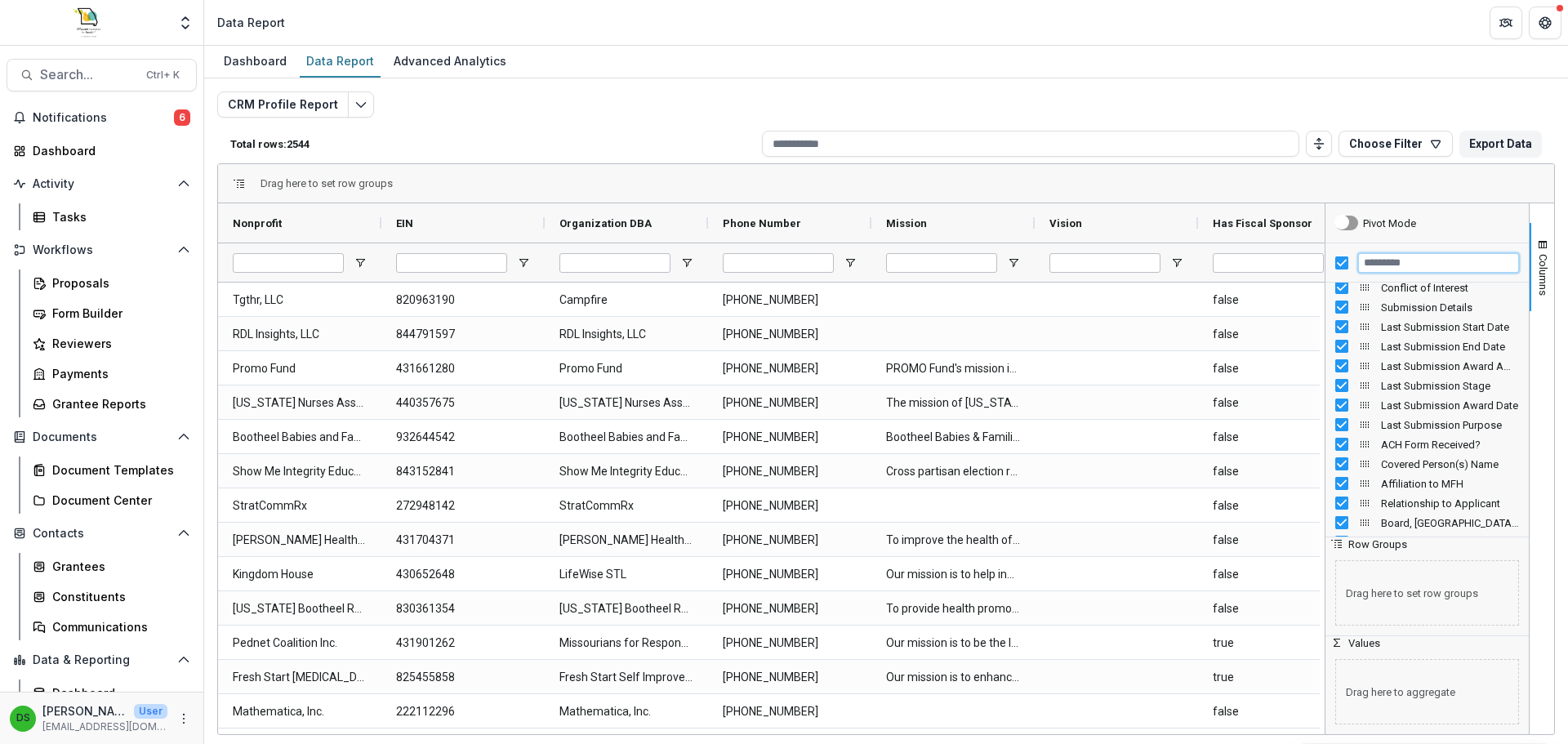 click at bounding box center [1438, 263] 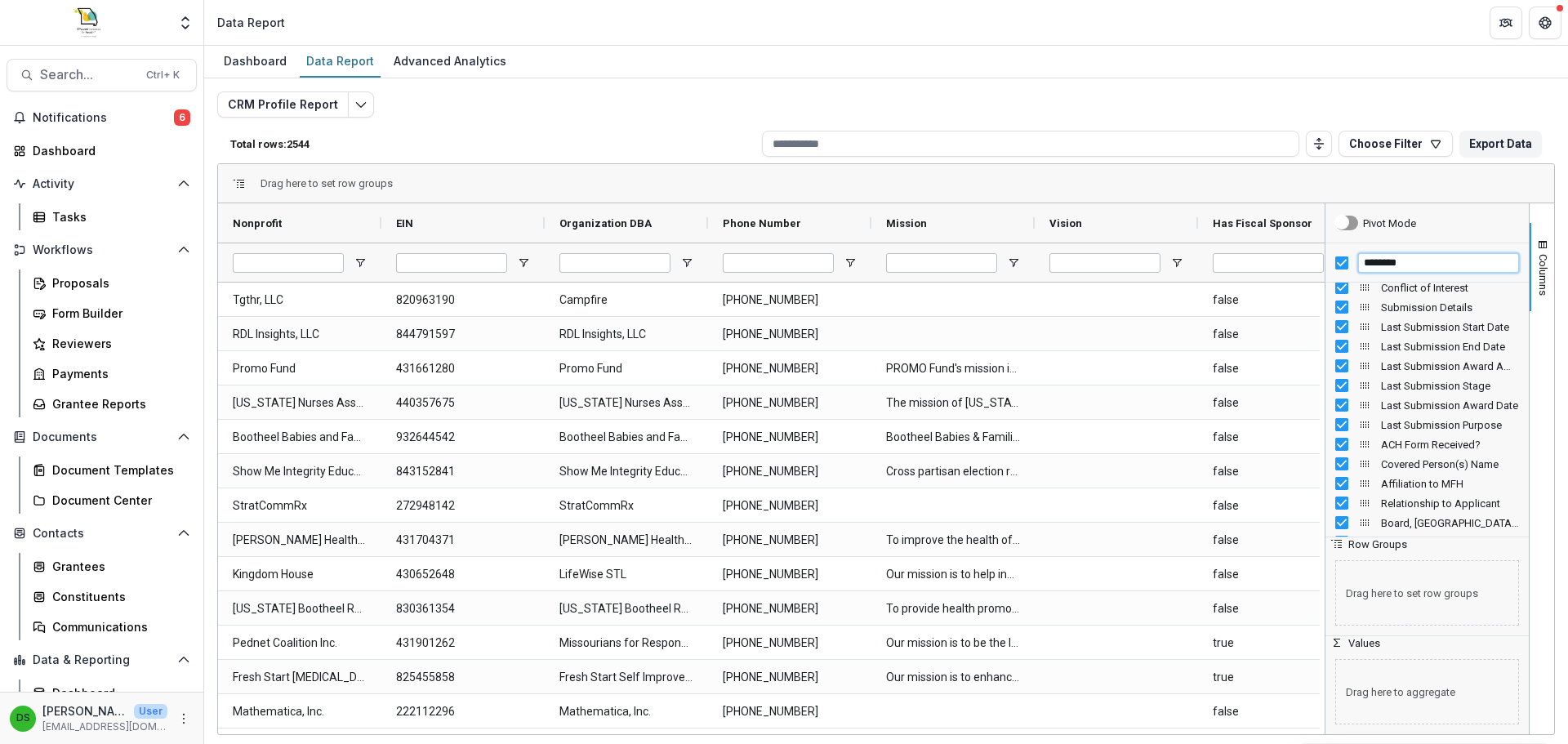 scroll, scrollTop: 0, scrollLeft: 0, axis: both 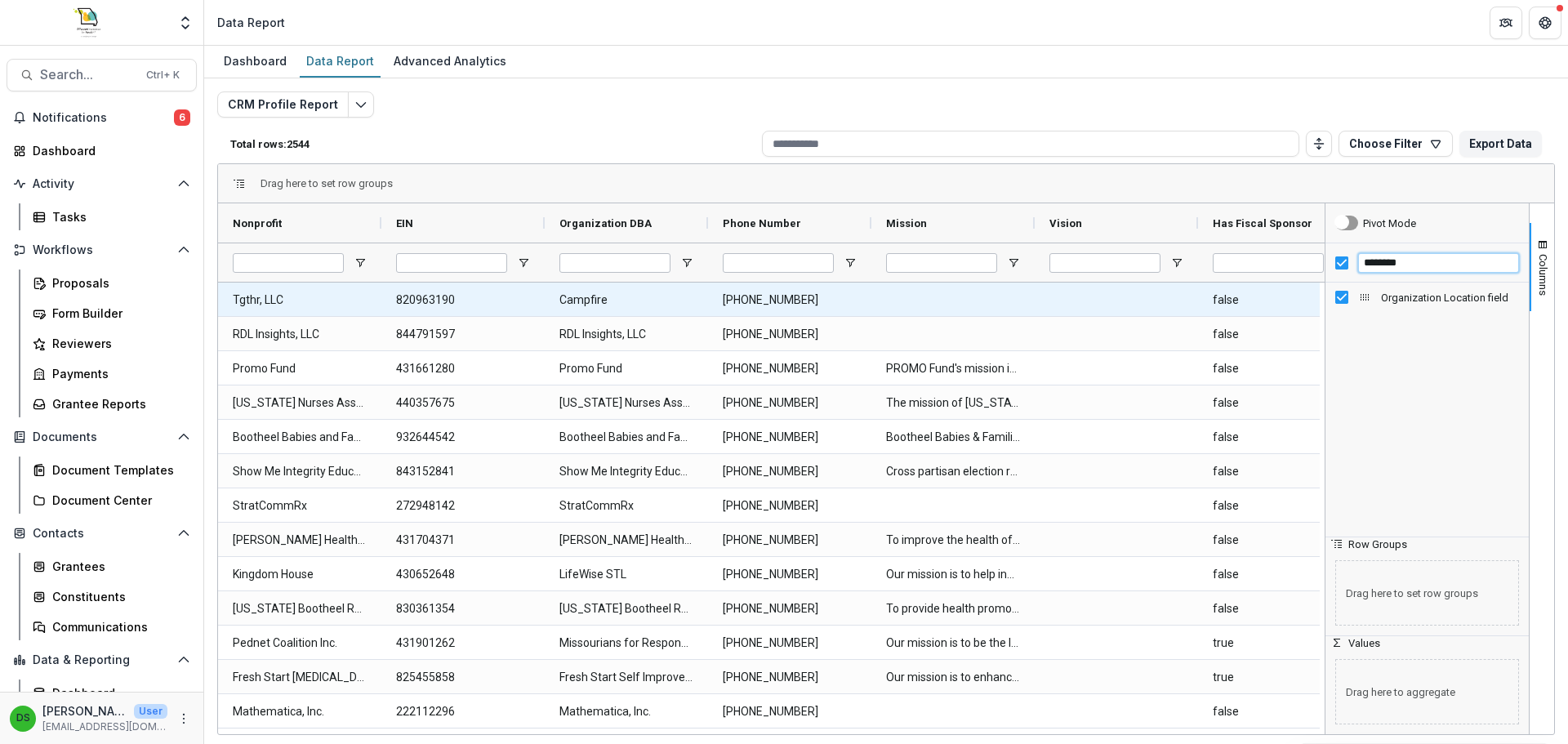 type on "********" 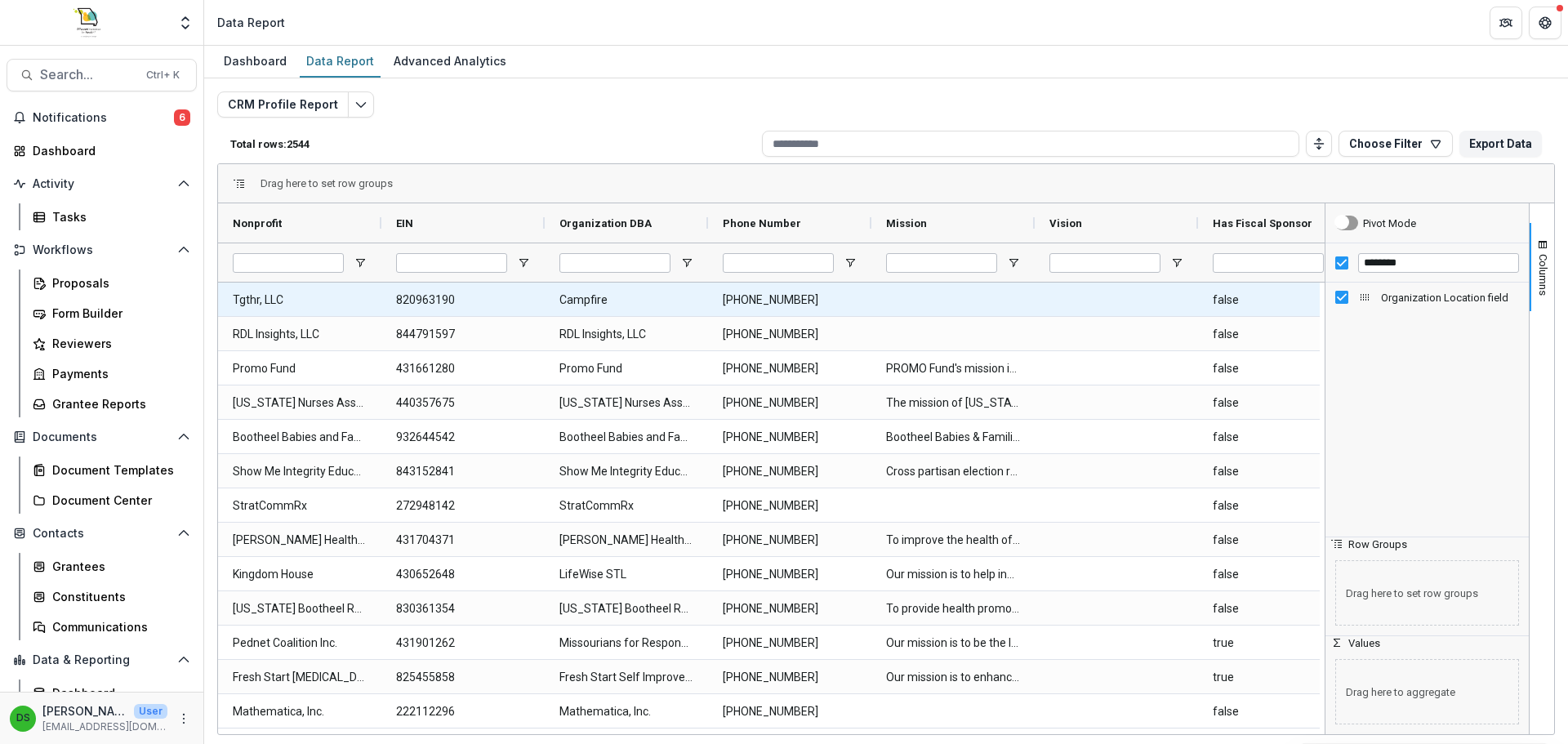click on "Campfire" at bounding box center (626, 300) 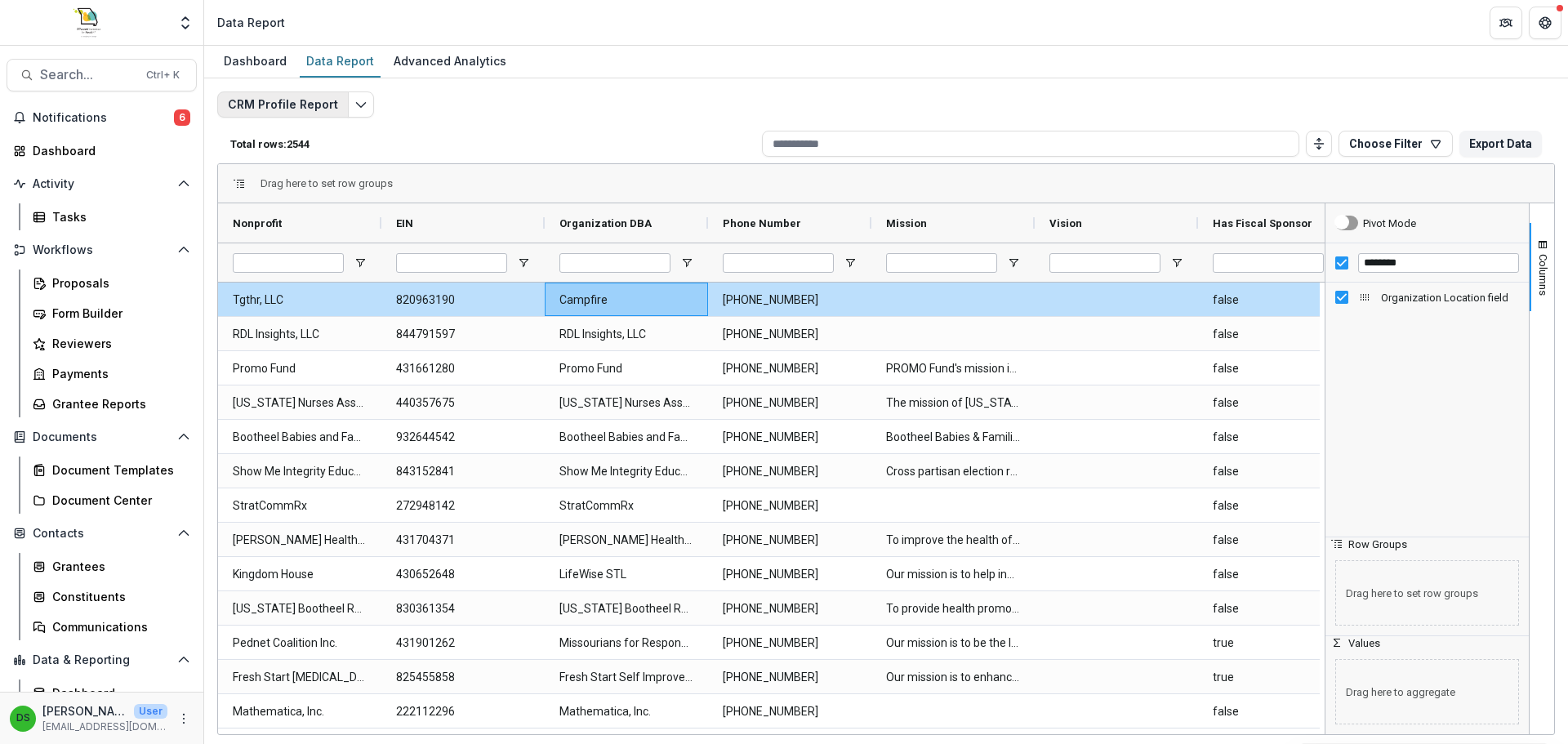click on "CRM Profile Report" at bounding box center [283, 105] 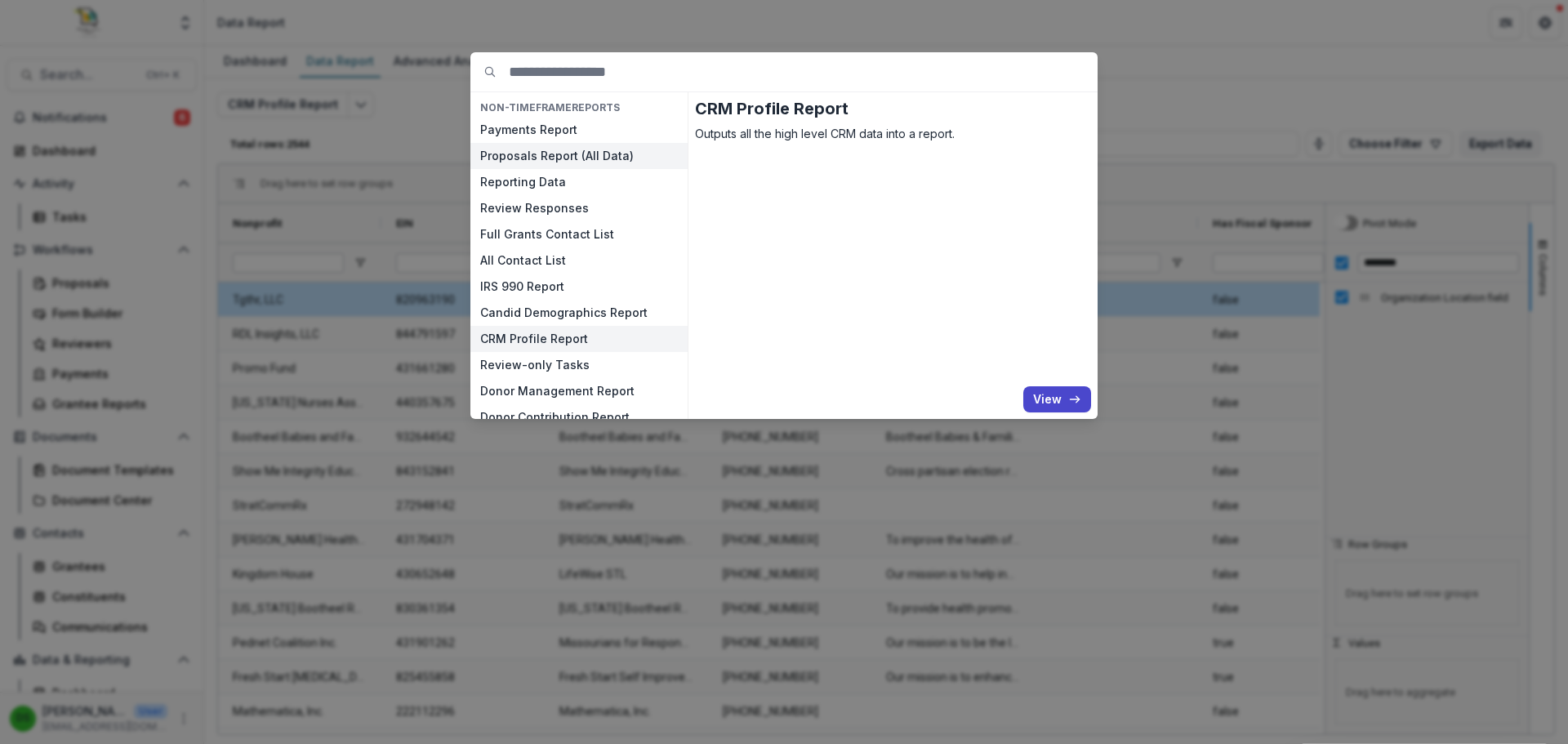 click on "Proposals Report (All Data)" at bounding box center [579, 156] 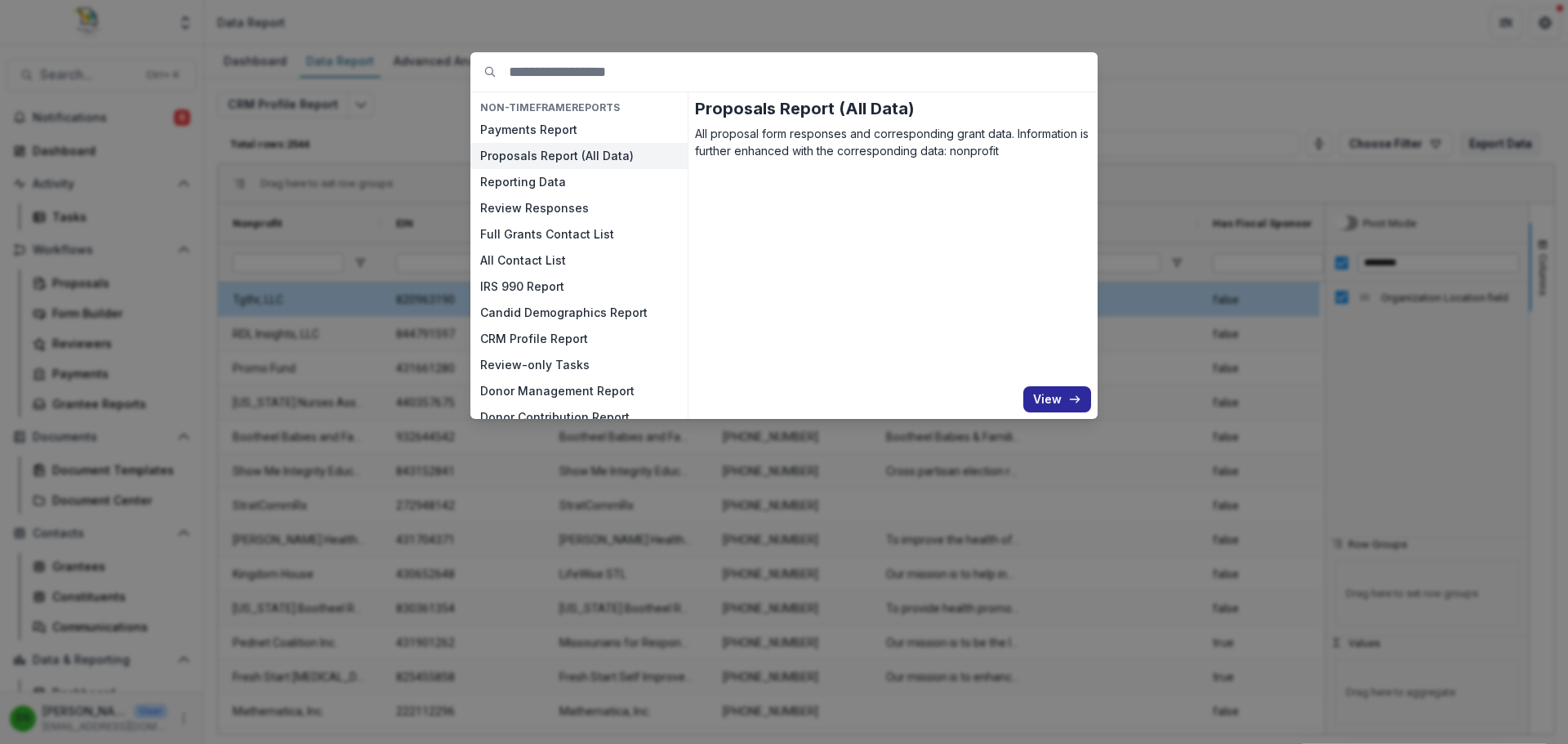 click 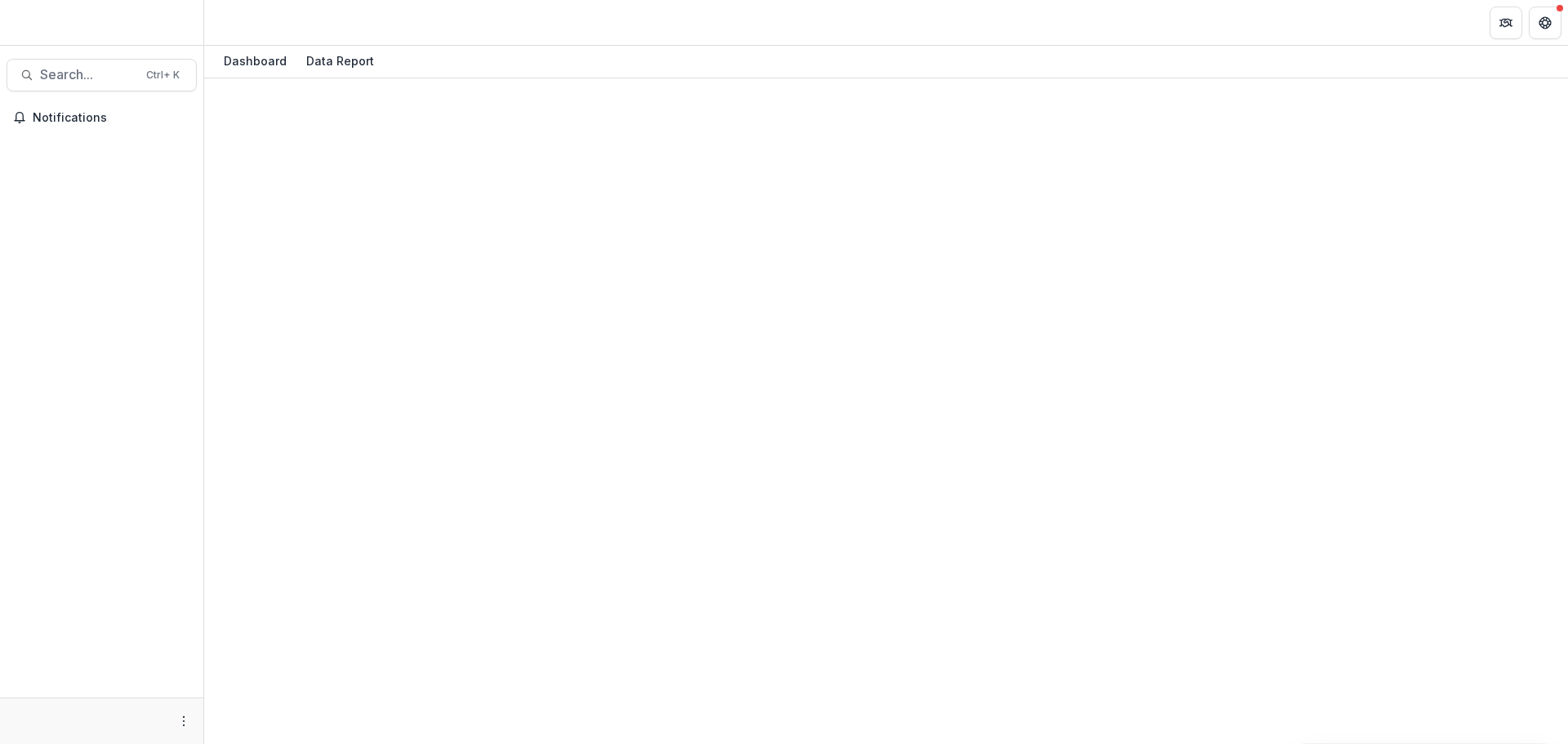 scroll, scrollTop: 0, scrollLeft: 0, axis: both 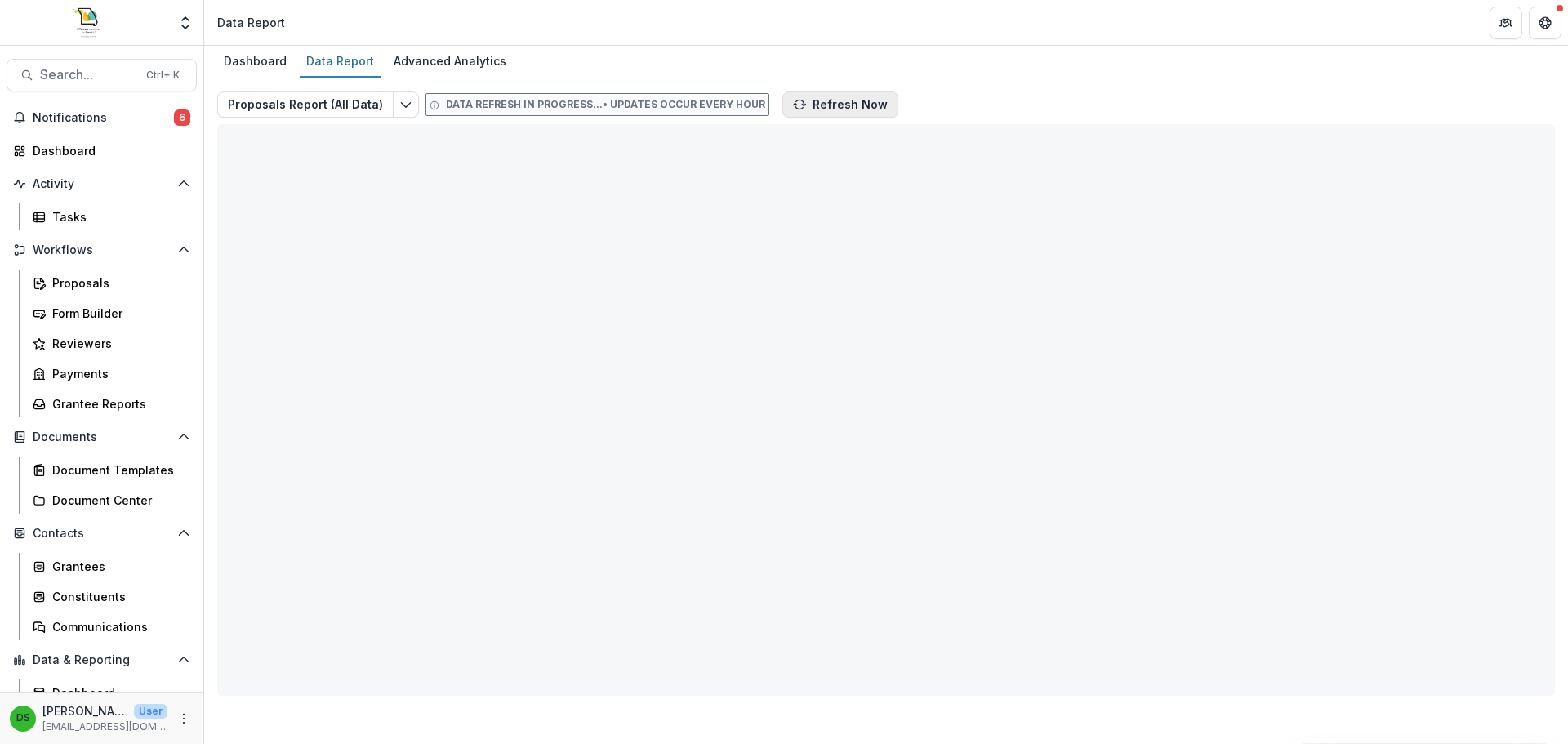 click on "Refresh Now" at bounding box center (840, 105) 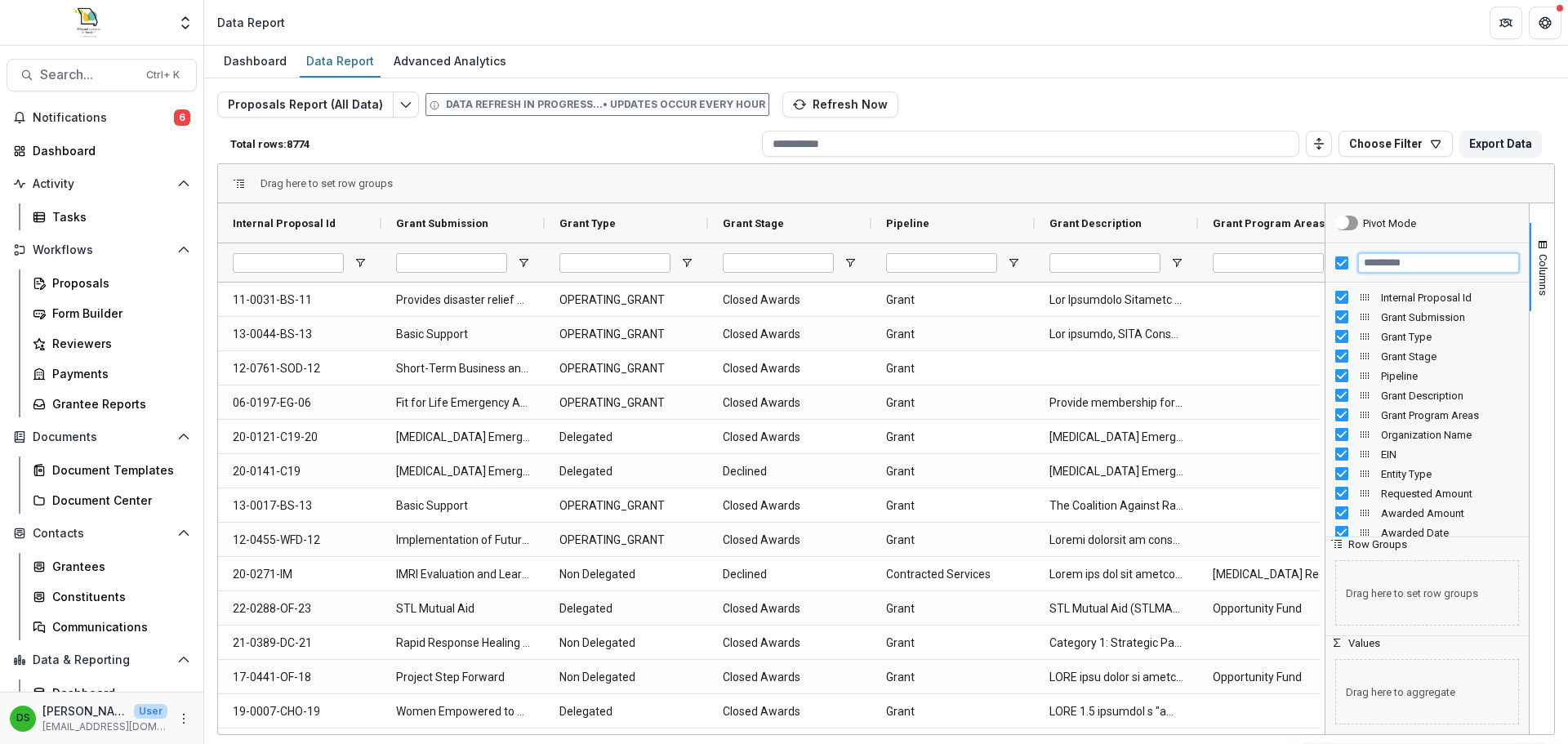 click at bounding box center (1438, 263) 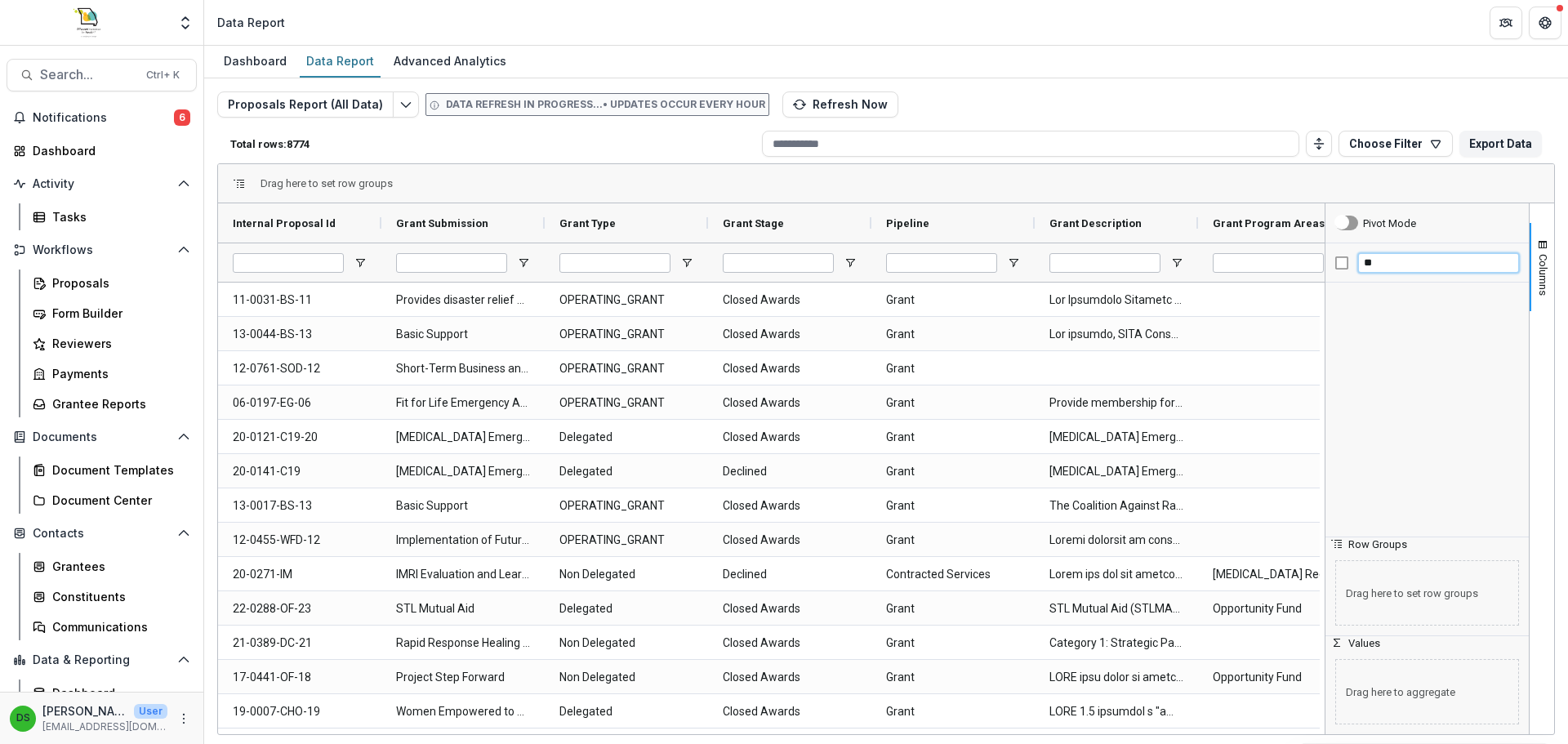 type on "*" 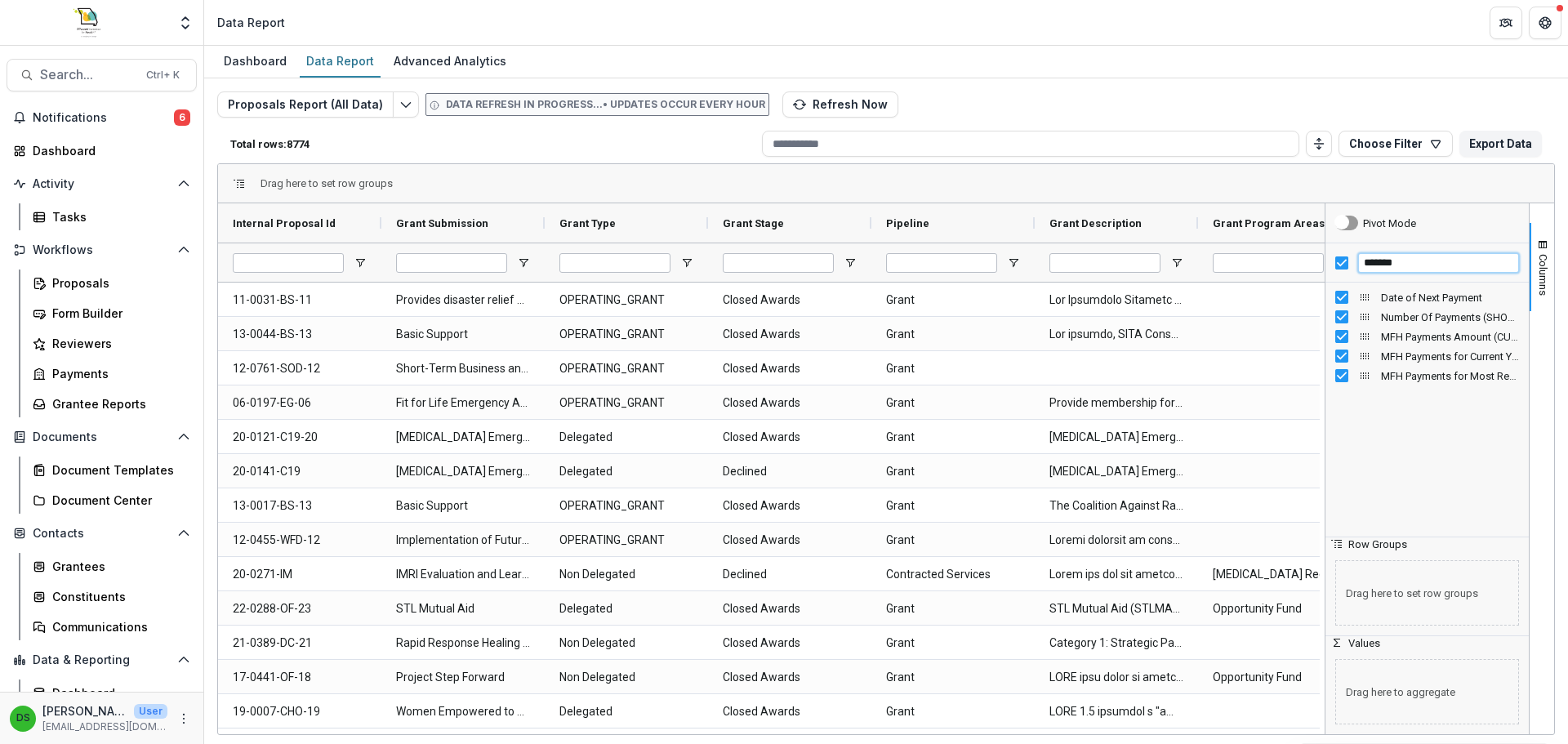 type on "*******" 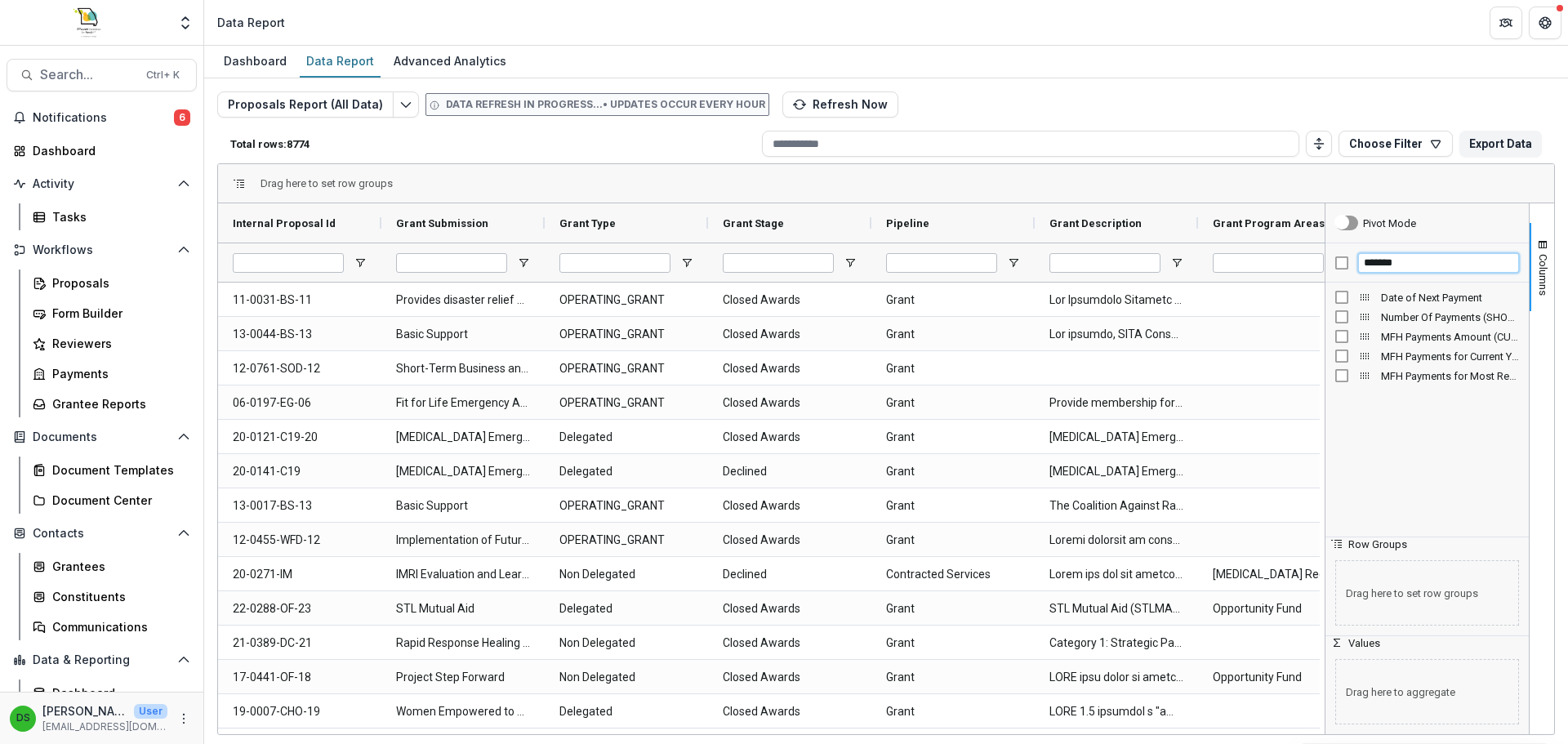 drag, startPoint x: 1442, startPoint y: 262, endPoint x: 1304, endPoint y: 265, distance: 138.0326 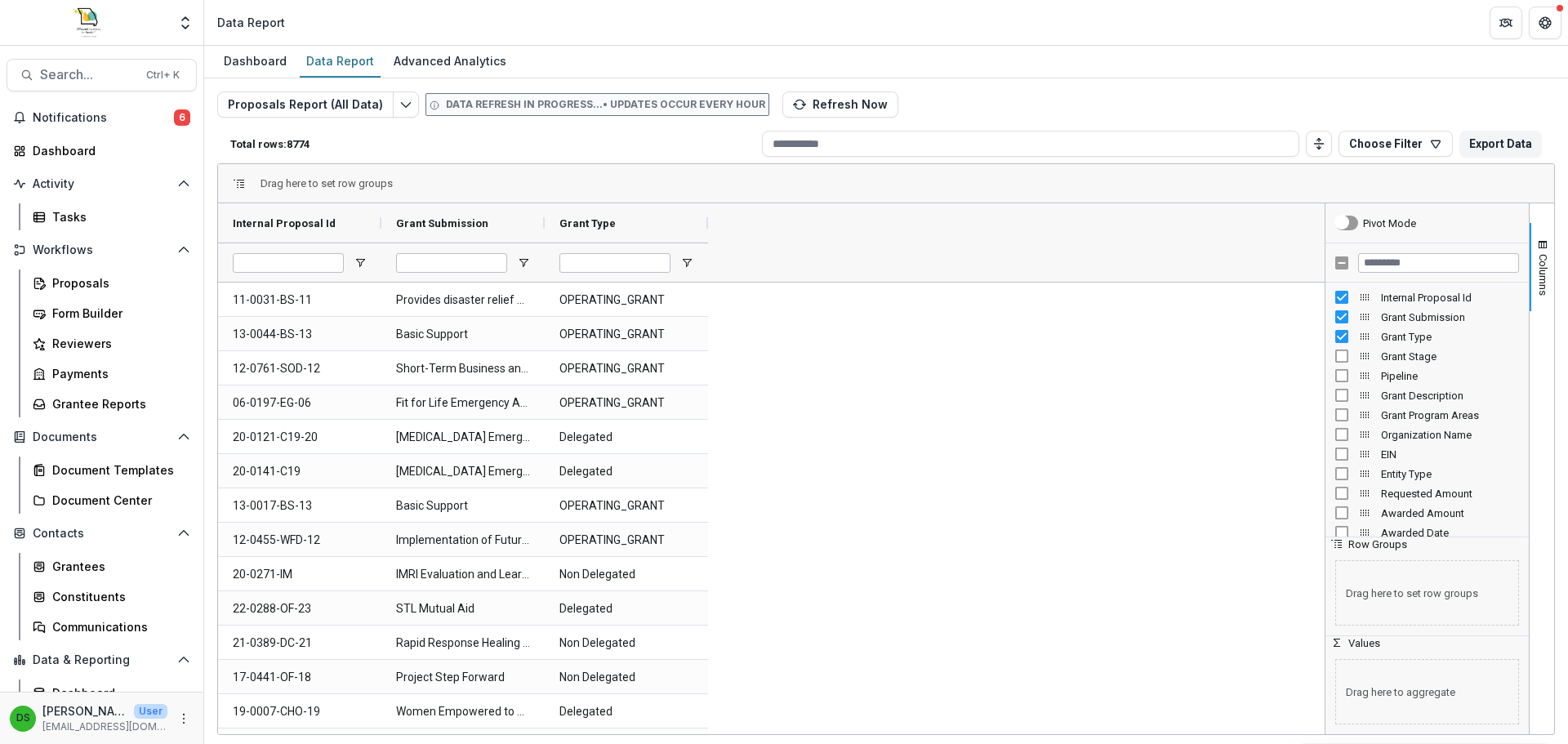 click on "Grant Stage" at bounding box center (1427, 356) 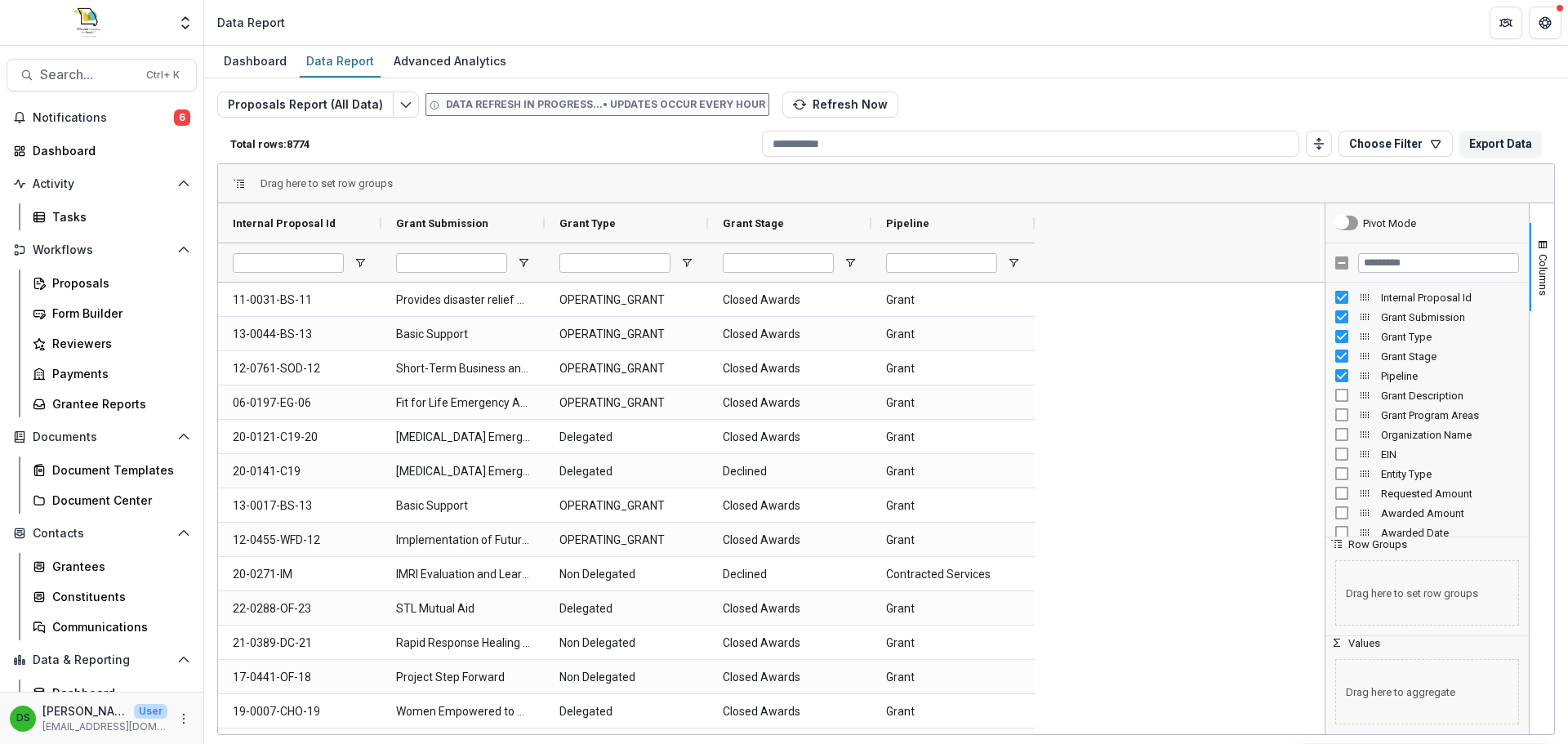 scroll, scrollTop: 82, scrollLeft: 0, axis: vertical 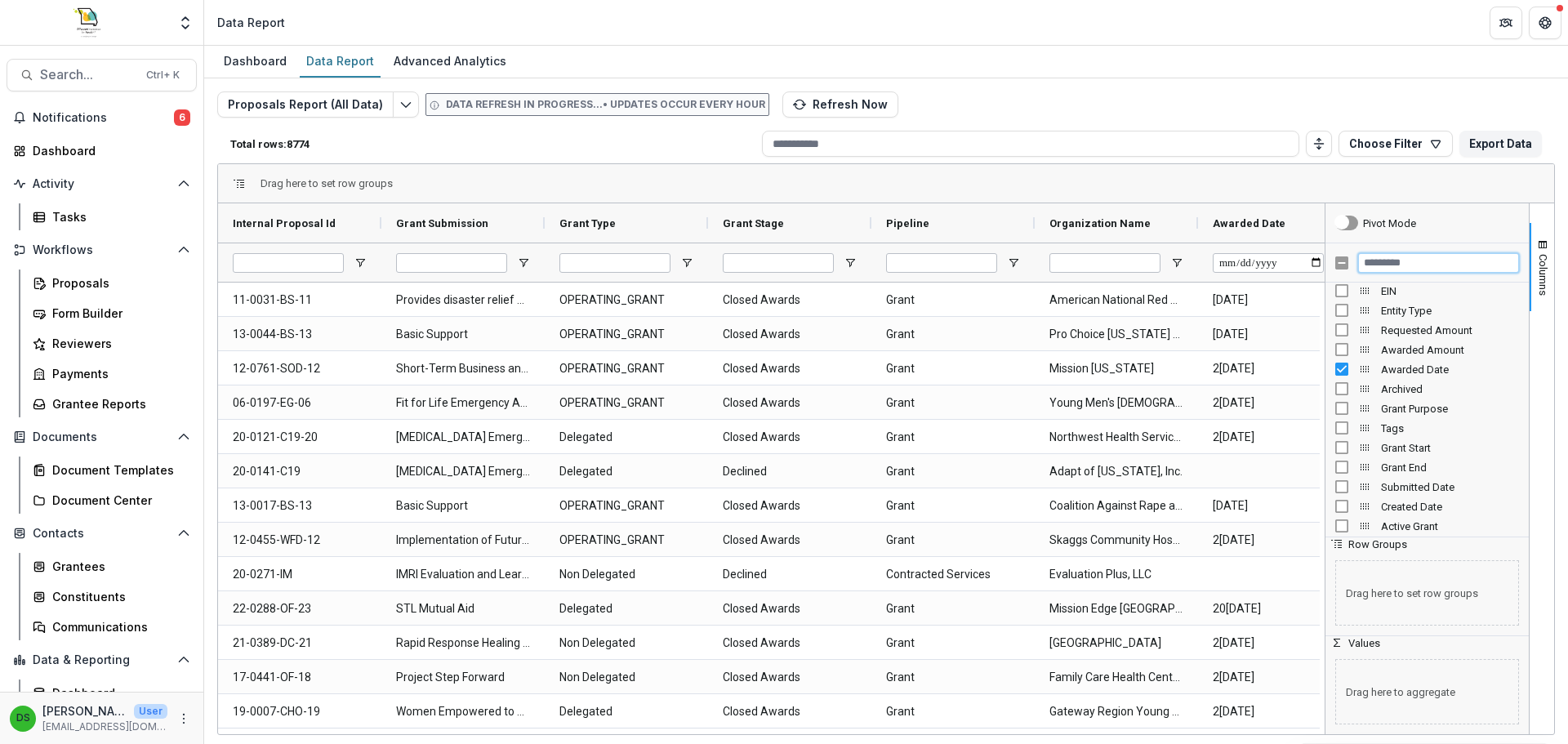 click at bounding box center (1438, 263) 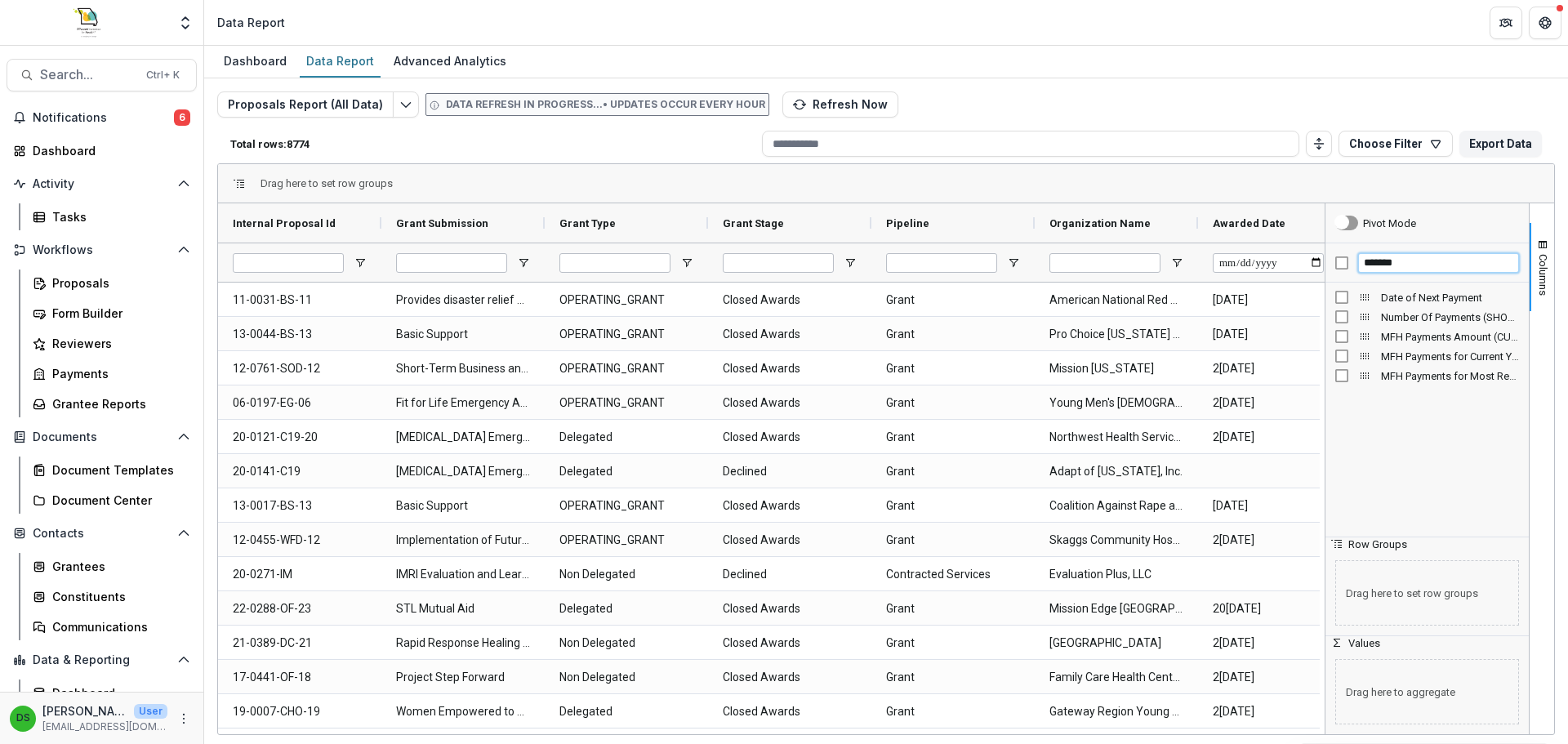 scroll, scrollTop: 0, scrollLeft: 0, axis: both 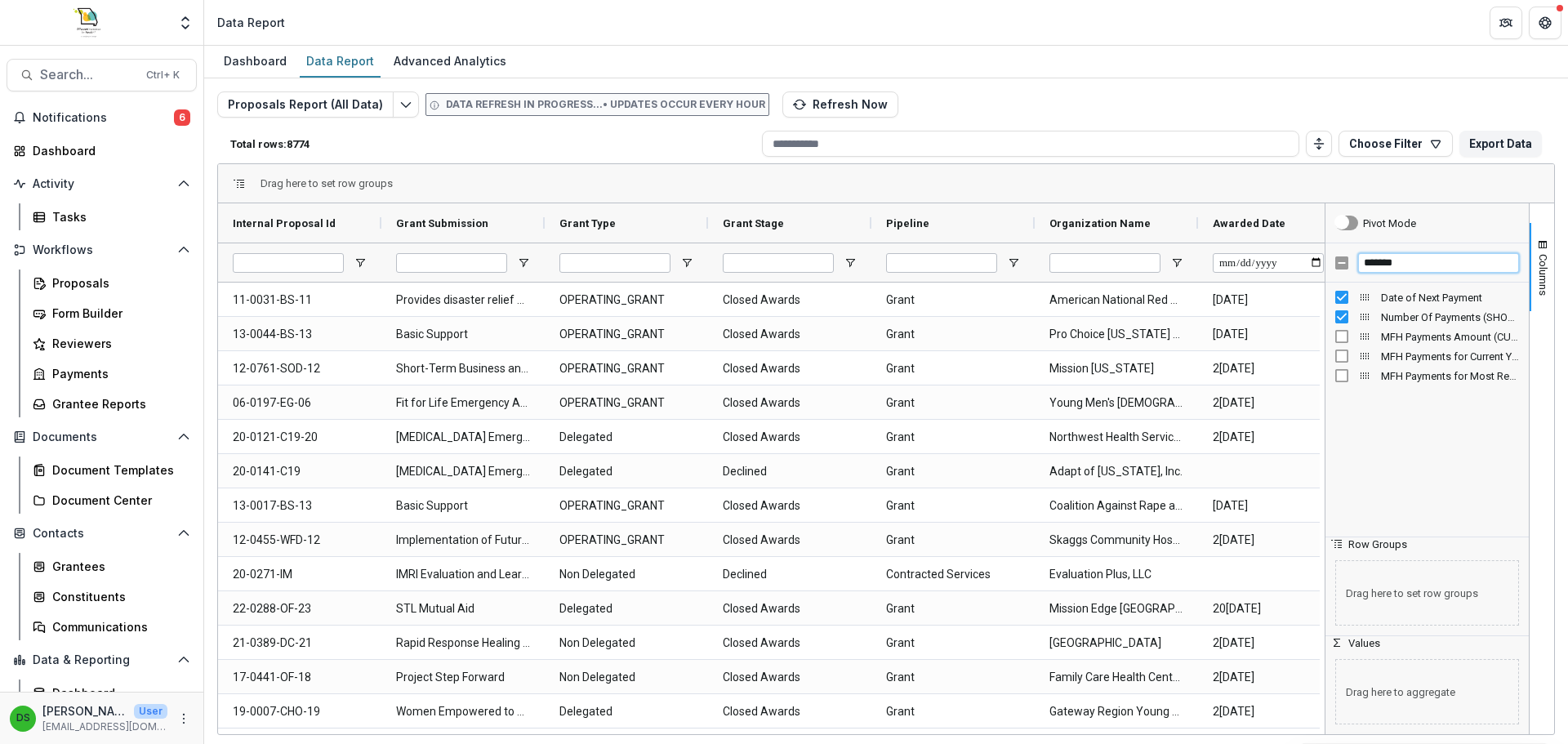 drag, startPoint x: 1432, startPoint y: 263, endPoint x: 1349, endPoint y: 265, distance: 83.0241 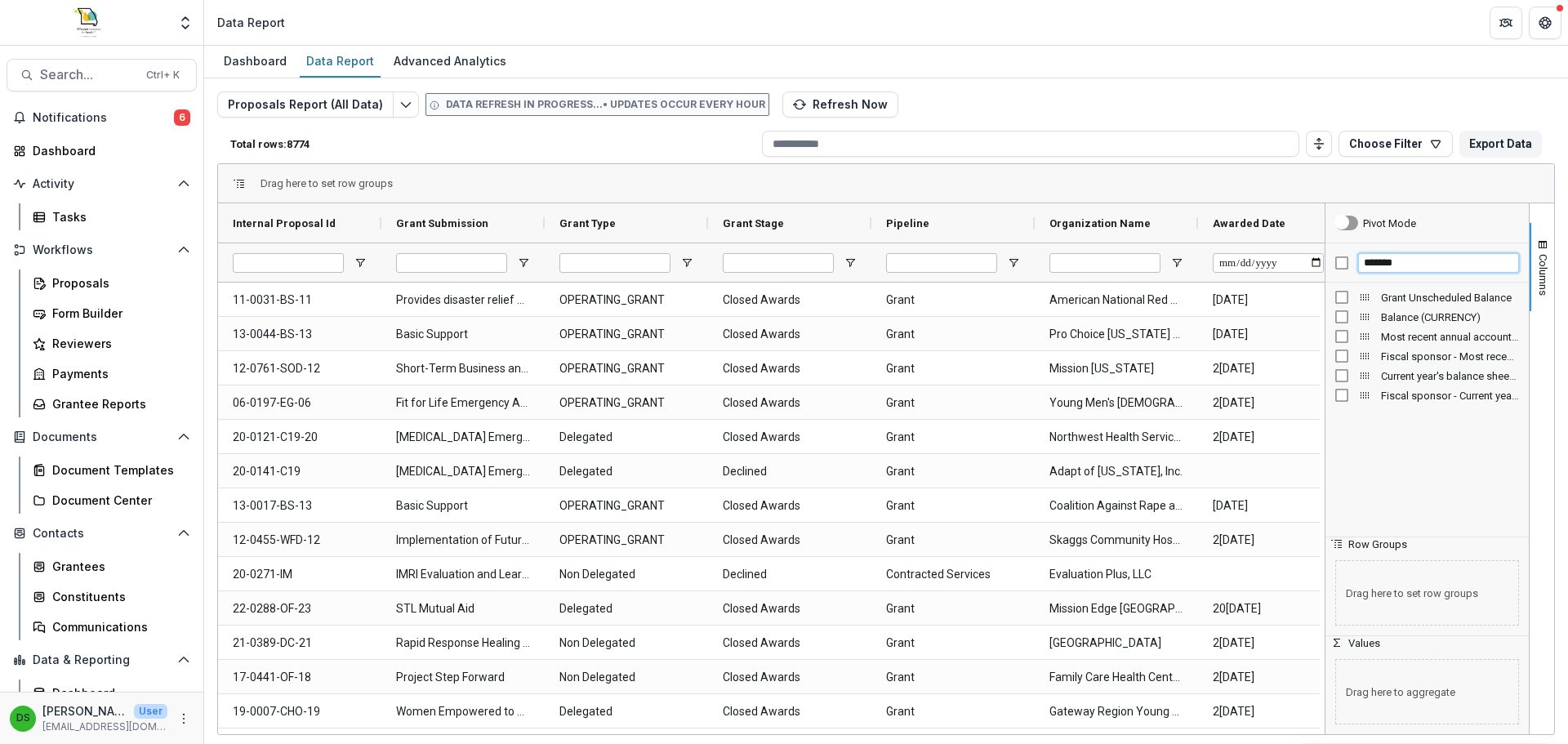 type on "*******" 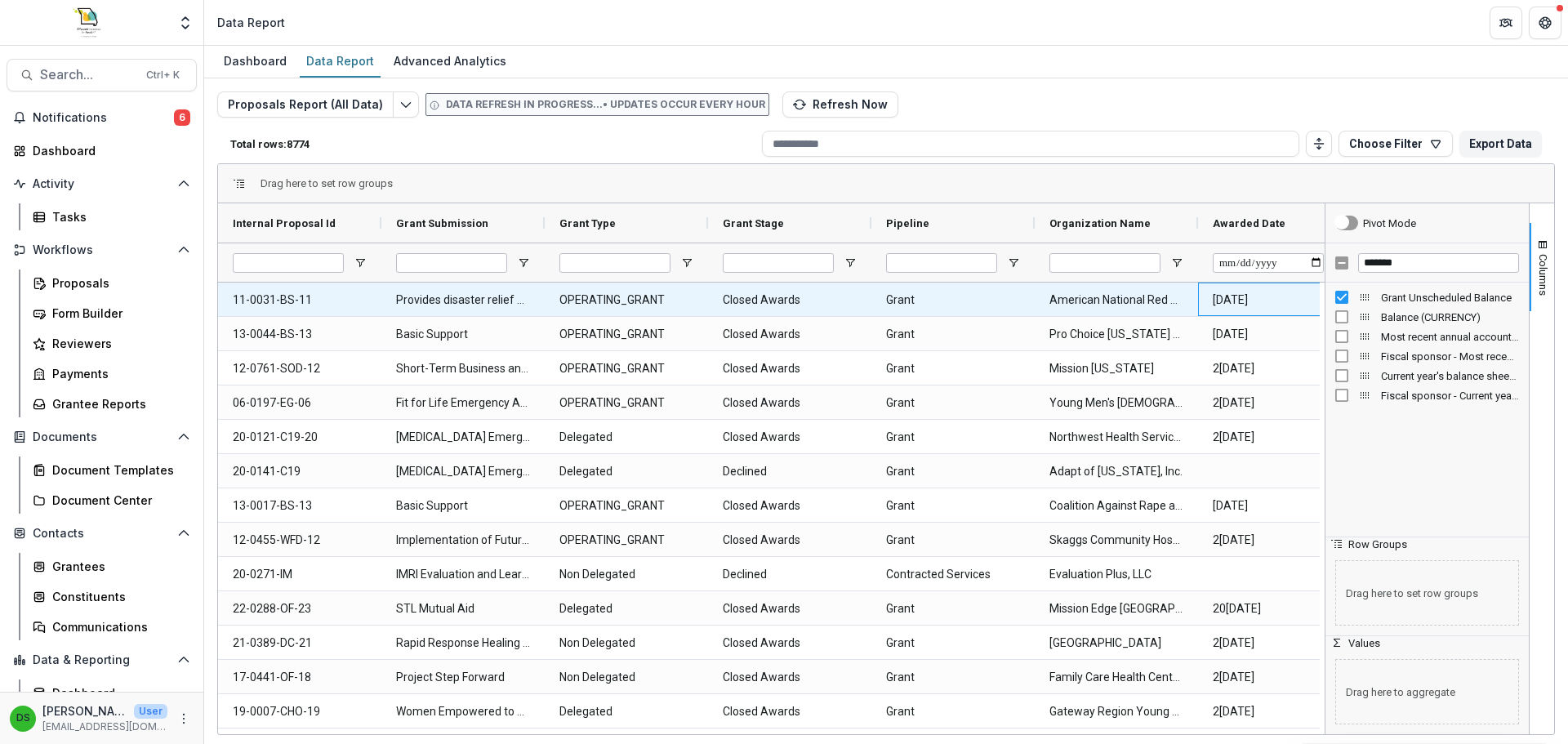 click on "2011-03-16" at bounding box center [1280, 300] 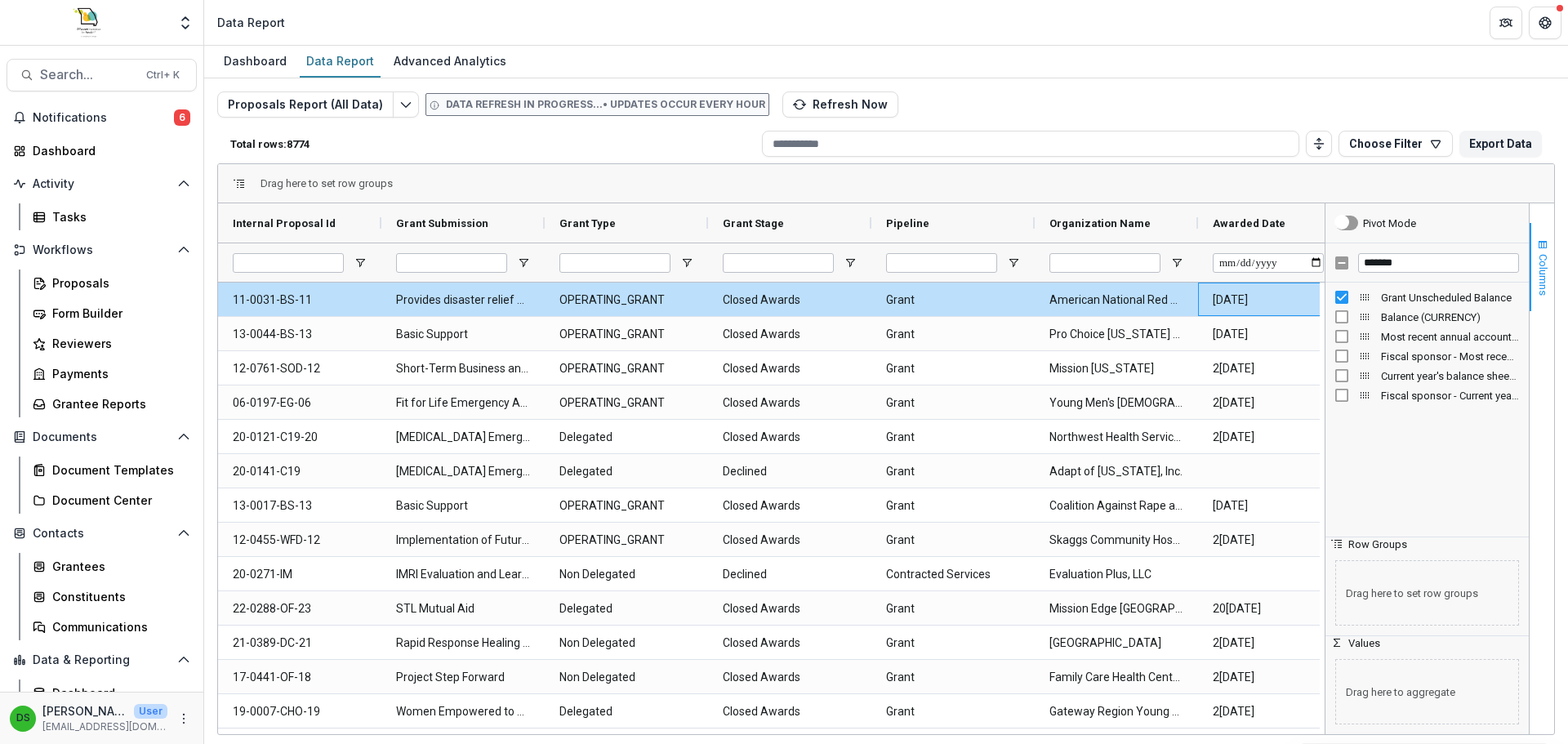 click at bounding box center [1543, 245] 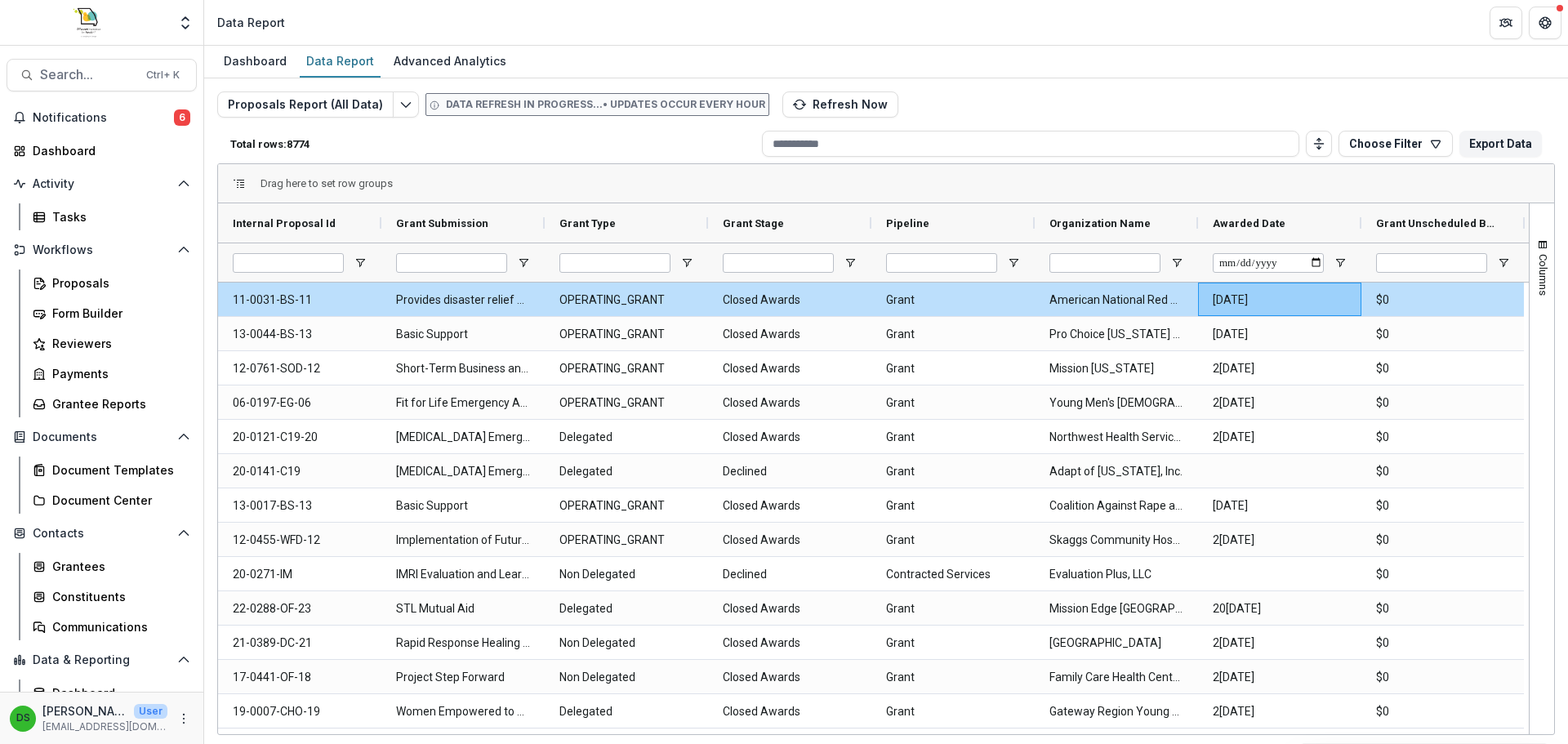 scroll, scrollTop: 0, scrollLeft: 189, axis: horizontal 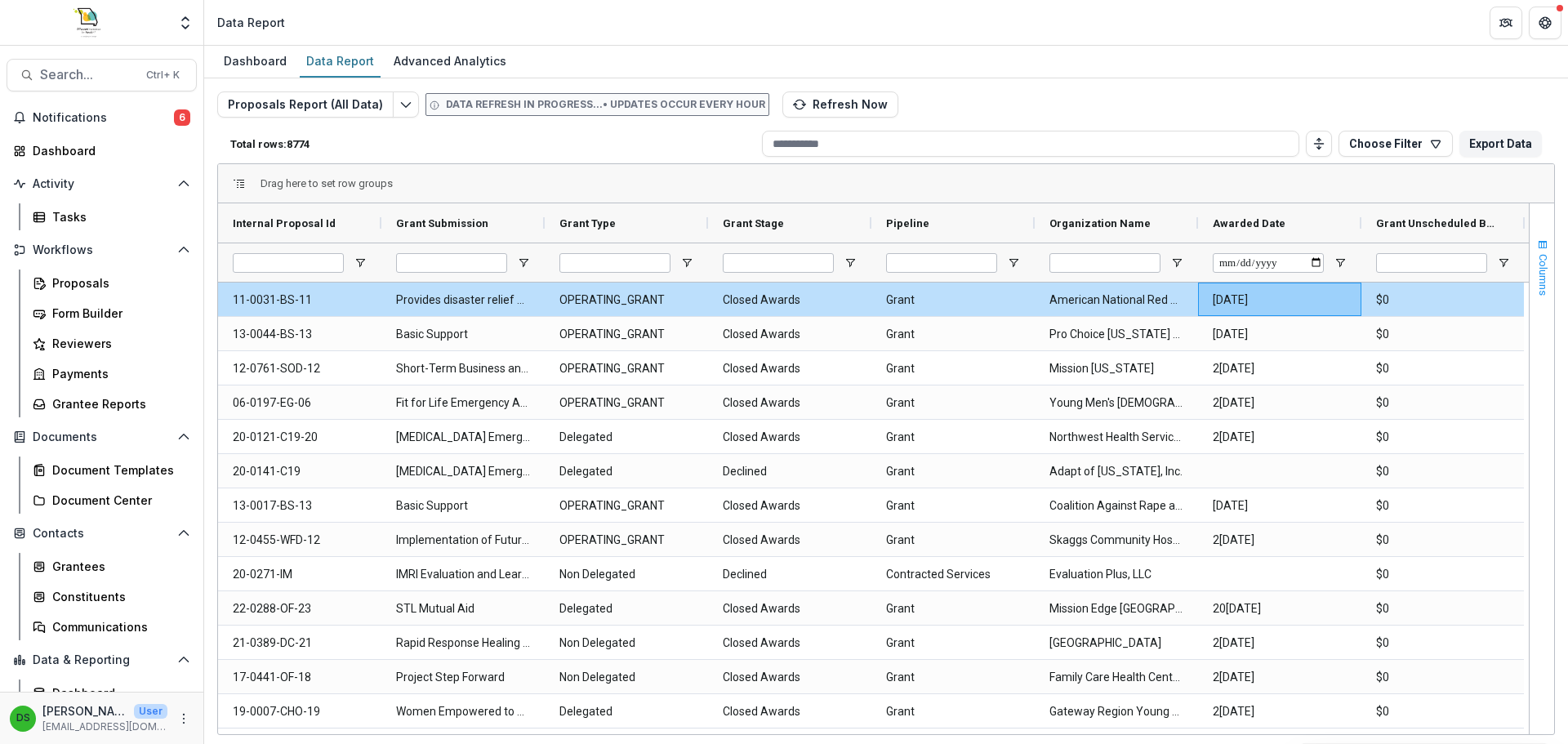 click on "Columns" at bounding box center (1543, 274) 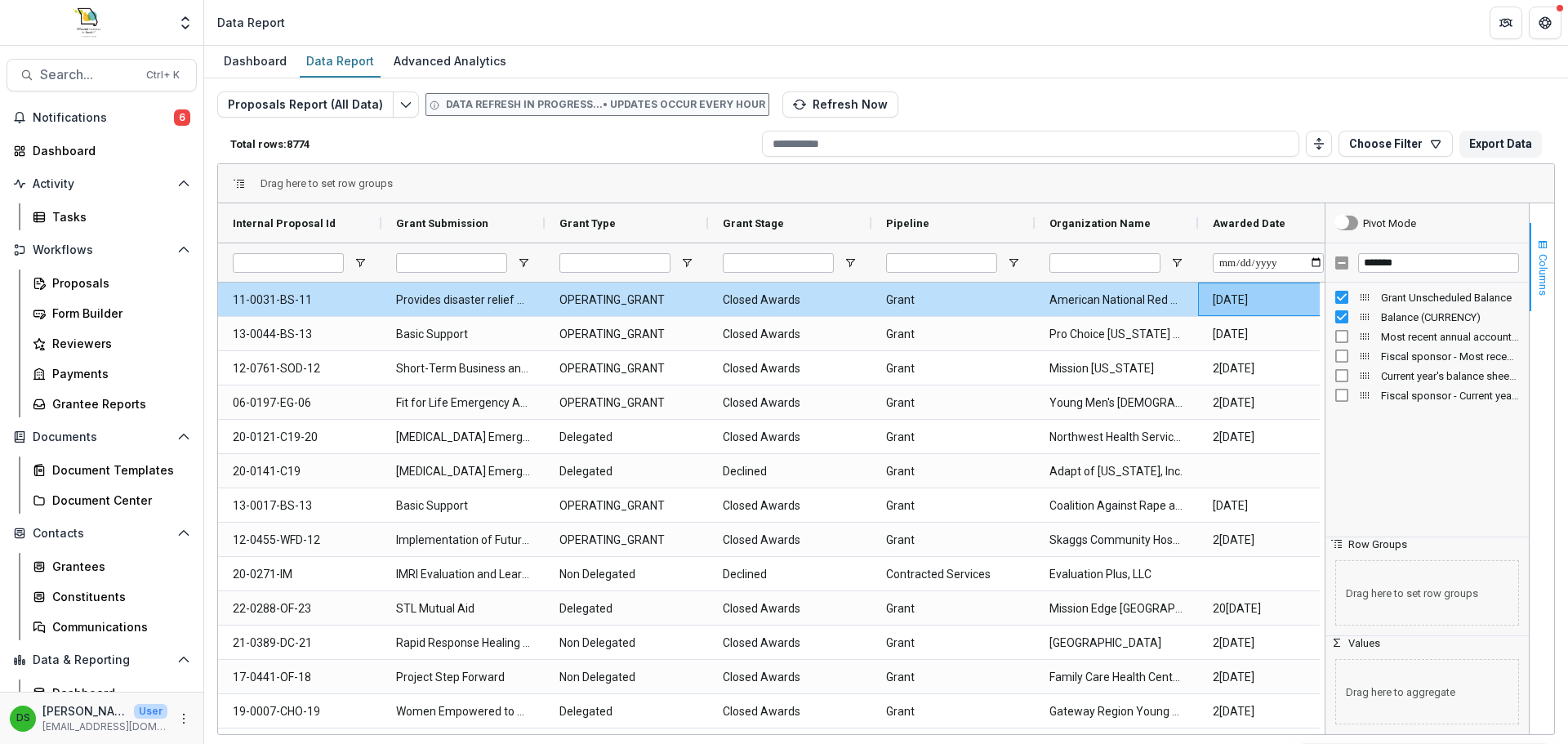 click on "Columns" at bounding box center [1542, 267] 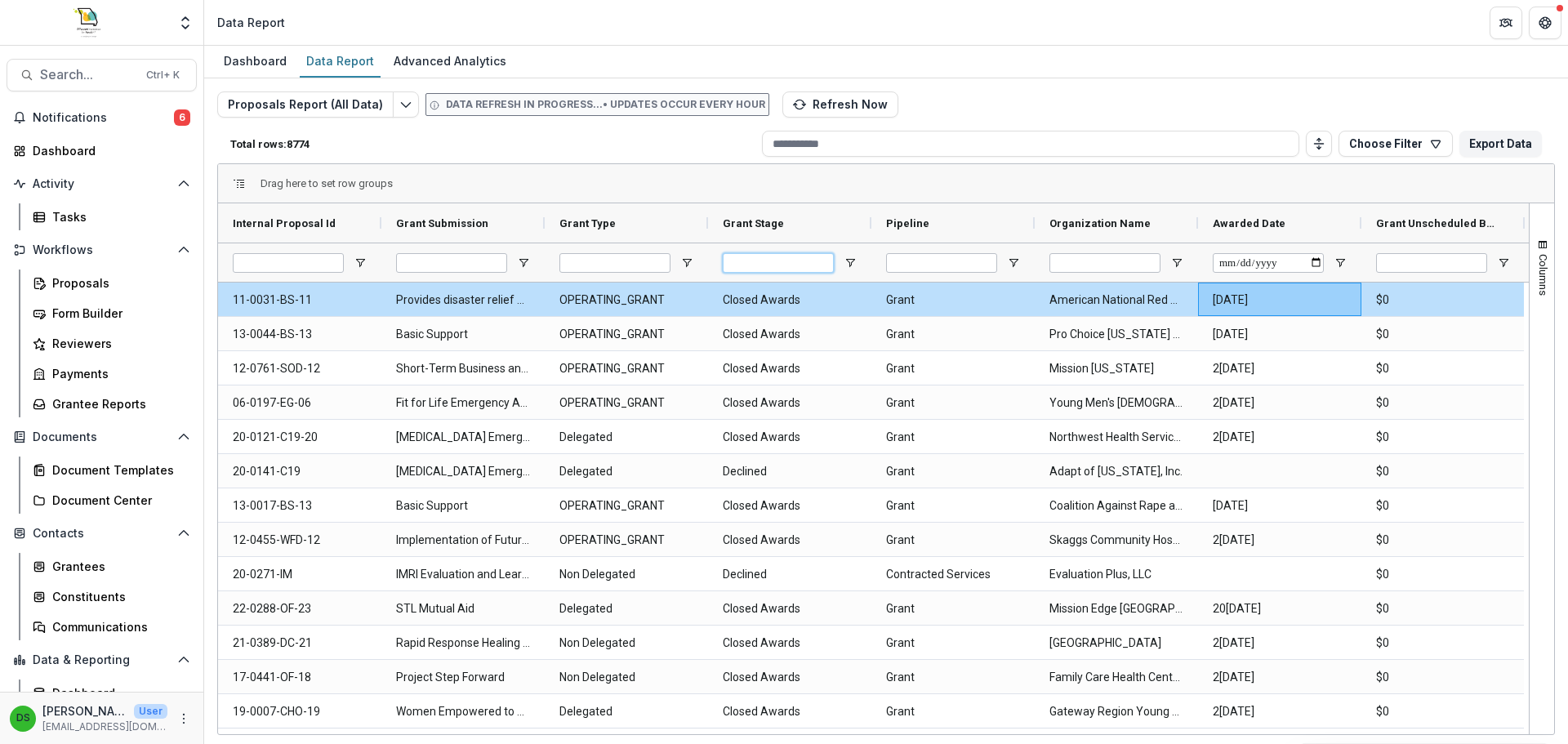 click at bounding box center (778, 263) 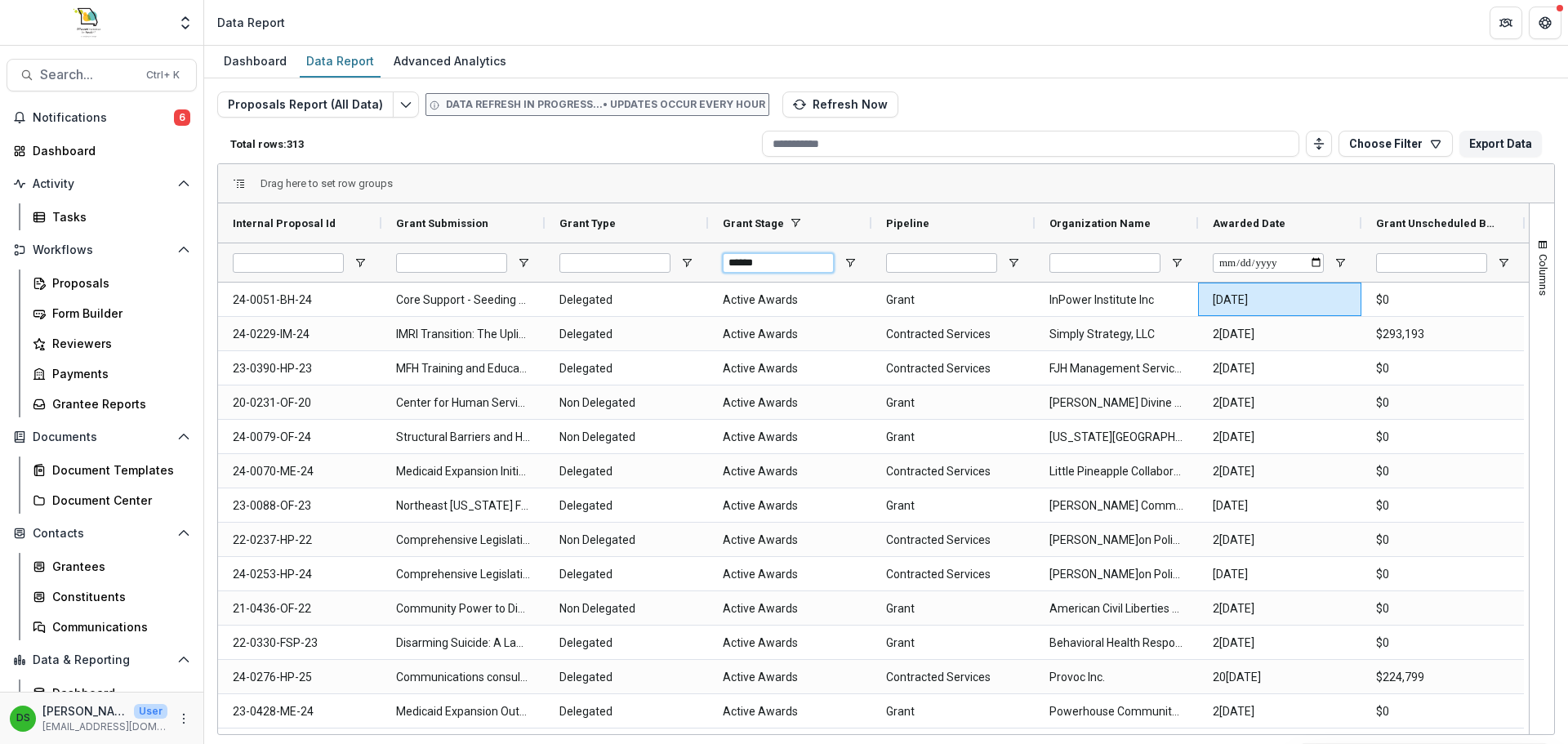 type on "******" 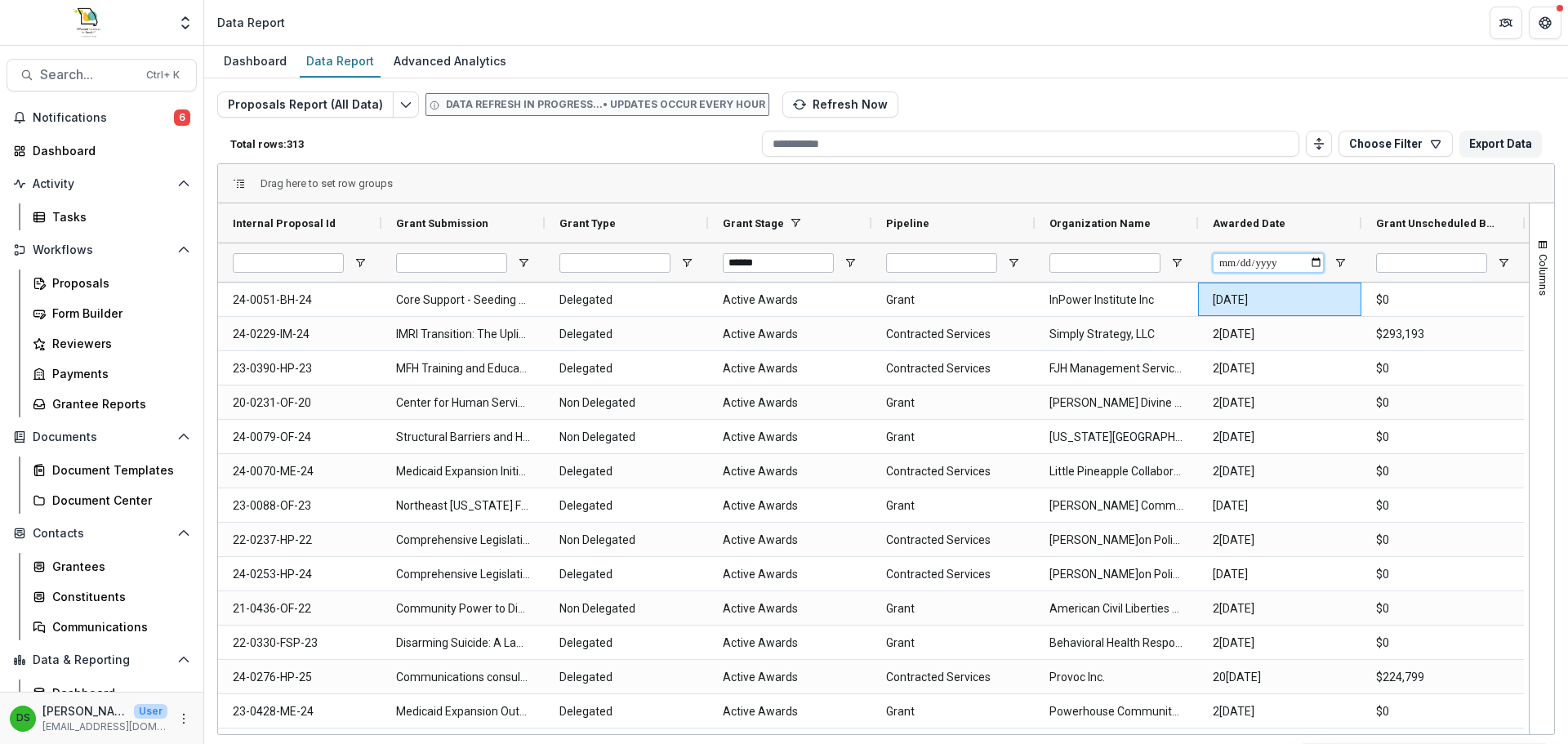 click at bounding box center [1268, 263] 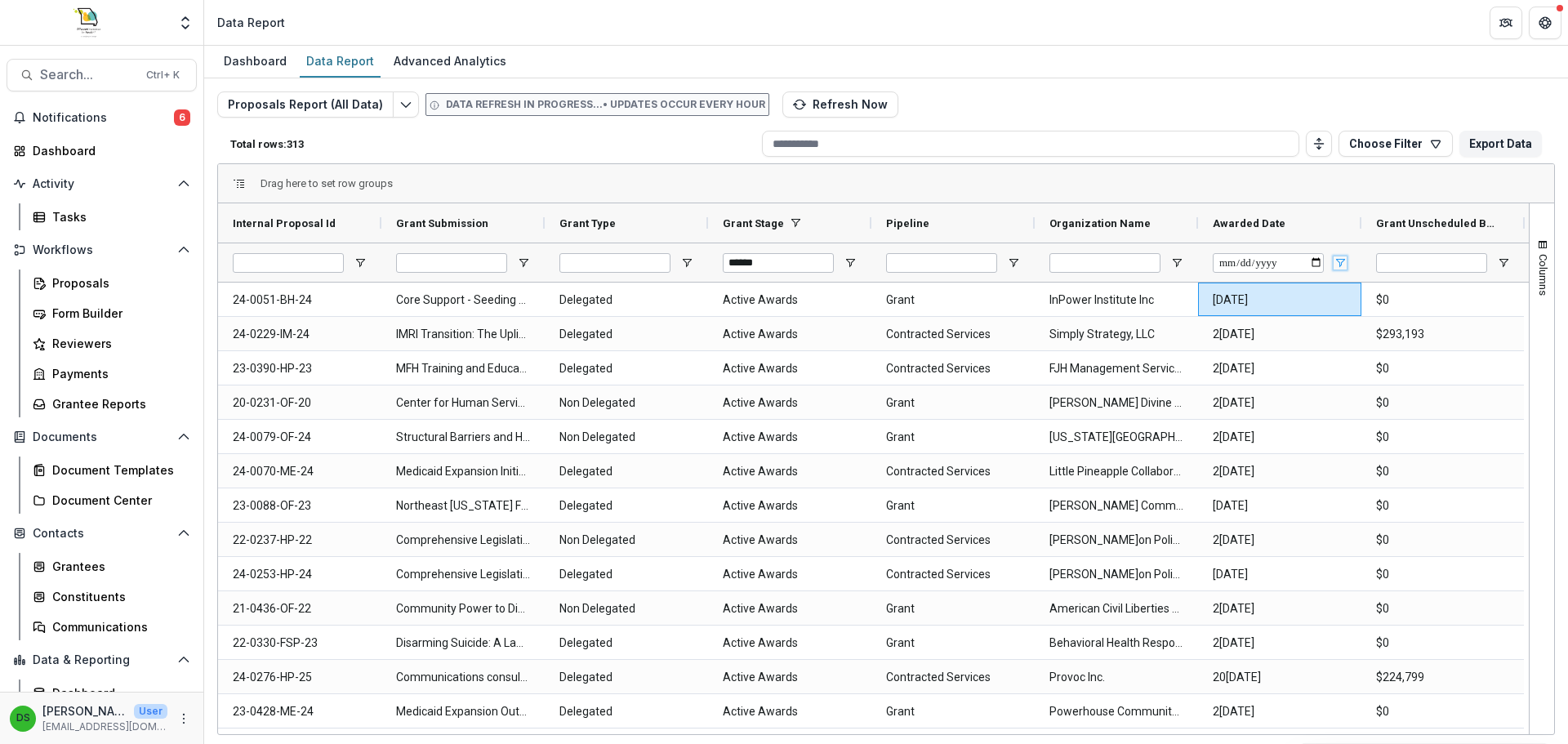 click at bounding box center [1340, 263] 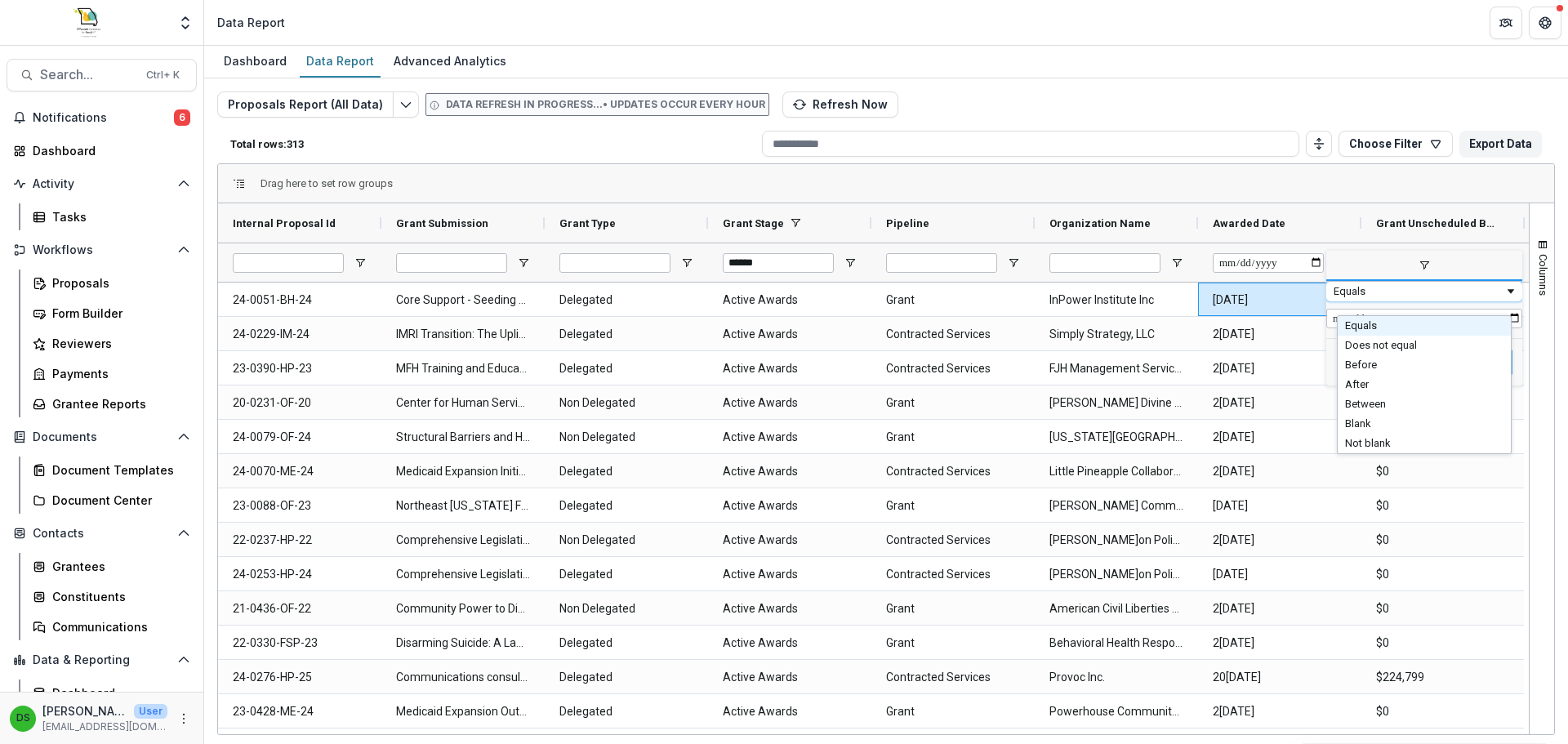 click on "Equals" at bounding box center [1424, 292] 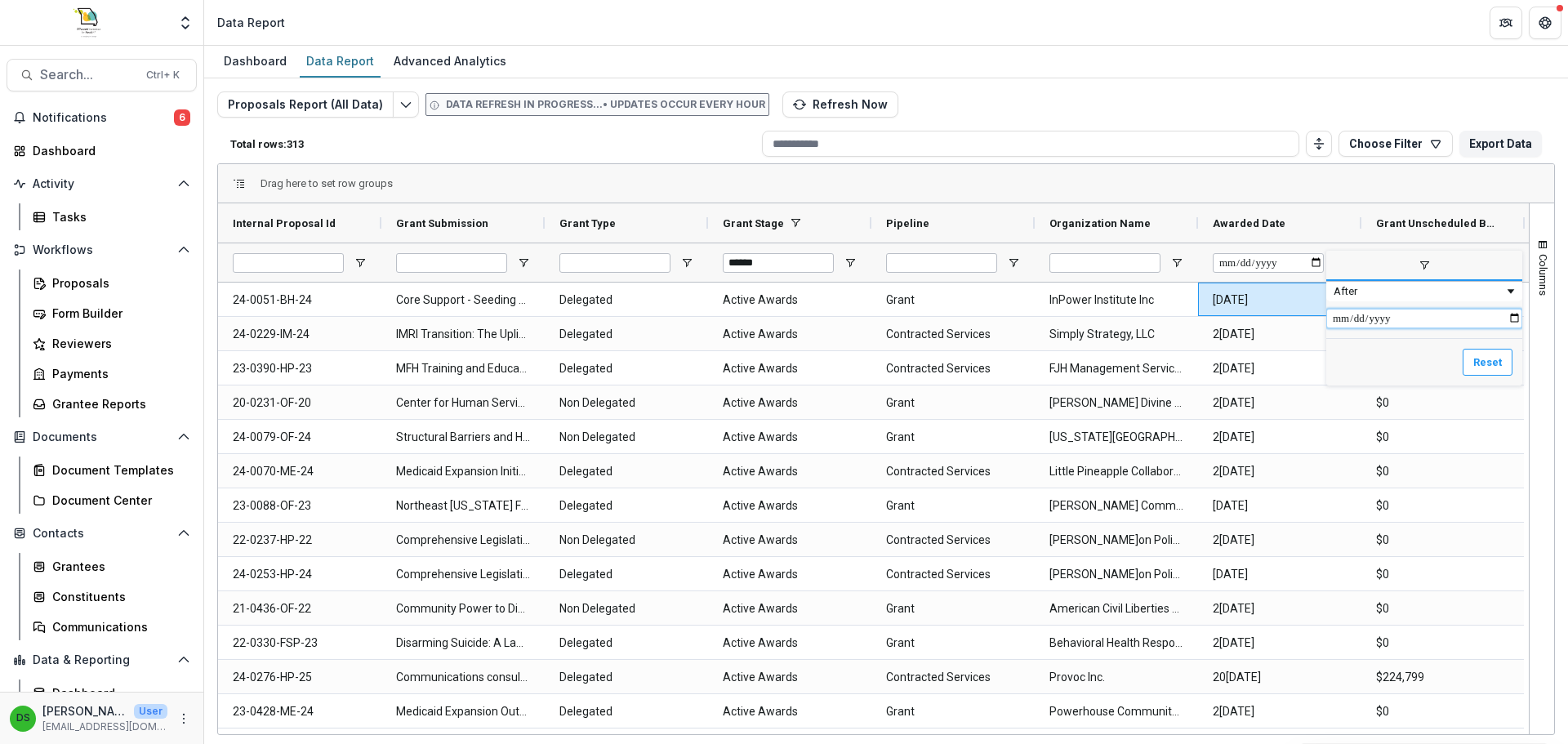 click at bounding box center (1424, 319) 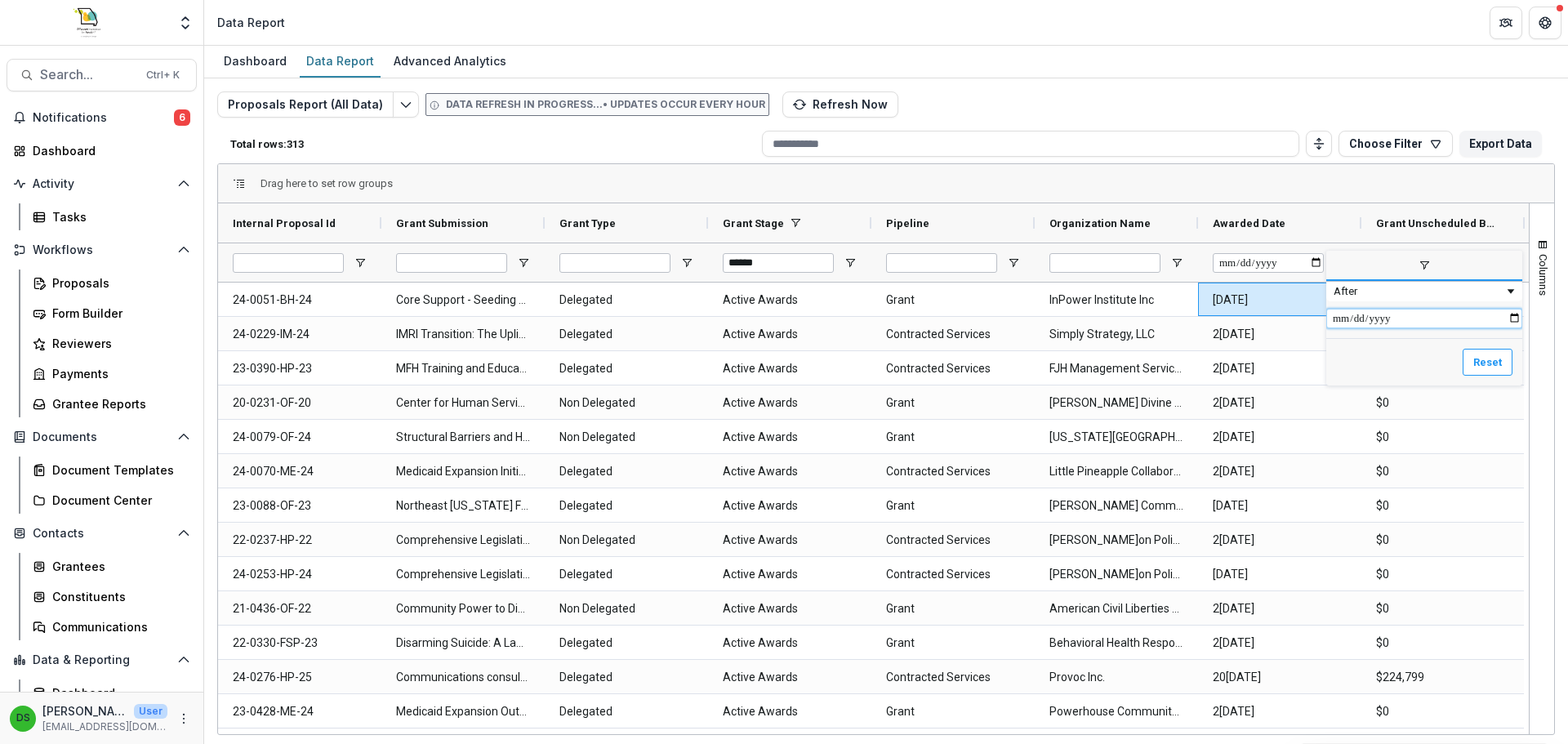 type on "**********" 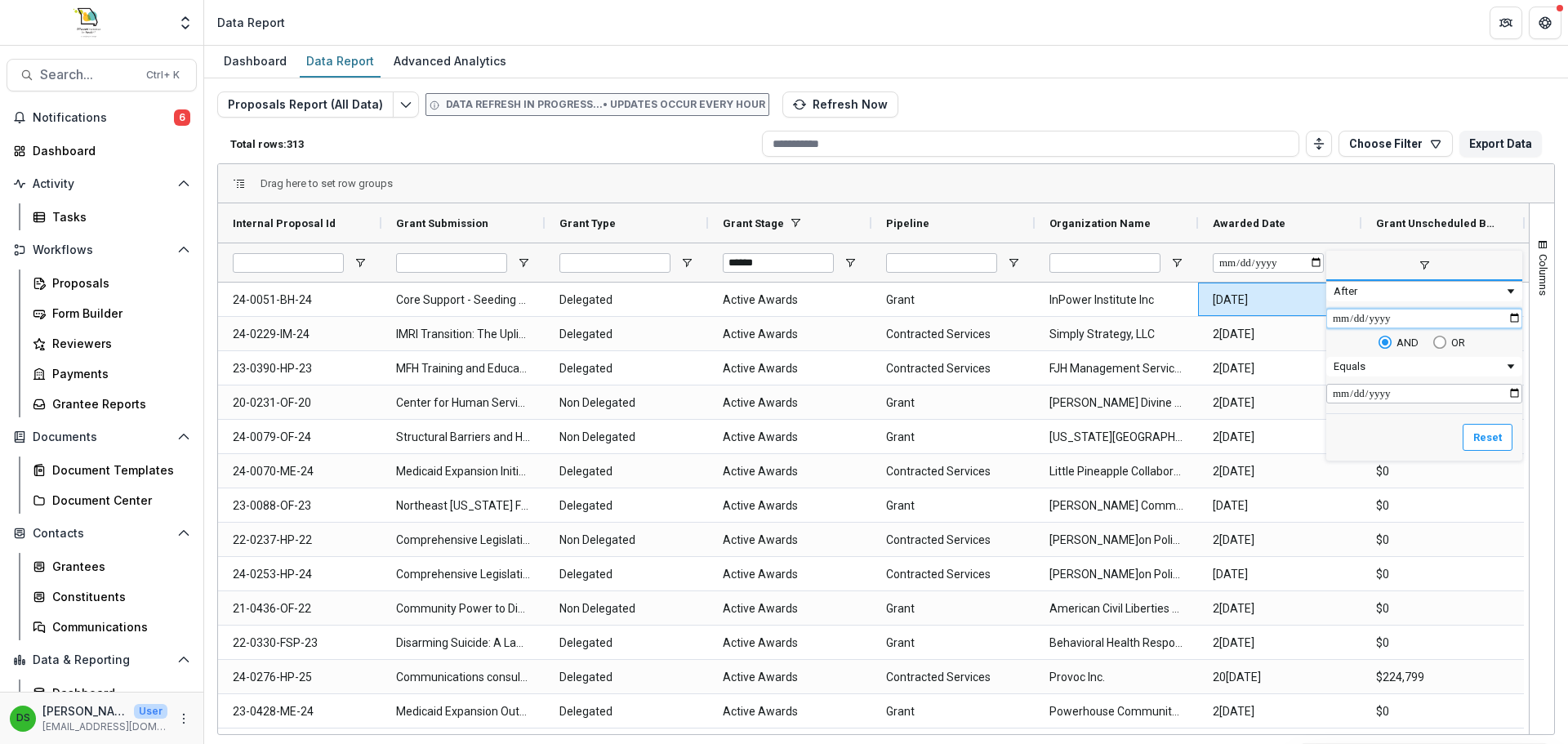 type on "**********" 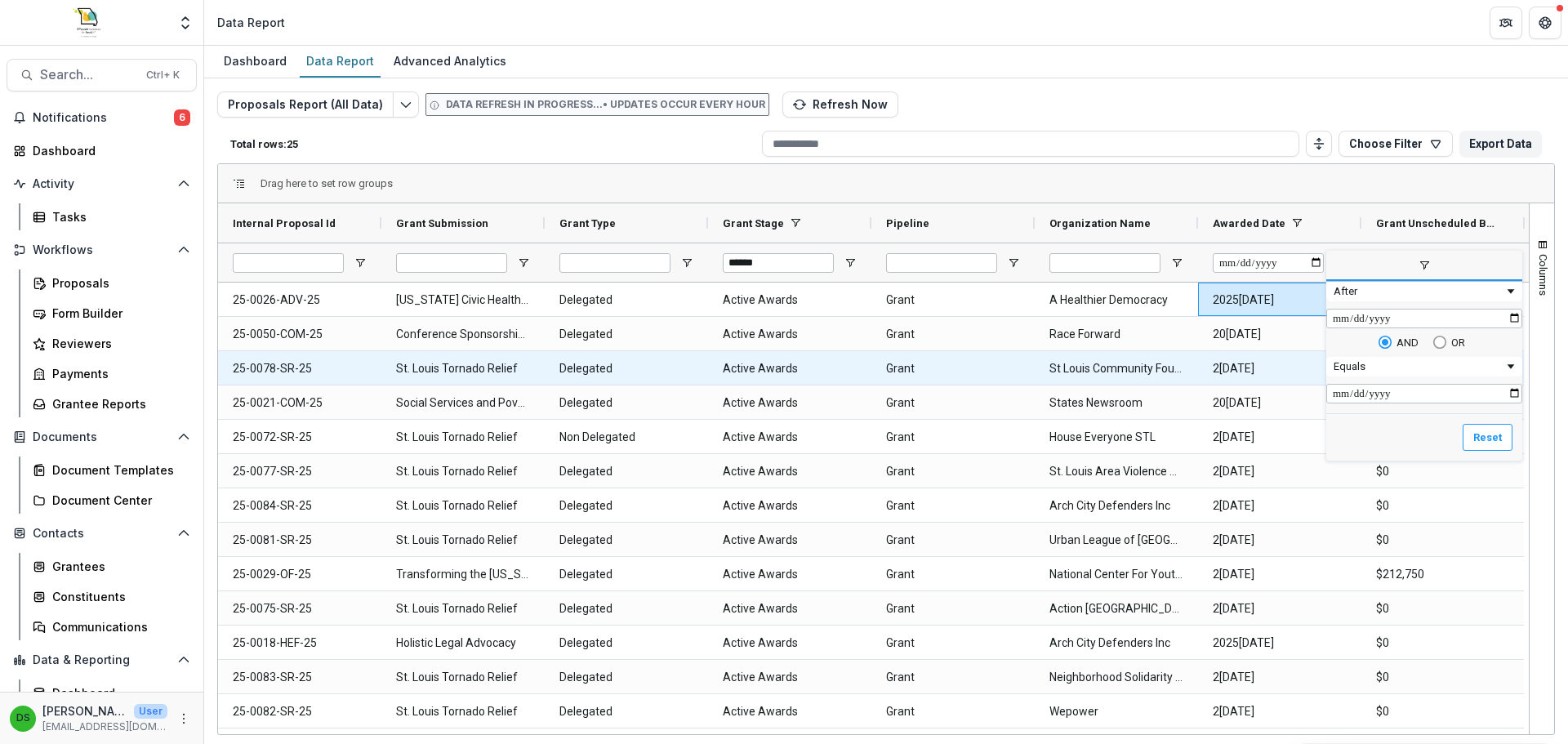 click on "2025-06-02" at bounding box center [1280, 368] 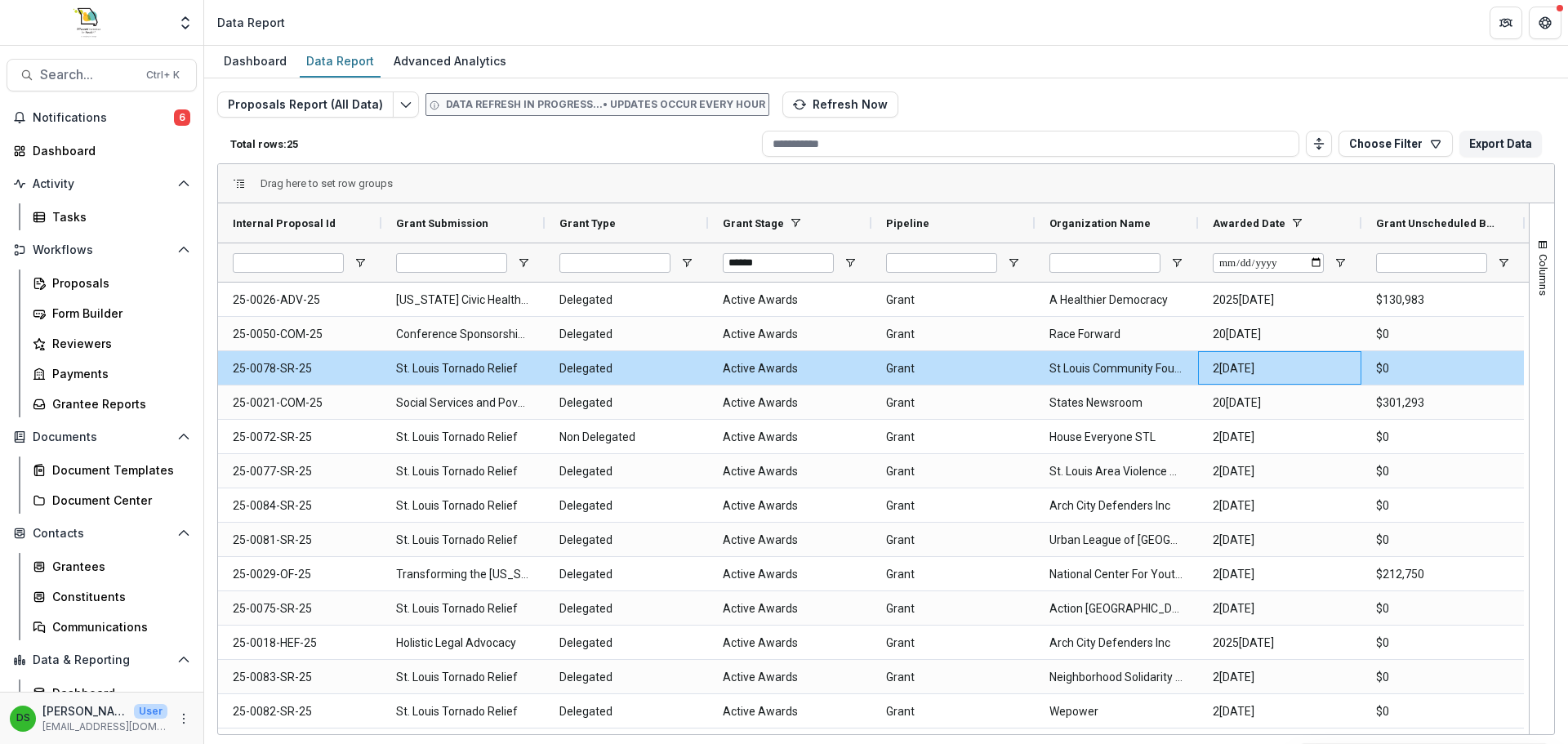 scroll, scrollTop: 0, scrollLeft: 69, axis: horizontal 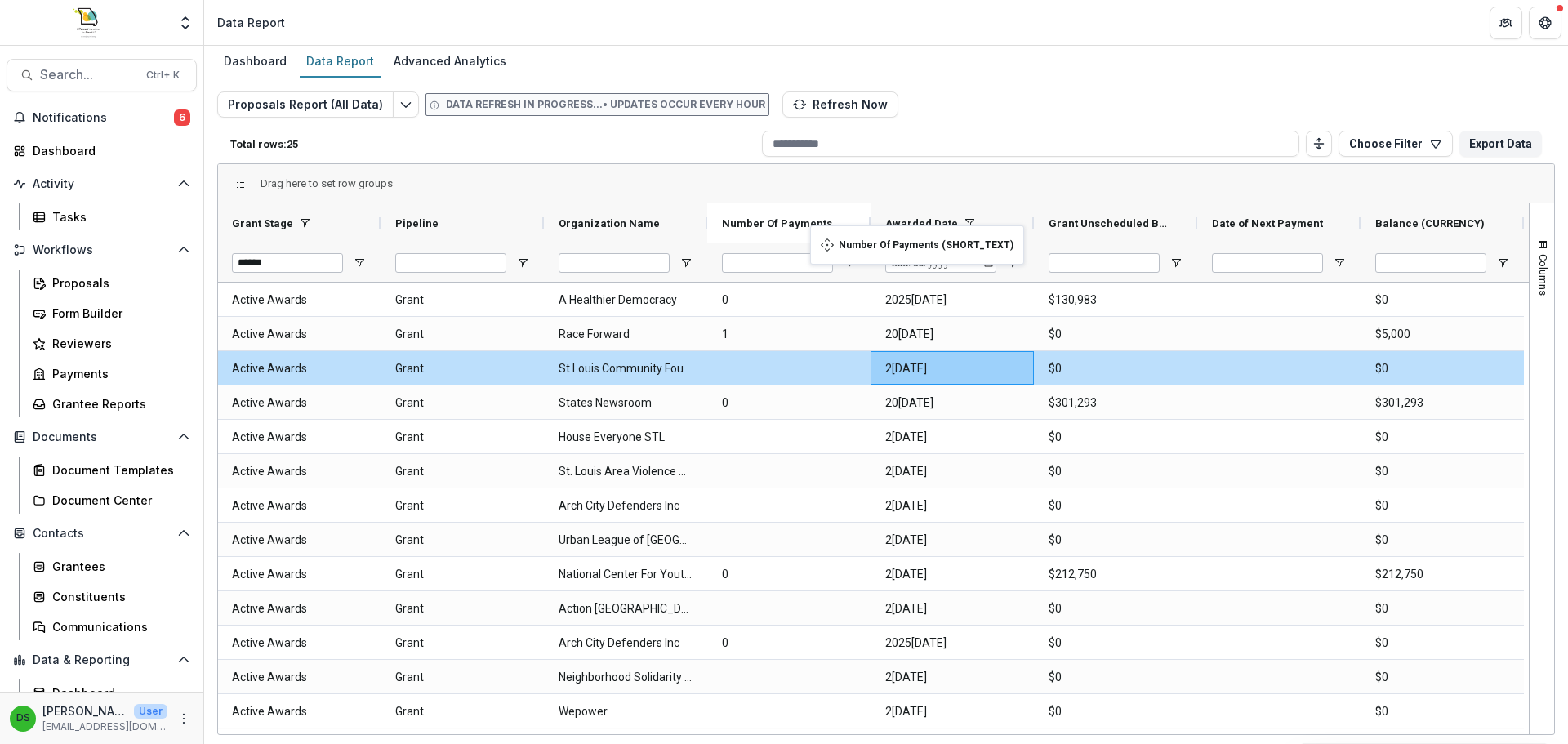 drag, startPoint x: 1499, startPoint y: 223, endPoint x: 818, endPoint y: 235, distance: 681.1057 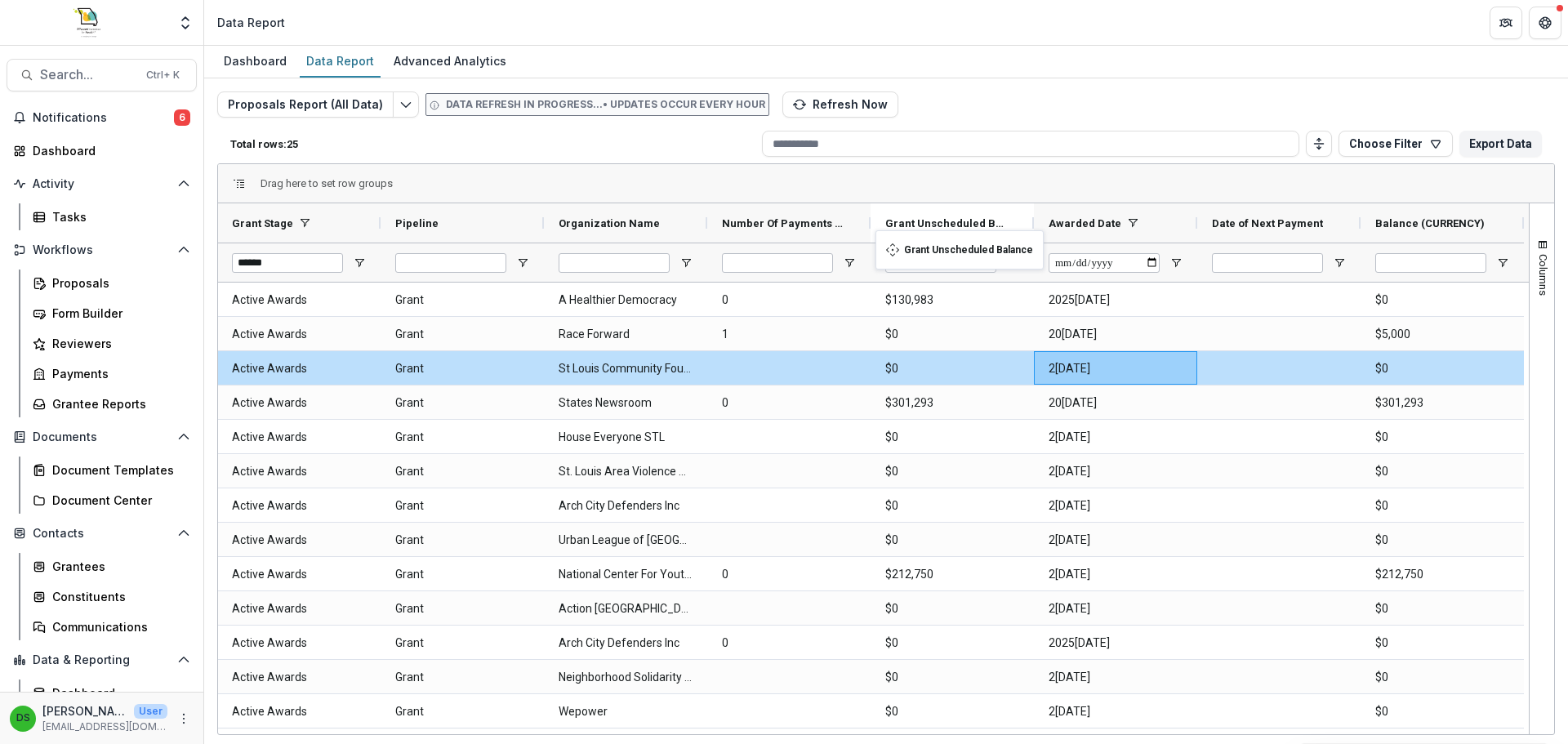 drag, startPoint x: 1177, startPoint y: 225, endPoint x: 884, endPoint y: 240, distance: 293.38371 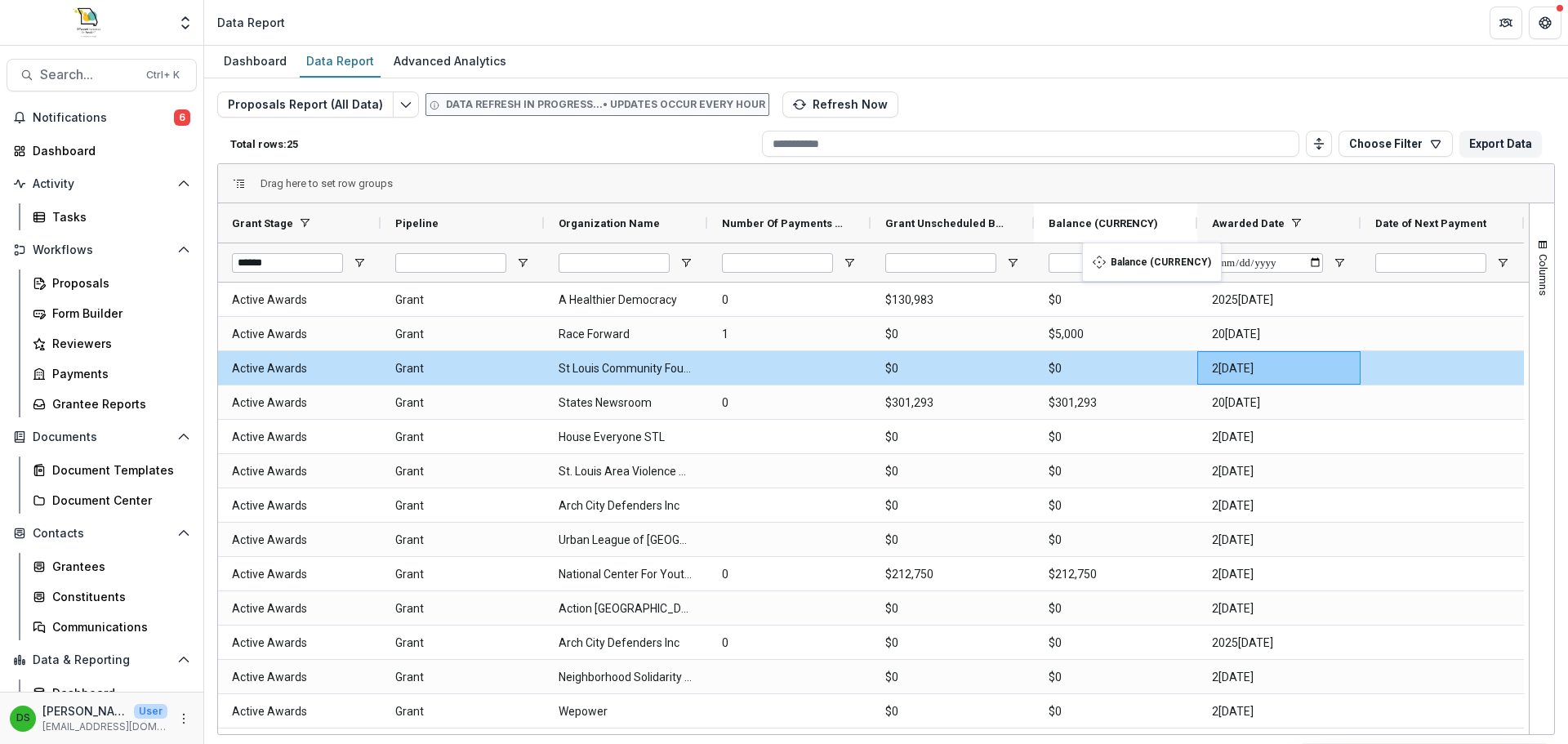drag, startPoint x: 1500, startPoint y: 222, endPoint x: 1090, endPoint y: 252, distance: 411.0961 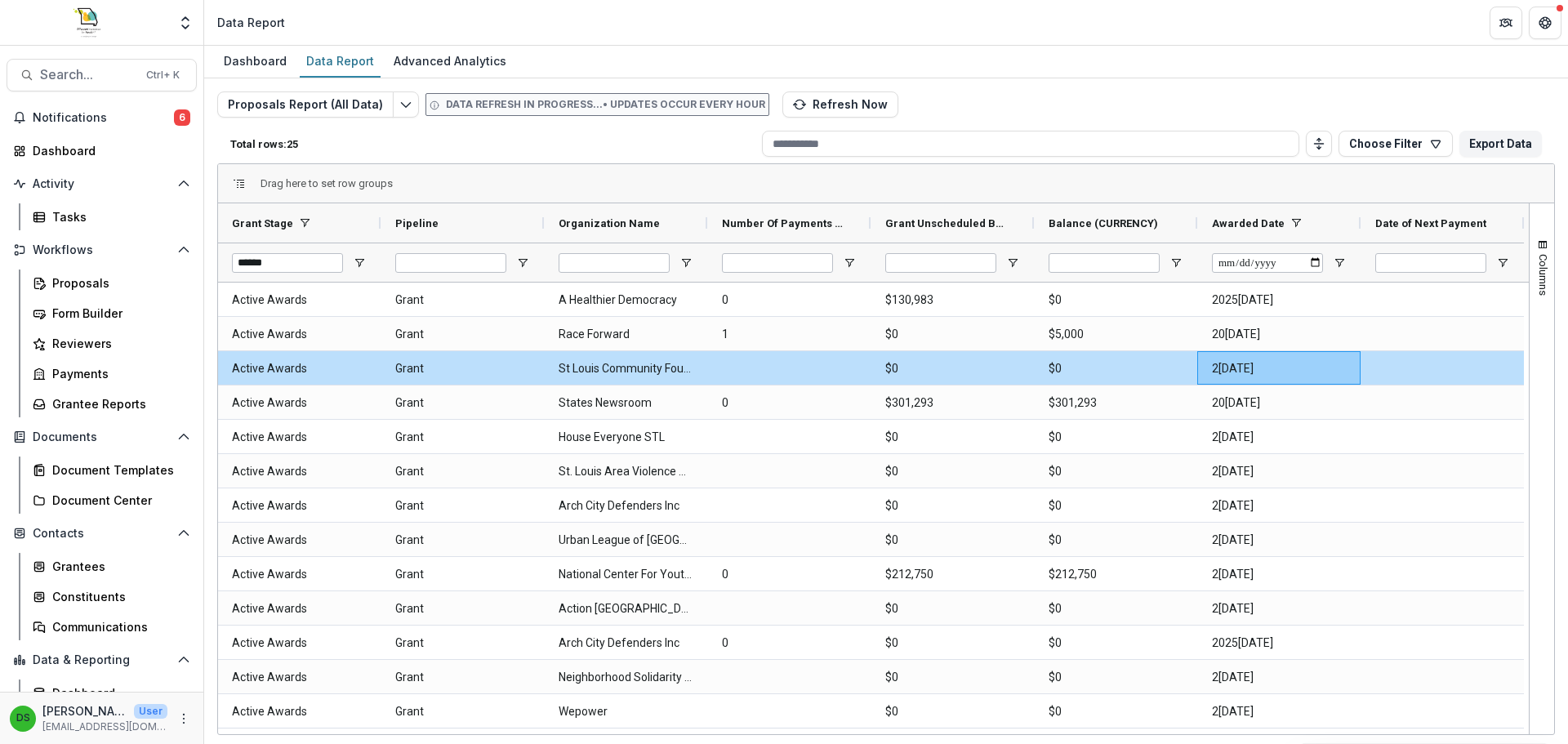 scroll, scrollTop: 0, scrollLeft: 0, axis: both 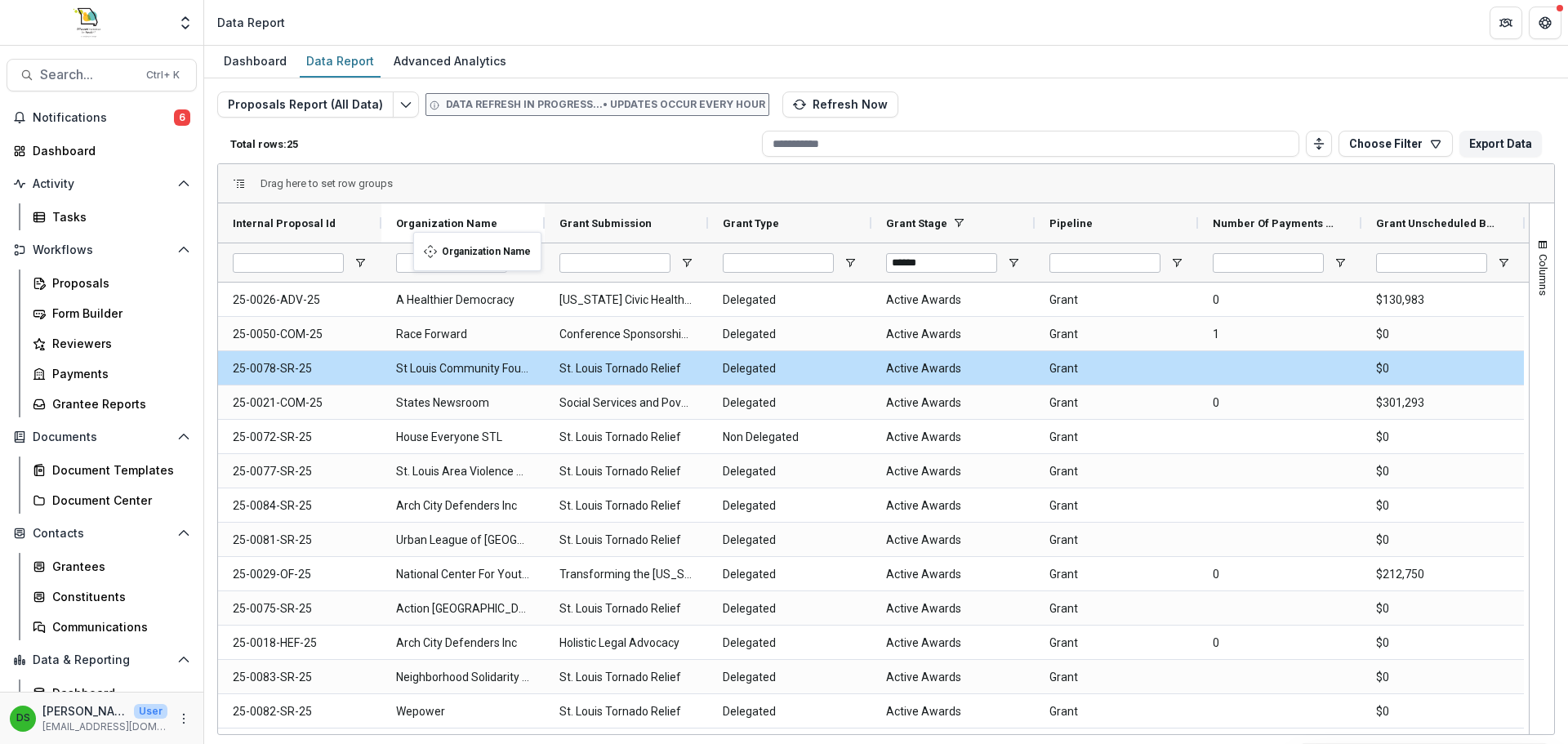 drag, startPoint x: 1178, startPoint y: 221, endPoint x: 421, endPoint y: 242, distance: 757.2912 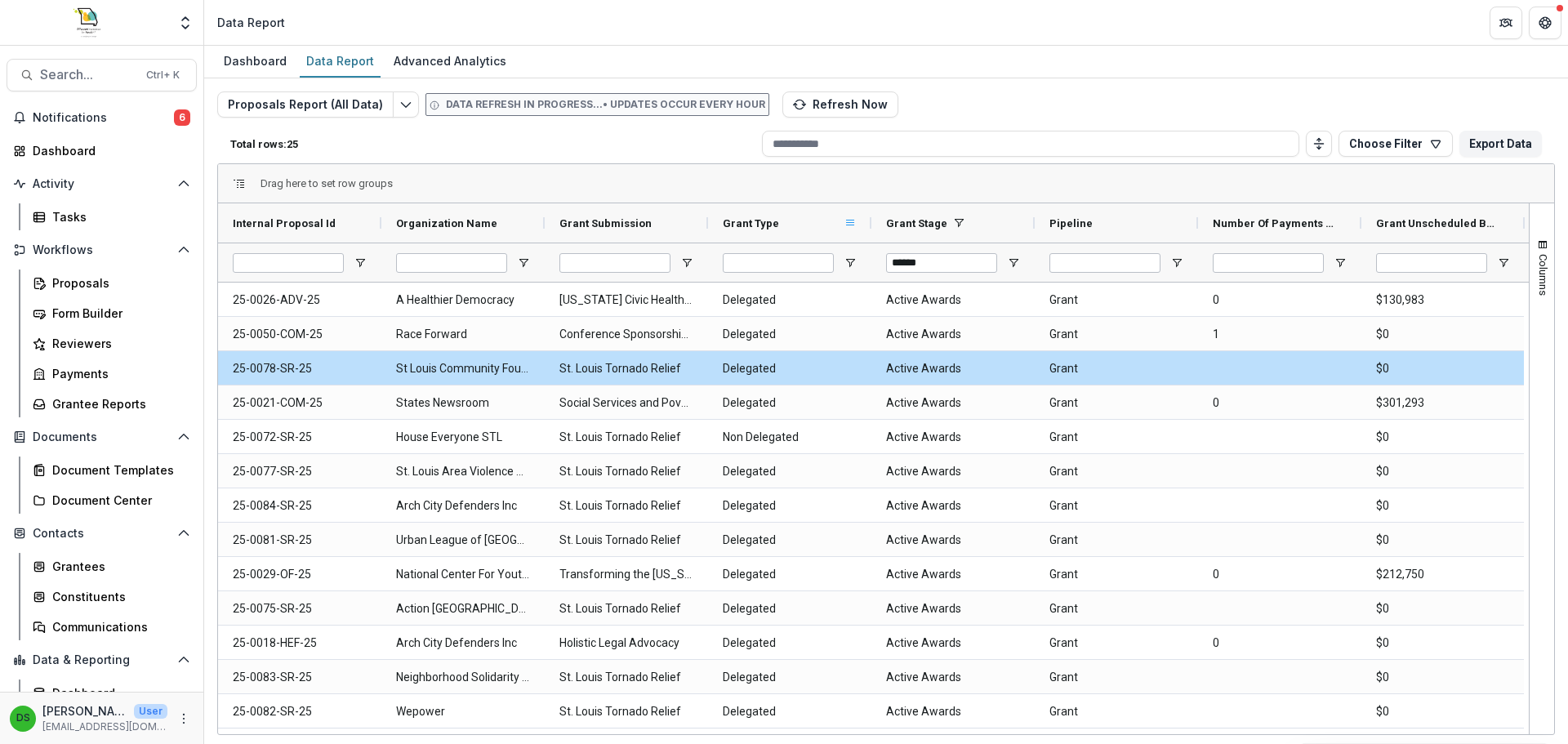 click at bounding box center (850, 223) 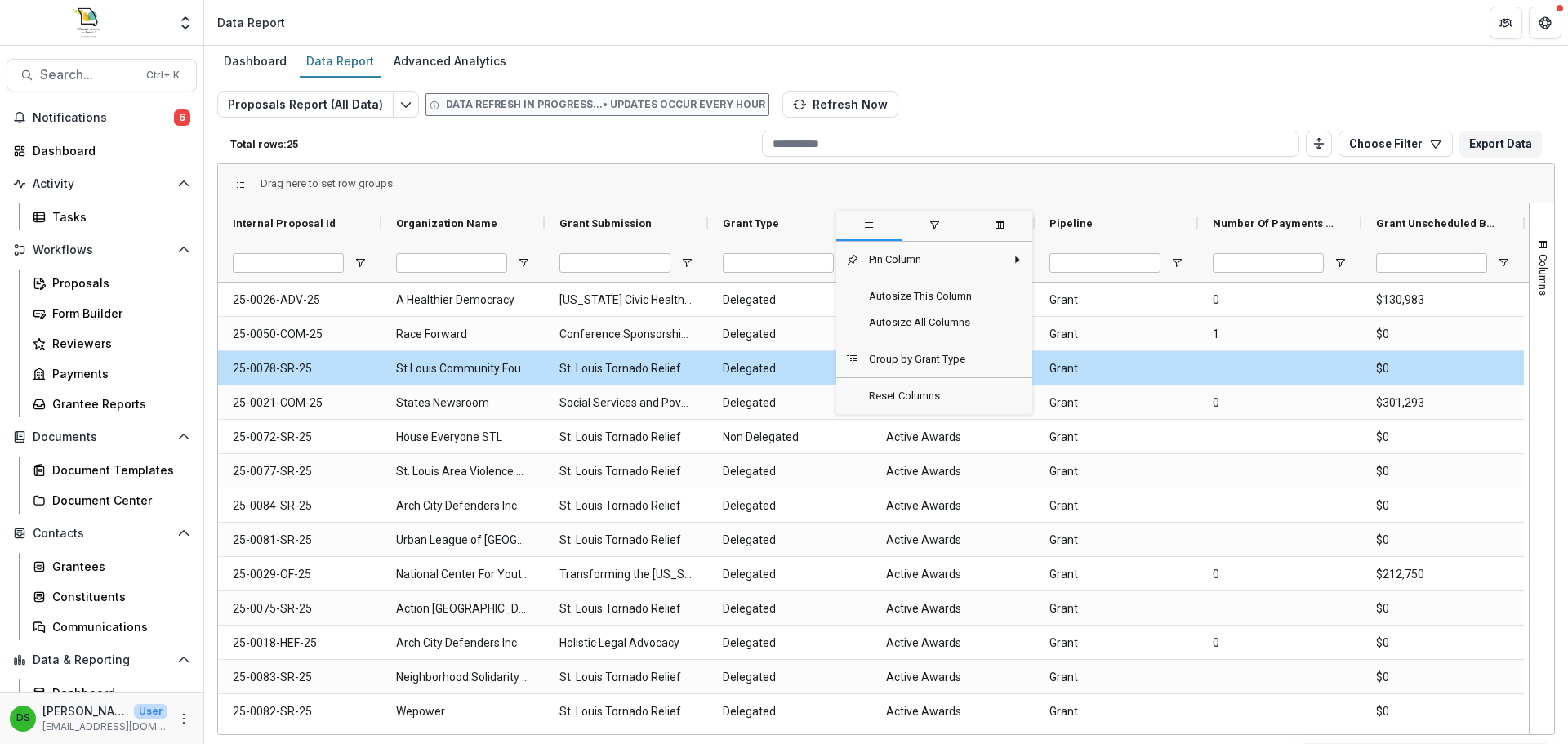 click on "Total rows:  25 Choose Filter Personal Filters Team Filters Temelio Filters Unscheduled Balances  (Proposals Report (All Data)) DLS Review  (Review Responses) Add Personal Filter Organizations with COIs  (CRM Profile Report) Outstanding Invoices  (Payments Report) Active Awards  (Proposals Report (All Data)) Contract Balances  (Proposals Report (All Data)) CSO Approved  (Proposals Report (All Data)) Delegated Approvals  (Proposals Report (All Data)) DLS Default  (Proposals Report (All Data)) Grant Metadata  (Proposals Report (All Data)) Intake Review Pull  (Proposals Report (All Data)) JFC View  (Proposals Report (All Data)) Non-Recommends  (Proposals Report (All Data)) Pending with Dates  (Proposals Report (All Data)) Recommends  (Proposals Report (All Data)) Team/CEO/Board Review Dates  (Proposals Report (All Data)) Wendy Test Filter  (Proposals Report (All Data)) Staff Review  (Review Responses) Add Team Filter Health Equity Fund Full Application  ( Proposals Report (All Data) )  ( )  ( )  ( )  ( )  ( )  (" at bounding box center (886, 144) 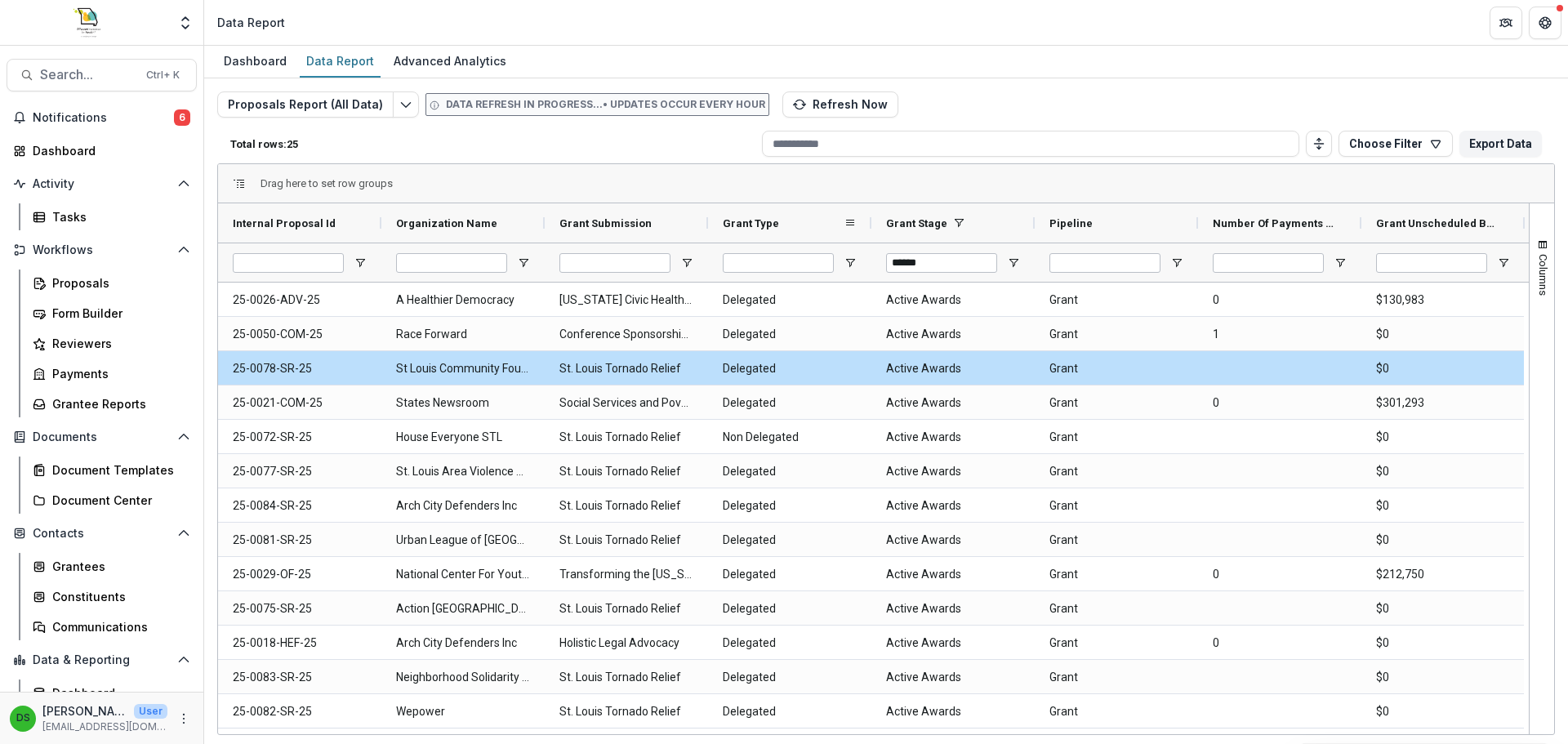 drag, startPoint x: 810, startPoint y: 218, endPoint x: 791, endPoint y: 221, distance: 19.235384 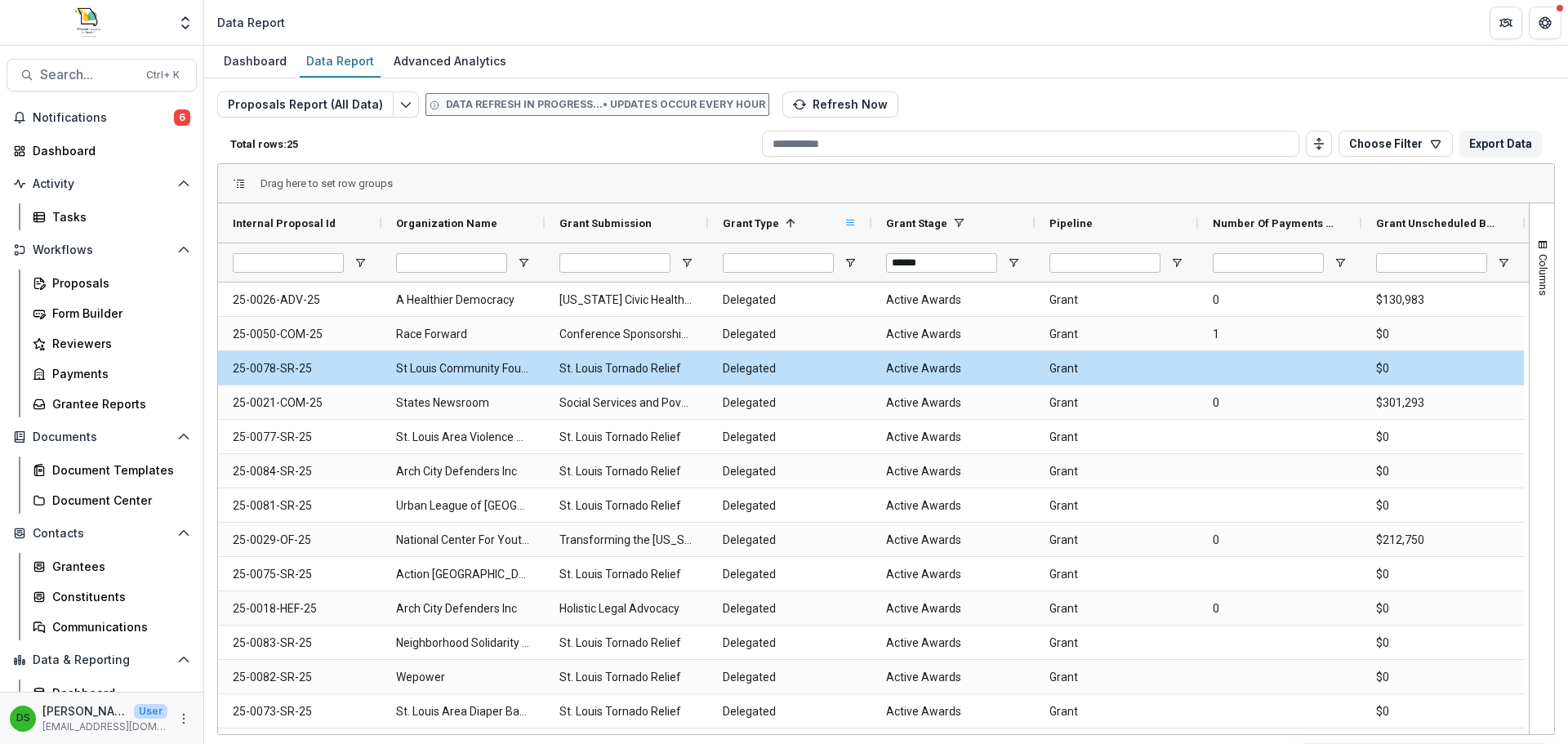 click at bounding box center [850, 223] 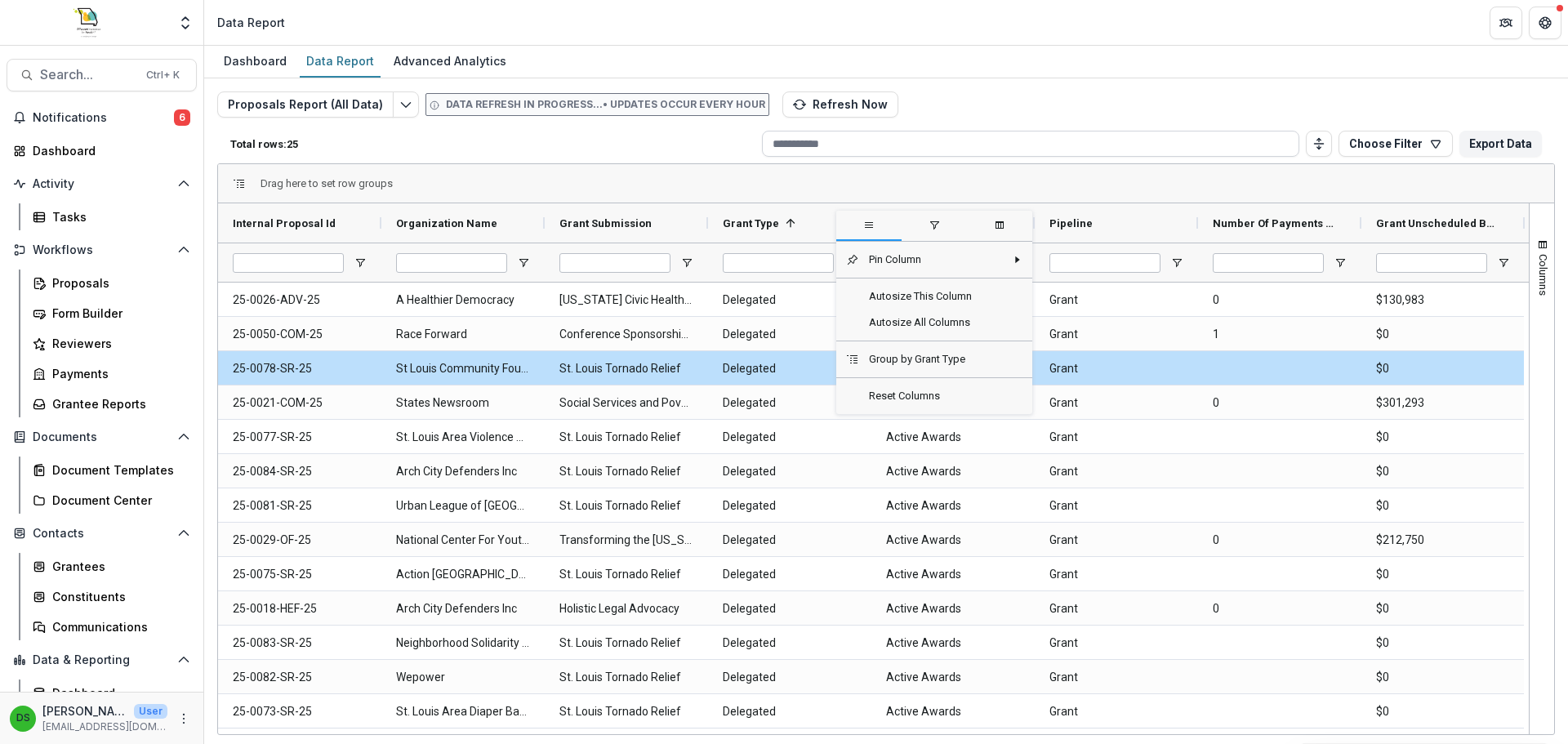 click at bounding box center (1031, 144) 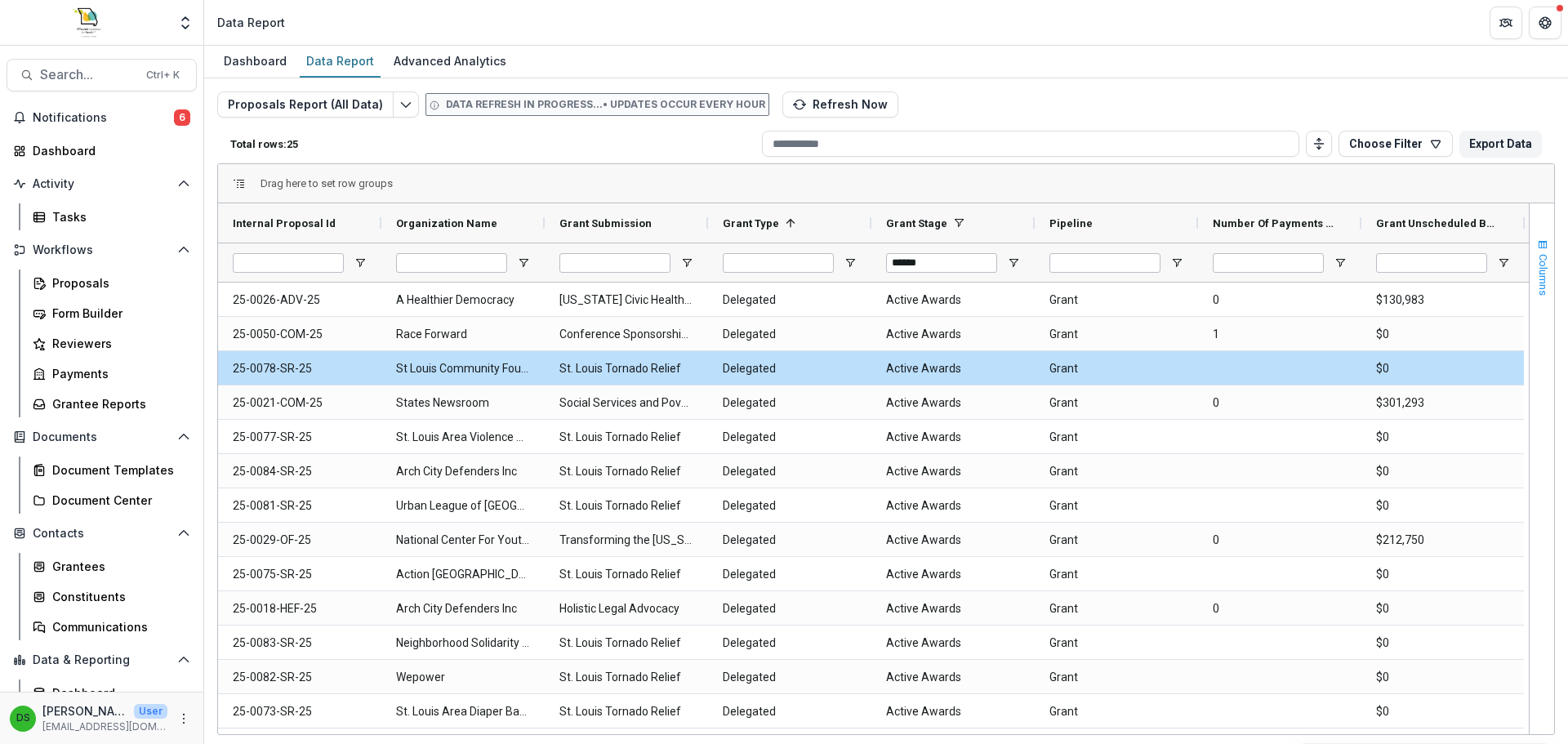 click at bounding box center (1543, 245) 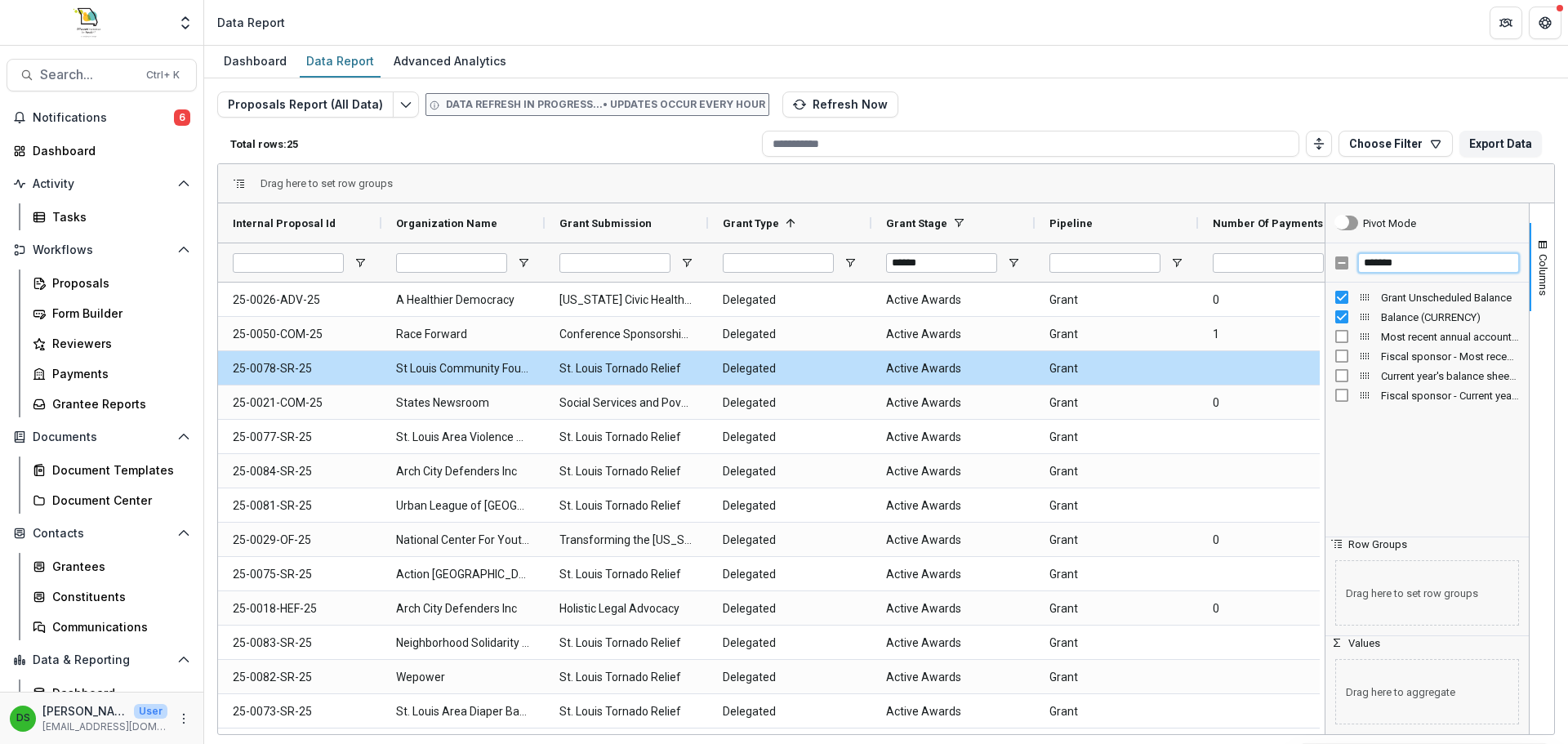 drag, startPoint x: 1423, startPoint y: 260, endPoint x: 1310, endPoint y: 261, distance: 113.0044 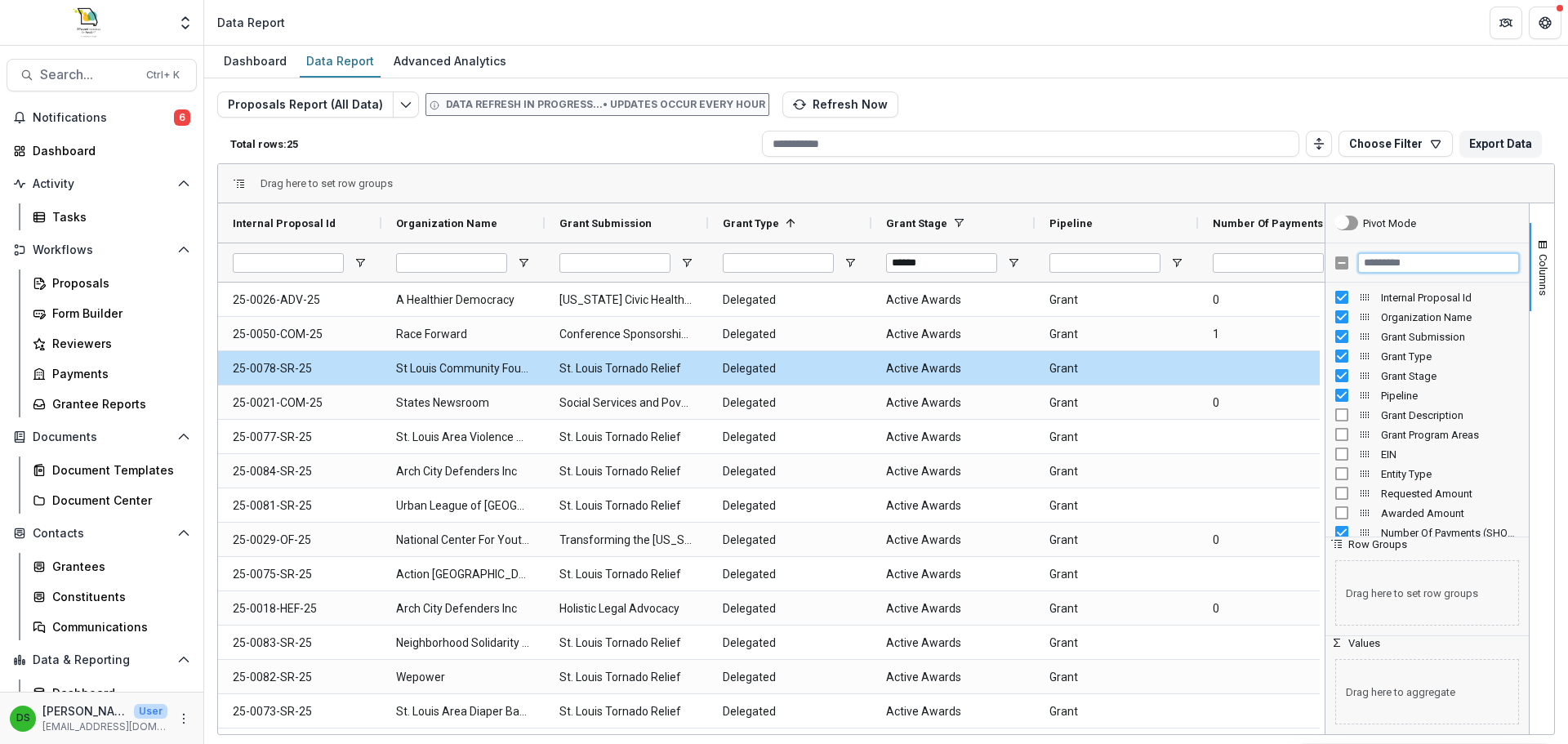 type 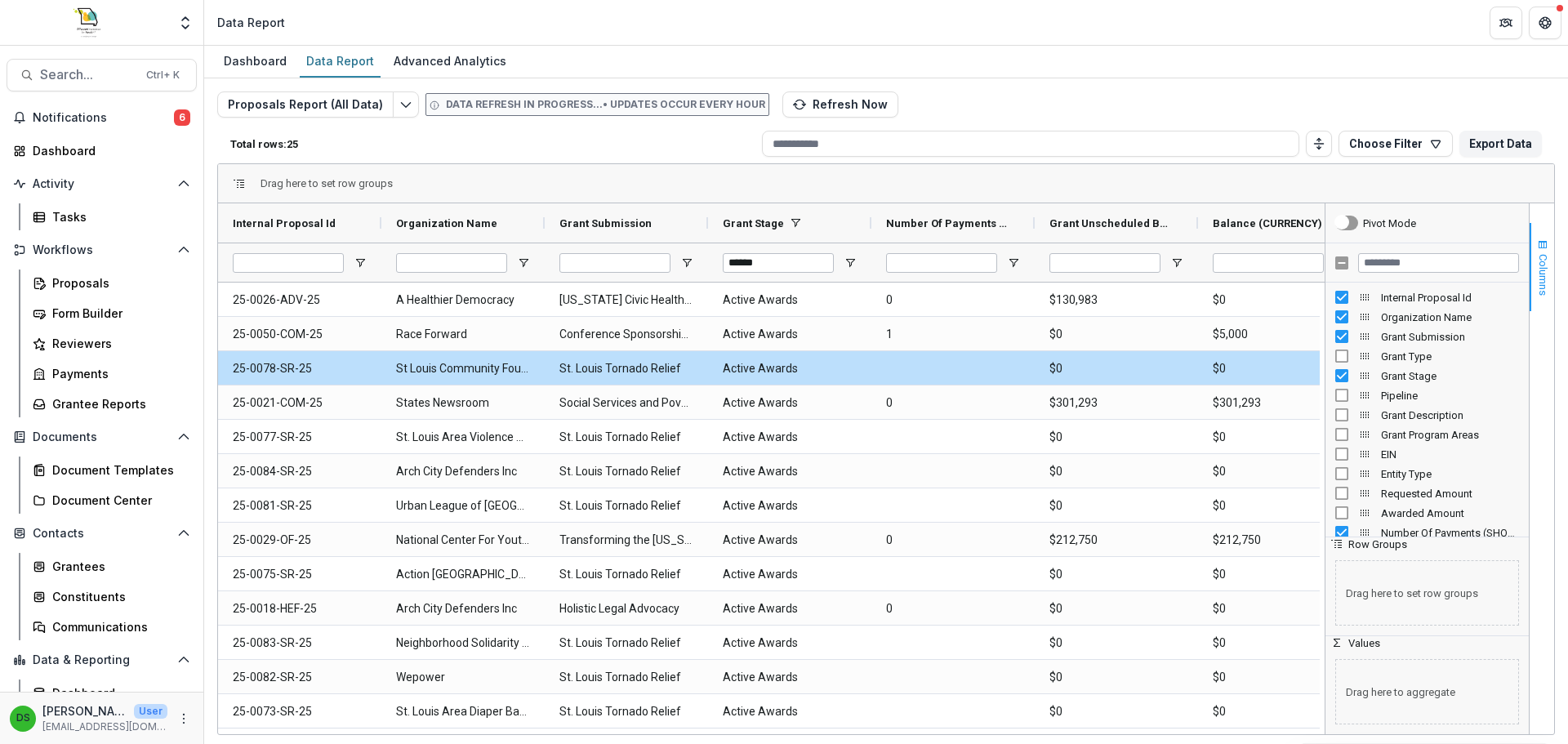 click on "Columns" at bounding box center [1542, 267] 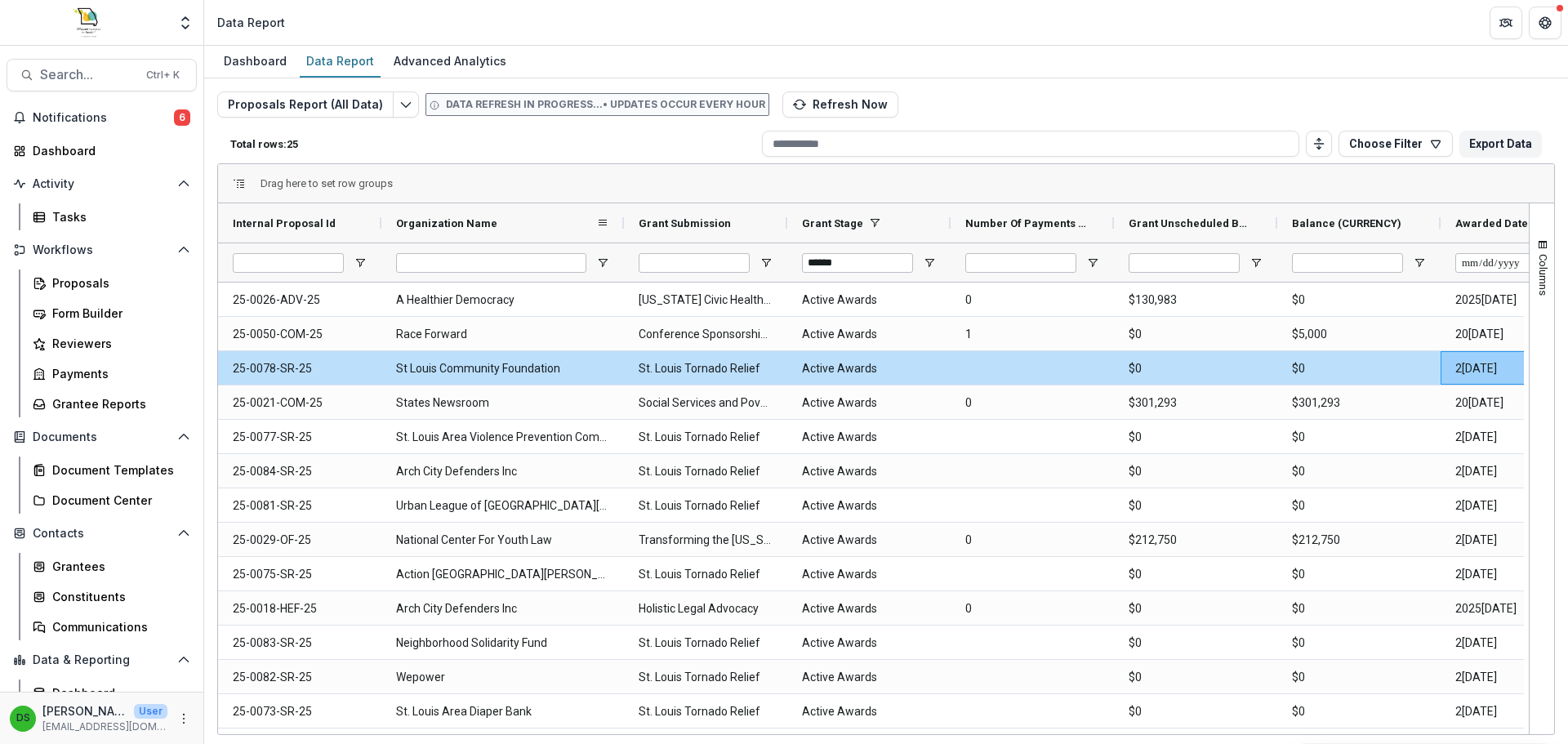 drag, startPoint x: 543, startPoint y: 230, endPoint x: 622, endPoint y: 222, distance: 79.404 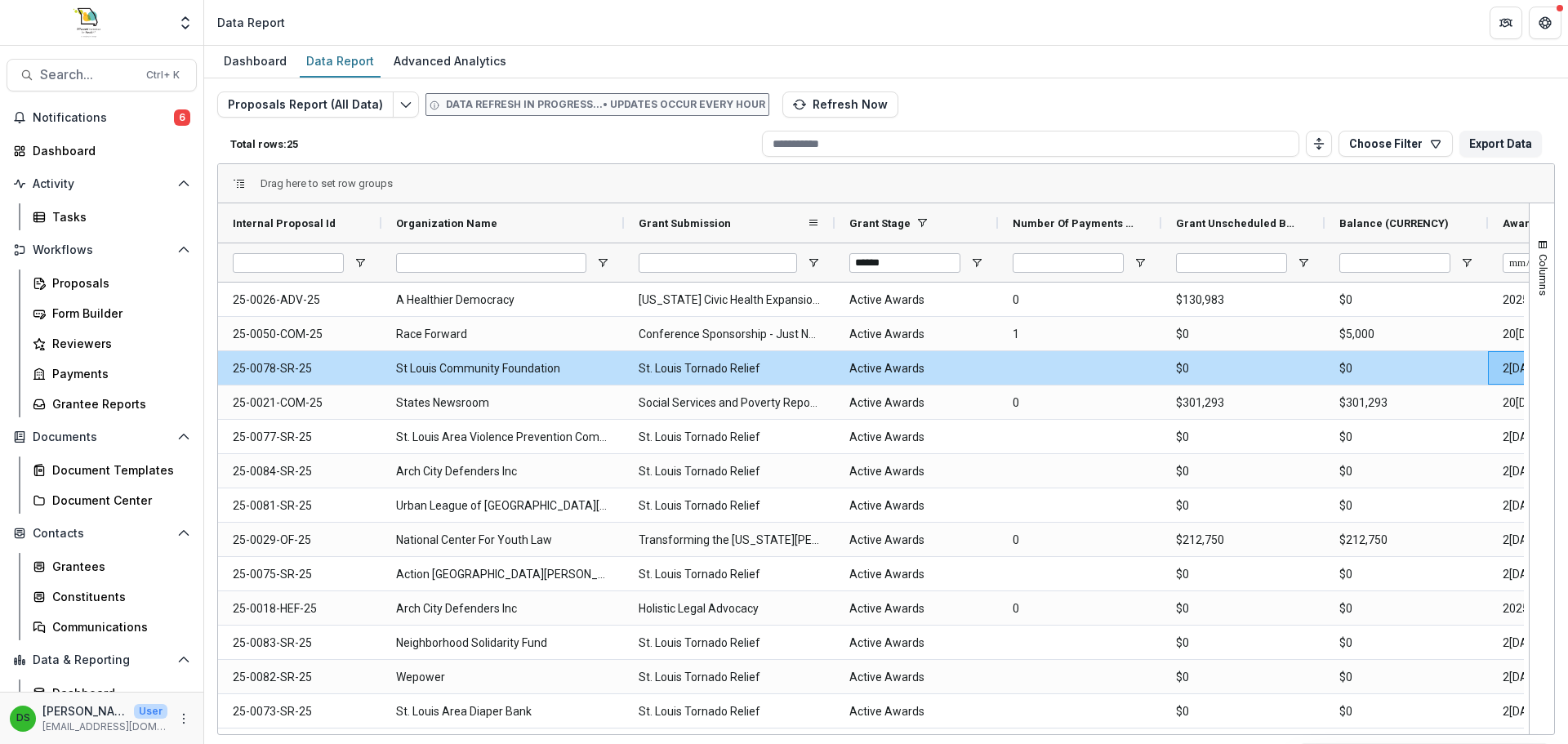 drag, startPoint x: 786, startPoint y: 224, endPoint x: 833, endPoint y: 216, distance: 47.67599 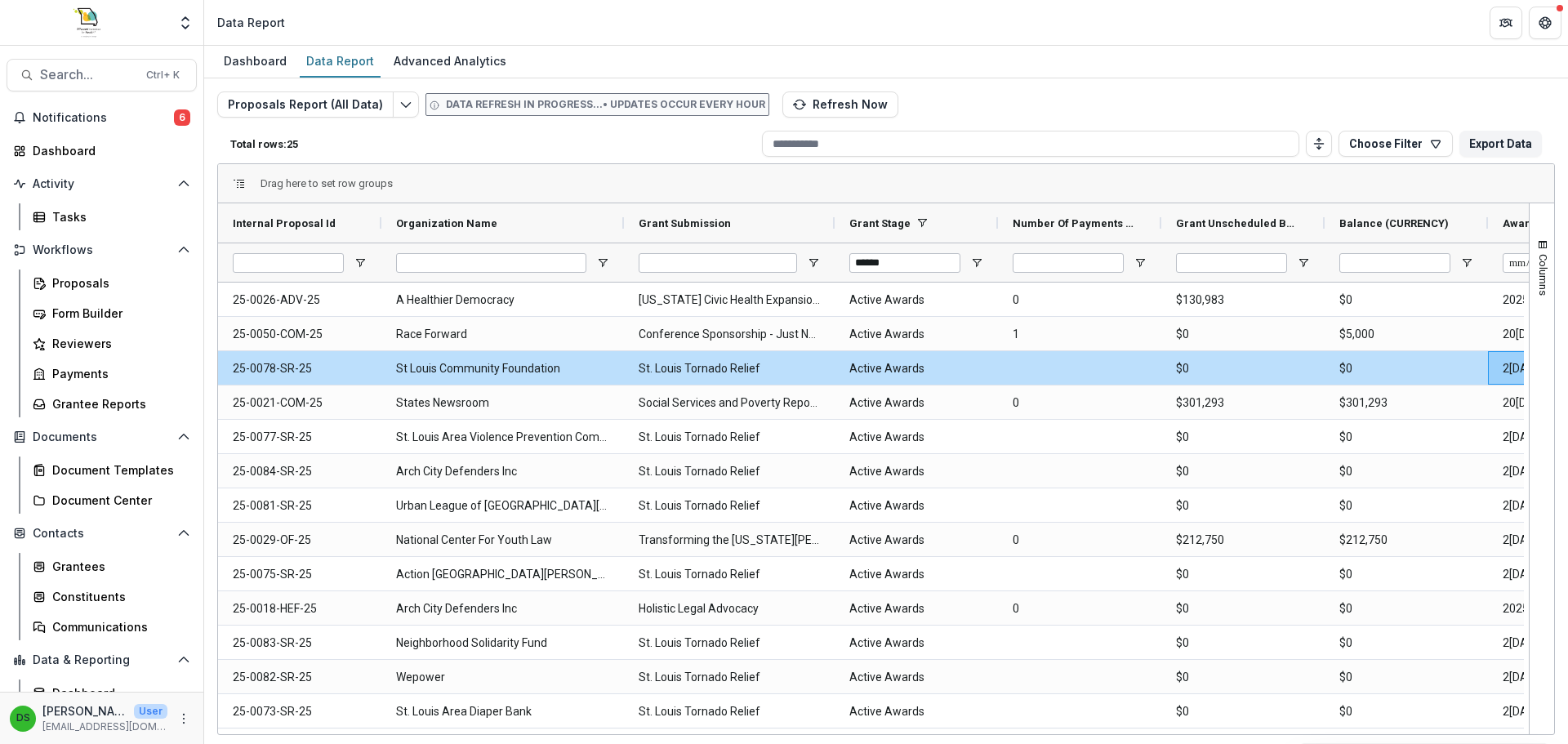 scroll, scrollTop: 0, scrollLeft: 154, axis: horizontal 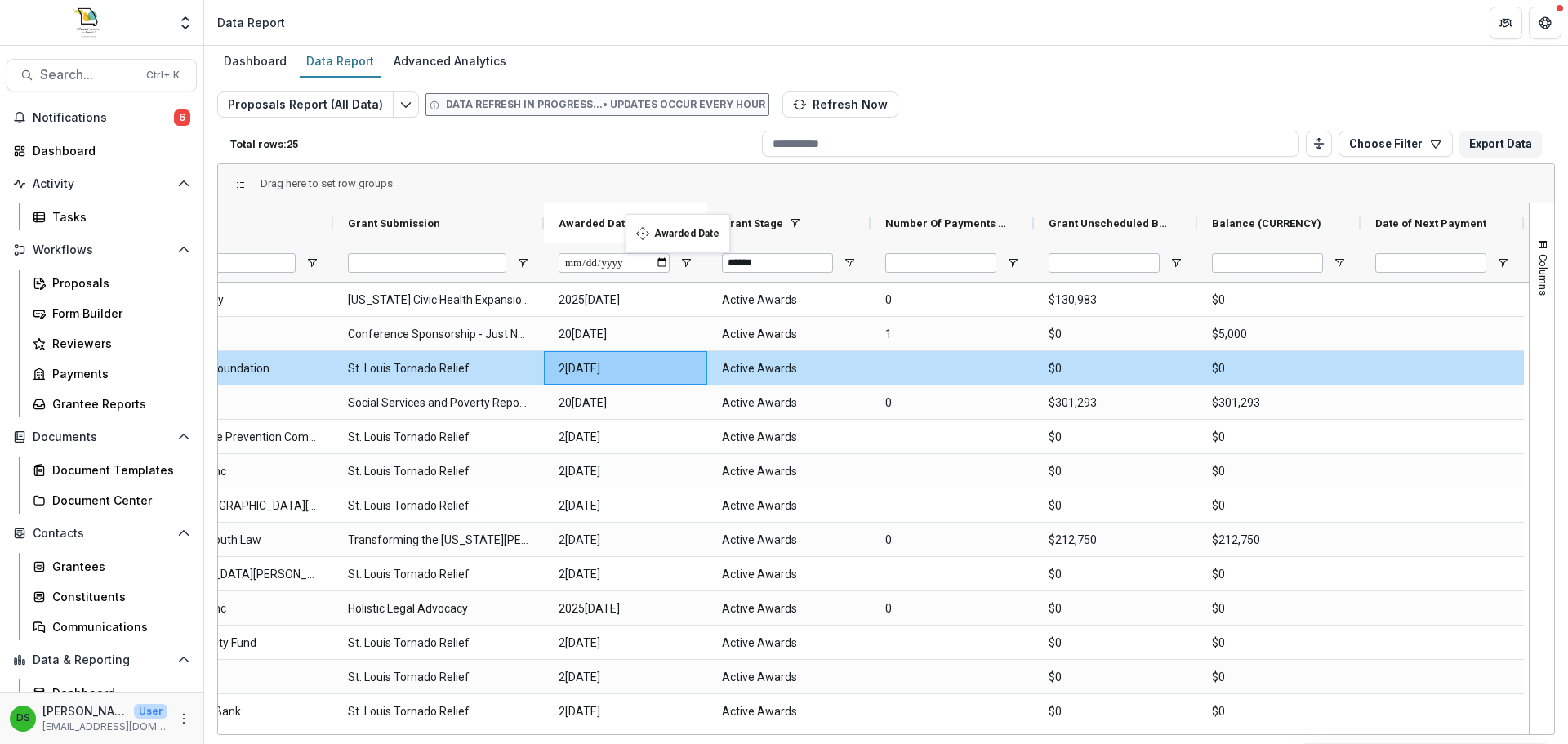 drag, startPoint x: 1338, startPoint y: 221, endPoint x: 635, endPoint y: 225, distance: 703.0114 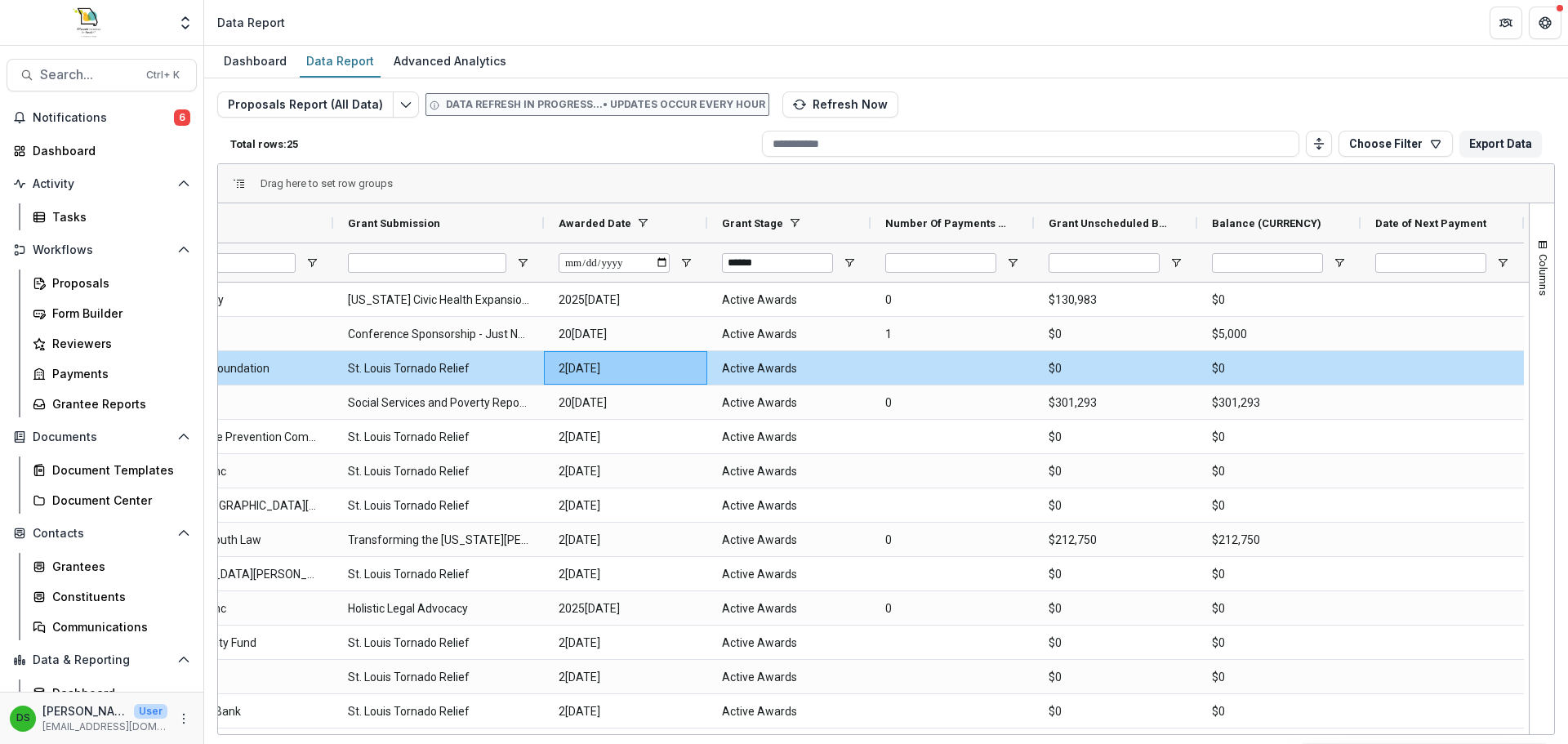 scroll, scrollTop: 0, scrollLeft: 0, axis: both 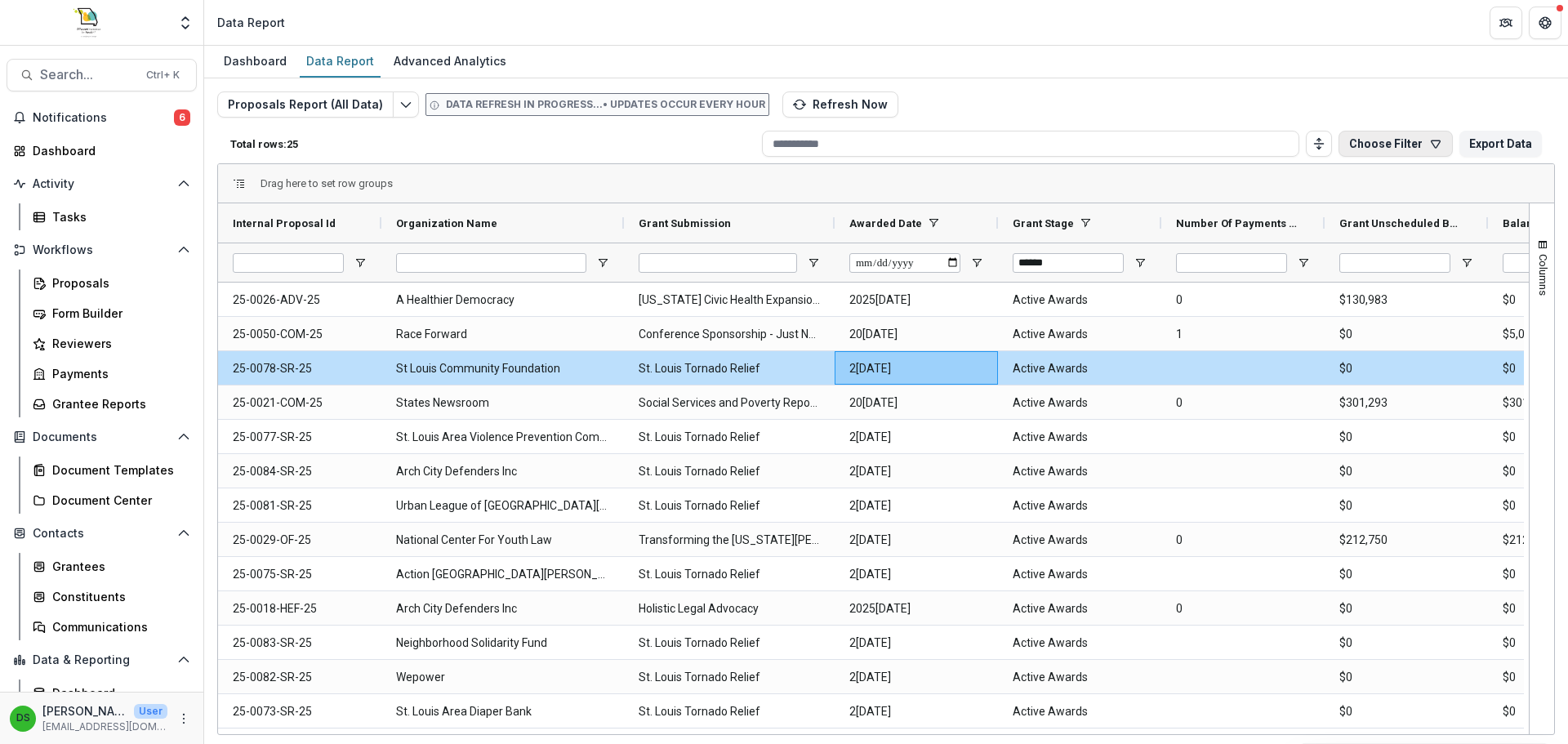 click on "Choose Filter" at bounding box center (1396, 144) 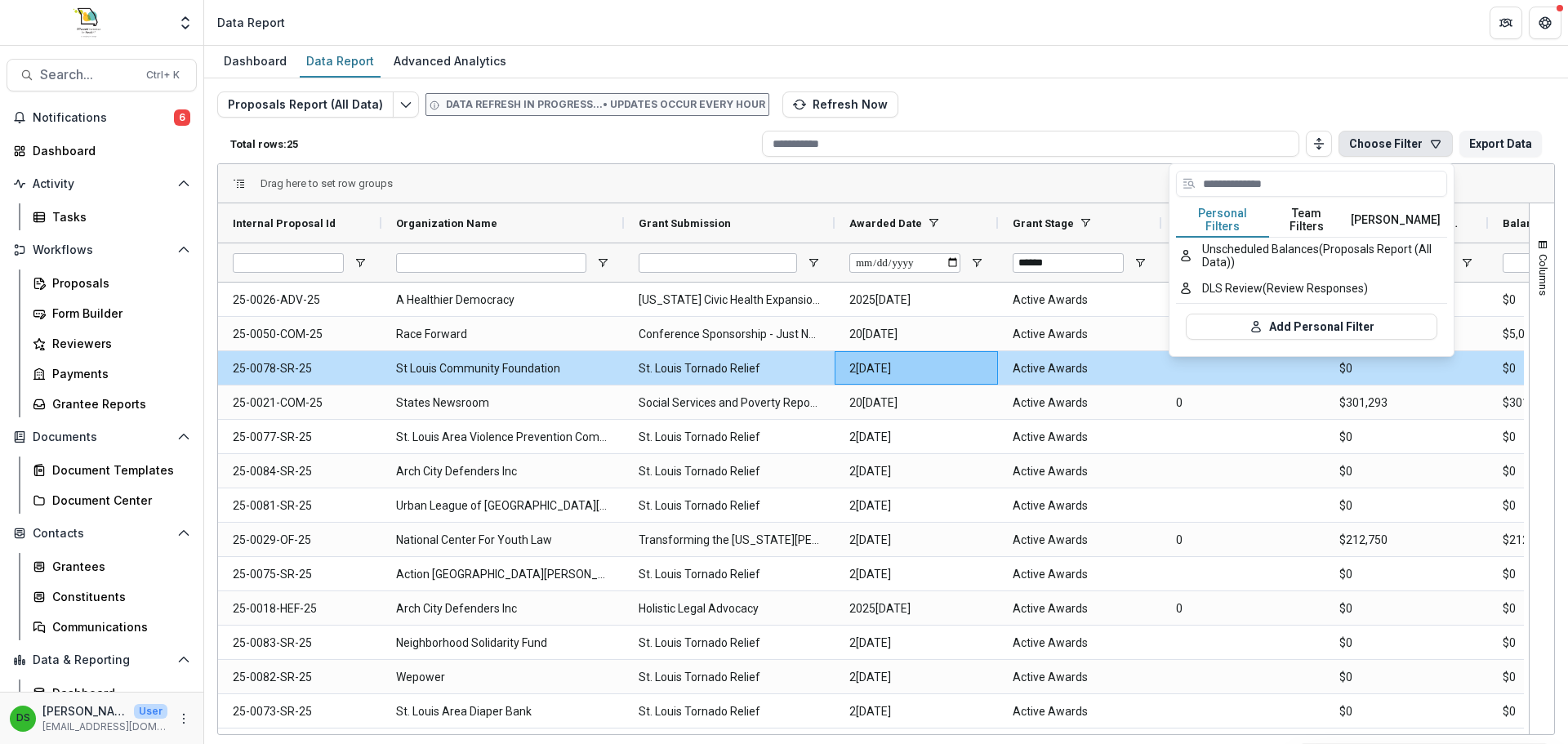 click on "Proposals Report (All Data) Data refresh in progress...  • Updates occur every hour Refresh Now Total rows:  25 Choose Filter Personal Filters Team Filters Temelio Filters Unscheduled Balances  (Proposals Report (All Data)) DLS Review  (Review Responses) Add Personal Filter Organizations with COIs  (CRM Profile Report) Outstanding Invoices  (Payments Report) Active Awards  (Proposals Report (All Data)) Contract Balances  (Proposals Report (All Data)) CSO Approved  (Proposals Report (All Data)) Delegated Approvals  (Proposals Report (All Data)) DLS Default  (Proposals Report (All Data)) Grant Metadata  (Proposals Report (All Data)) Intake Review Pull  (Proposals Report (All Data)) JFC View  (Proposals Report (All Data)) Non-Recommends  (Proposals Report (All Data)) Pending with Dates  (Proposals Report (All Data)) Recommends  (Proposals Report (All Data)) Team/CEO/Board Review Dates  (Proposals Report (All Data)) Wendy Test Filter  (Proposals Report (All Data)) Staff Review  (Review Responses)  ( )  ( )  ( )" at bounding box center (886, 394) 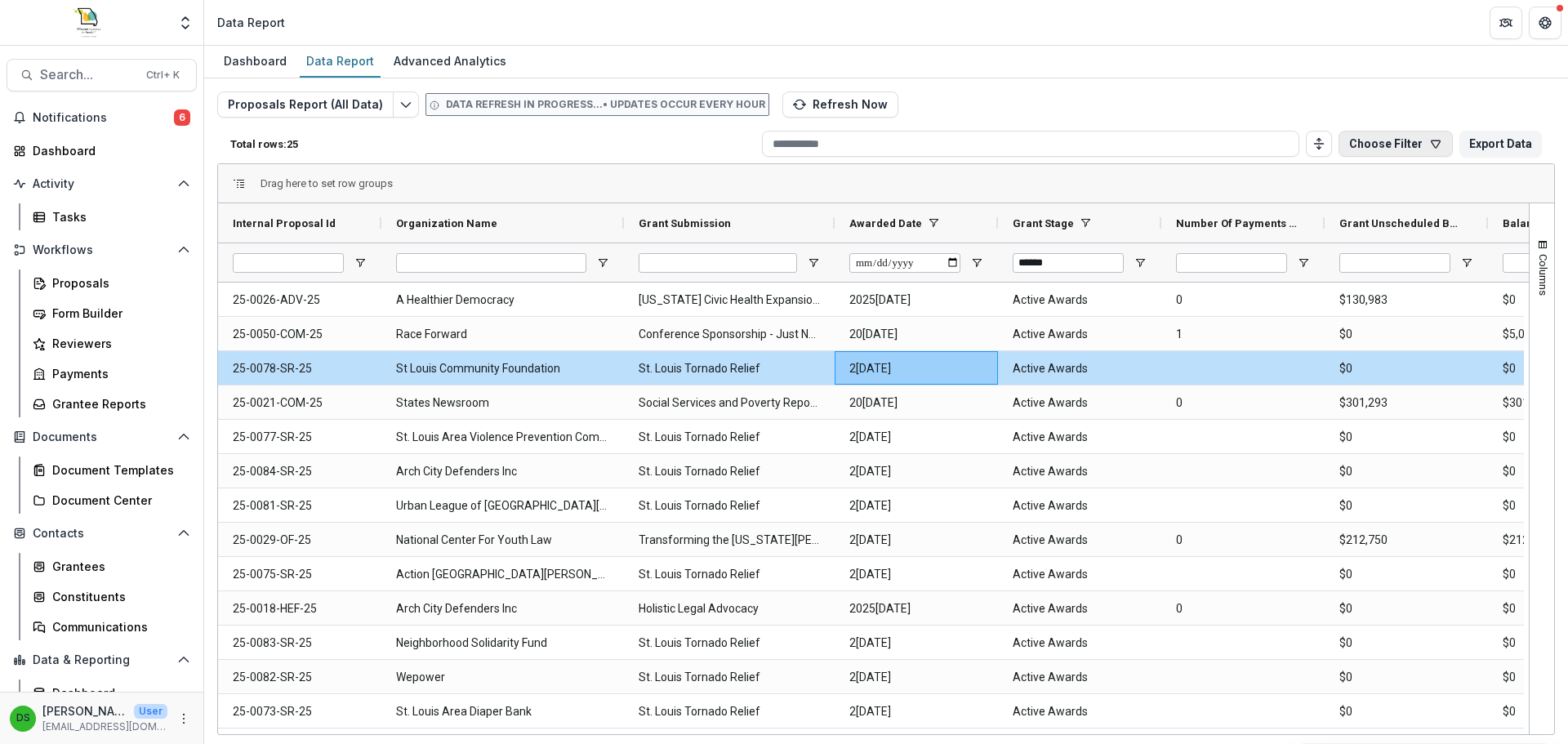 click on "Choose Filter" at bounding box center [1396, 144] 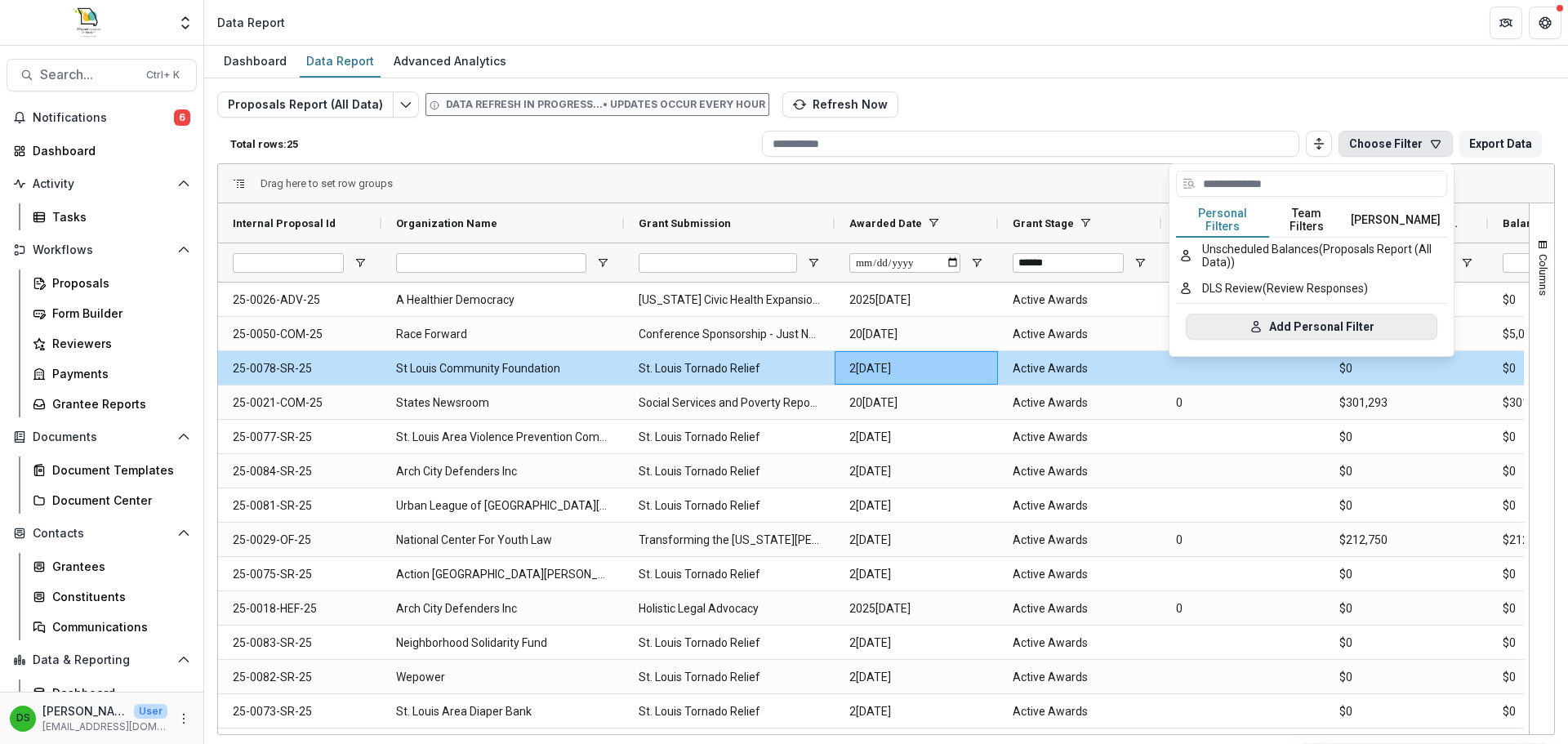 click on "Add Personal Filter" at bounding box center [1312, 327] 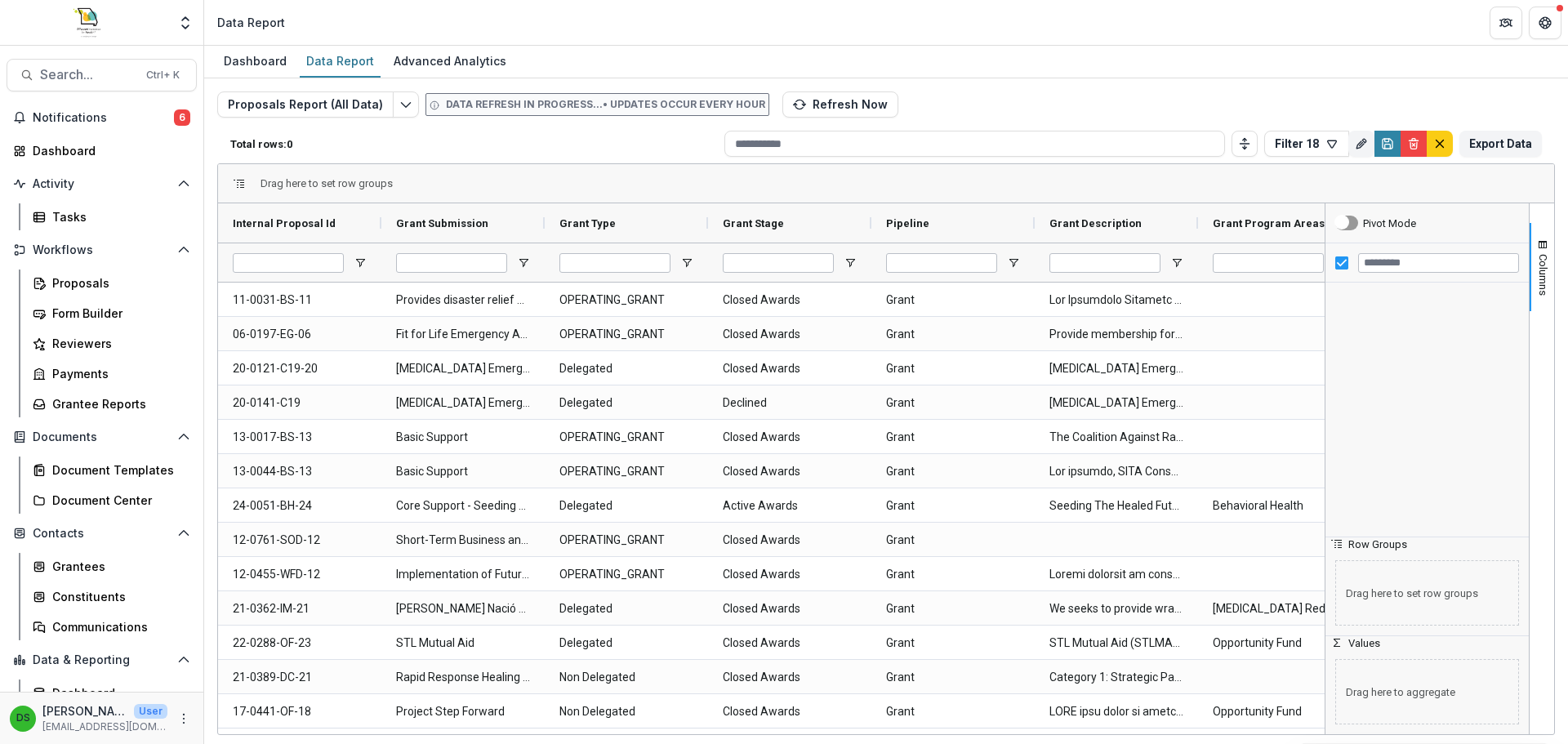 type on "******" 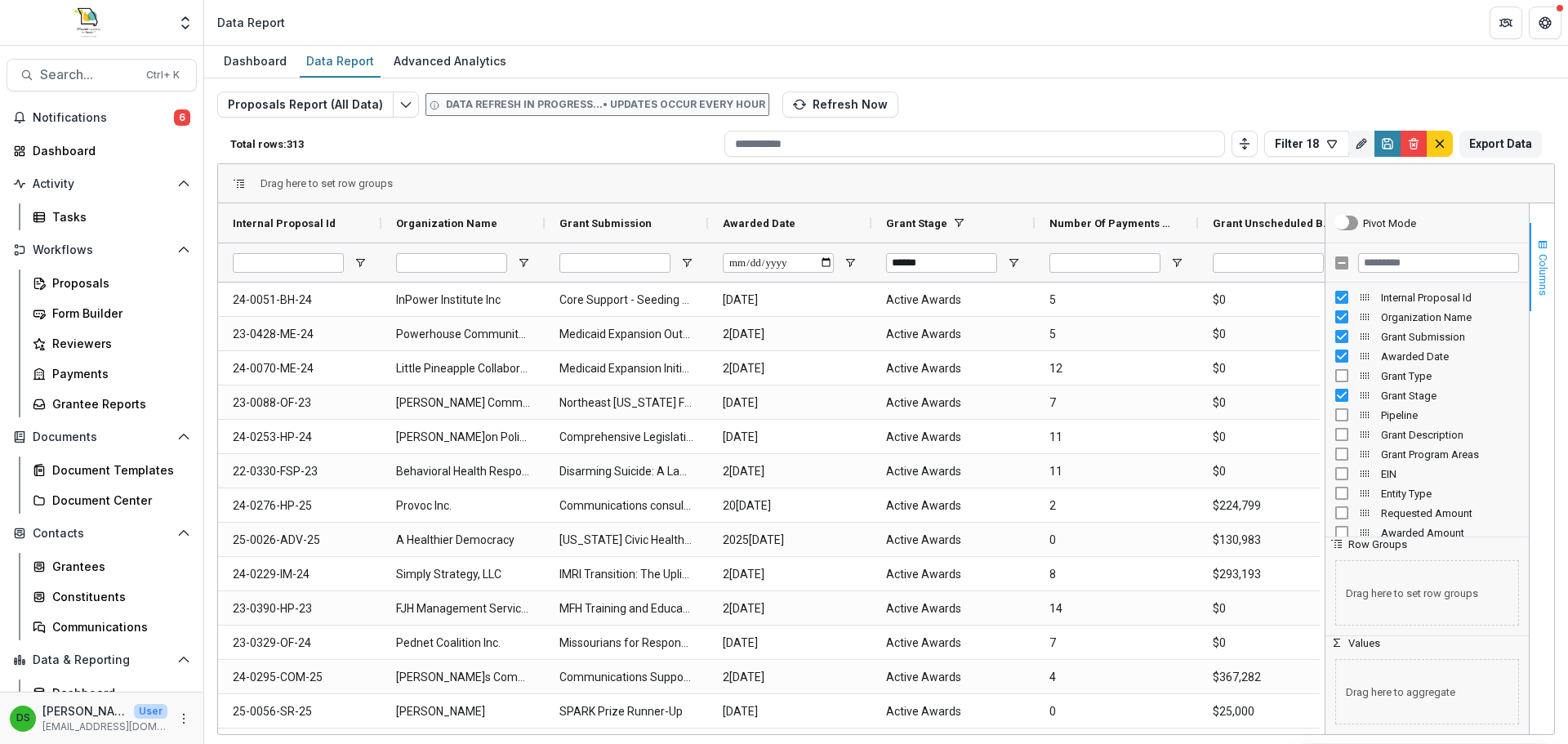 click on "Columns" at bounding box center (1542, 267) 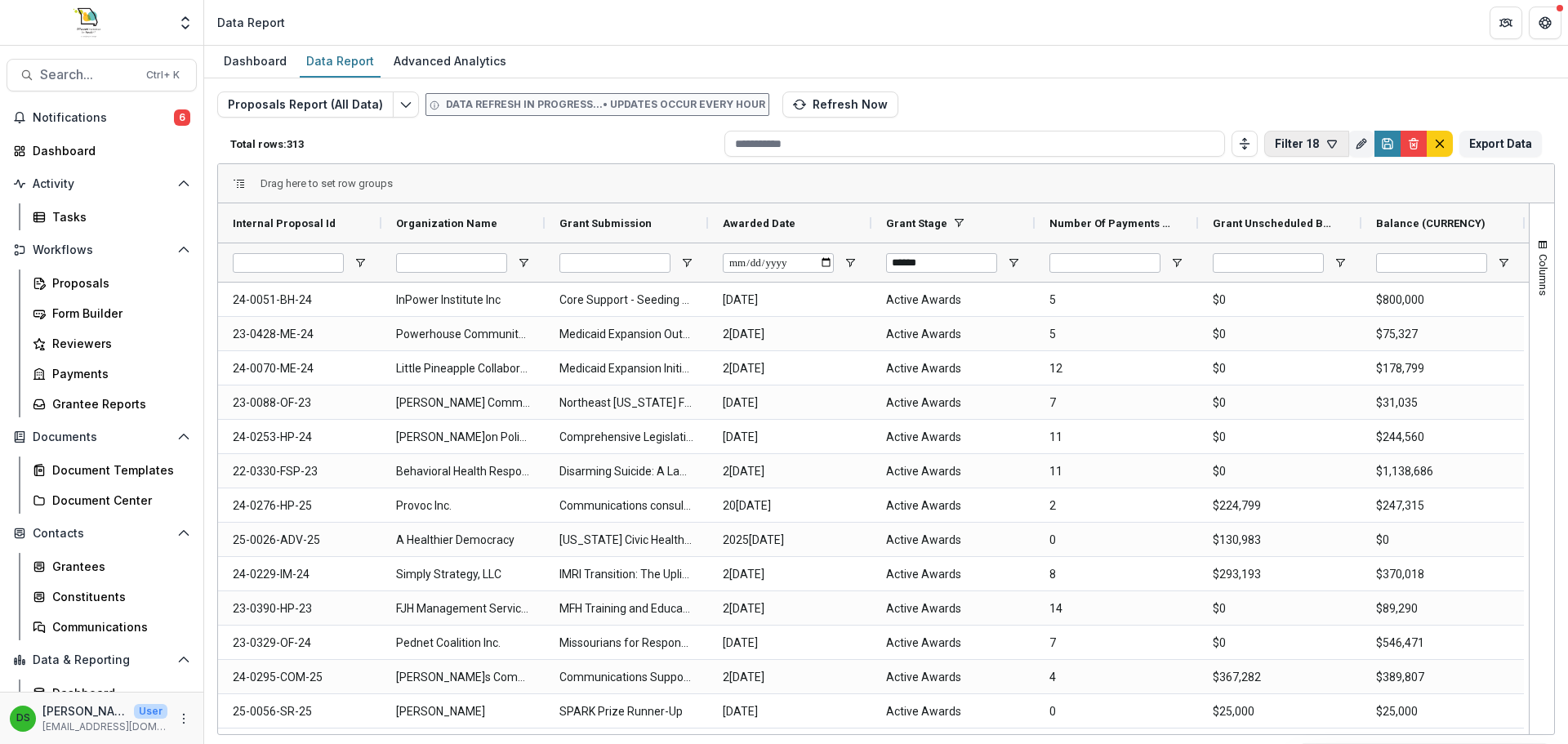 click on "Filter 18" at bounding box center [1307, 144] 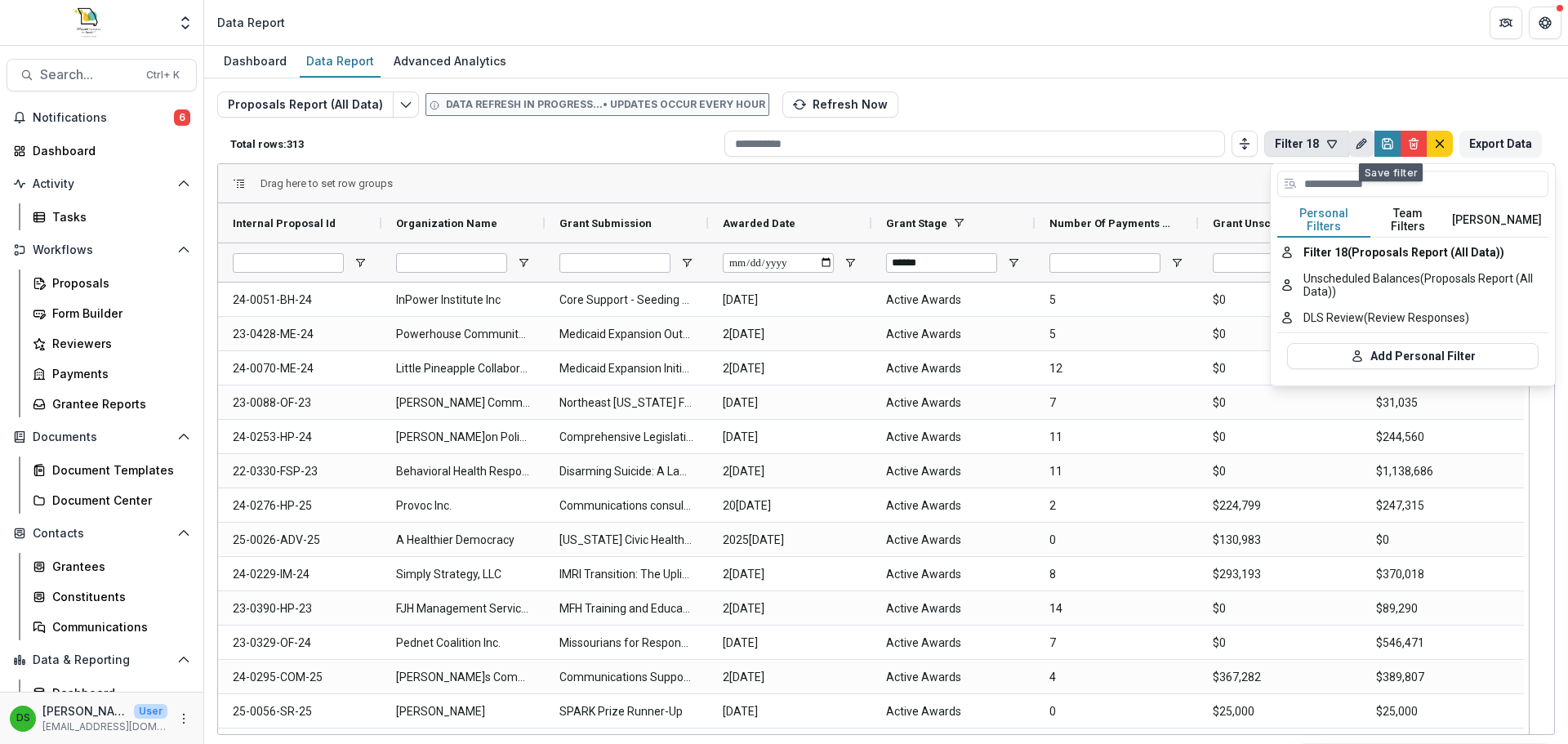 click at bounding box center [1361, 144] 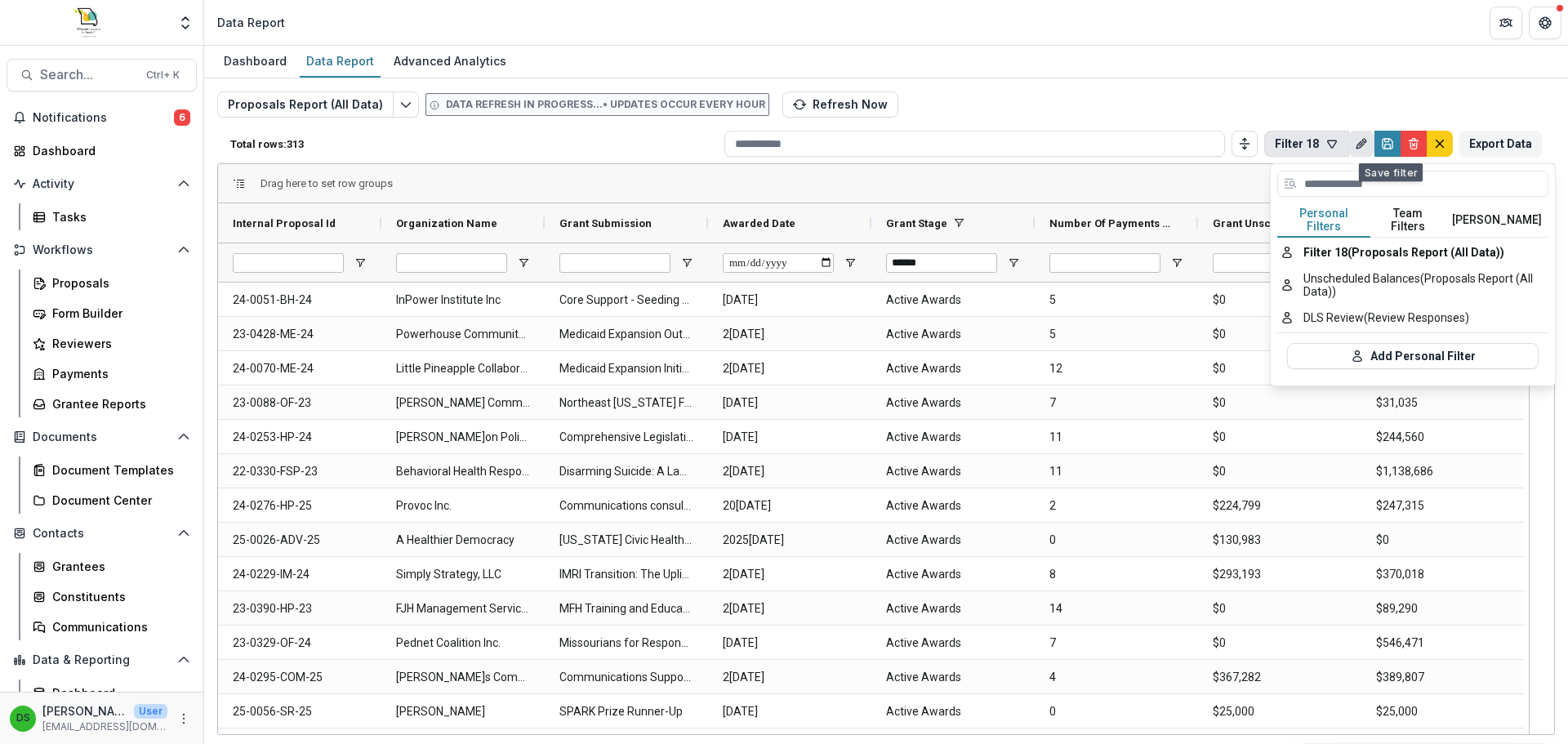 type on "*********" 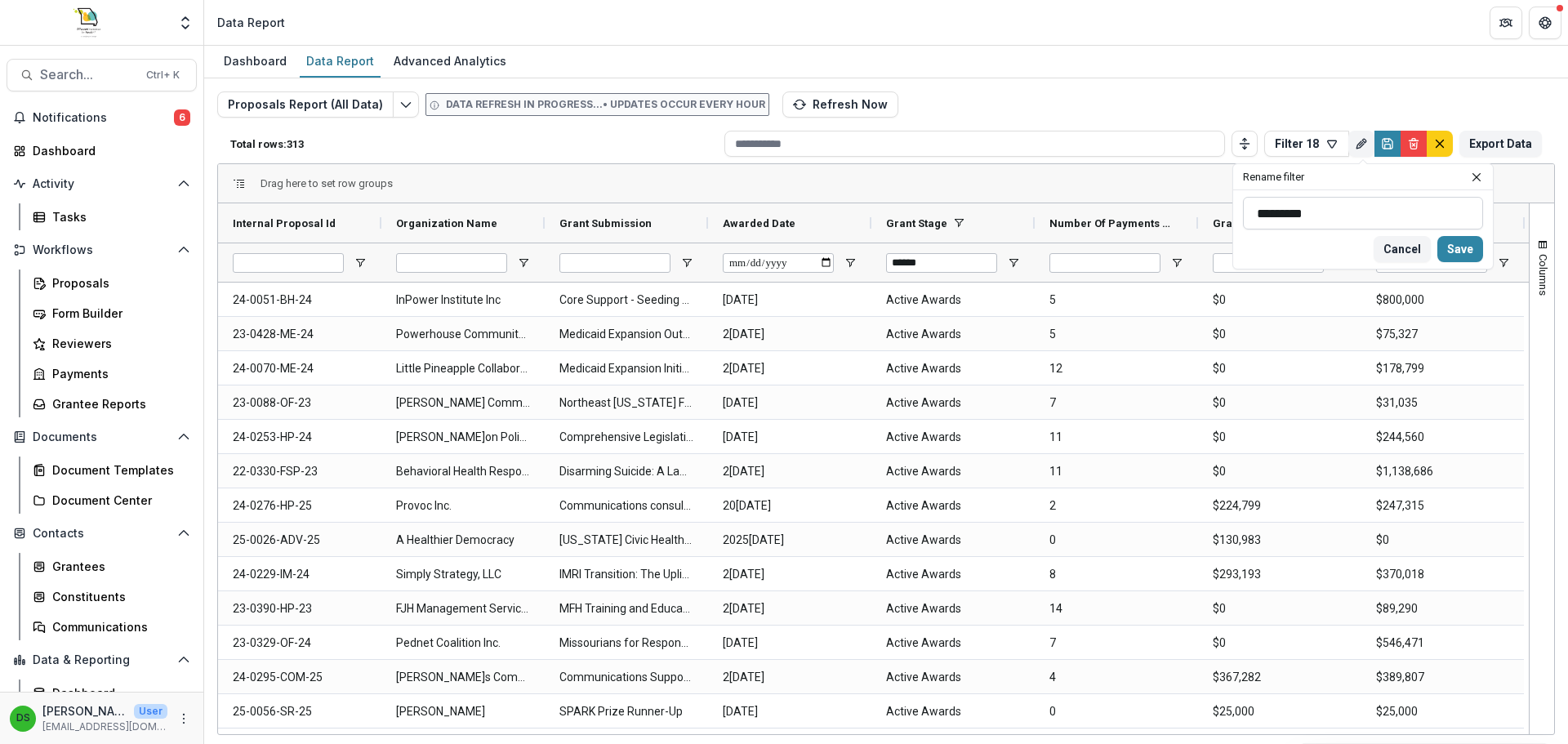 drag, startPoint x: 1307, startPoint y: 216, endPoint x: 1257, endPoint y: 211, distance: 50.249378 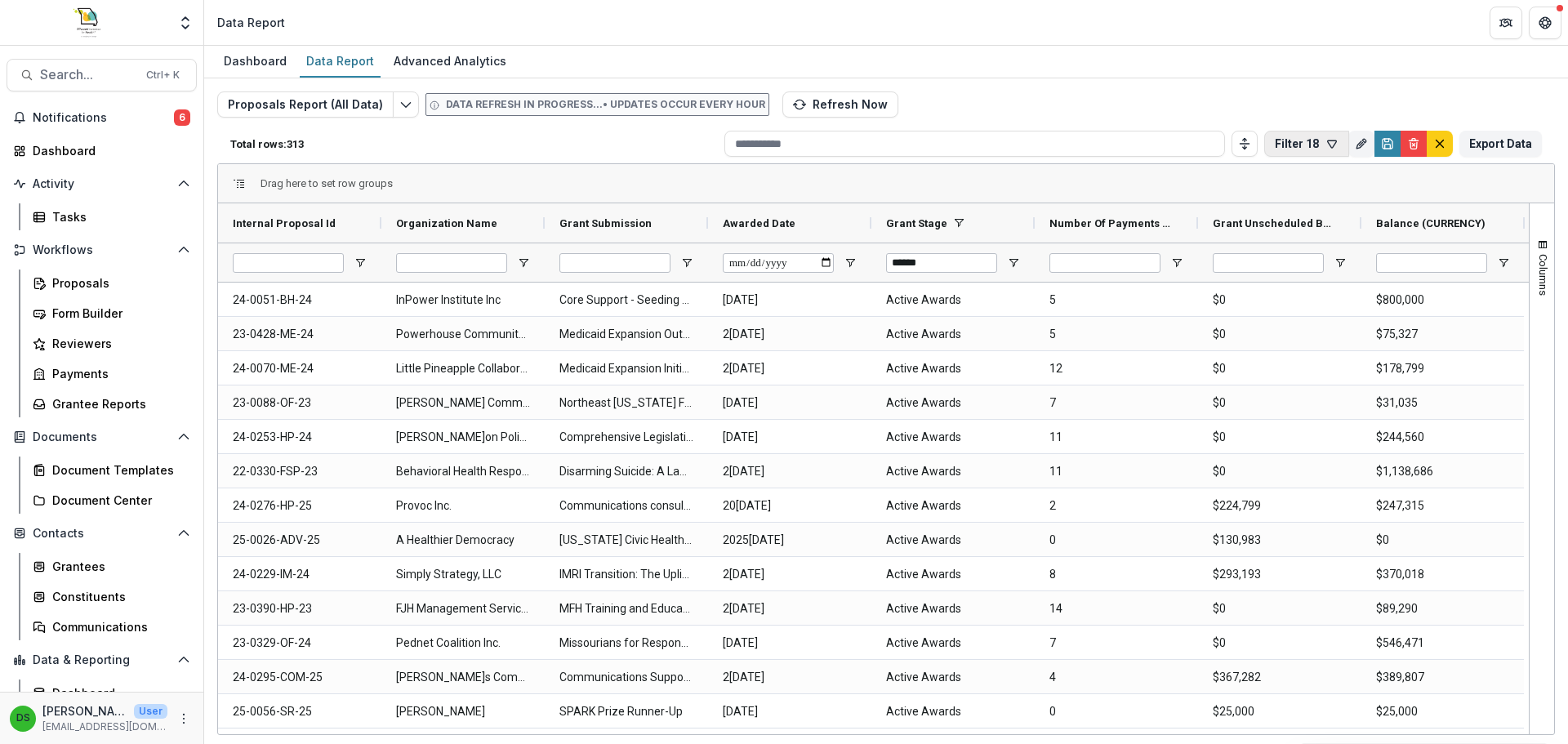 click on "Filter 18" at bounding box center (1307, 144) 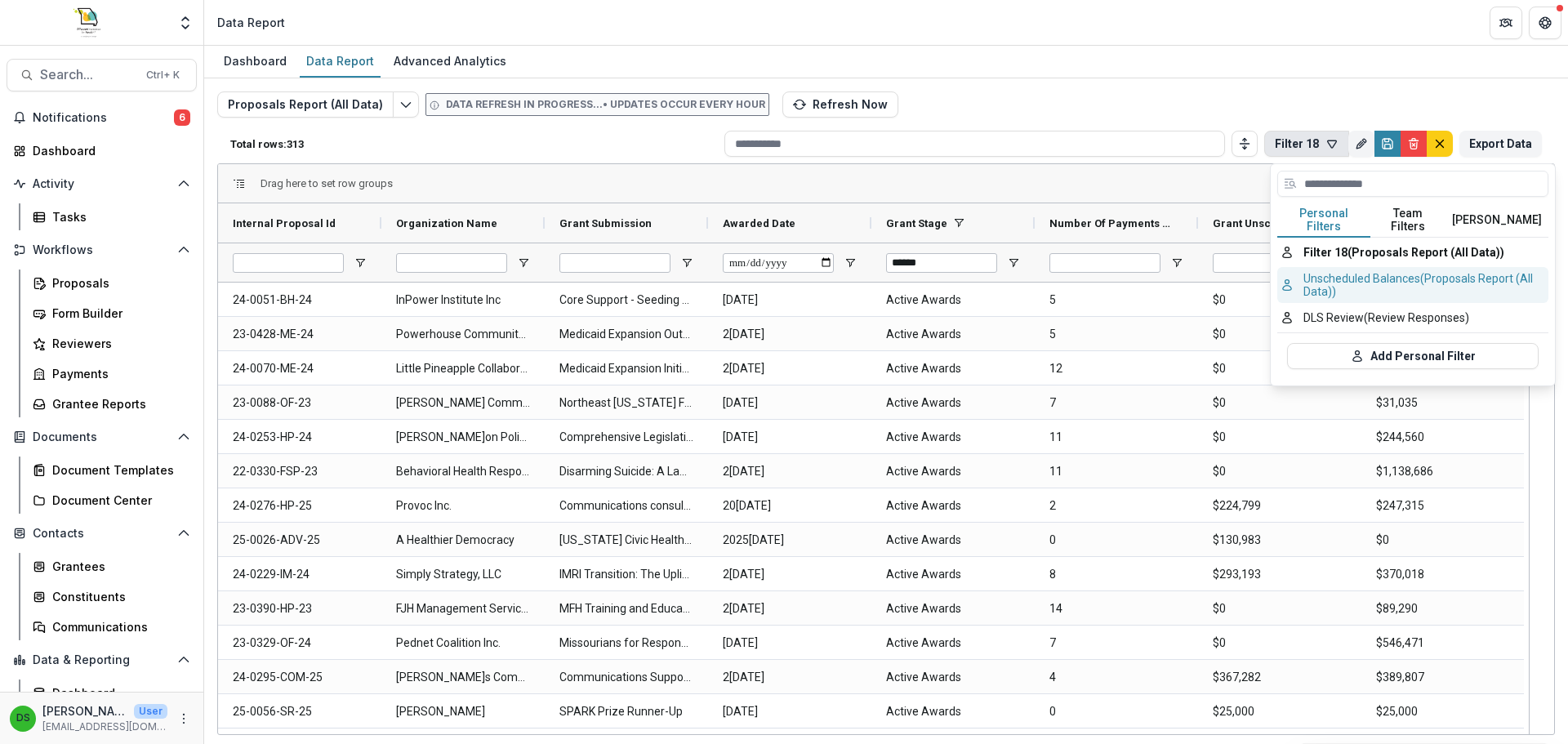 click on "Unscheduled Balances  (Proposals Report (All Data))" at bounding box center (1413, 285) 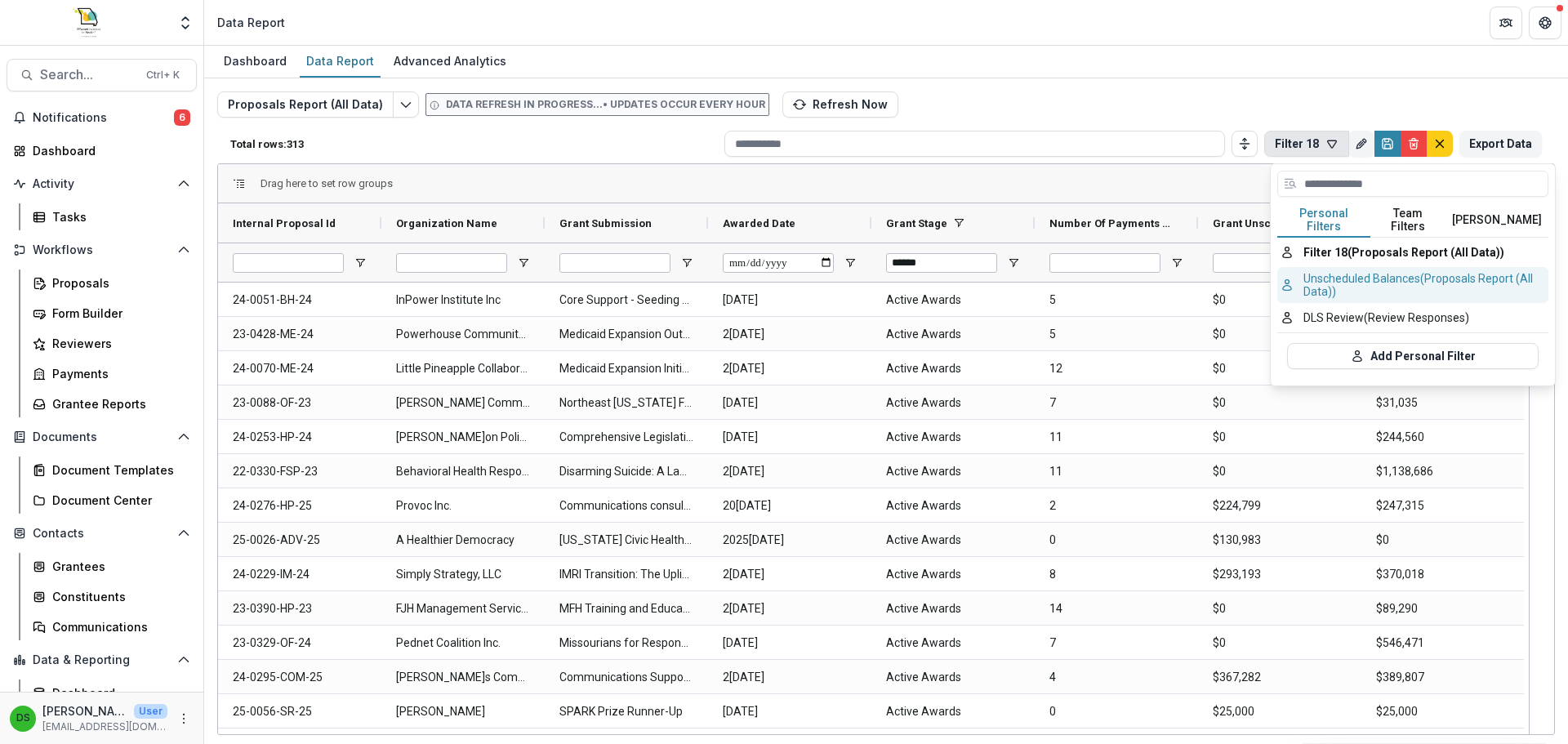 type 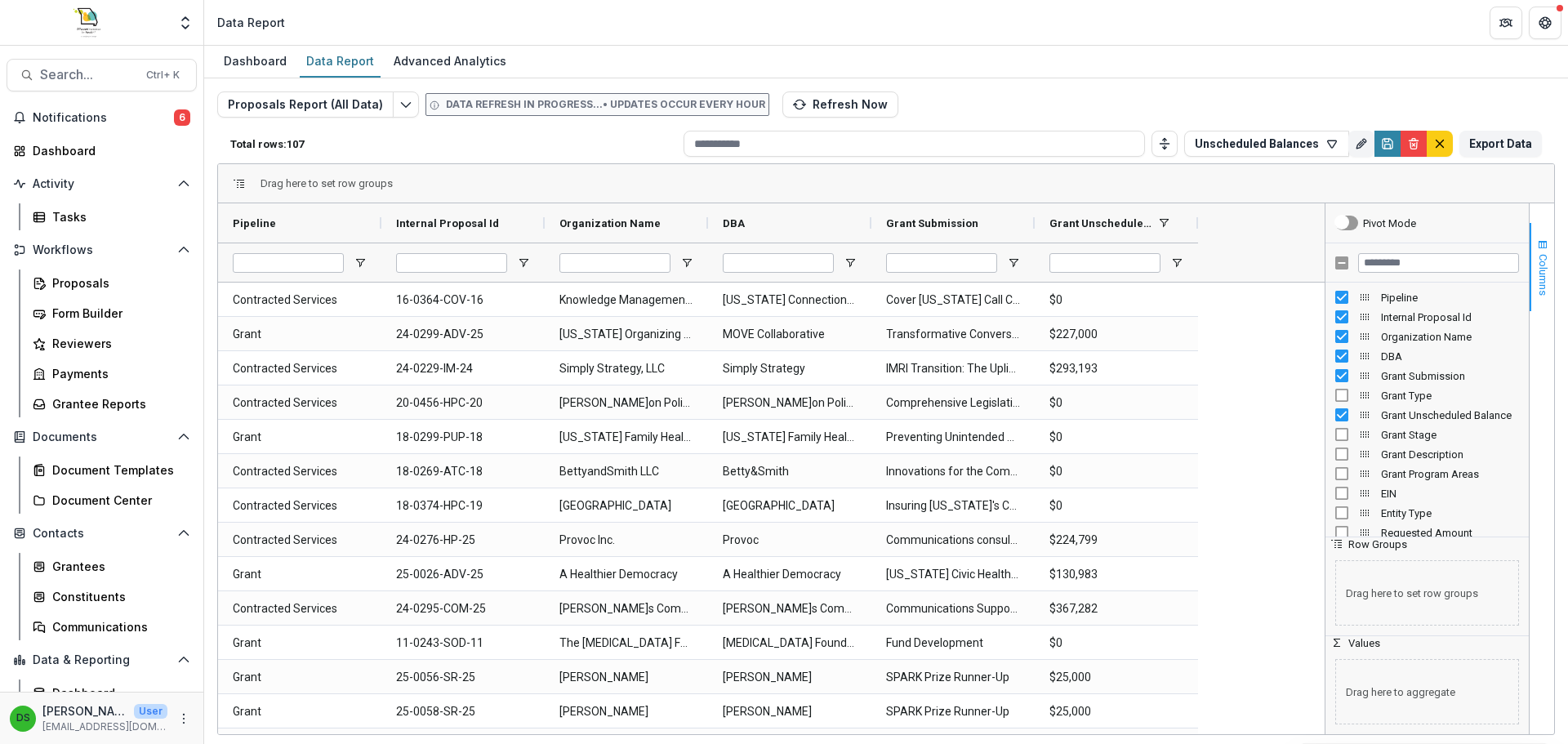 click at bounding box center [1543, 245] 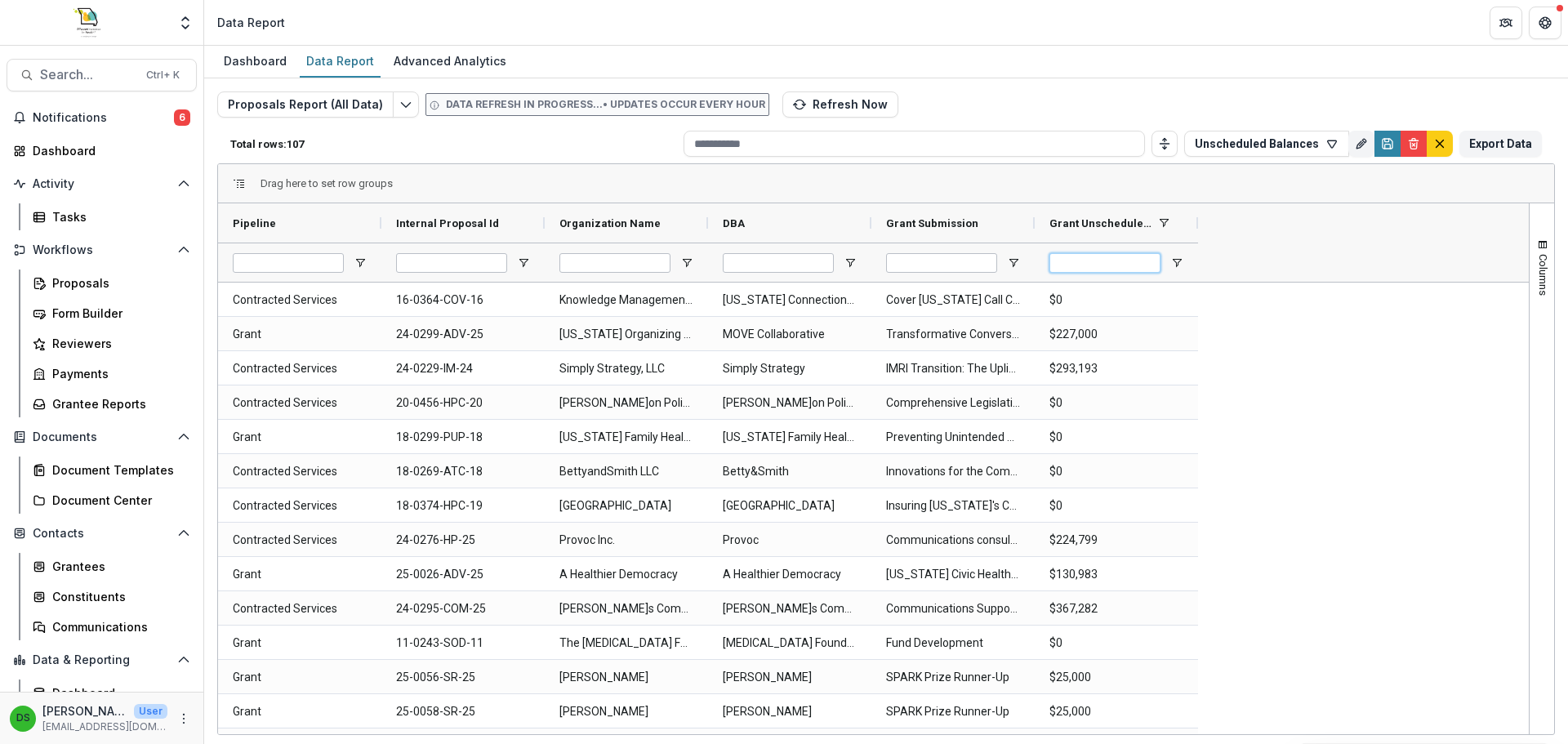 click on "*" at bounding box center [1105, 263] 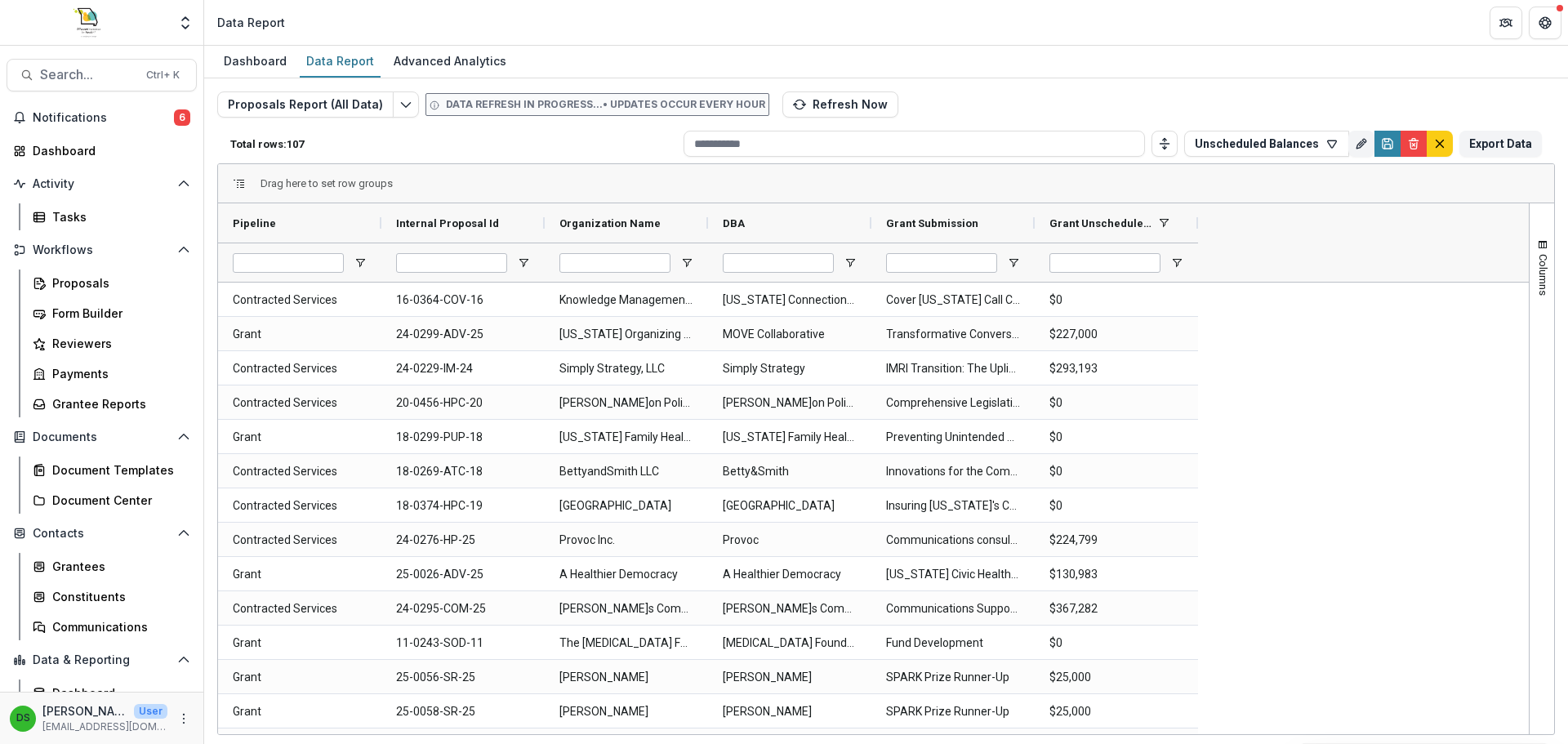 click on "*" at bounding box center (1116, 262) 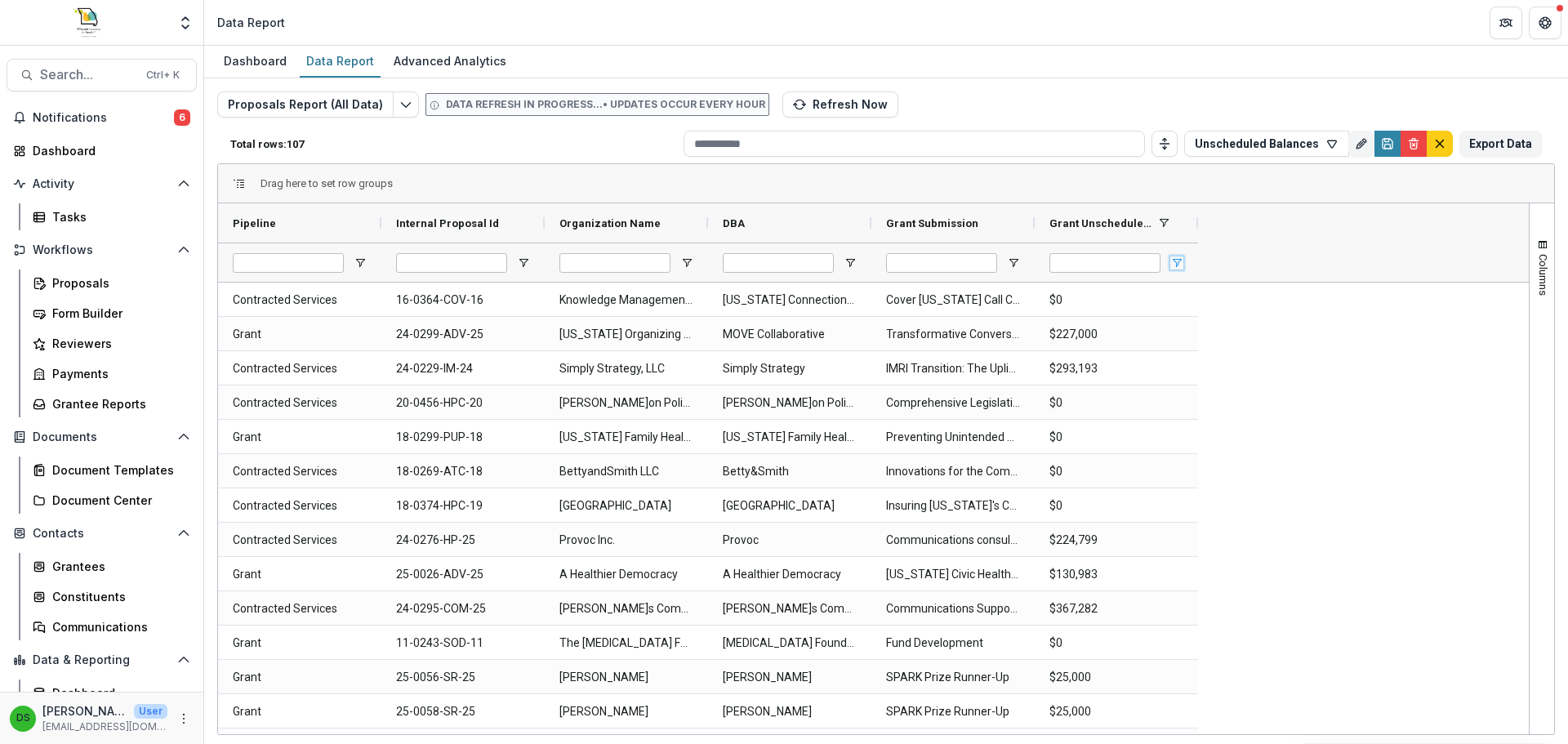 click at bounding box center (1177, 263) 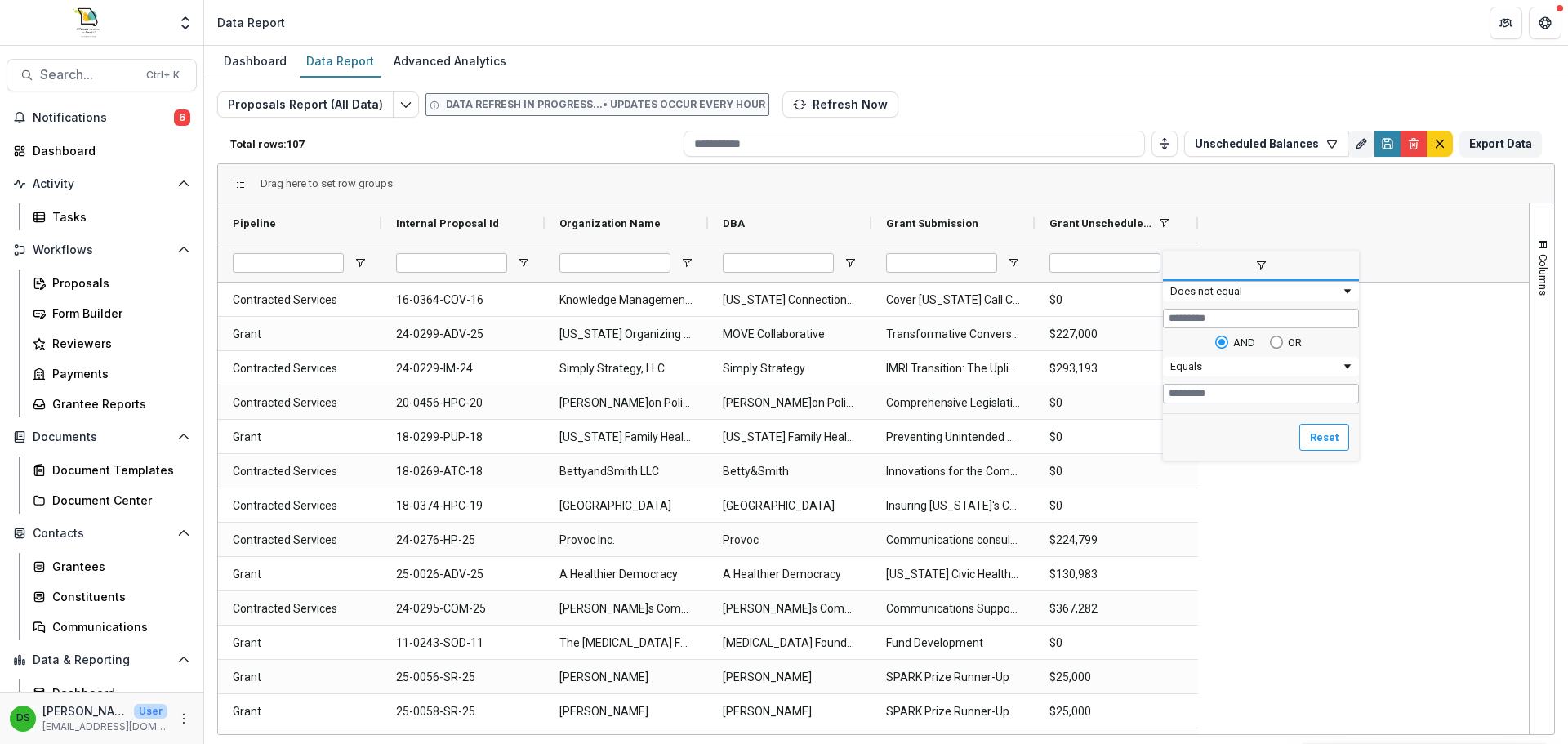 click on "Contracted Services 16-0364-COV-16 Knowledge Management Associates Missouri Connections for Health Cover Missouri Call Center $0 Grant 24-0299-ADV-25 Missouri Organizing And Voter Engagement Collaborative MOVE Collaborative Transformative Conversations V $227,000 Contracted Services 24-0229-IM-24 Simply Strategy, LLC Simply Strategy IMRI Transition: The Uplift Connection $293,193 Contracted Services 20-0456-HPC-20 Winton Policy Group, LLC Winton Policy Group, LLC Comprehensive Legislative Monitoring Services $0 Grant 18-0299-PUP-18 Missouri Family Health Council Inc Missouri Family Health Council, Inc. Preventing Unintended Pregnancy Project - Program Office $0 Contracted Services 18-0269-ATC-18 BettyandSmith LLC Betty&Smith Innovations for the Common Good - Strengthening Support for Missouri Families $0 Contracted Services 18-0374-HPC-19 Georgetown University Georgetown University Insuring Missouri's Children - Crossing the Finish Line $0 Contracted Services 24-0276-HP-25 Provoc Inc. Provoc $224,799 Grant $0" at bounding box center [871, 2118] 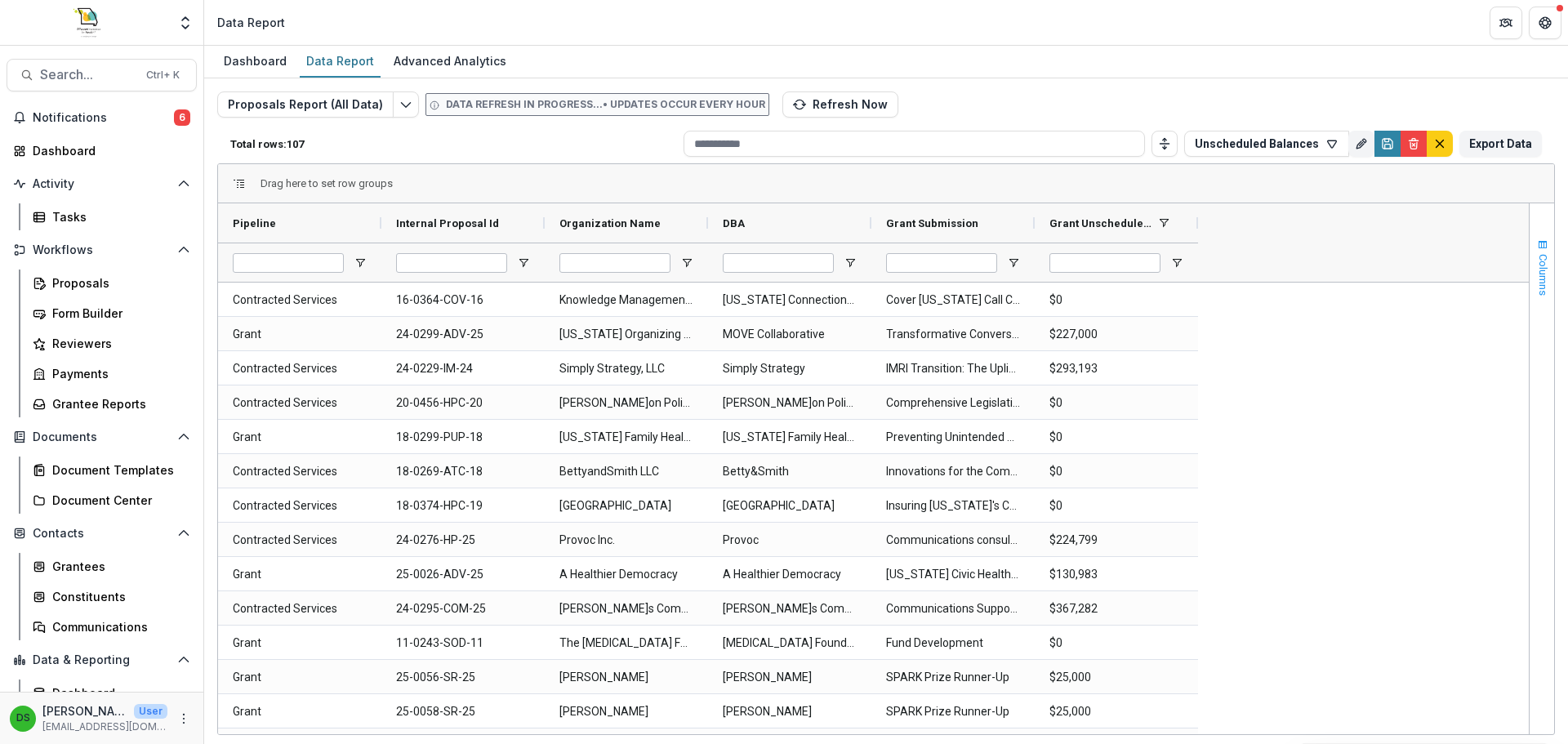 click on "Columns" at bounding box center (1543, 274) 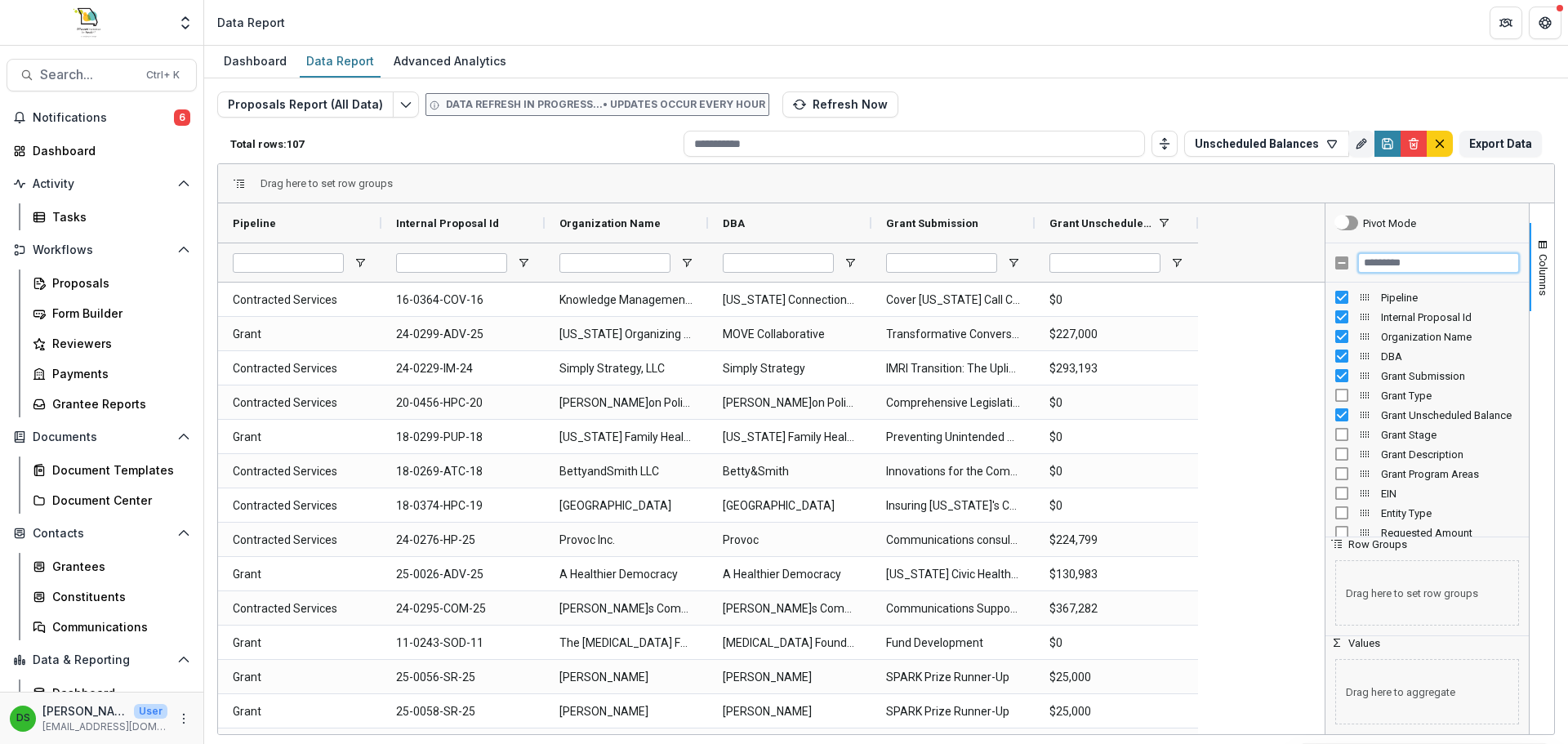 click at bounding box center [1438, 263] 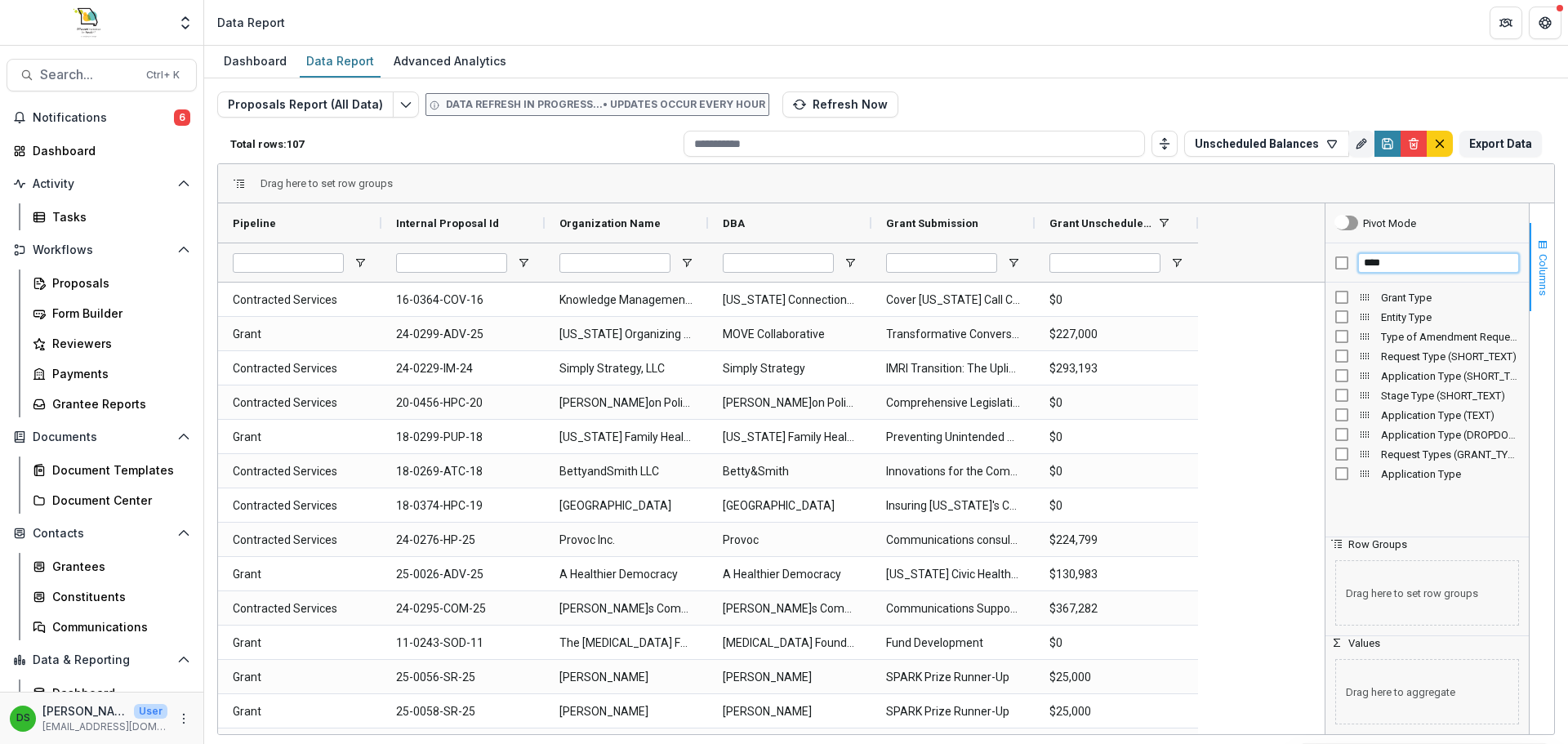 type on "****" 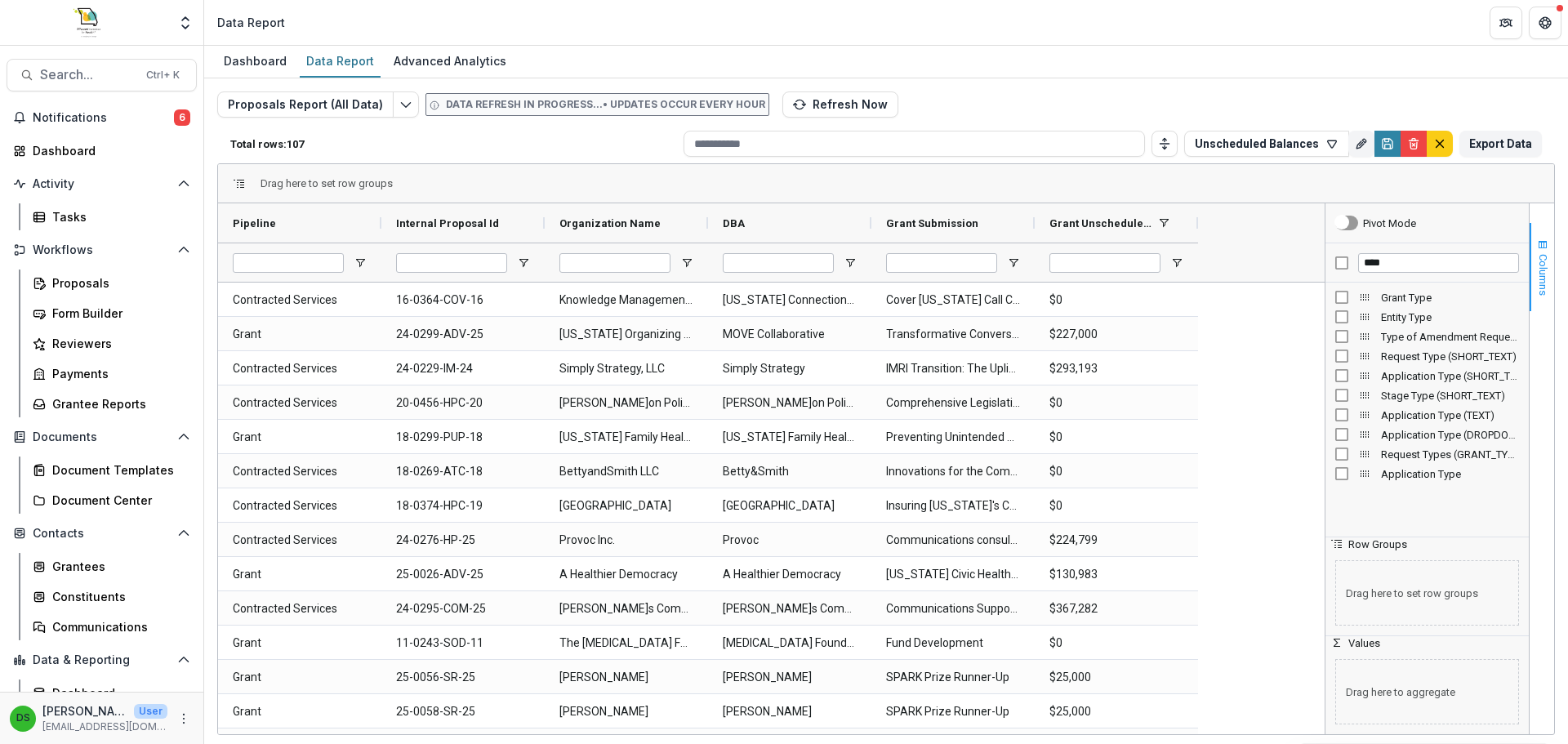 click at bounding box center (1543, 245) 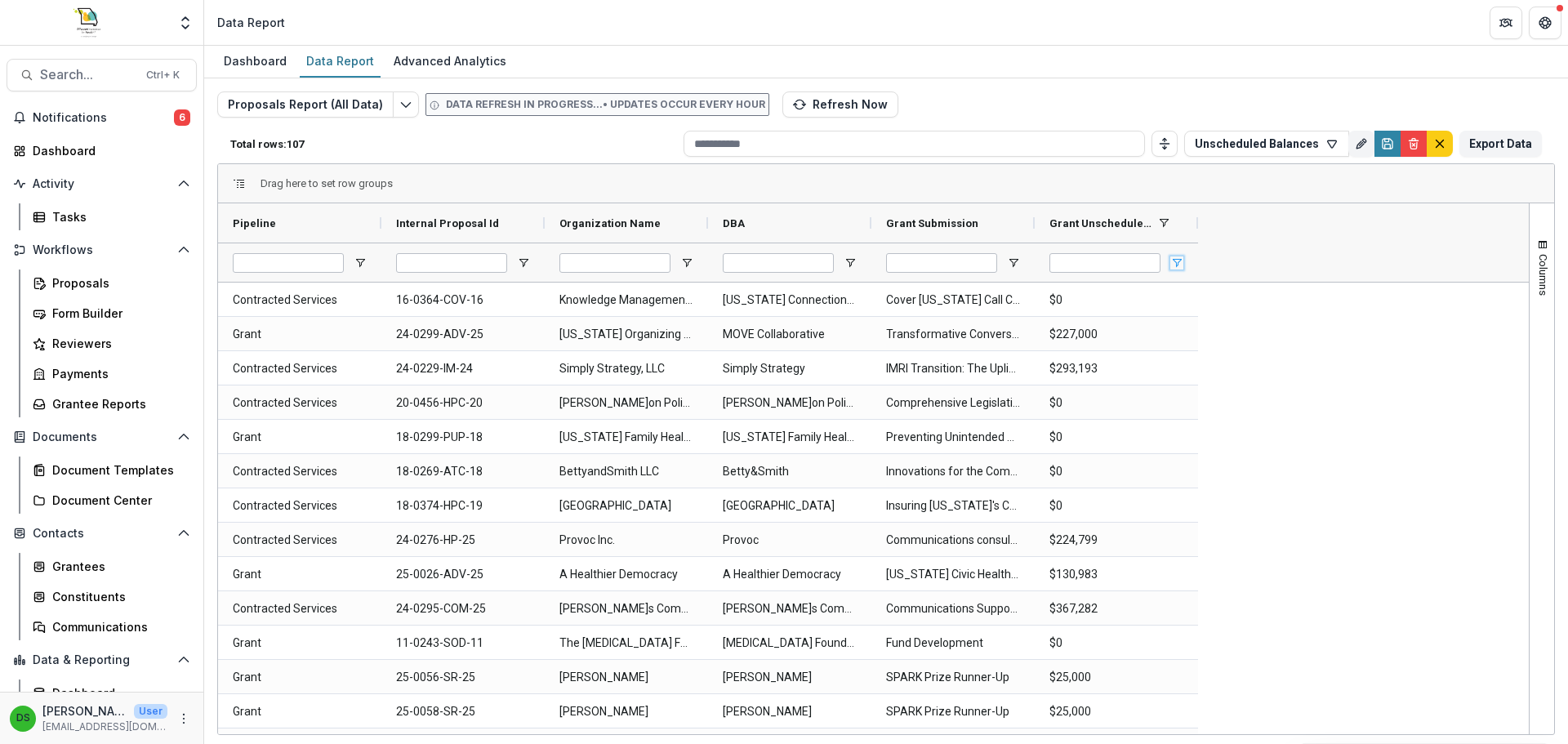 click at bounding box center [1177, 263] 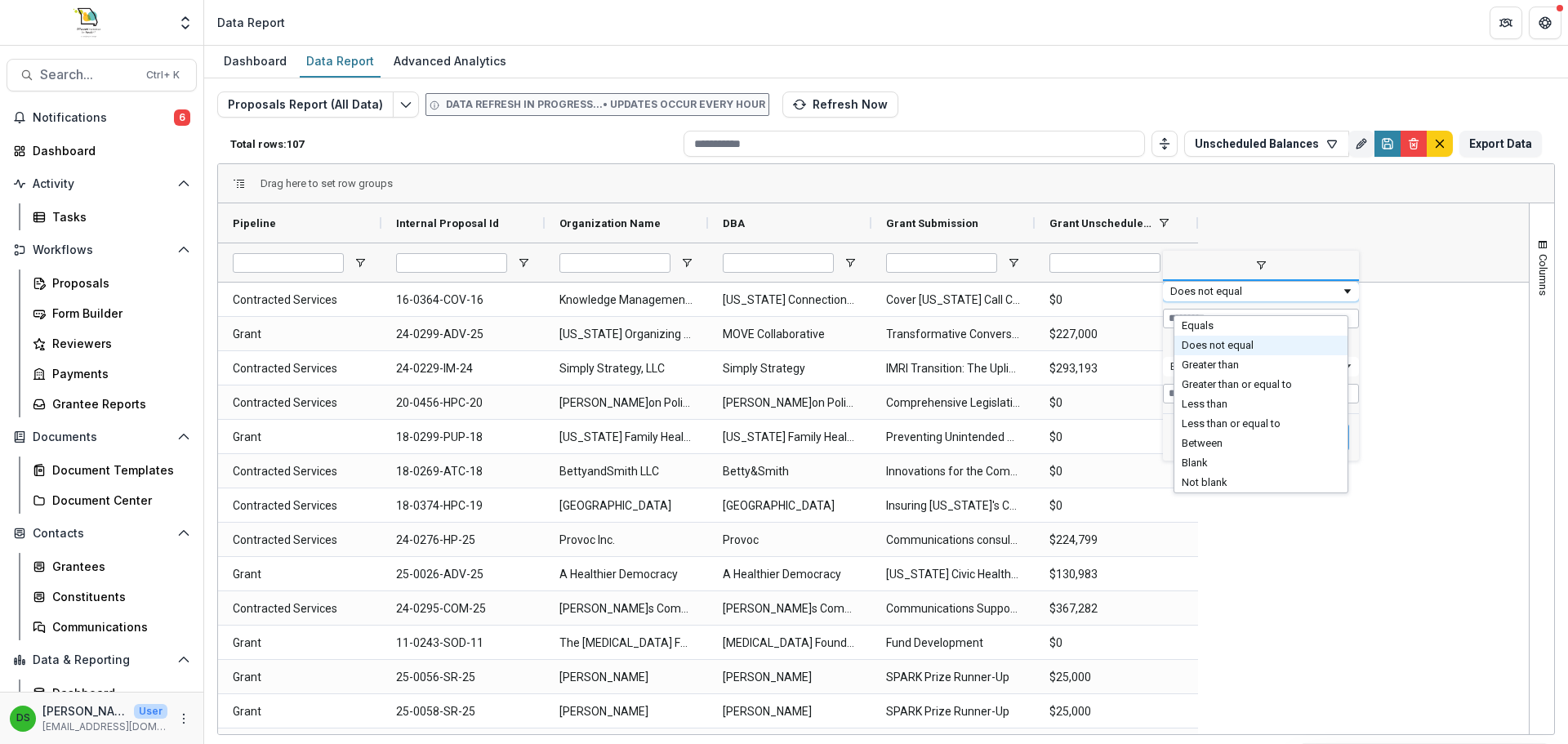 click on "Does not equal" at bounding box center (1255, 291) 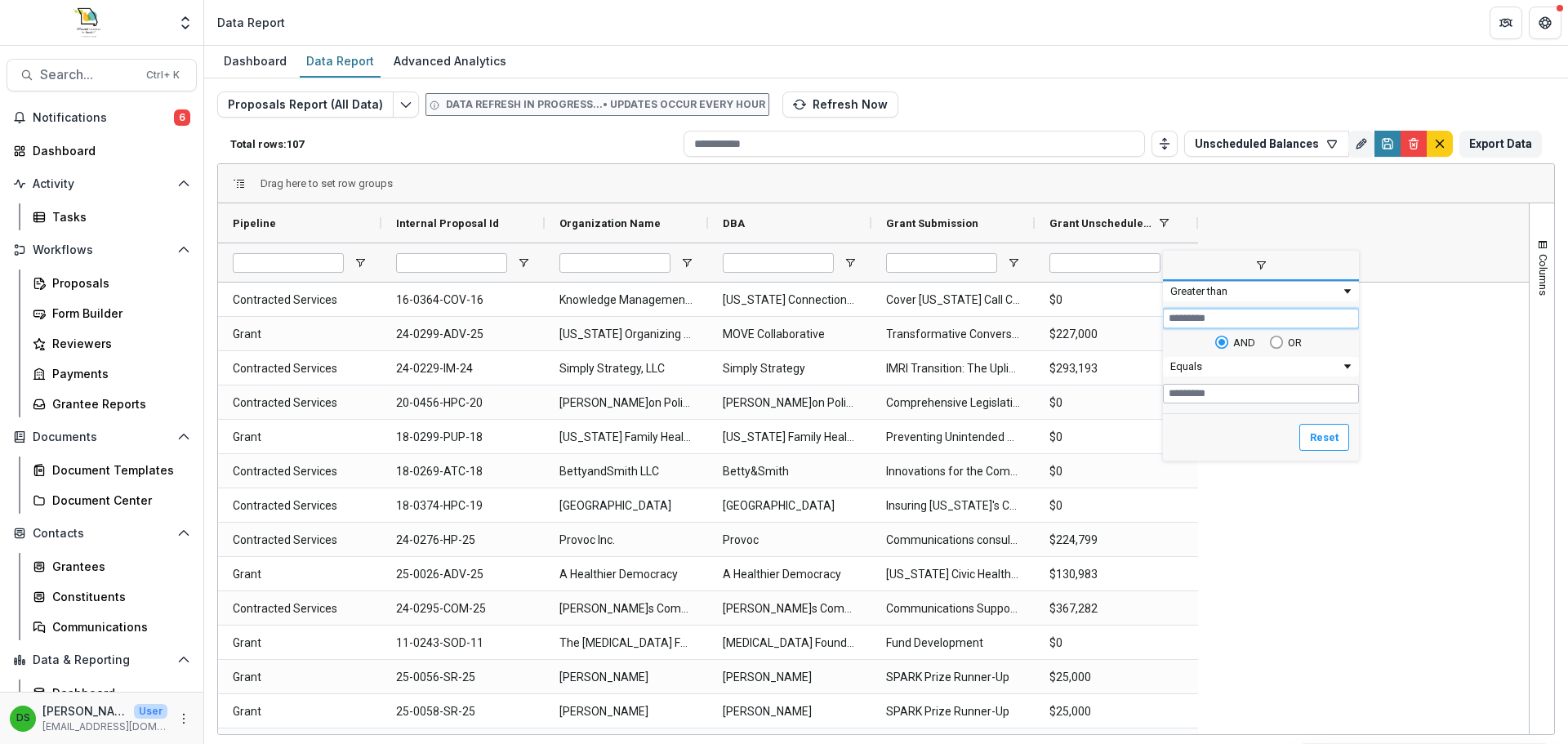 click on "*" at bounding box center (1261, 319) 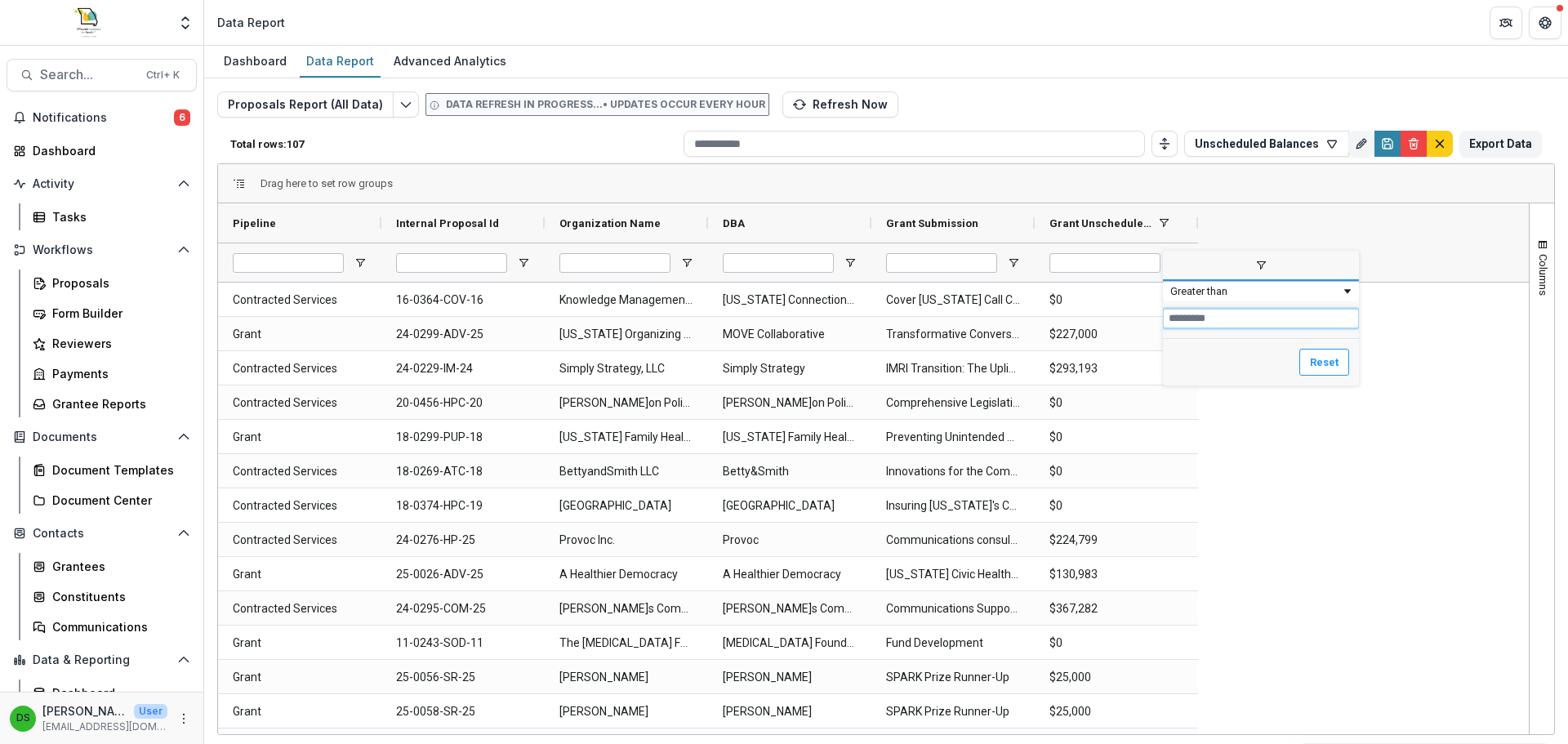 type 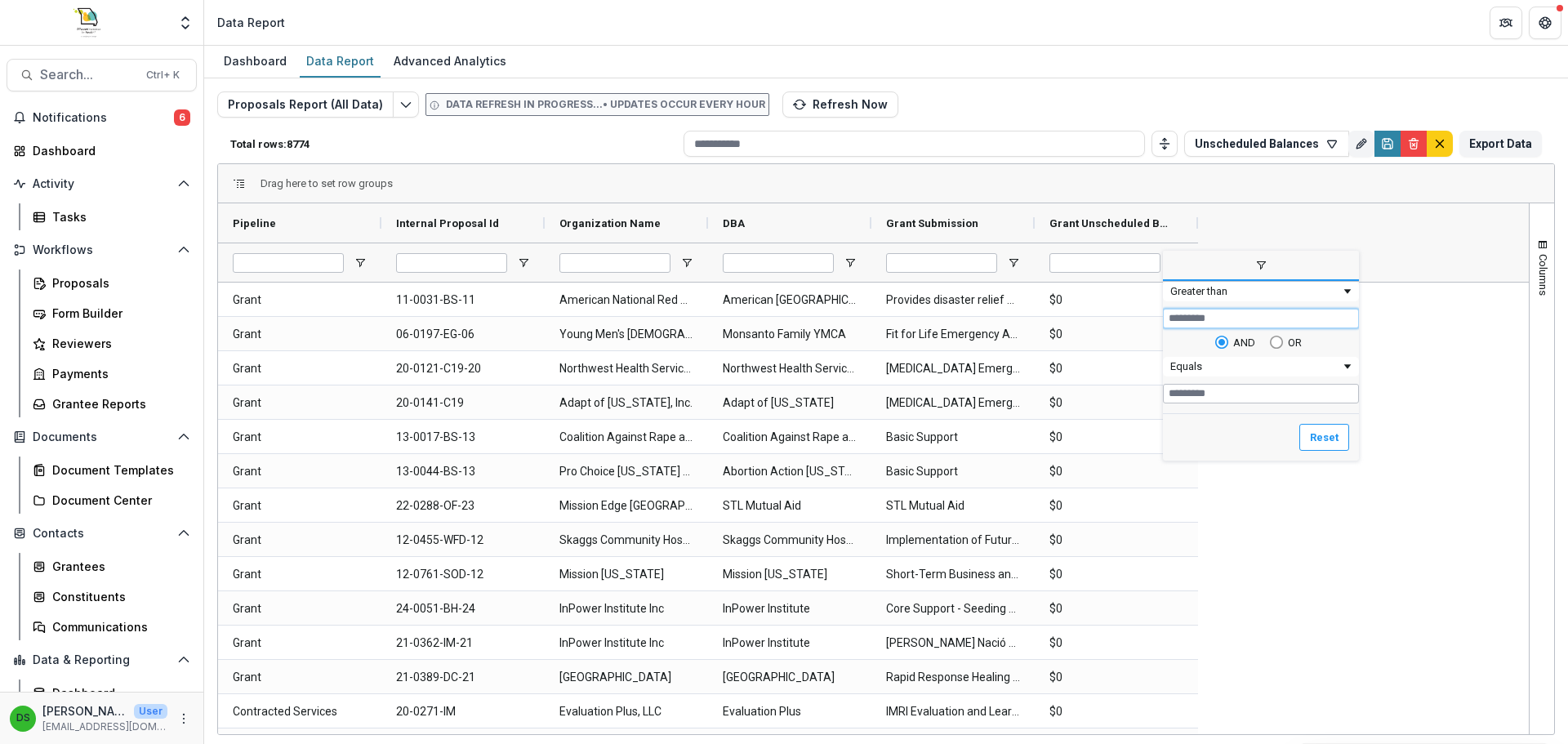 type on "***" 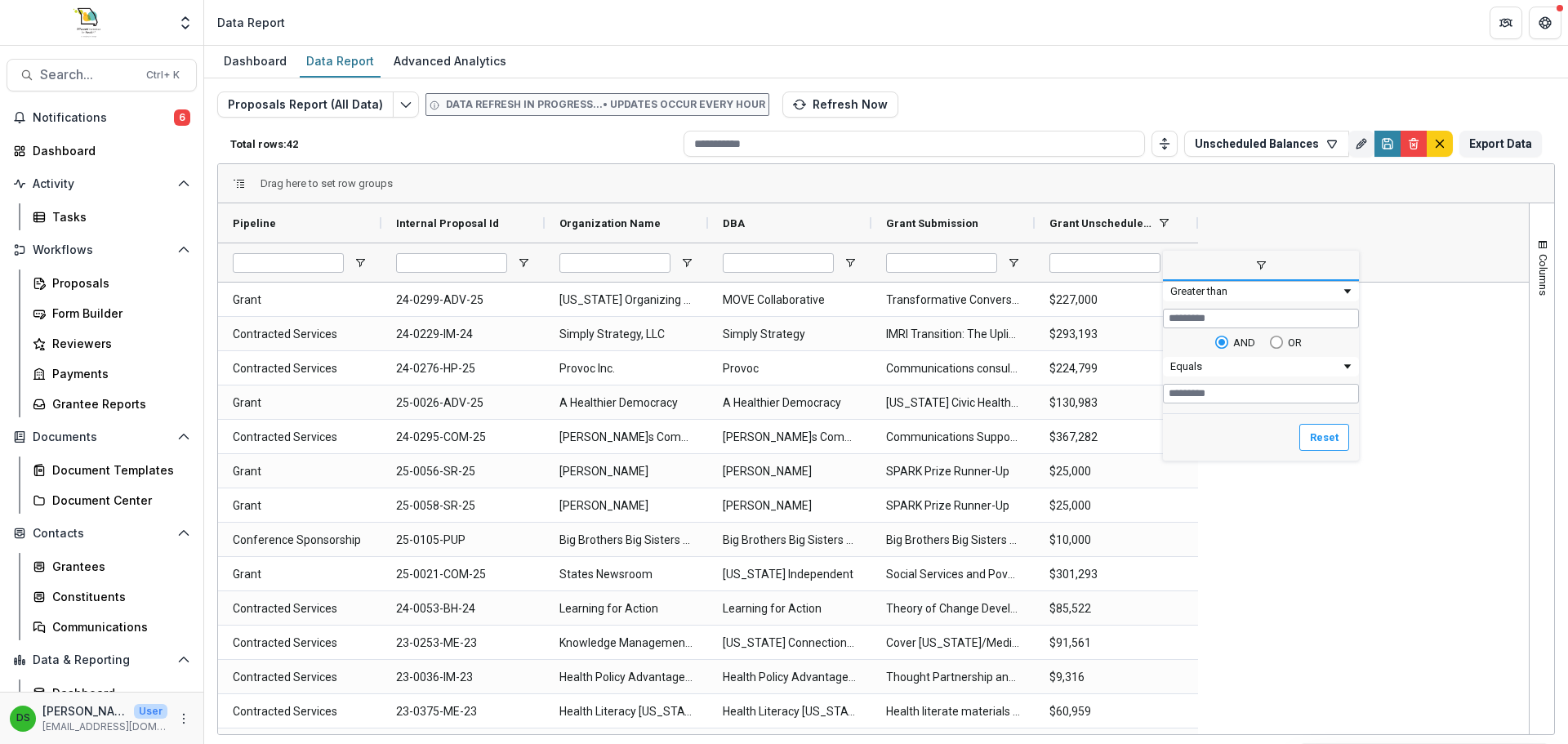 click on "Grant 24-0299-ADV-25 Missouri Organizing And Voter Engagement Collaborative MOVE Collaborative Transformative Conversations V $227,000 Contracted Services 24-0229-IM-24 Simply Strategy, LLC Simply Strategy IMRI Transition: The Uplift Connection $293,193 Contracted Services 24-0276-HP-25 Provoc Inc. Provoc Communications consultant for 2025 Speak Up MO Poll $224,799 Grant 25-0026-ADV-25 A Healthier Democracy A Healthier Democracy Missouri Civic Health Expansion Initiative $130,983 Contracted Services 24-0295-COM-25 Burness Communications, Inc. Burness Communications, Inc. Communications Support Proposal for the Missouri Foundation for Healths Health Equity Campaign $367,282 Grant 25-0056-SR-25 Nicole Brown Nicole Brown SPARK Prize Runner-Up $25,000 Grant 25-0058-SR-25 Lawrence Simonson Lawrence Simonson SPARK Prize Runner-Up $25,000 Conference Sponsorship 25-0105-PUP Big Brothers Big Sisters Of Eastern Missouri Big Brothers Big Sisters of Eastern Missouri $10,000 Grant 25-0021-COM-25 States Newsroom $301,293" at bounding box center (871, 1003) 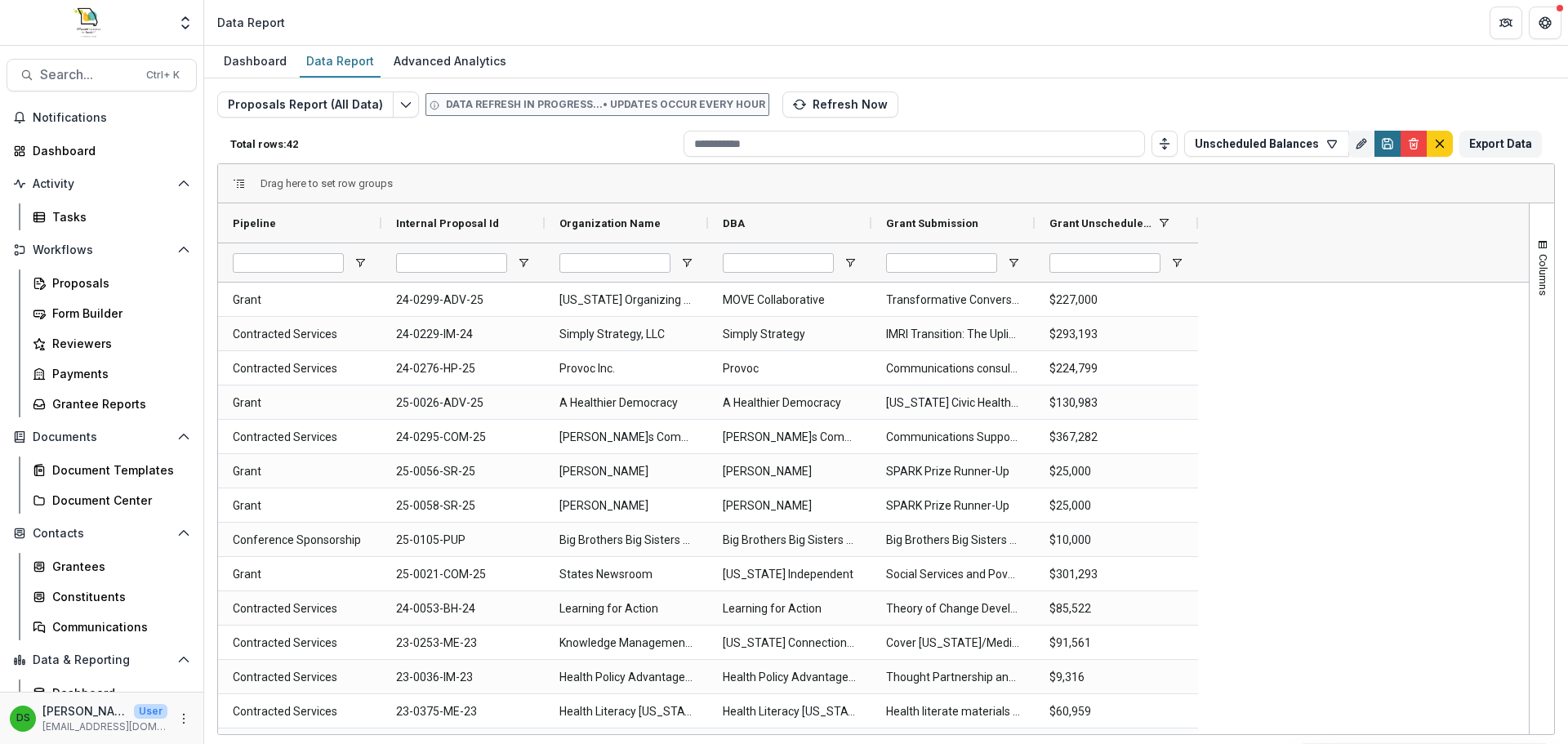 click 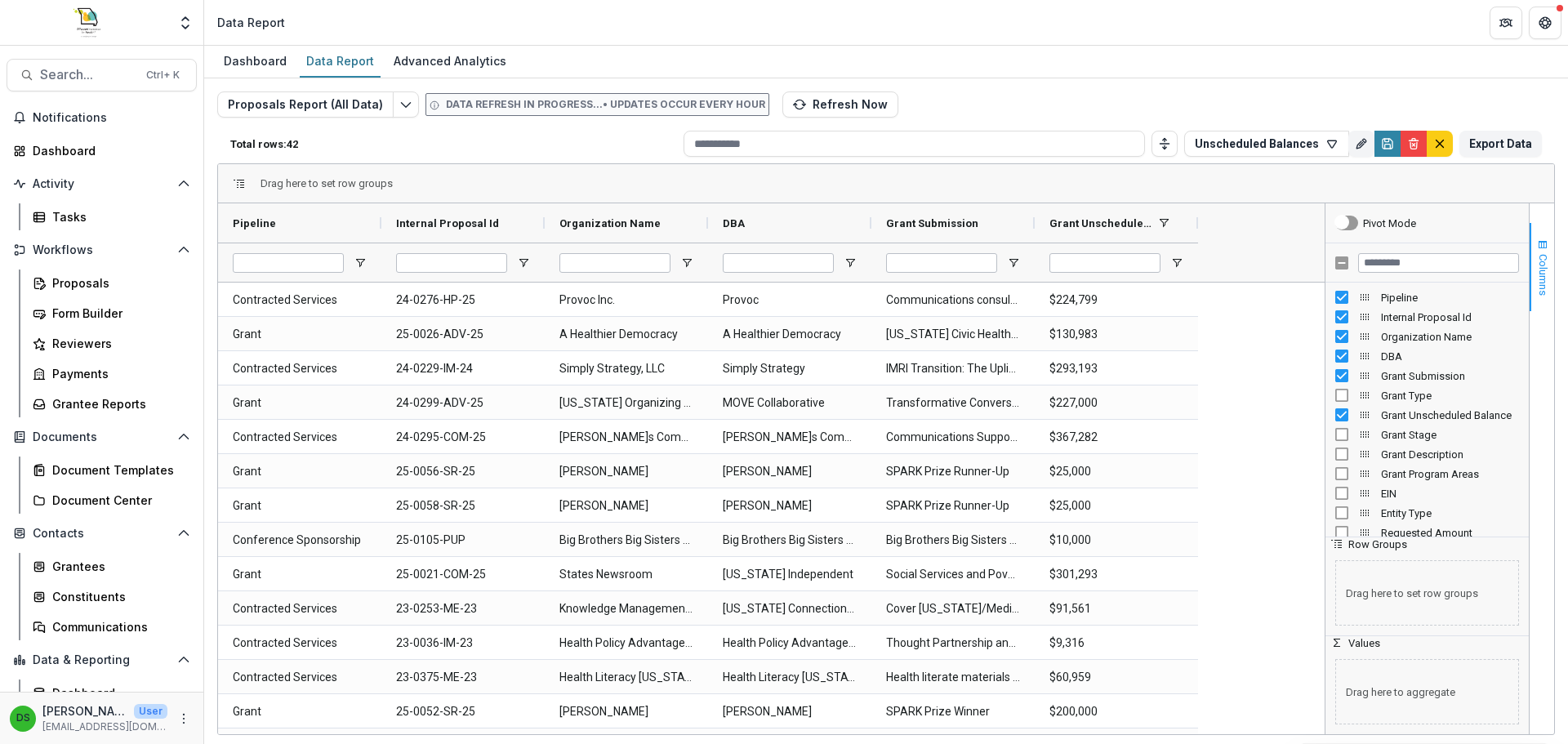 click on "Columns" at bounding box center (1542, 267) 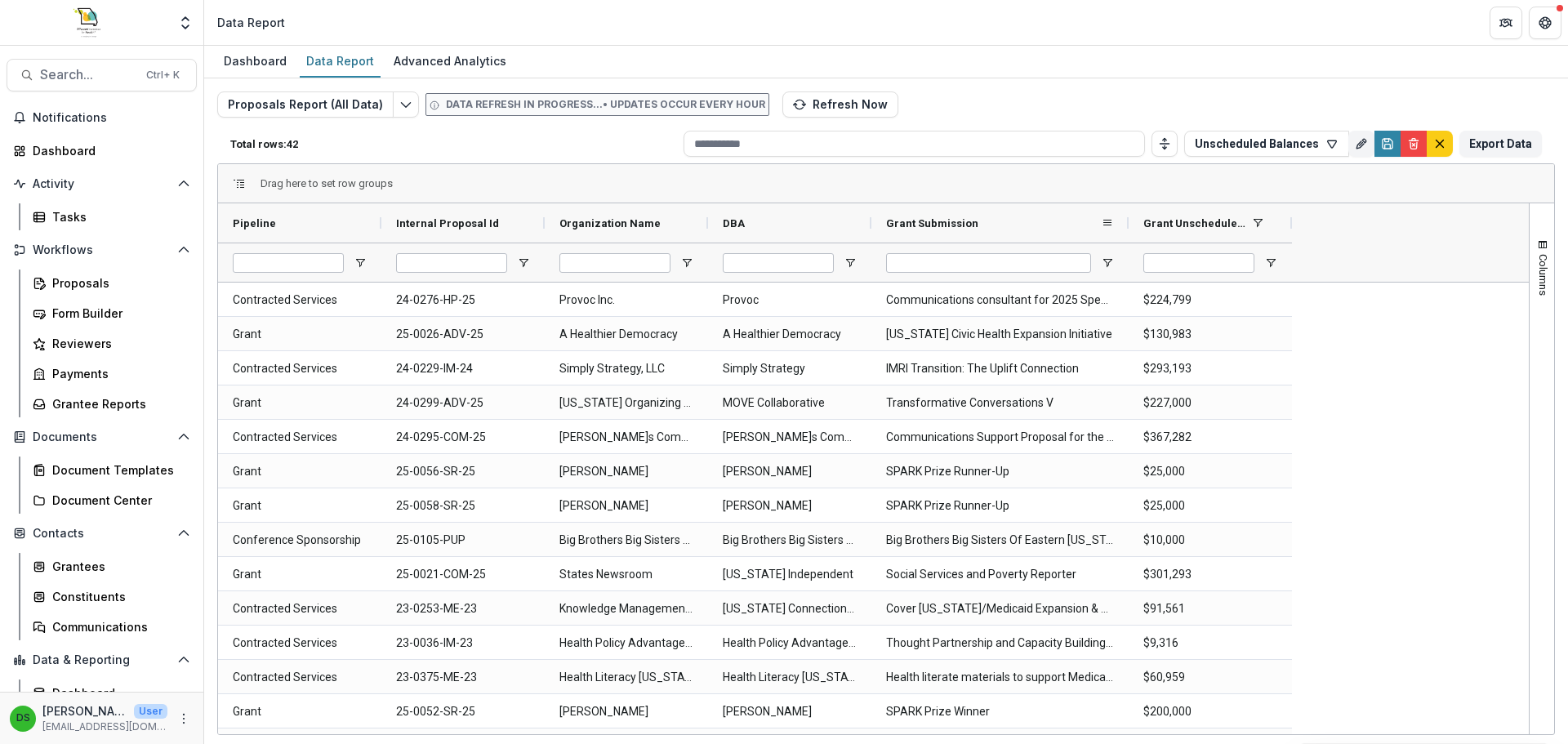 drag, startPoint x: 1036, startPoint y: 222, endPoint x: 1129, endPoint y: 216, distance: 93.19335 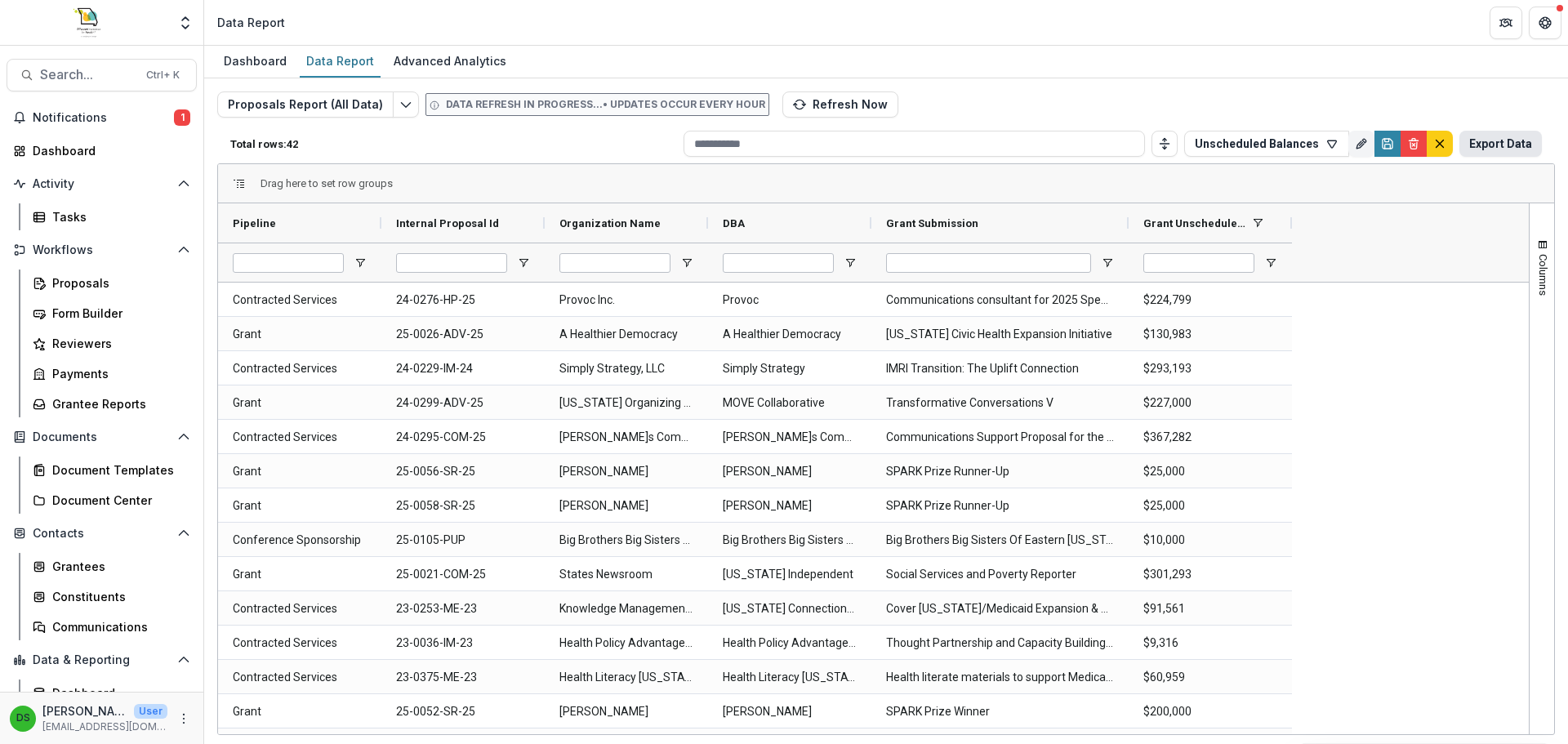 click on "Export Data" at bounding box center (1500, 144) 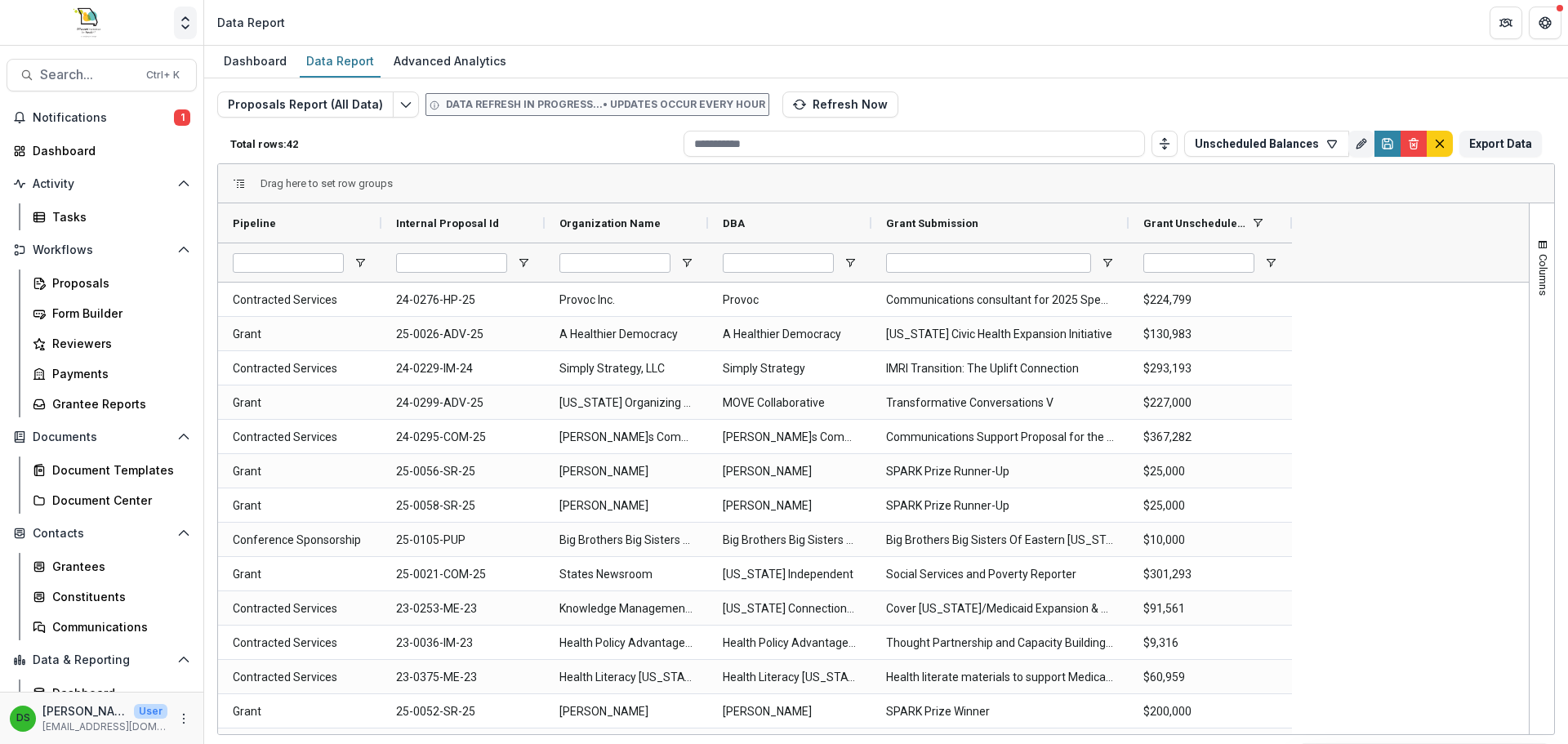 click 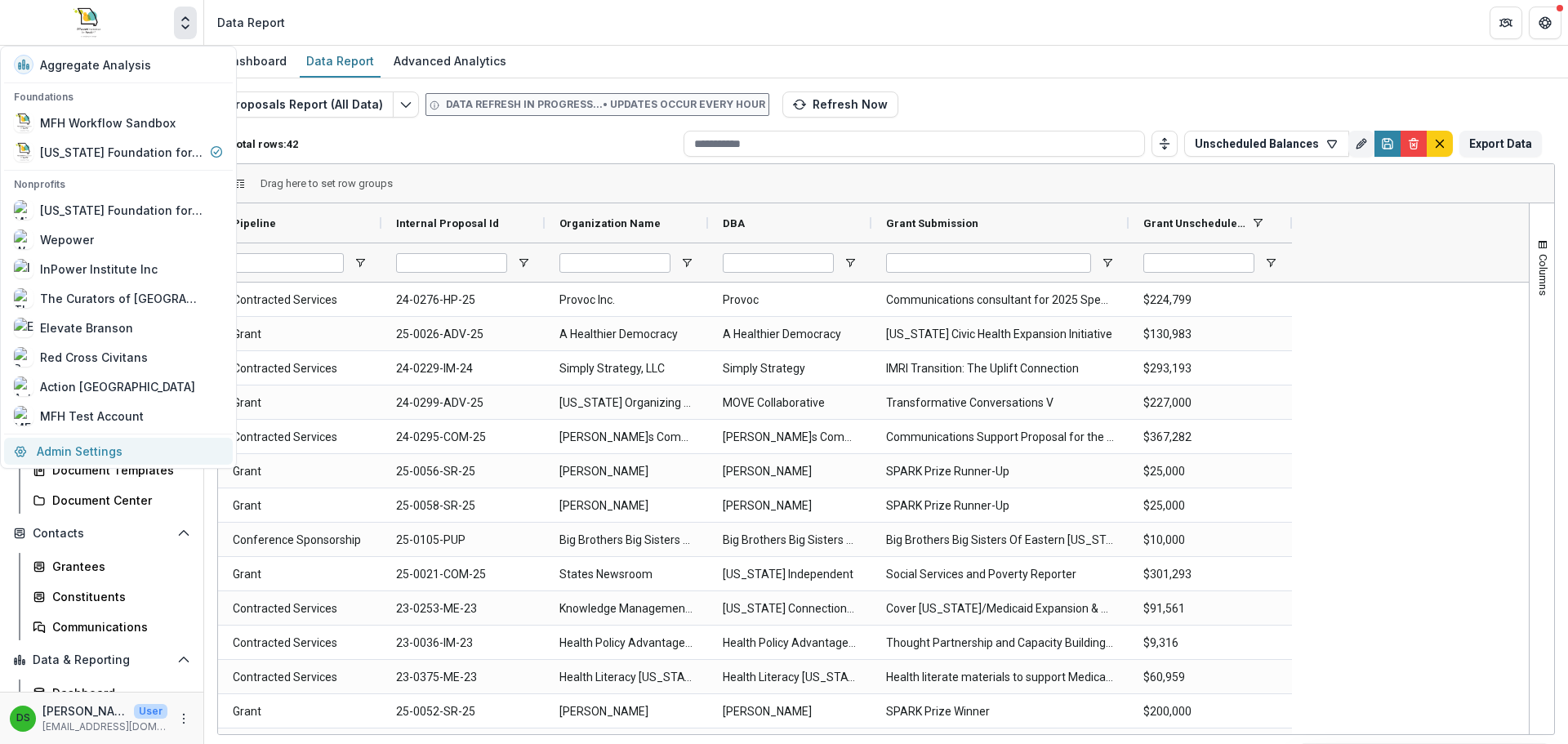 click on "Admin Settings" at bounding box center (118, 451) 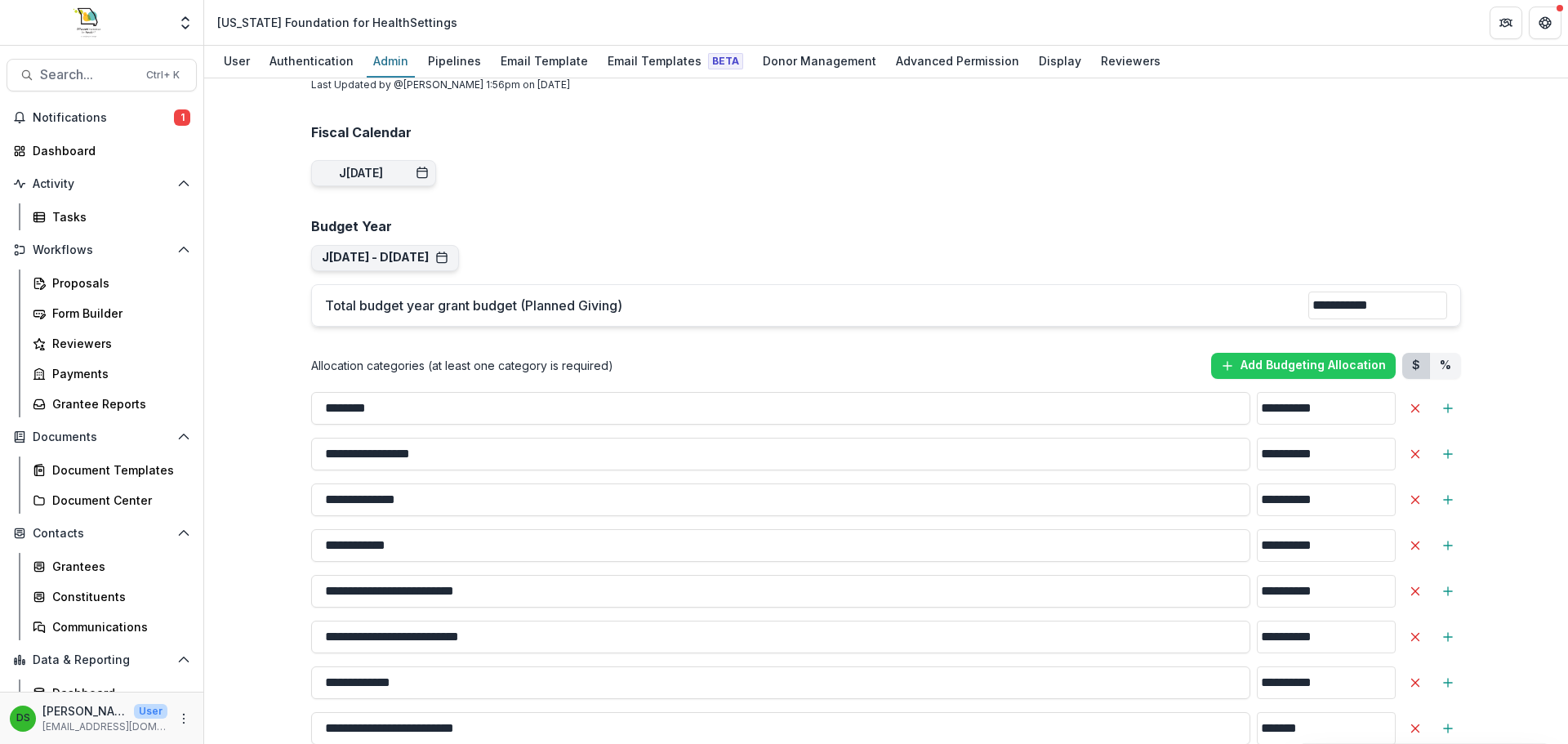 scroll, scrollTop: 4410, scrollLeft: 0, axis: vertical 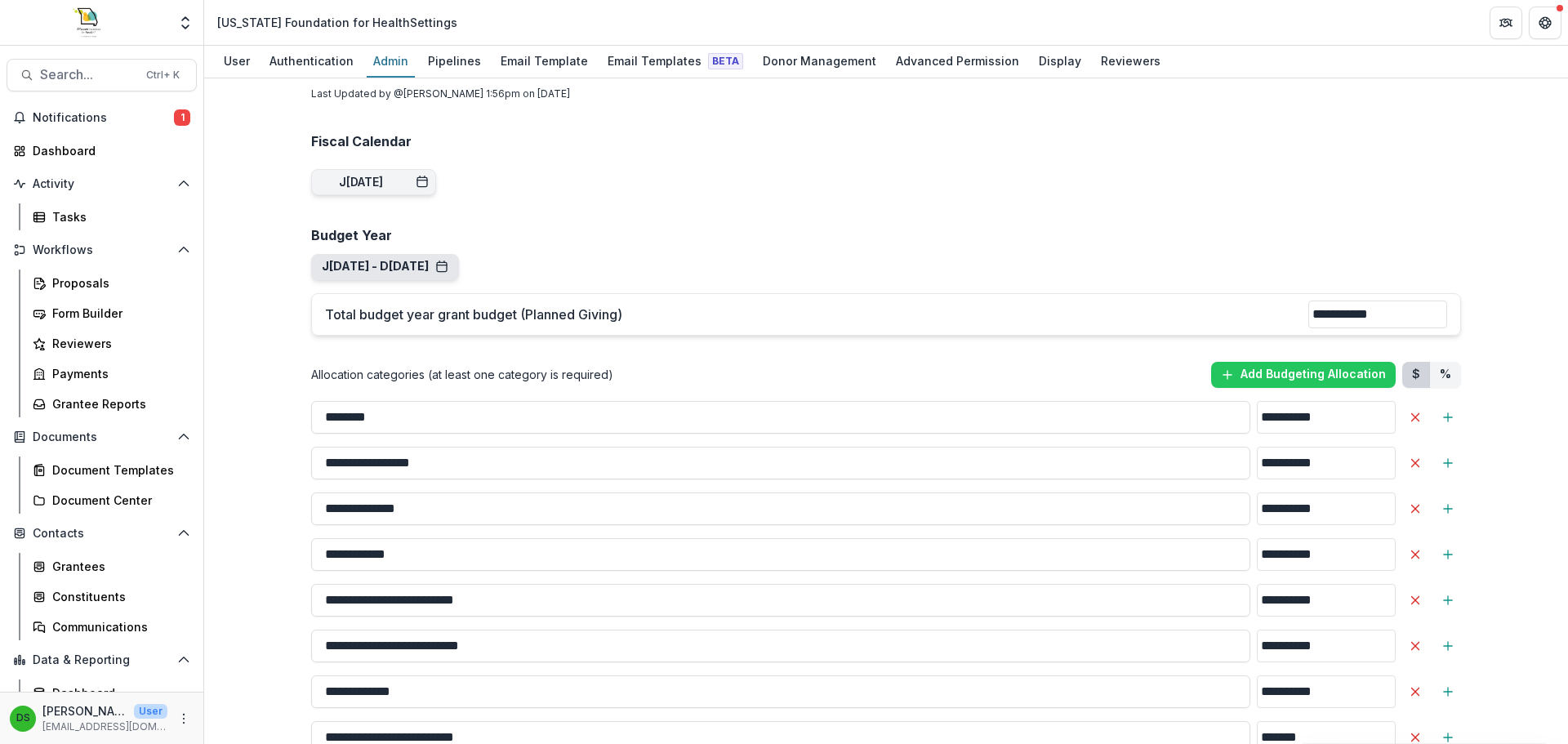 click on "Jan 1, 2025 - Dec 31, 2025 Navigate Years Jan 1, 2020 - Dec 31, 2020 Jan 1, 2021 - Dec 31, 2021 Copy Jan 1, 2022 - Dec 31, 2022 Copy Jan 1, 2023 - Dec 31, 2023 Copy Jan 1, 2024 - Dec 31, 2024 Copy Jan 1, 2025 - Dec 31, 2025 Copy Jan 1, 2026 - Dec 31, 2026 Copy Jan 1, 2027 - Dec 31, 2027 Copy Jan 1, 2028 - Dec 31, 2028 Jan 1, 2029 - Dec 31, 2029" at bounding box center (385, 267) 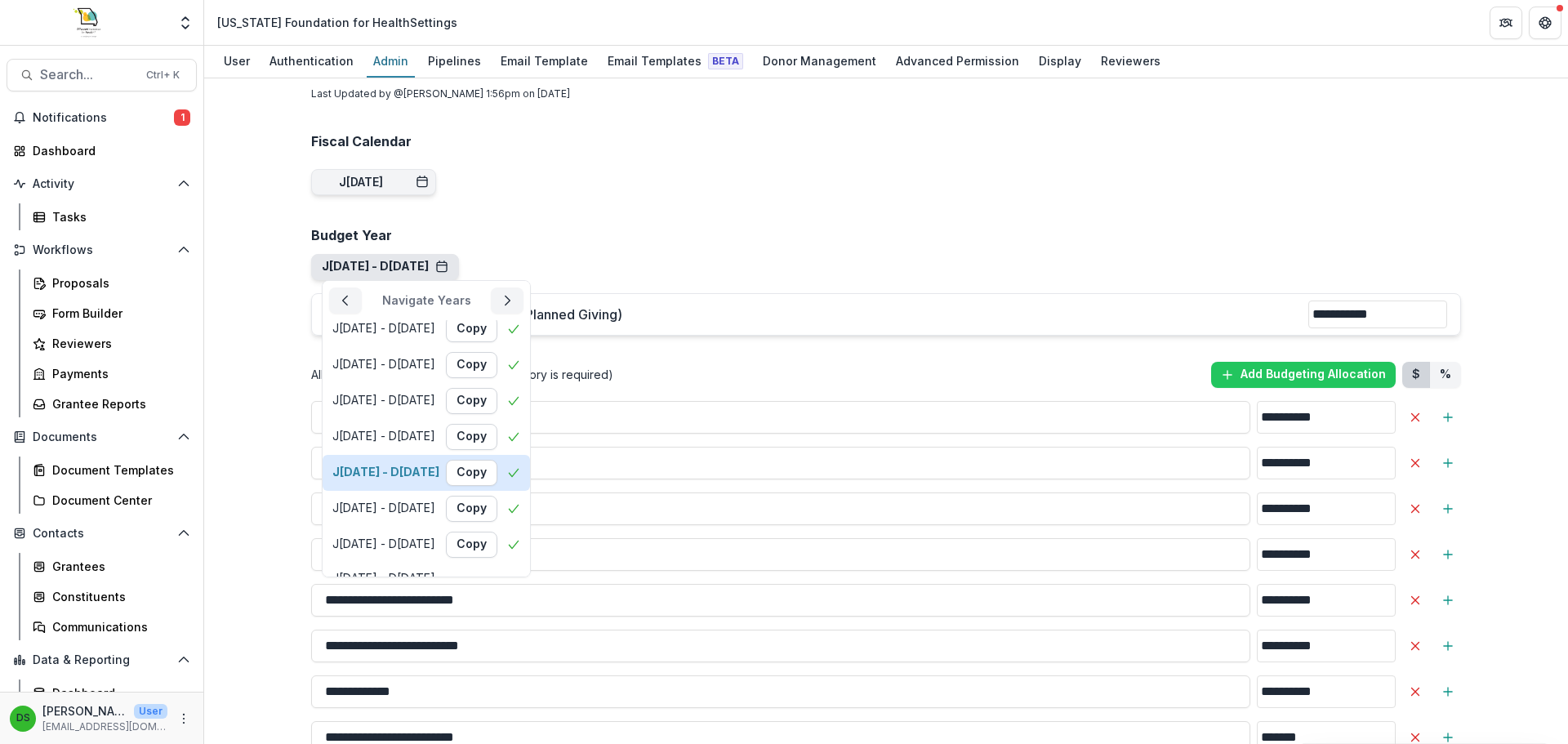 scroll, scrollTop: 100, scrollLeft: 0, axis: vertical 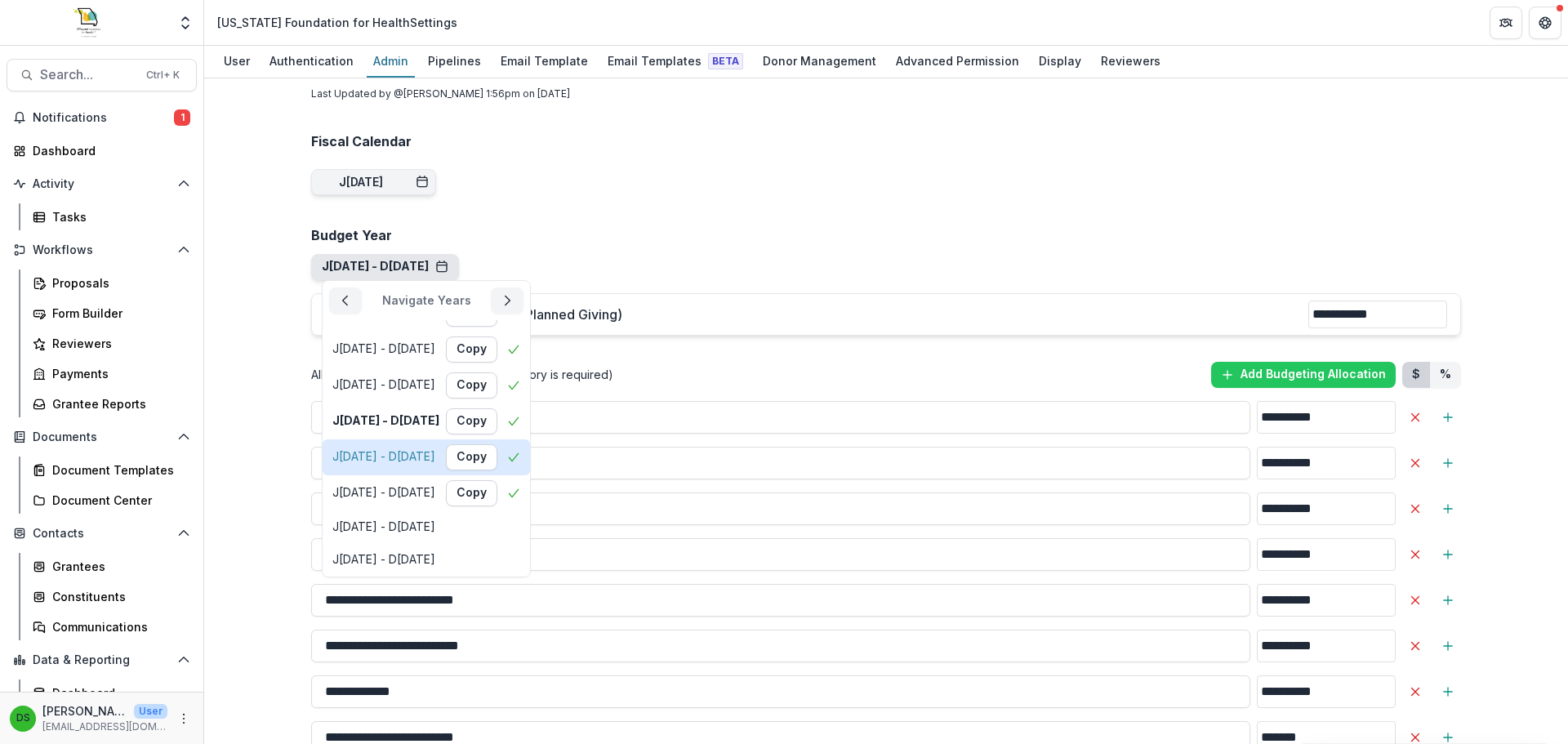 click on "Jan 1, 2026 - Dec 31, 2026" at bounding box center (384, 457) 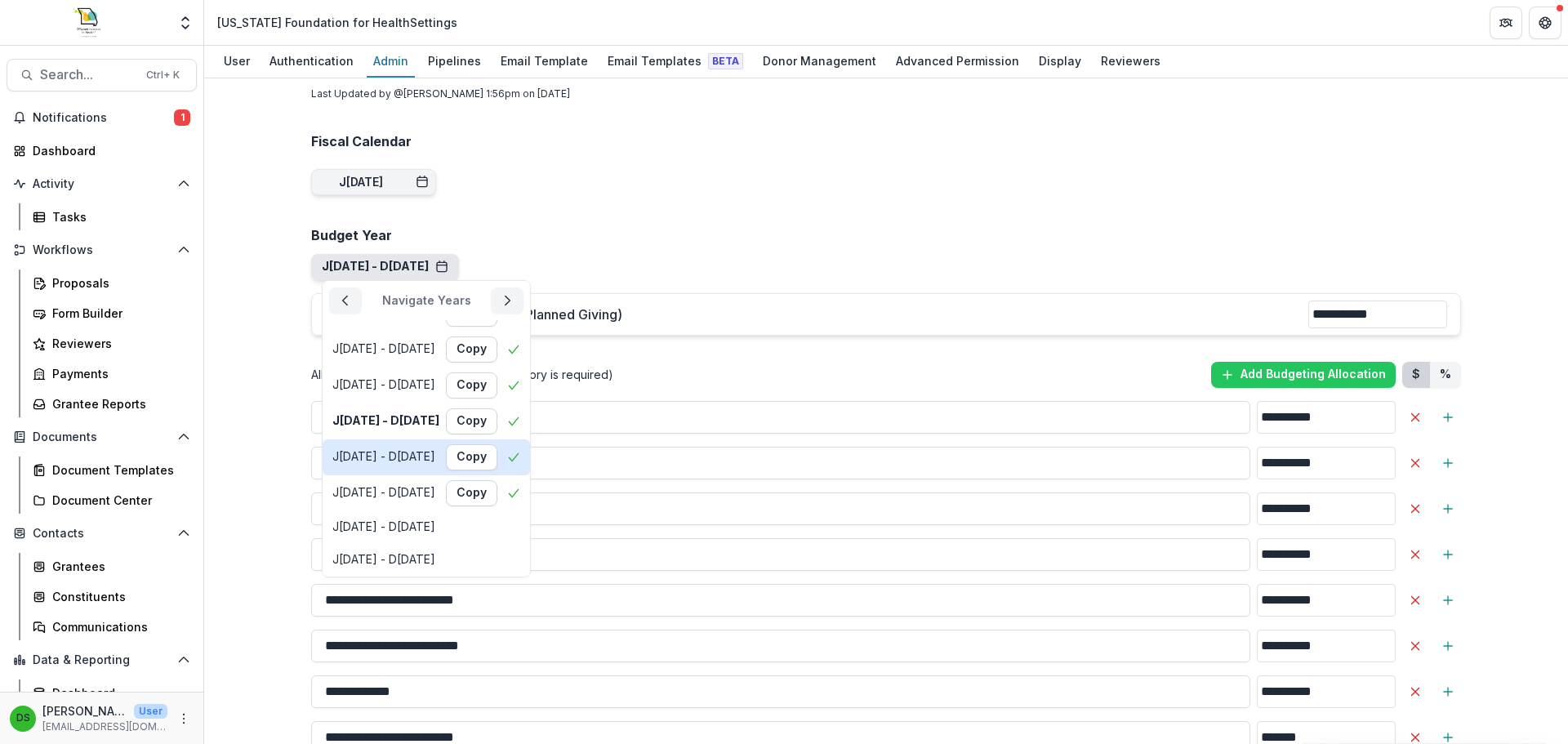 type on "********" 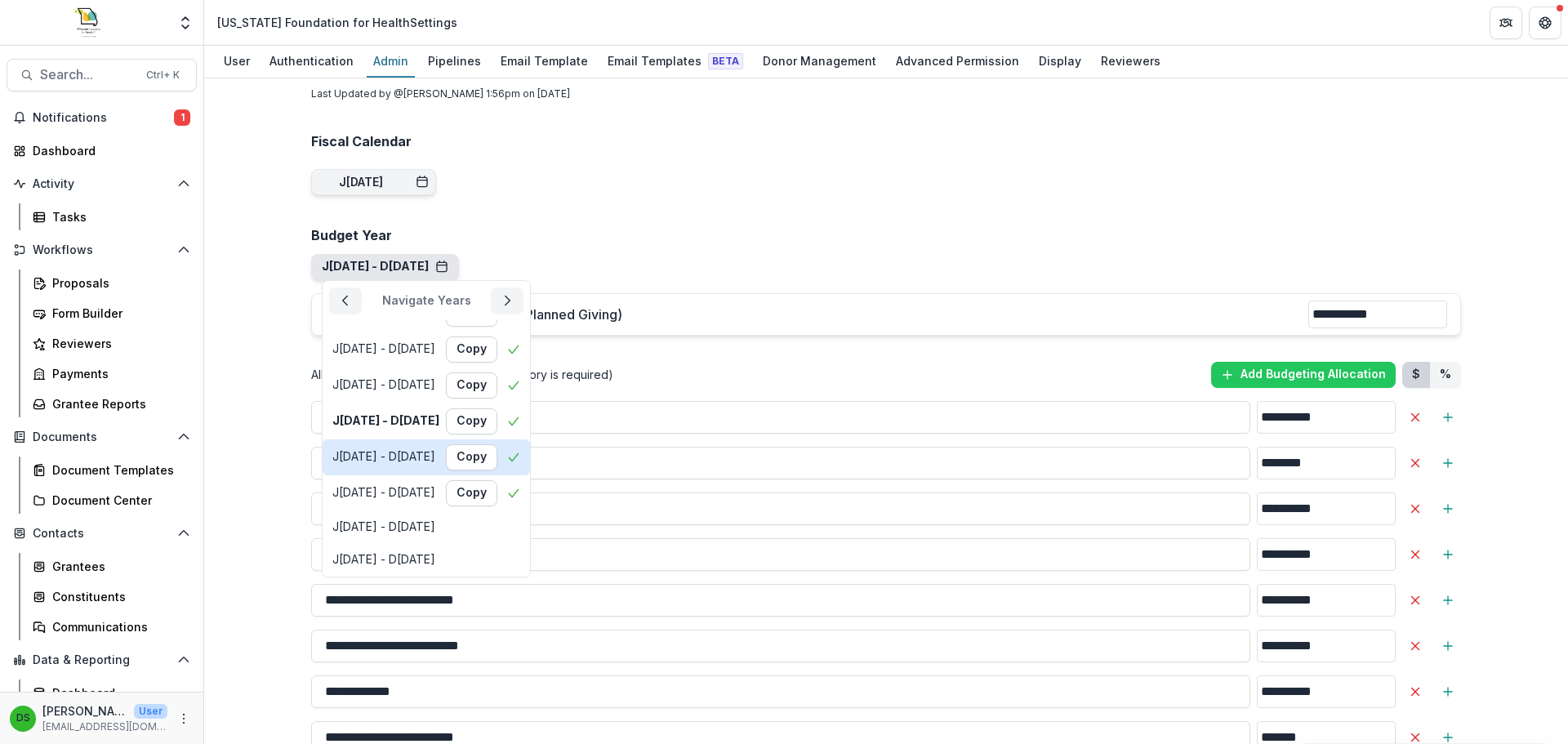 scroll, scrollTop: 0, scrollLeft: 0, axis: both 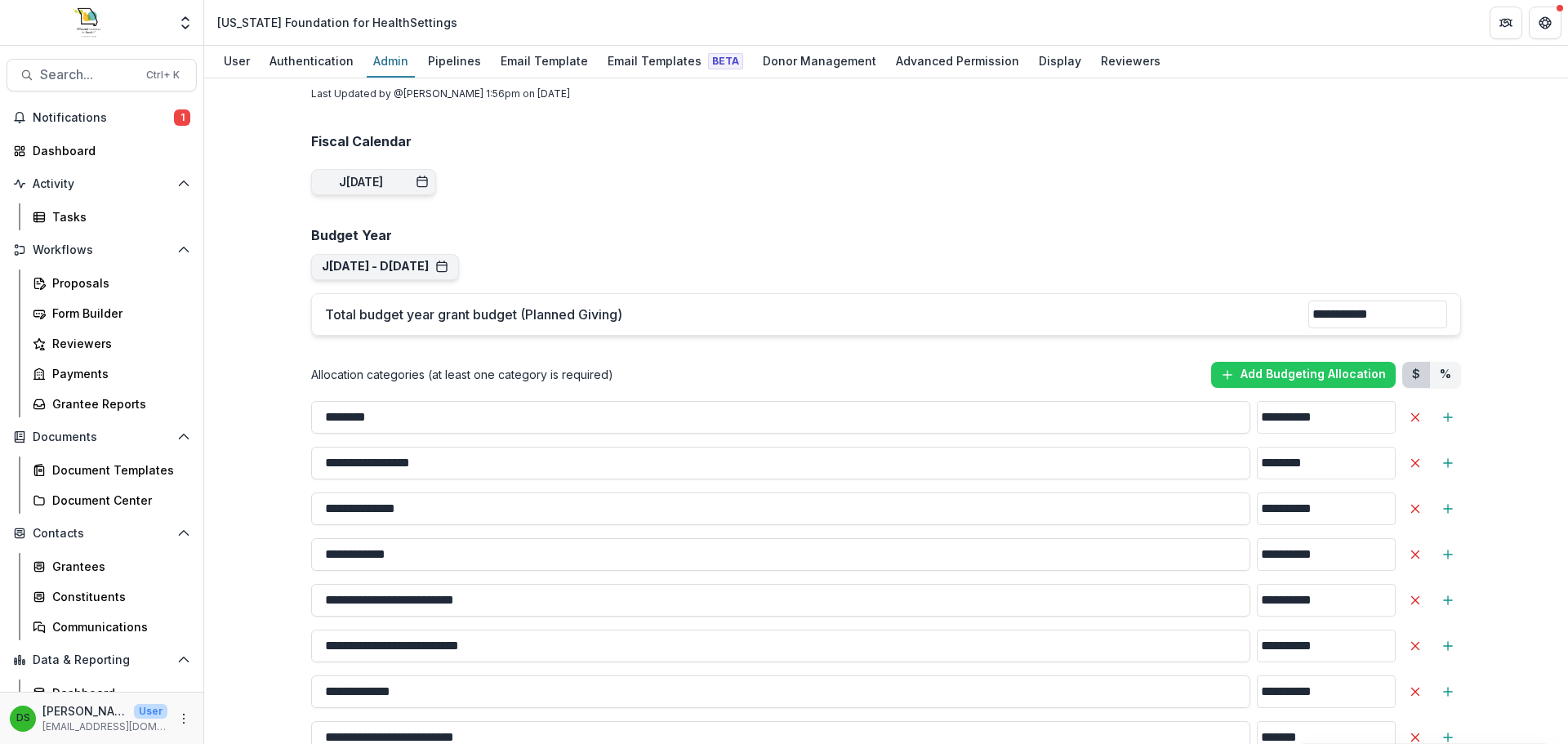 click on "Team ( 53 ) Add Team Member + Name Title Email Permissions Wendy Rohrbach wrohrbach@mffh.org Admin Edit Delete Deena Scotti dlauverscotti@mffh.org Admin Edit Delete Mr Permissions anveet+permissions@trytemelio.com User Edit Delete Renee Klann rklann@mffh.org Admin Edit Delete Jean Freeman-Crawford jcrawford@mffh.org Admin Edit Delete Ronald Johnson rjohnson@mffh.org User Edit Delete Sada Lindsey slindsey@mffh.org Admin Edit Delete John Cho jcho@mffh.org User Edit Delete Lisa Huffstutler lhuffstutler@mffh.org User Edit Delete Rebekah Lerch rlerch@mffh.org User Edit Delete Mark Seebeck mseebeck@mffh.org User Edit Delete Torey Wall vwall@mffh.org User Edit Delete Samantha Bunk sbunk@mffh.org User Edit Delete Jennifer Carter Dochler jdochler@mffh.org User Edit Delete Ivory Clarke iclarke@mffh.org User Edit Delete Alex Duello aduello@mffh.org User Edit Delete Katherine Fritz kfritz@mffh.org User Edit Delete Jake Frydman jfrydman@mffh.org User Edit Delete Kathleen Holmes kholmes@mffh.org User Edit Delete User Edit" at bounding box center [886, -1065] 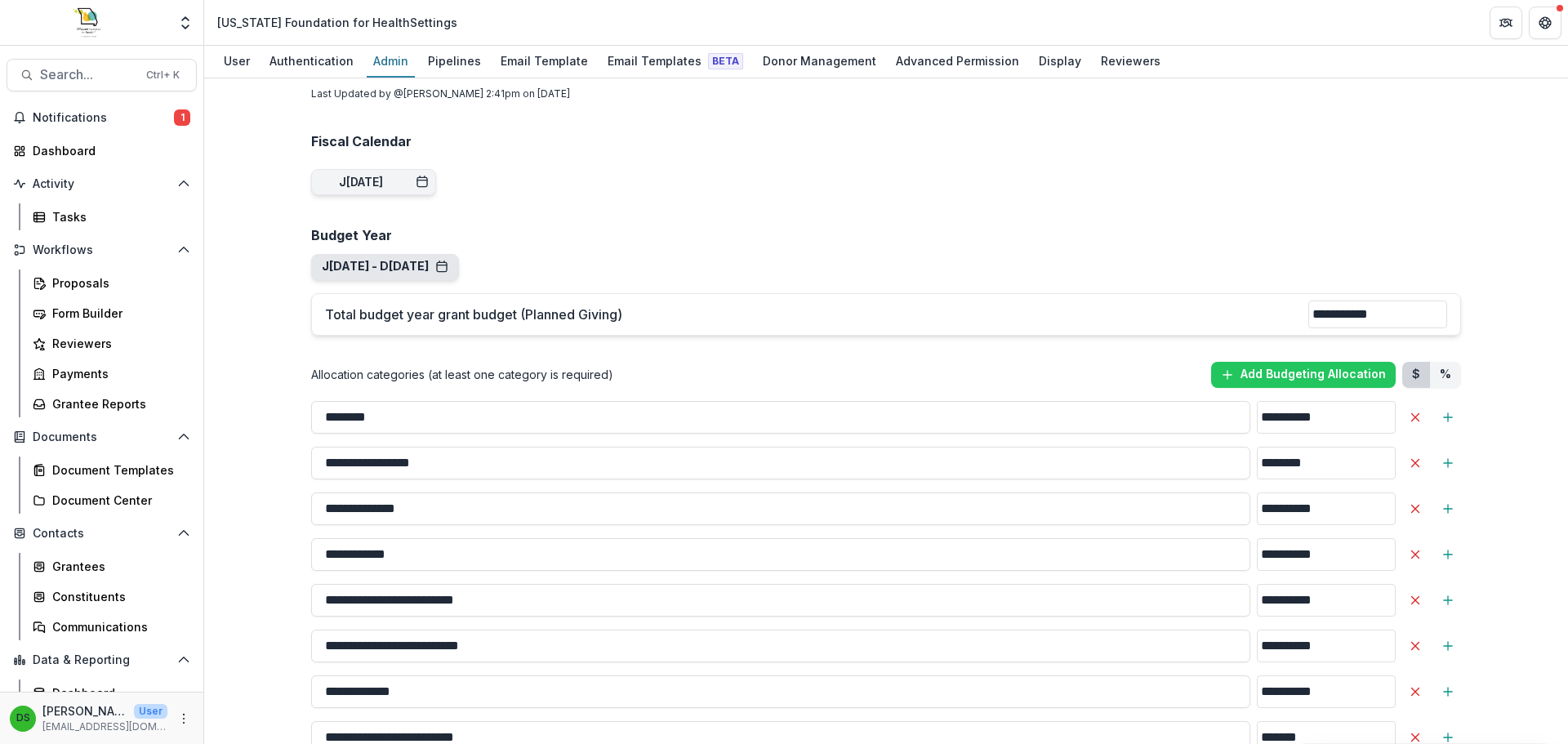click on "Jan 1, 2026 - Dec 31, 2026" at bounding box center (385, 266) 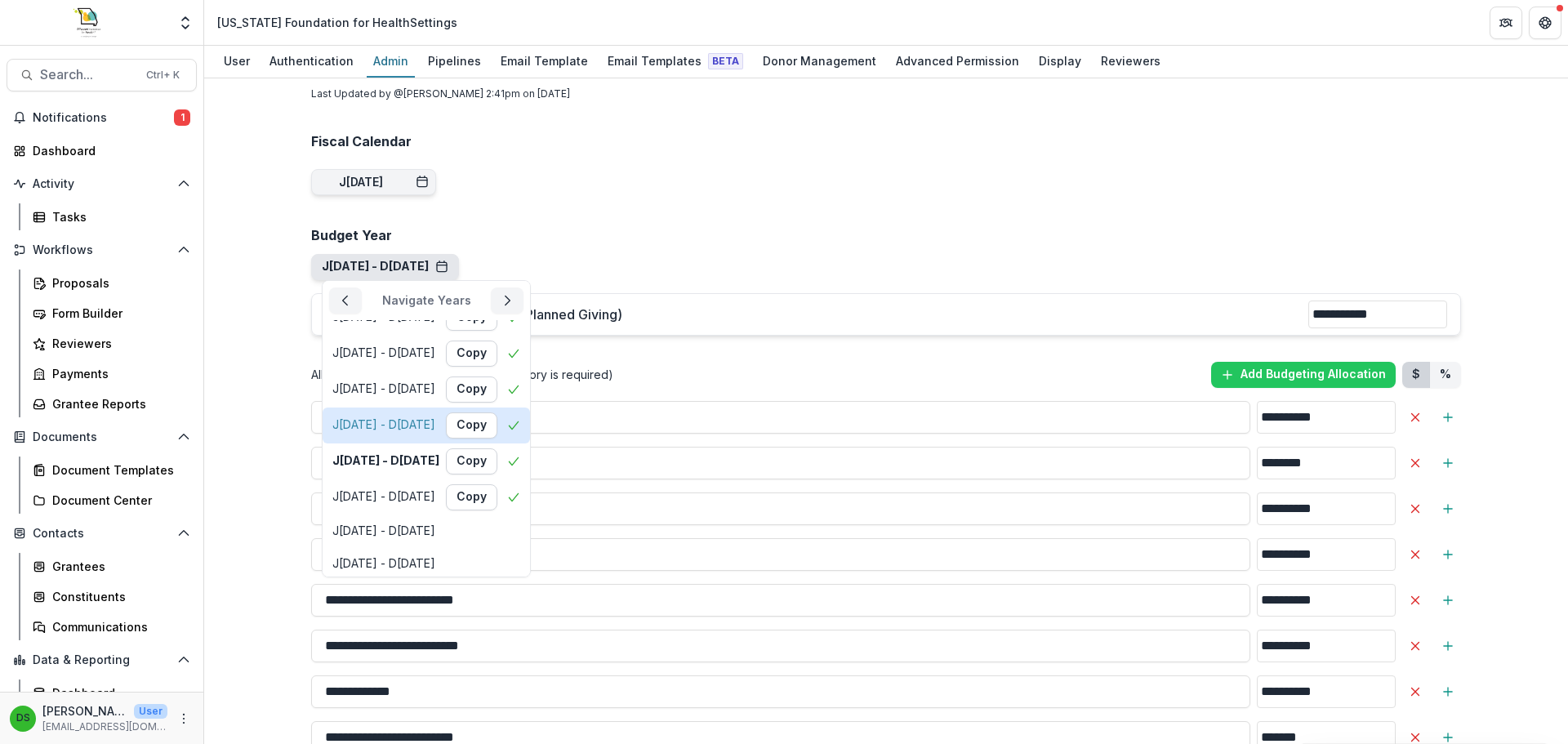 scroll, scrollTop: 100, scrollLeft: 0, axis: vertical 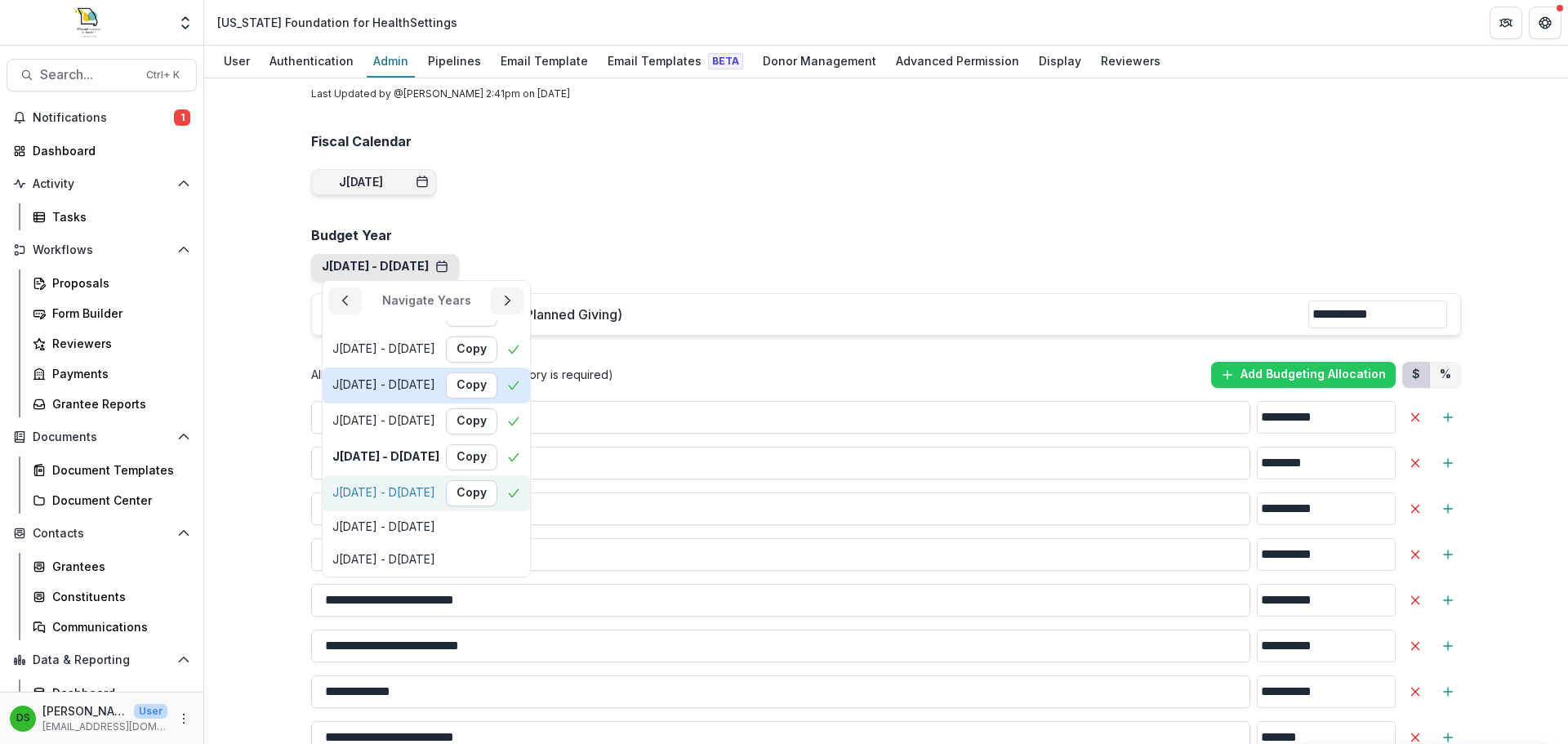 click on "Jan 1, 2027 - Dec 31, 2027" at bounding box center (384, 492) 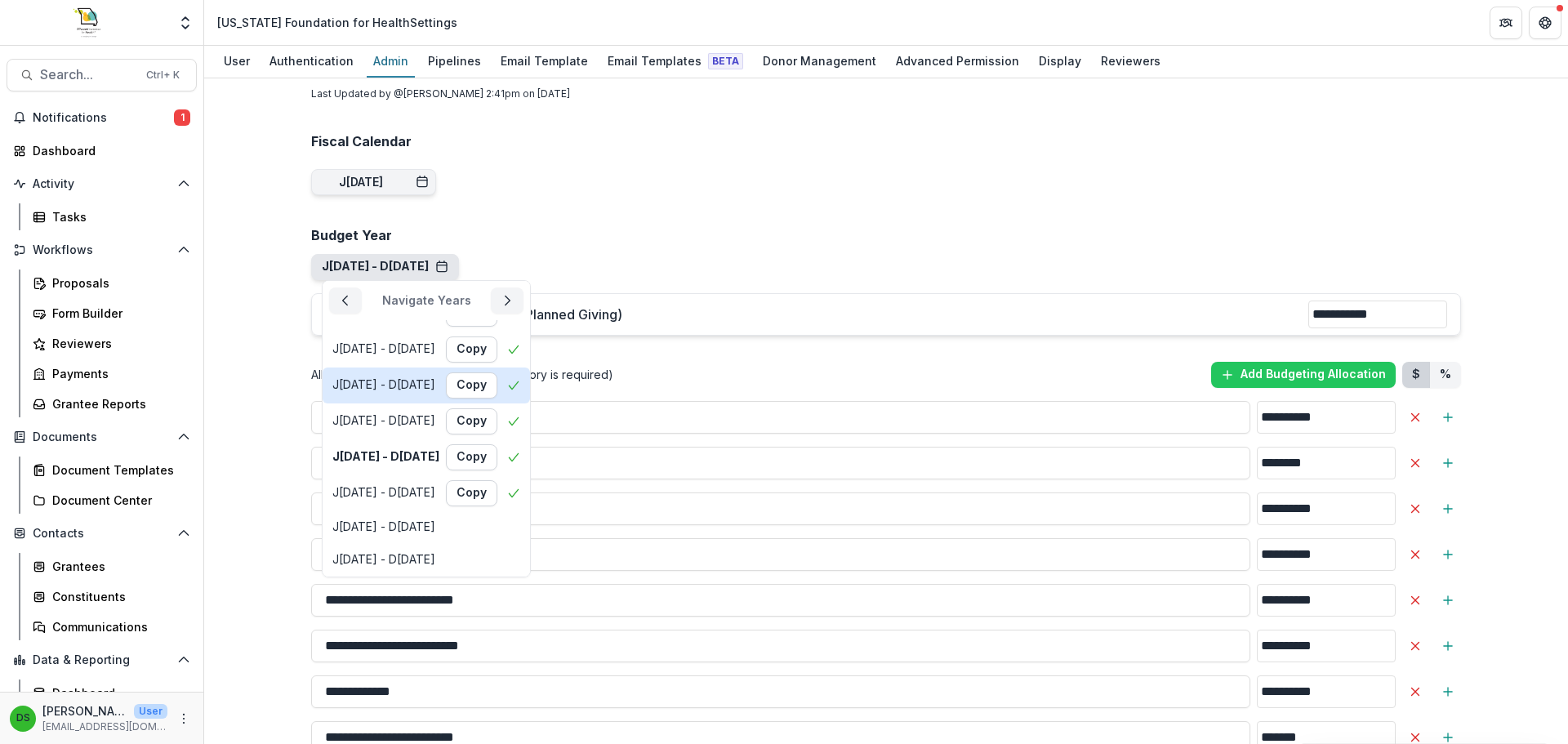 type on "**********" 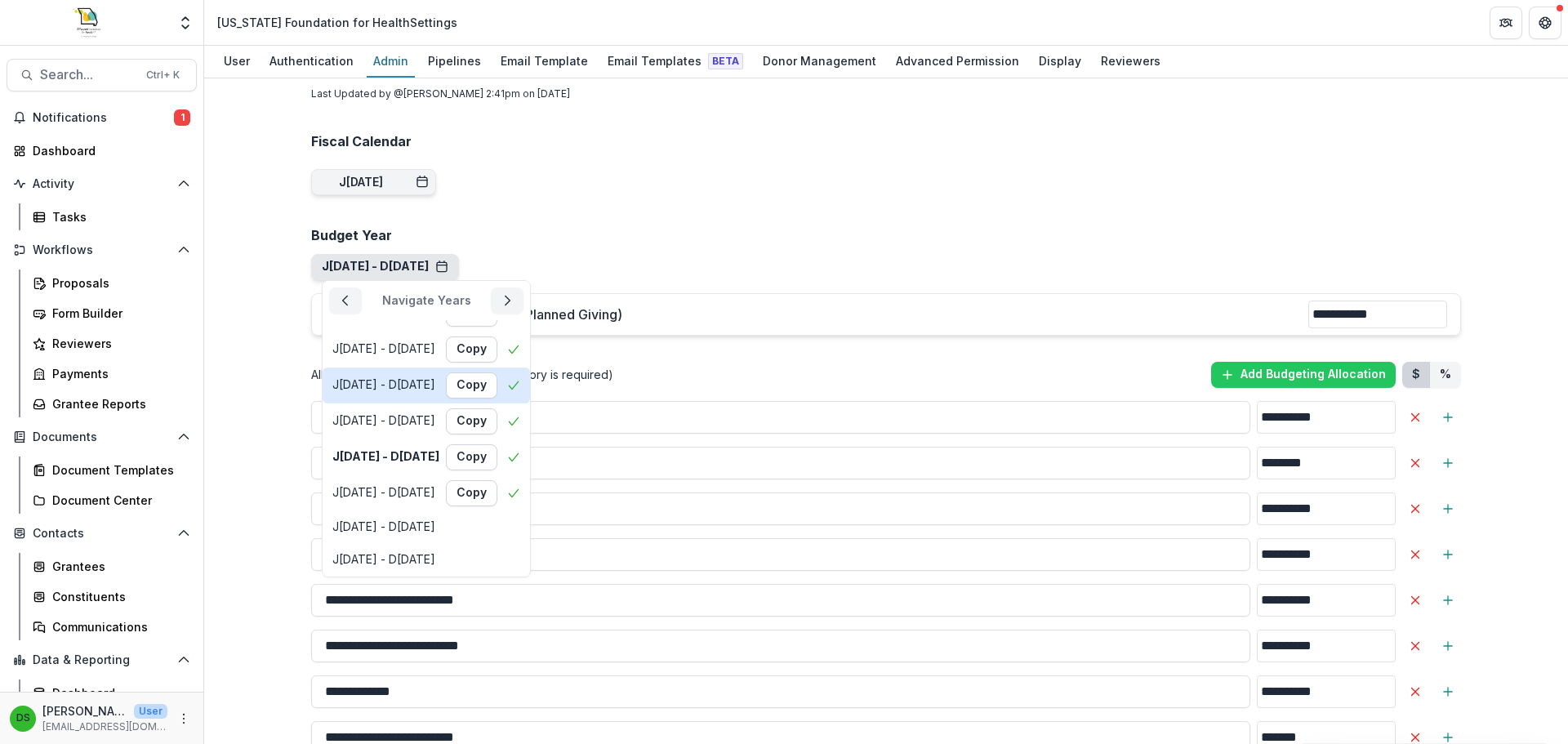 type on "**" 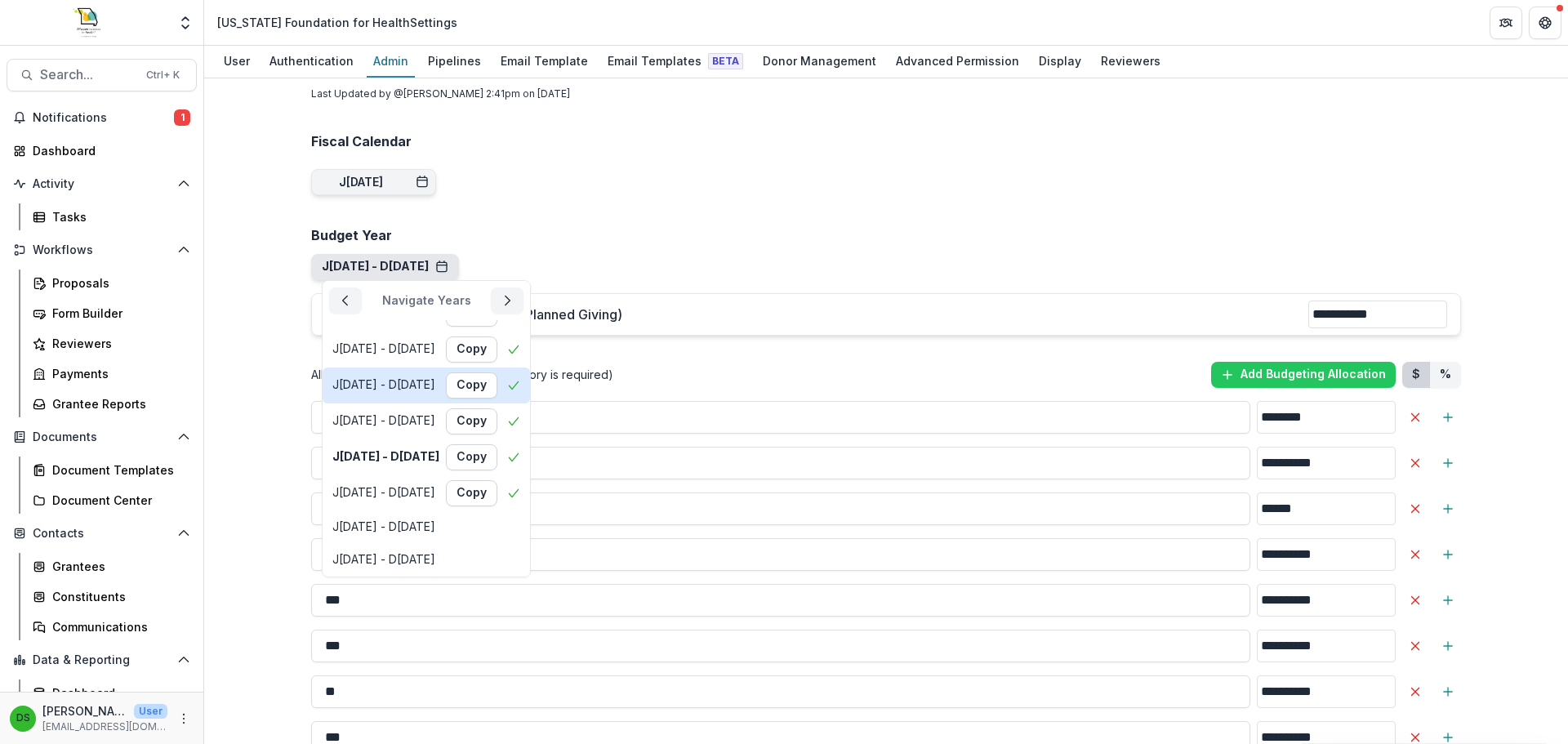 scroll, scrollTop: 0, scrollLeft: 0, axis: both 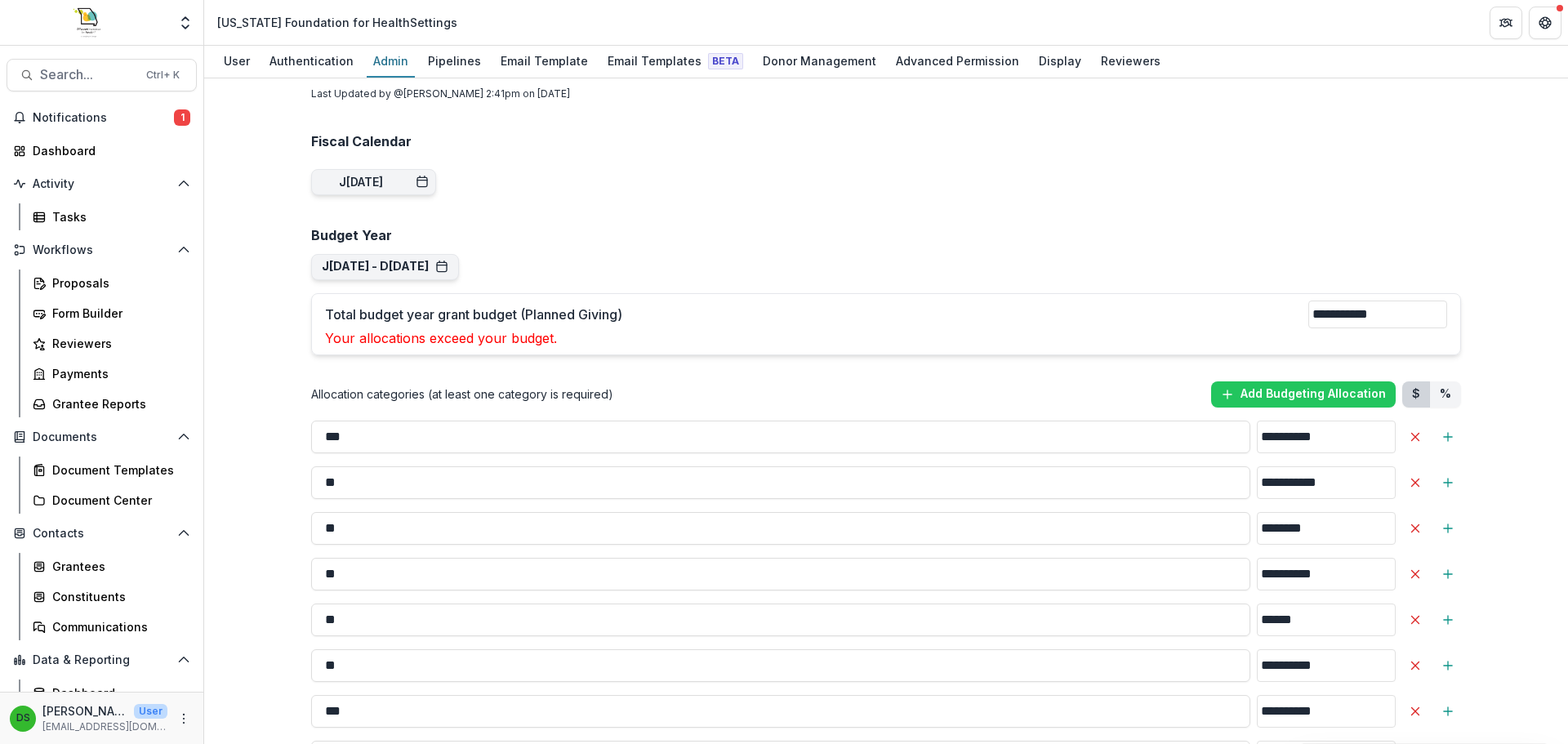 drag, startPoint x: 377, startPoint y: 399, endPoint x: 258, endPoint y: 399, distance: 119 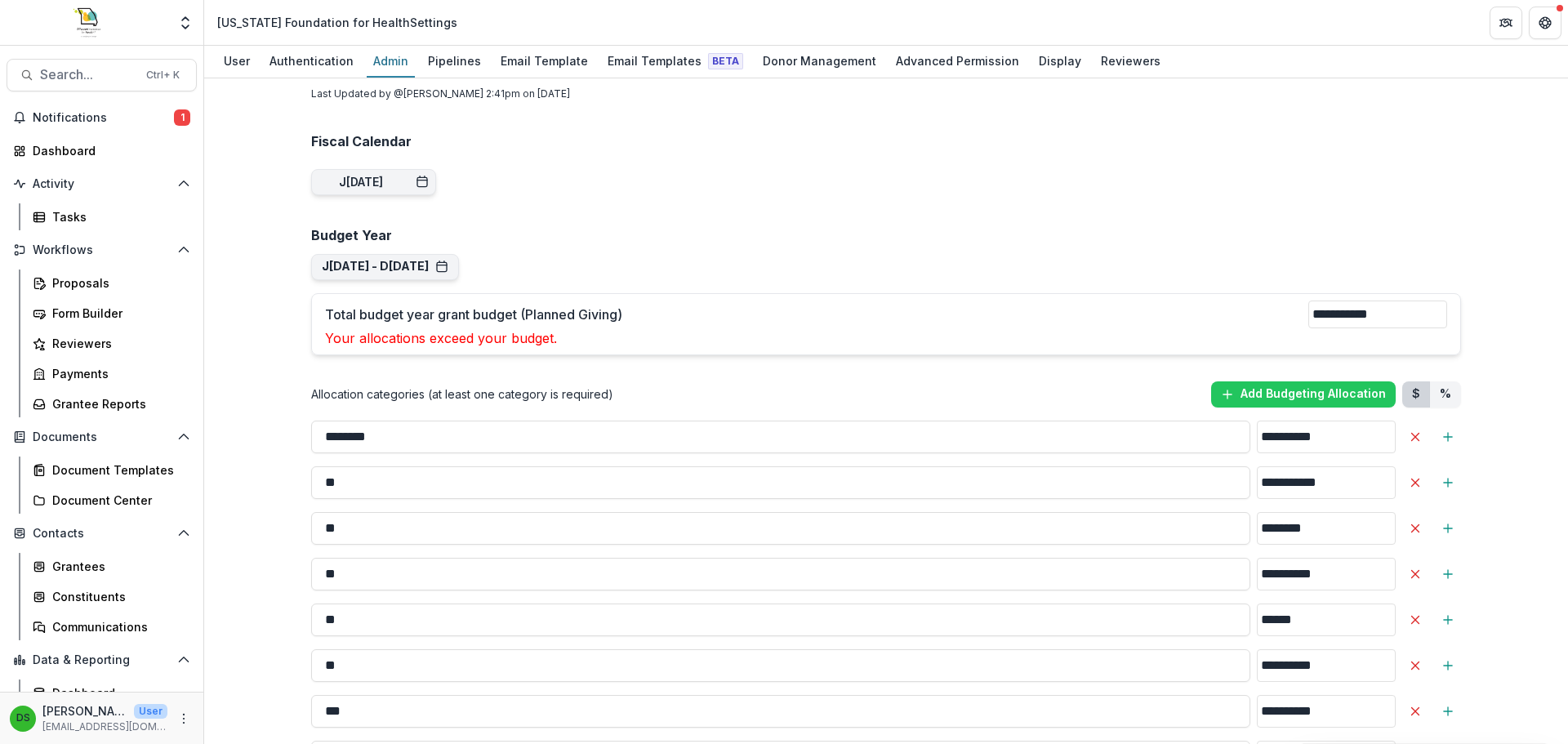 type on "********" 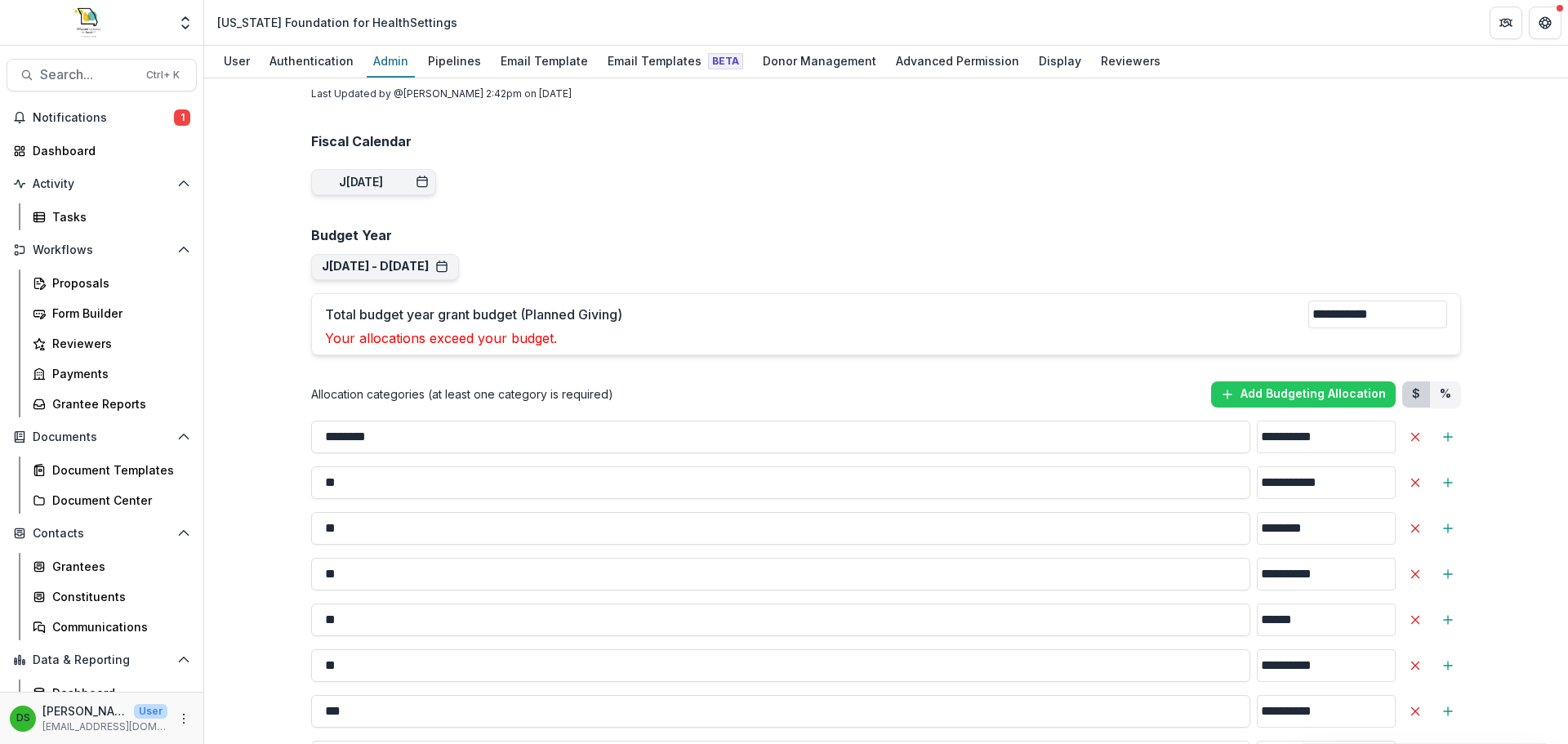 drag, startPoint x: 402, startPoint y: 440, endPoint x: 276, endPoint y: 447, distance: 126.19429 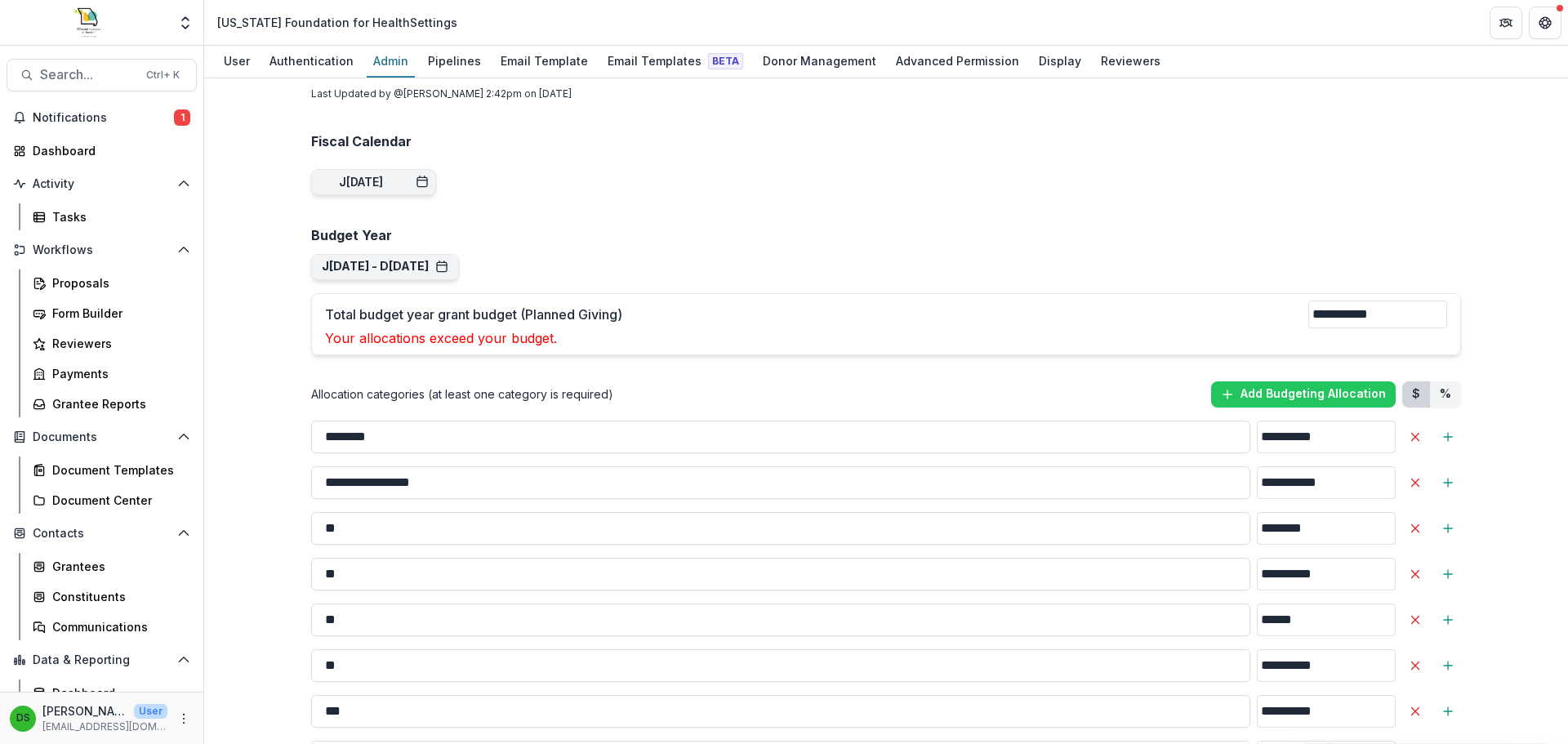 type on "**********" 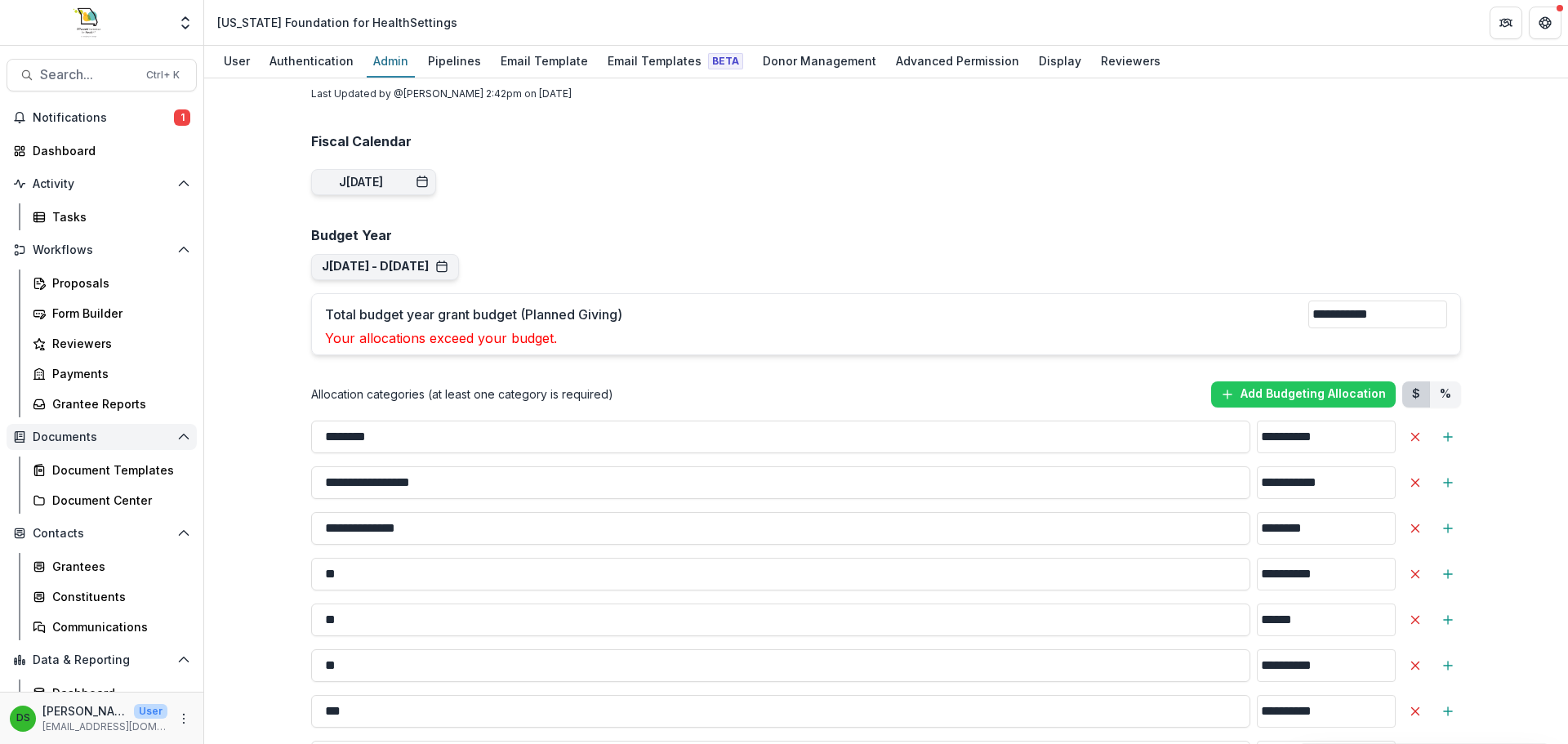 type on "**********" 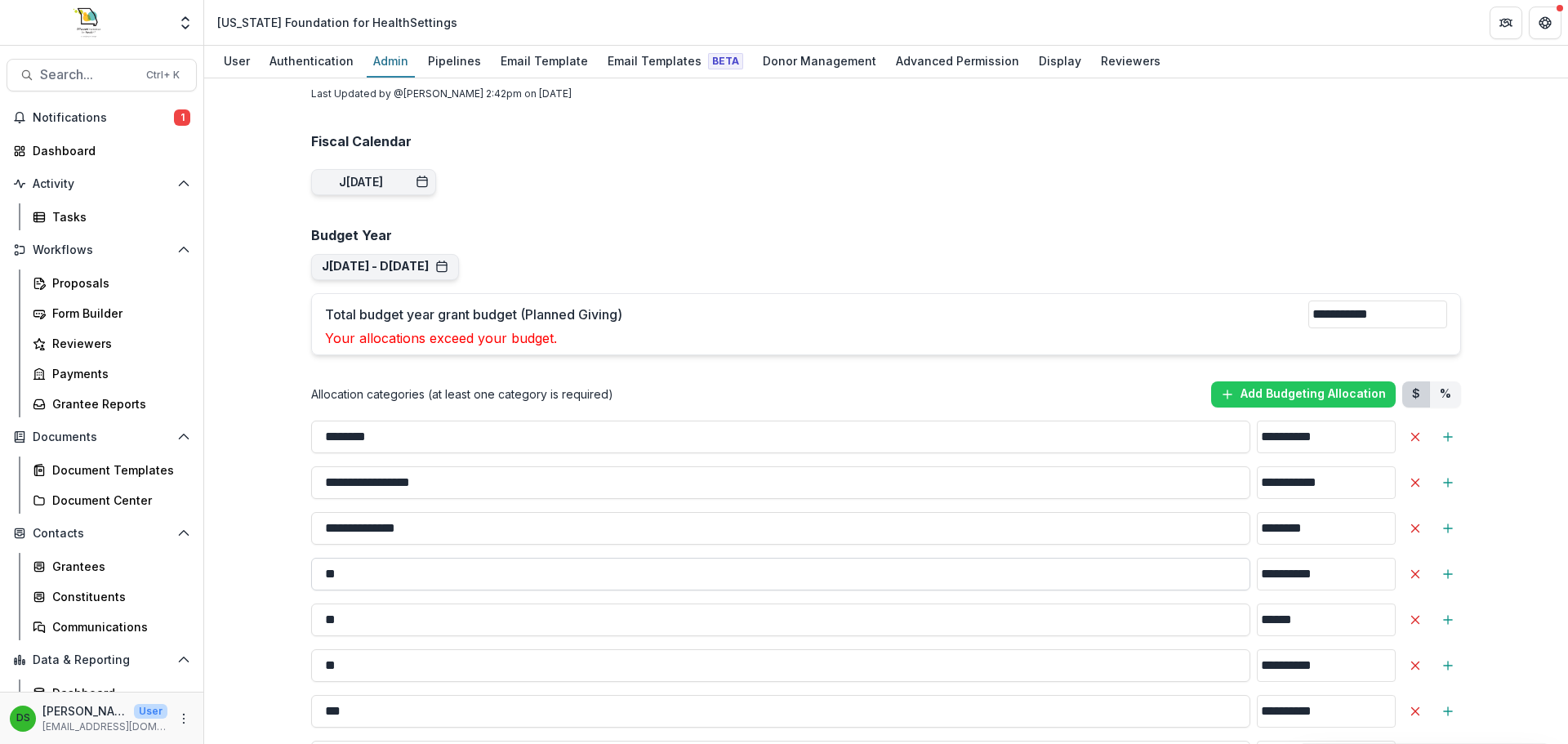 drag, startPoint x: 416, startPoint y: 546, endPoint x: 314, endPoint y: 531, distance: 103.09704 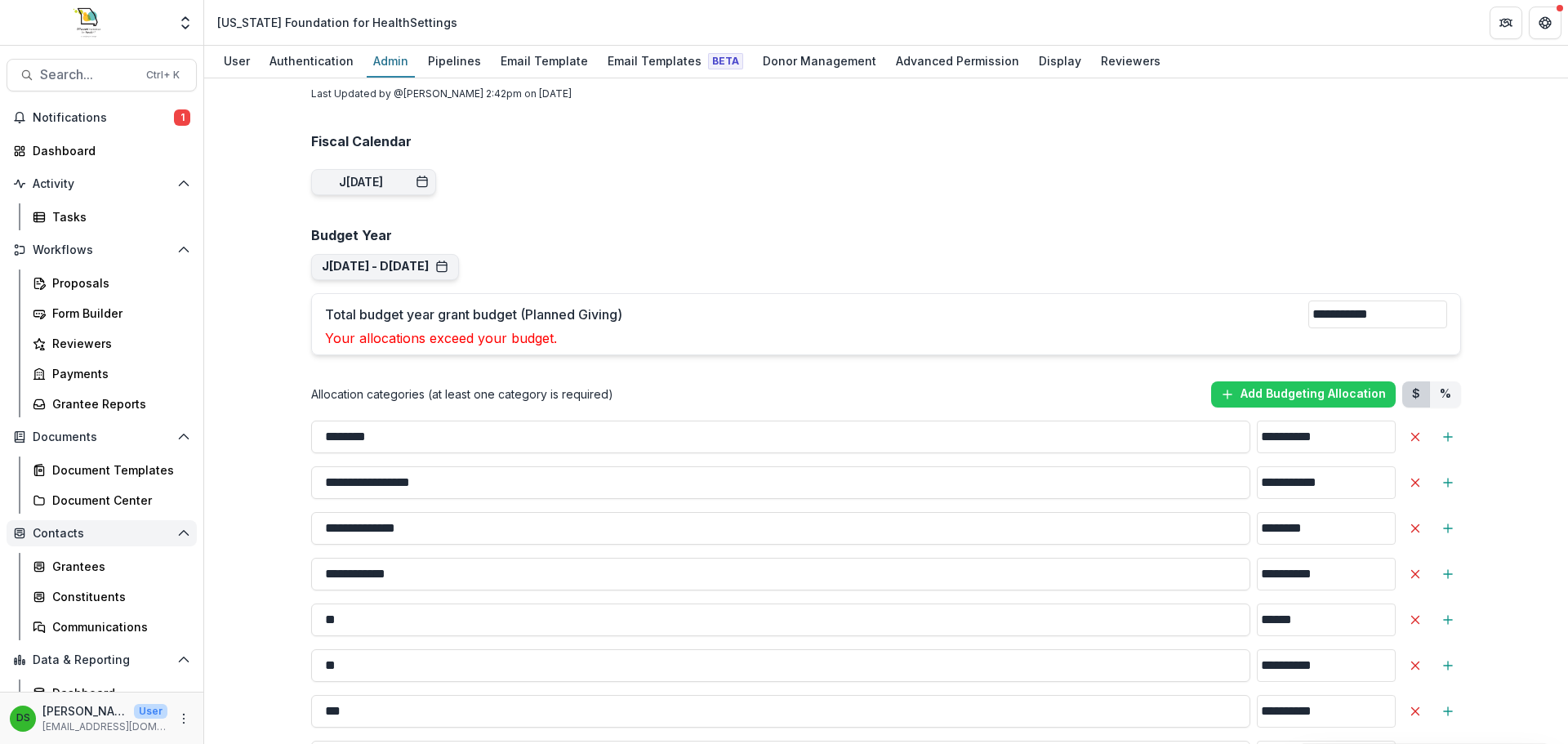 type on "**********" 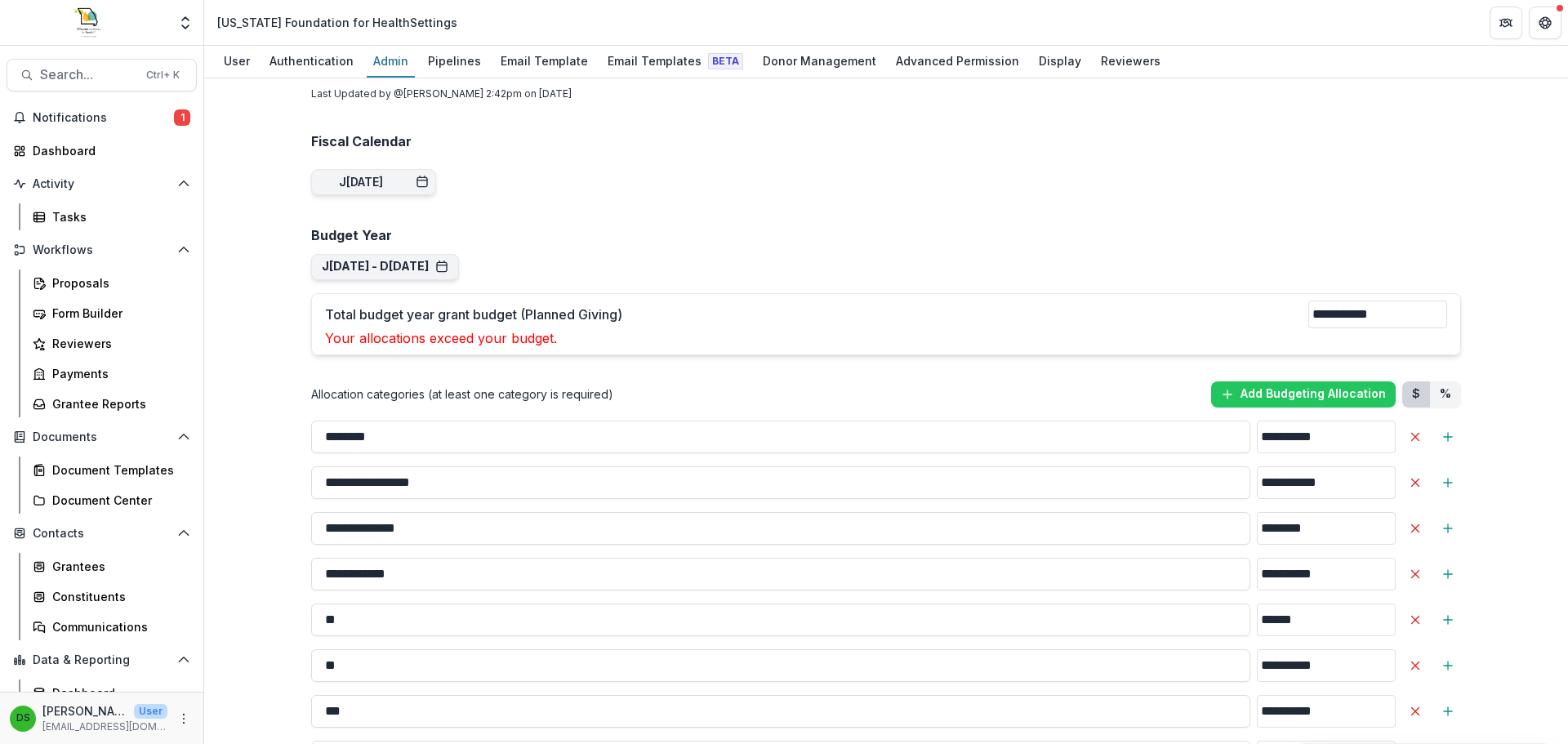 drag, startPoint x: 363, startPoint y: 594, endPoint x: 279, endPoint y: 578, distance: 85.51023 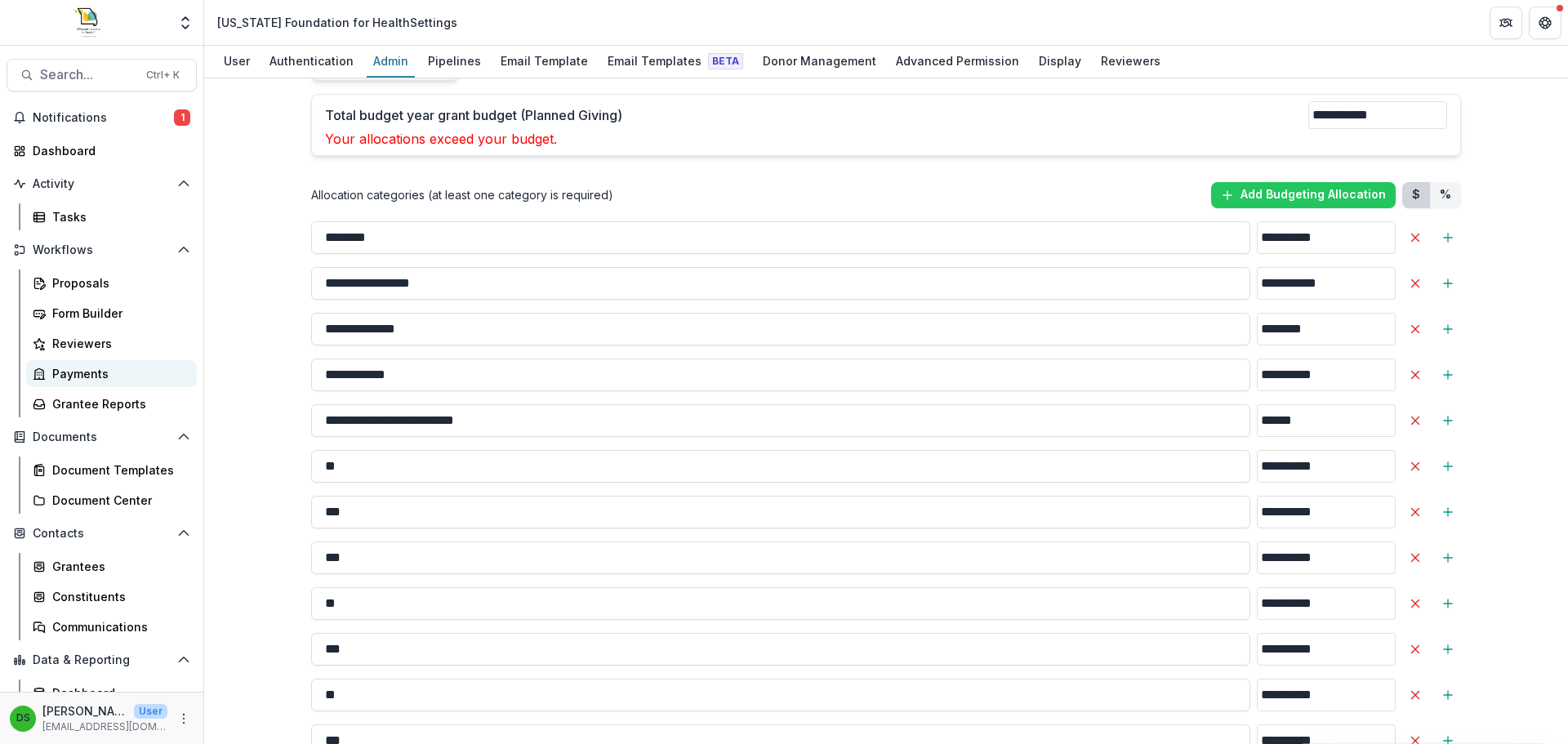 scroll, scrollTop: 4655, scrollLeft: 0, axis: vertical 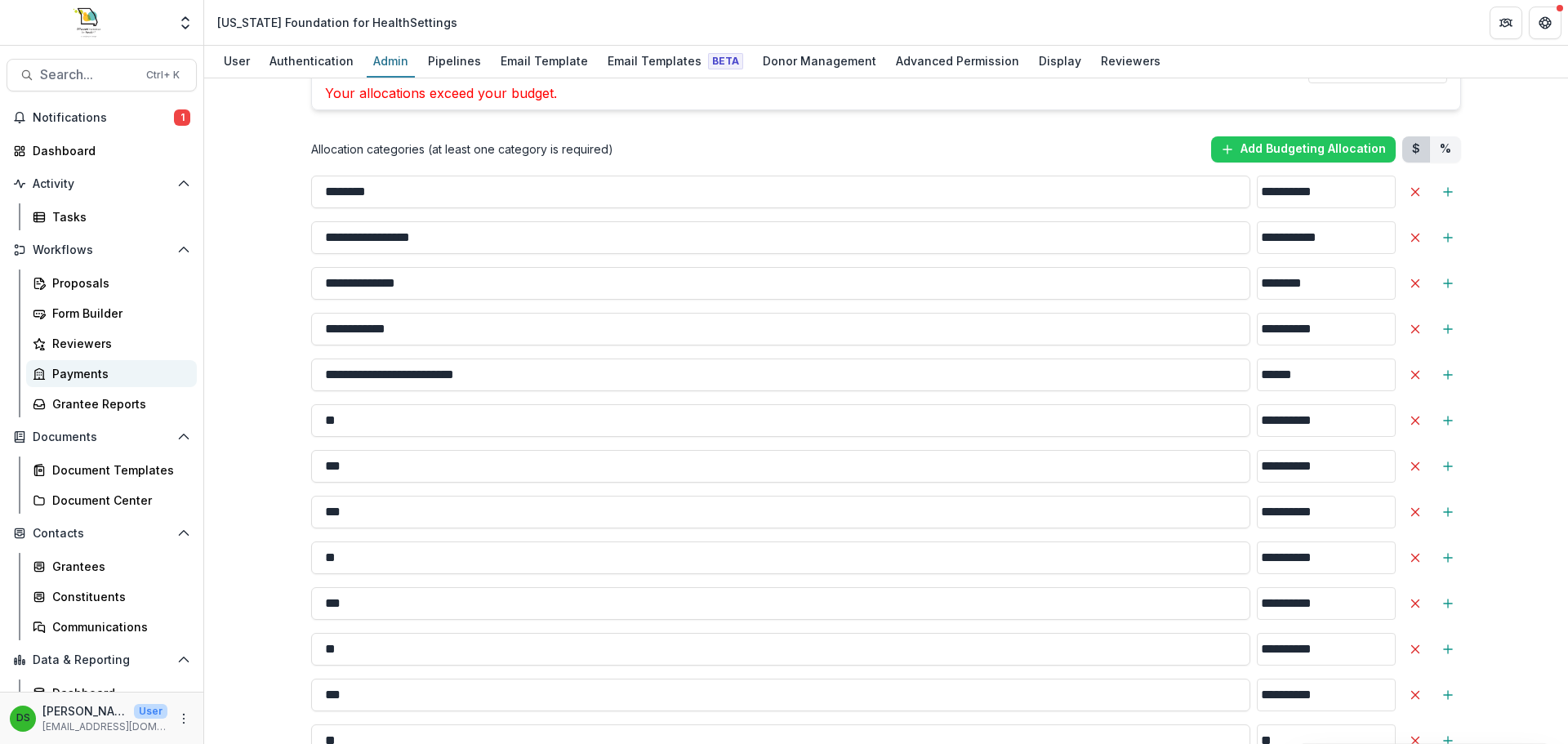 type on "**********" 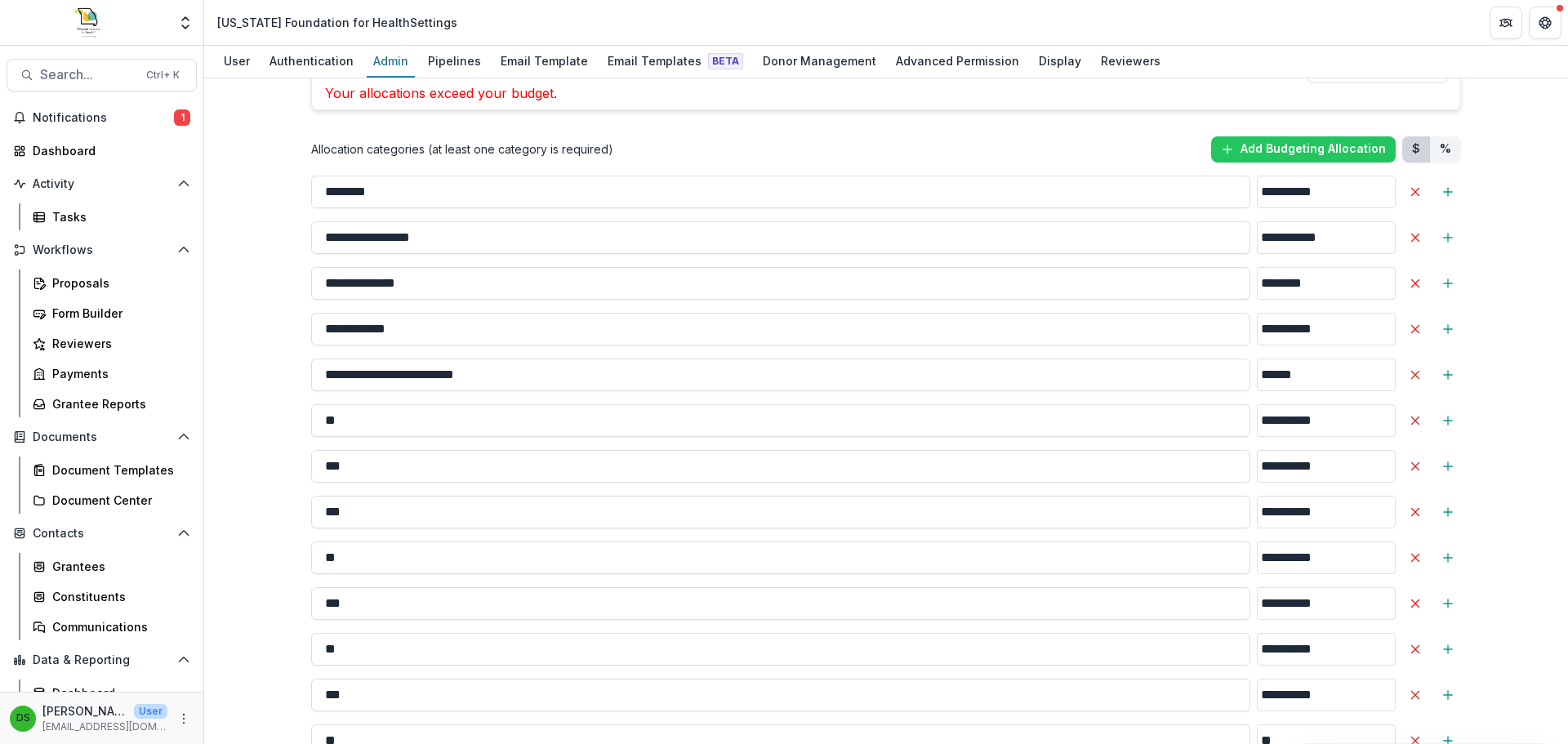 drag, startPoint x: 345, startPoint y: 391, endPoint x: 278, endPoint y: 383, distance: 67.475922 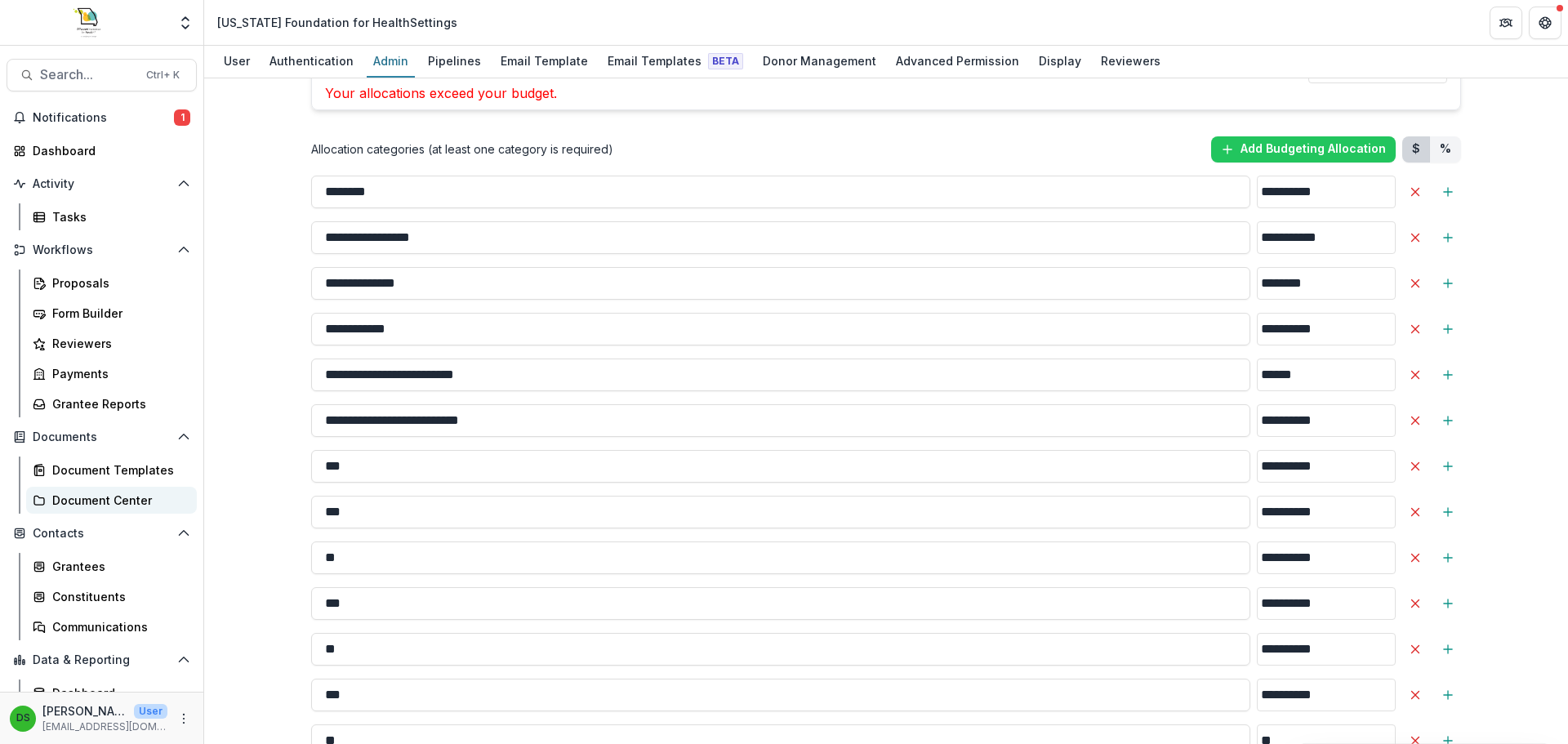 type on "**********" 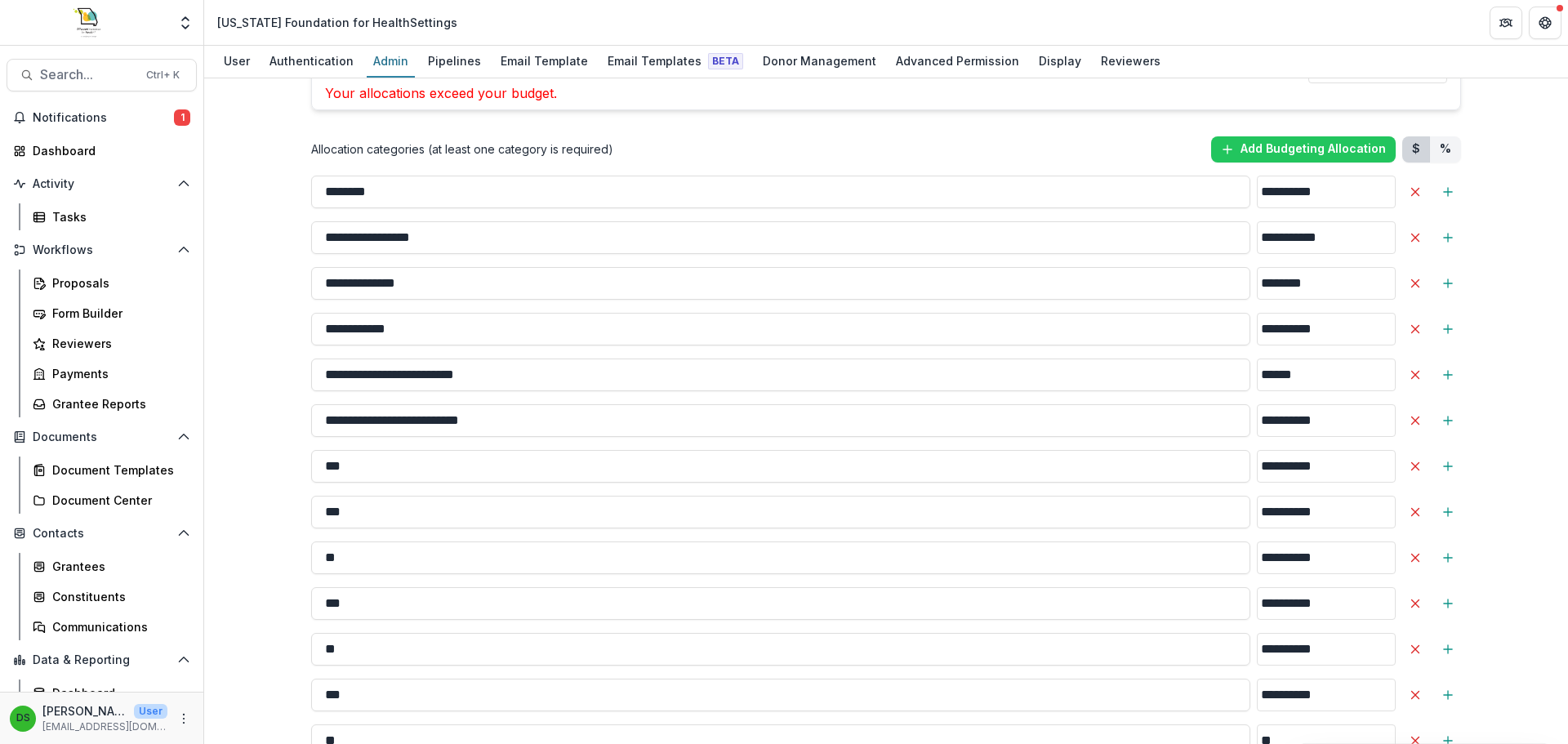 drag, startPoint x: 411, startPoint y: 433, endPoint x: 290, endPoint y: 424, distance: 121.33425 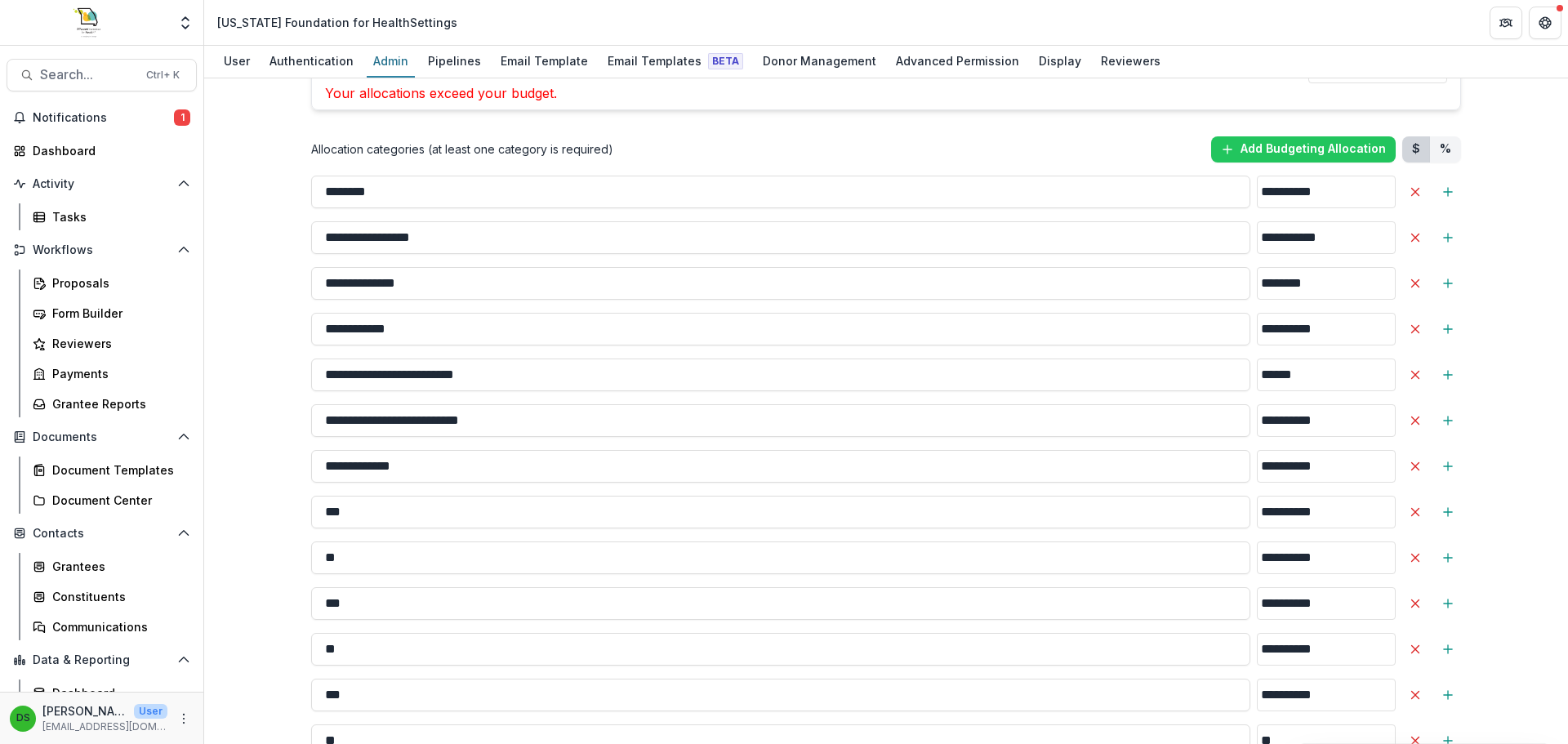 type on "**********" 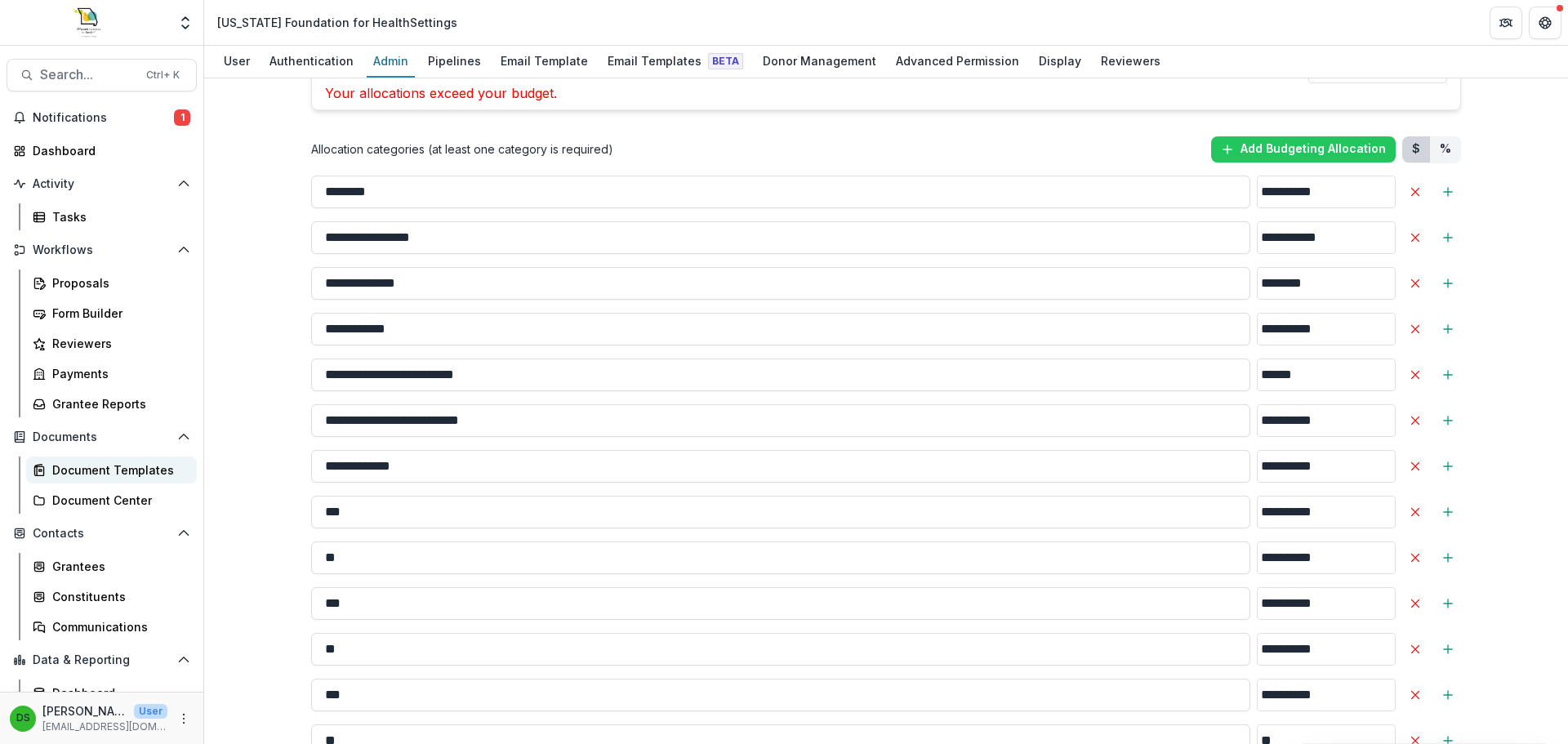 drag, startPoint x: 473, startPoint y: 484, endPoint x: 38, endPoint y: 470, distance: 435.22523 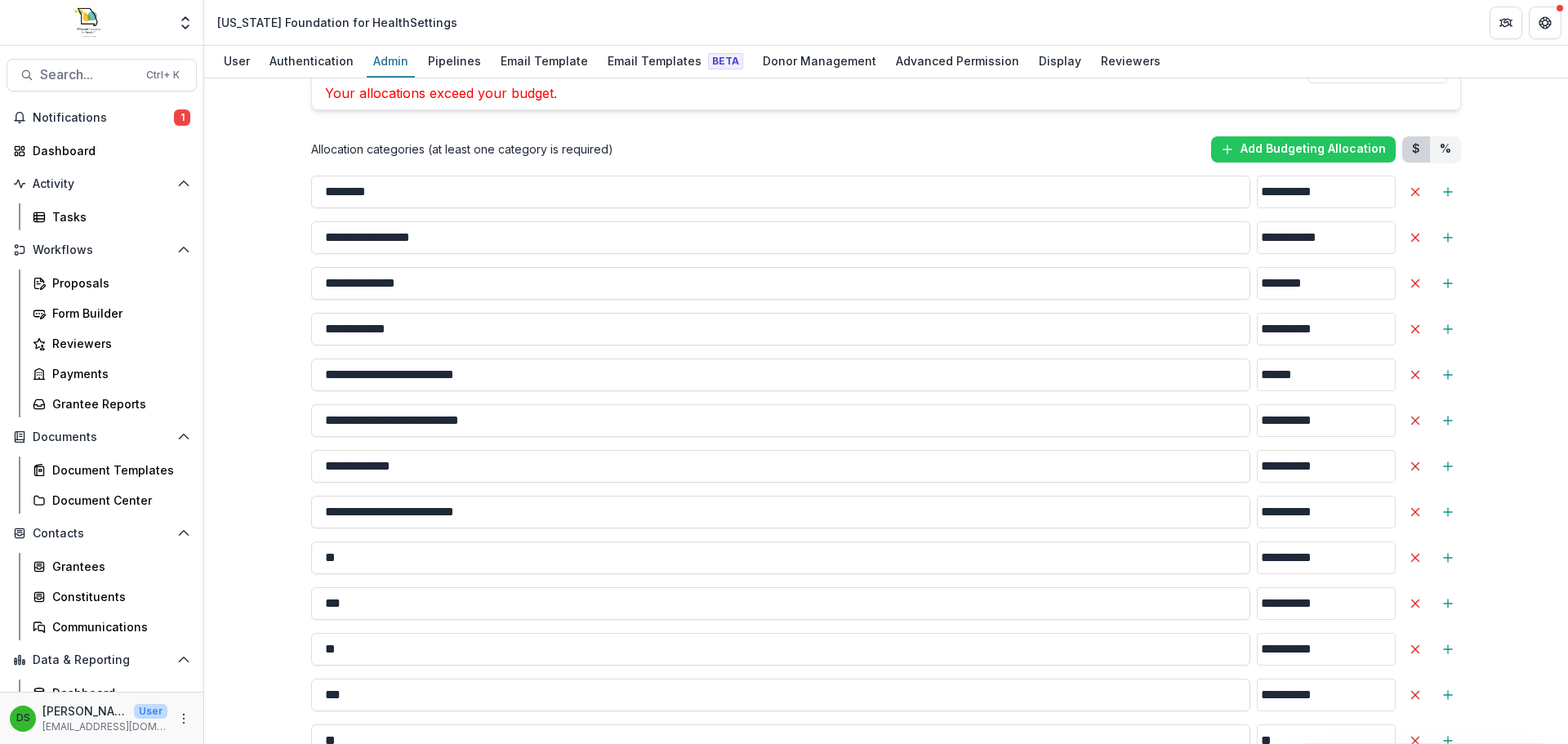 type on "**********" 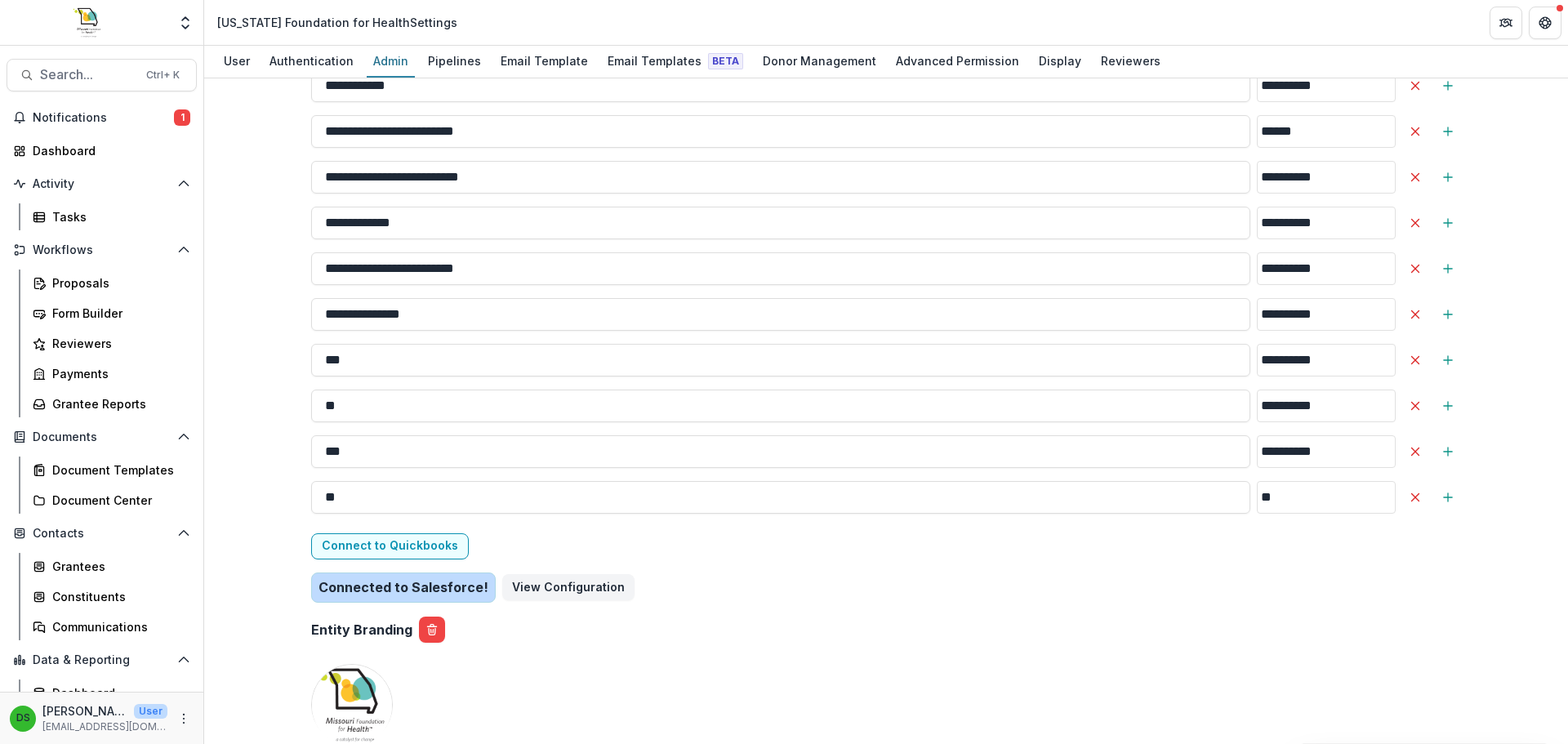 scroll, scrollTop: 4900, scrollLeft: 0, axis: vertical 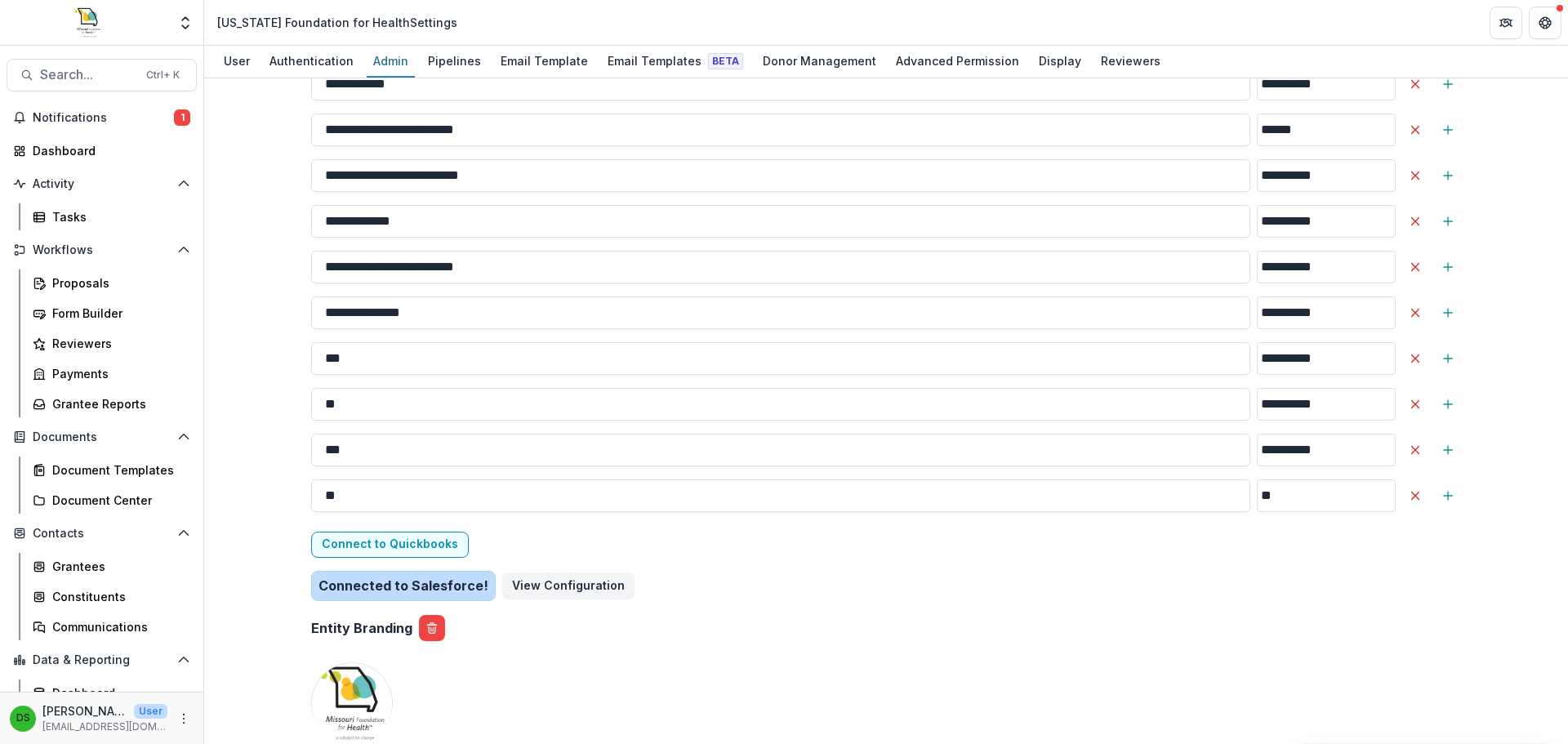 type on "**********" 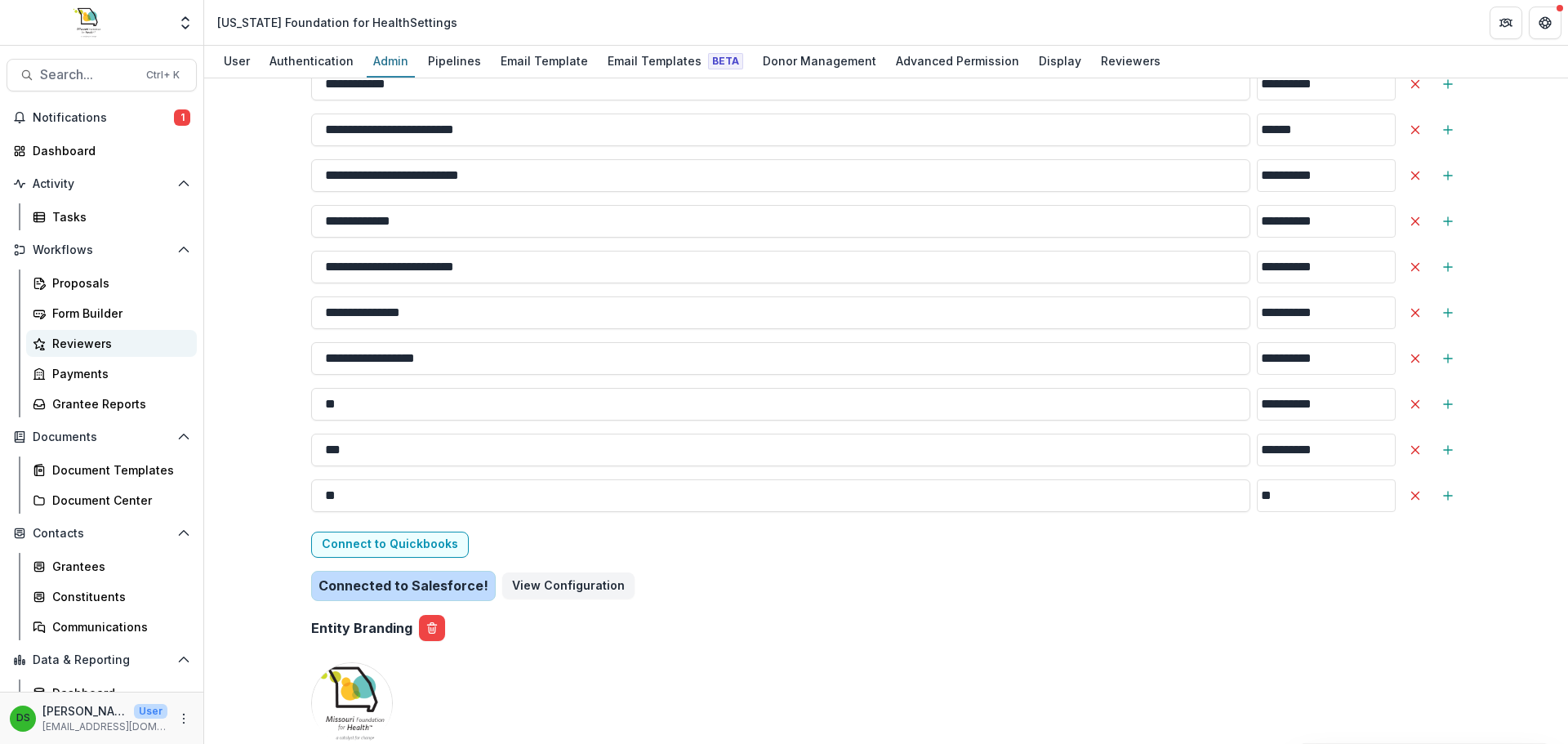 type on "**********" 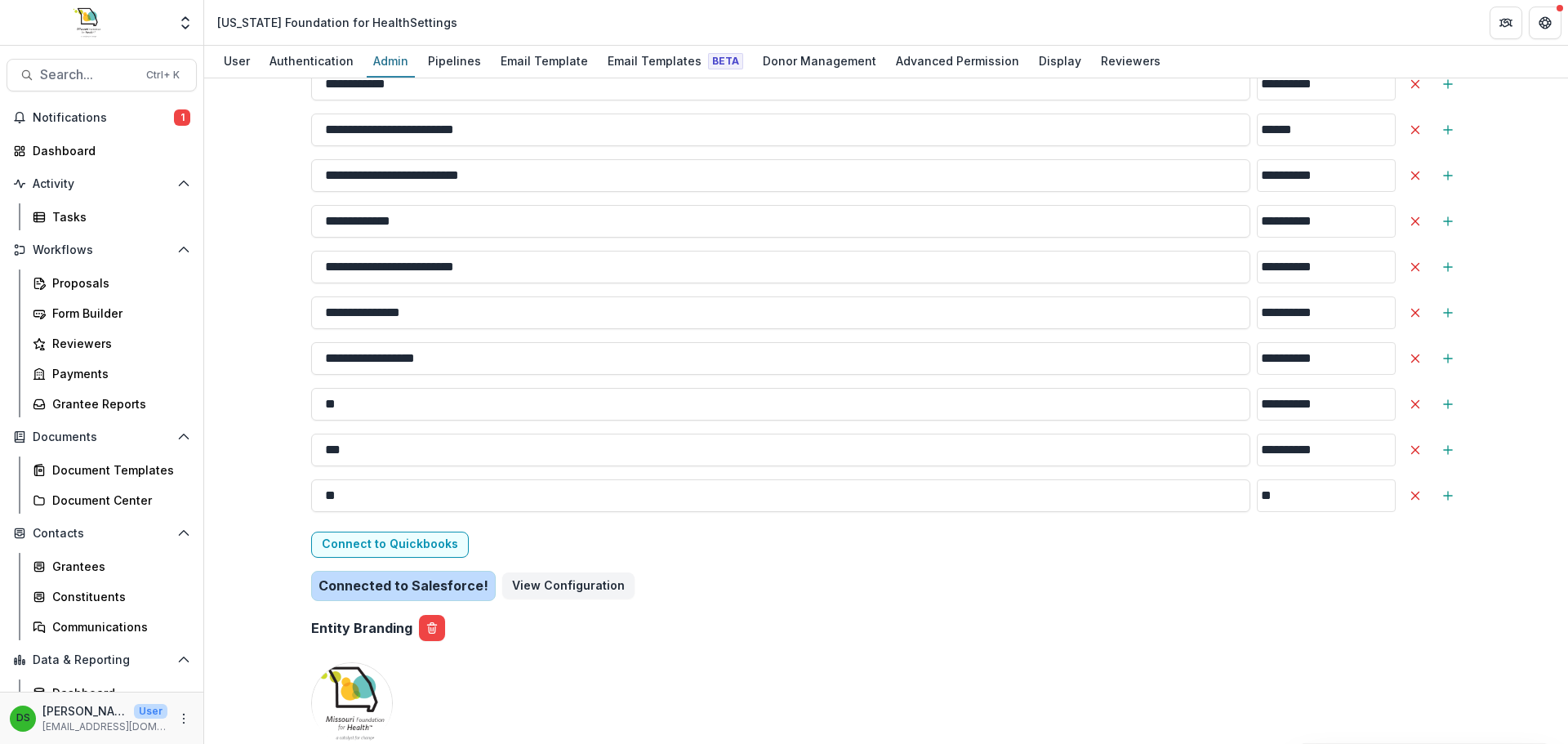 drag, startPoint x: 353, startPoint y: 374, endPoint x: 278, endPoint y: 369, distance: 75.166482 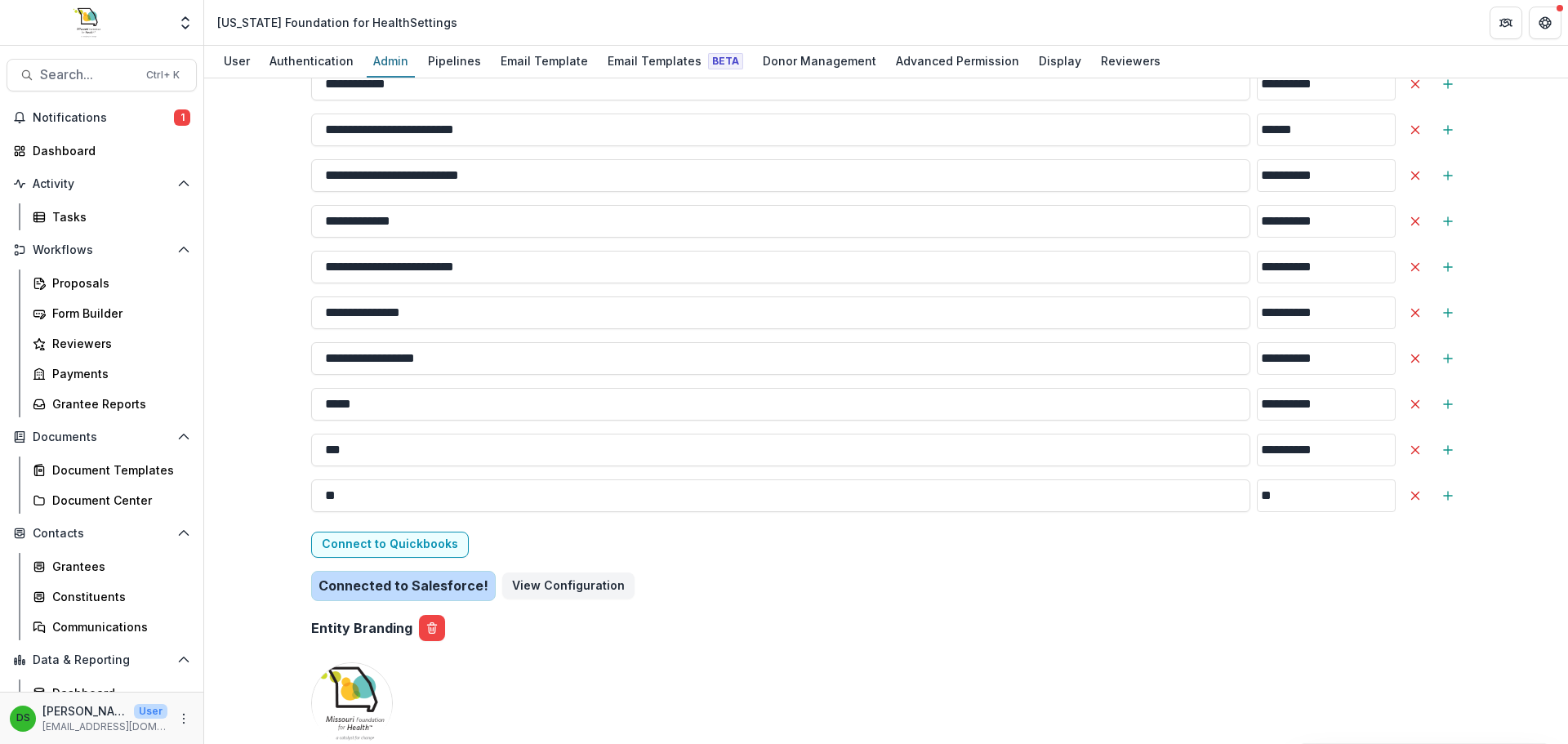 drag, startPoint x: 394, startPoint y: 373, endPoint x: 294, endPoint y: 374, distance: 100.005 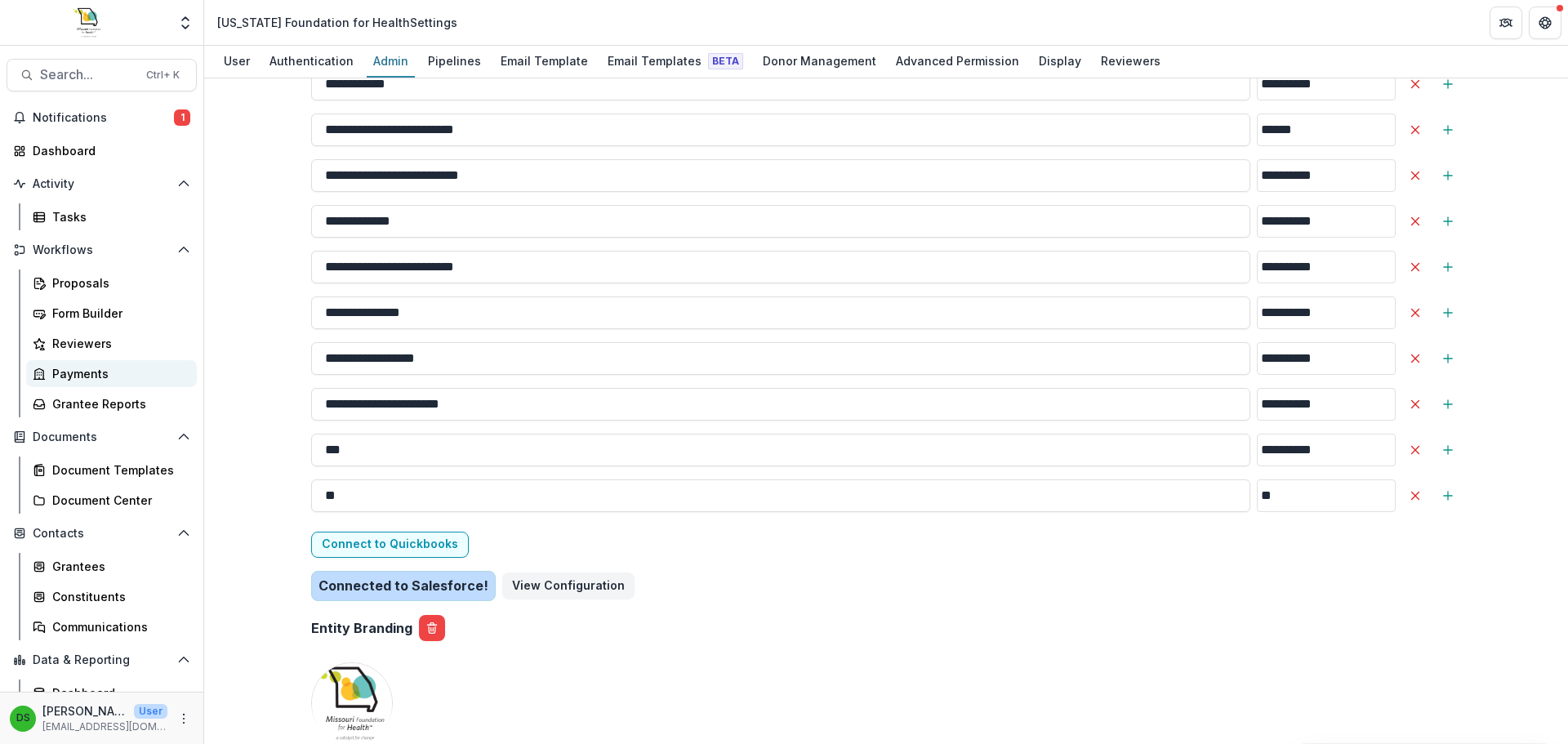 type on "**********" 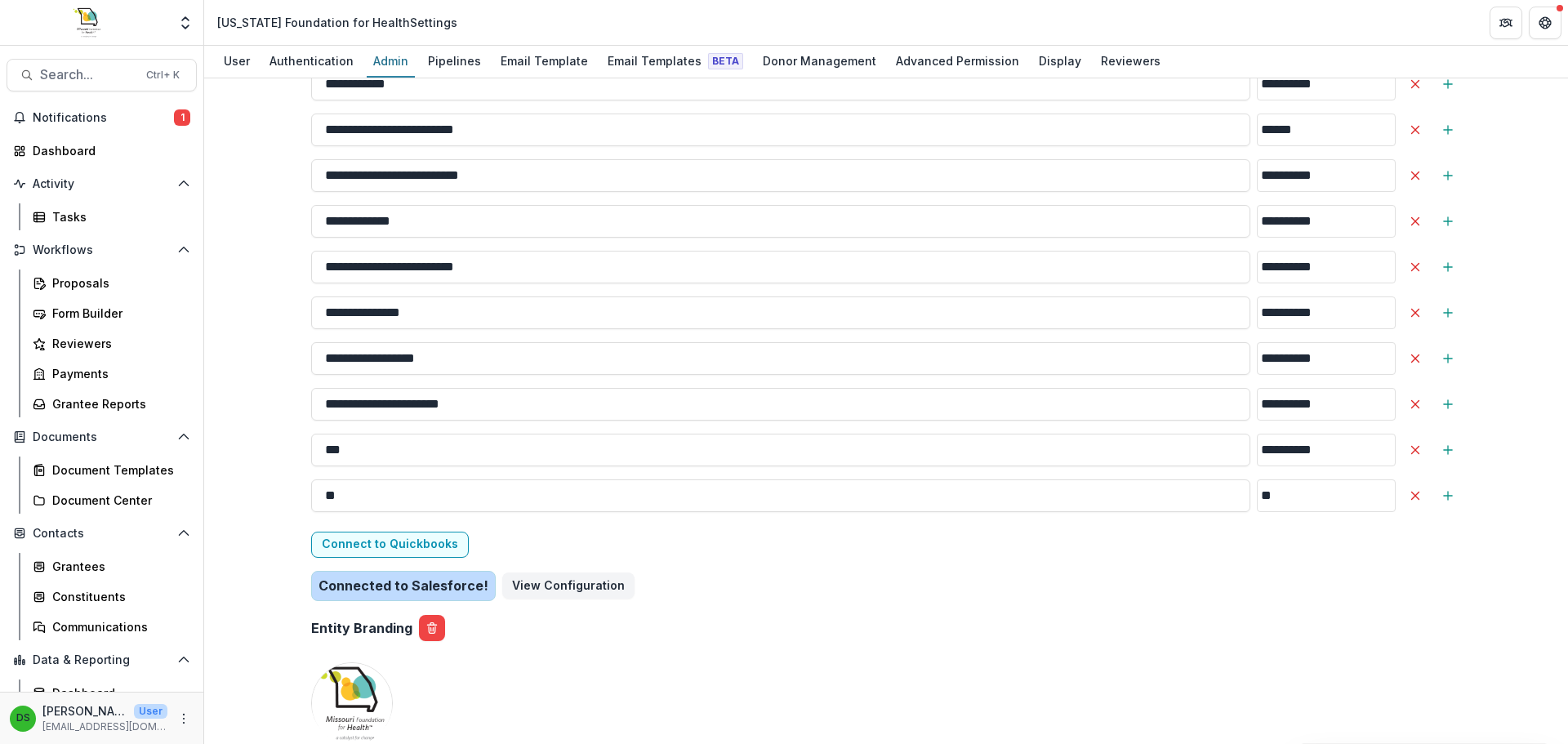drag, startPoint x: 366, startPoint y: 424, endPoint x: 299, endPoint y: 413, distance: 67.89698 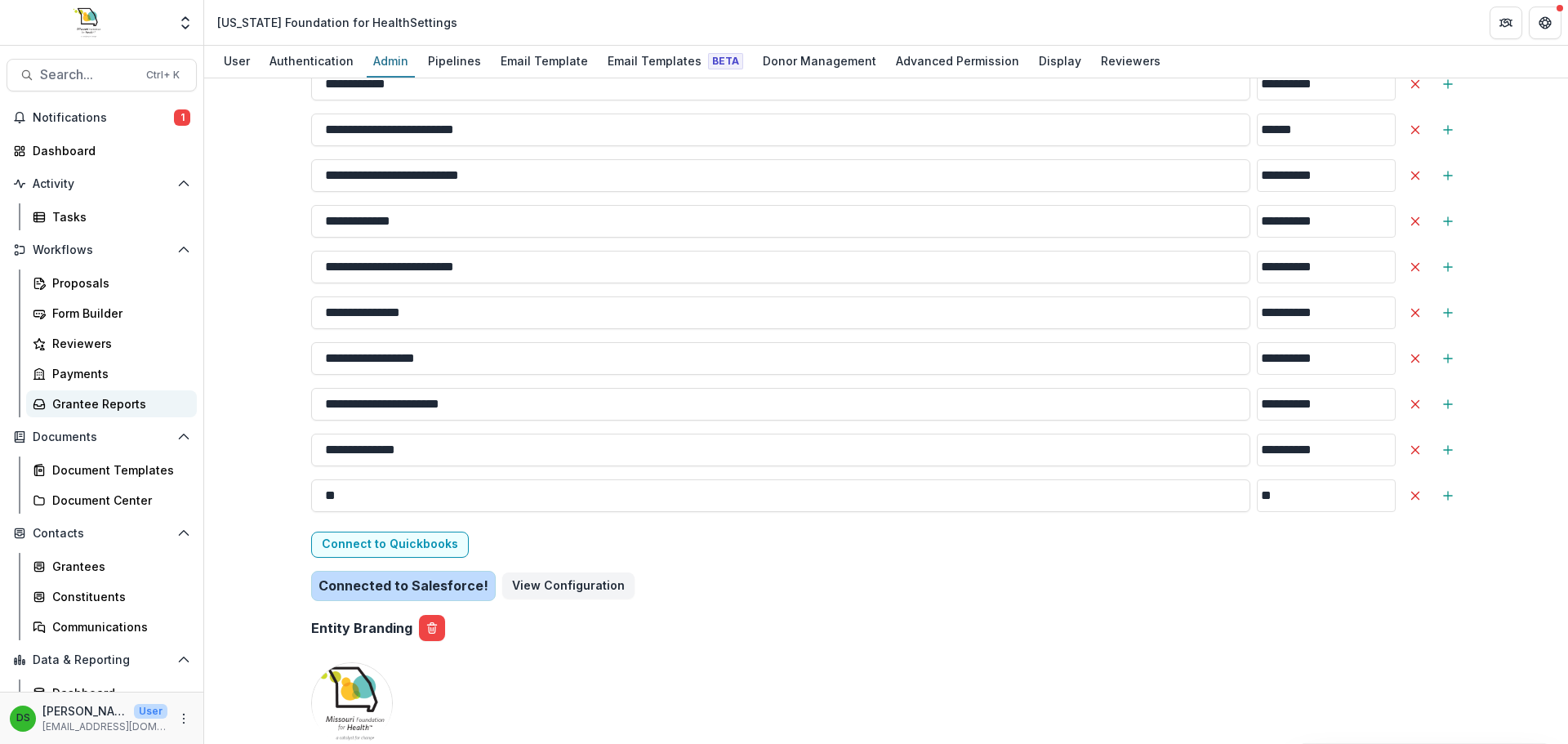 type on "**********" 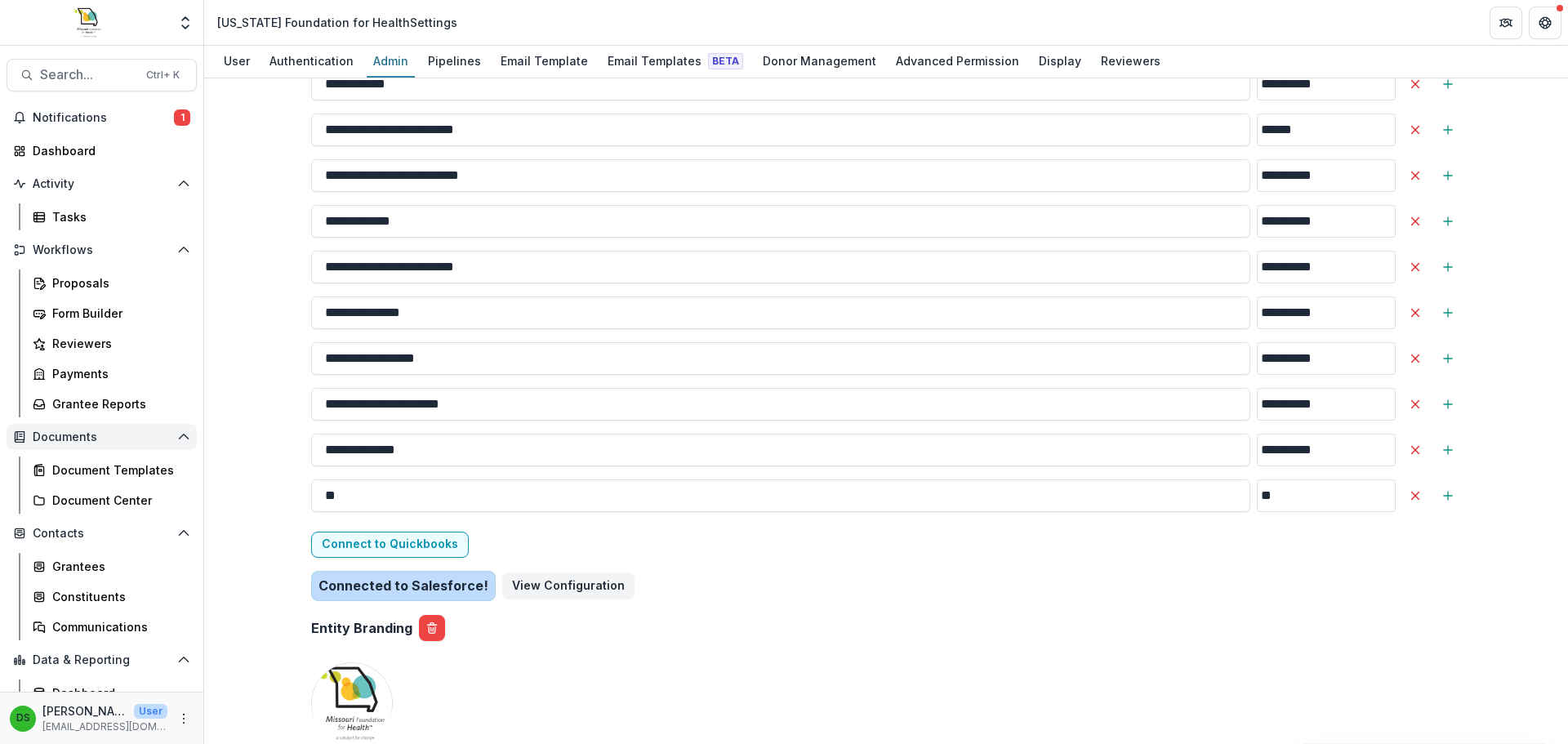 drag, startPoint x: 443, startPoint y: 461, endPoint x: 129, endPoint y: 445, distance: 314.40738 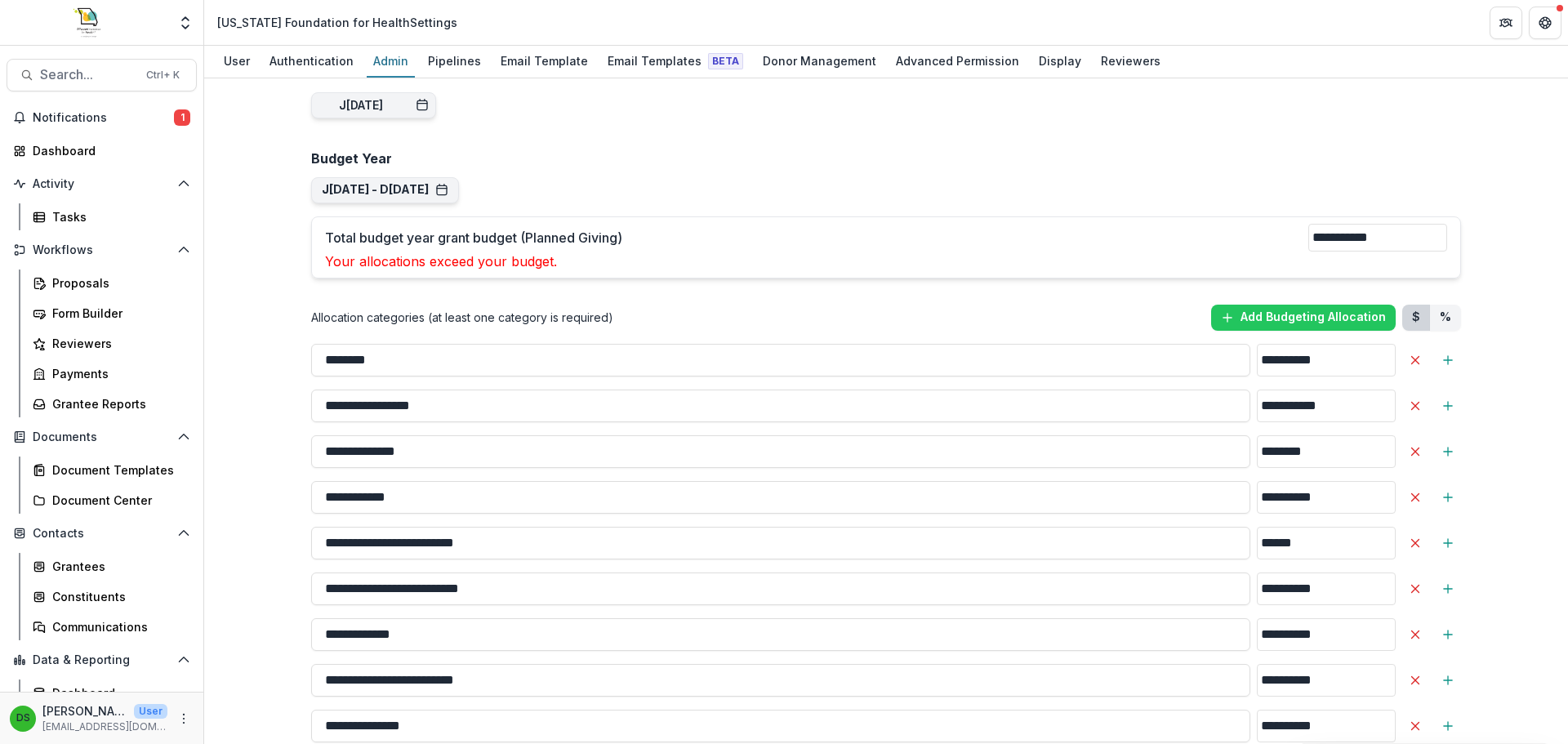 scroll, scrollTop: 4328, scrollLeft: 0, axis: vertical 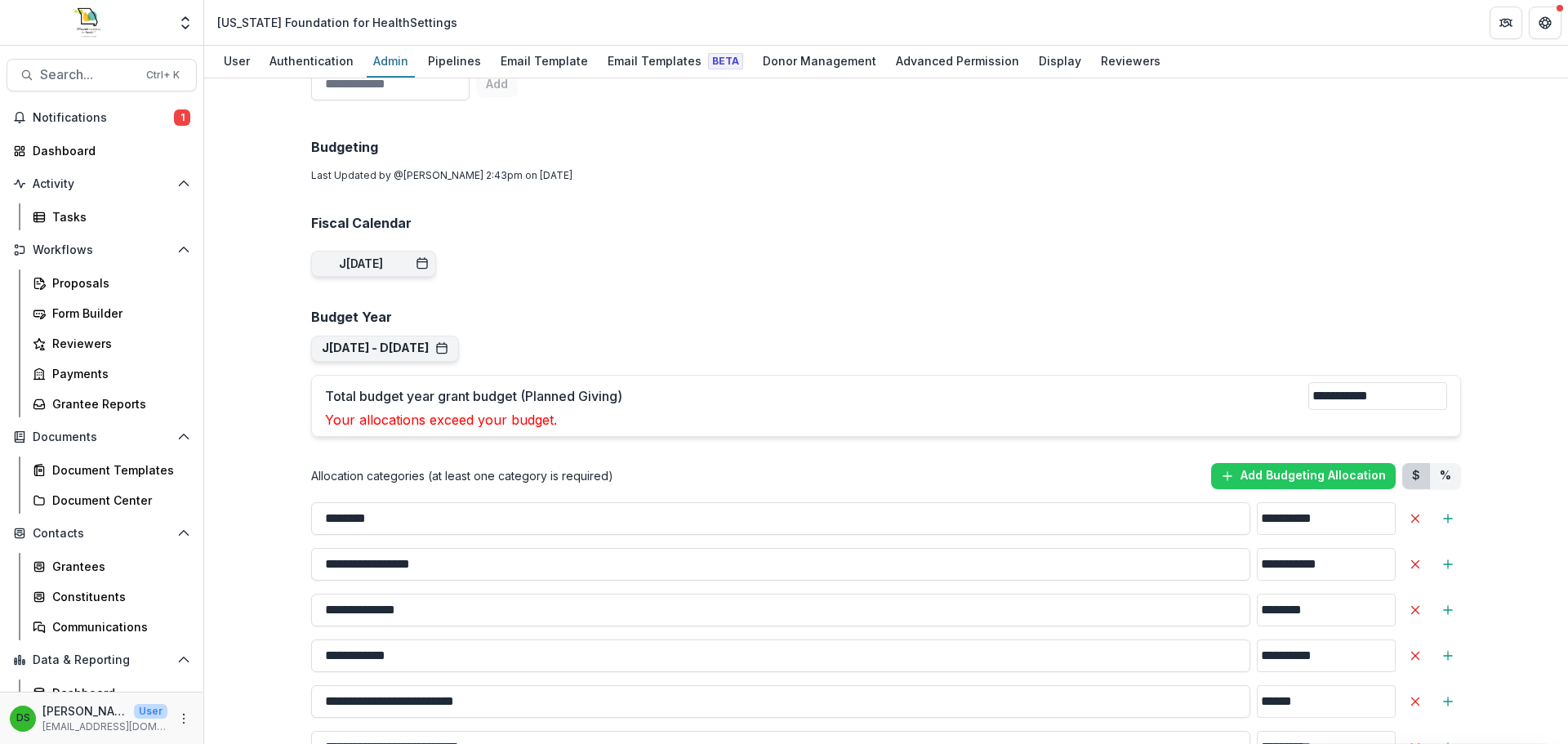 type on "*****" 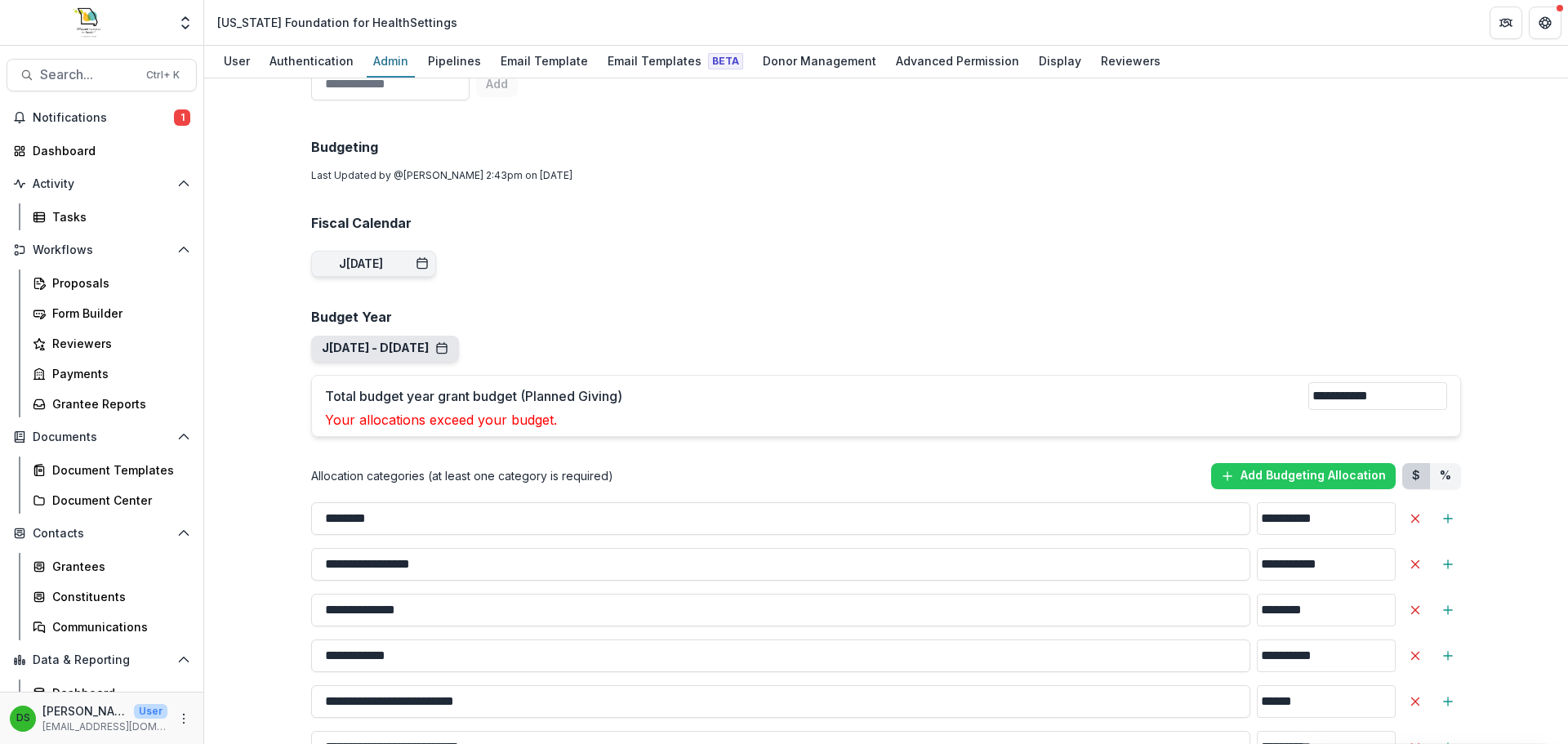 click on "Jan 1, 2027 - Dec 31, 2027" at bounding box center [385, 348] 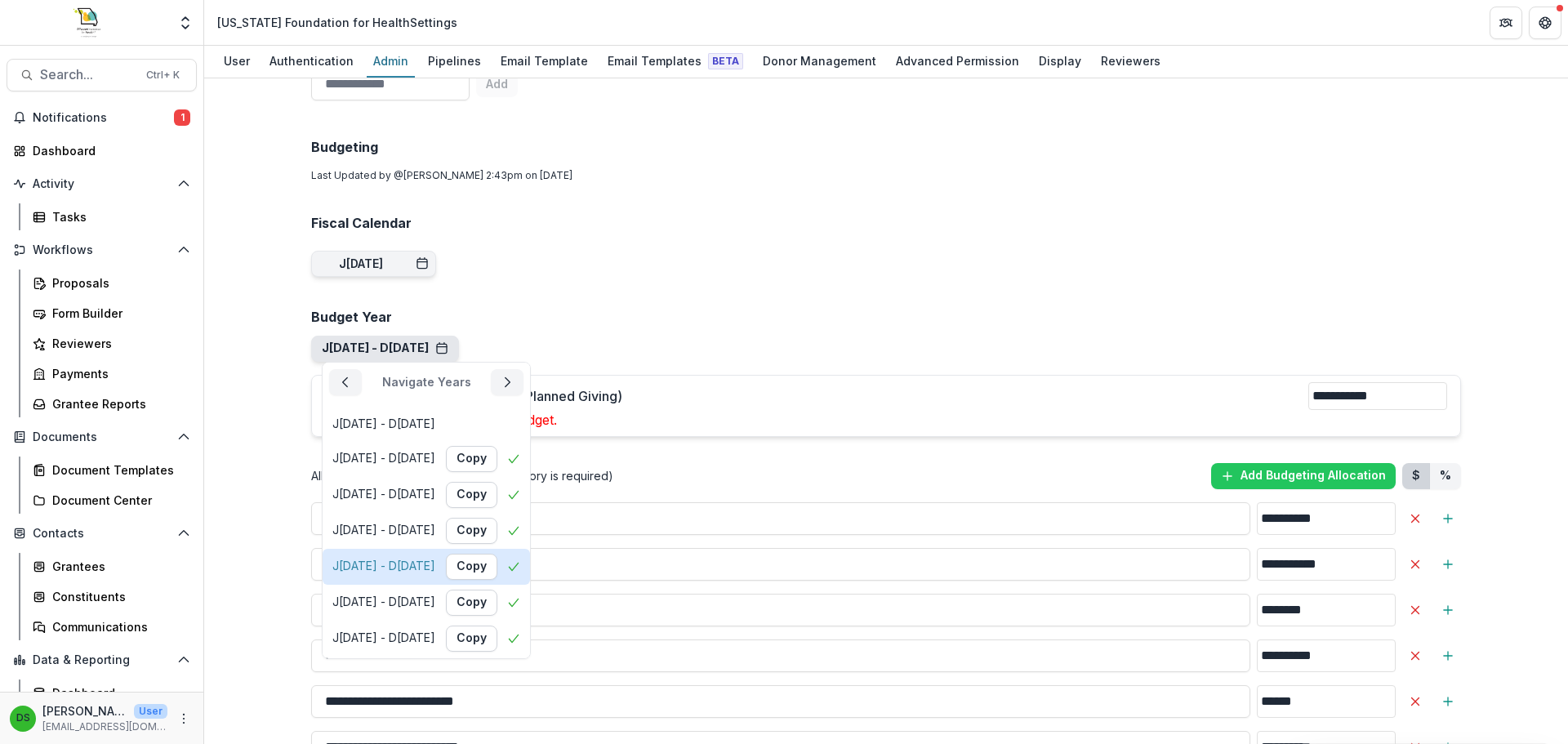 click on "Jan 1, 2024 - Dec 31, 2024" at bounding box center [384, 566] 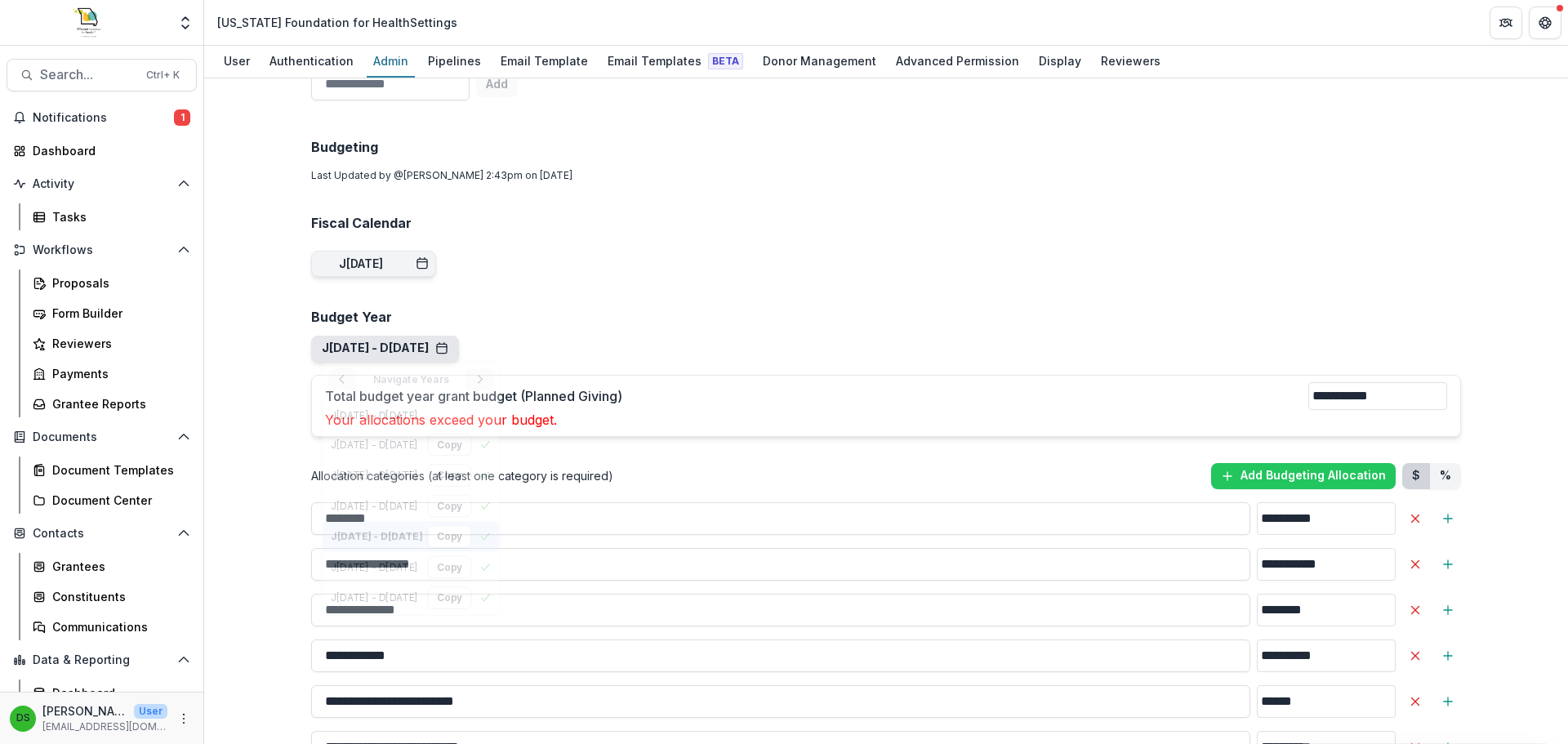 type on "**" 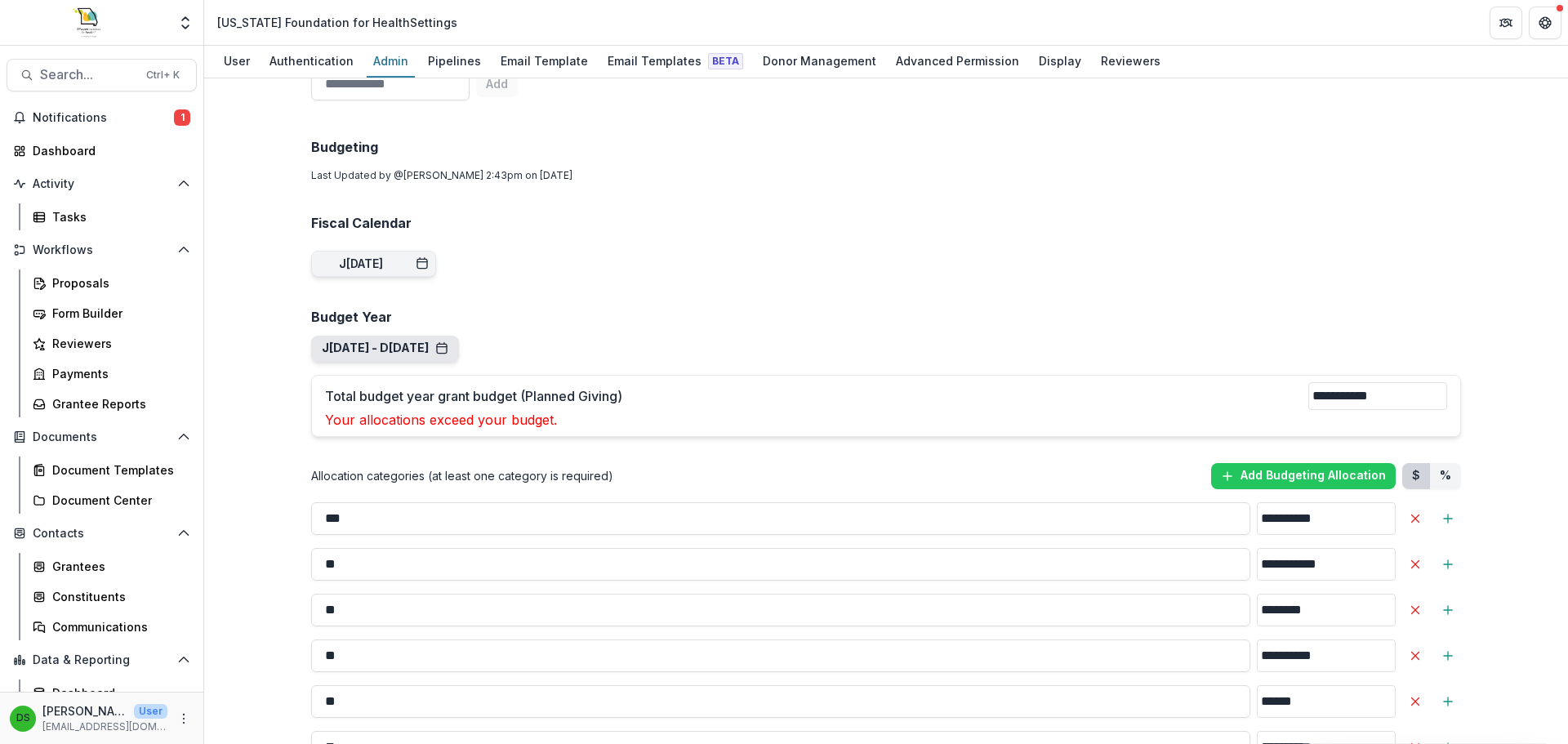 click on "Jan 1, 2024 - Dec 31, 2024 Navigate Years Jan 1, 2020 - Dec 31, 2020 Jan 1, 2021 - Dec 31, 2021 Copy Jan 1, 2022 - Dec 31, 2022 Copy Jan 1, 2023 - Dec 31, 2023 Copy Jan 1, 2024 - Dec 31, 2024 Copy Jan 1, 2025 - Dec 31, 2025 Copy Jan 1, 2026 - Dec 31, 2026 Copy Jan 1, 2027 - Dec 31, 2027 Copy Jan 1, 2028 - Dec 31, 2028 Jan 1, 2029 - Dec 31, 2029" at bounding box center (385, 349) 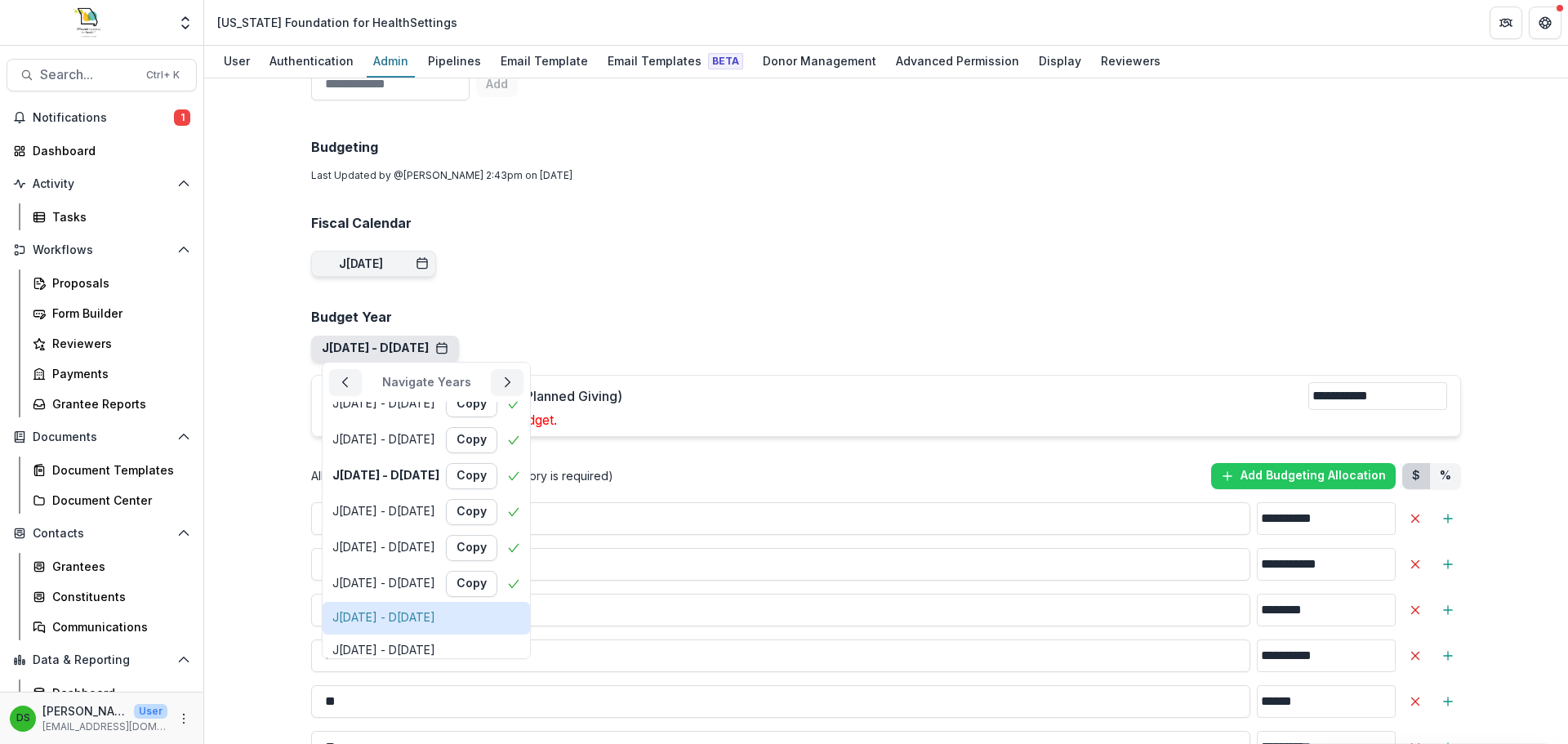 scroll, scrollTop: 100, scrollLeft: 0, axis: vertical 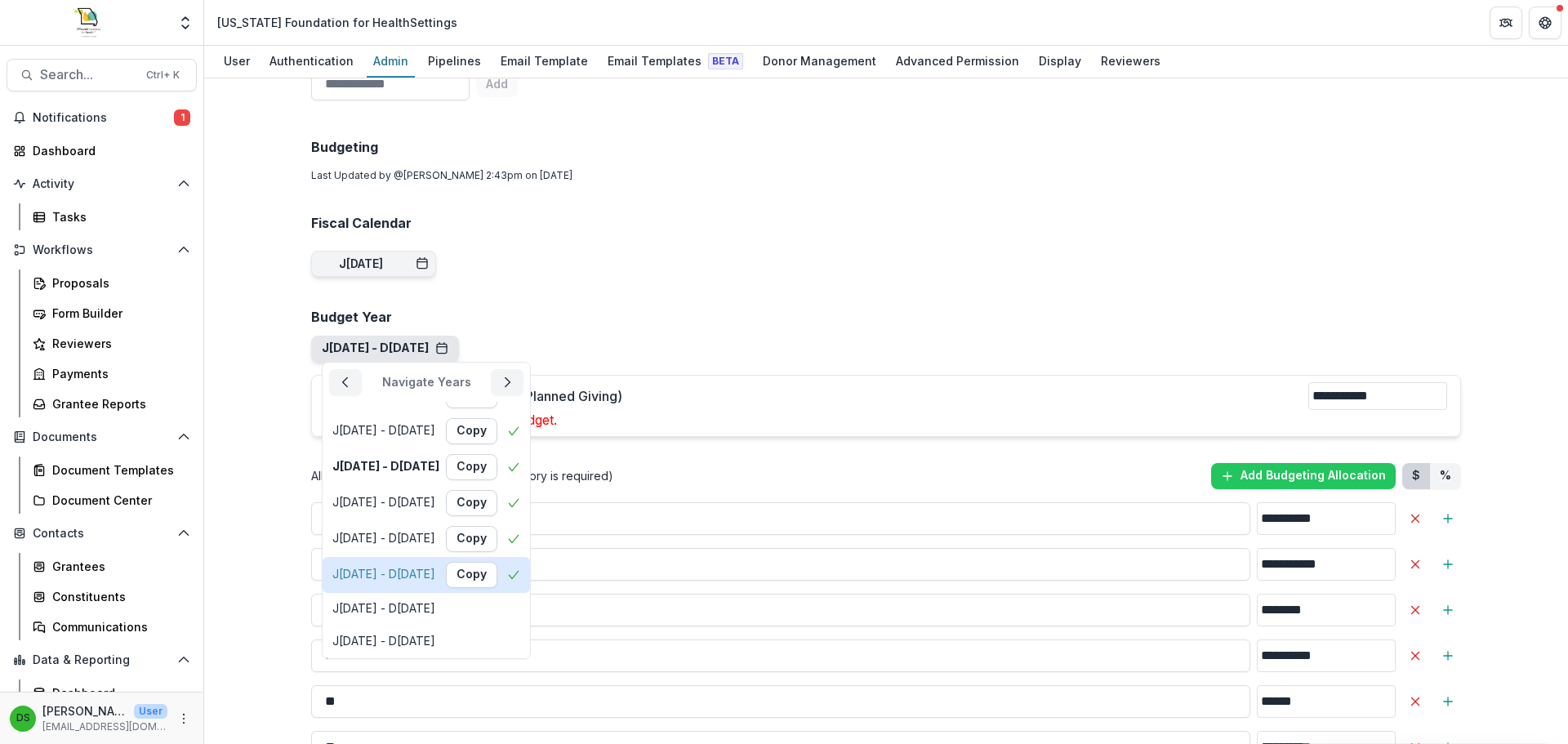 click on "Jan 1, 2027 - Dec 31, 2027 Copy" at bounding box center [426, 575] 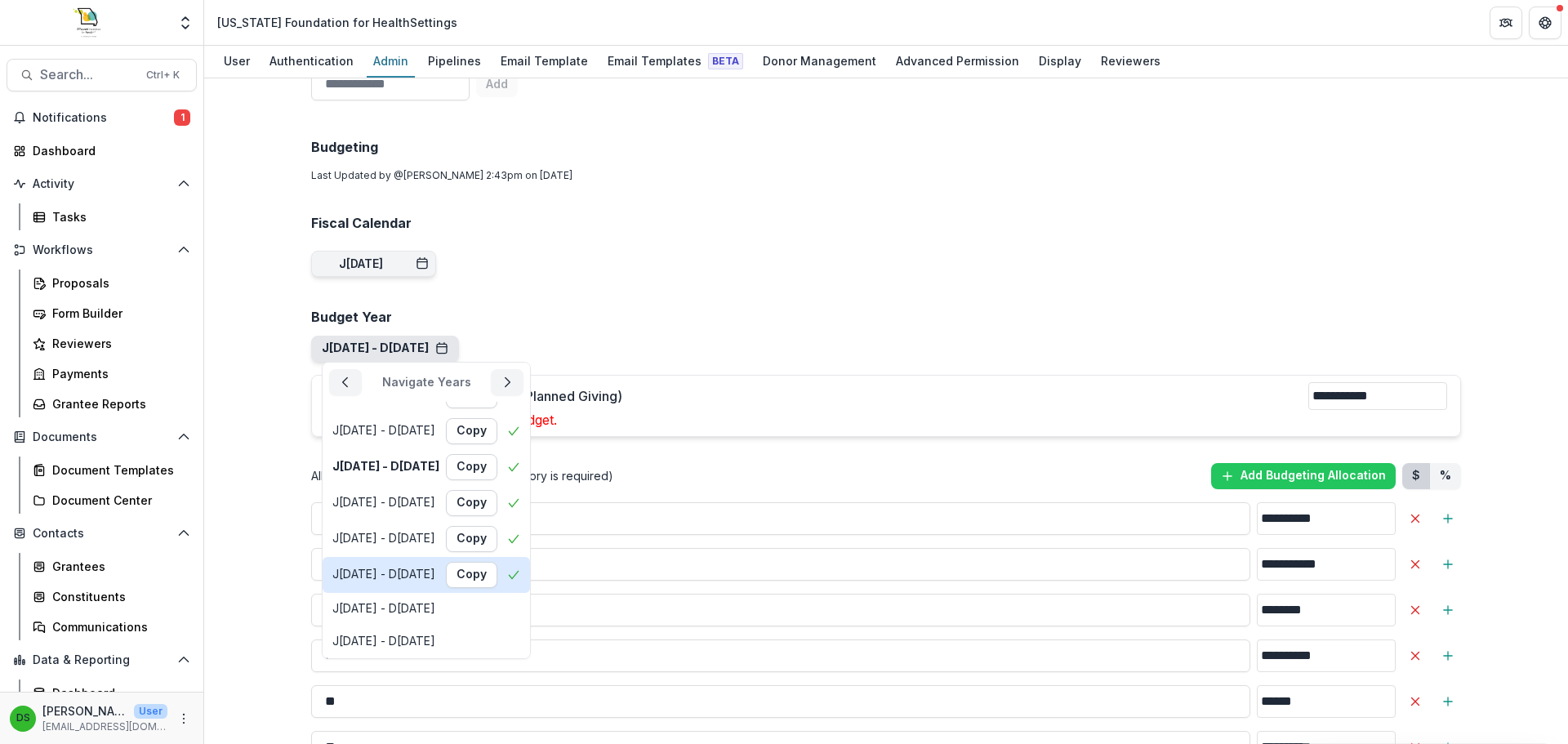type on "**********" 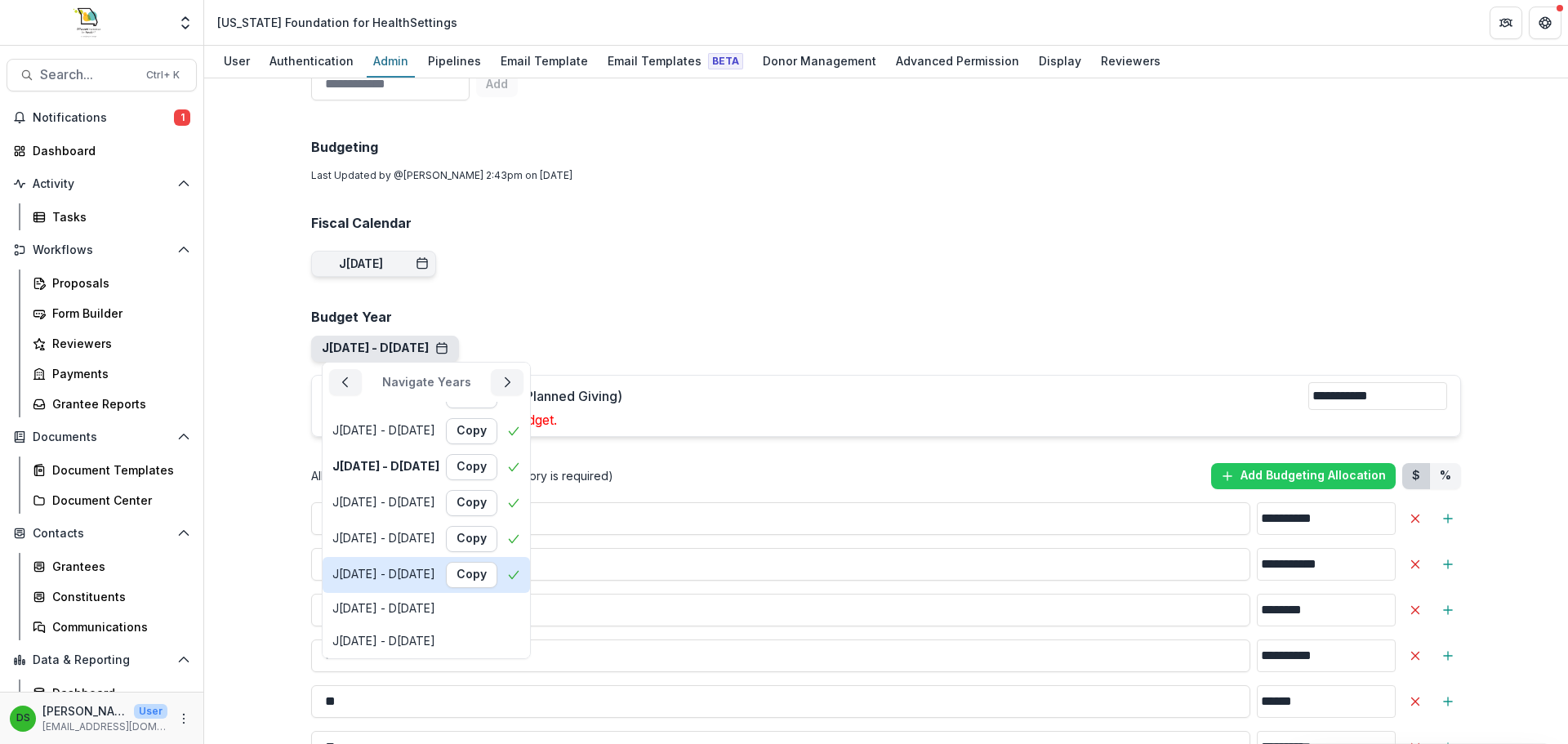 type on "**********" 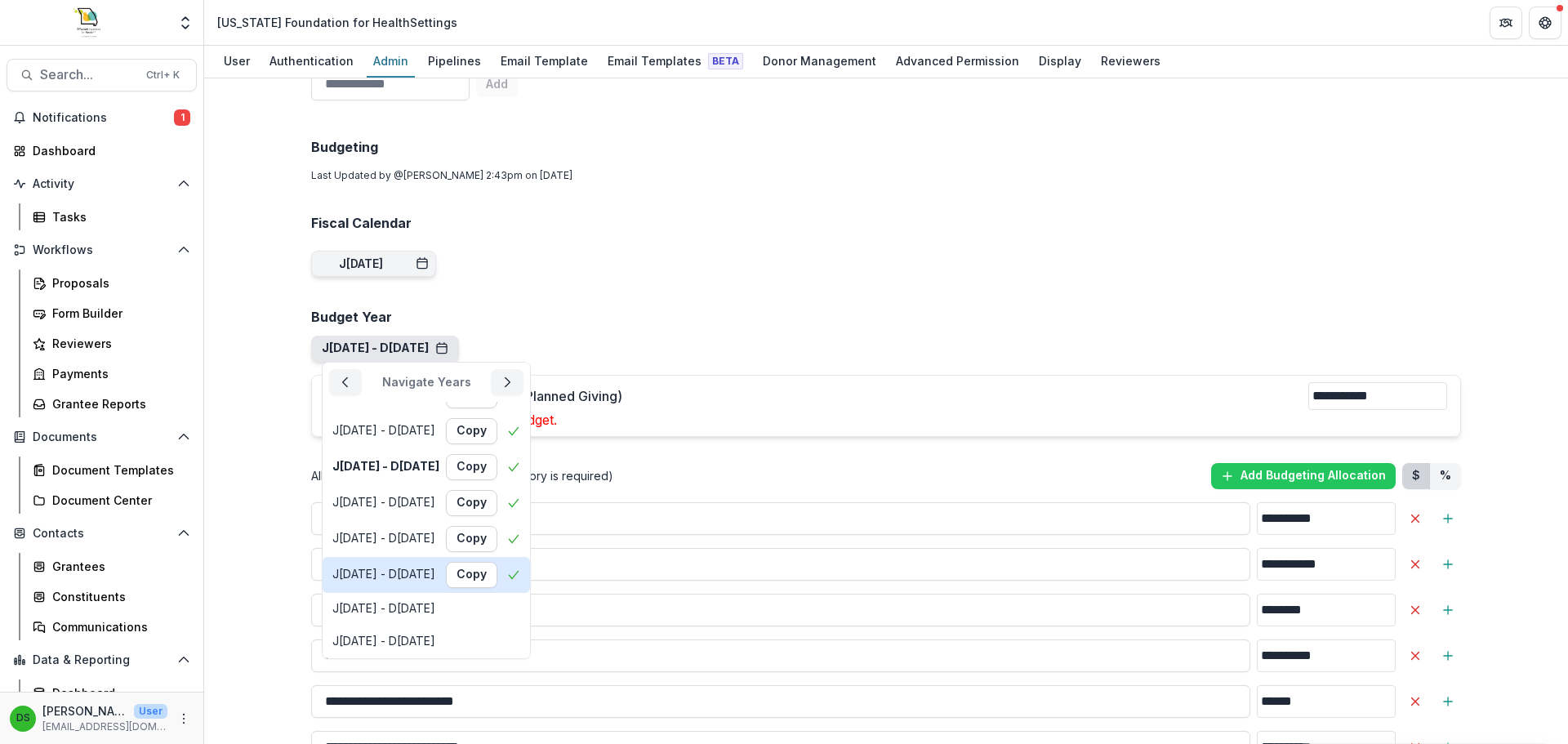 scroll, scrollTop: 0, scrollLeft: 0, axis: both 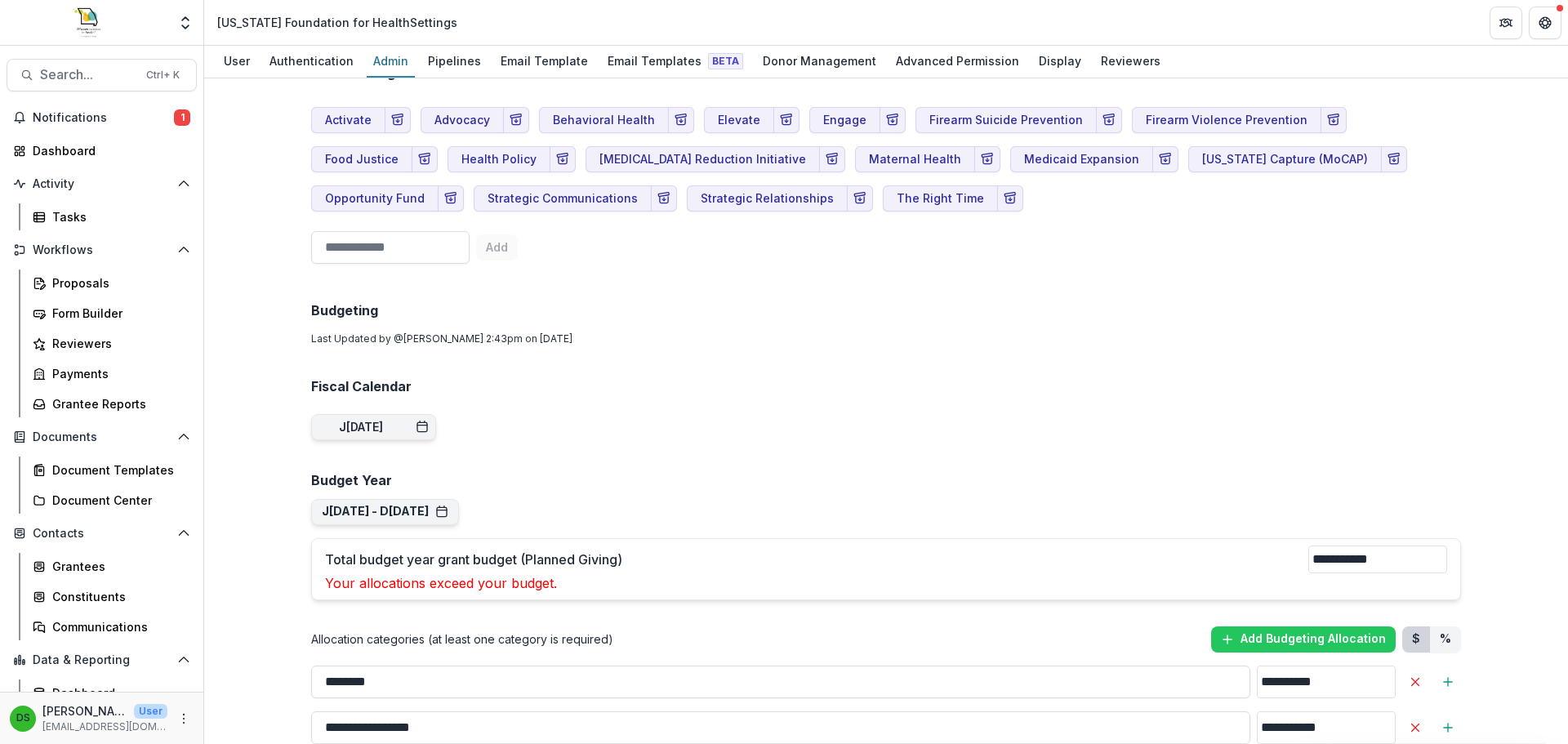 click on "Team ( 53 ) Add Team Member + Name Title Email Permissions Wendy Rohrbach wrohrbach@mffh.org Admin Edit Delete Deena Scotti dlauverscotti@mffh.org Admin Edit Delete Mr Permissions anveet+permissions@trytemelio.com User Edit Delete Renee Klann rklann@mffh.org Admin Edit Delete Jean Freeman-Crawford jcrawford@mffh.org Admin Edit Delete Ronald Johnson rjohnson@mffh.org User Edit Delete Sada Lindsey slindsey@mffh.org Admin Edit Delete John Cho jcho@mffh.org User Edit Delete Lisa Huffstutler lhuffstutler@mffh.org User Edit Delete Rebekah Lerch rlerch@mffh.org User Edit Delete Mark Seebeck mseebeck@mffh.org User Edit Delete Torey Wall vwall@mffh.org User Edit Delete Samantha Bunk sbunk@mffh.org User Edit Delete Jennifer Carter Dochler jdochler@mffh.org User Edit Delete Ivory Clarke iclarke@mffh.org User Edit Delete Alex Duello aduello@mffh.org User Edit Delete Katherine Fritz kfritz@mffh.org User Edit Delete Jake Frydman jfrydman@mffh.org User Edit Delete Kathleen Holmes kholmes@mffh.org User Edit Delete User Edit" at bounding box center [886, -810] 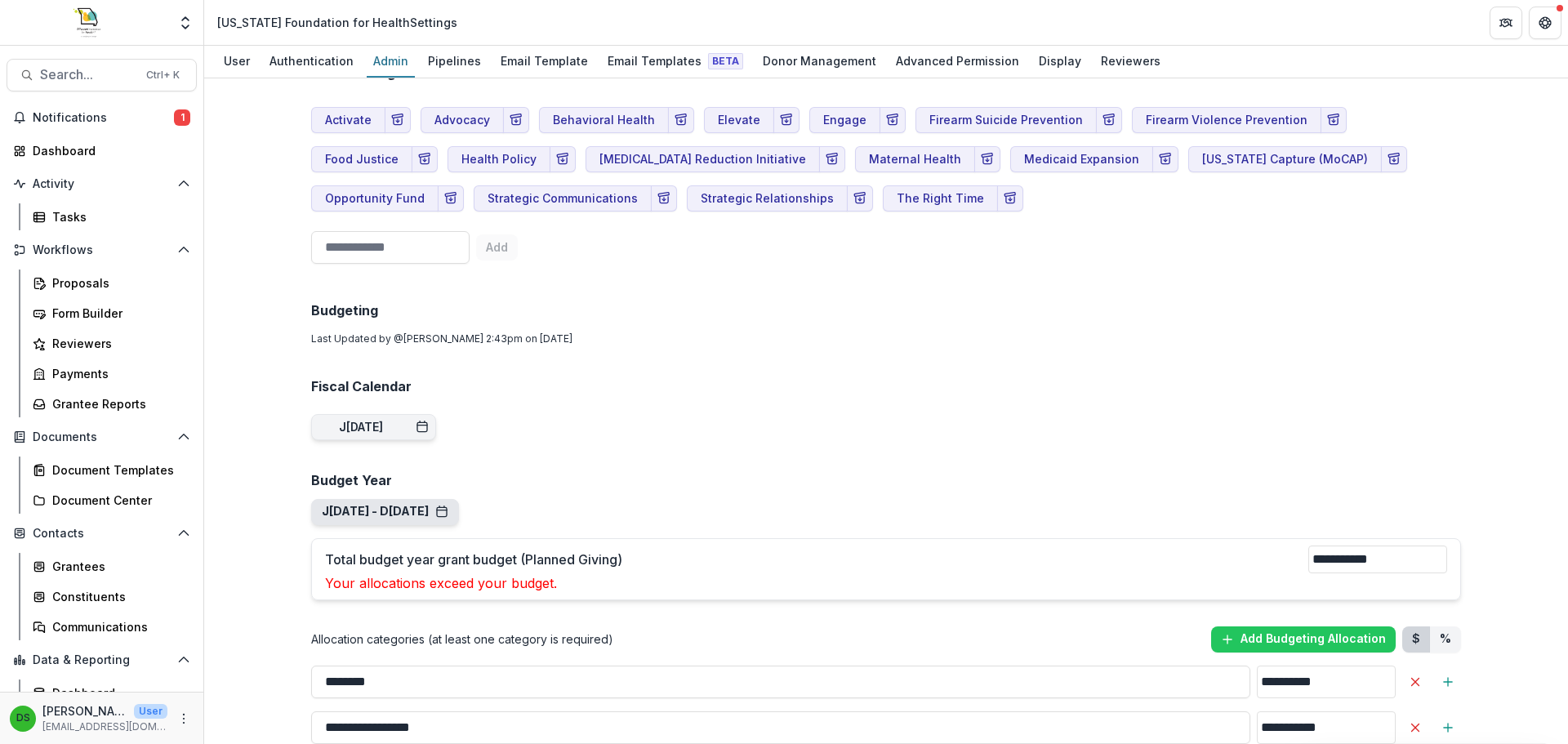 click on "Jan 1, 2027 - Dec 31, 2027" at bounding box center (385, 511) 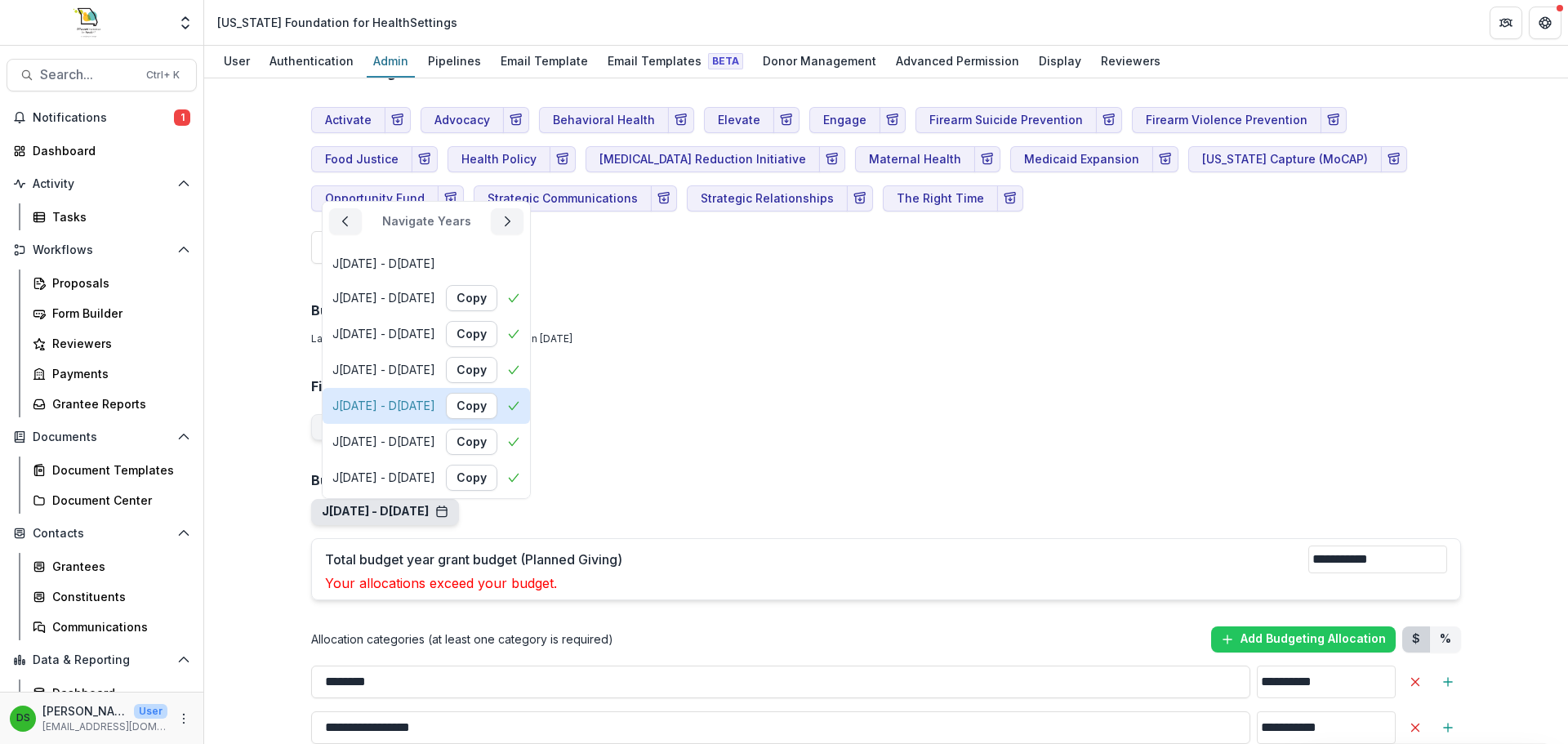 click on "Jan 1, 2024 - Dec 31, 2024" at bounding box center [384, 406] 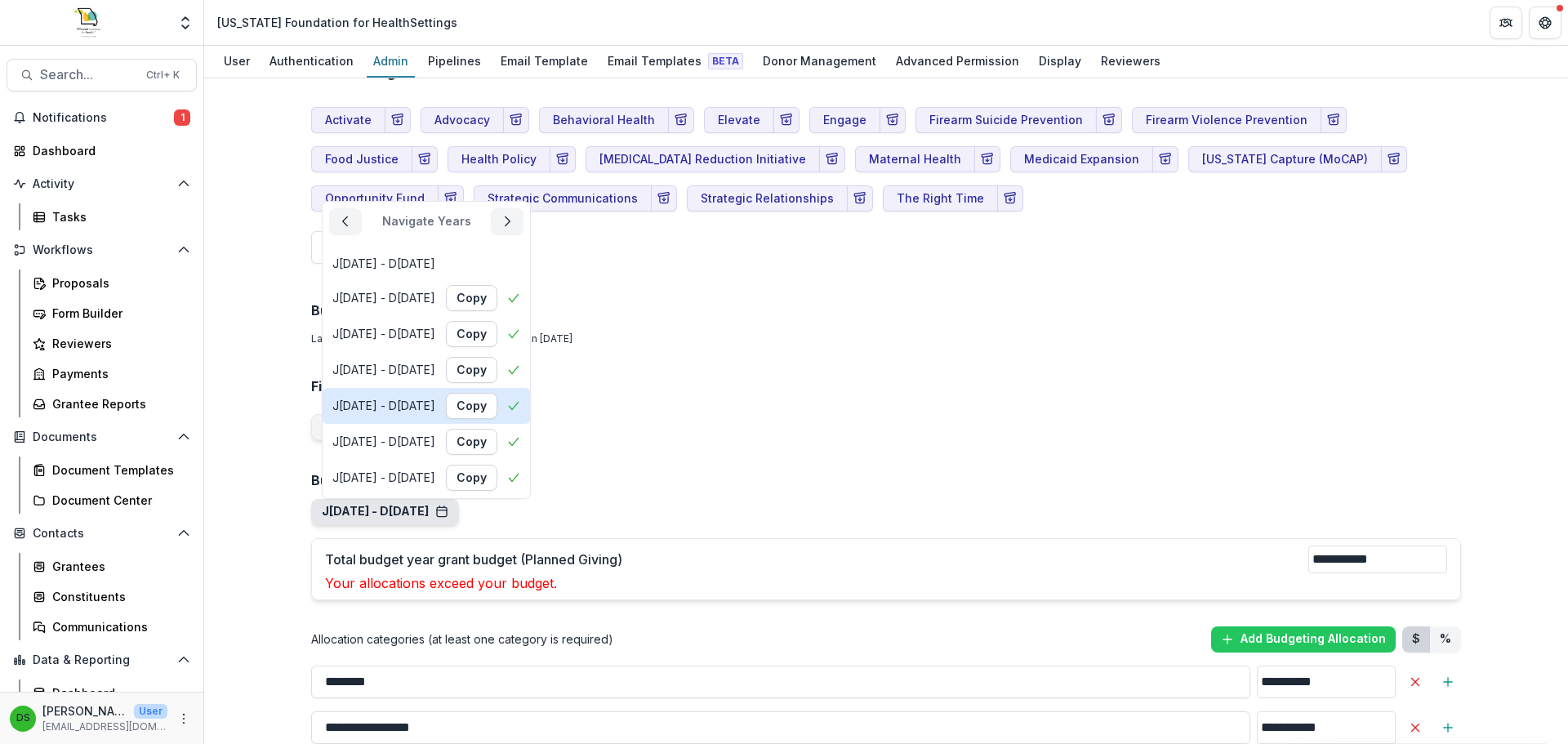 type on "**" 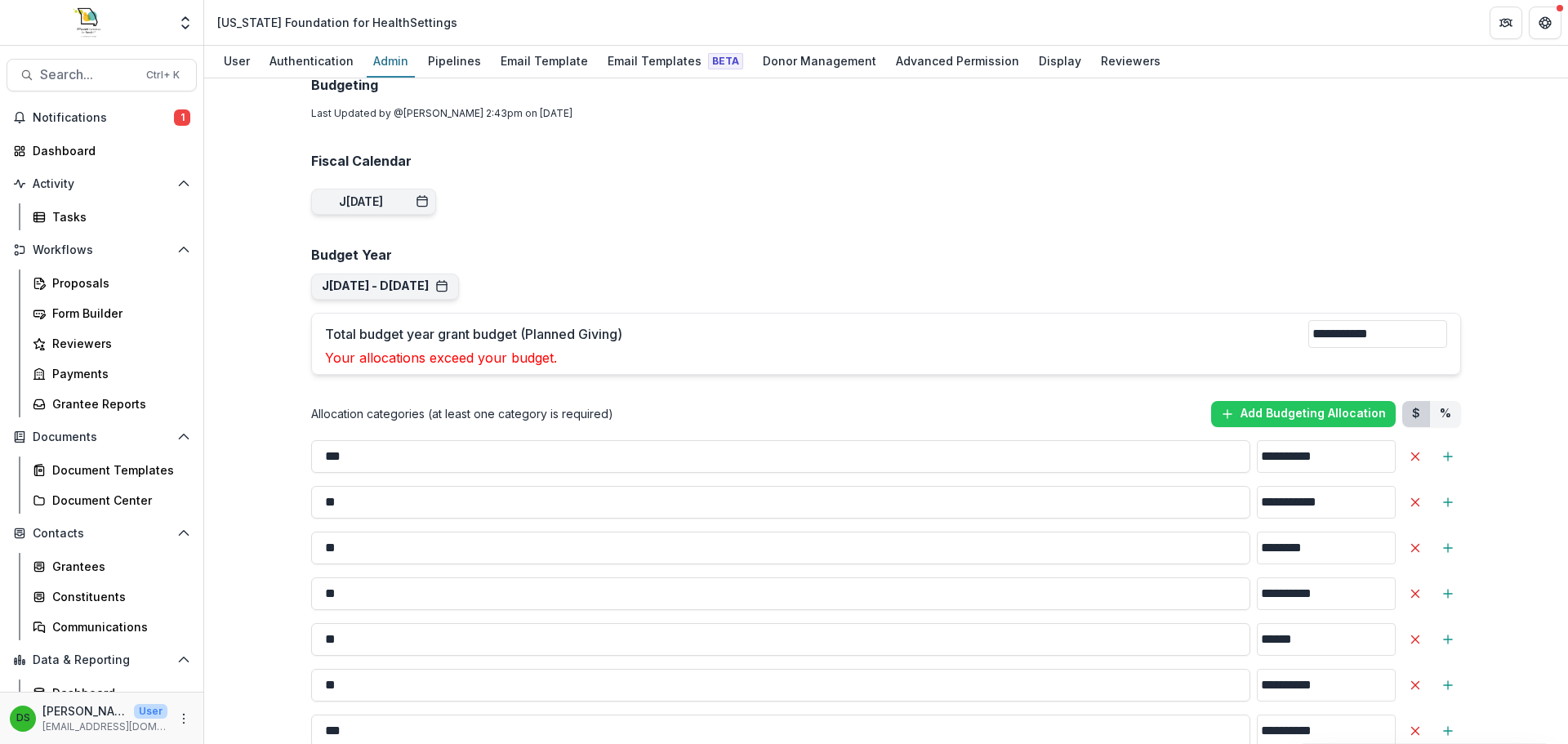 scroll, scrollTop: 4410, scrollLeft: 0, axis: vertical 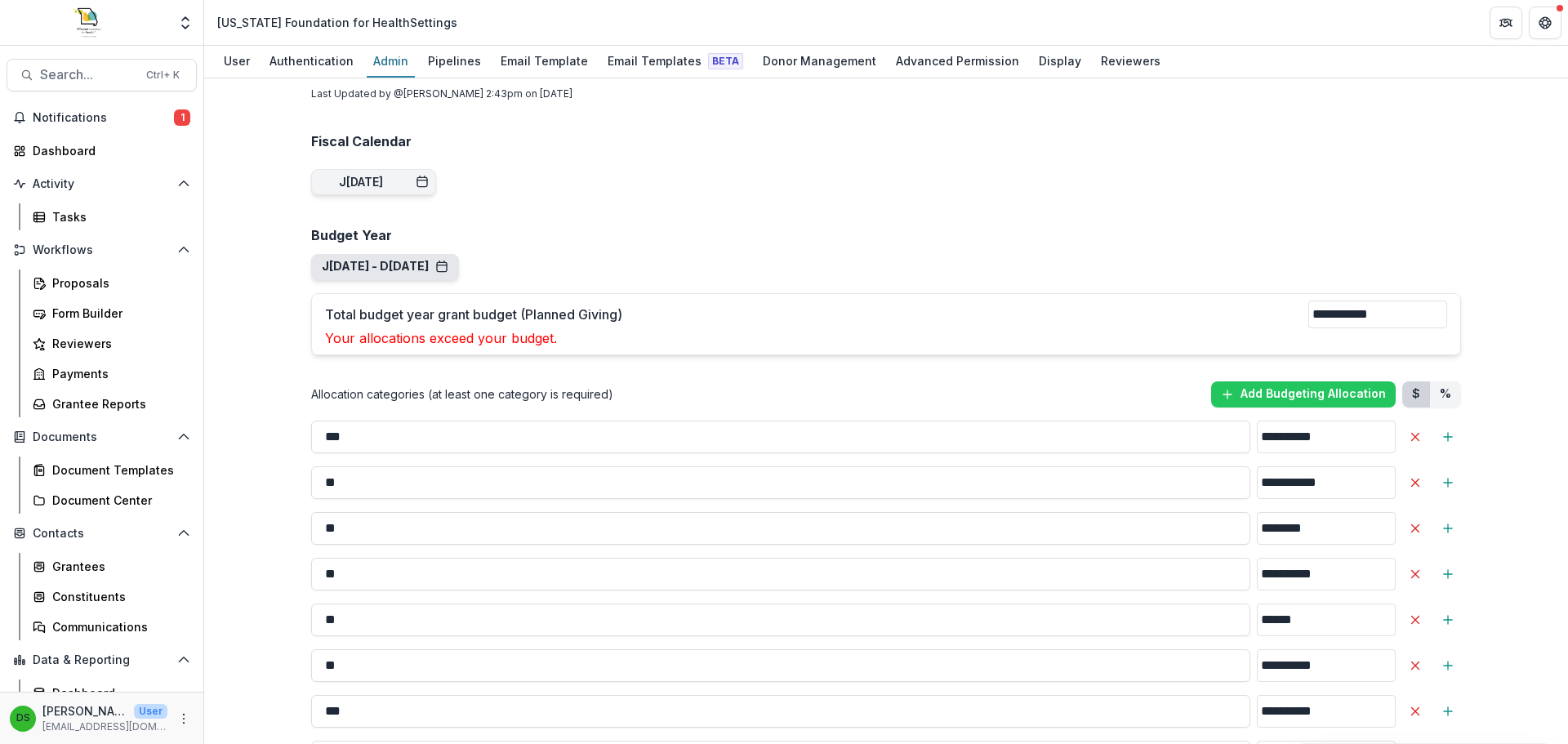 click on "Jan 1, 2024 - Dec 31, 2024" at bounding box center [385, 266] 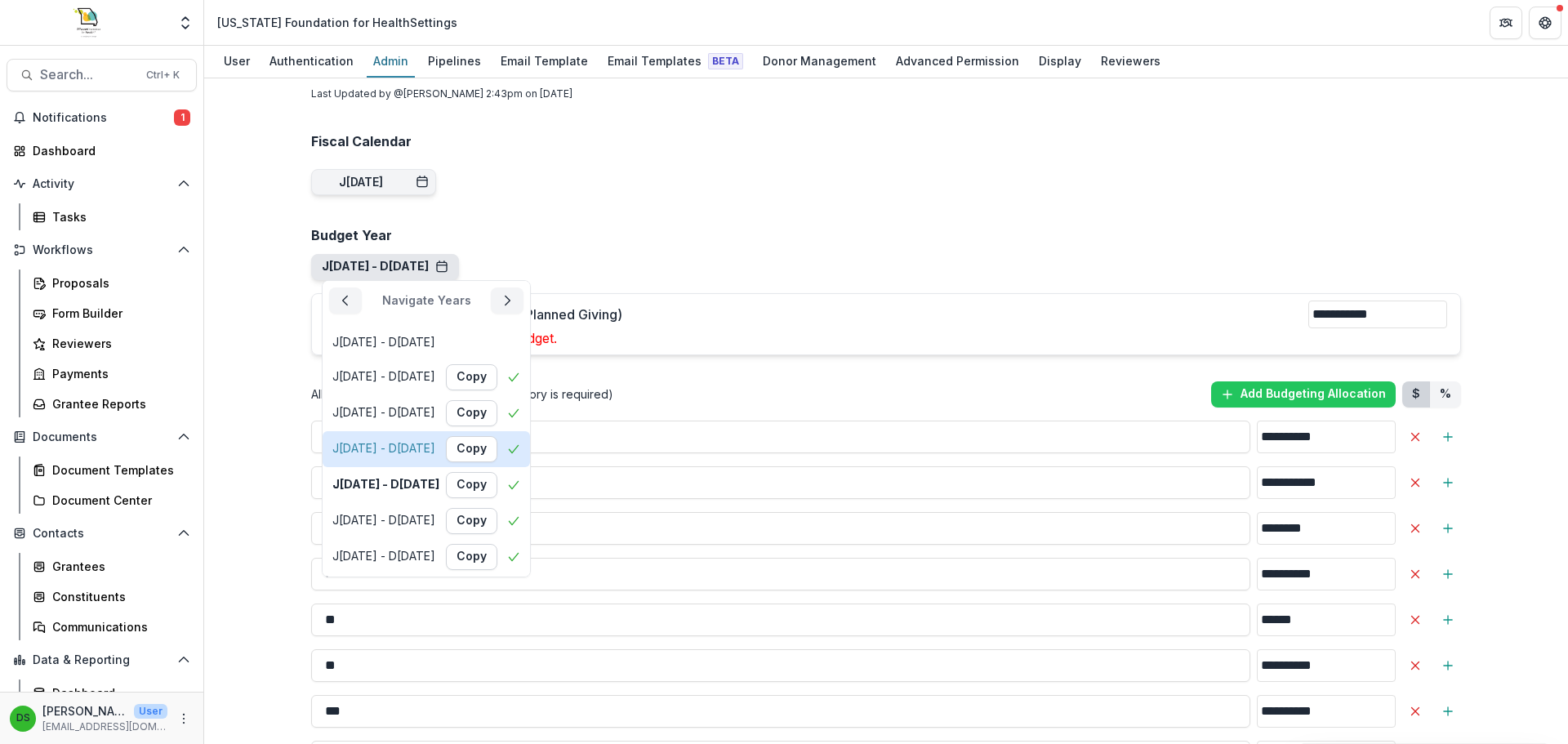 click on "Jan 1, 2023 - Dec 31, 2023 Copy" at bounding box center (426, 449) 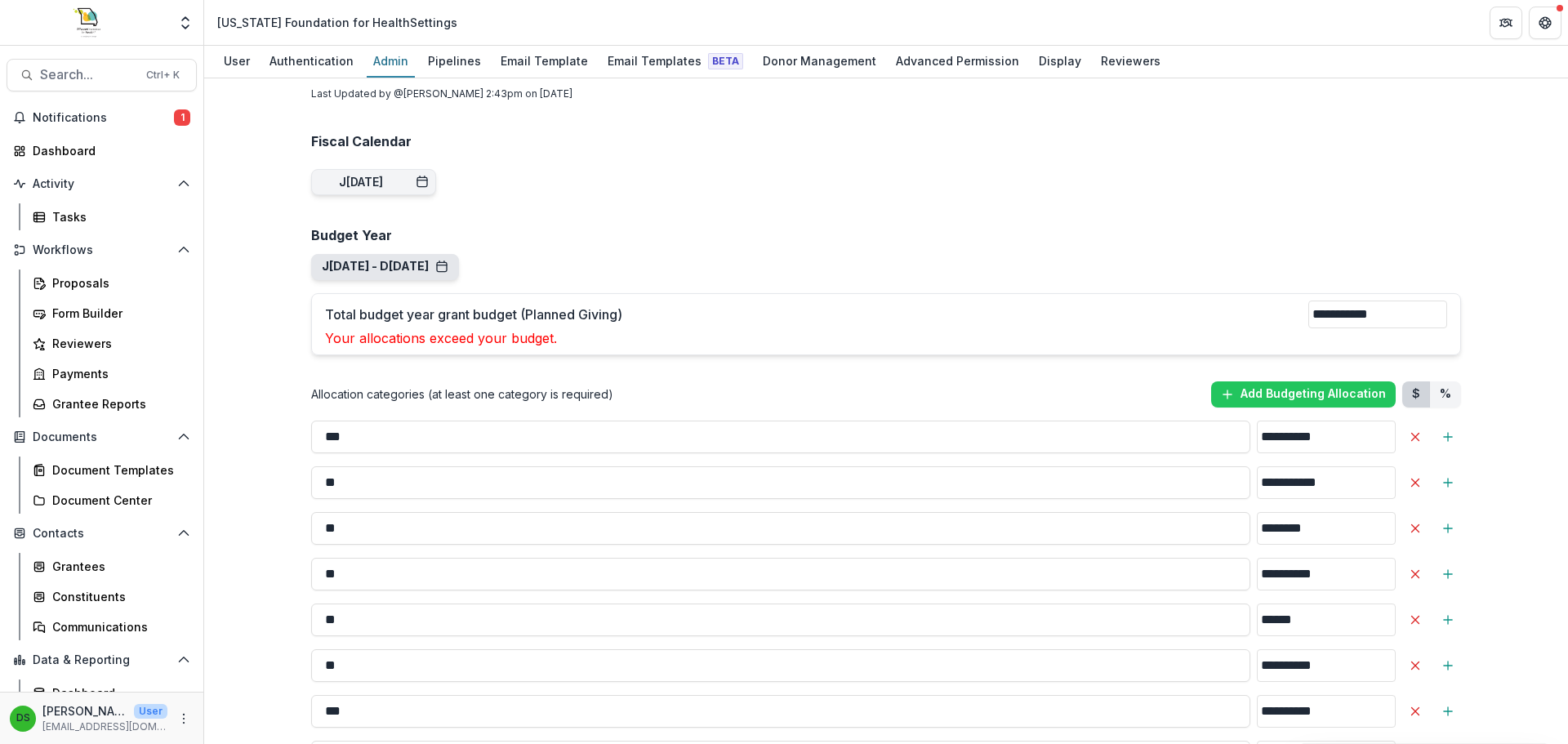 click on "Jan 1, 2023 - Dec 31, 2023" at bounding box center (385, 266) 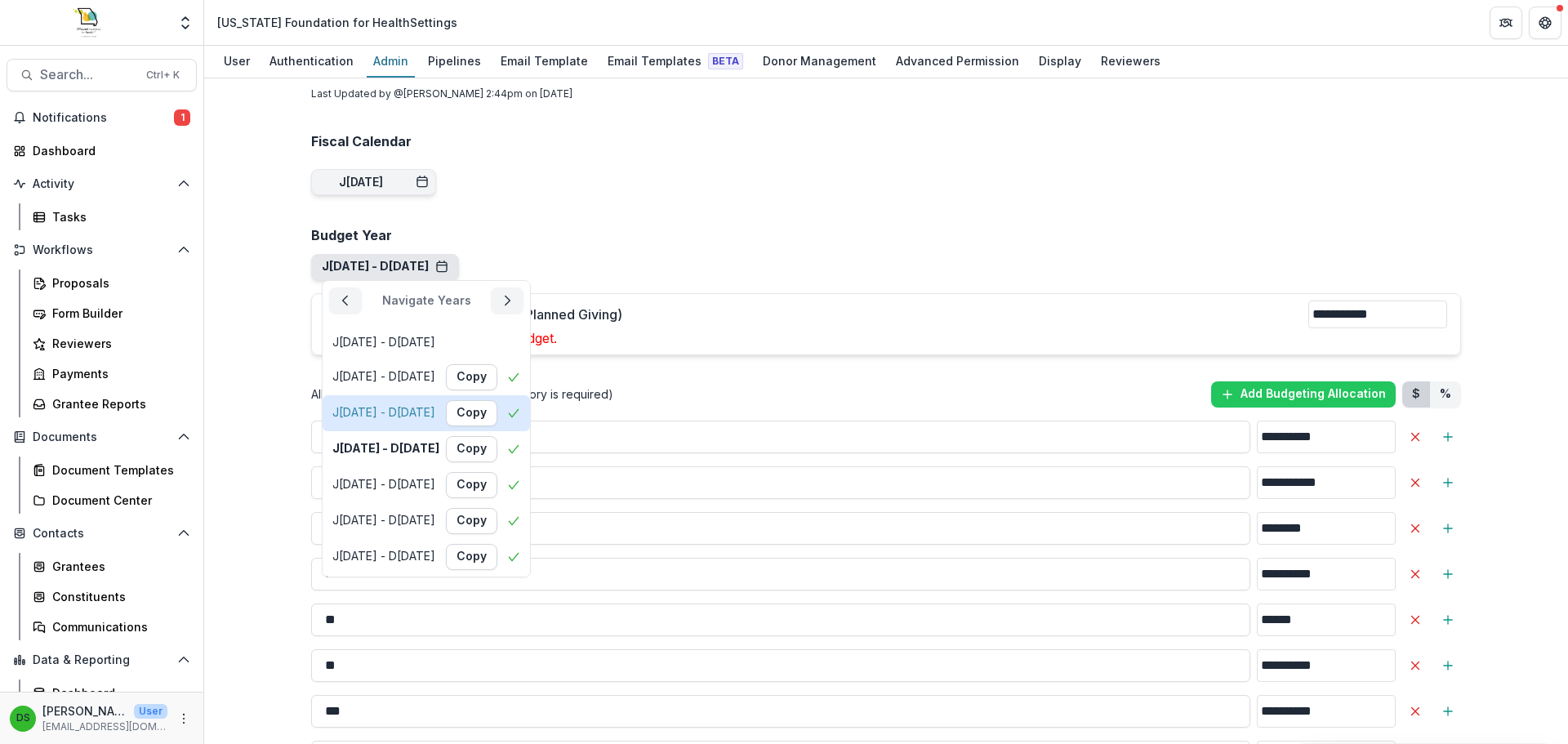click on "Jan 1, 2022 - Dec 31, 2022" at bounding box center (384, 412) 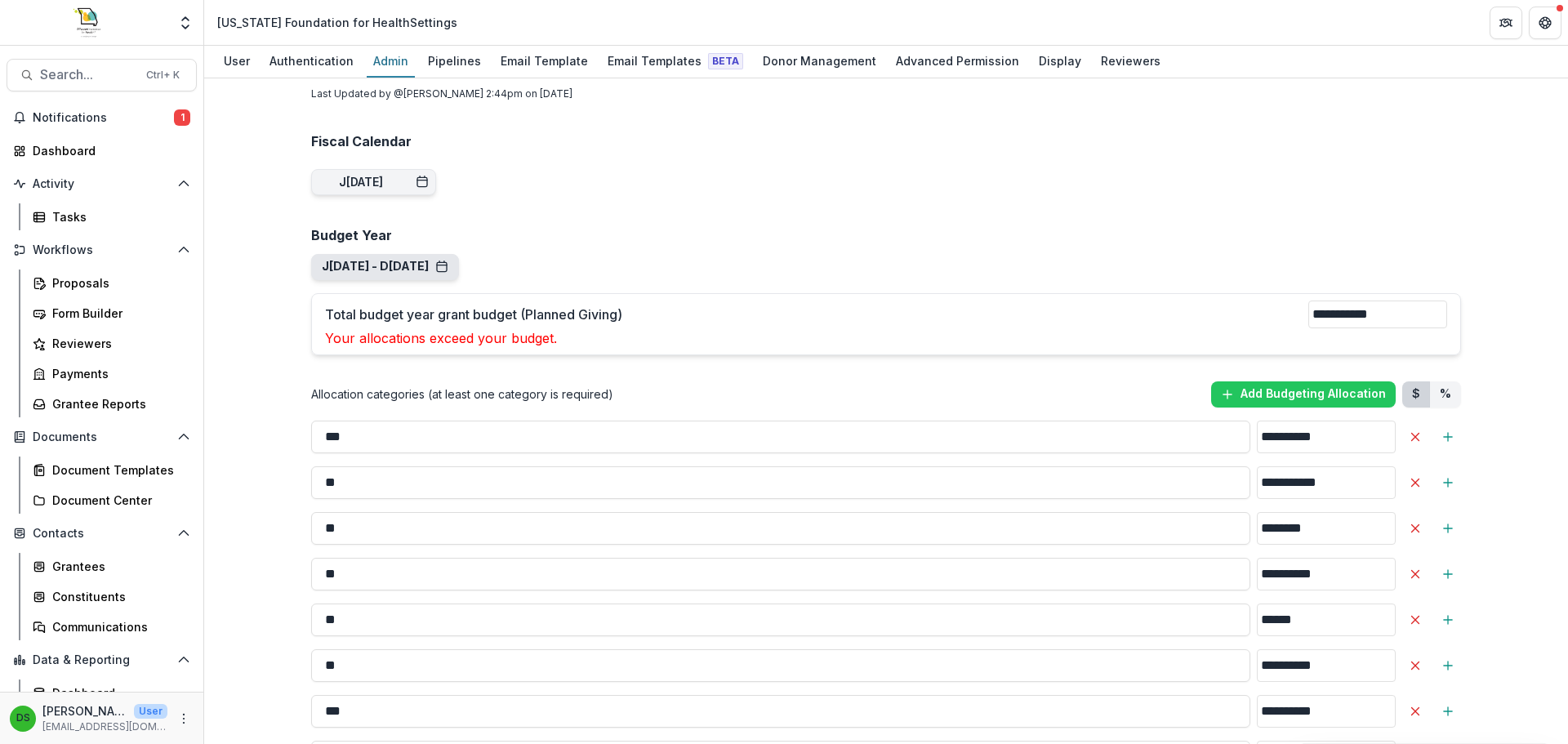 click on "Jan 1, 2022 - Dec 31, 2022" at bounding box center (385, 266) 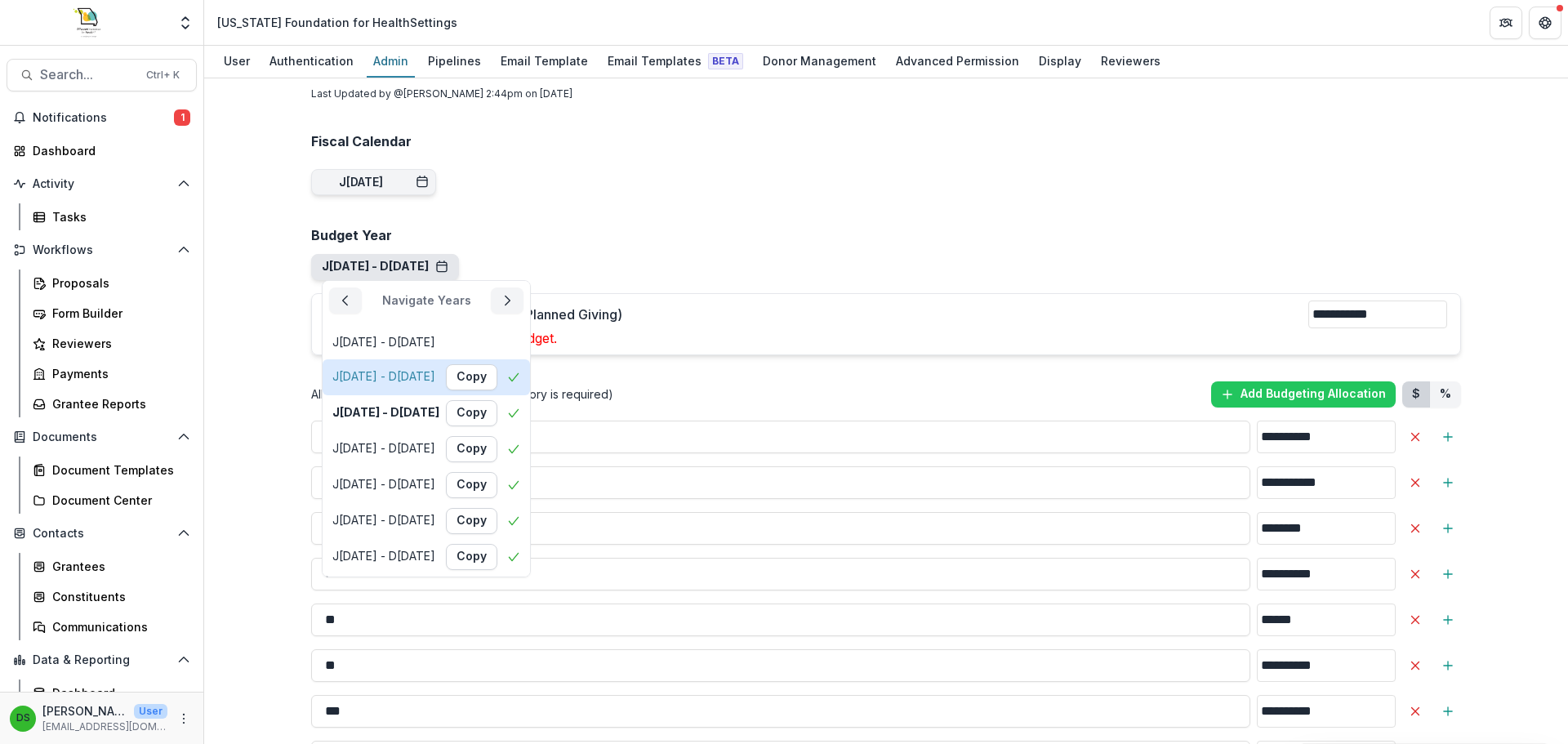 click on "Jan 1, 2021 - Dec 31, 2021" at bounding box center [384, 376] 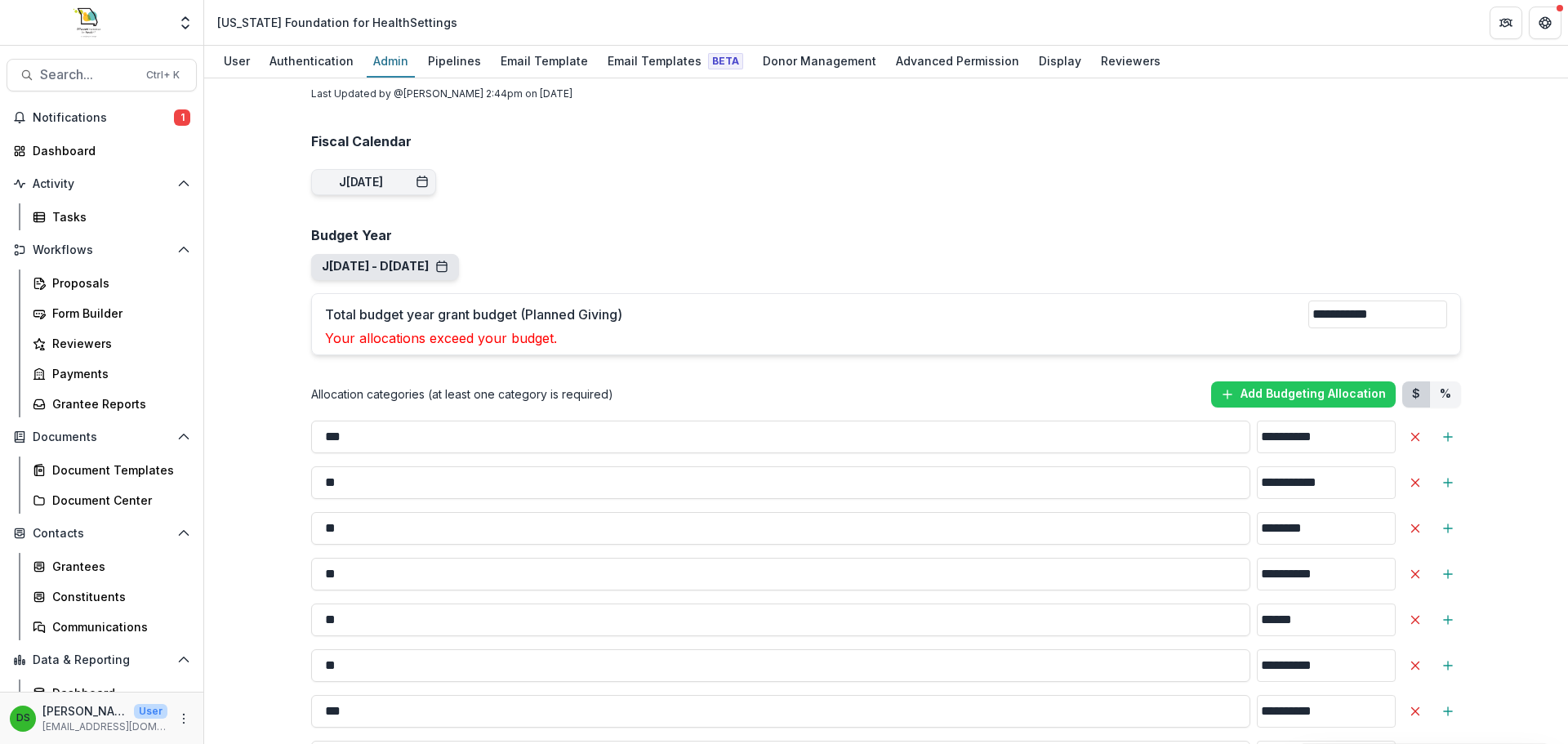click on "Jan 1, 2021 - Dec 31, 2021 Navigate Years Jan 1, 2020 - Dec 31, 2020 Jan 1, 2021 - Dec 31, 2021 Copy Jan 1, 2022 - Dec 31, 2022 Copy Jan 1, 2023 - Dec 31, 2023 Copy Jan 1, 2024 - Dec 31, 2024 Copy Jan 1, 2025 - Dec 31, 2025 Copy Jan 1, 2026 - Dec 31, 2026 Copy Jan 1, 2027 - Dec 31, 2027 Copy Jan 1, 2028 - Dec 31, 2028 Jan 1, 2029 - Dec 31, 2029" at bounding box center [385, 267] 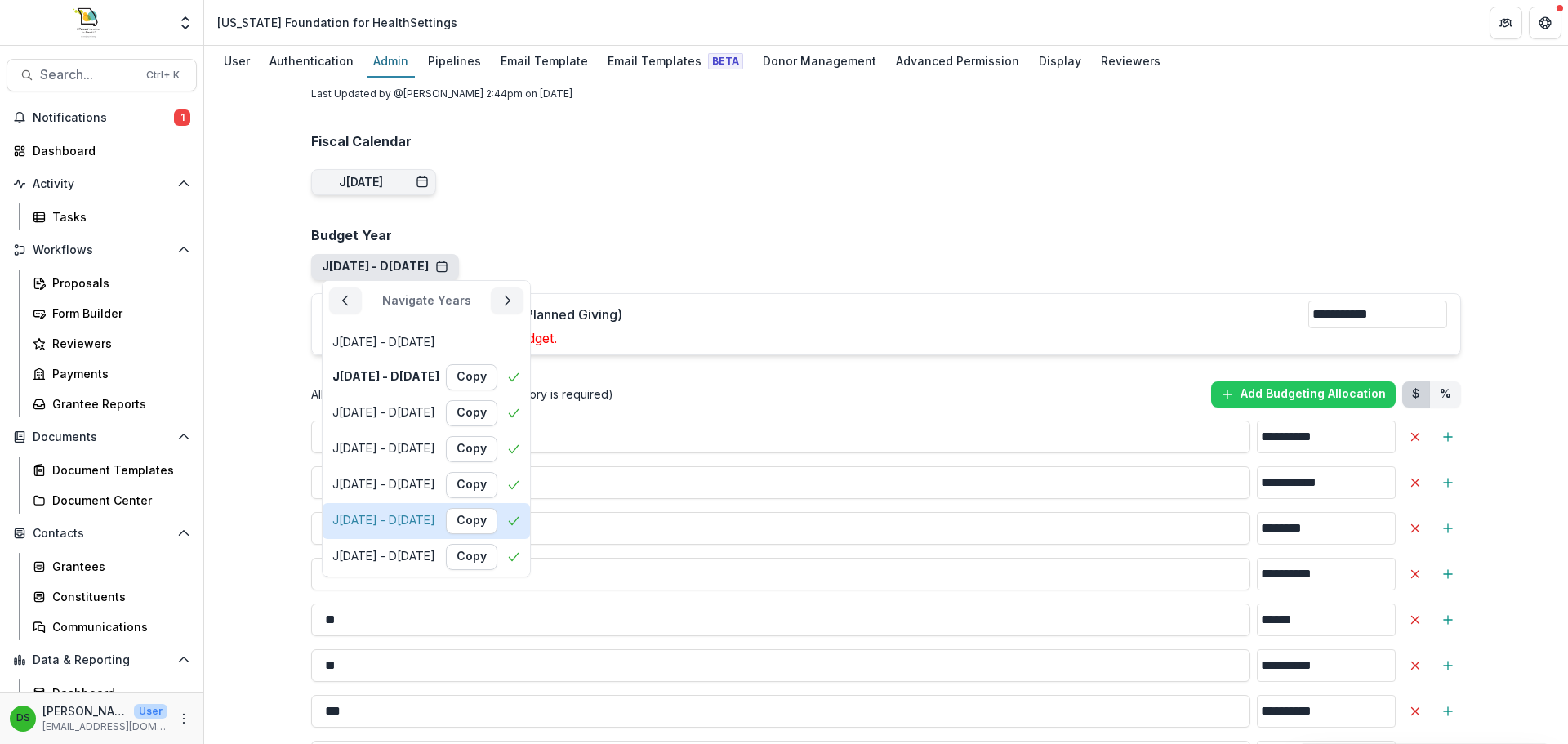 click on "Jan 1, 2025 - Dec 31, 2025 Copy" at bounding box center [426, 521] 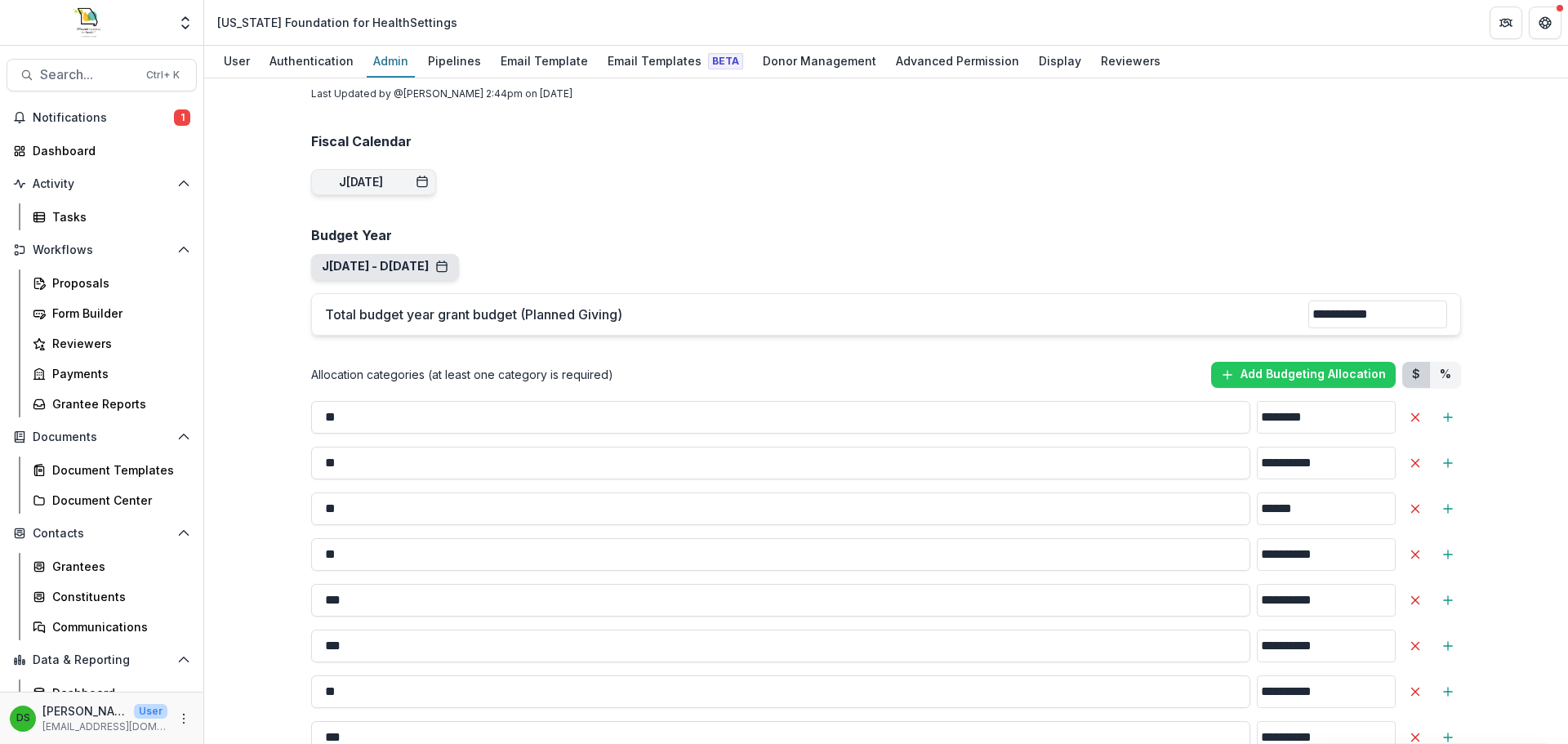 type on "**********" 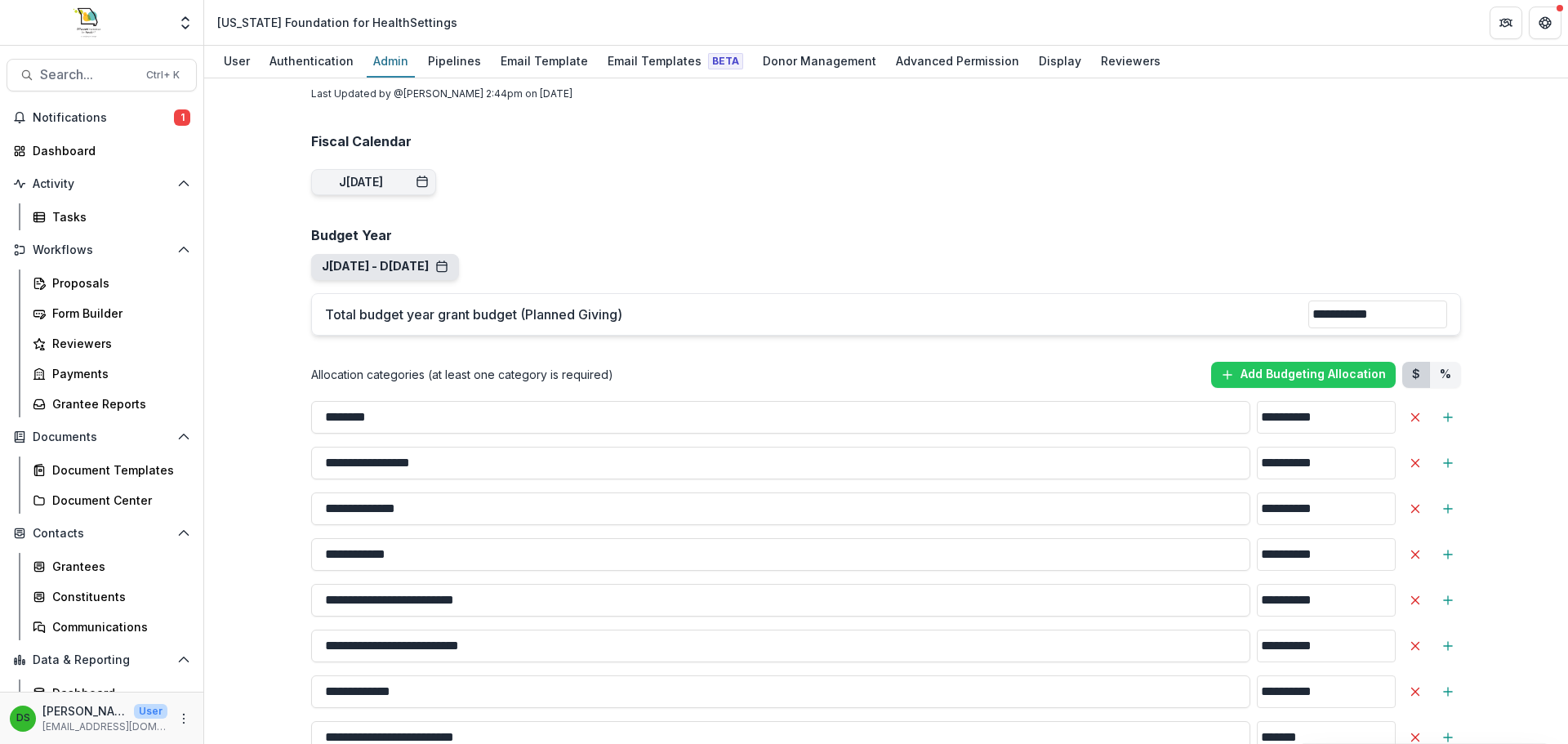 click on "**********" at bounding box center [781, 509] 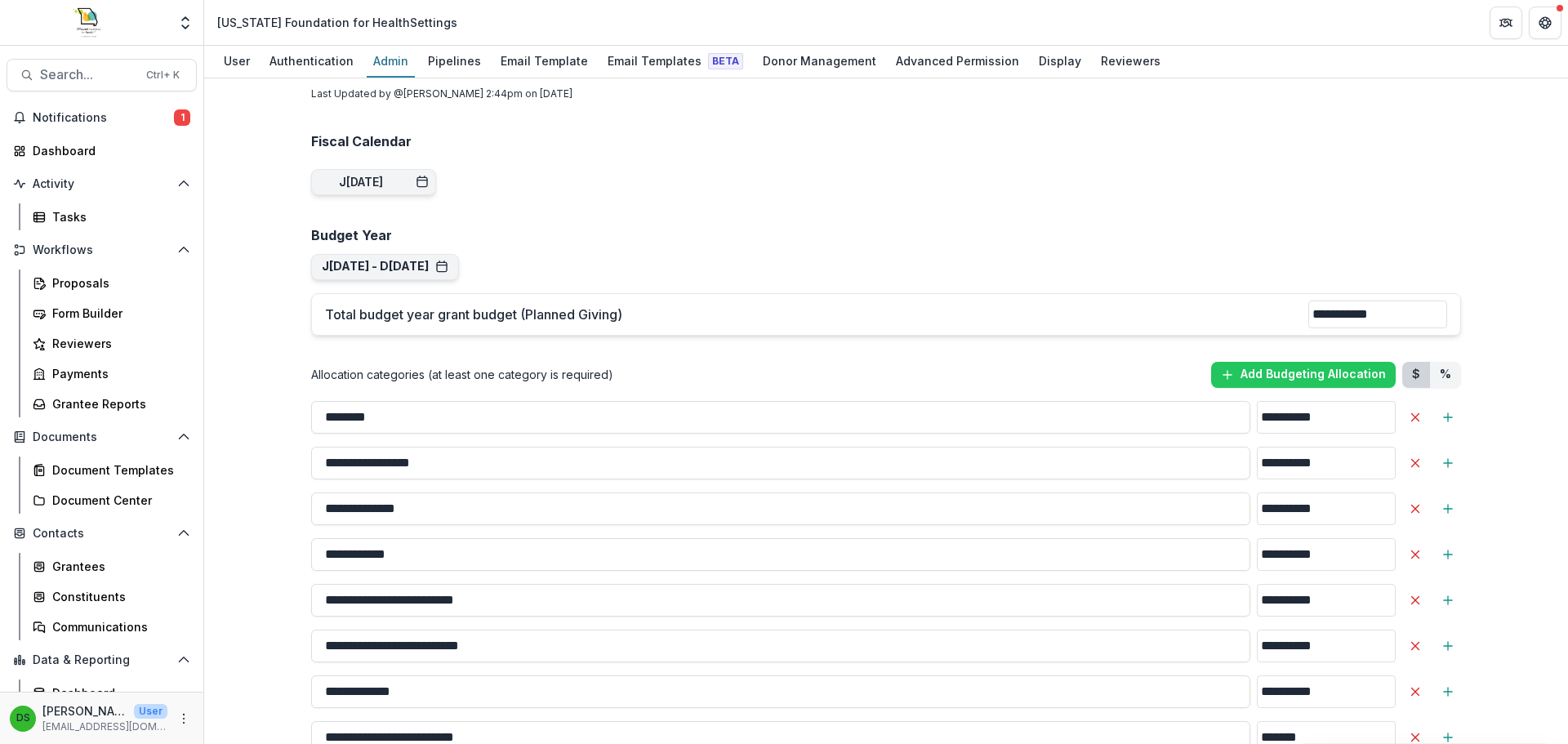 click on "Allocation categories (at least one category is required)" at bounding box center (462, 374) 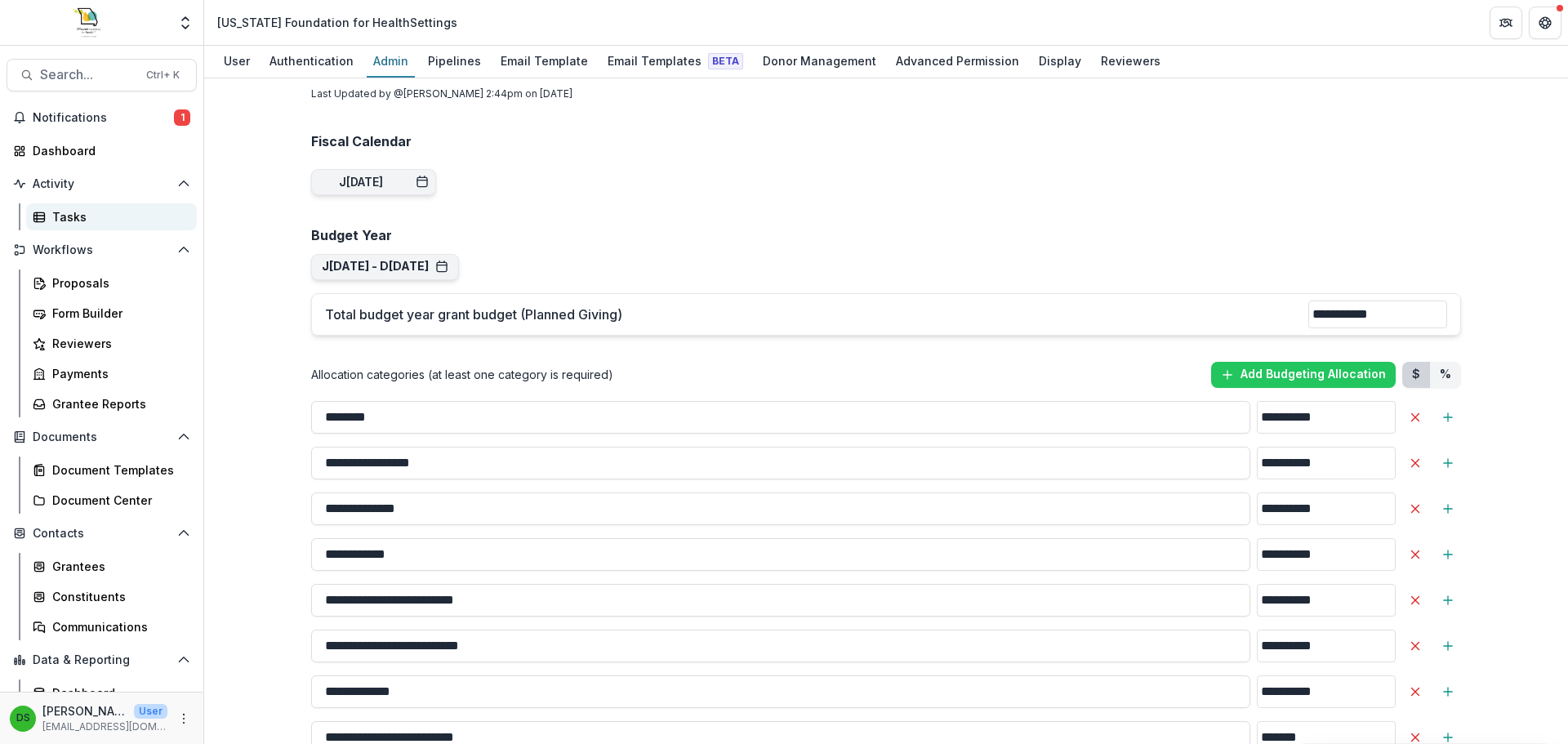 click on "Tasks" at bounding box center (118, 216) 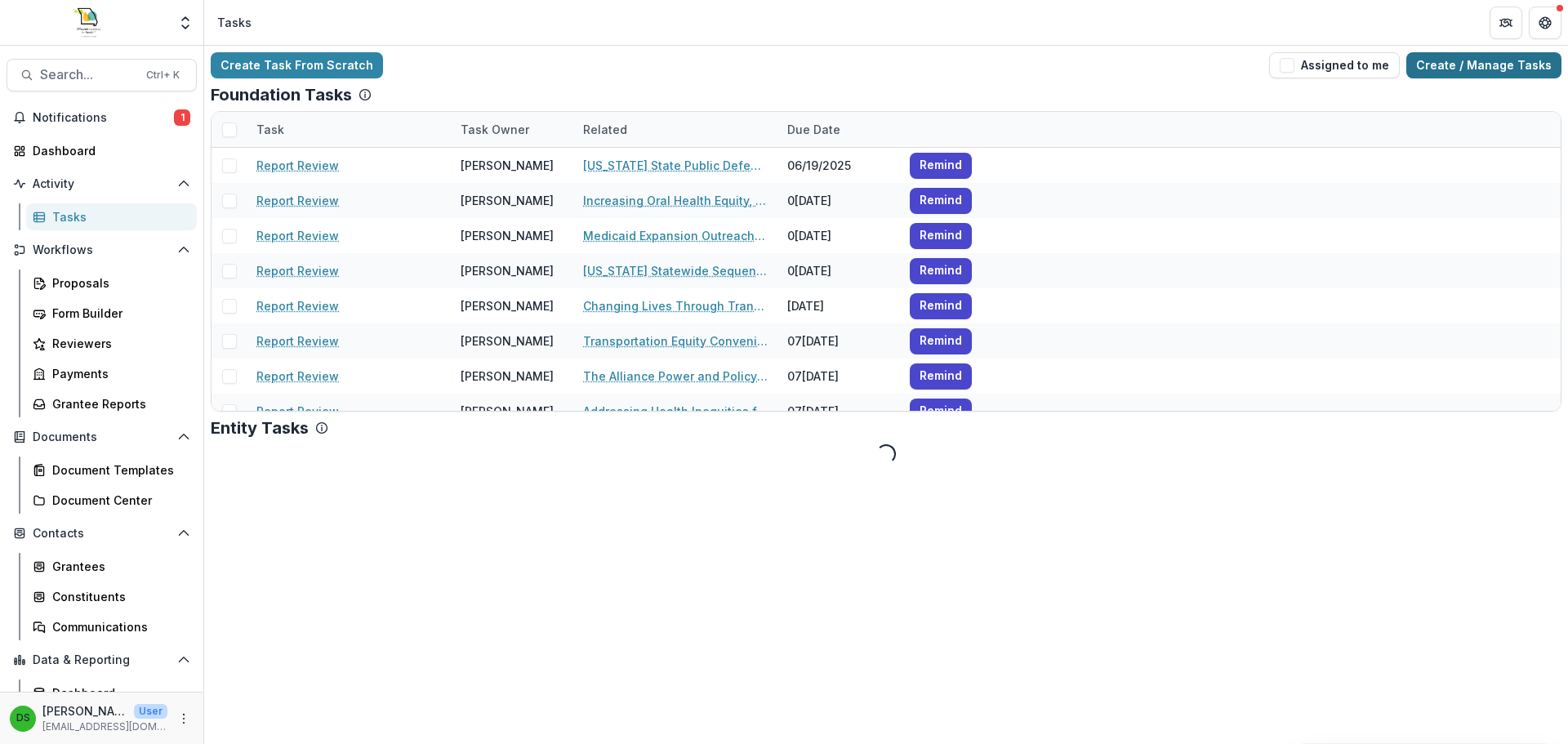 click on "Create / Manage Tasks" at bounding box center (1484, 65) 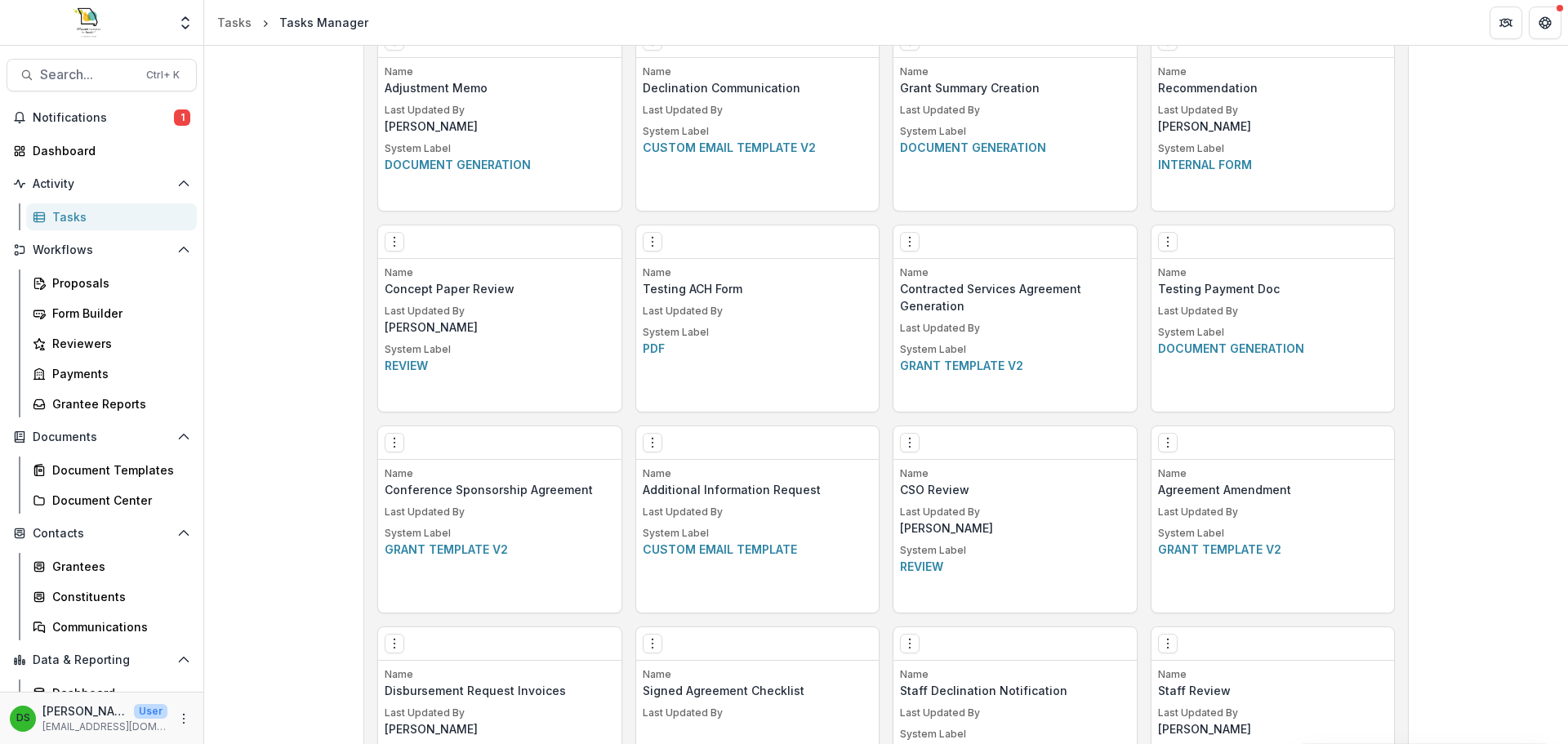 scroll, scrollTop: 1451, scrollLeft: 0, axis: vertical 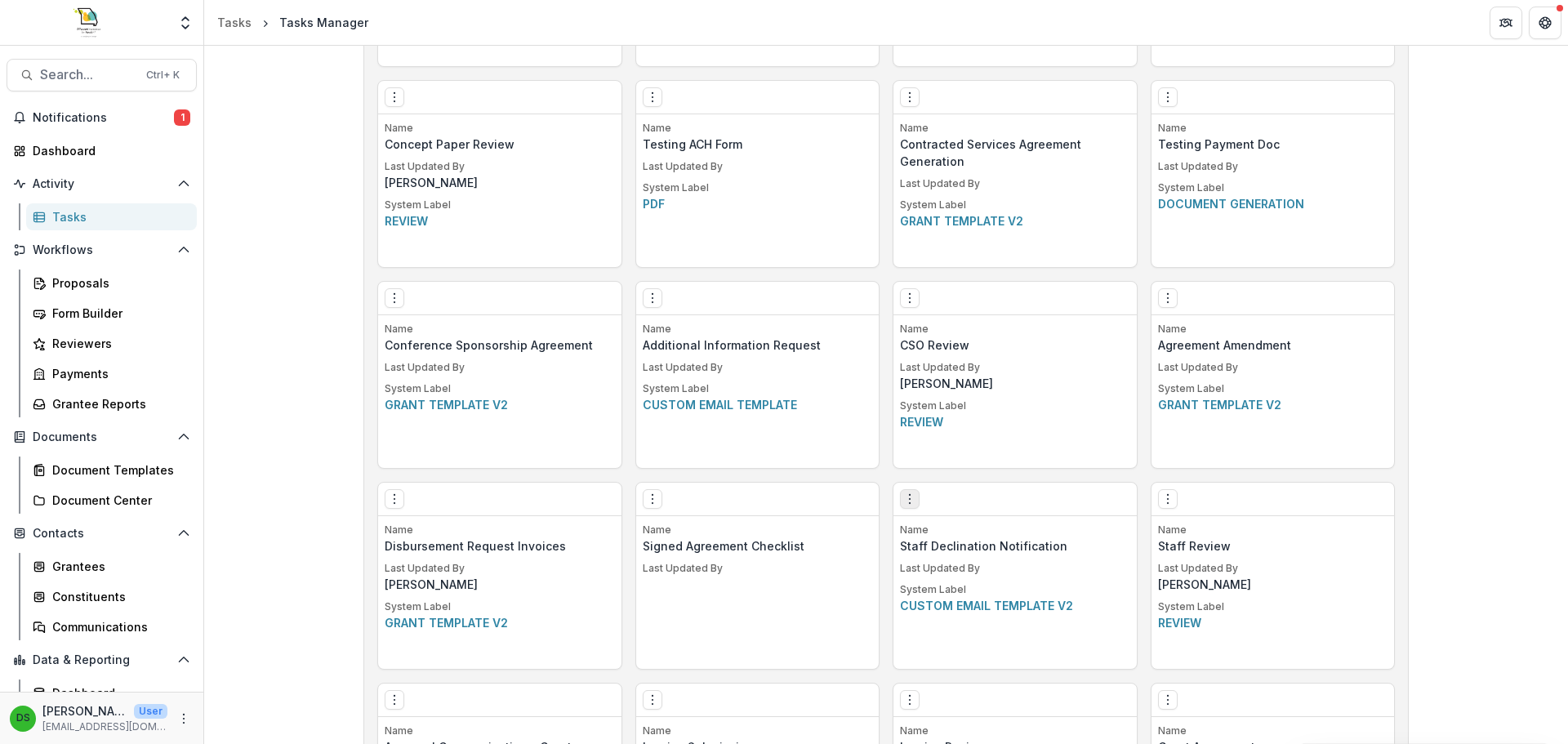 click 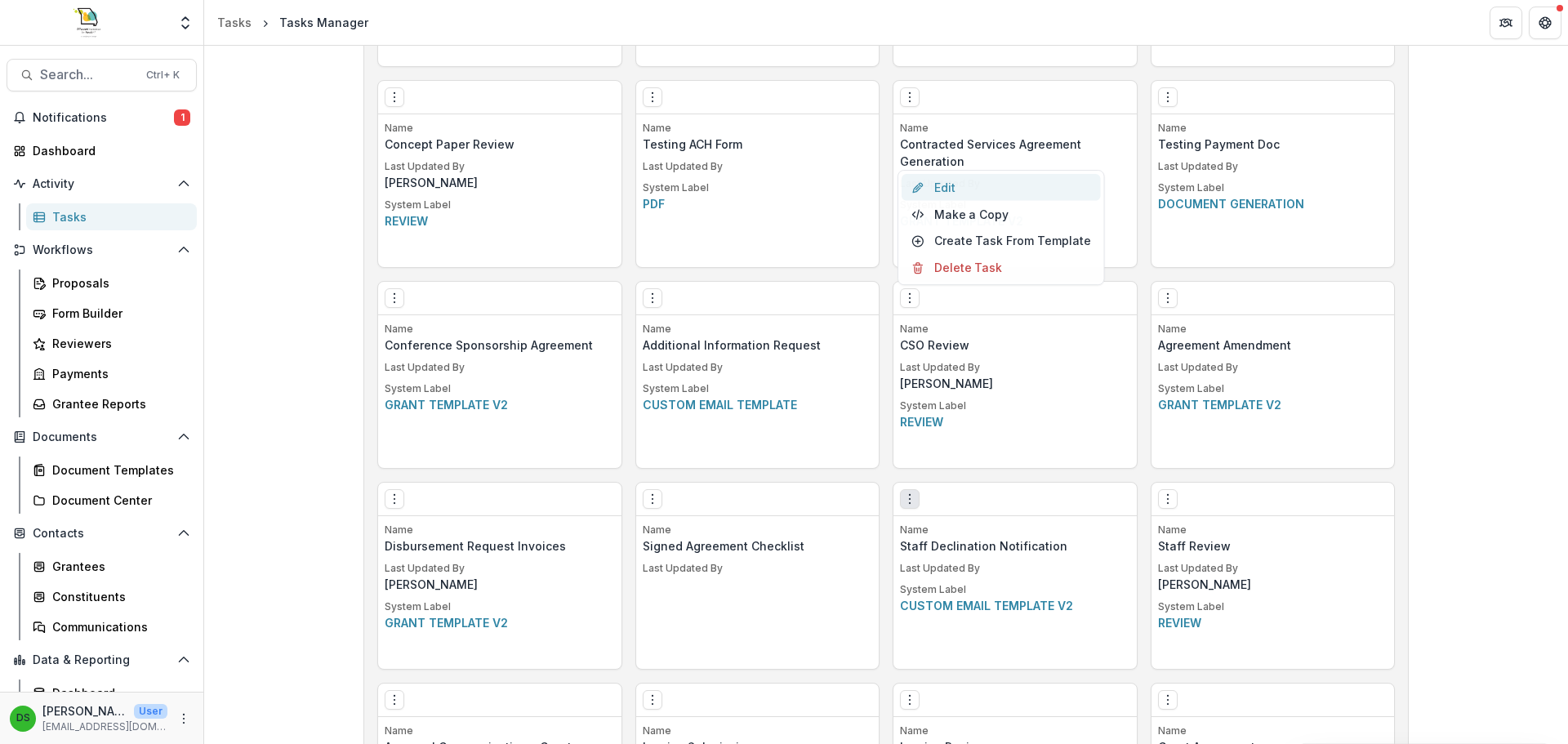 scroll, scrollTop: 1797, scrollLeft: 0, axis: vertical 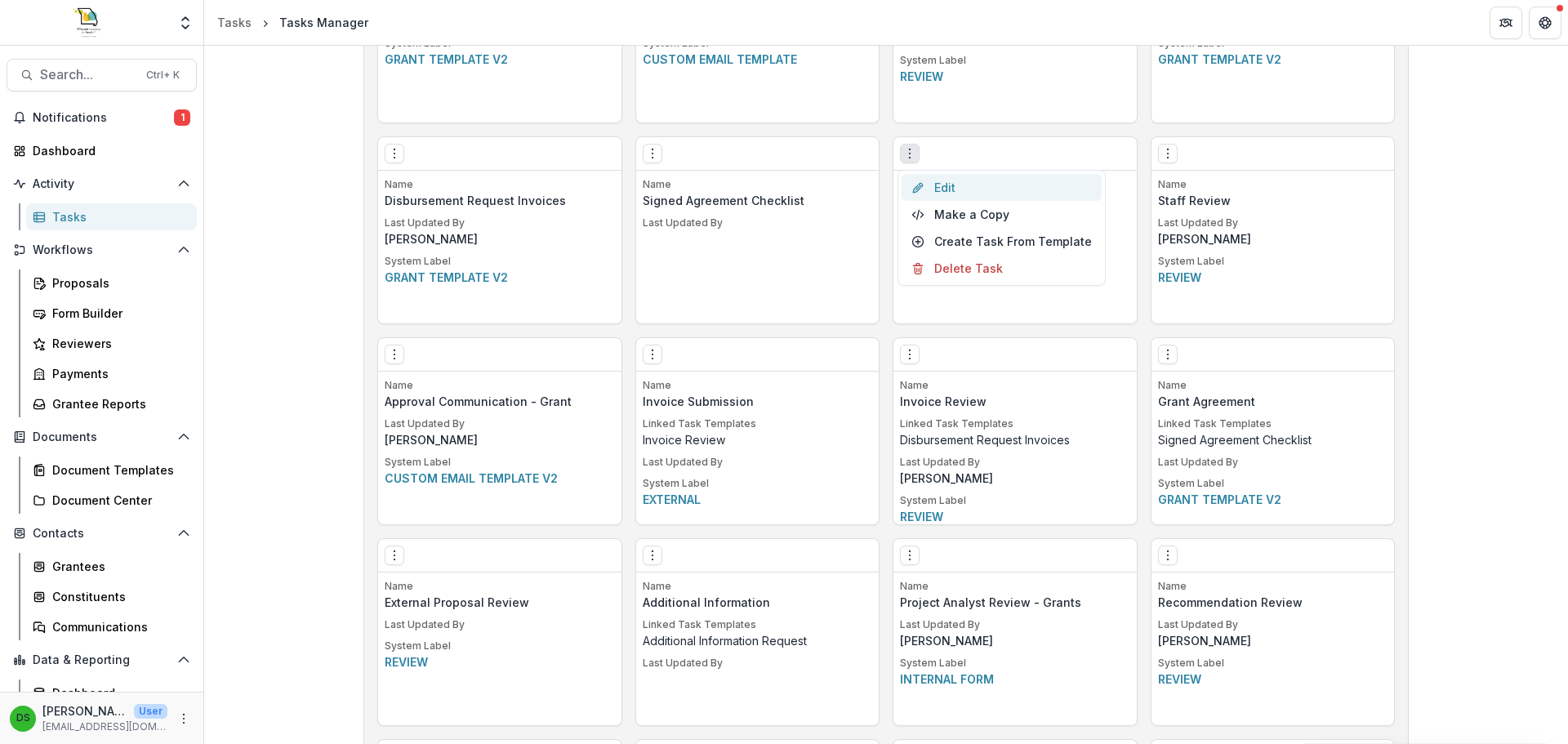 click on "Edit" at bounding box center [1001, 187] 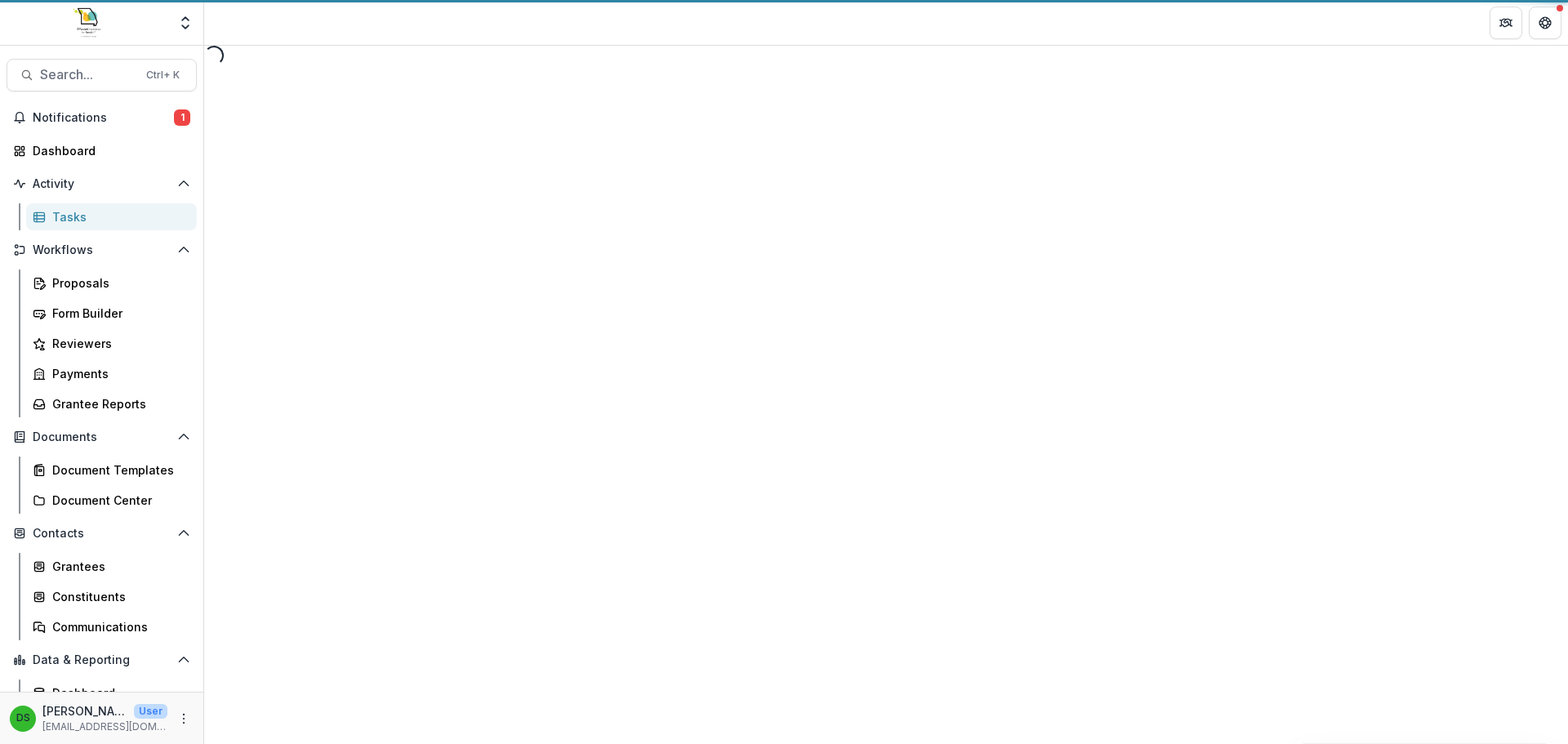 scroll, scrollTop: 0, scrollLeft: 0, axis: both 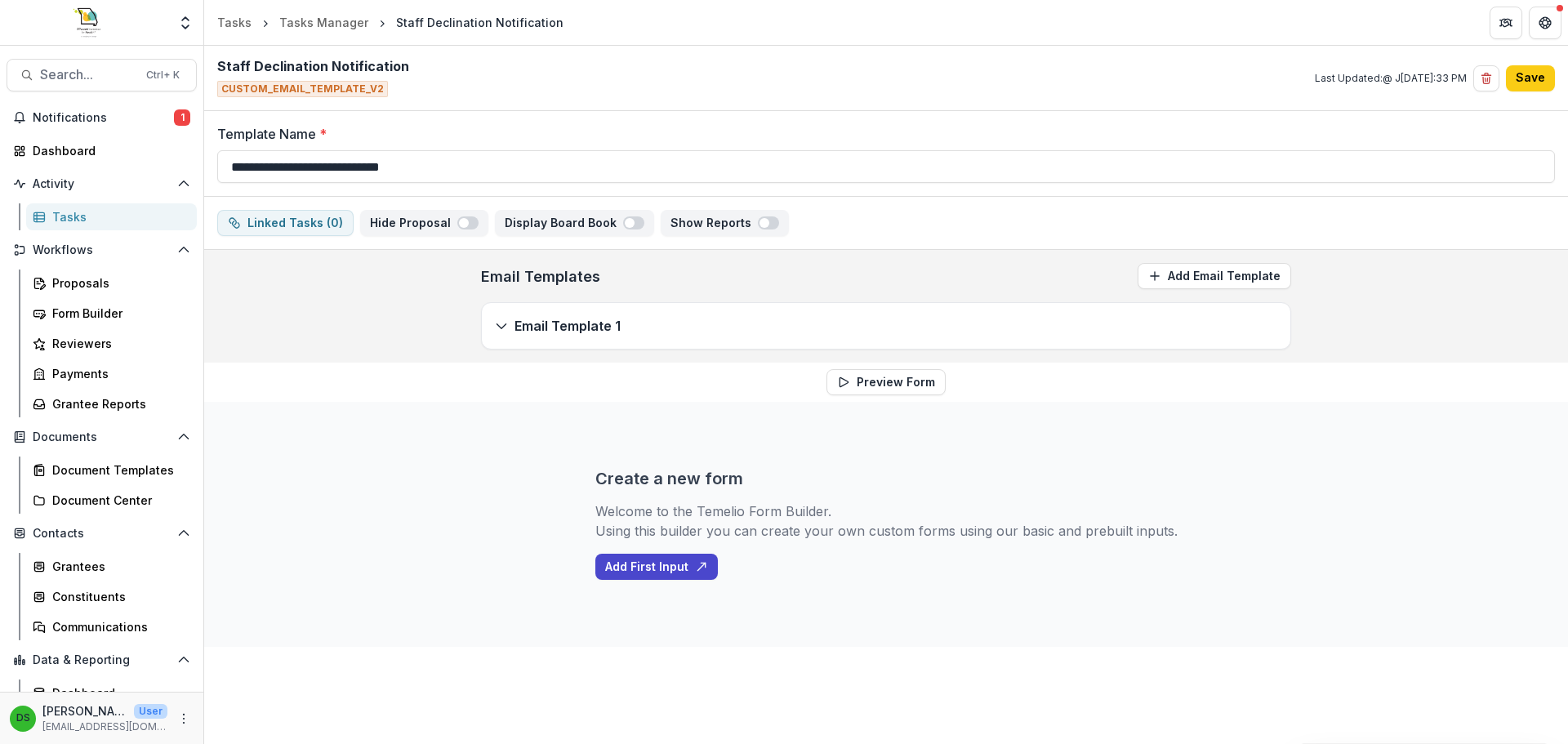 click on "Email Template 1" at bounding box center [568, 326] 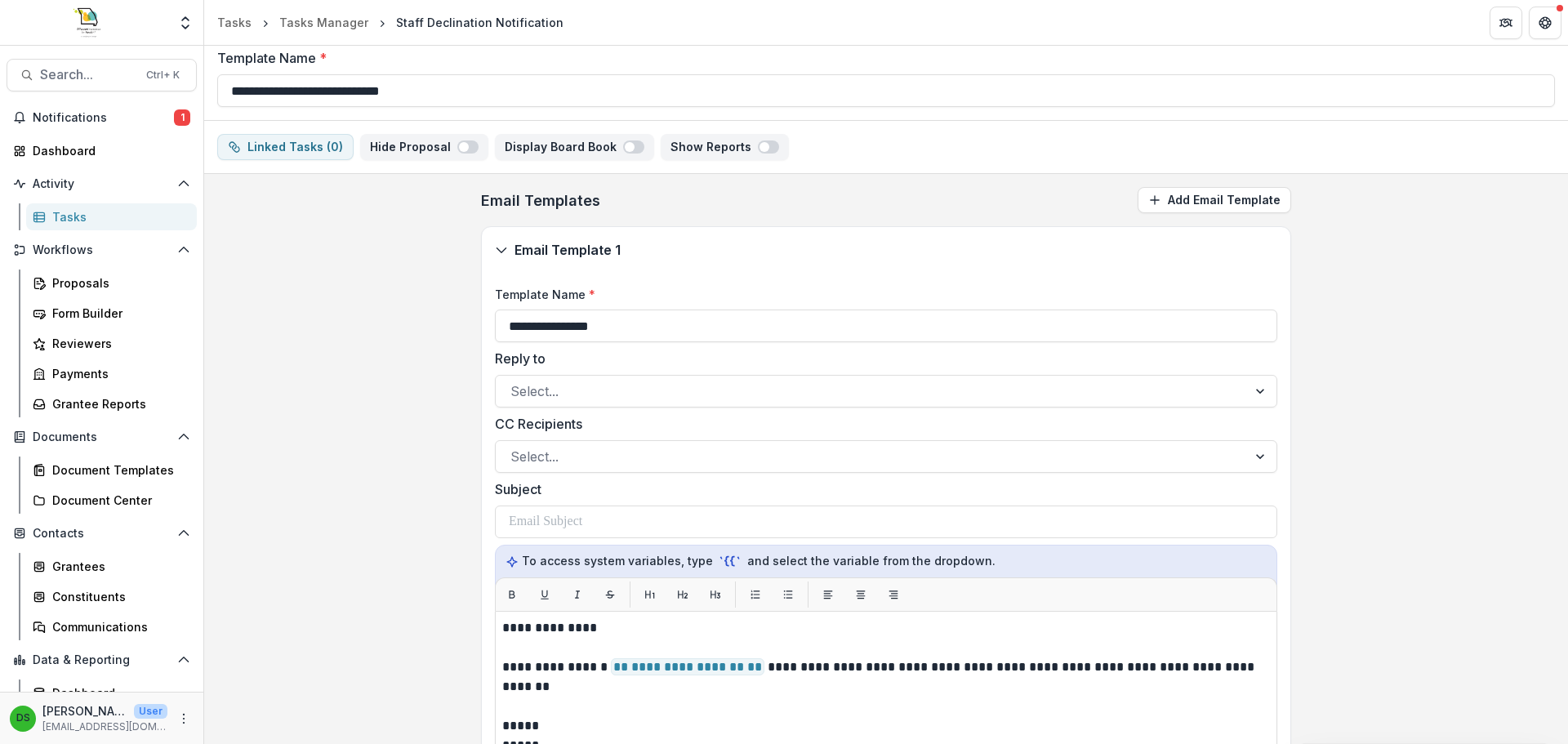 scroll, scrollTop: 0, scrollLeft: 0, axis: both 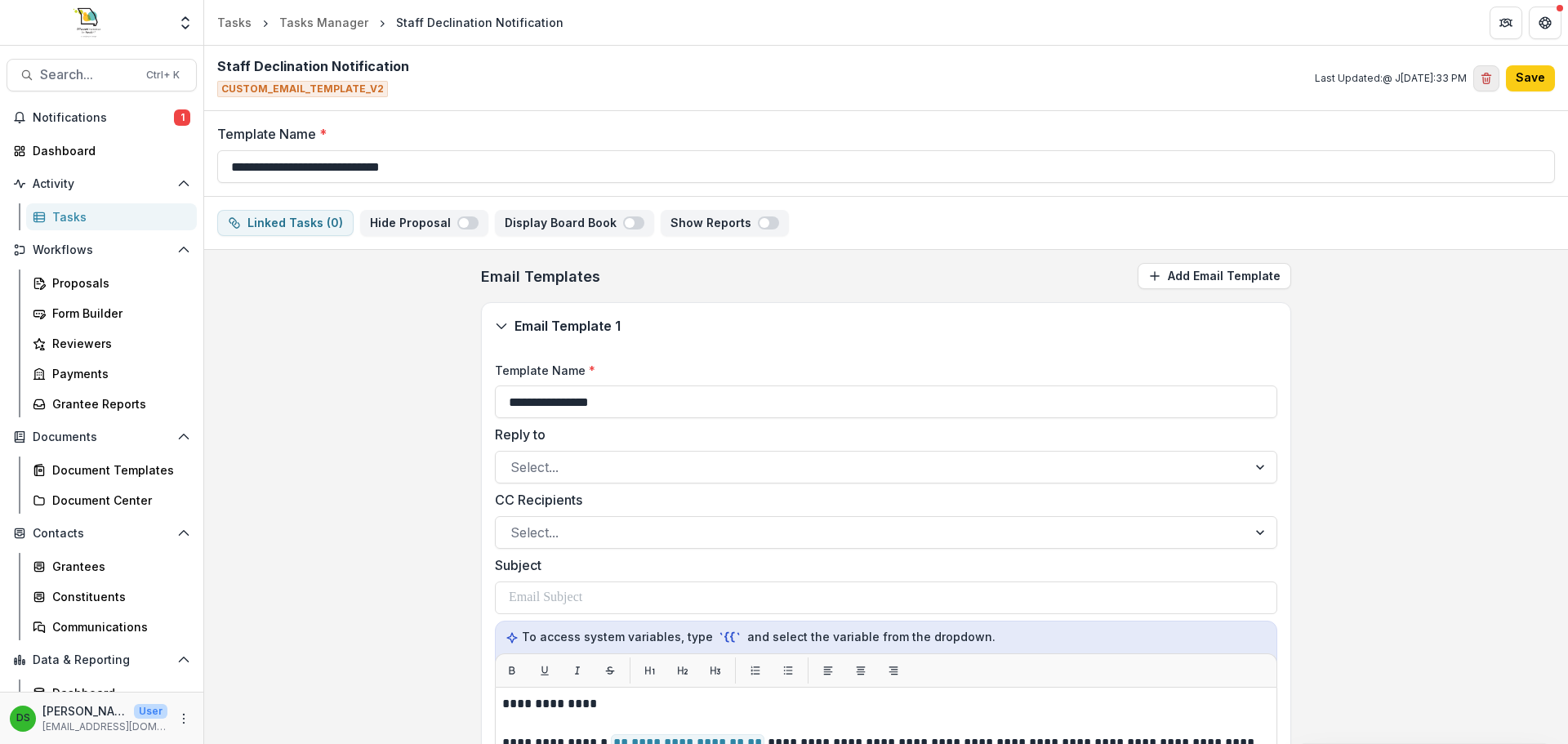 click 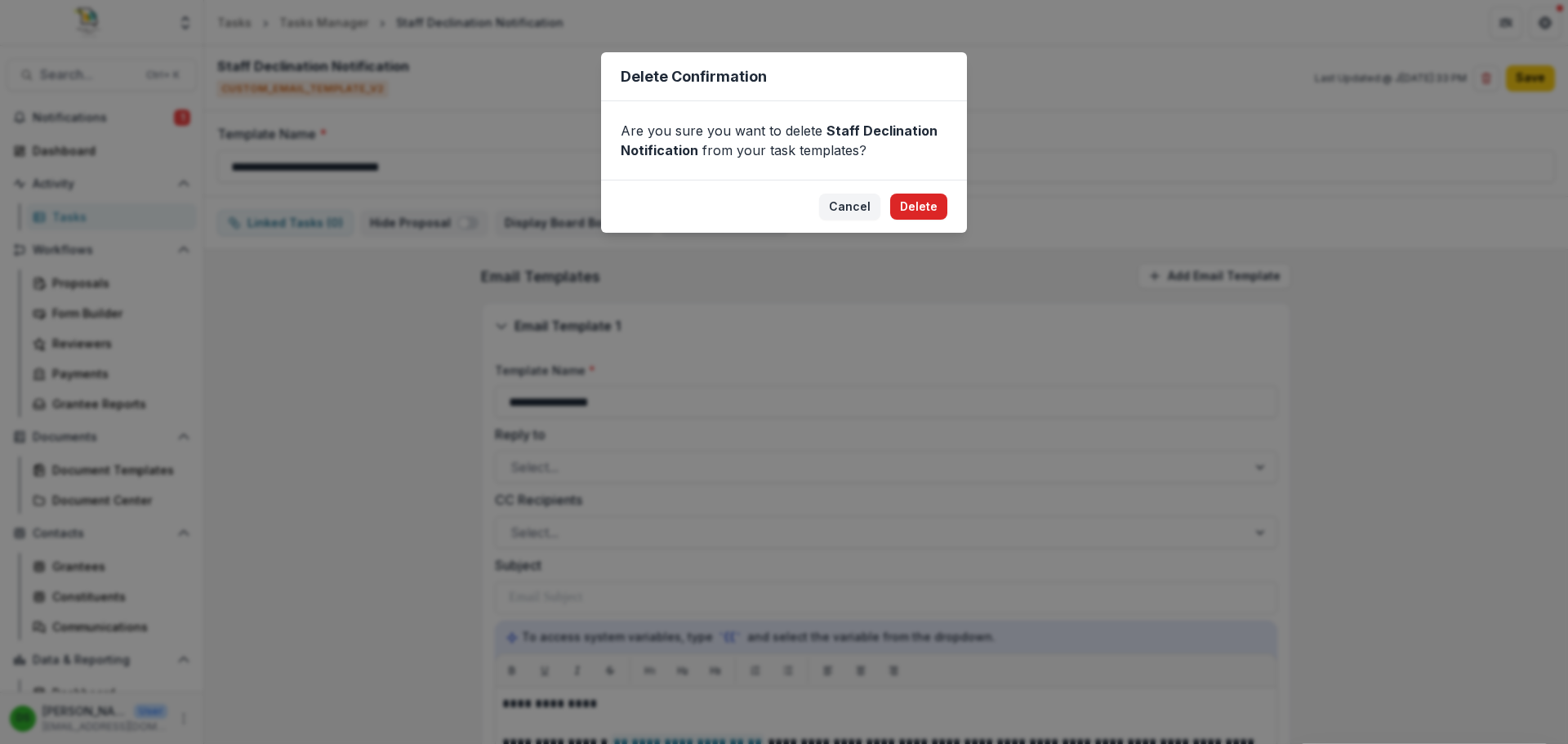 click on "Delete" at bounding box center (919, 207) 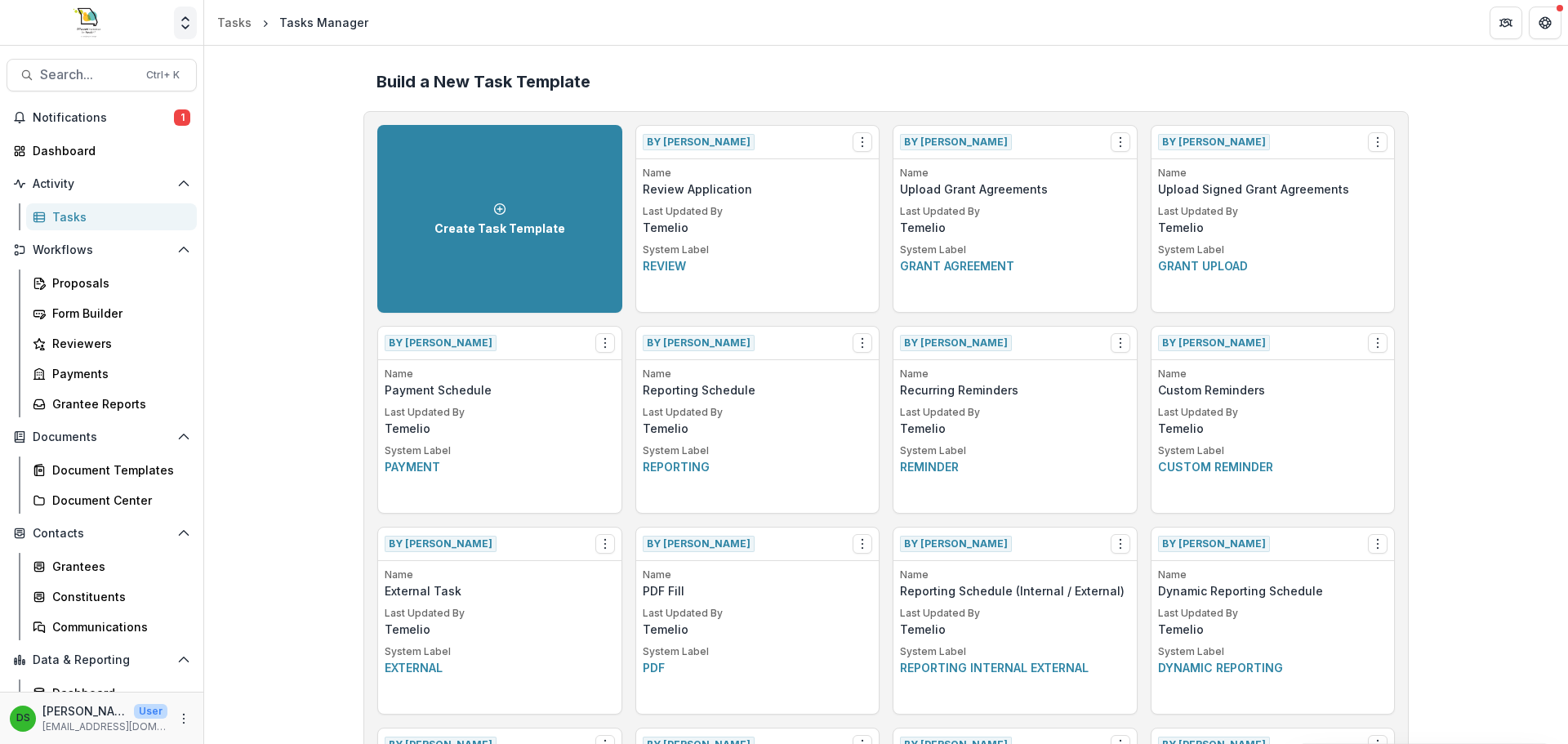 click 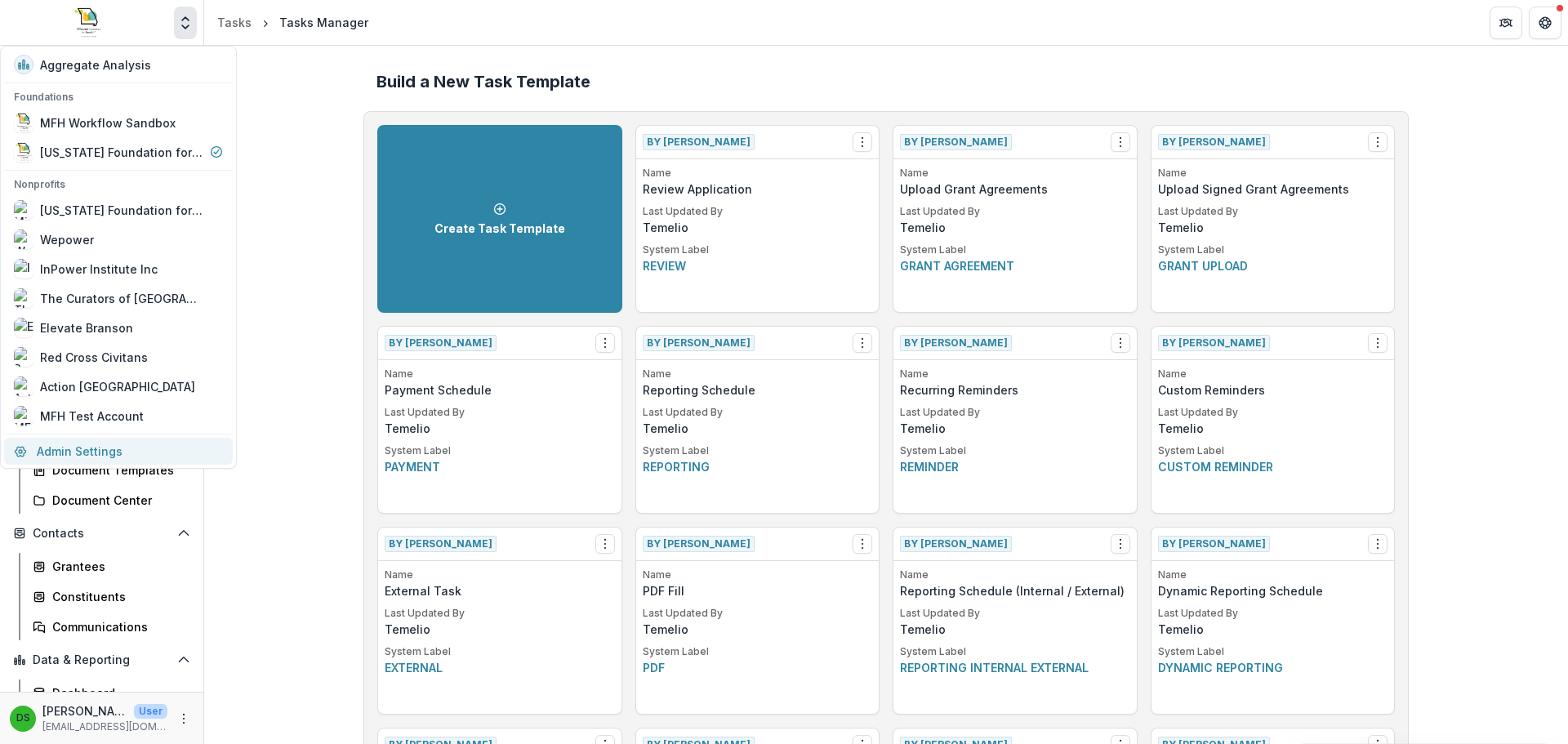 click on "Admin Settings" at bounding box center [118, 451] 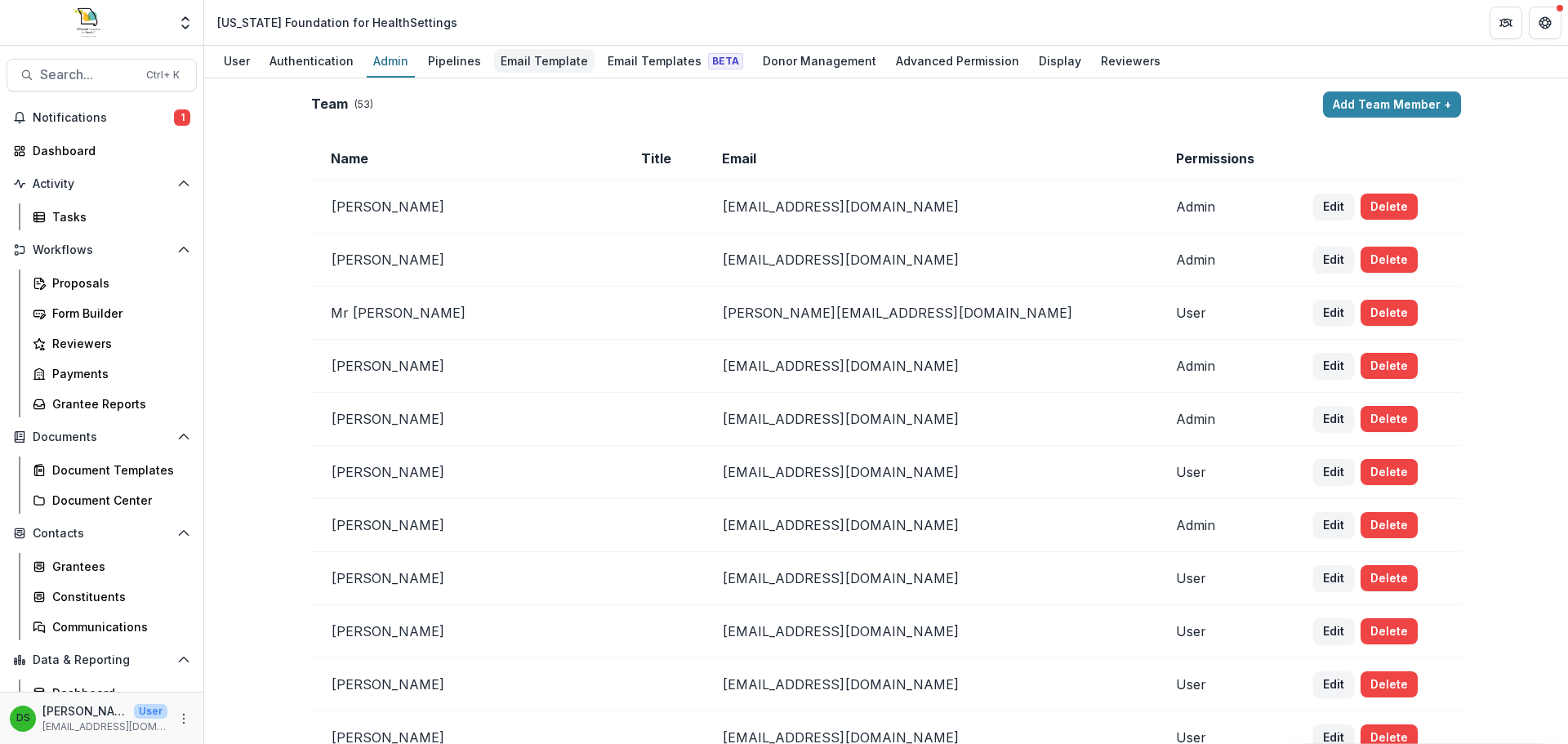 click on "Email Template" at bounding box center [544, 60] 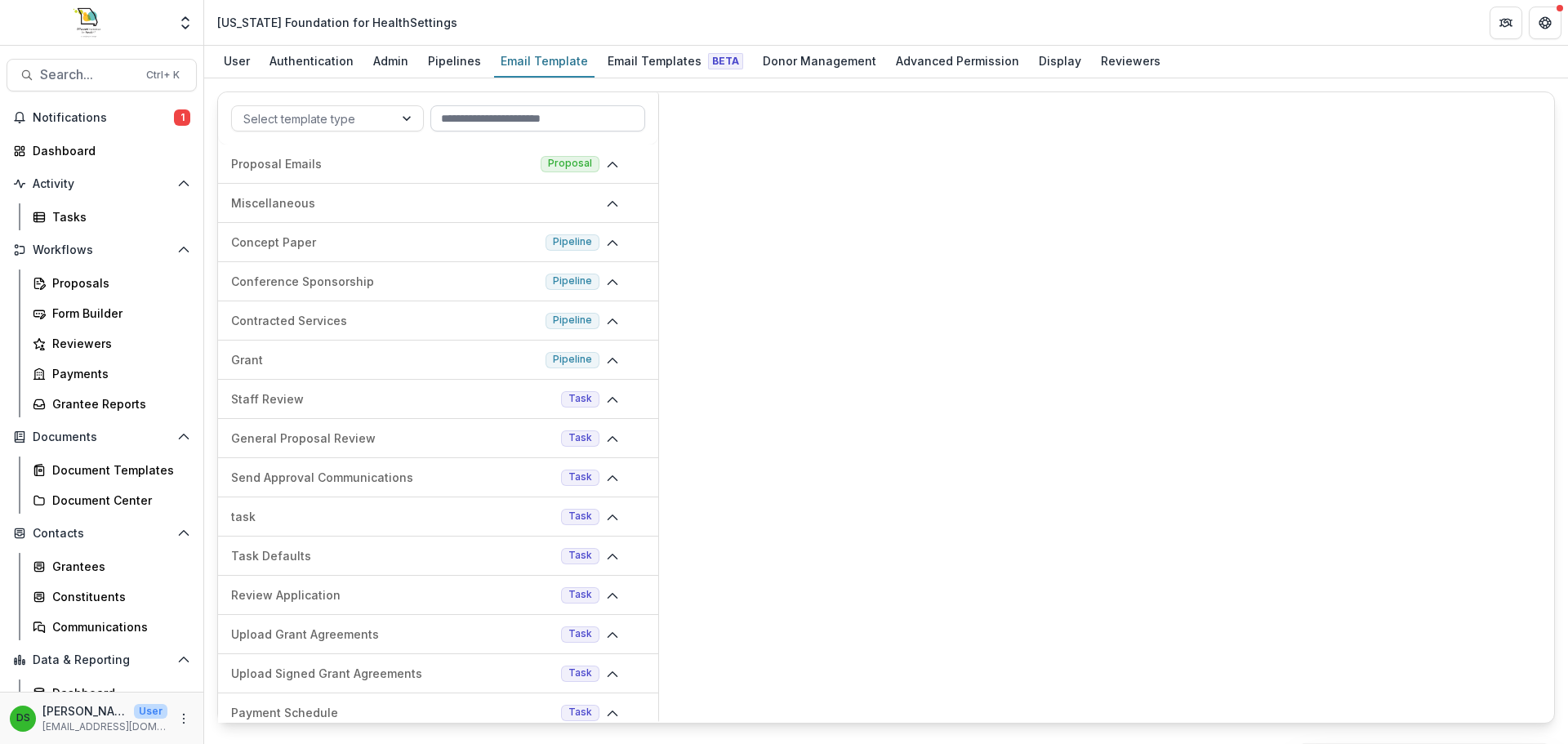 click at bounding box center [537, 118] 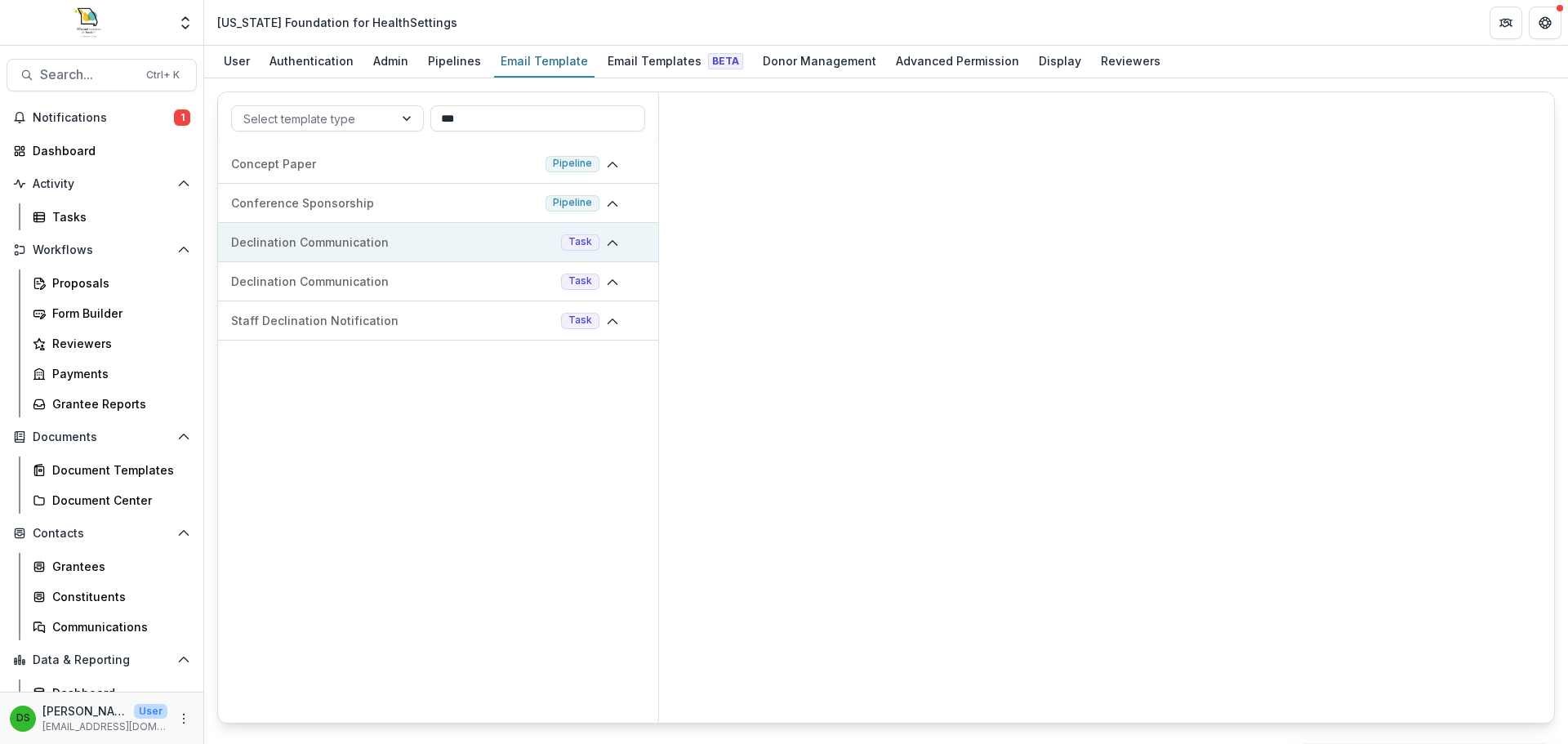 type on "***" 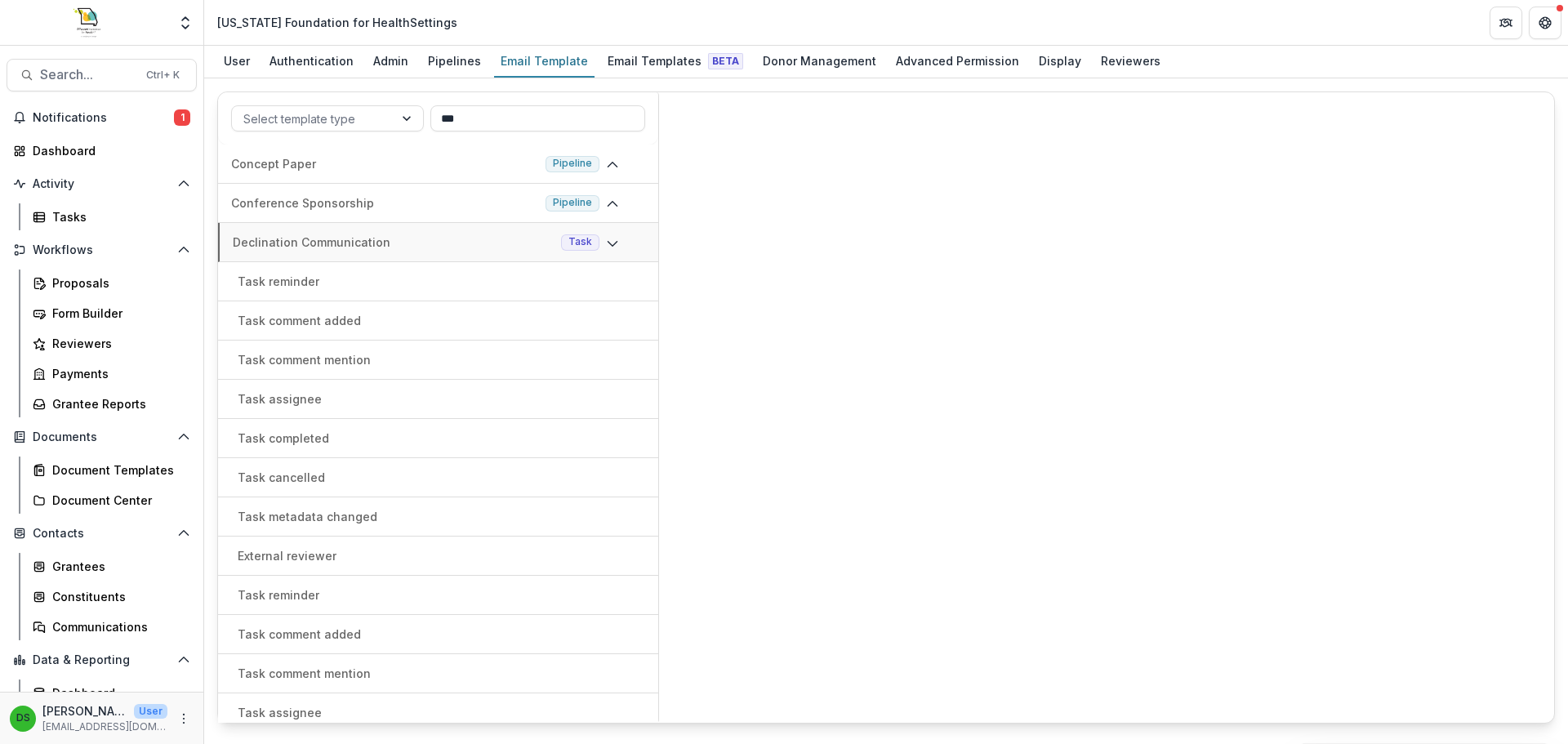 click on "Task assignee" at bounding box center (279, 399) 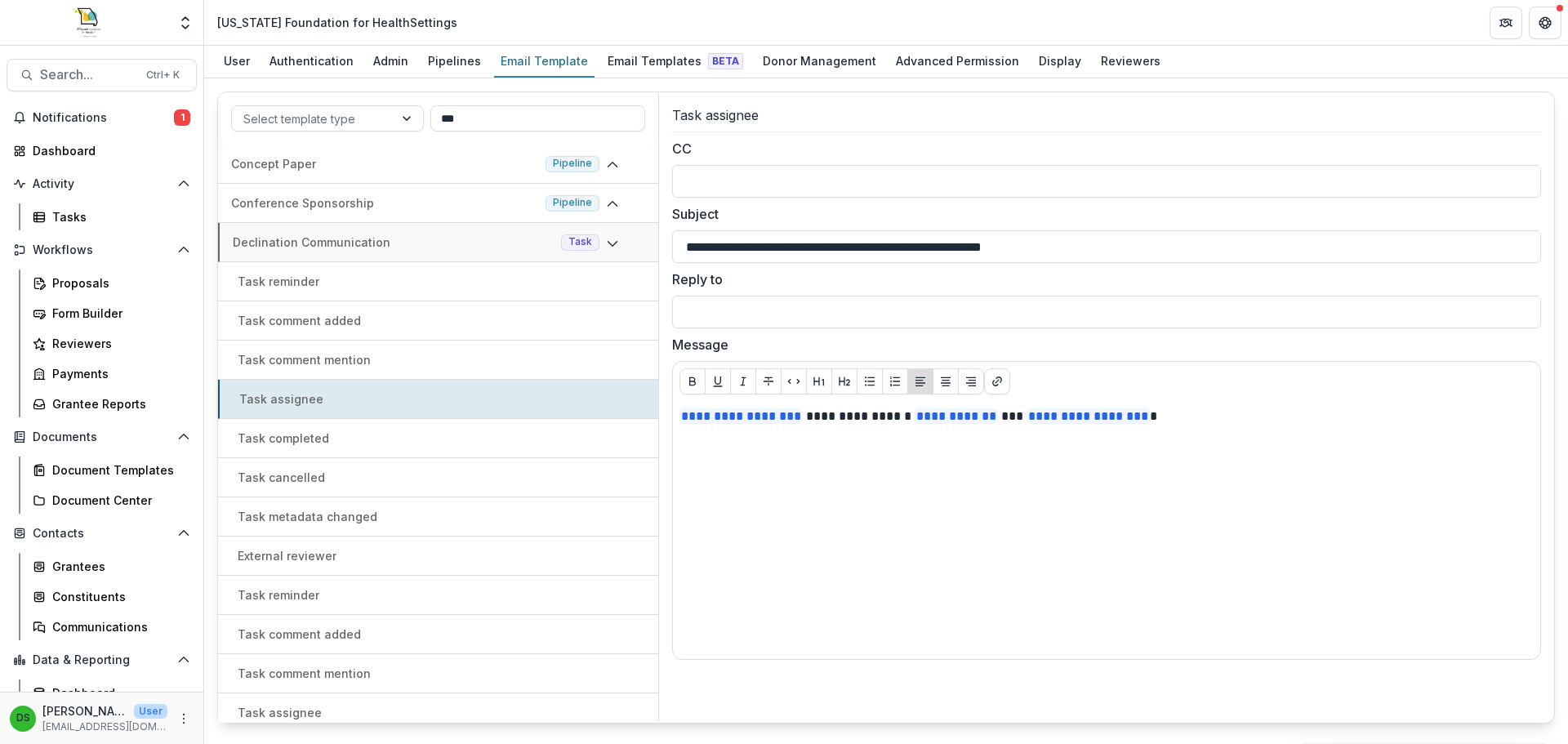 click on "Task comment mention" at bounding box center [304, 359] 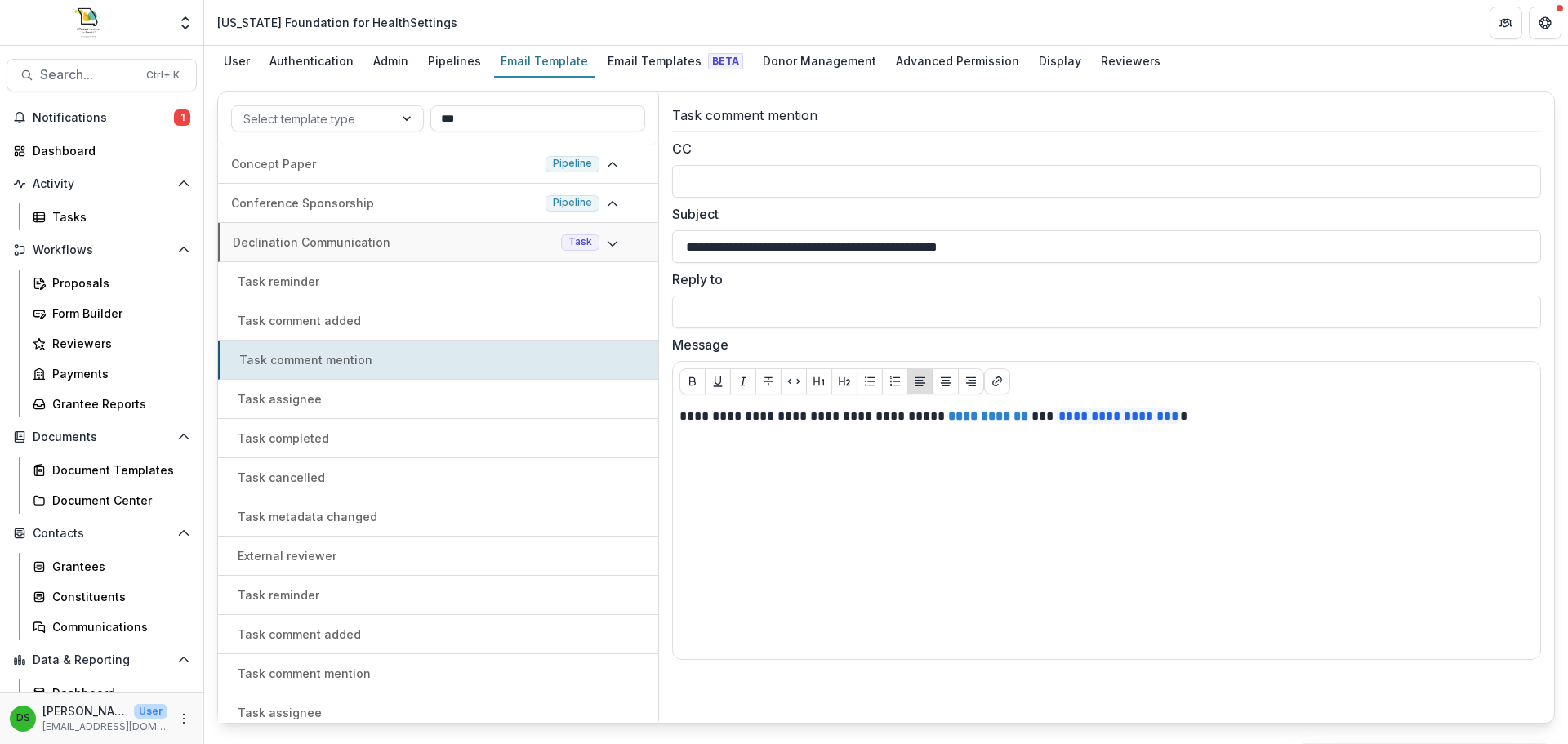 click on "Task comment added" at bounding box center [299, 320] 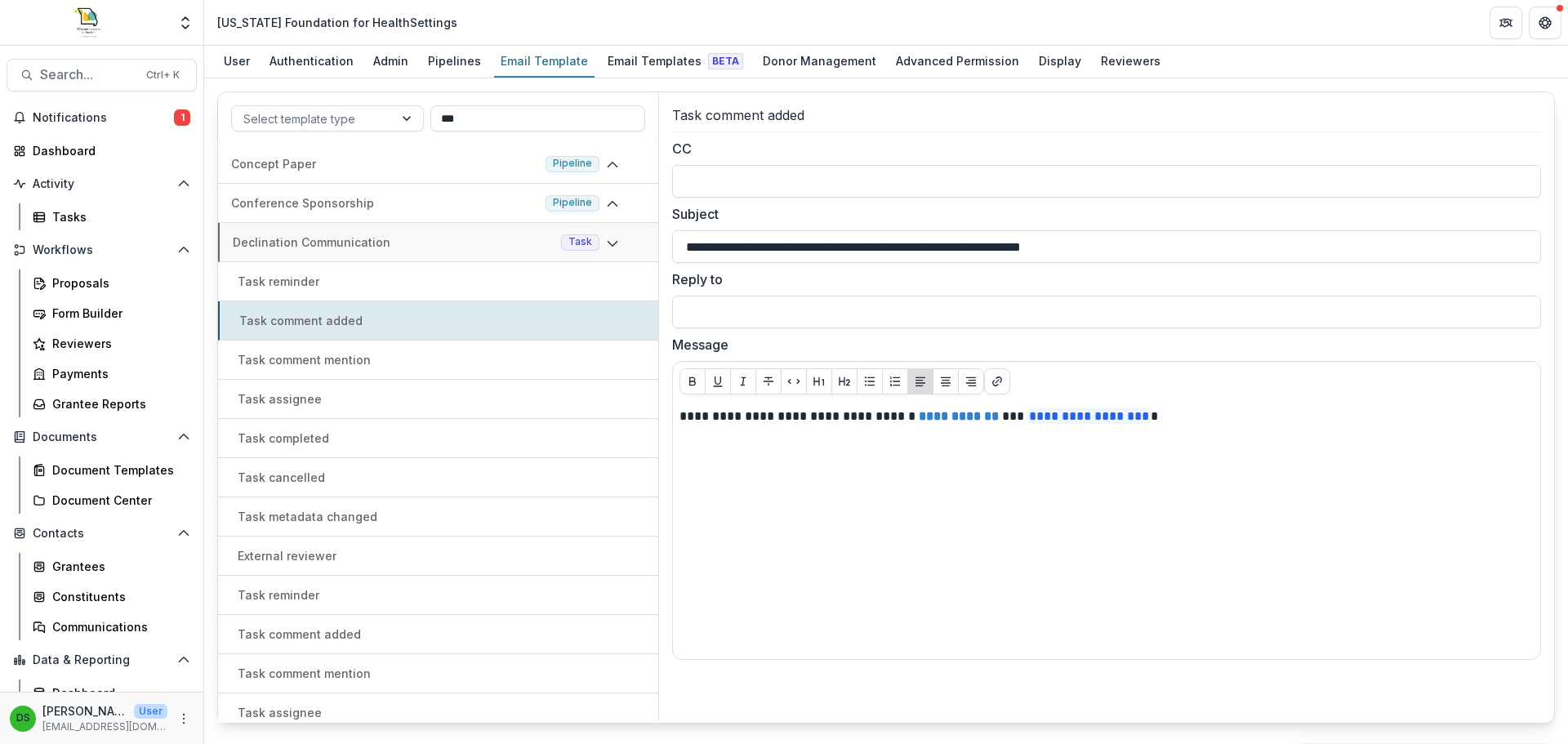 click on "Task reminder" at bounding box center [278, 281] 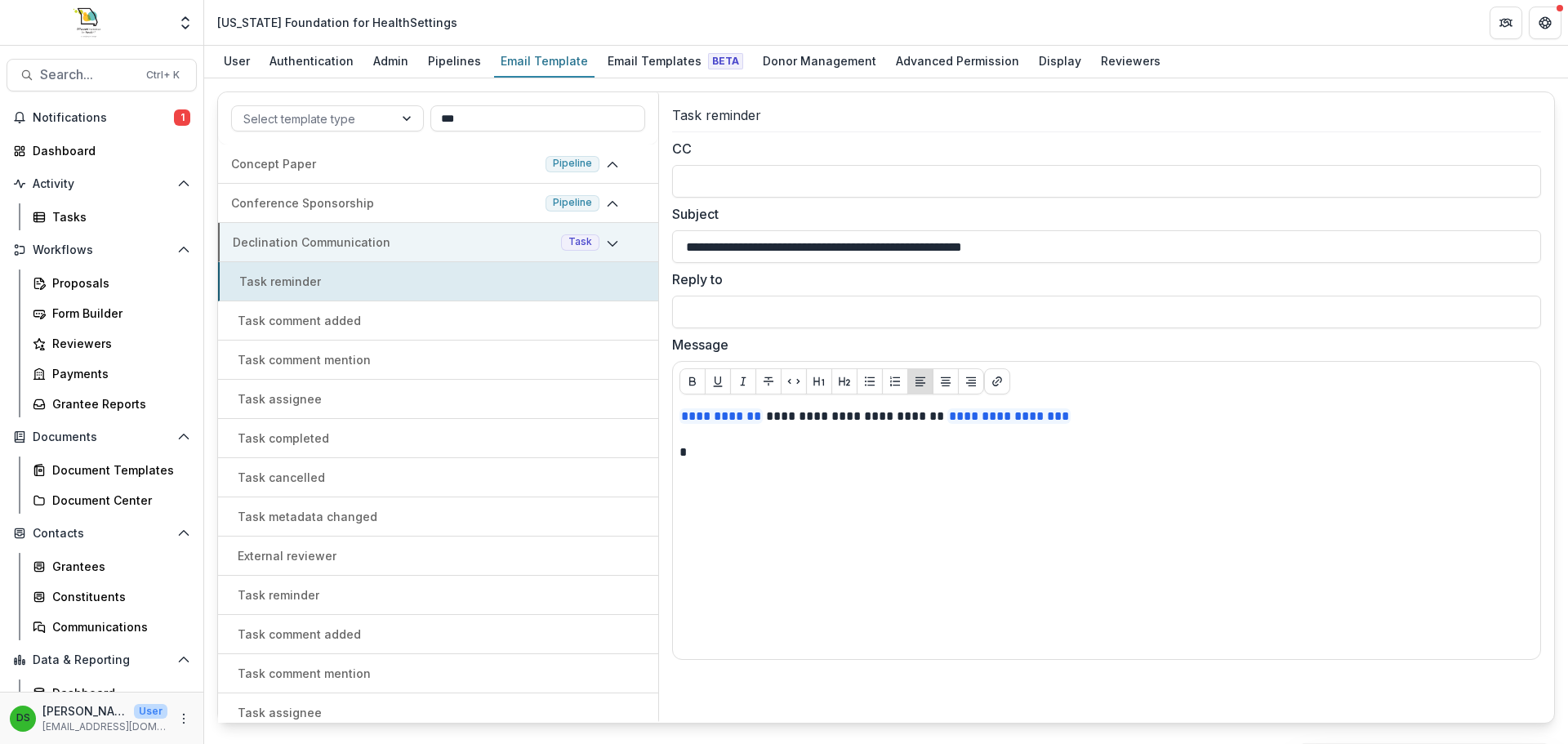 click on "Declination Communication Task" at bounding box center [438, 243] 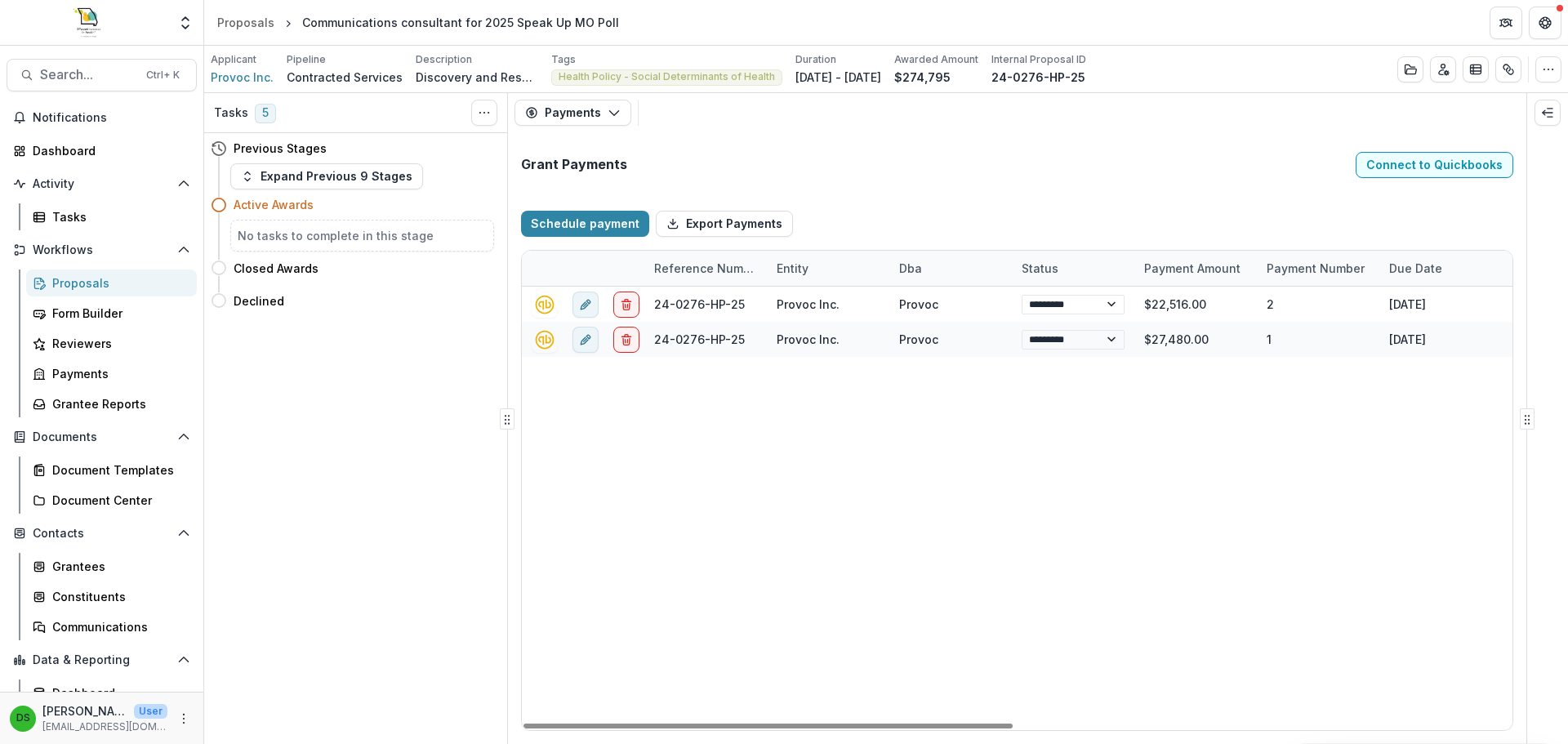 select on "****" 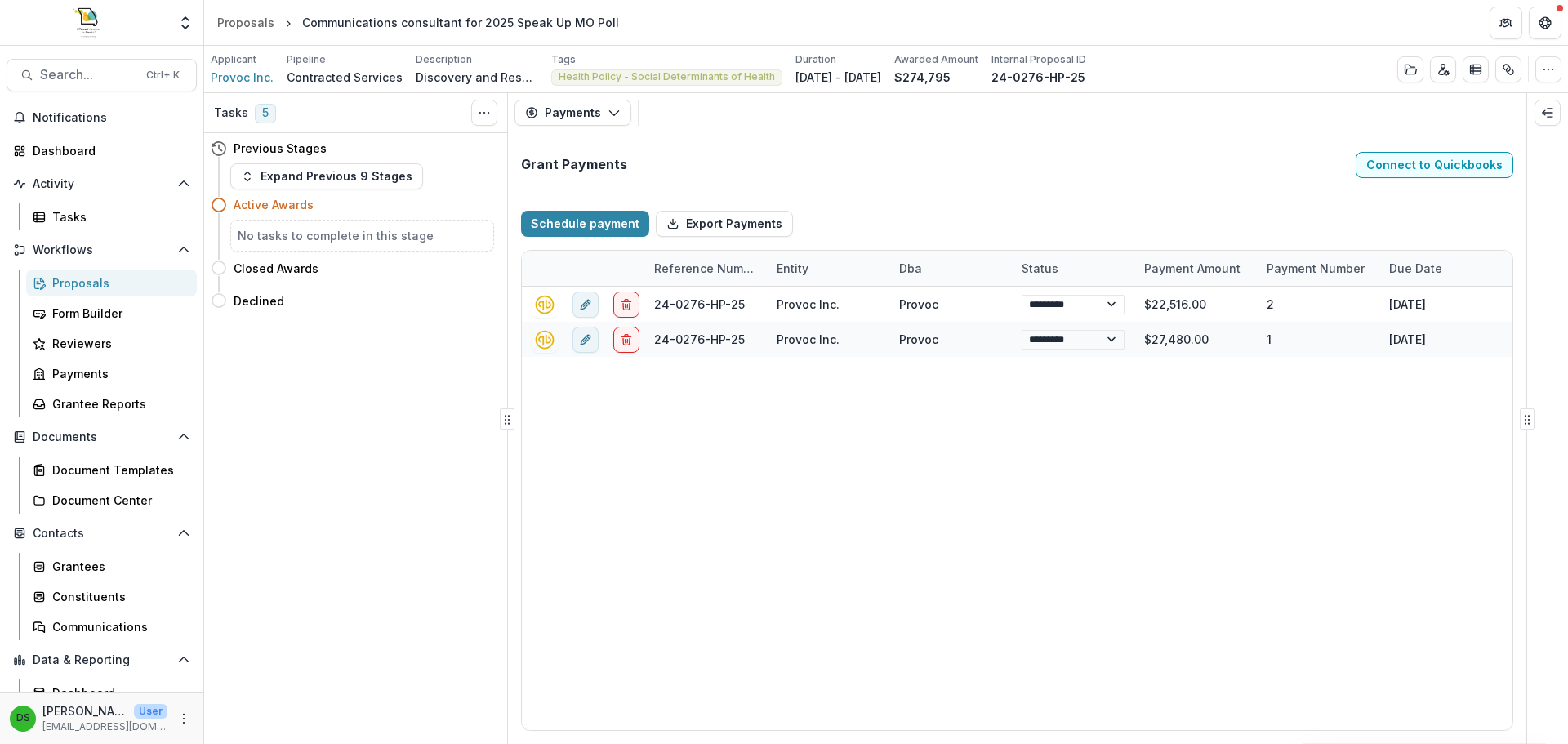select on "****" 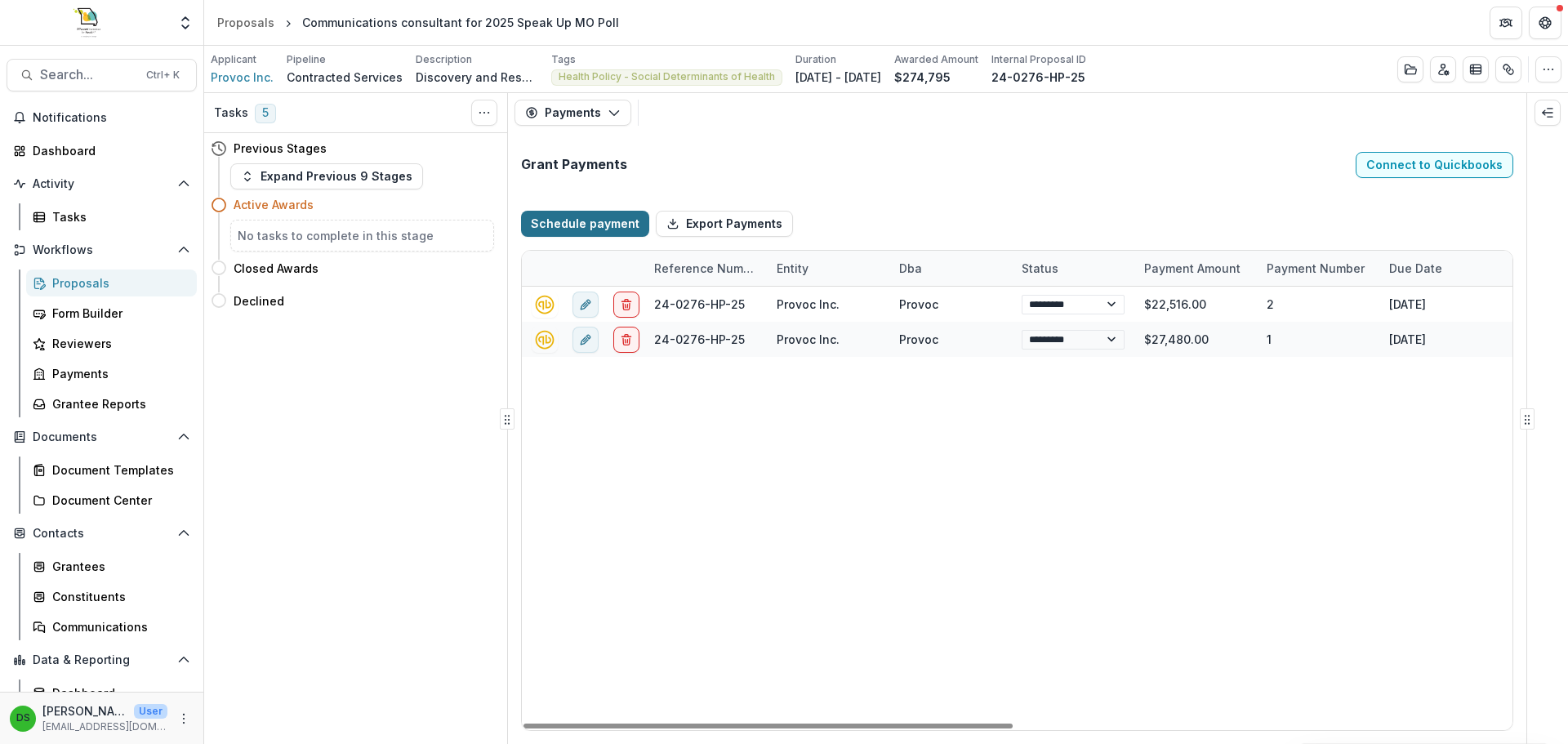 click on "Schedule payment" at bounding box center (585, 224) 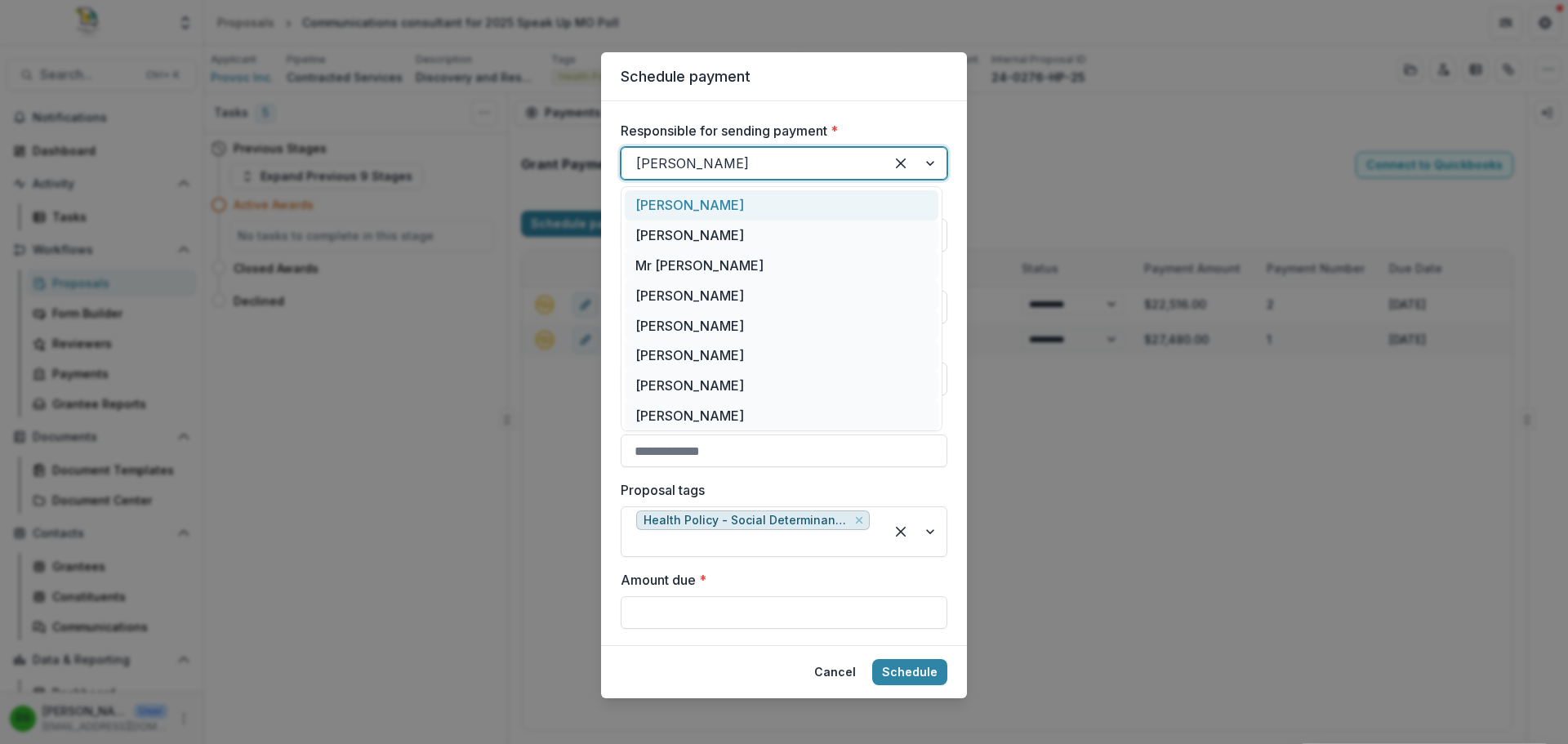 click at bounding box center (753, 163) 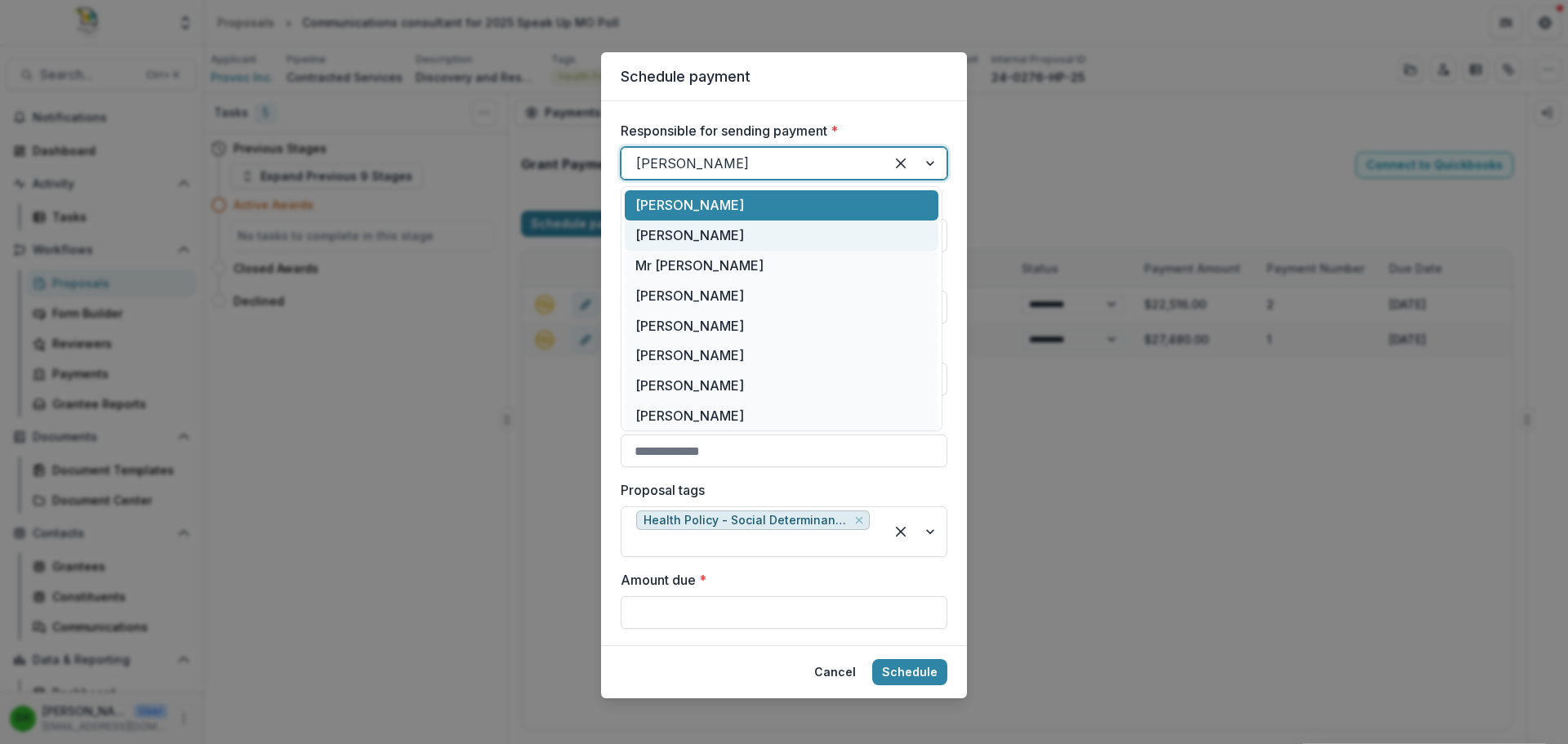 click on "[PERSON_NAME]" at bounding box center [782, 235] 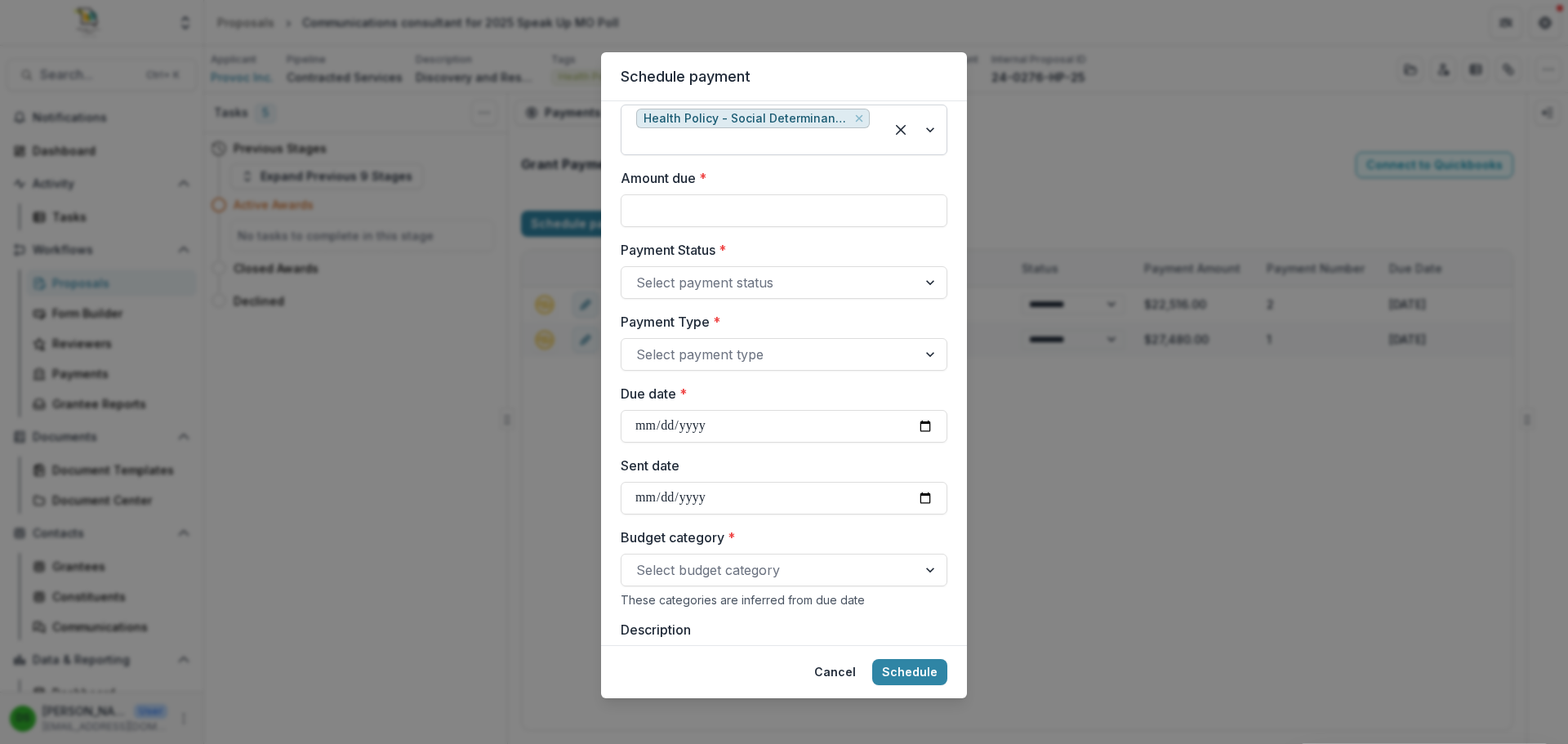 scroll, scrollTop: 408, scrollLeft: 0, axis: vertical 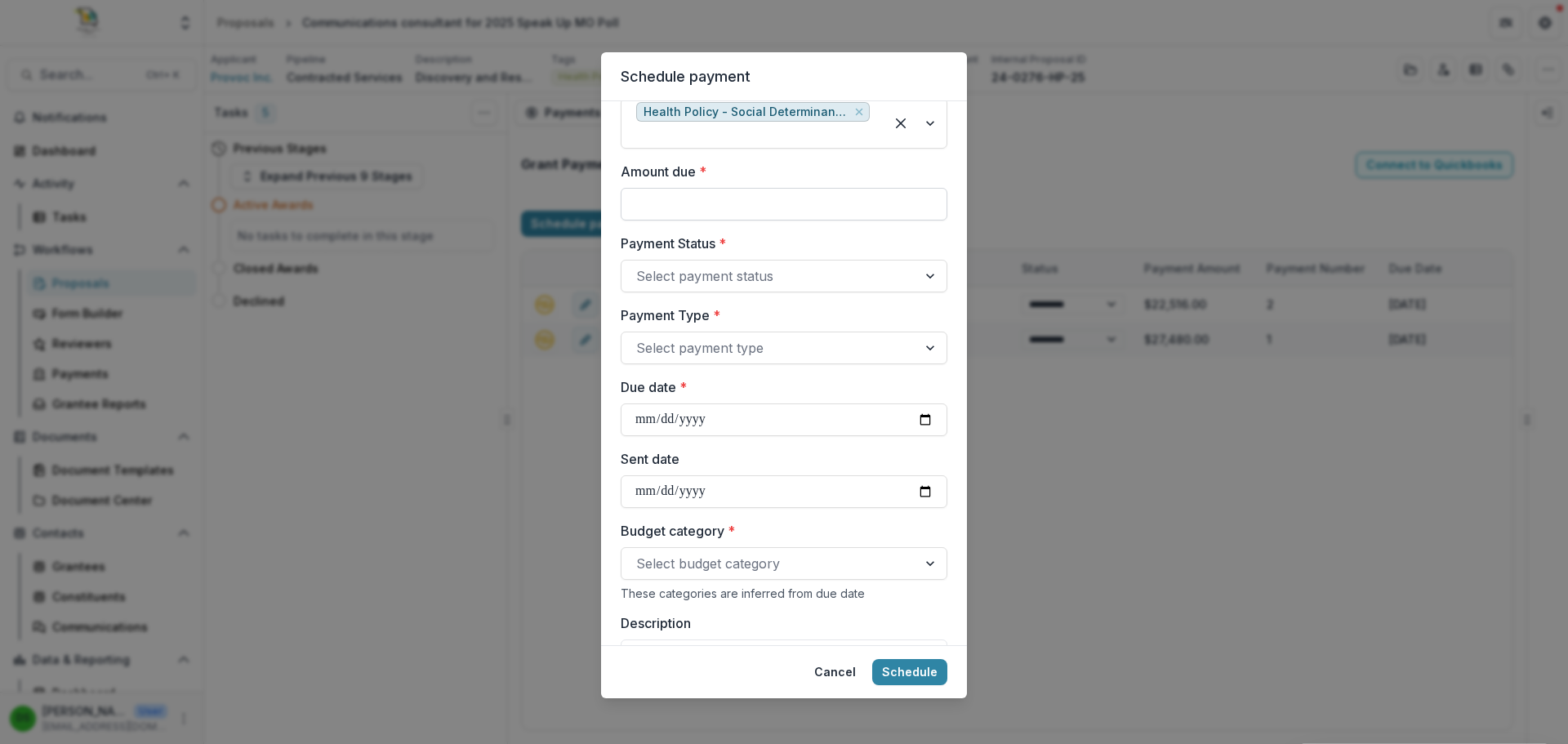 click on "Amount due *" at bounding box center (784, 204) 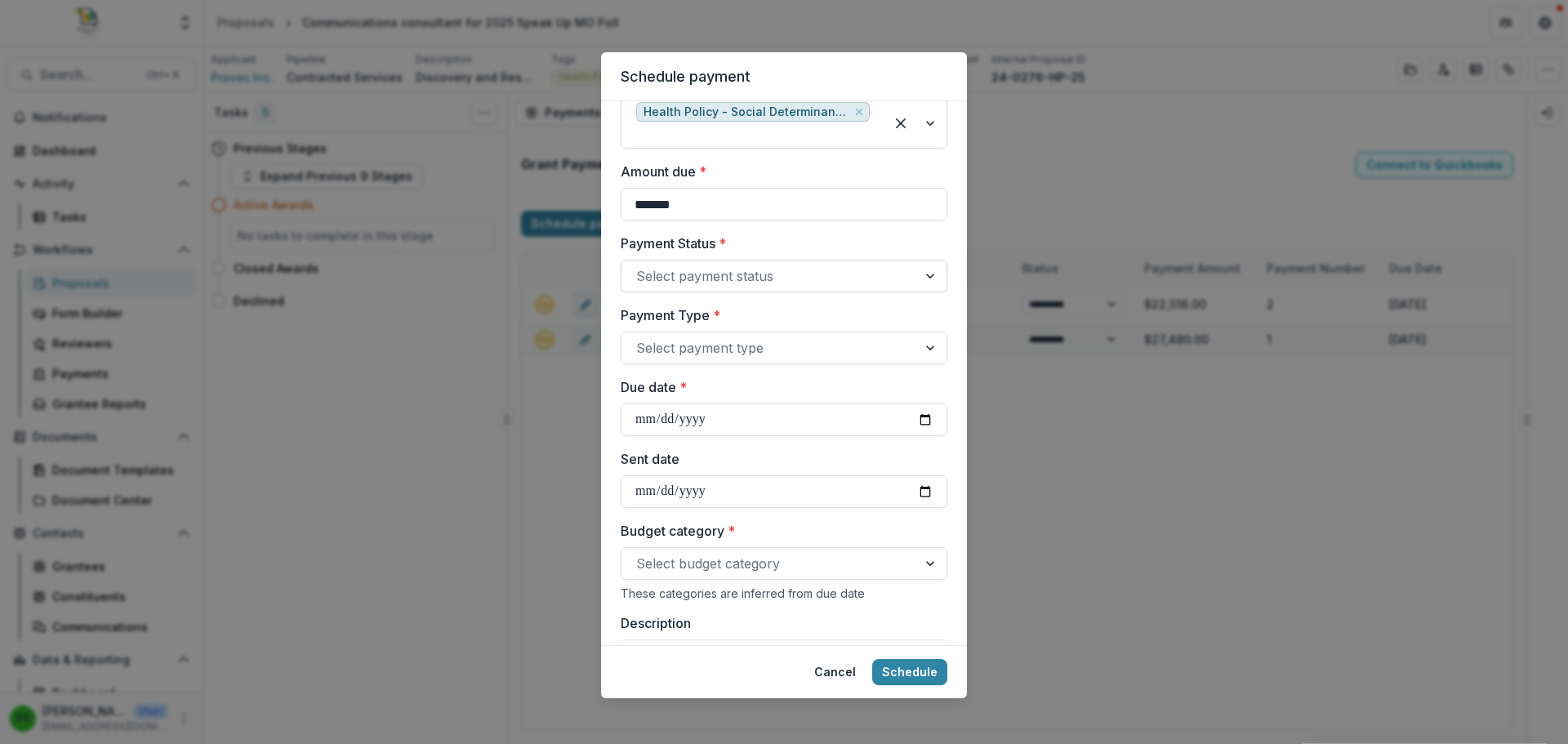 type on "*******" 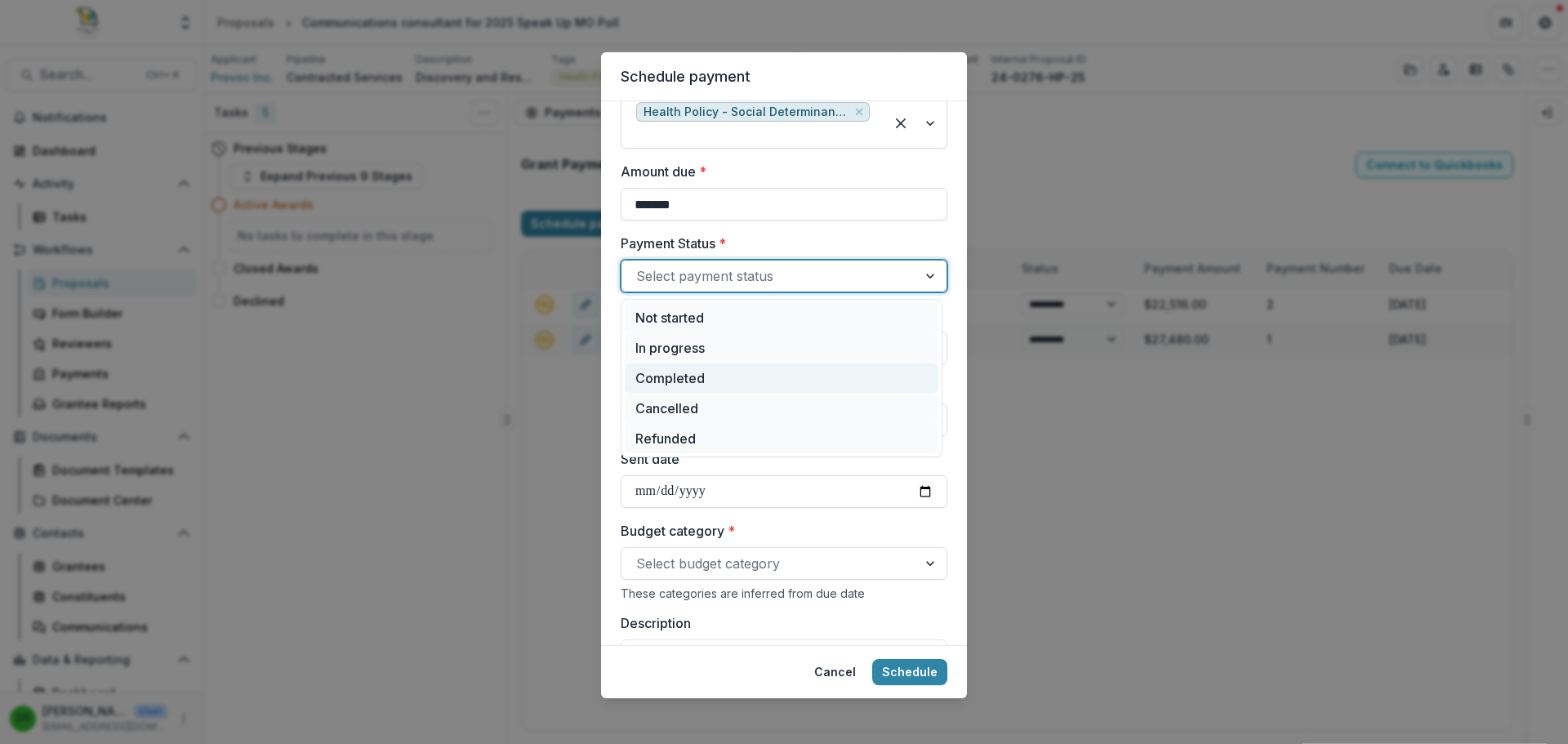 click on "Completed" at bounding box center [782, 378] 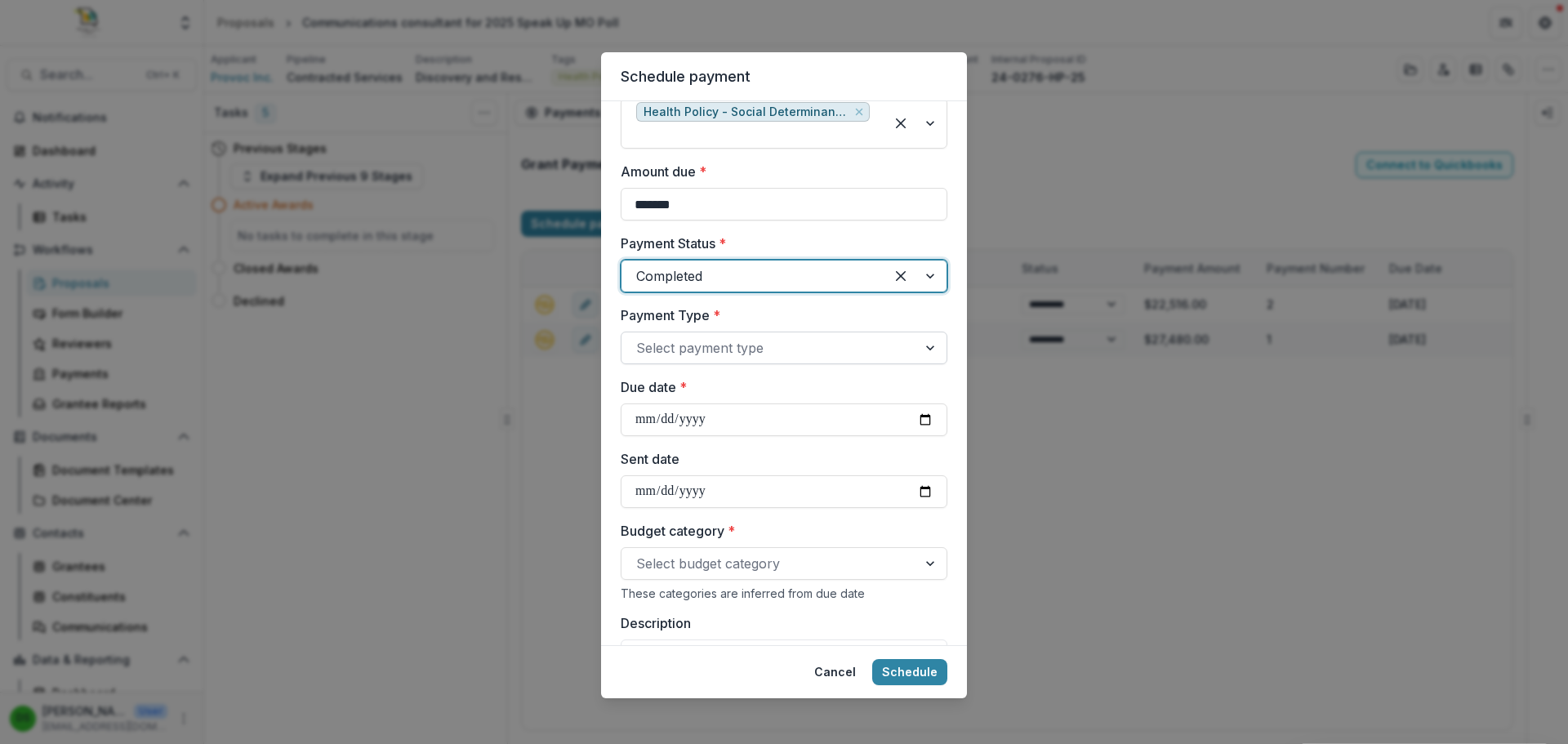 click at bounding box center [769, 348] 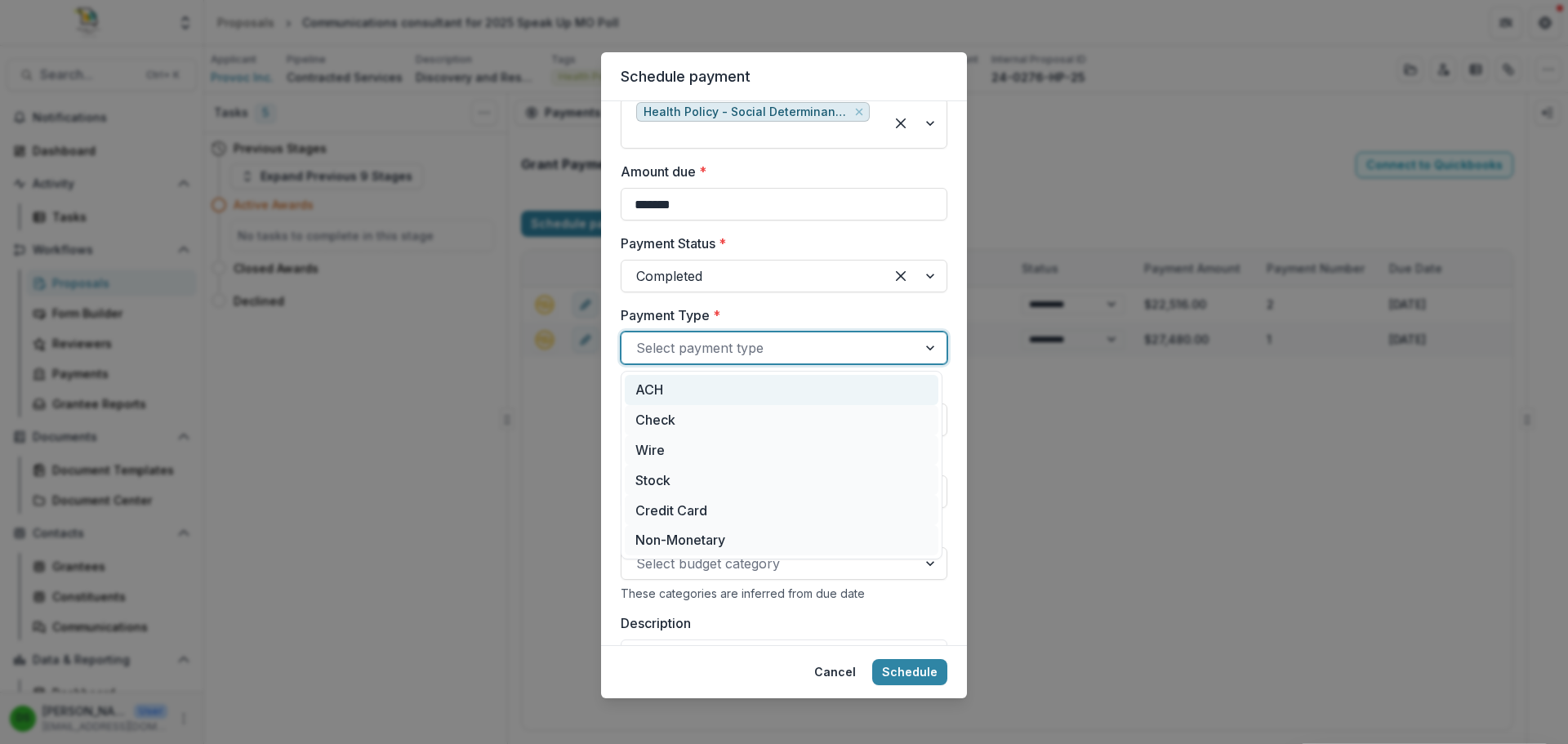 click on "ACH" at bounding box center [782, 390] 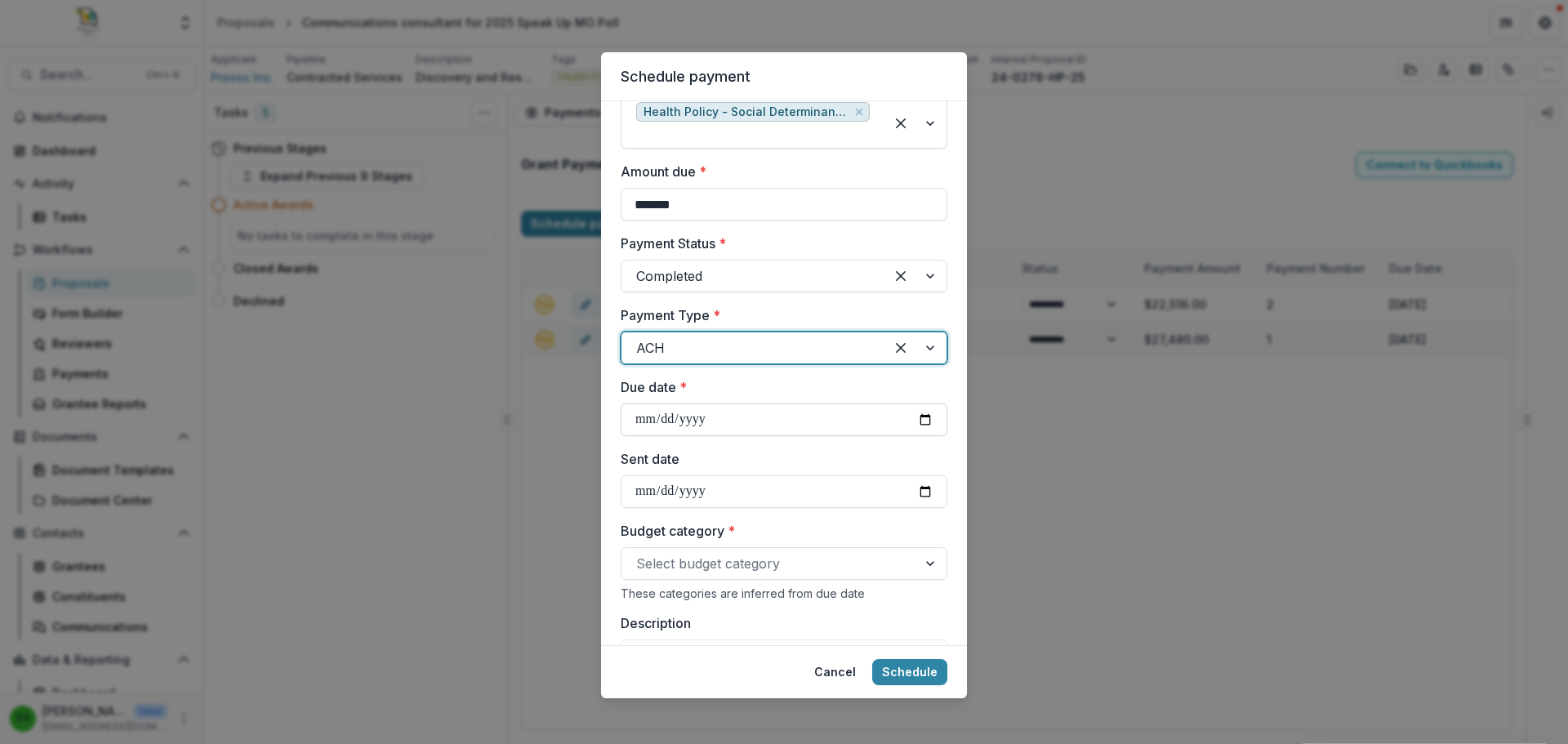 click on "Due date *" at bounding box center (784, 420) 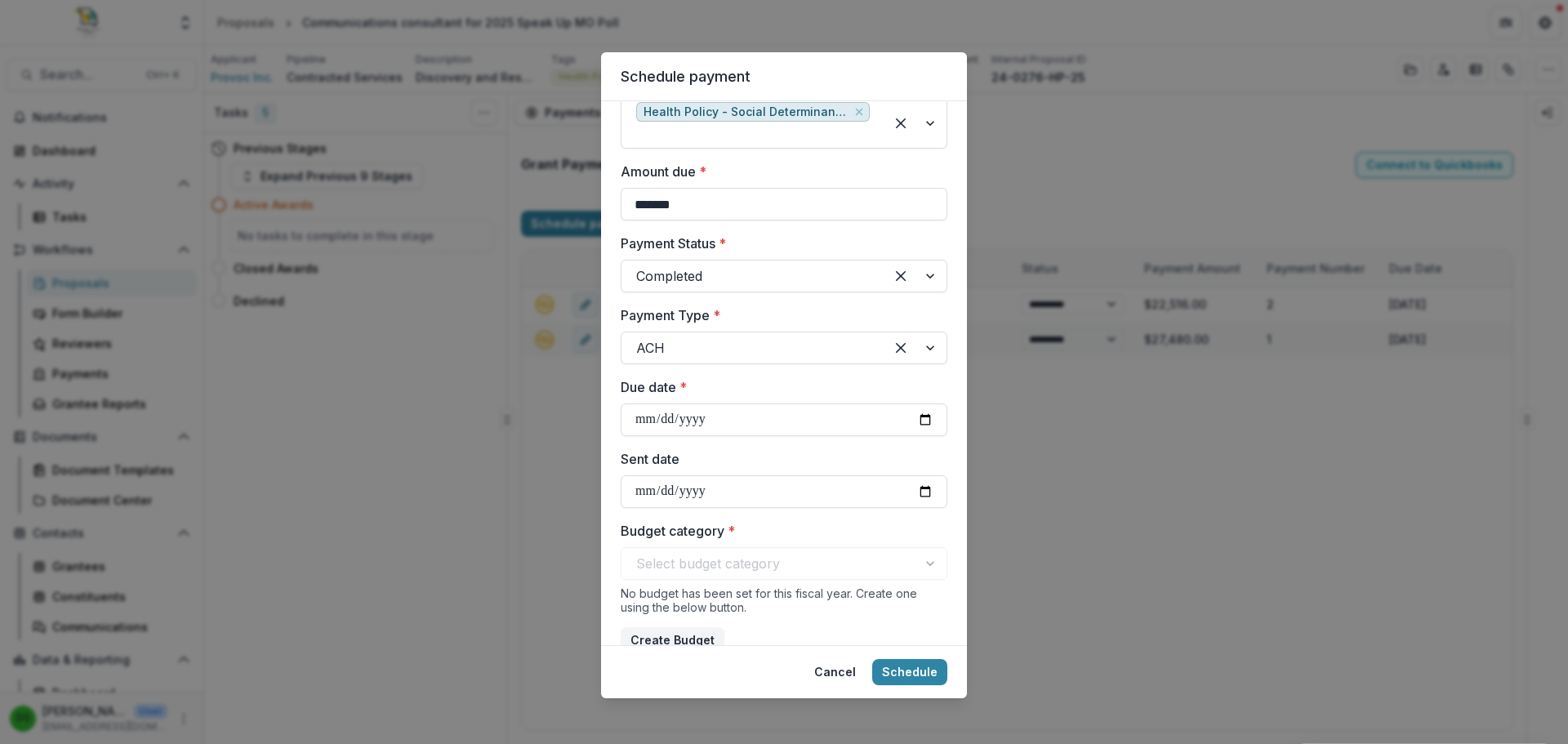 type on "**********" 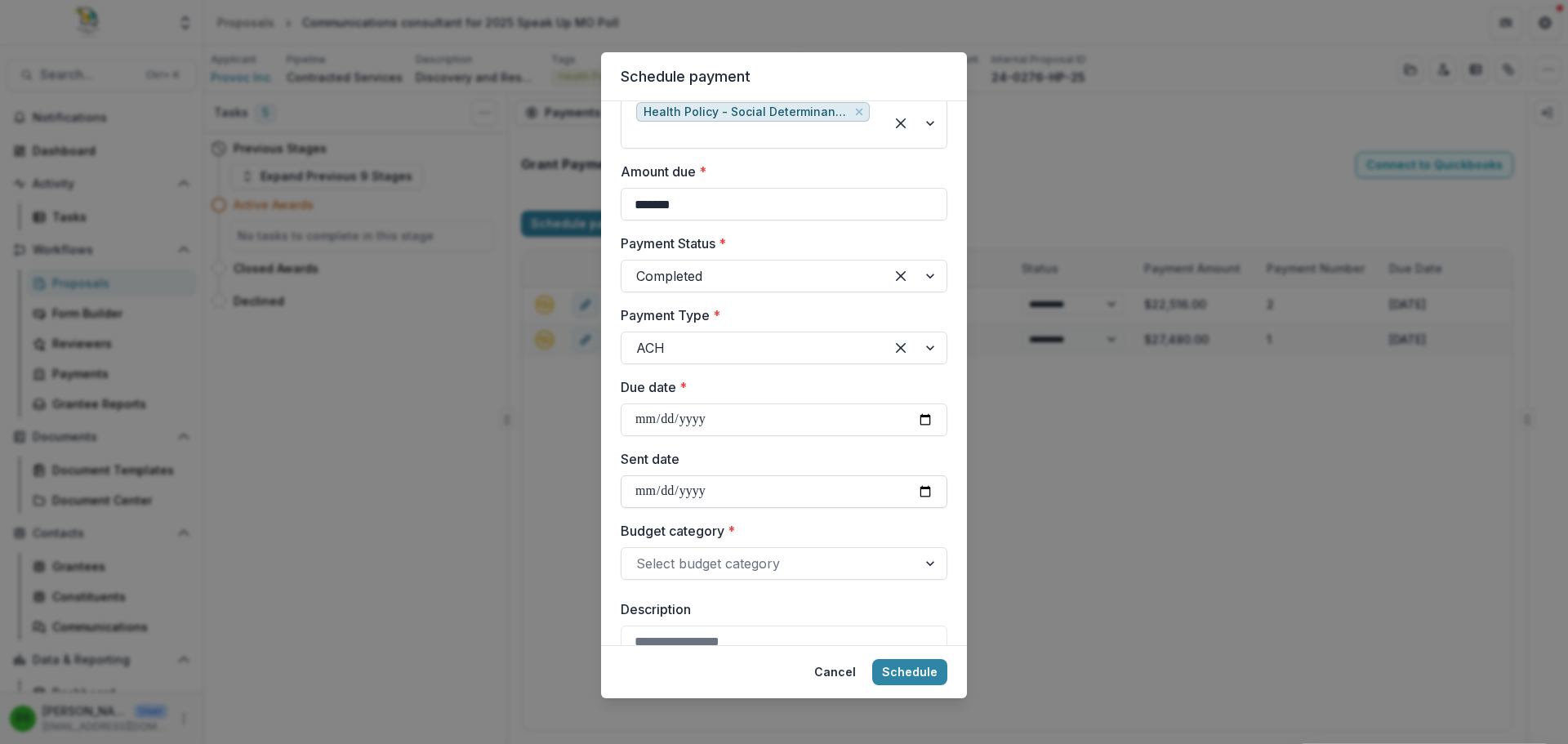 click on "Sent date" at bounding box center (784, 492) 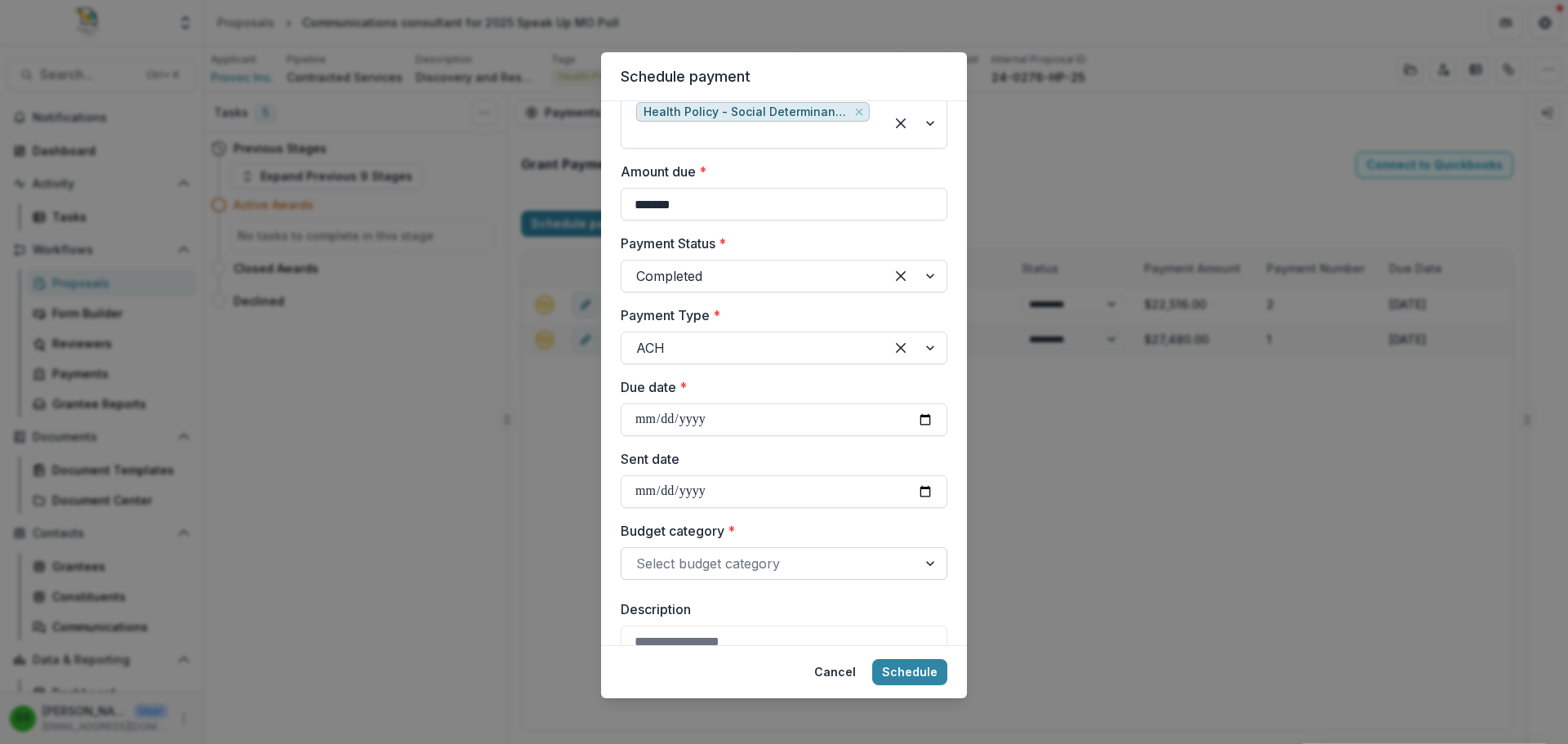 click at bounding box center [769, 564] 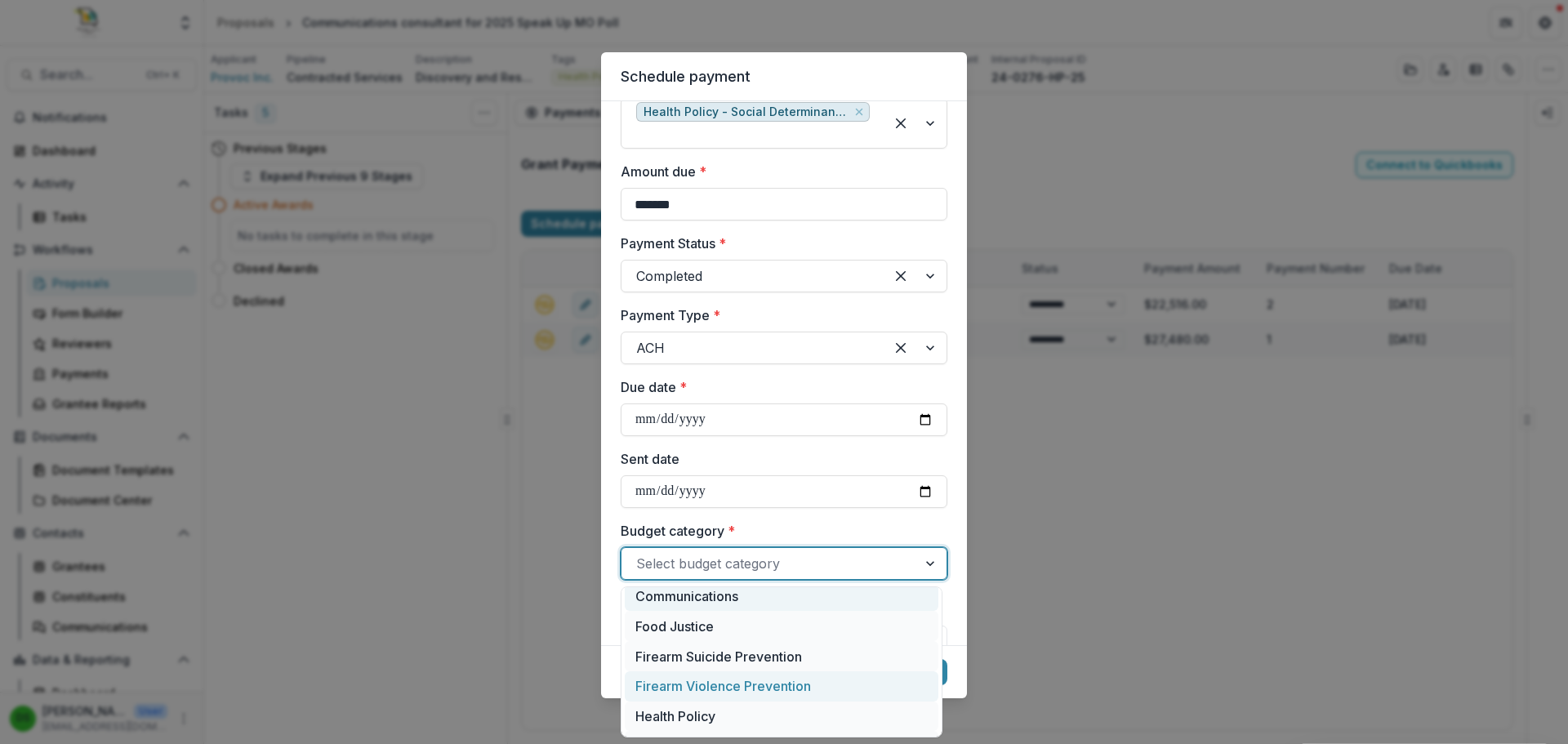 scroll, scrollTop: 82, scrollLeft: 0, axis: vertical 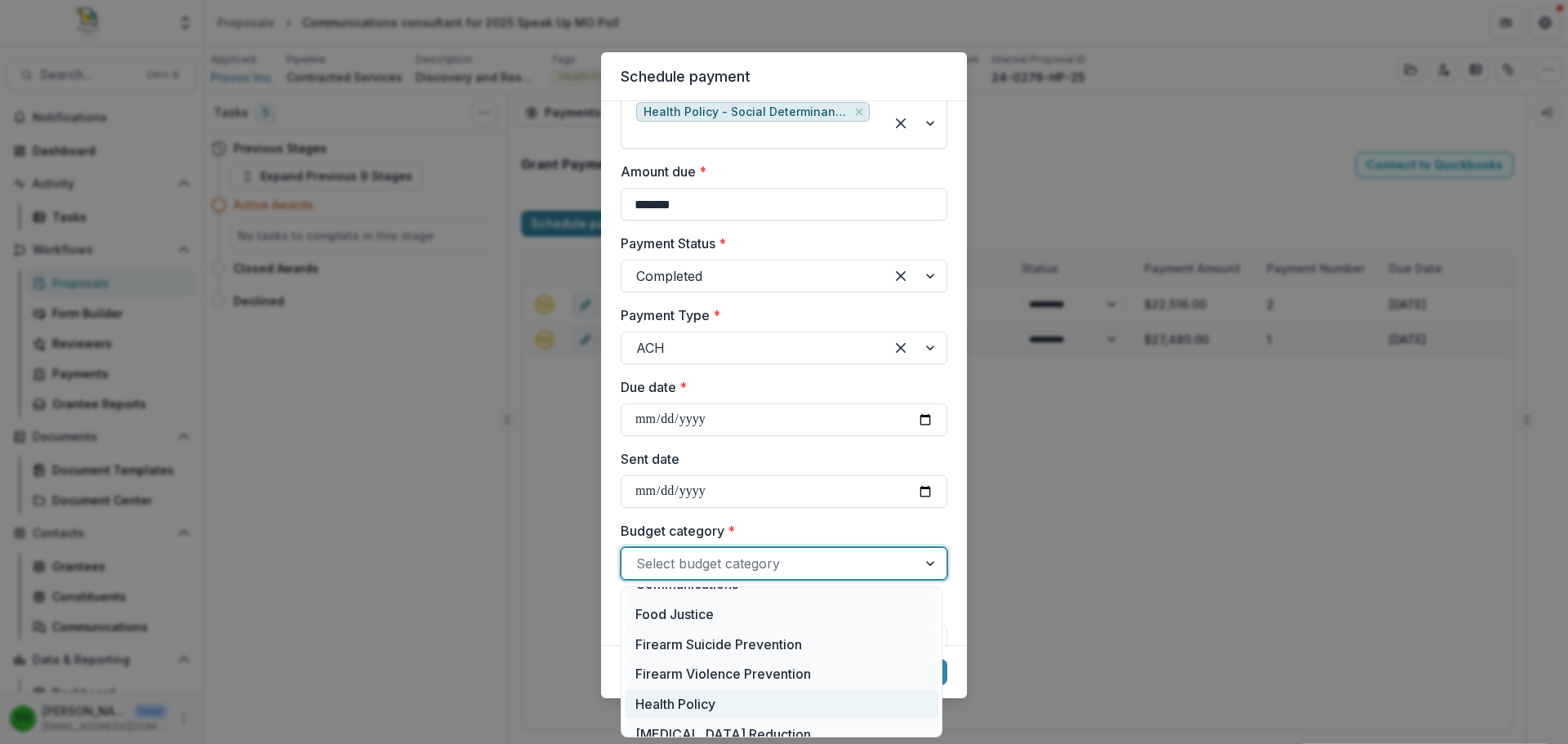 click on "Health Policy" at bounding box center [782, 704] 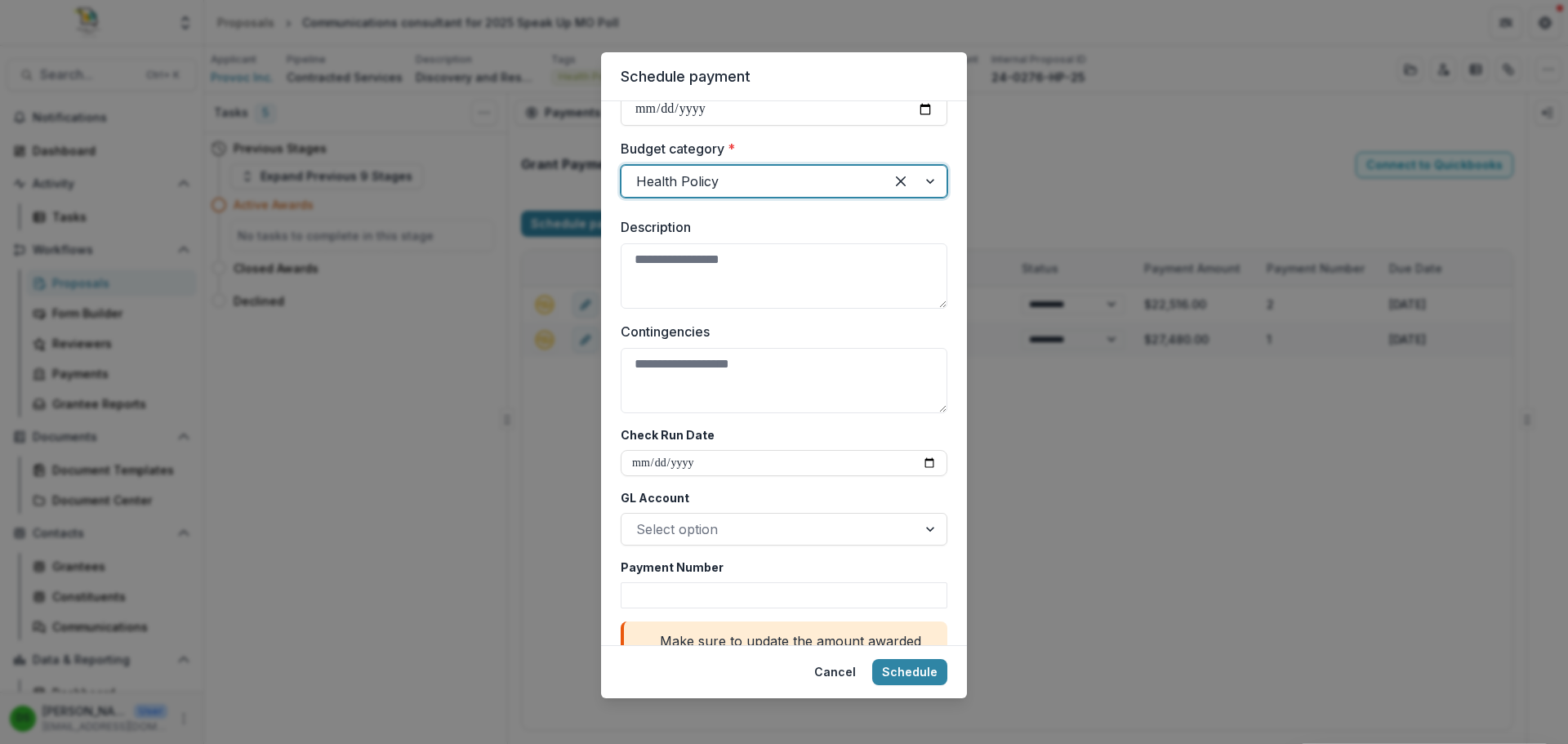 scroll, scrollTop: 865, scrollLeft: 0, axis: vertical 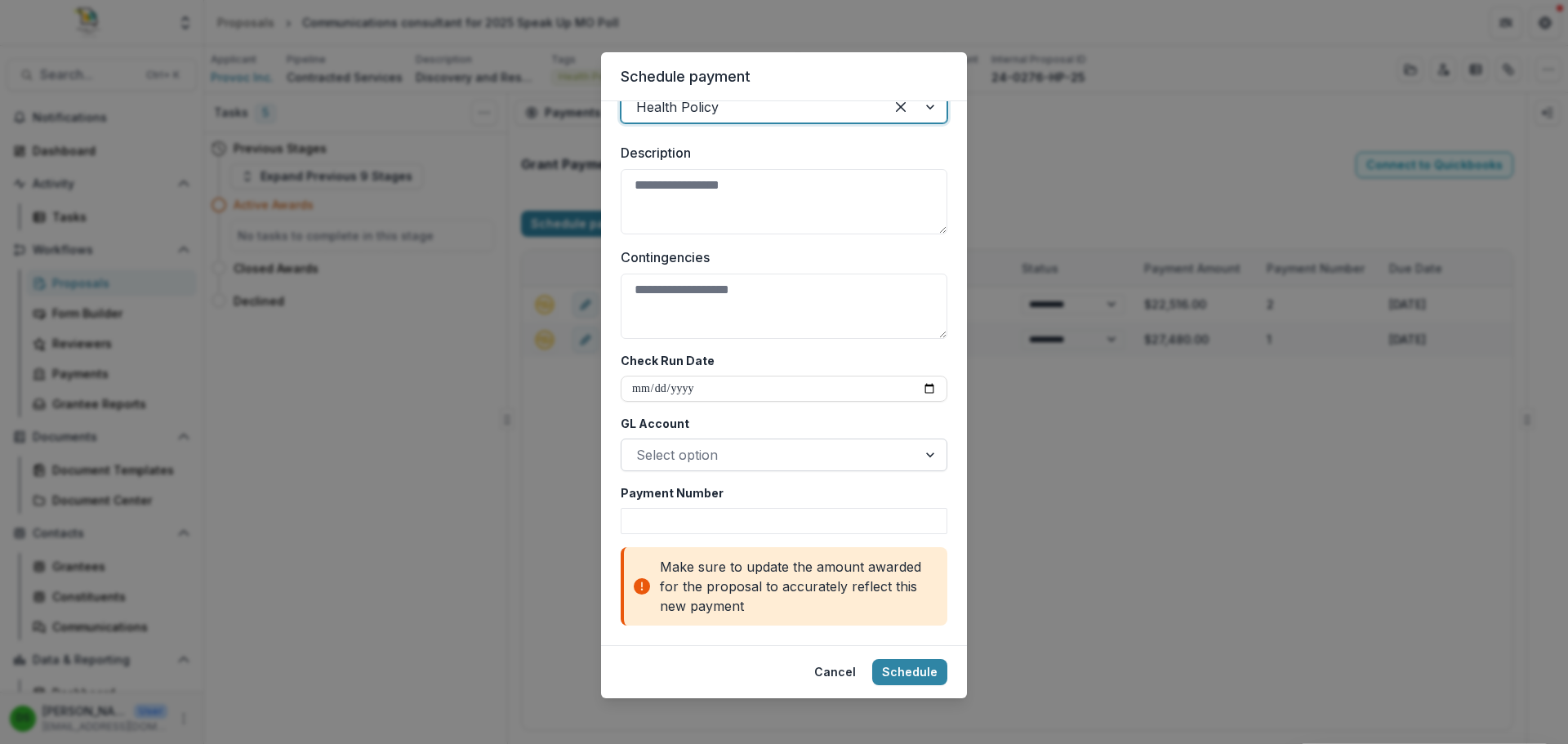 click at bounding box center [769, 455] 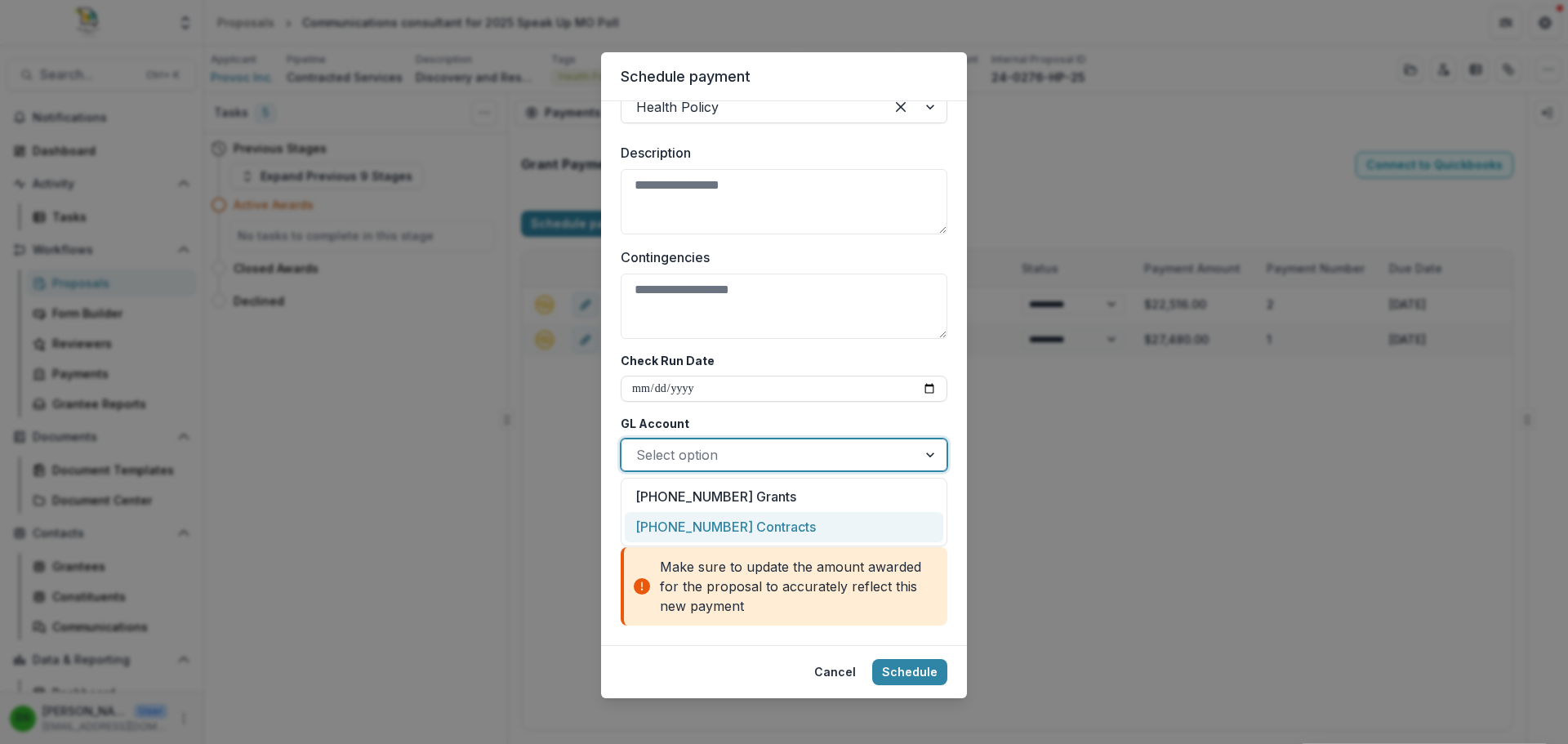 click on "50200-02-01 Contracts" at bounding box center [784, 527] 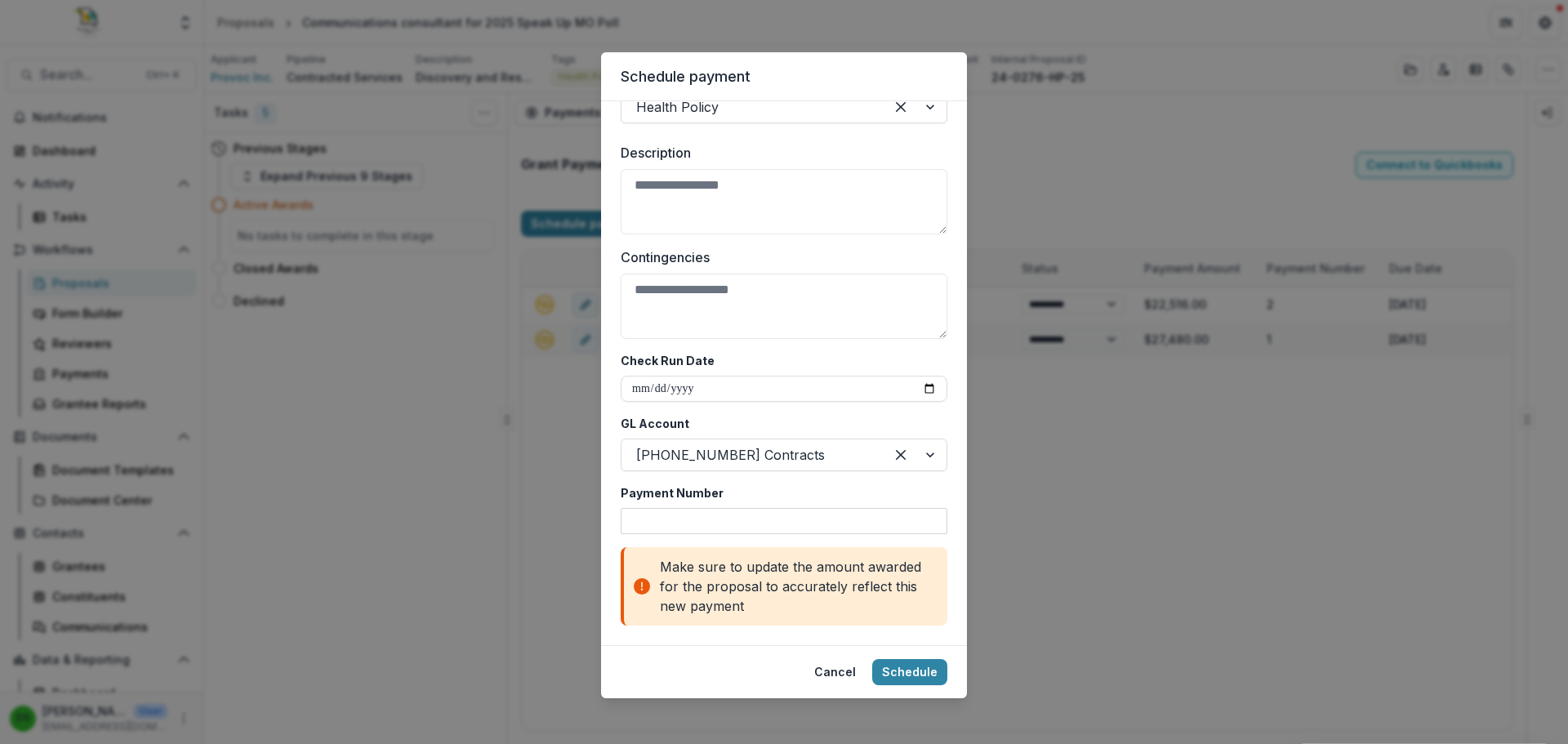 click on "Payment Number" at bounding box center [784, 521] 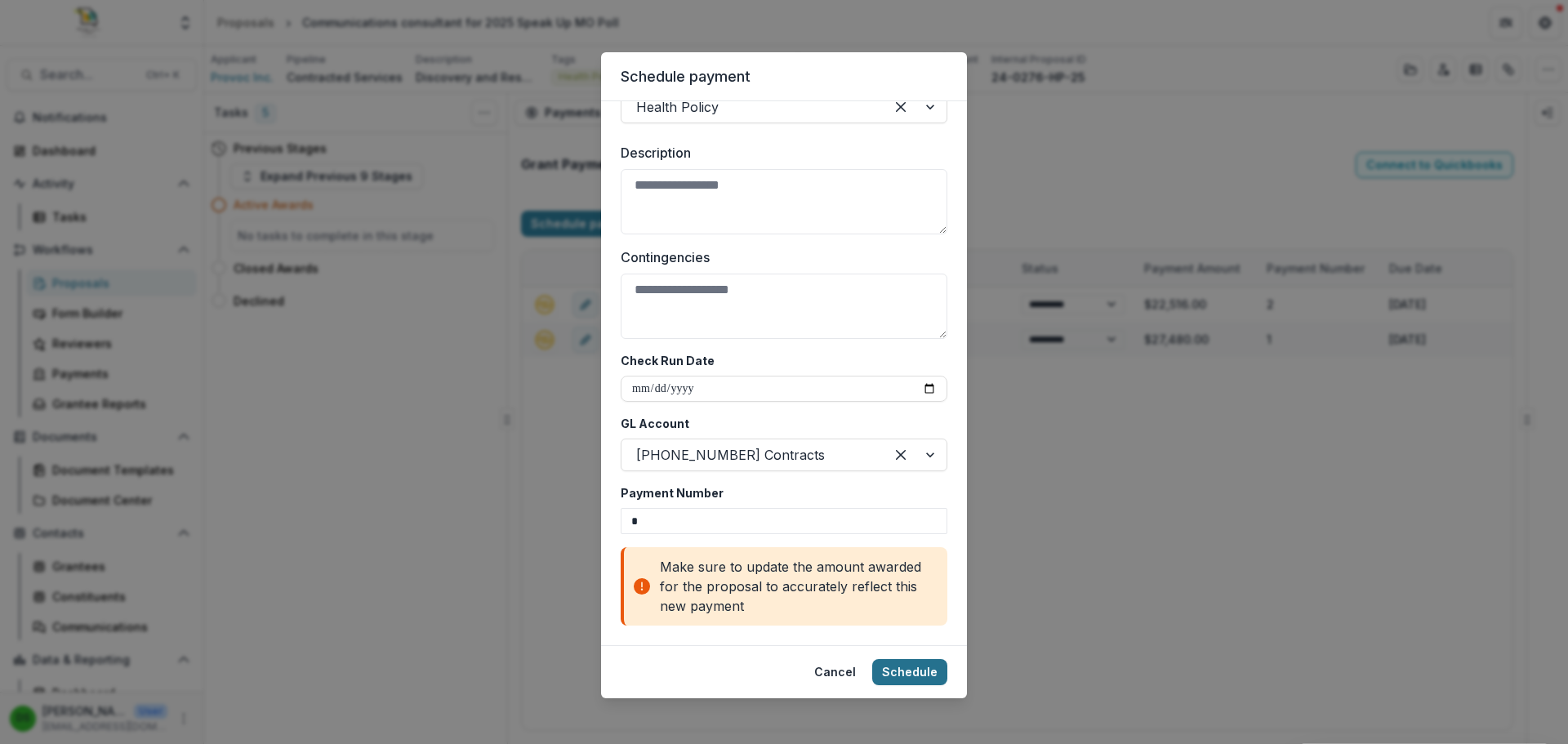 type on "*" 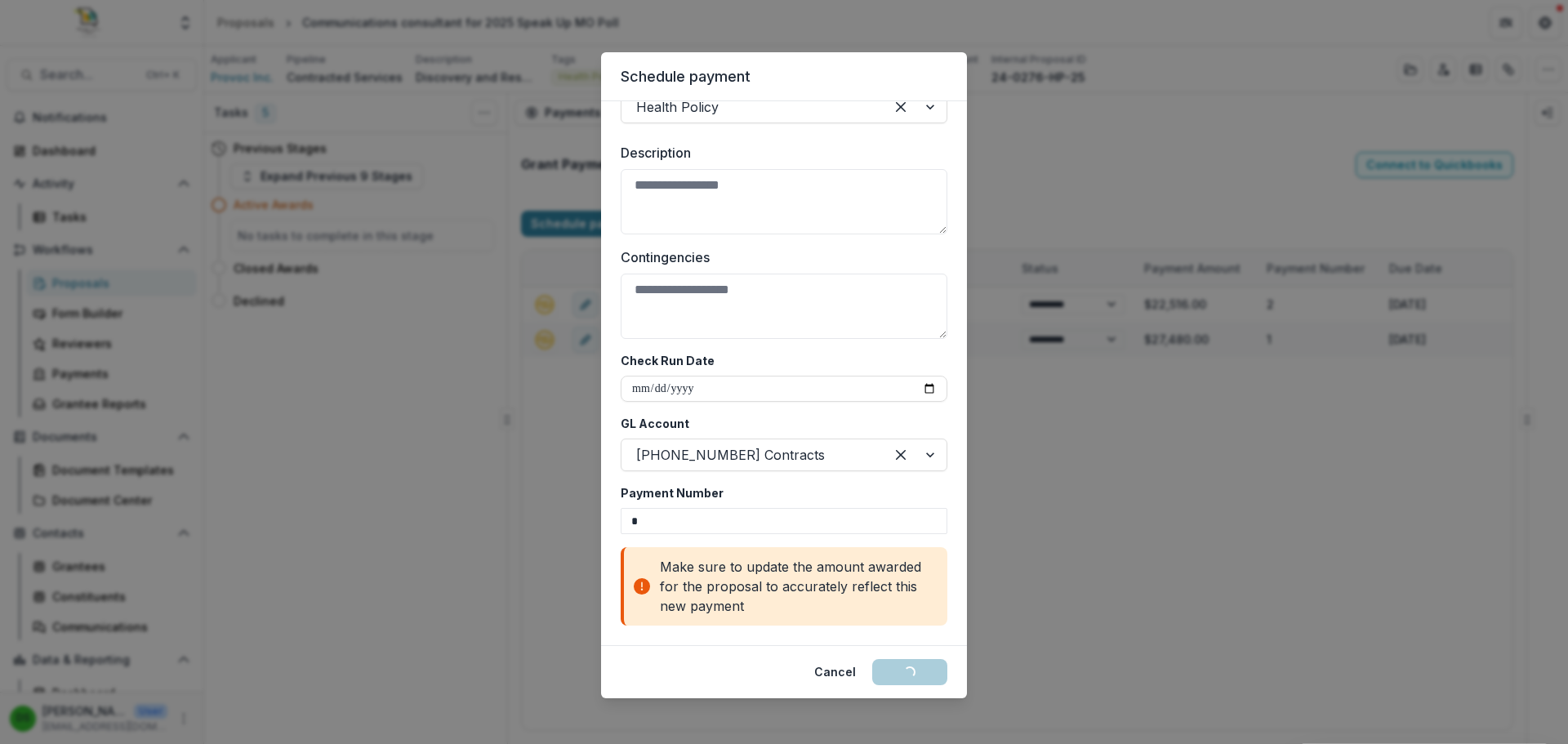 type 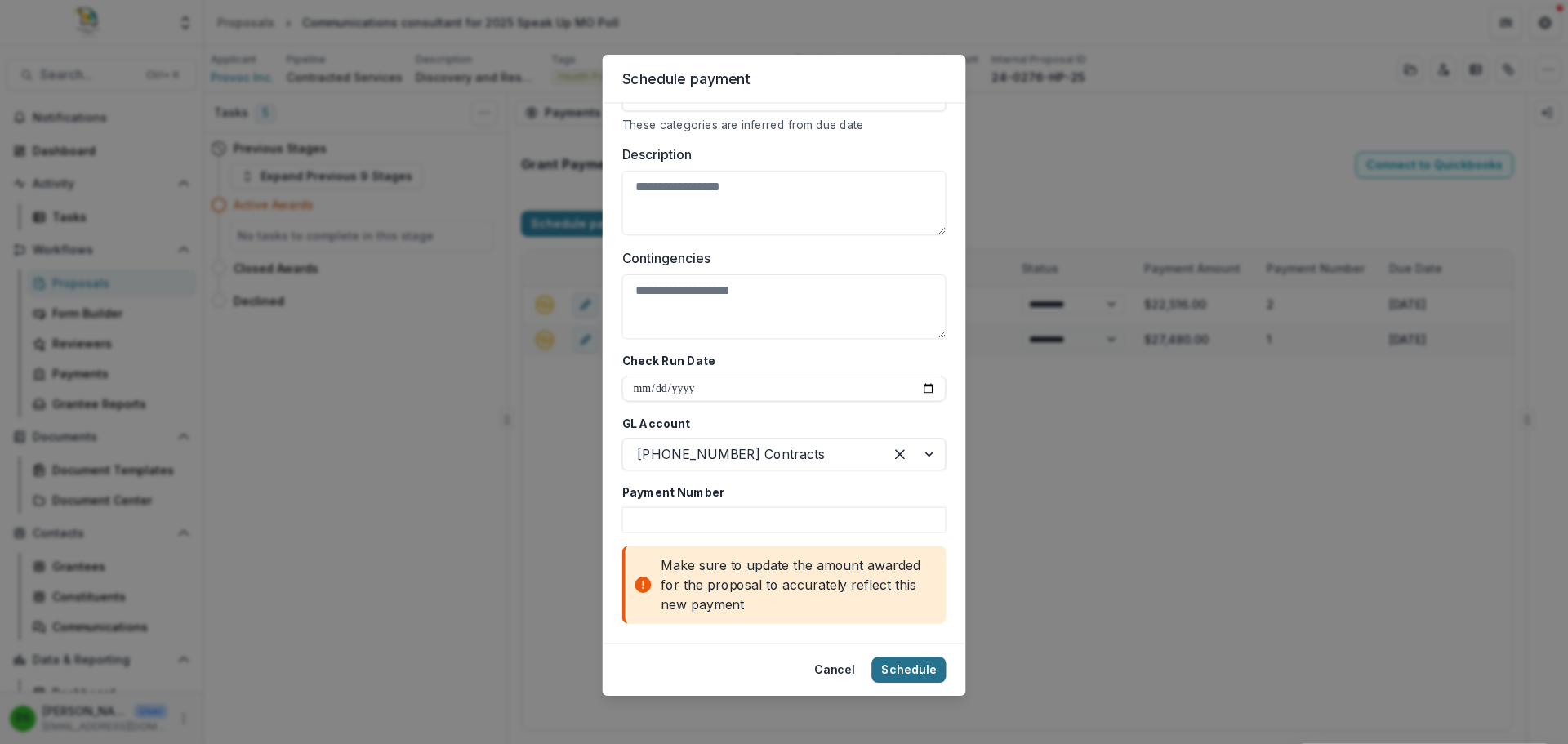 scroll, scrollTop: 0, scrollLeft: 0, axis: both 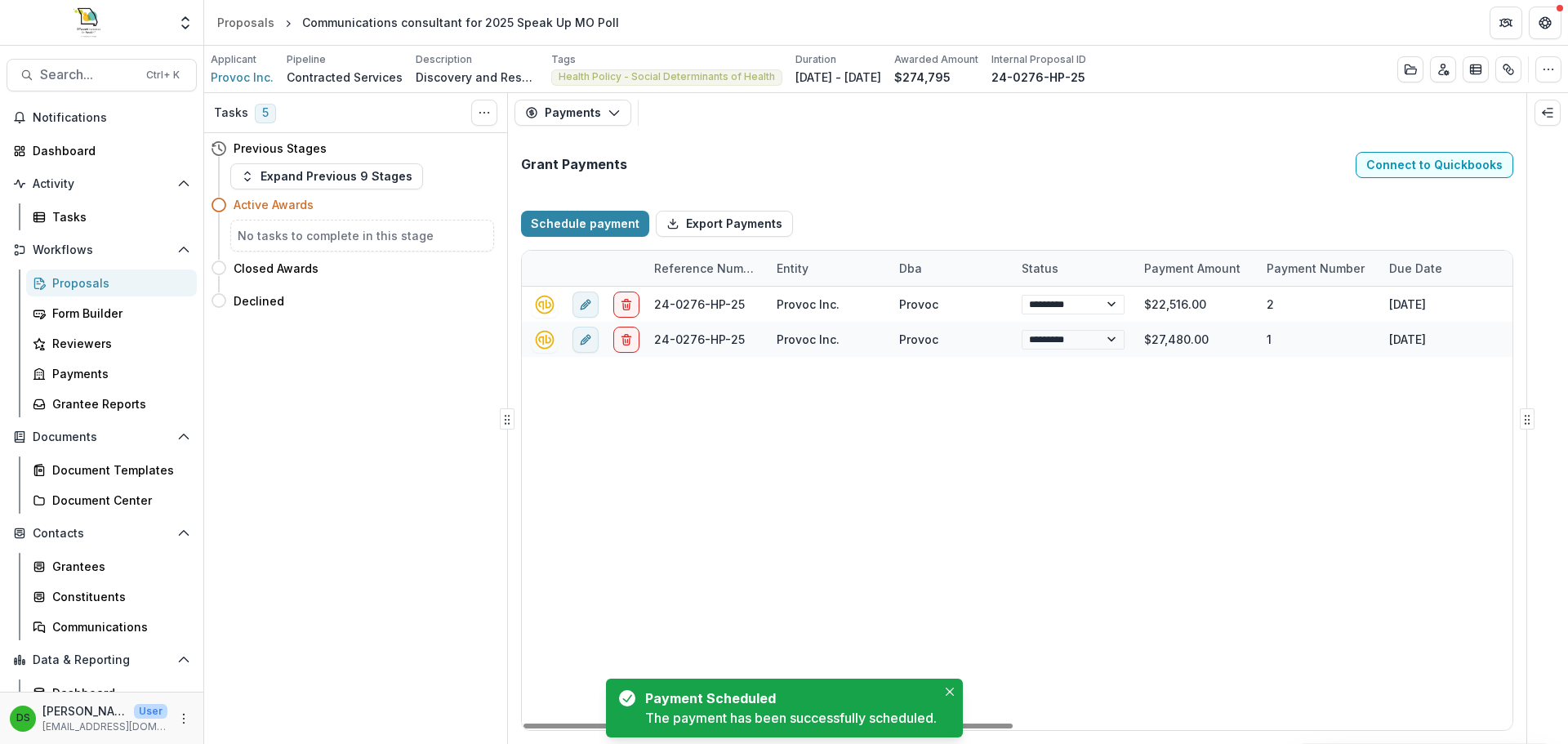 select on "****" 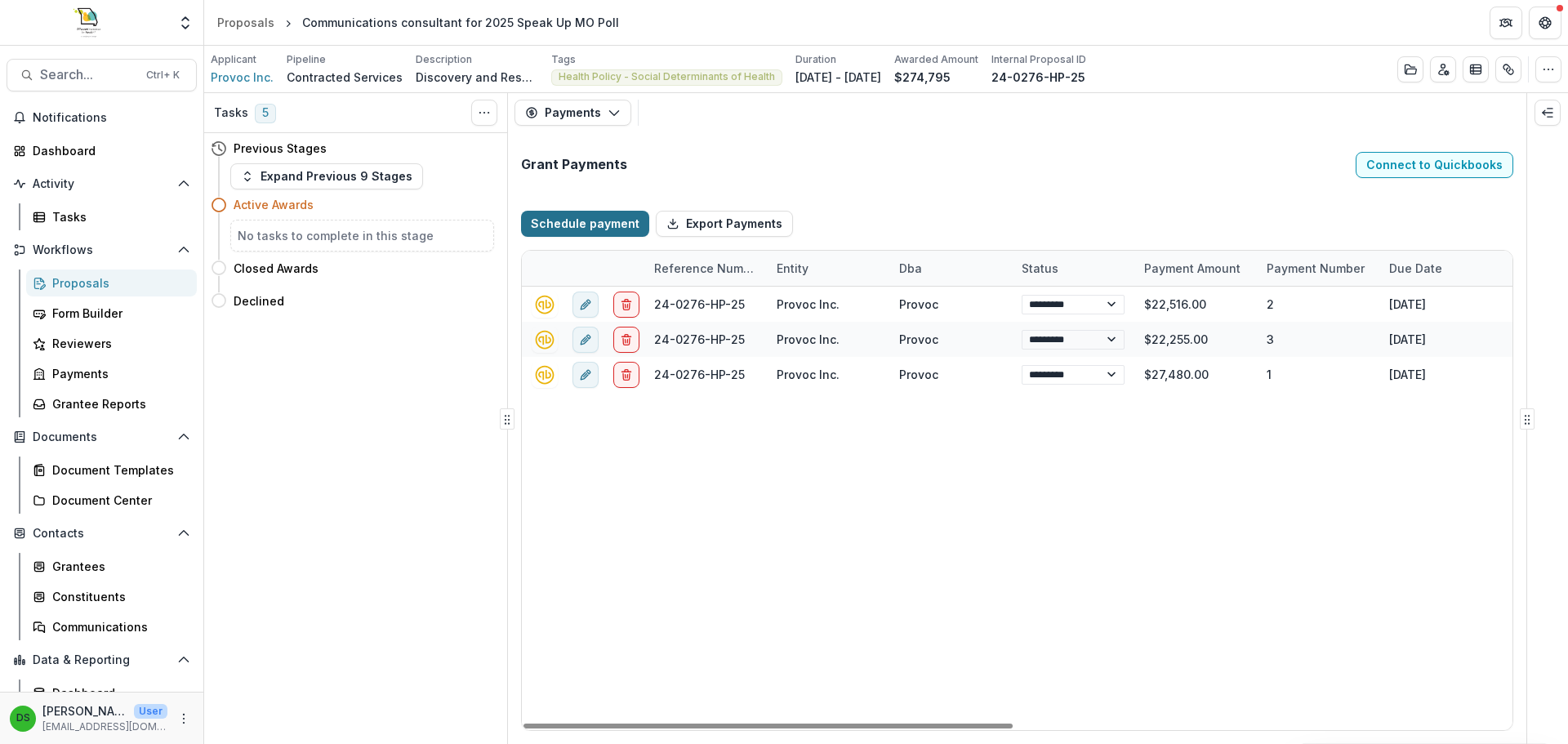 click on "Schedule payment" at bounding box center (585, 224) 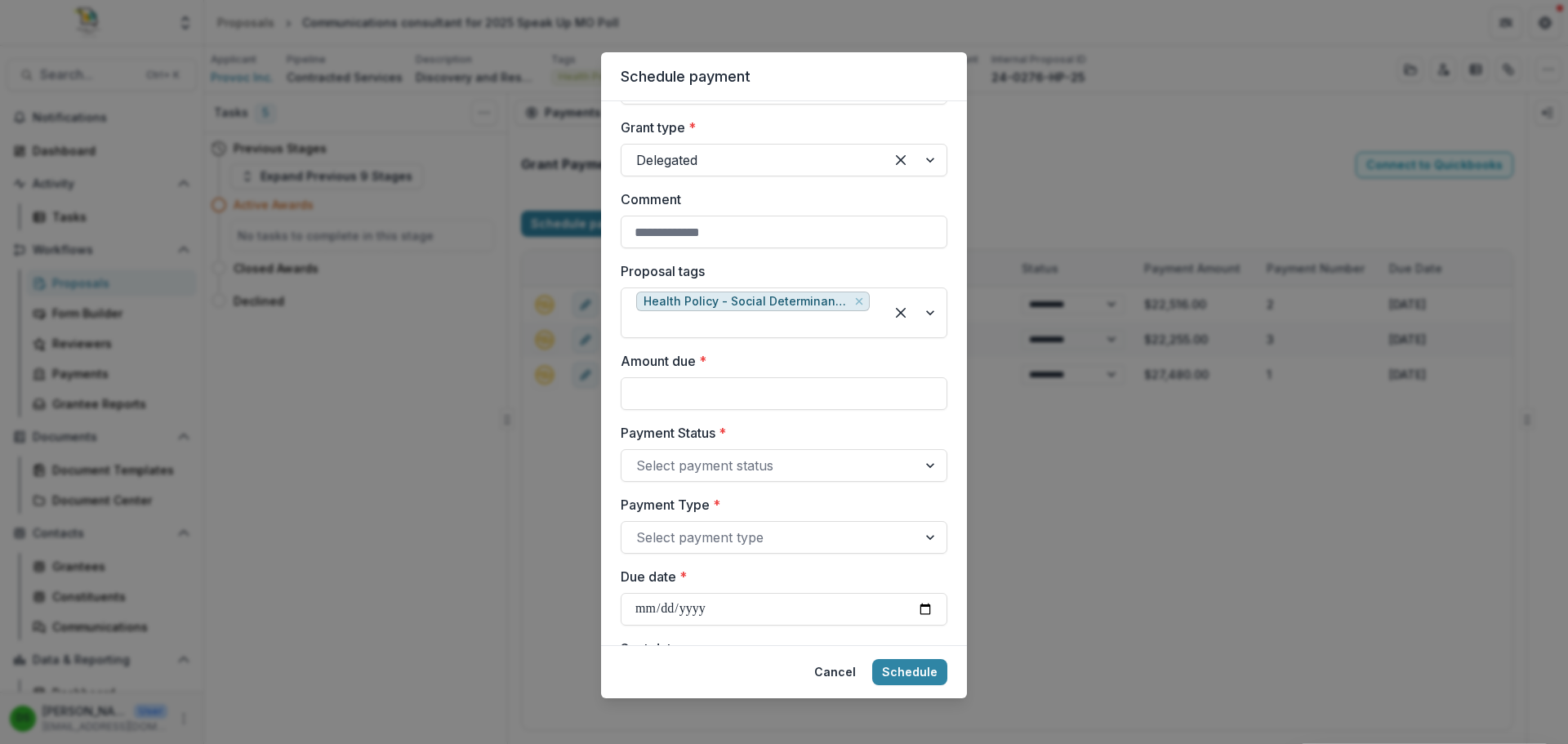 scroll, scrollTop: 327, scrollLeft: 0, axis: vertical 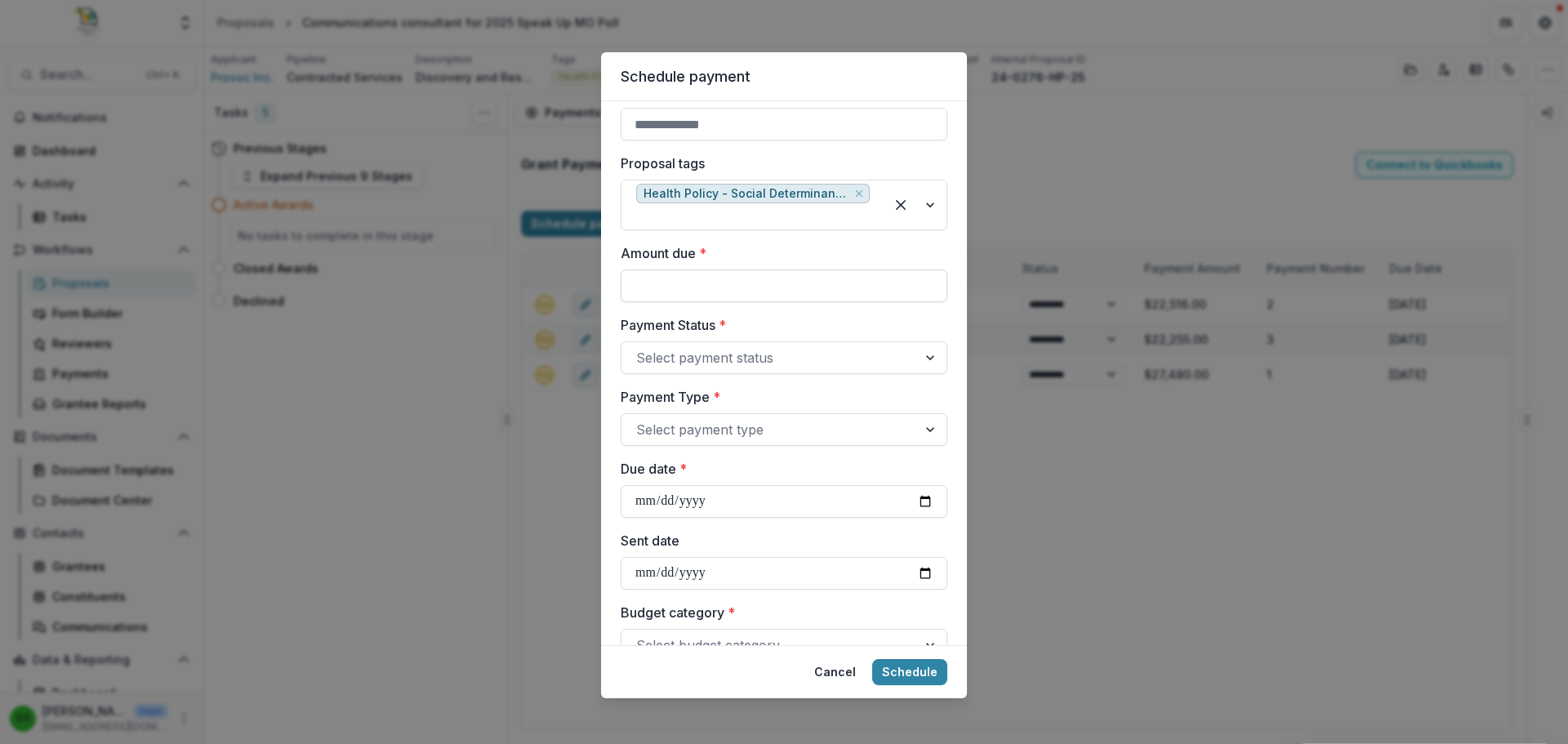 click on "Amount due *" at bounding box center [784, 286] 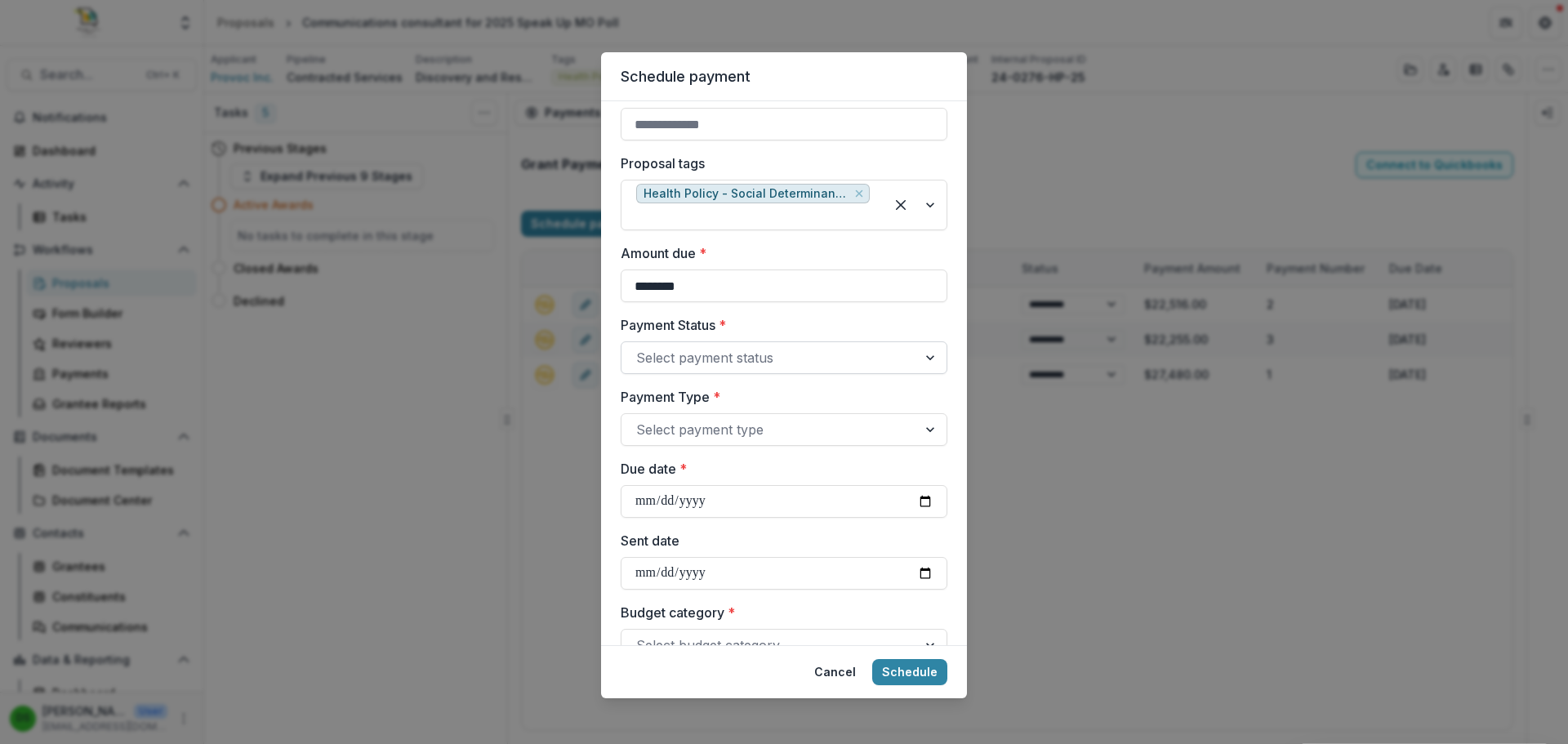 type on "********" 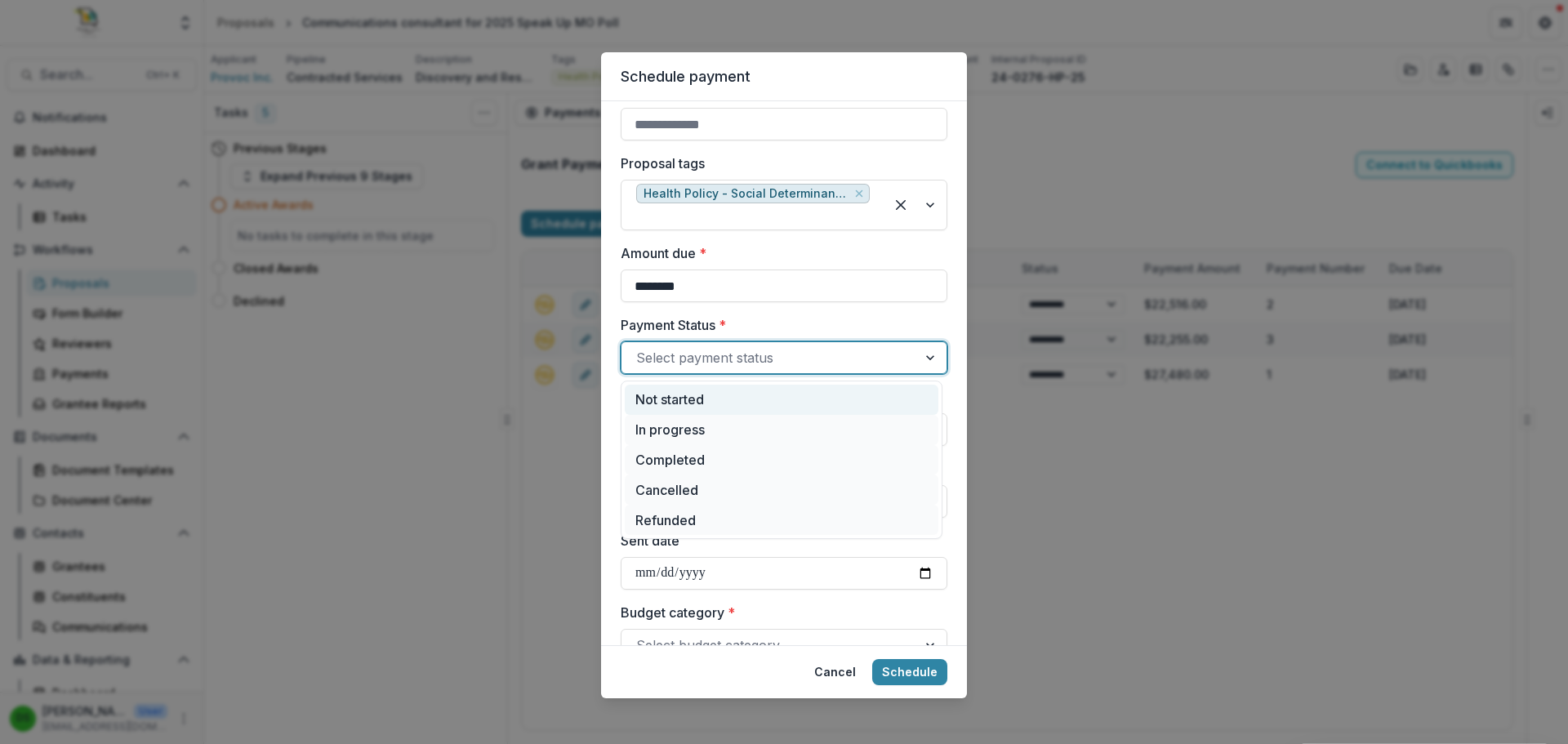 click on "Not started" at bounding box center (782, 399) 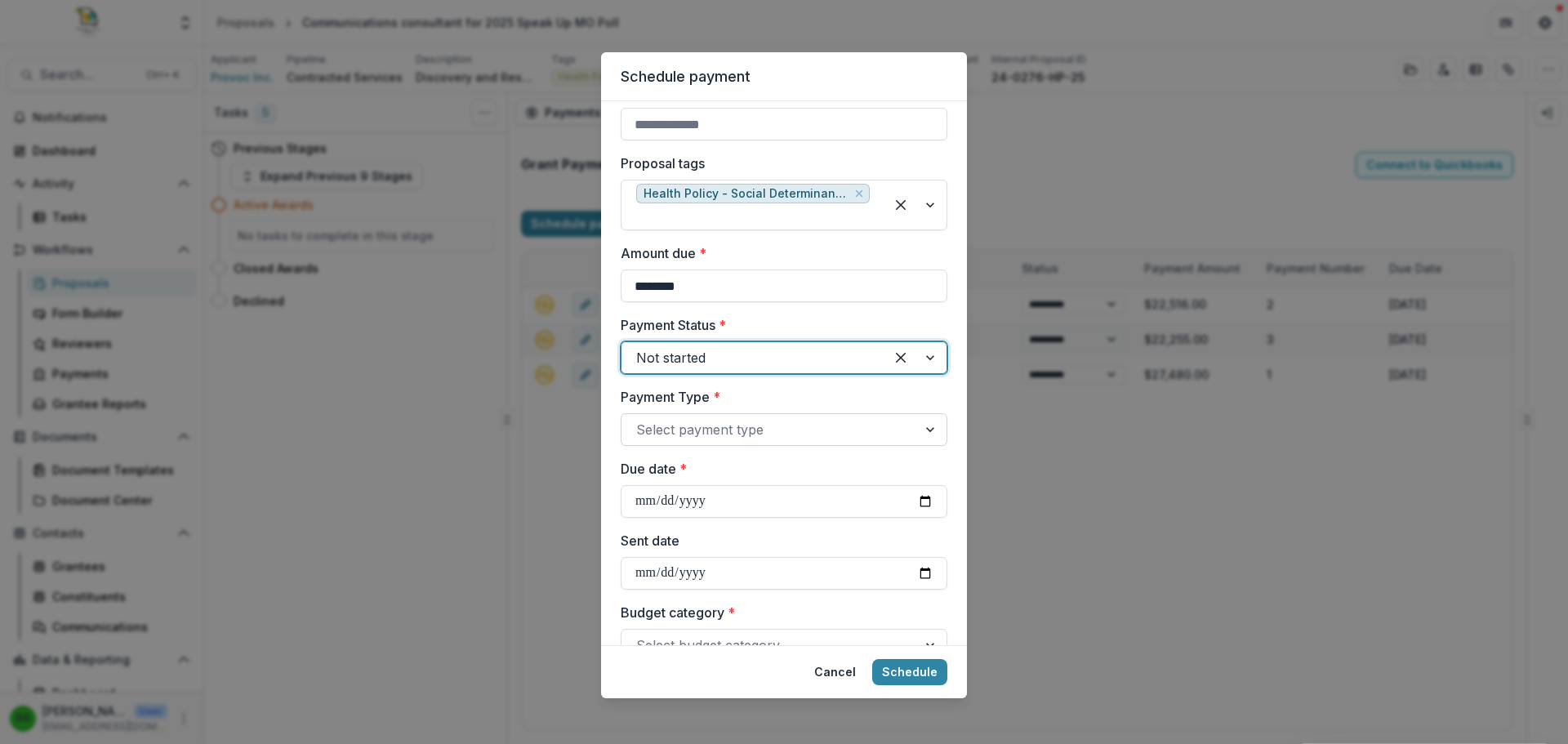 click at bounding box center [769, 430] 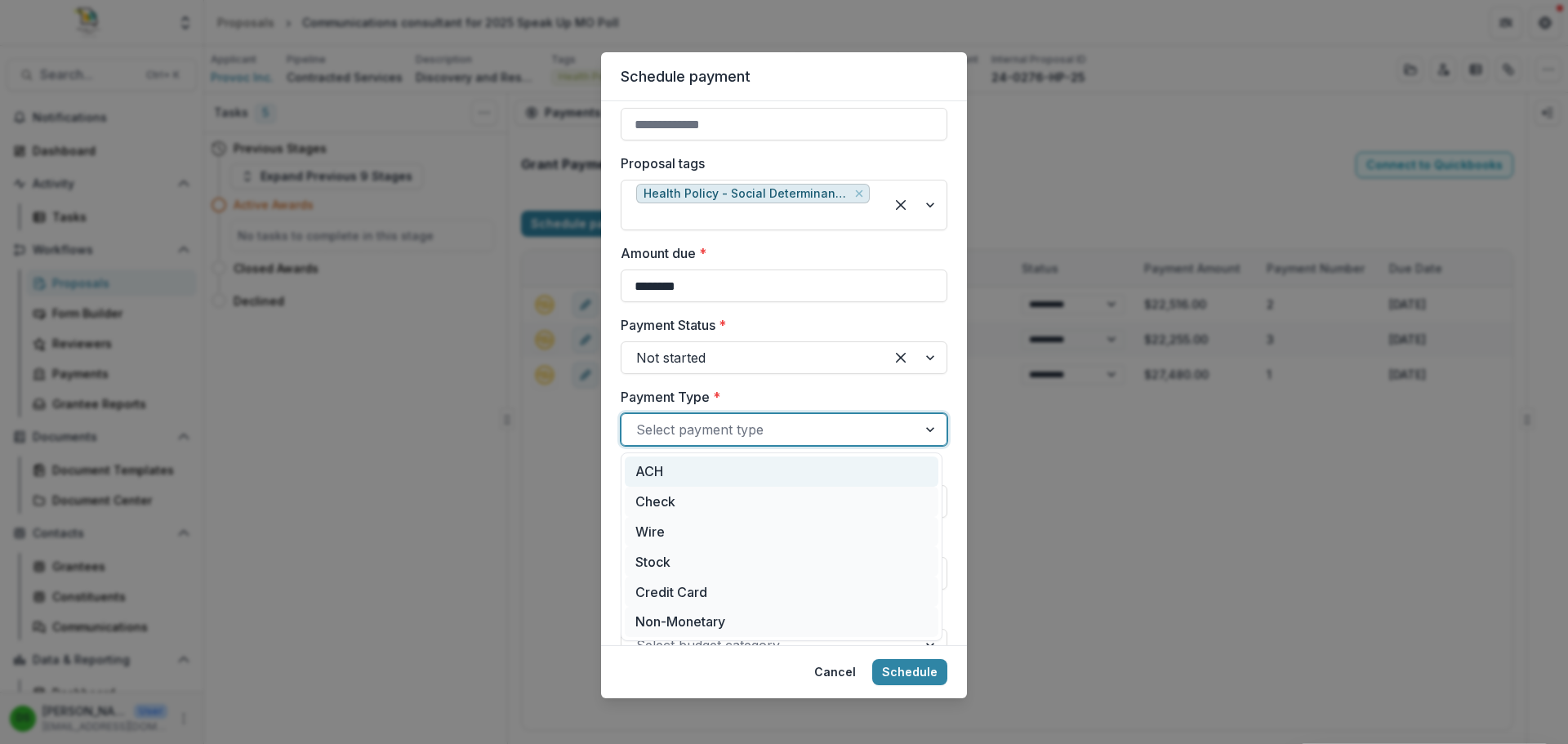 click on "ACH" at bounding box center [782, 471] 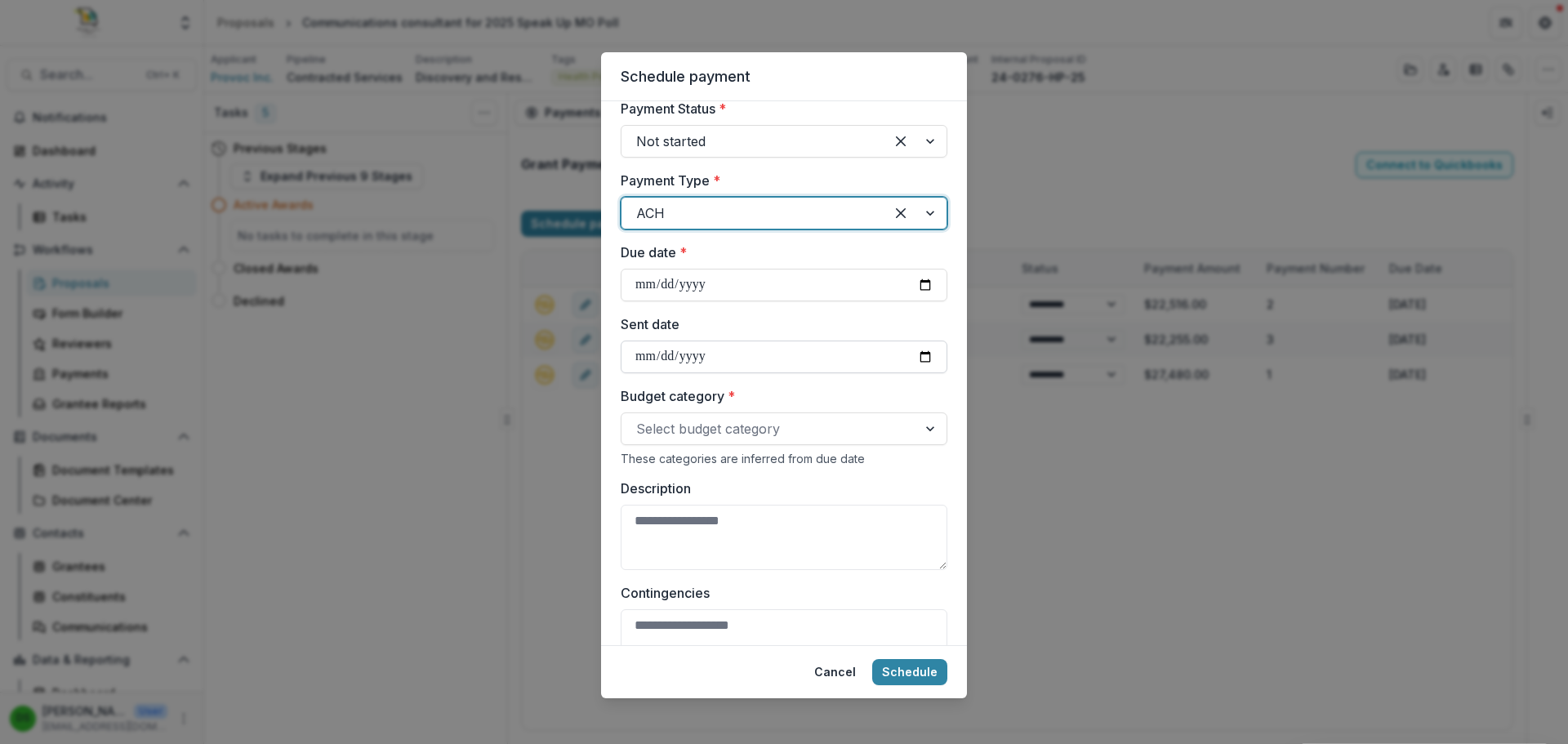 scroll, scrollTop: 572, scrollLeft: 0, axis: vertical 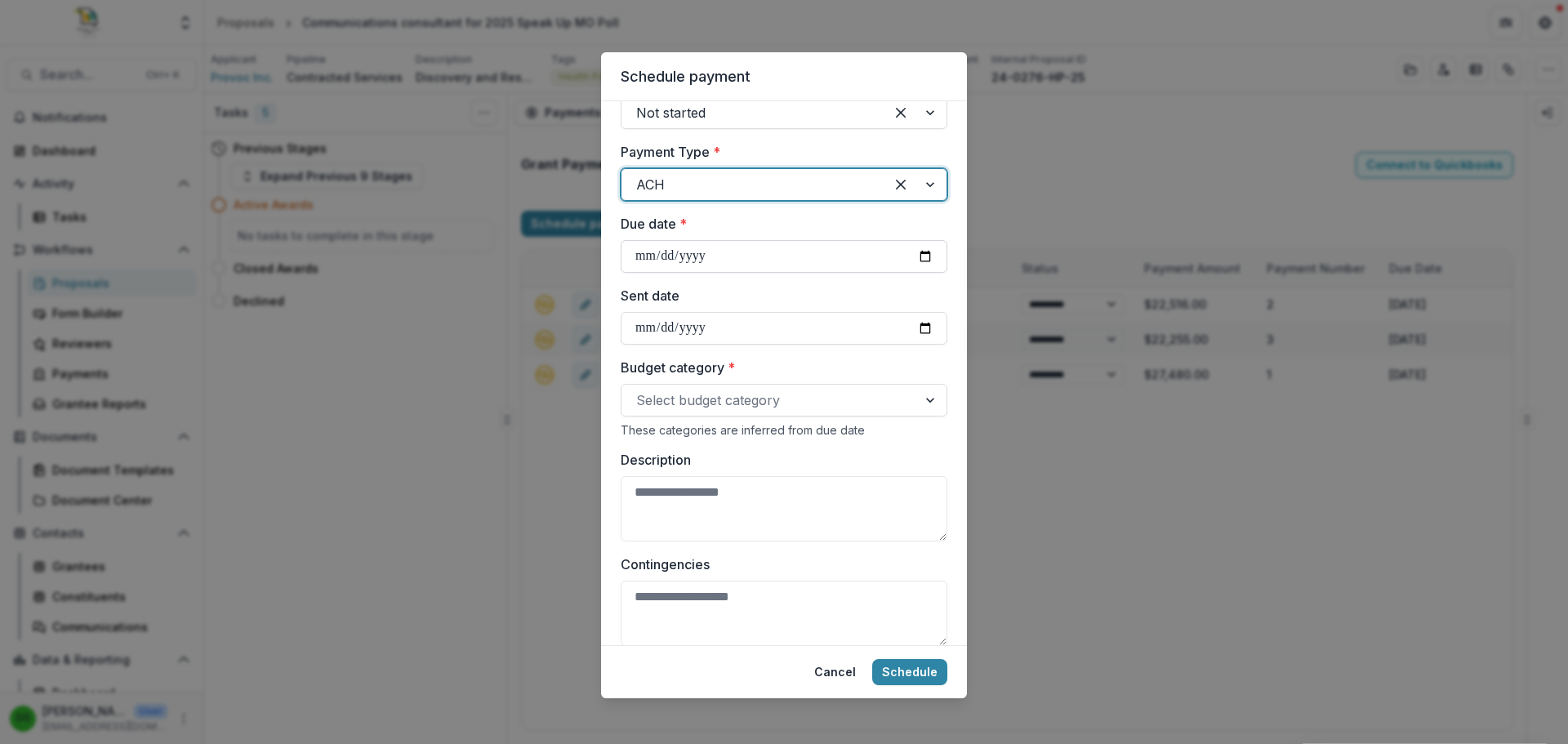 click on "Due date *" at bounding box center (784, 256) 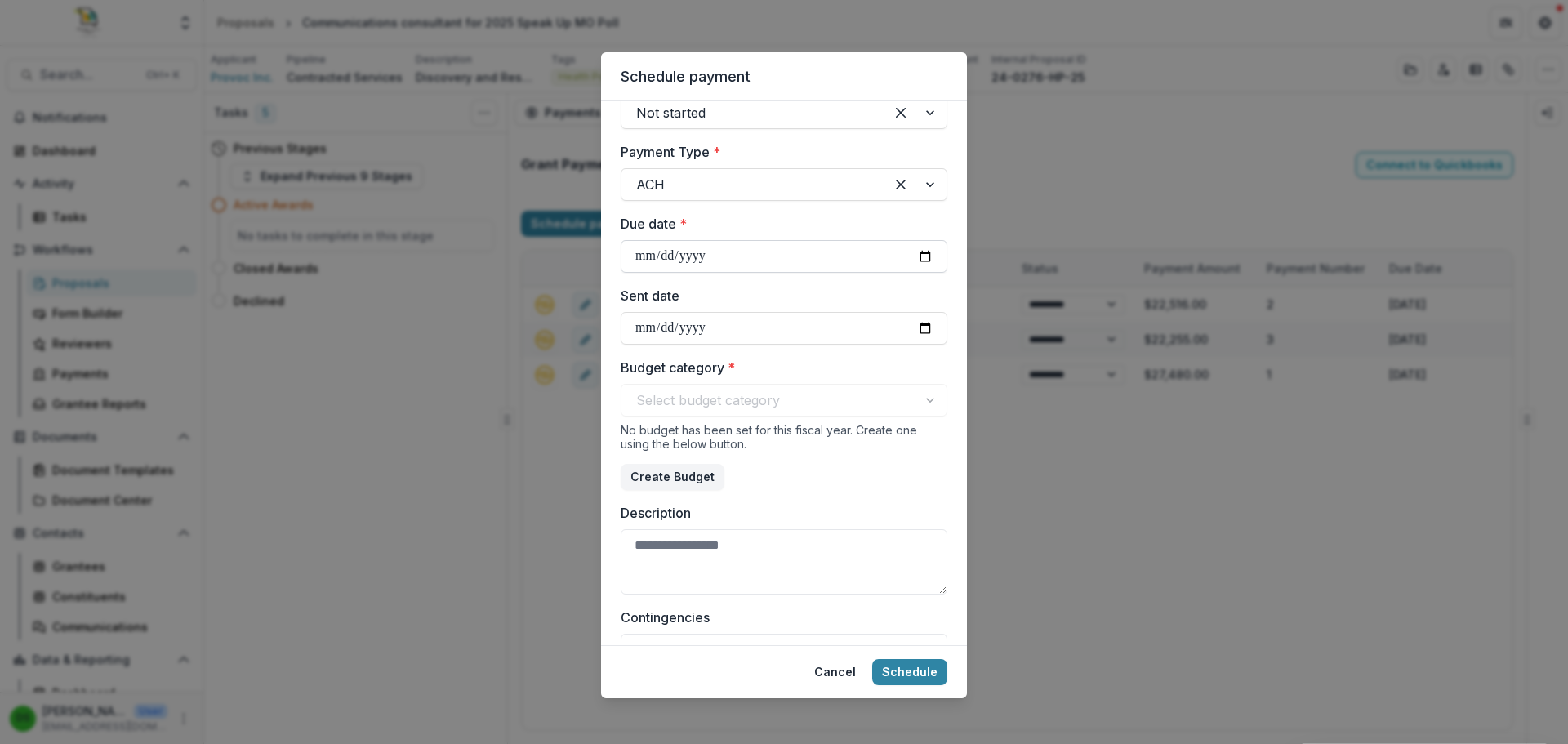 type on "**********" 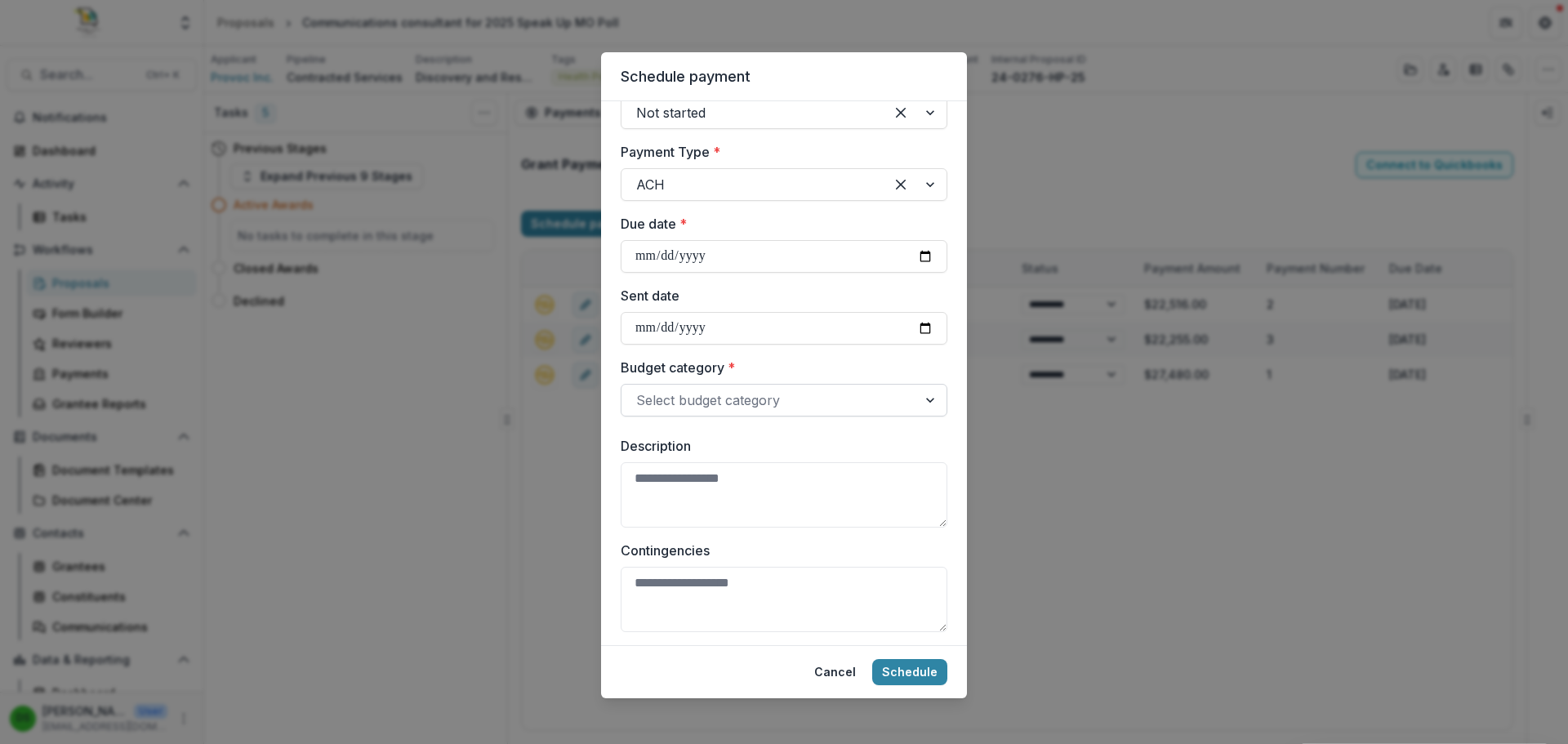 click on "Select budget category" at bounding box center [784, 400] 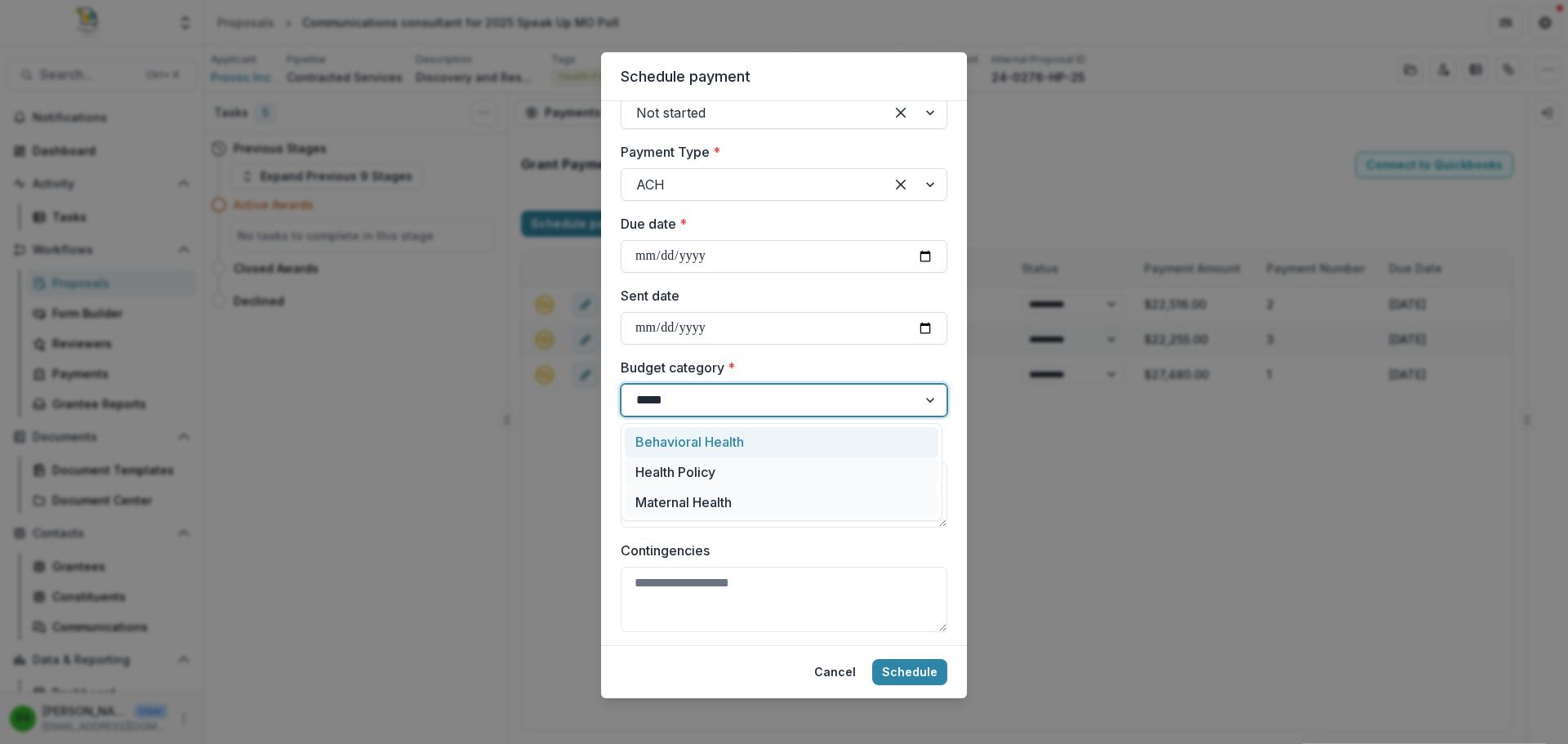 type on "******" 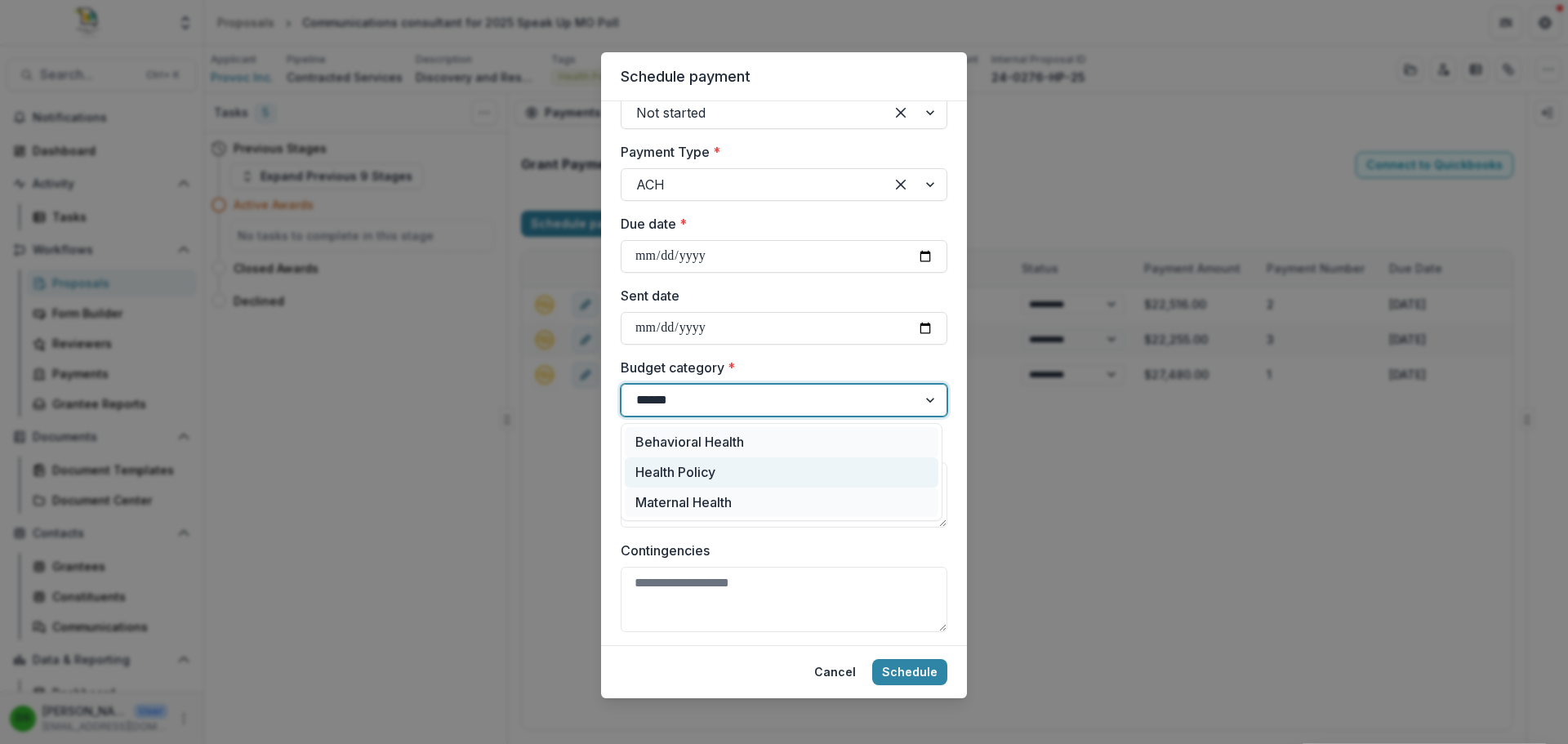 click on "Health Policy" at bounding box center [782, 472] 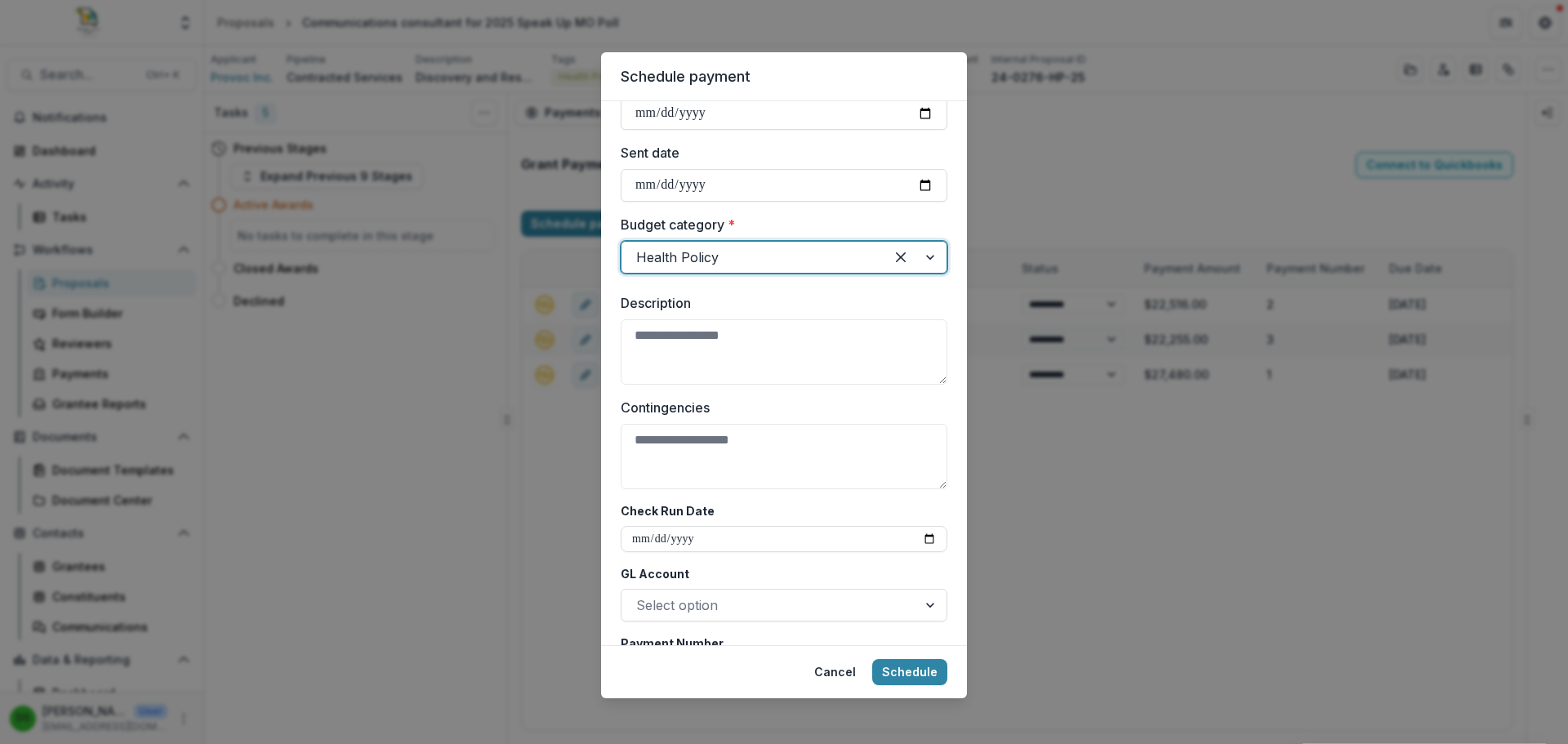 scroll, scrollTop: 865, scrollLeft: 0, axis: vertical 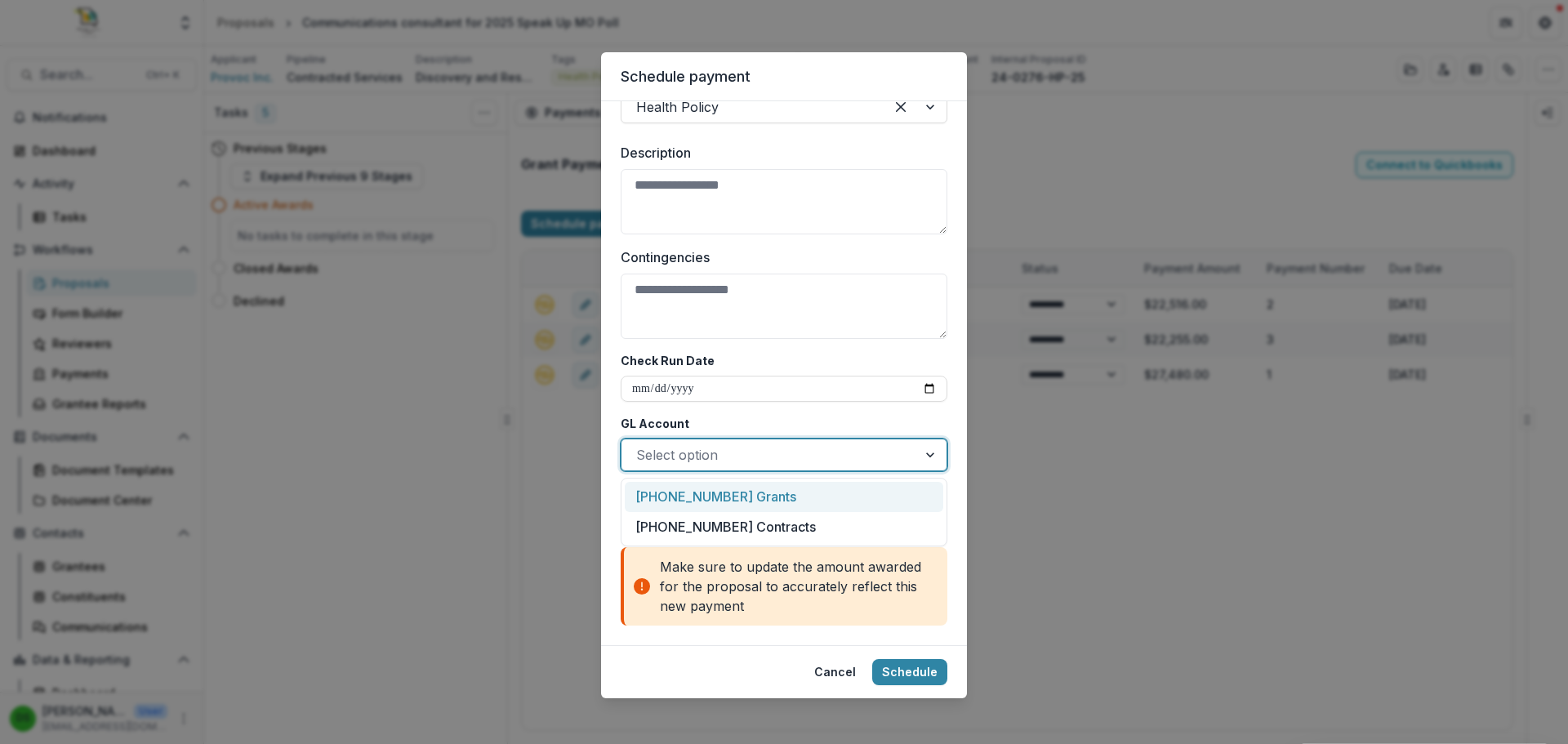 click at bounding box center [769, 455] 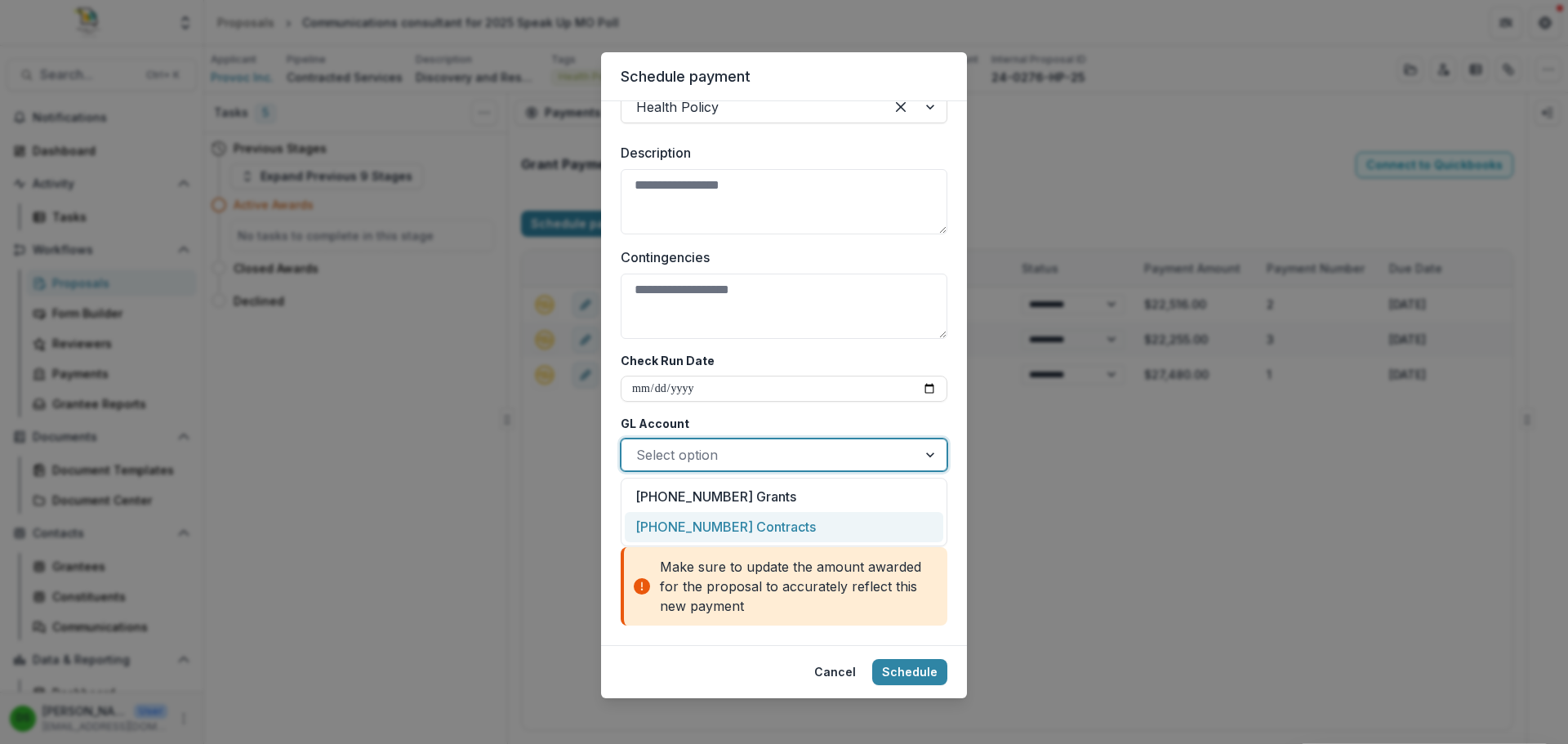 click on "50200-02-01 Contracts" at bounding box center [784, 527] 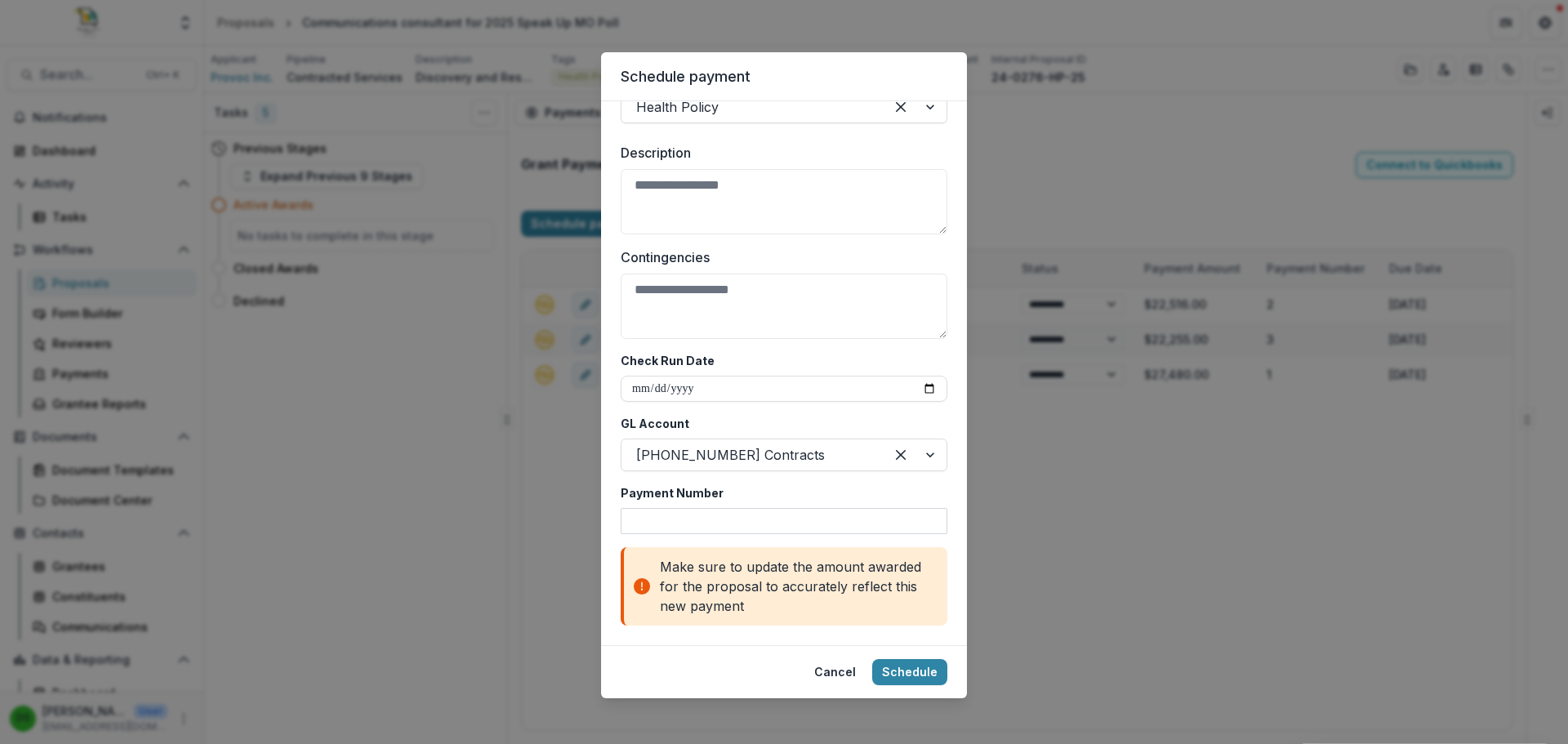 click on "Payment Number" at bounding box center (784, 521) 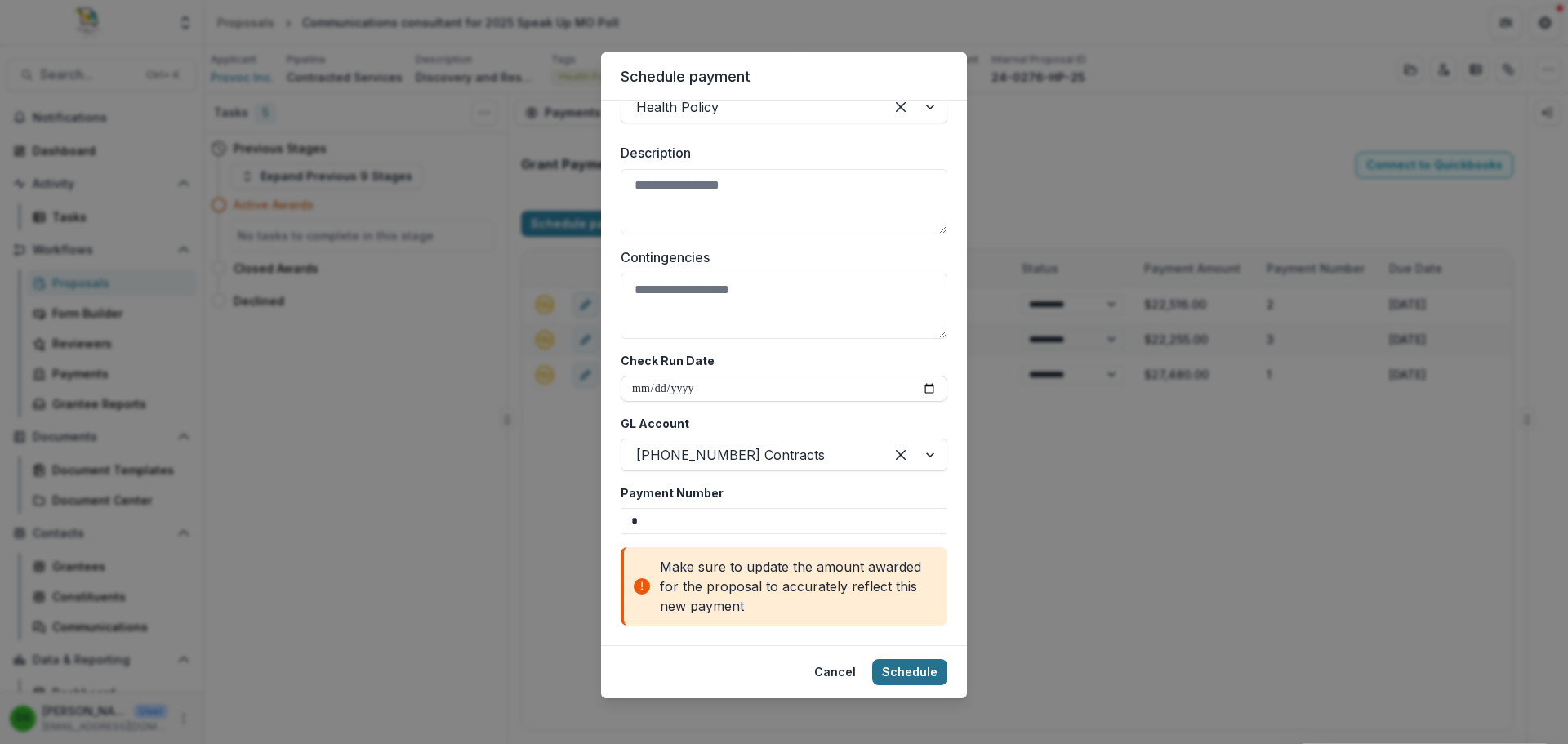 type on "*" 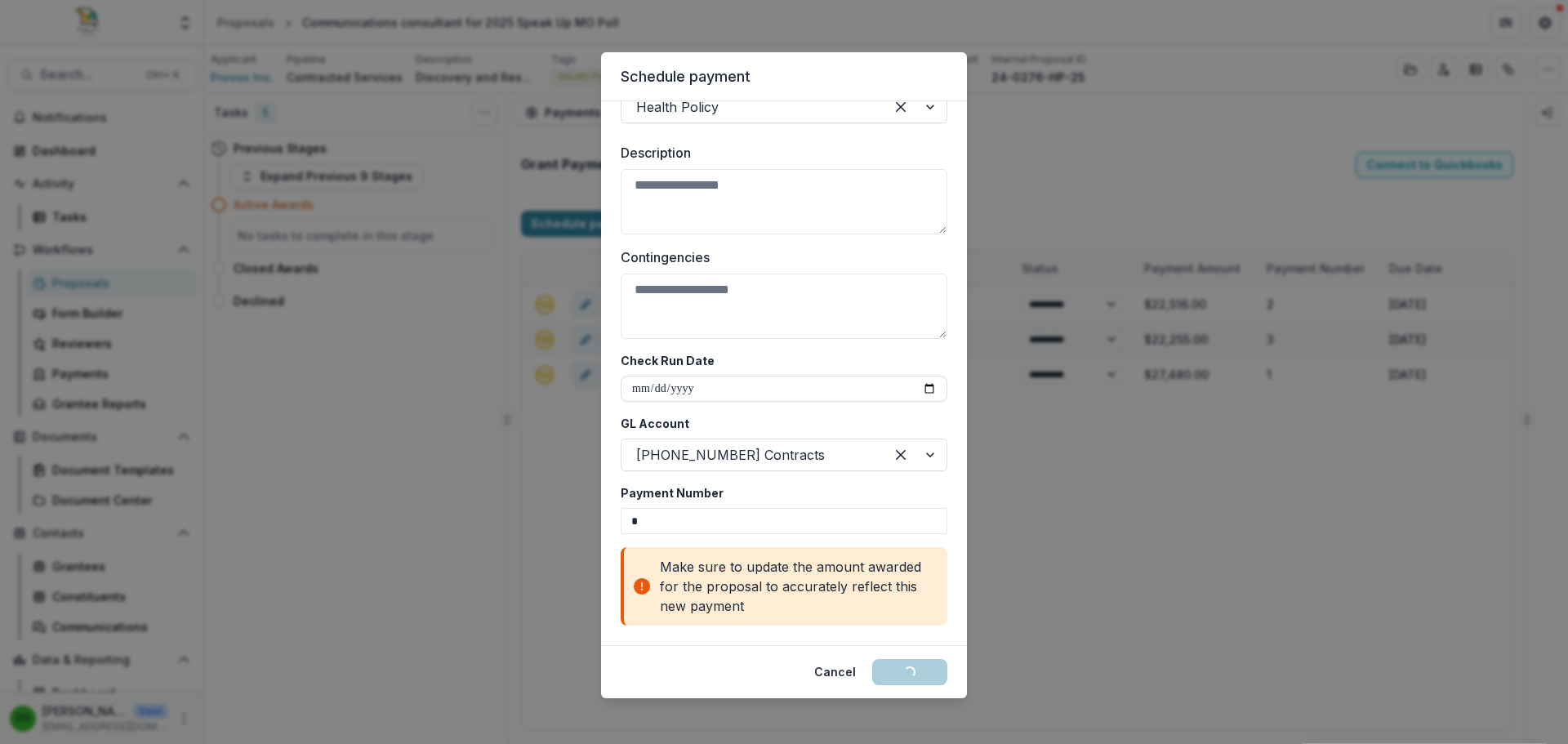type 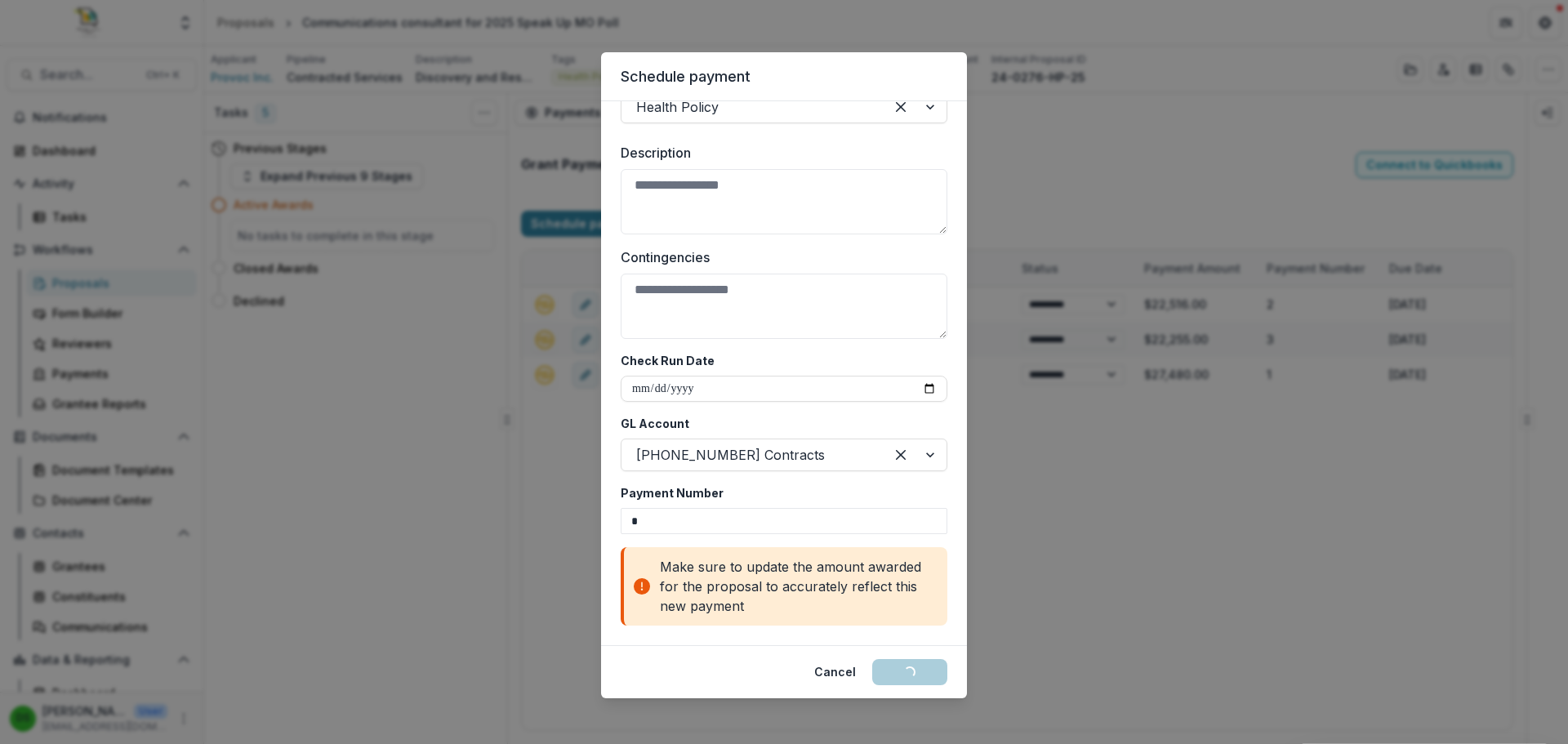 type 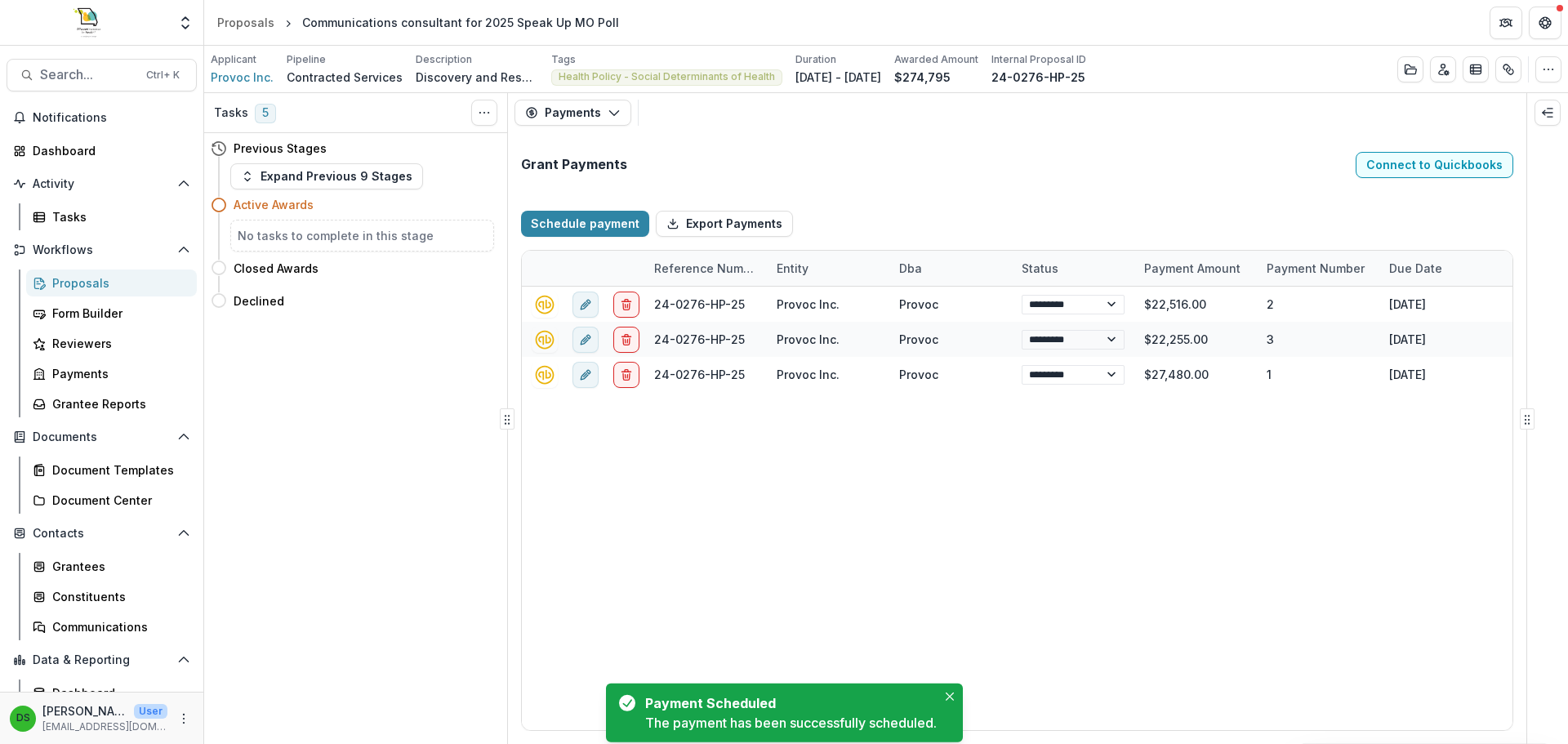 scroll, scrollTop: 847, scrollLeft: 0, axis: vertical 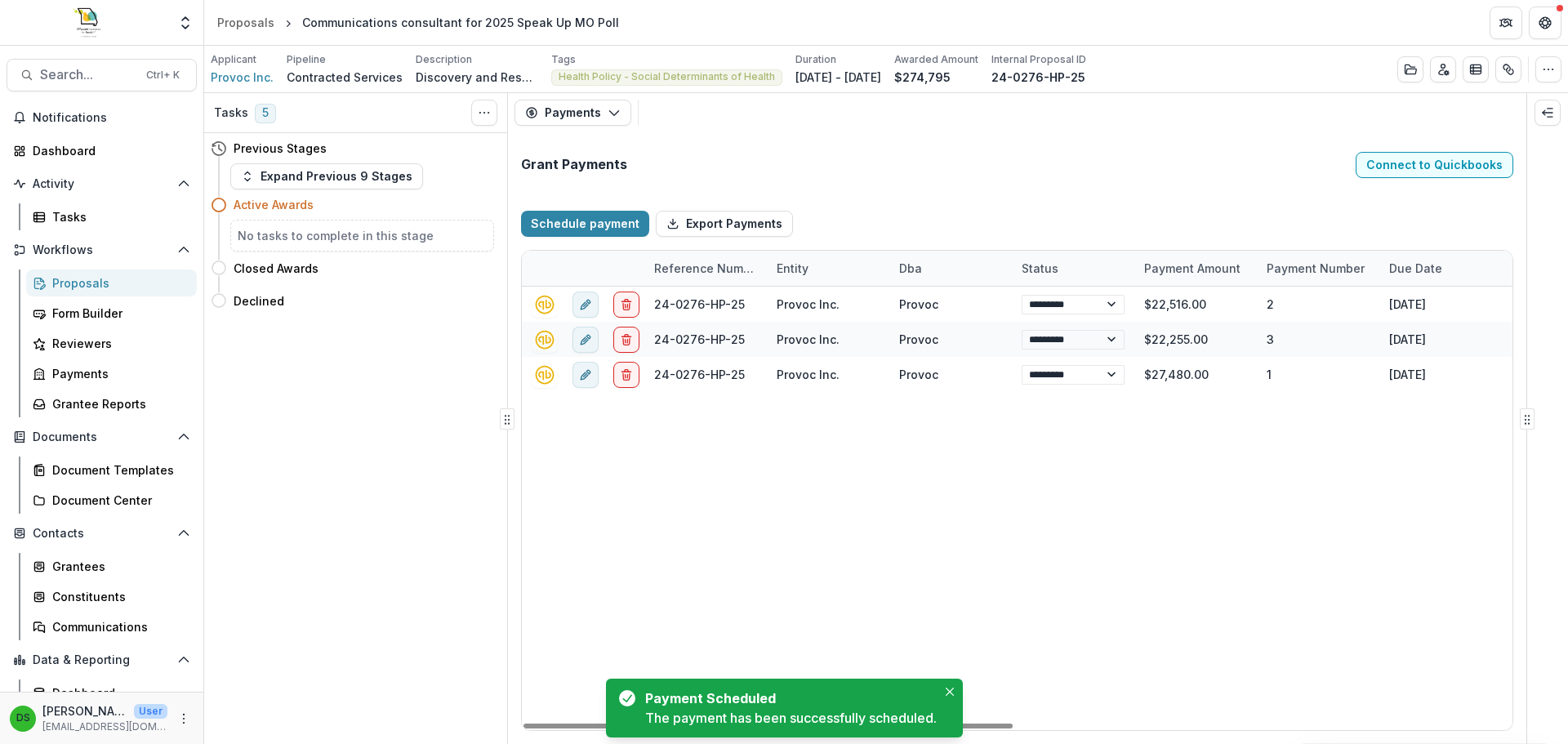 select on "****" 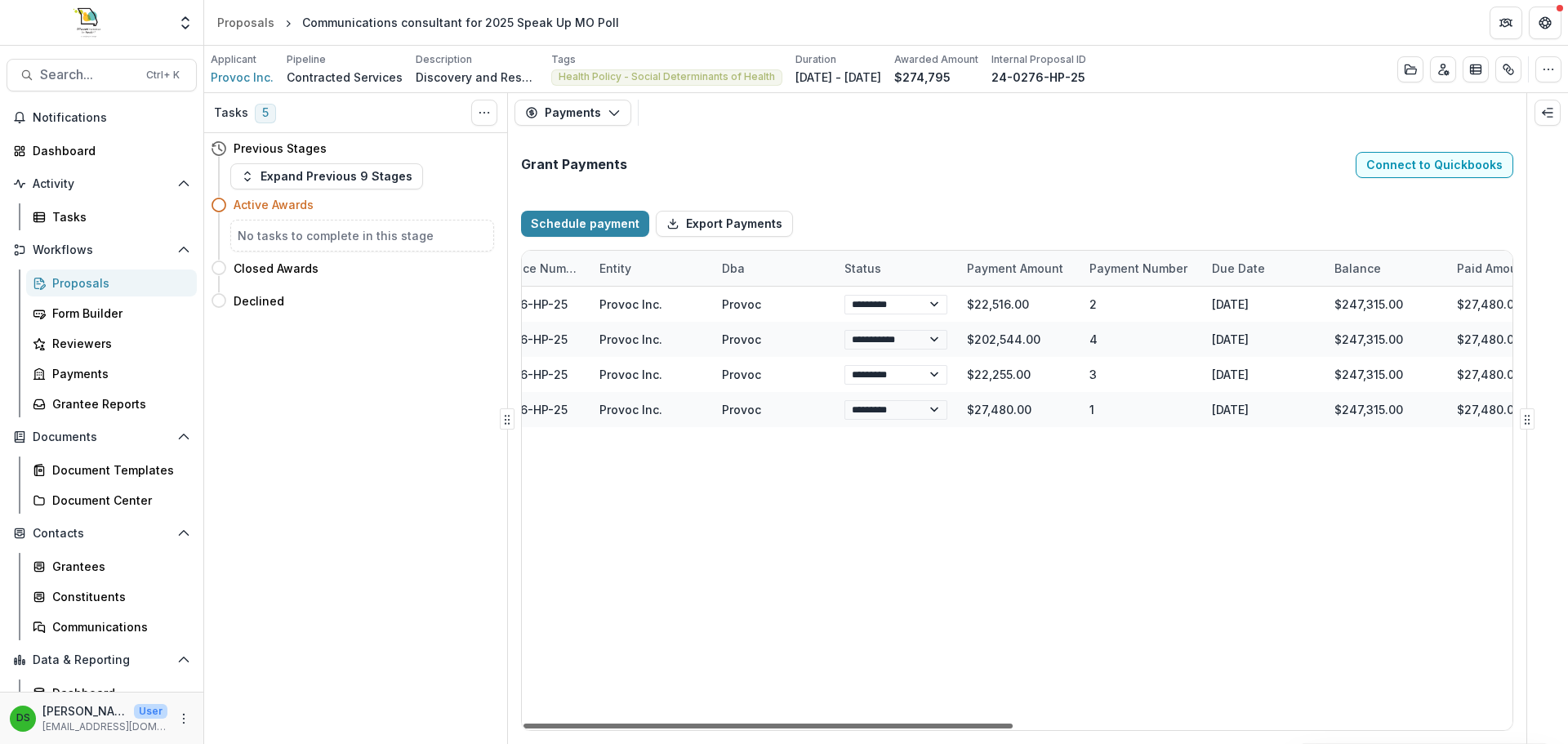 scroll, scrollTop: 0, scrollLeft: 0, axis: both 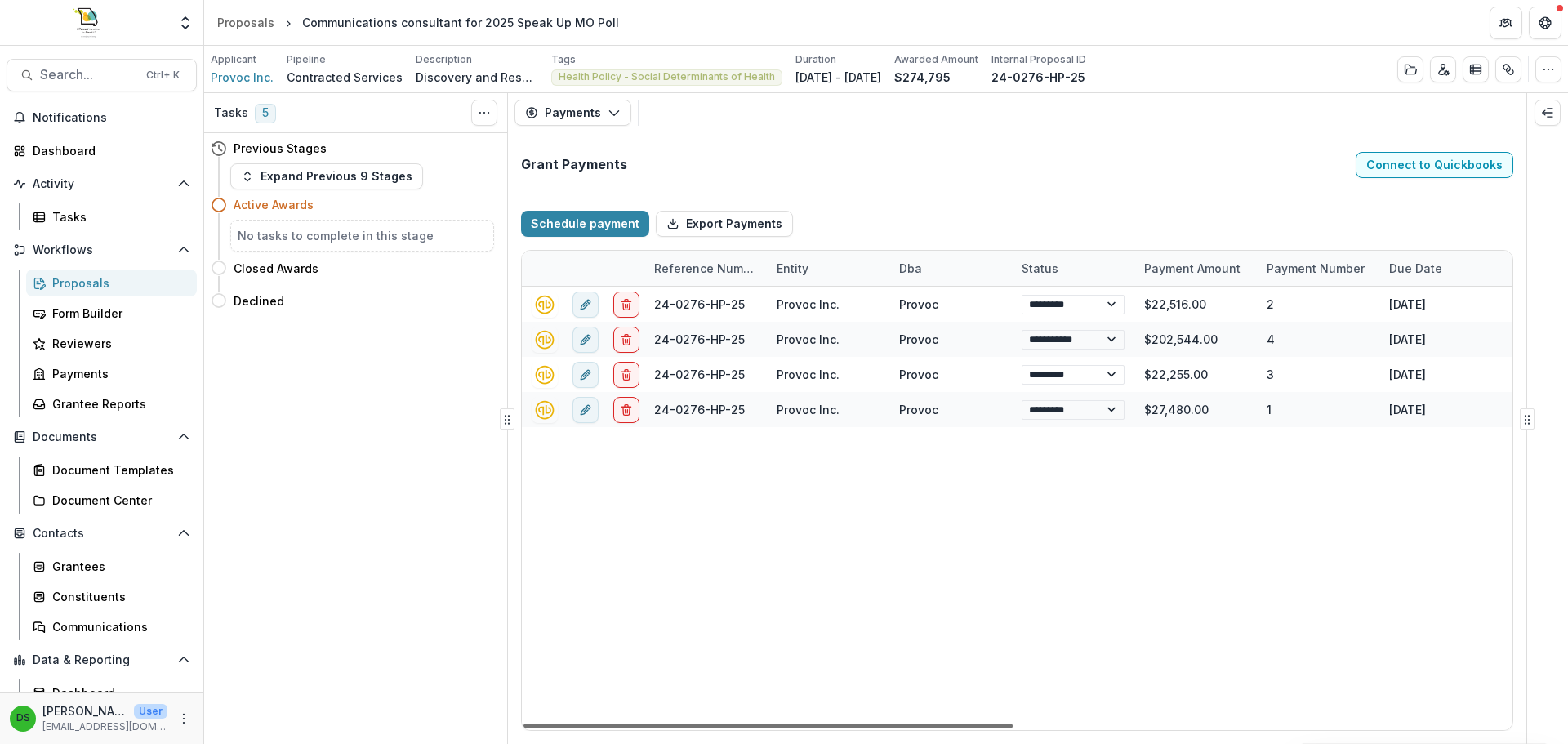 drag, startPoint x: 823, startPoint y: 722, endPoint x: 752, endPoint y: 757, distance: 79.15807 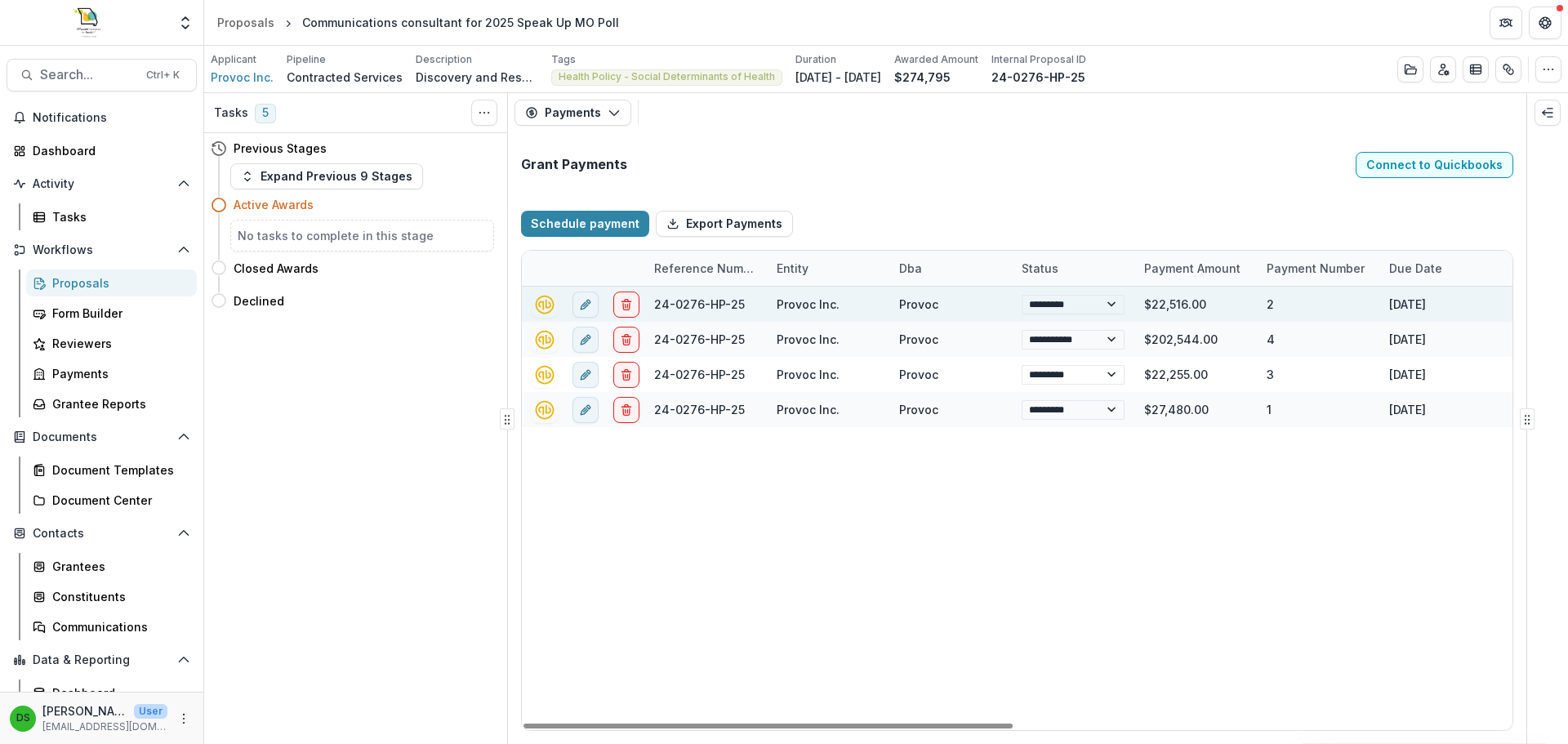 select on "****" 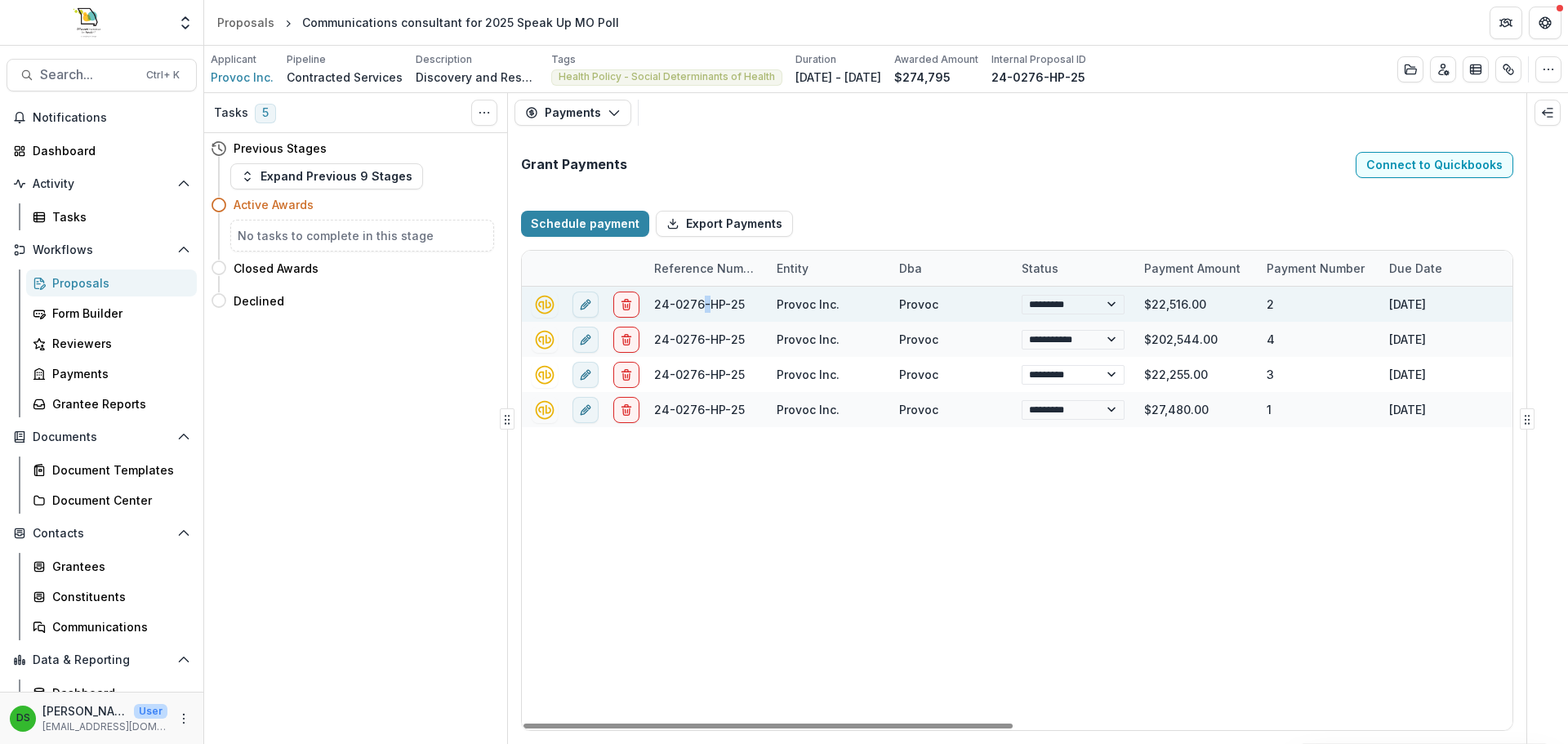 click on "24-0276-HP-25" at bounding box center (699, 304) 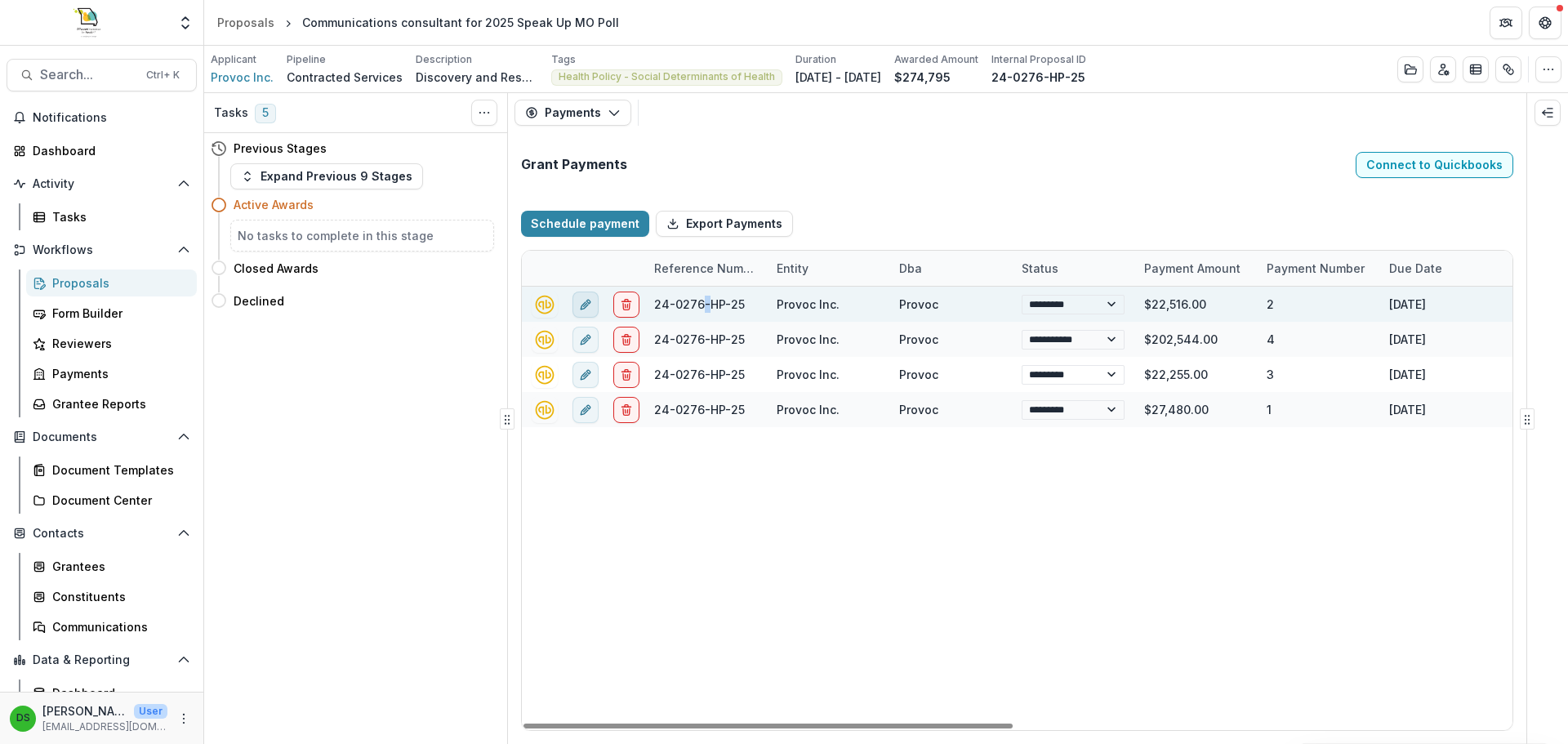 click at bounding box center (586, 305) 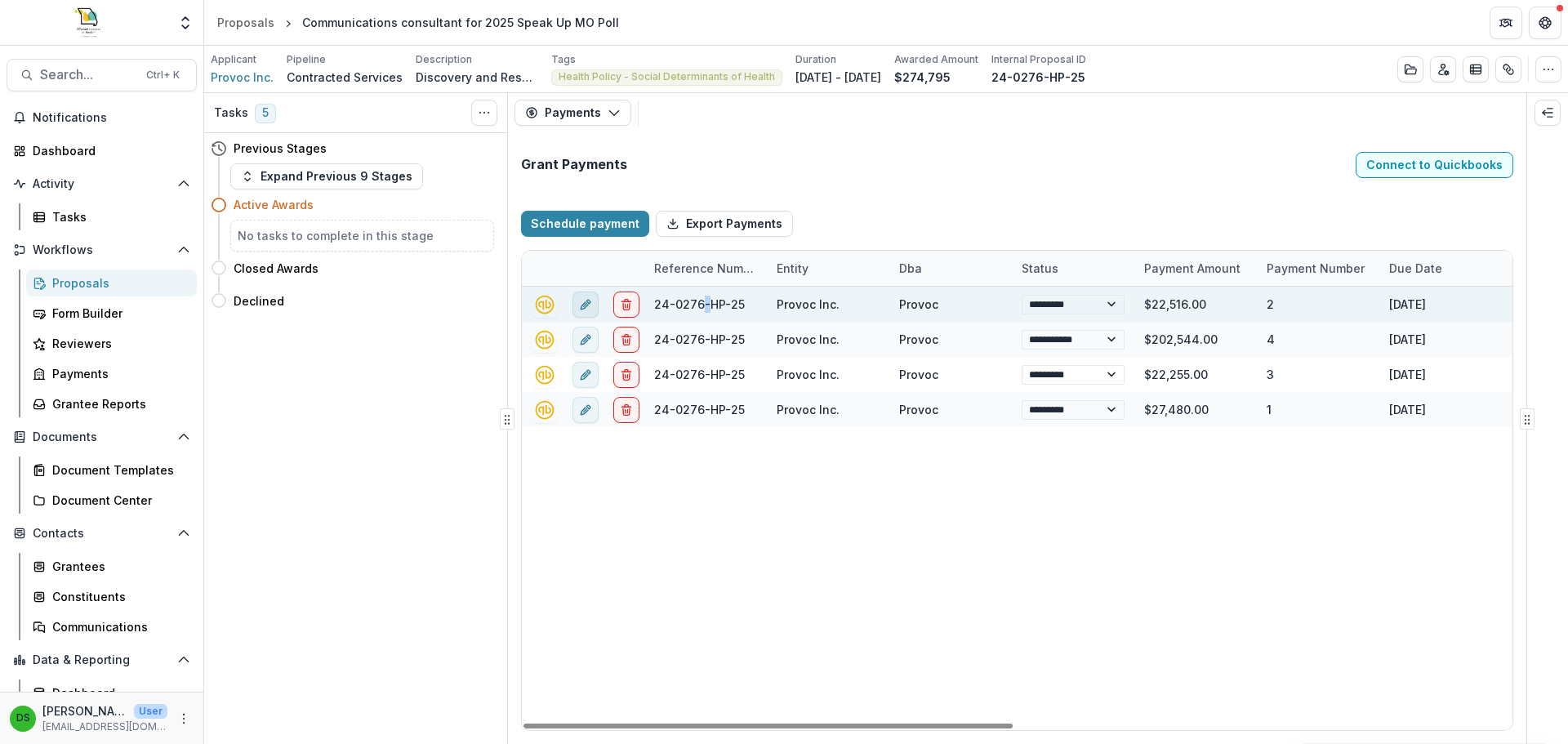 select on "**********" 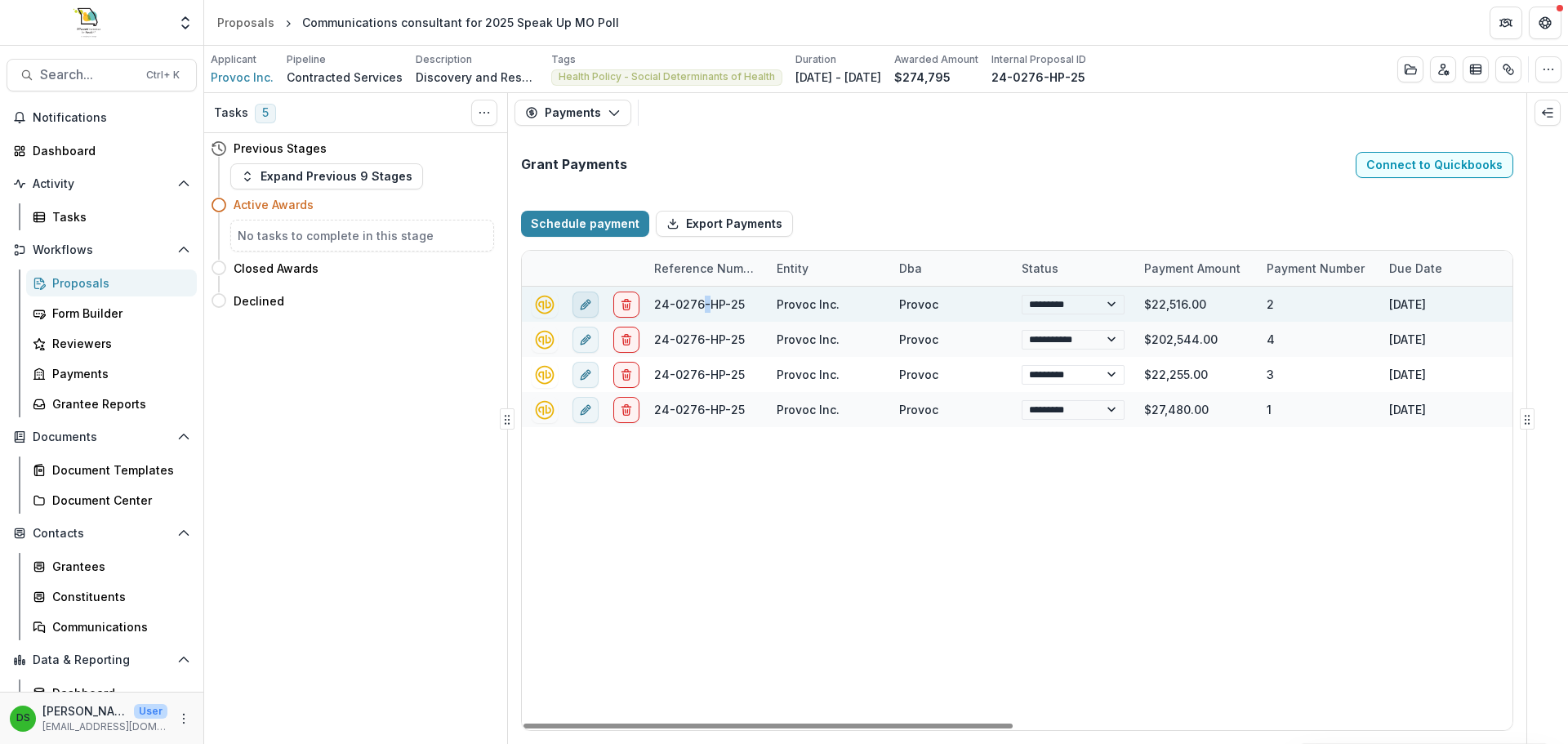 select on "**********" 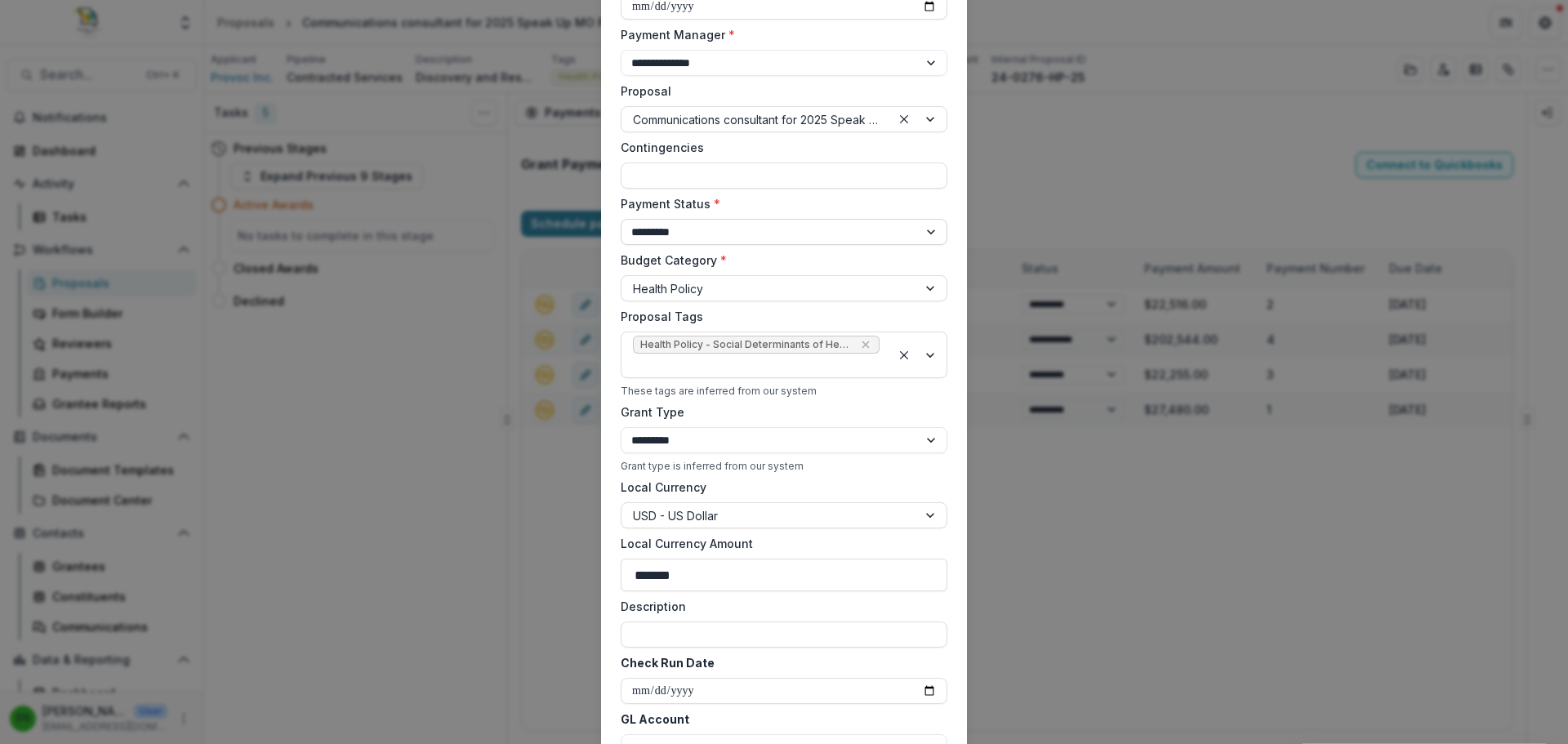 scroll, scrollTop: 82, scrollLeft: 0, axis: vertical 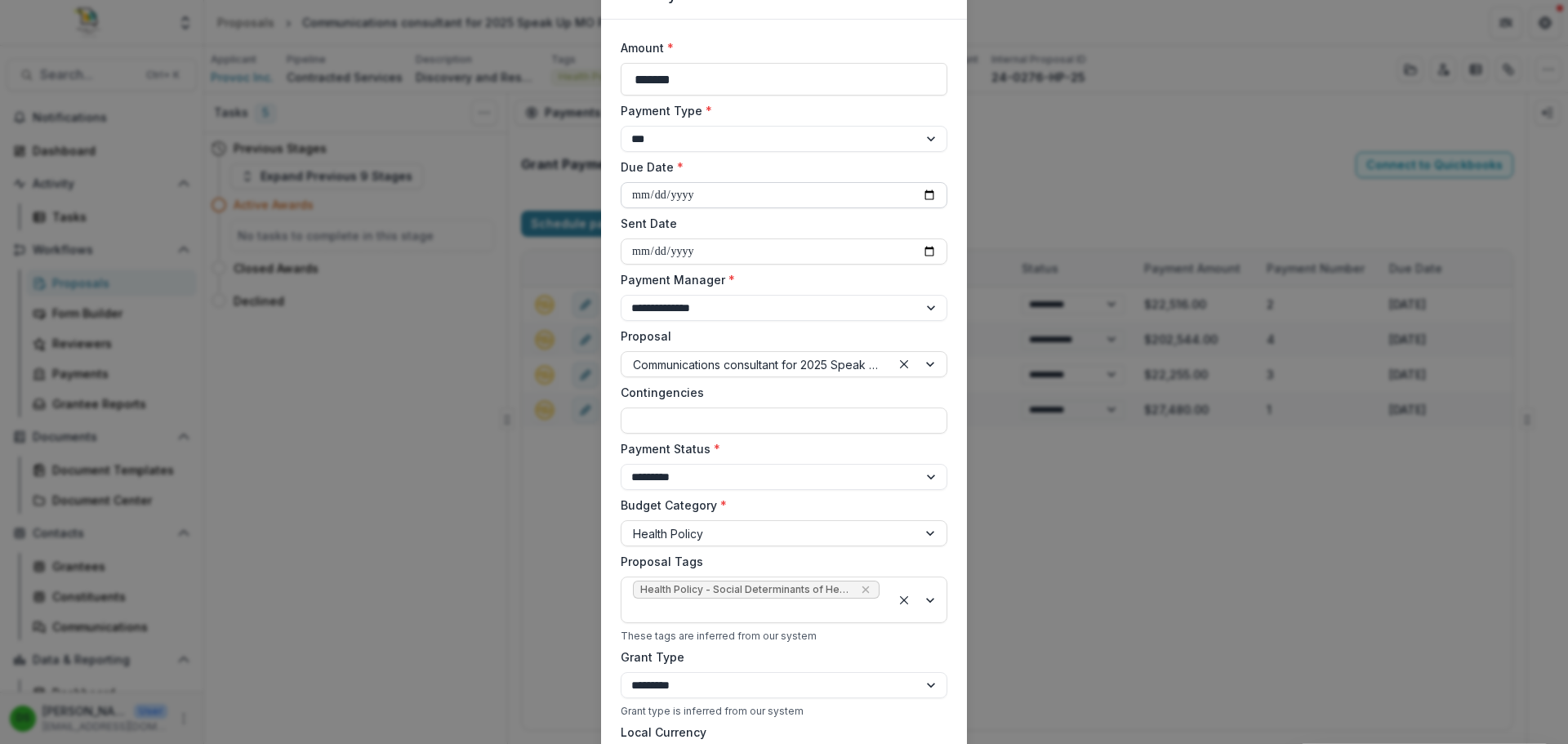 click on "**********" at bounding box center (784, 195) 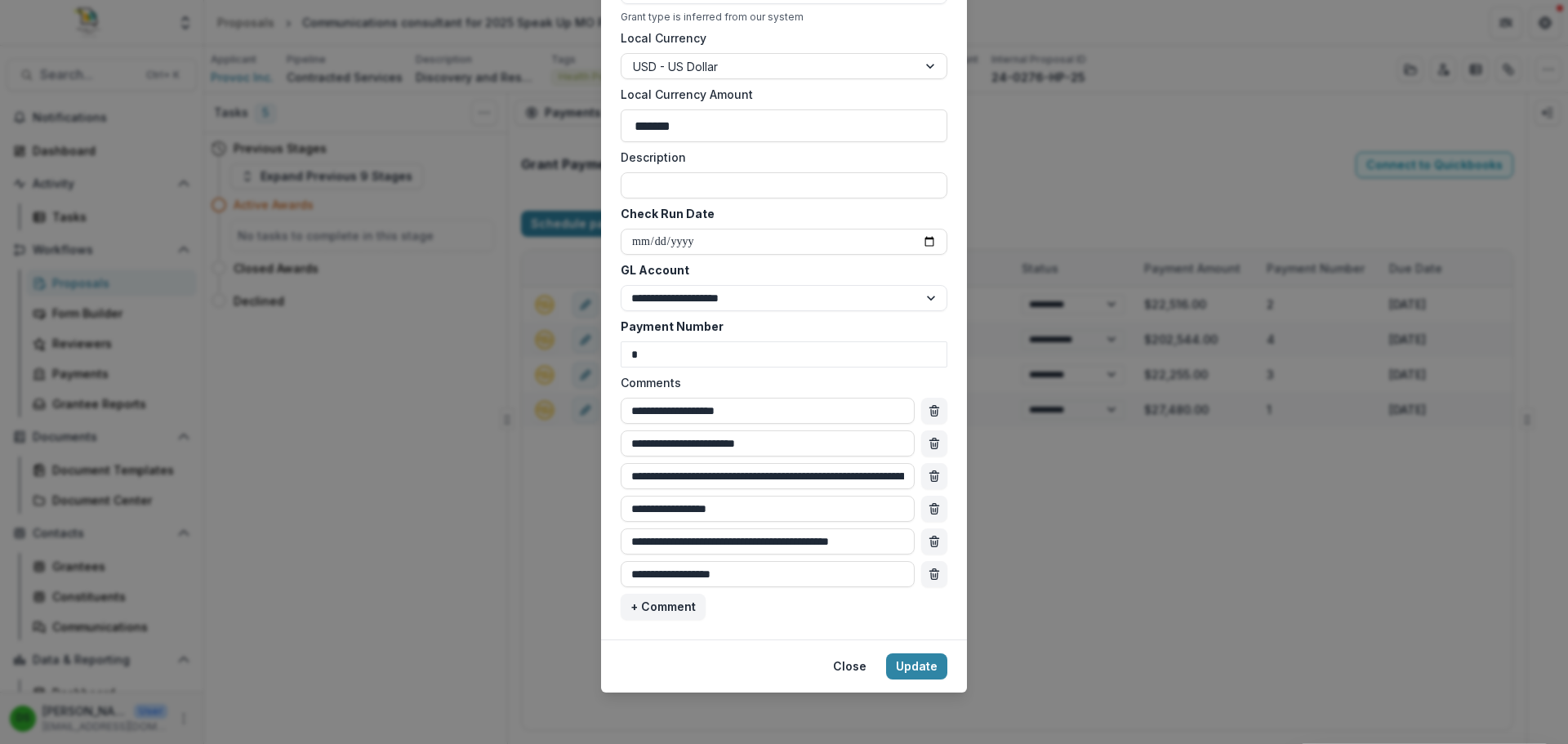 scroll, scrollTop: 777, scrollLeft: 0, axis: vertical 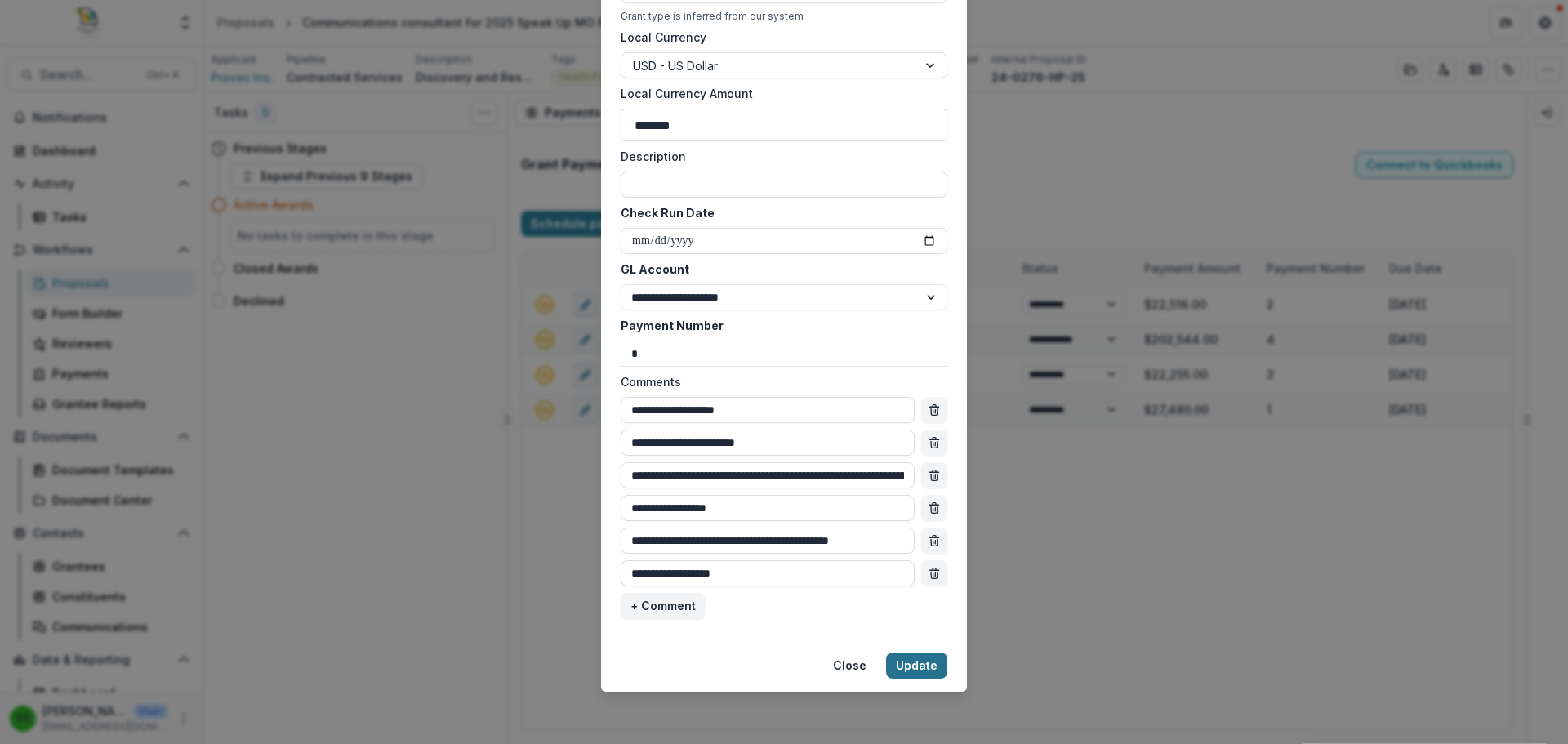 click on "Update" at bounding box center [916, 666] 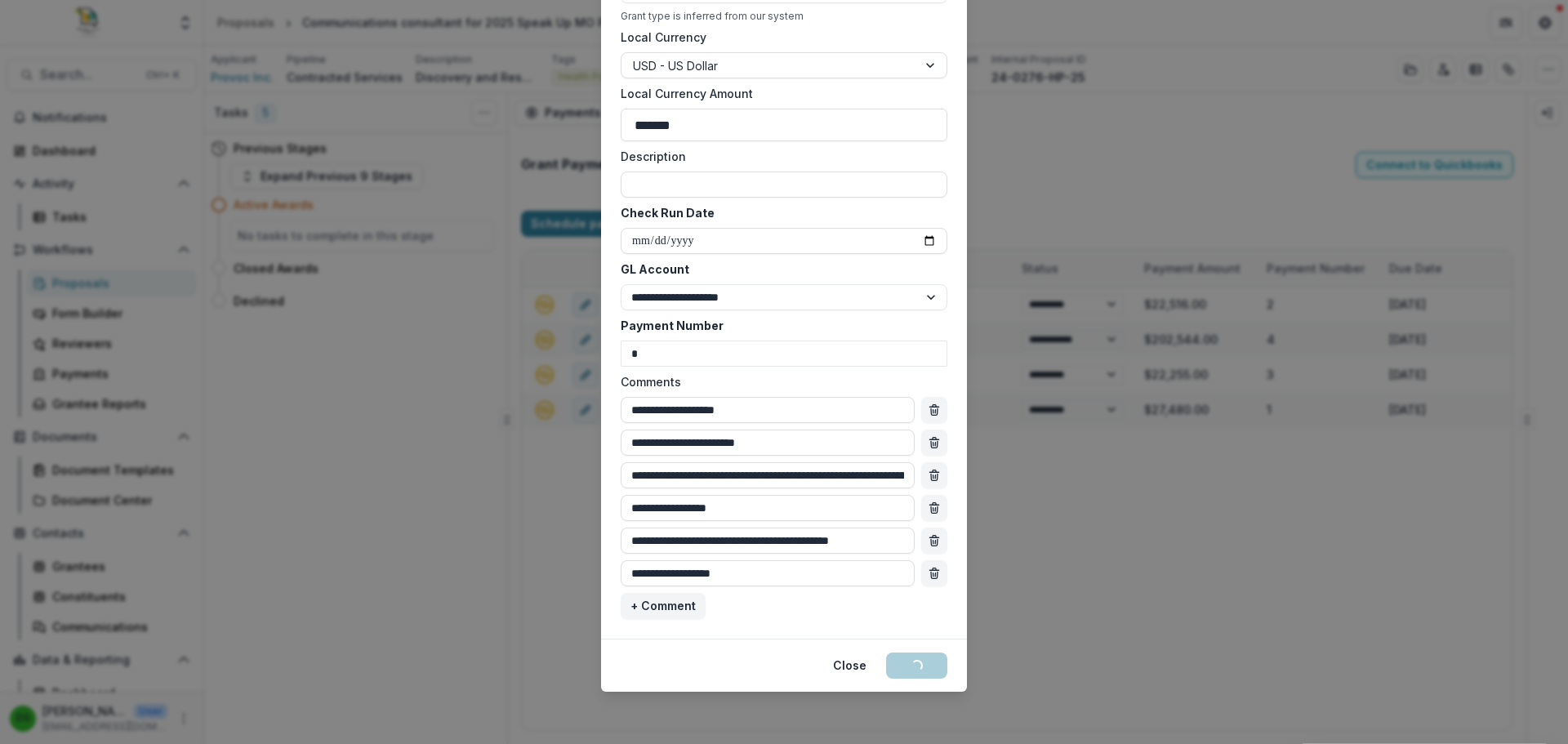 type on "**********" 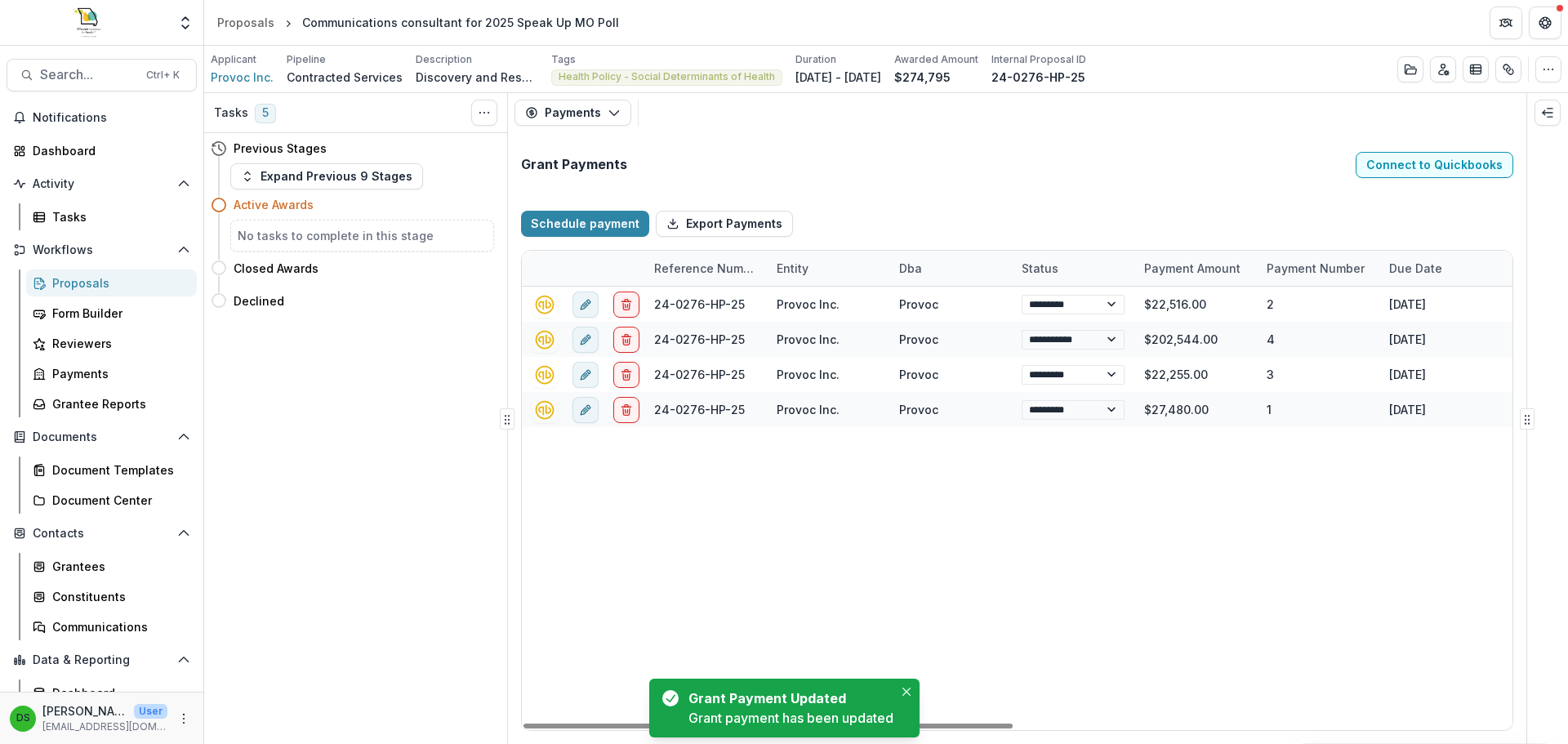 select on "****" 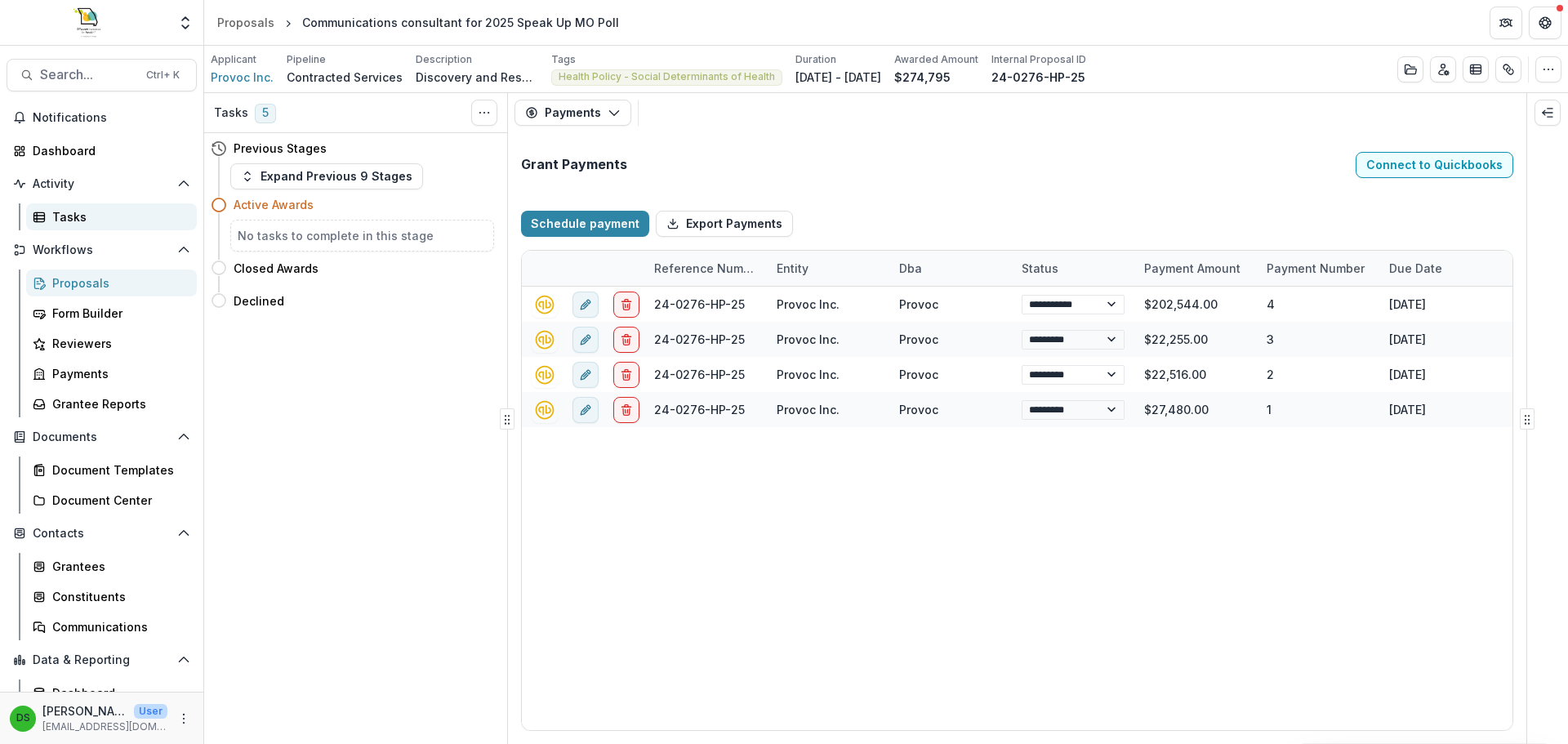 click on "Tasks" at bounding box center (118, 216) 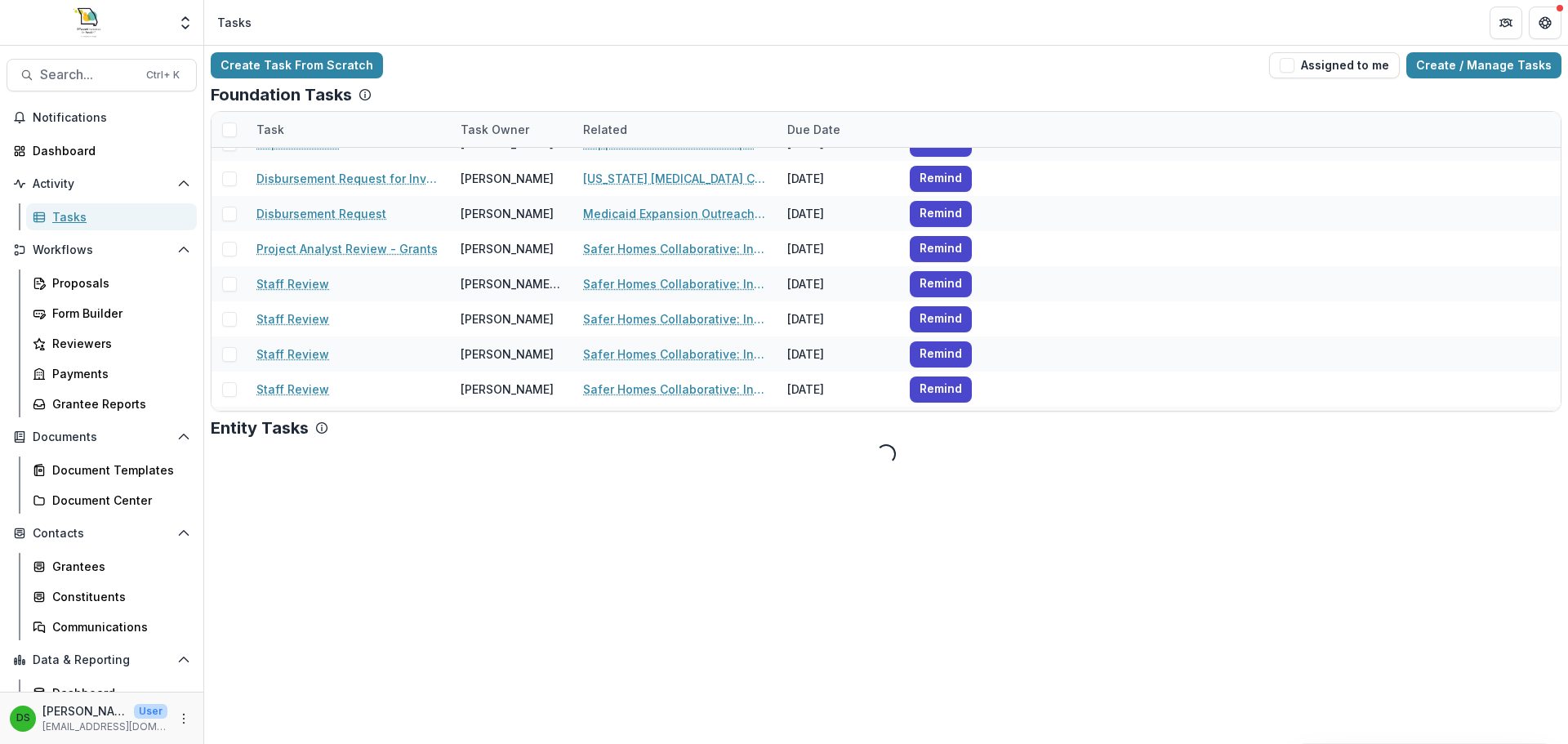 scroll, scrollTop: 327, scrollLeft: 0, axis: vertical 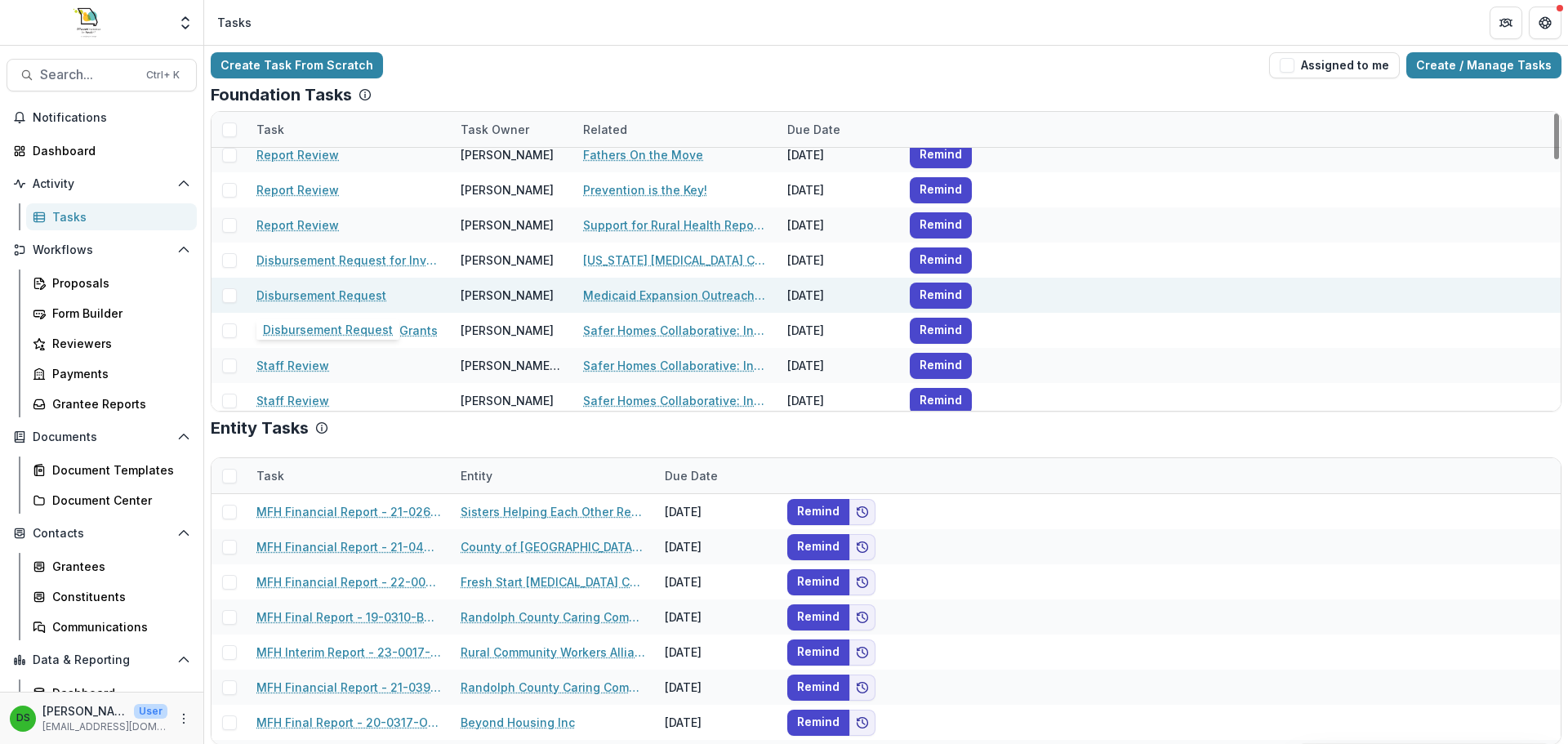 click on "Disbursement Request" at bounding box center [321, 295] 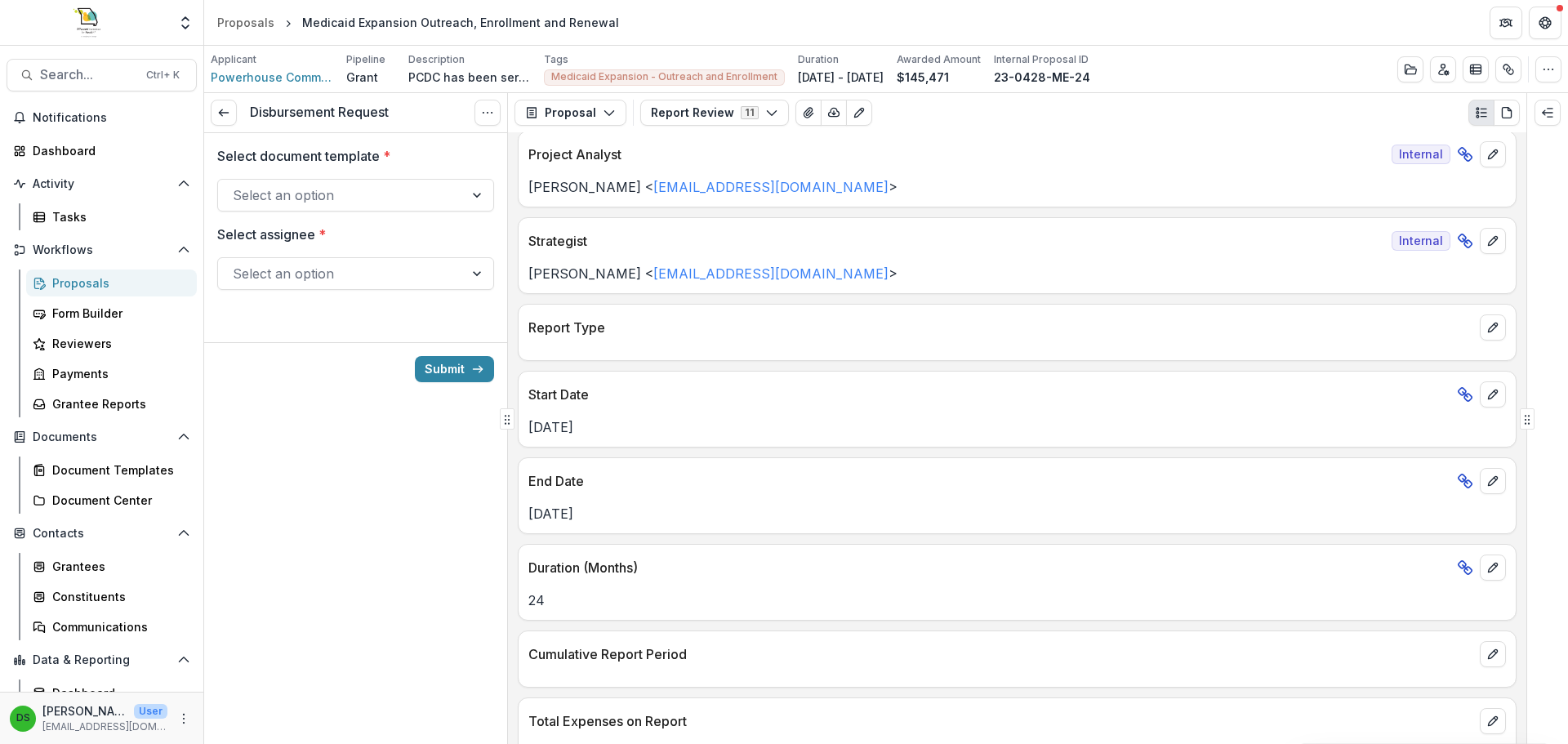 scroll, scrollTop: 0, scrollLeft: 0, axis: both 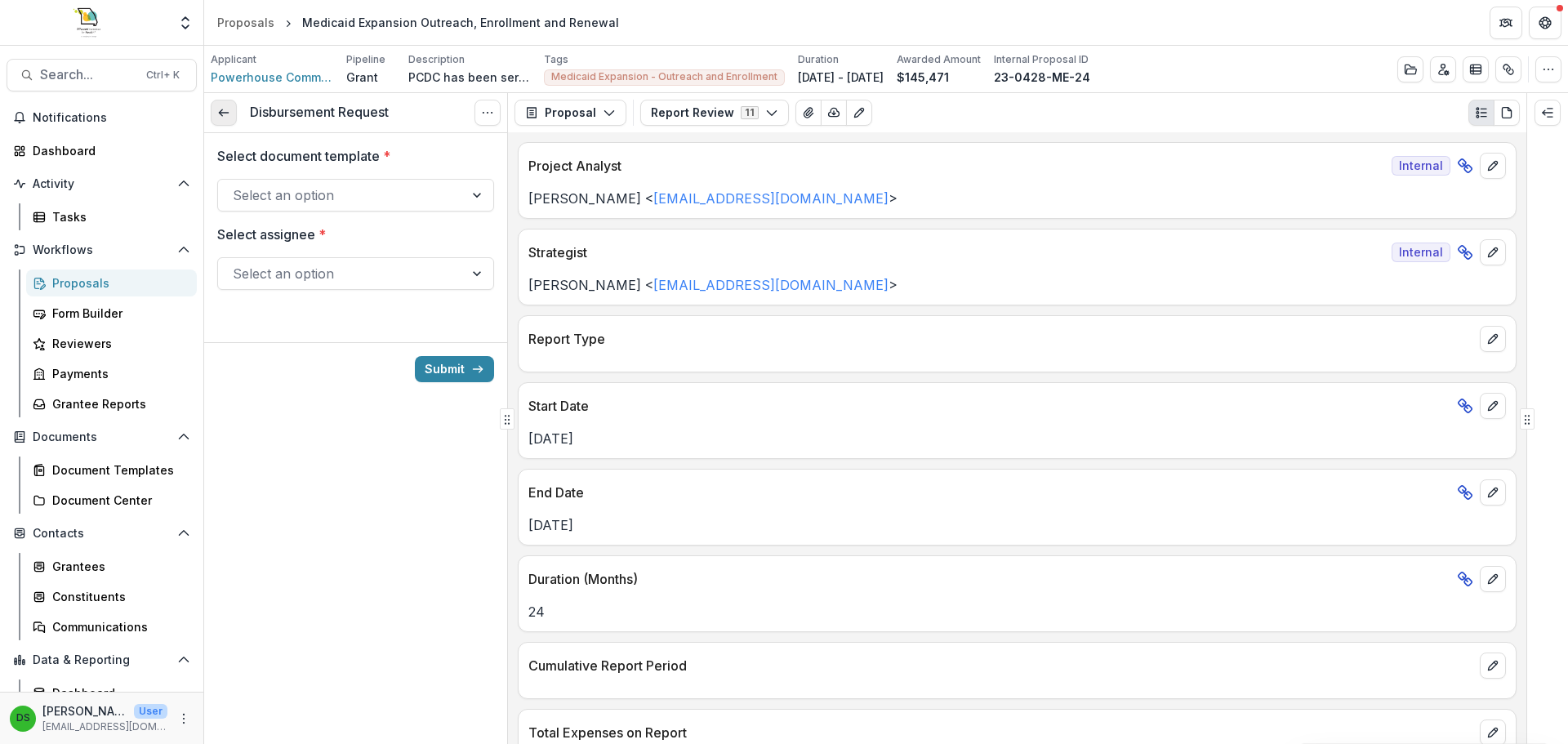 click at bounding box center [224, 113] 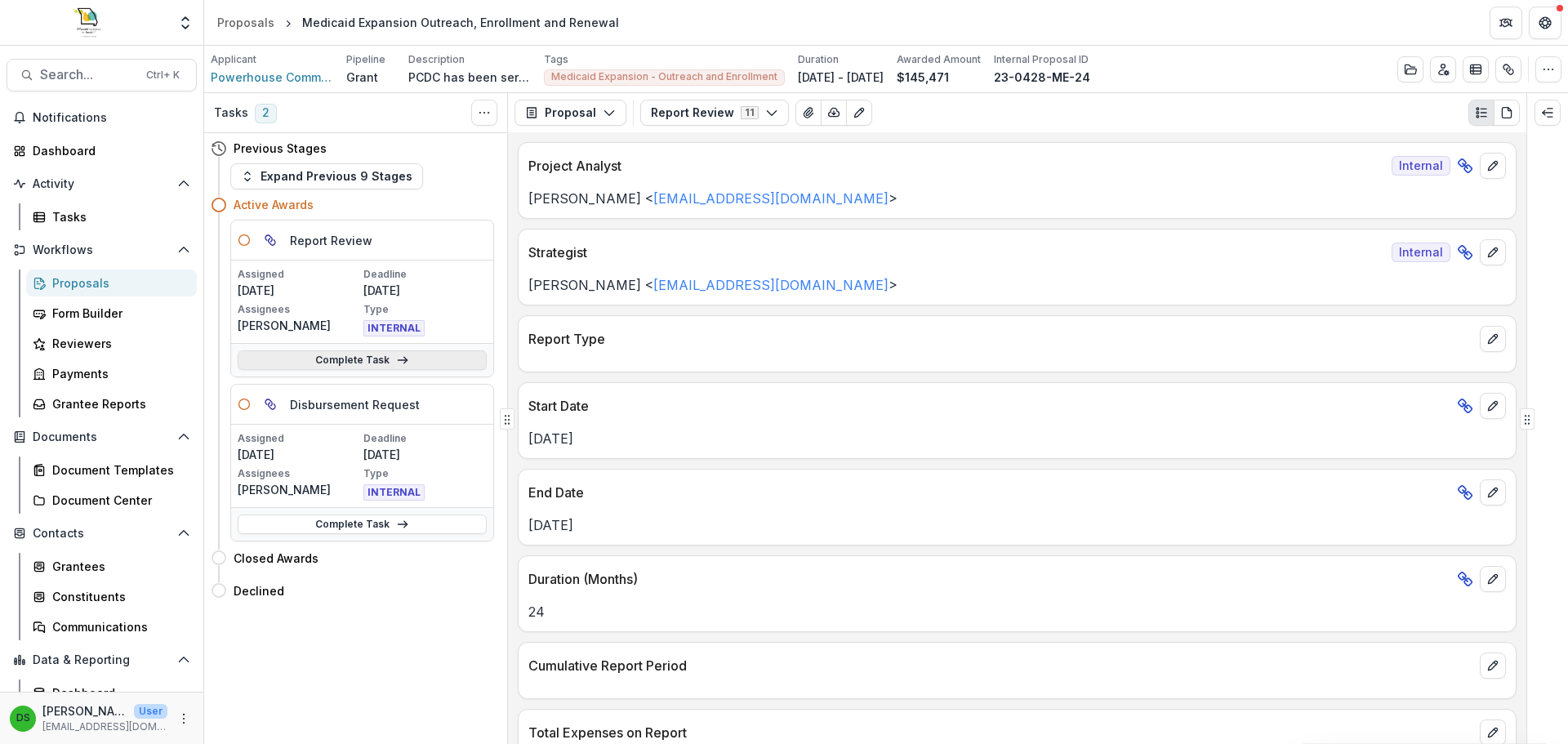 click on "Complete Task" at bounding box center (362, 360) 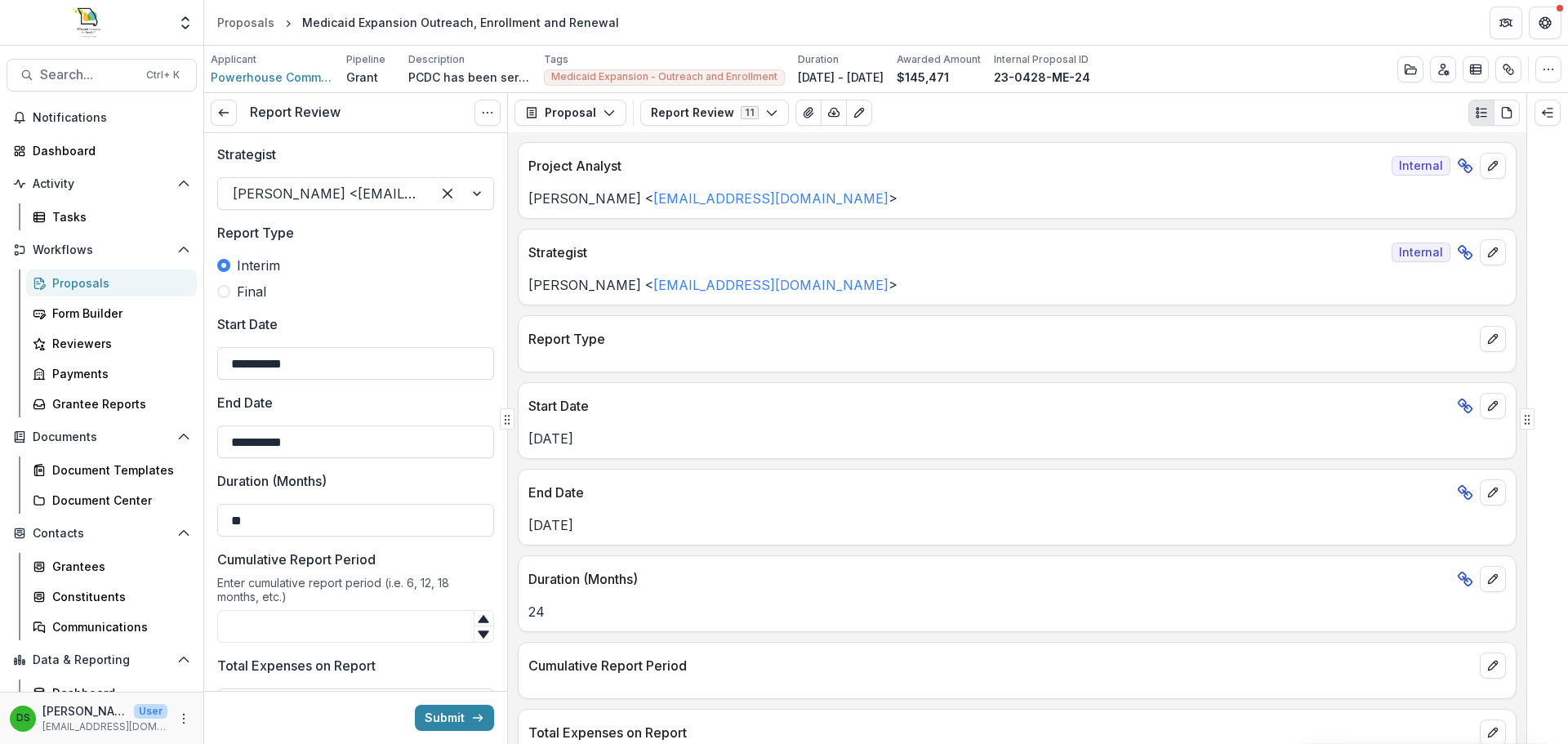 scroll, scrollTop: 0, scrollLeft: 0, axis: both 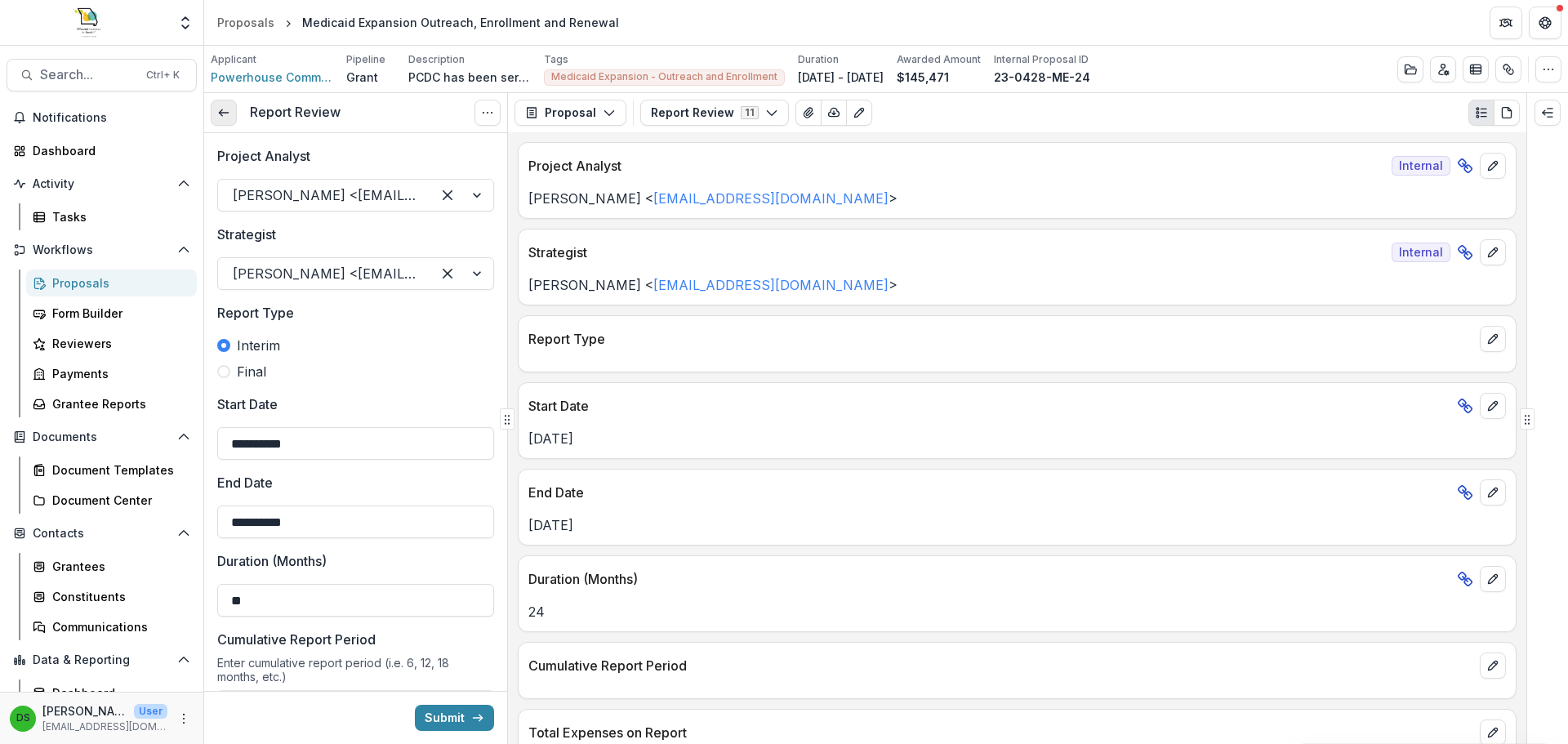 click at bounding box center (224, 113) 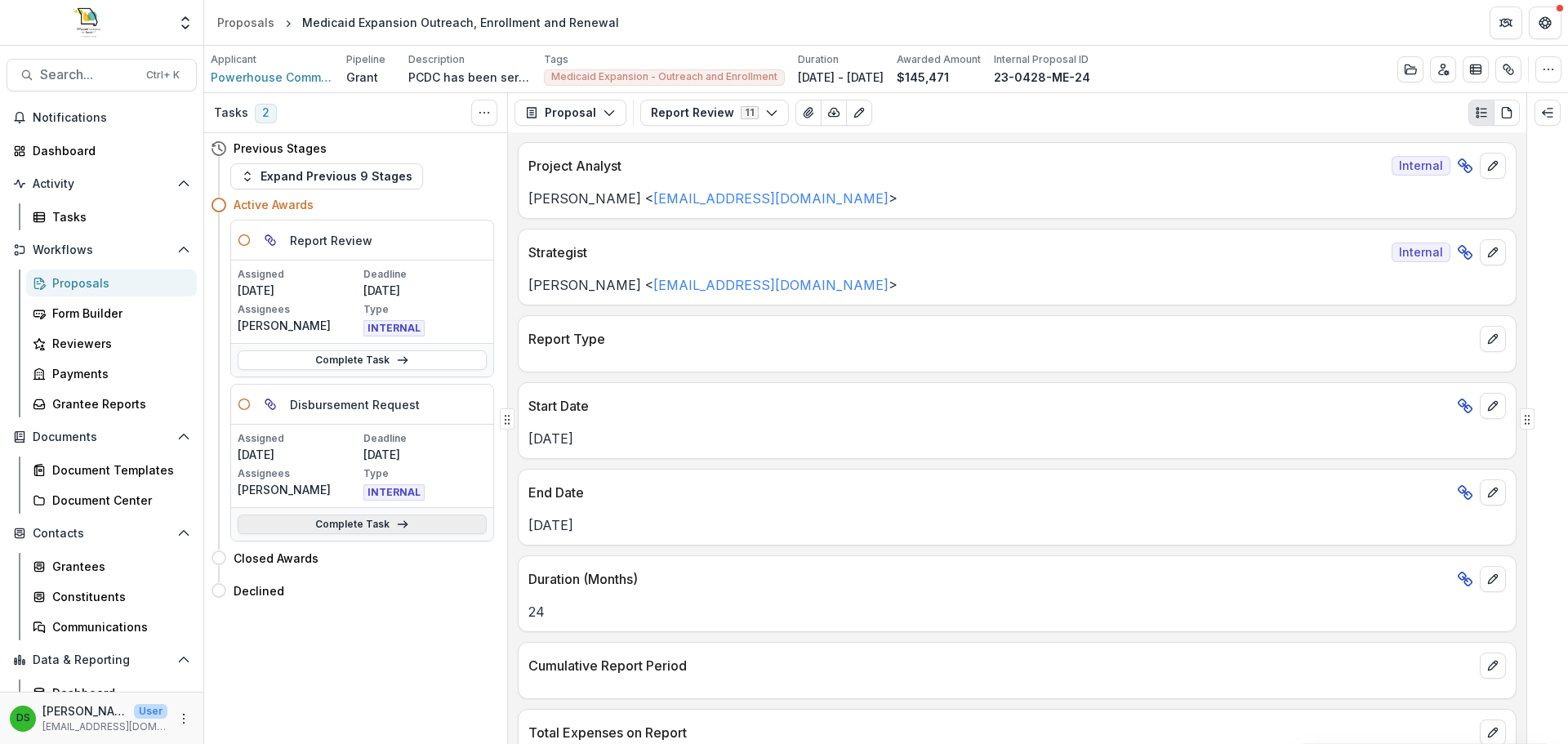click on "Complete Task" at bounding box center [362, 524] 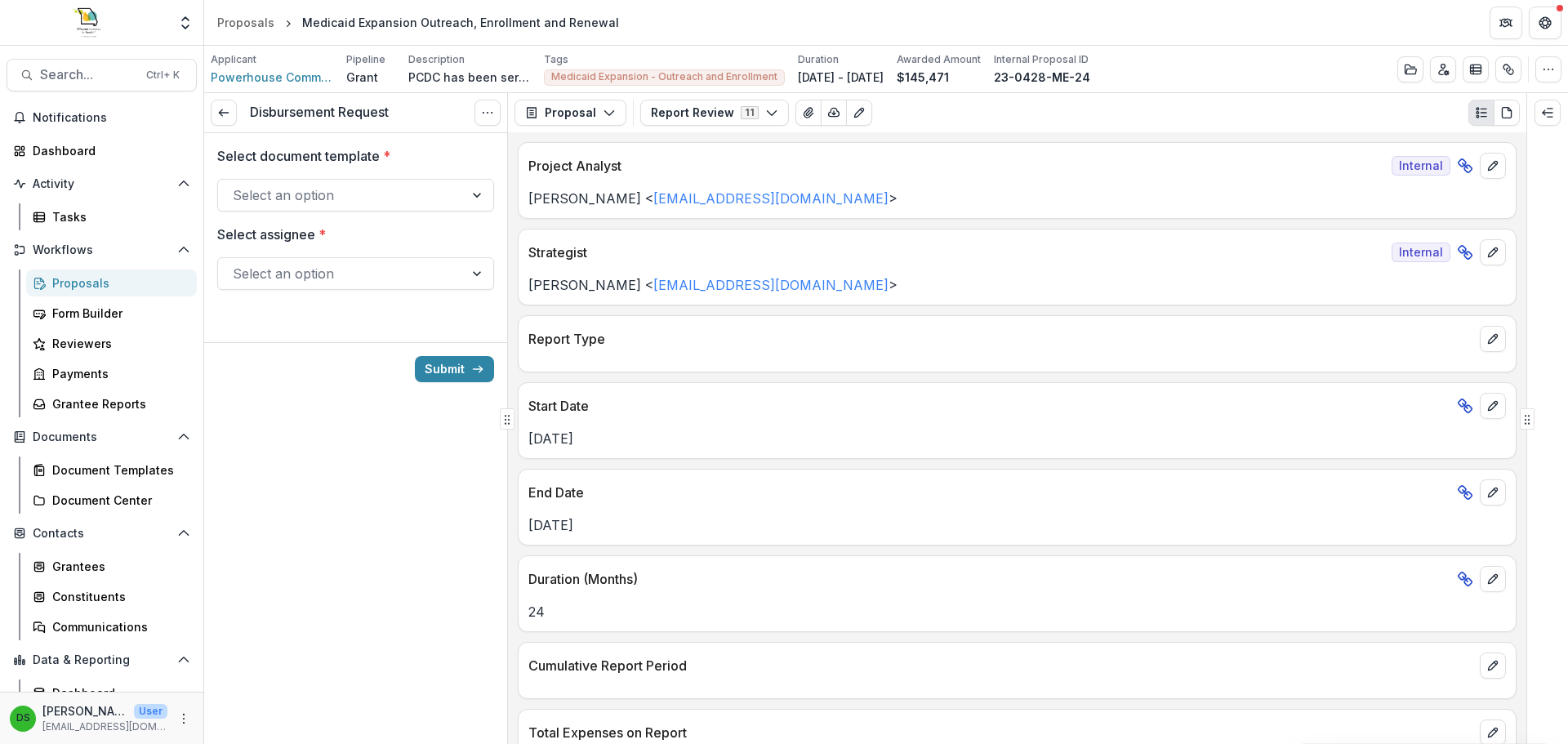 click on "Select an option" at bounding box center [341, 195] 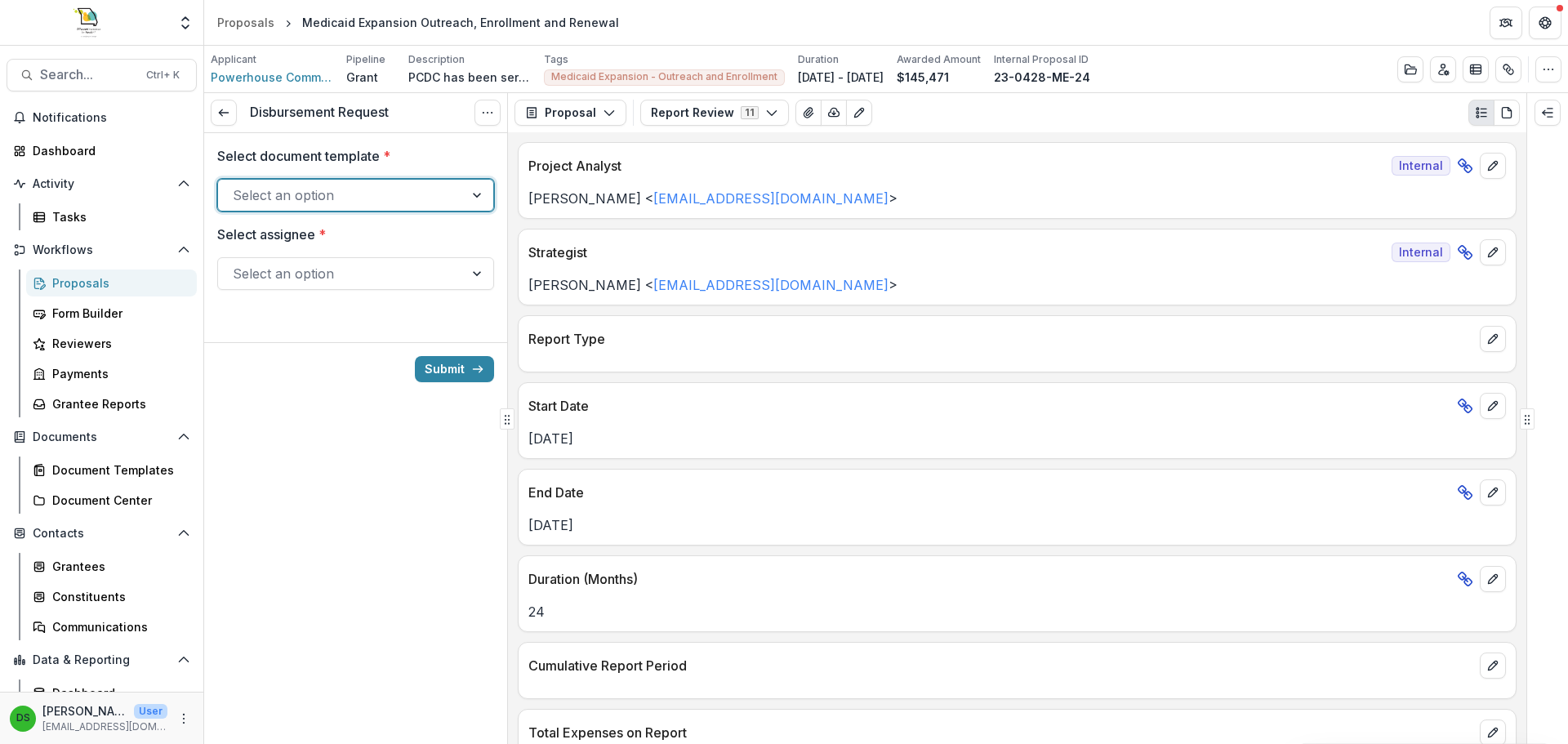click on "Select an option" at bounding box center (341, 195) 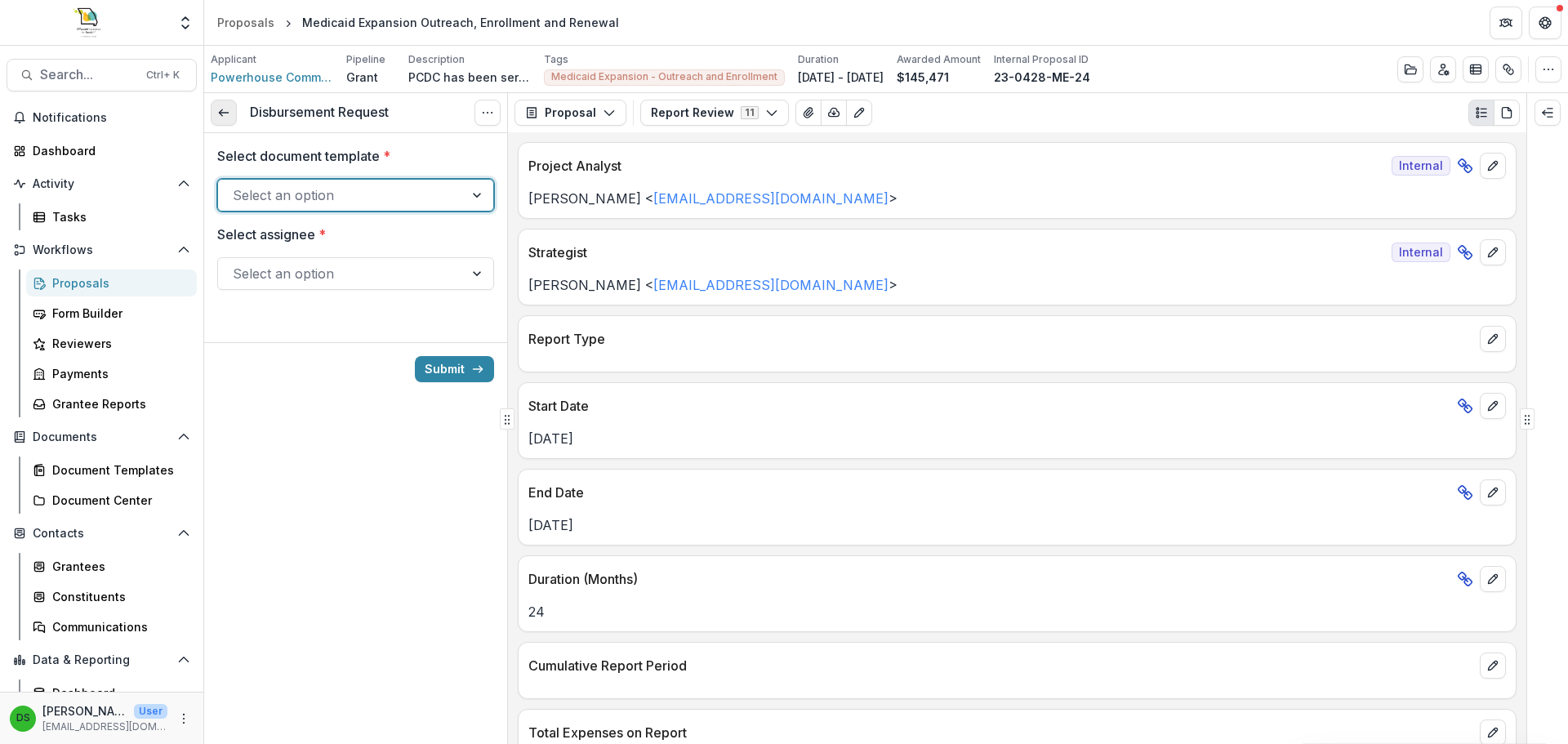 click at bounding box center (224, 113) 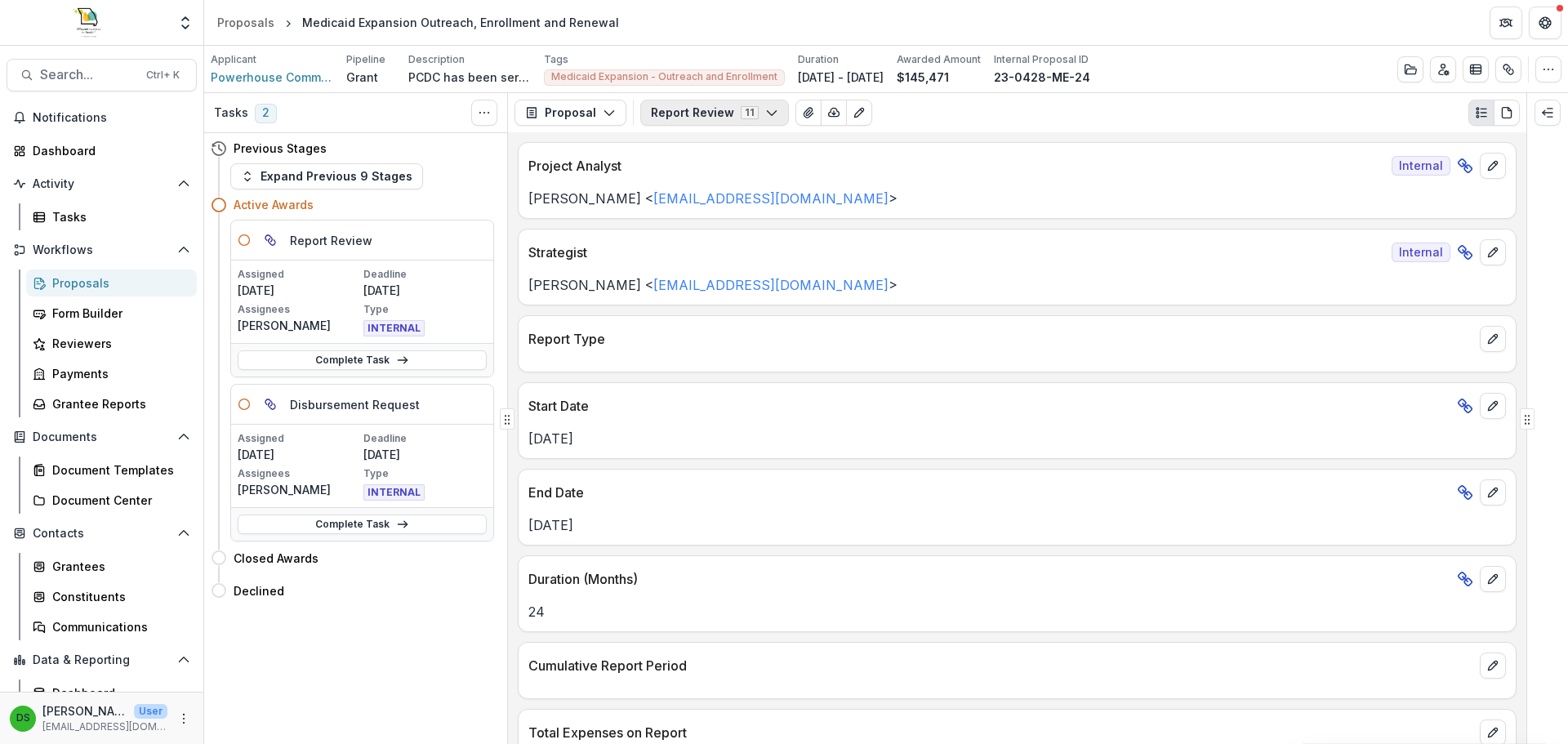 click on "Report Review 11" at bounding box center [715, 113] 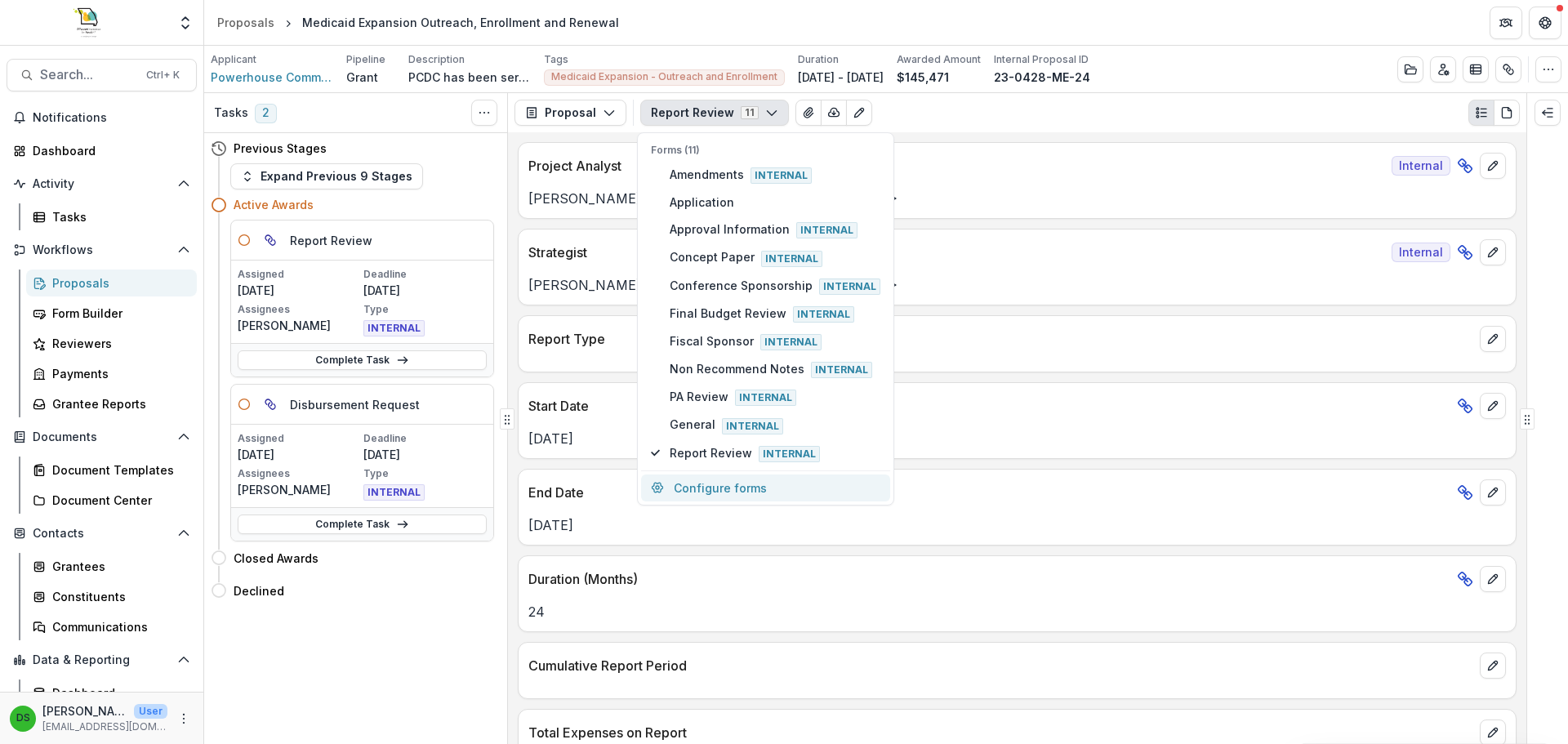 click on "Configure forms" at bounding box center [765, 488] 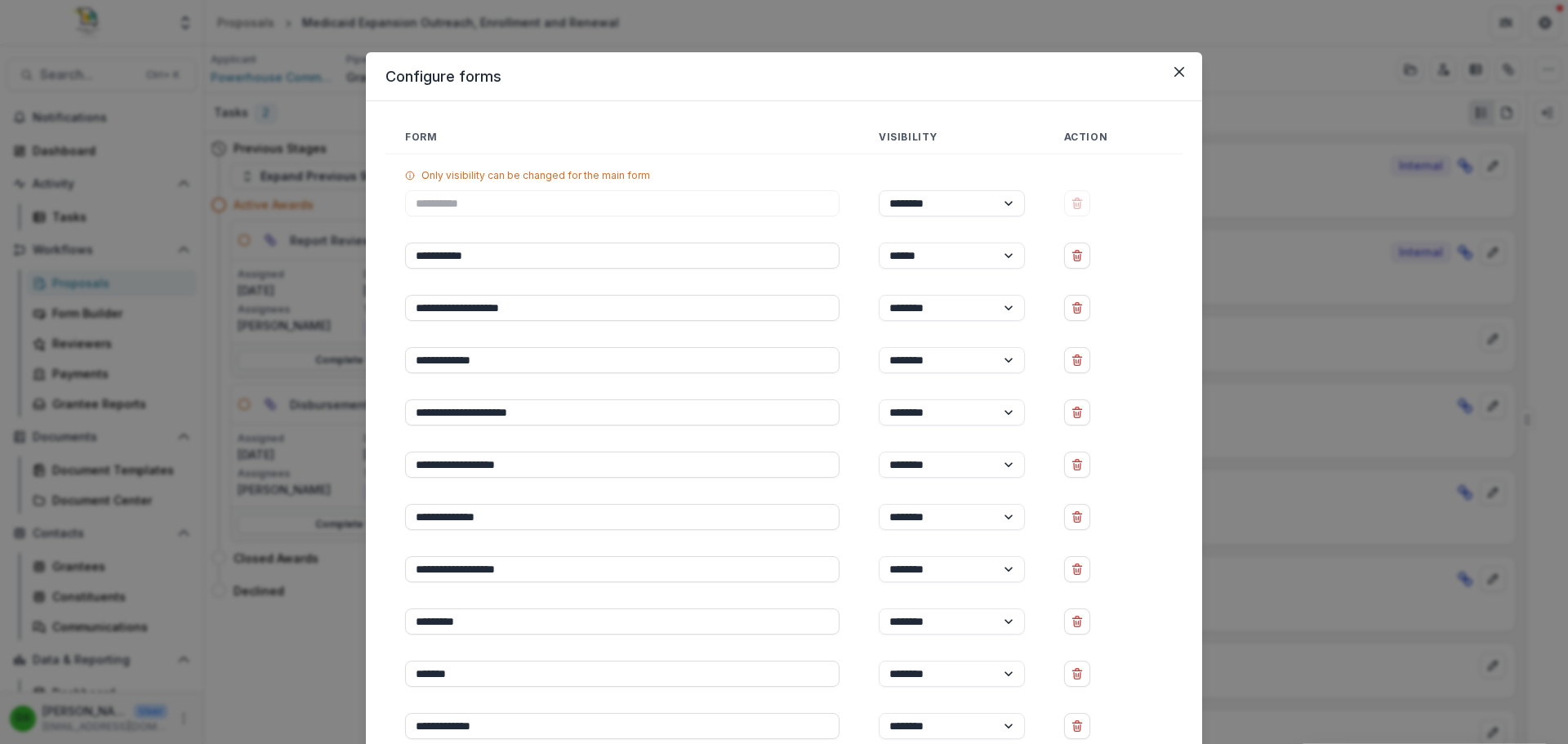 scroll, scrollTop: 142, scrollLeft: 0, axis: vertical 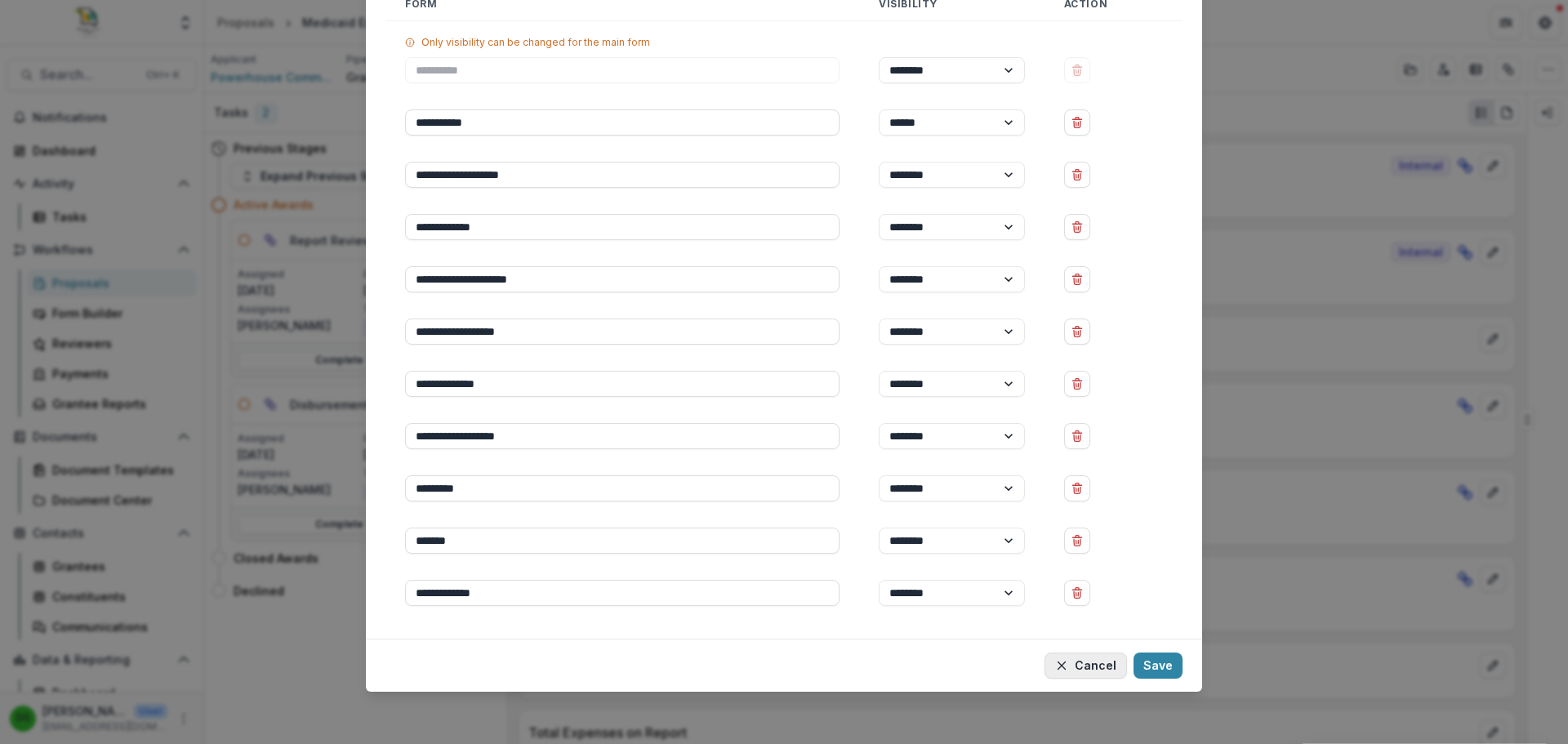 click on "Cancel" at bounding box center [1085, 666] 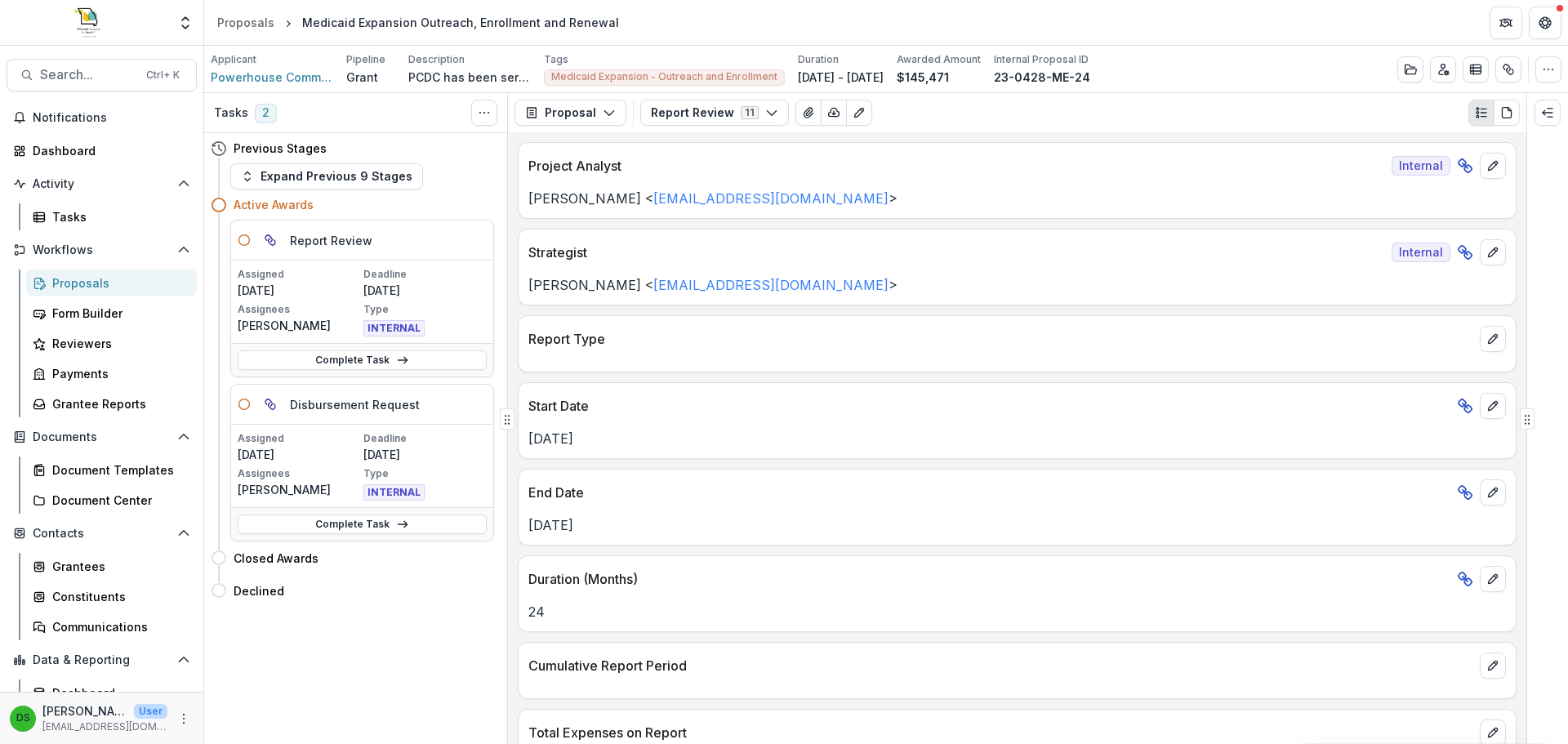 click on "Previous Stages" at bounding box center (352, 148) 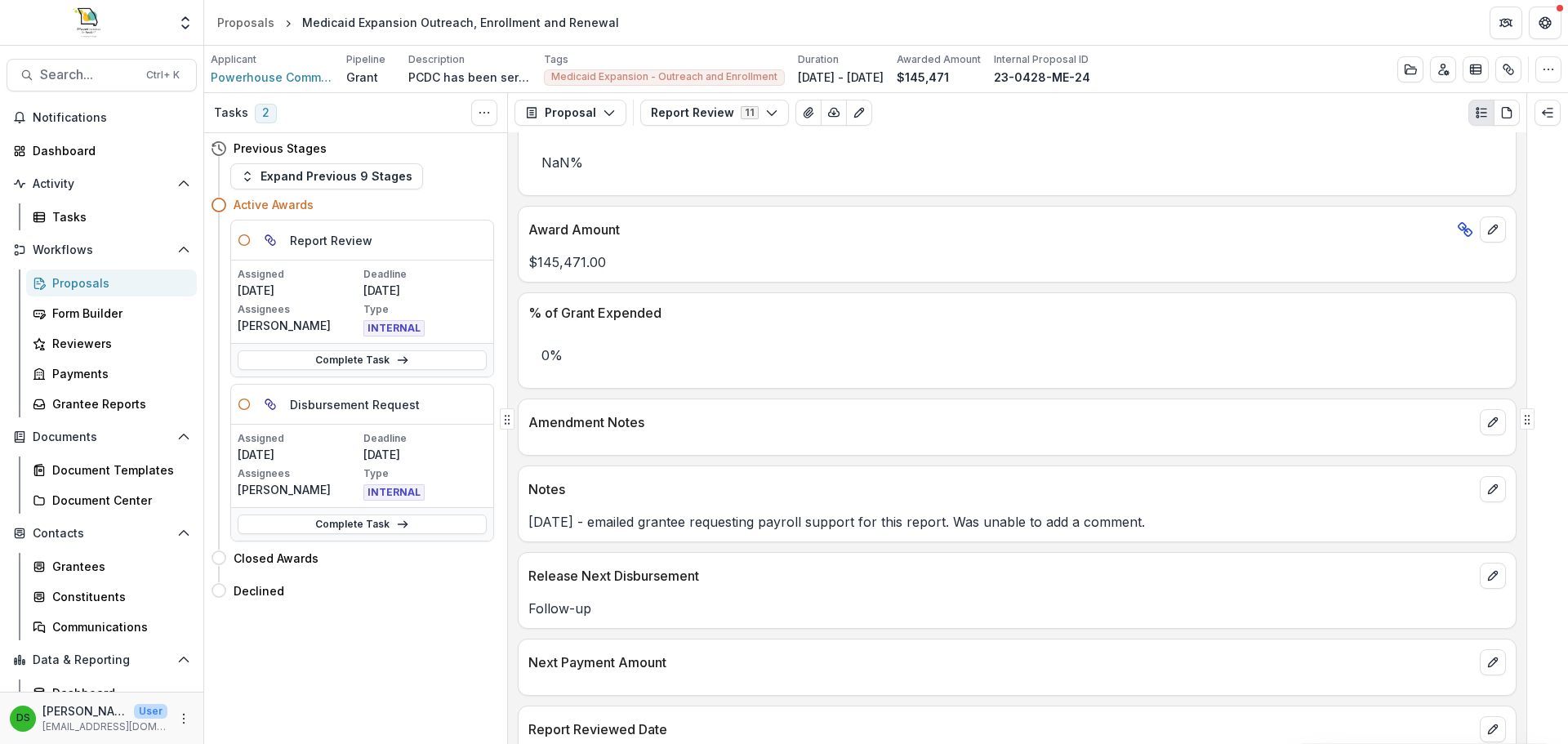 scroll, scrollTop: 773, scrollLeft: 0, axis: vertical 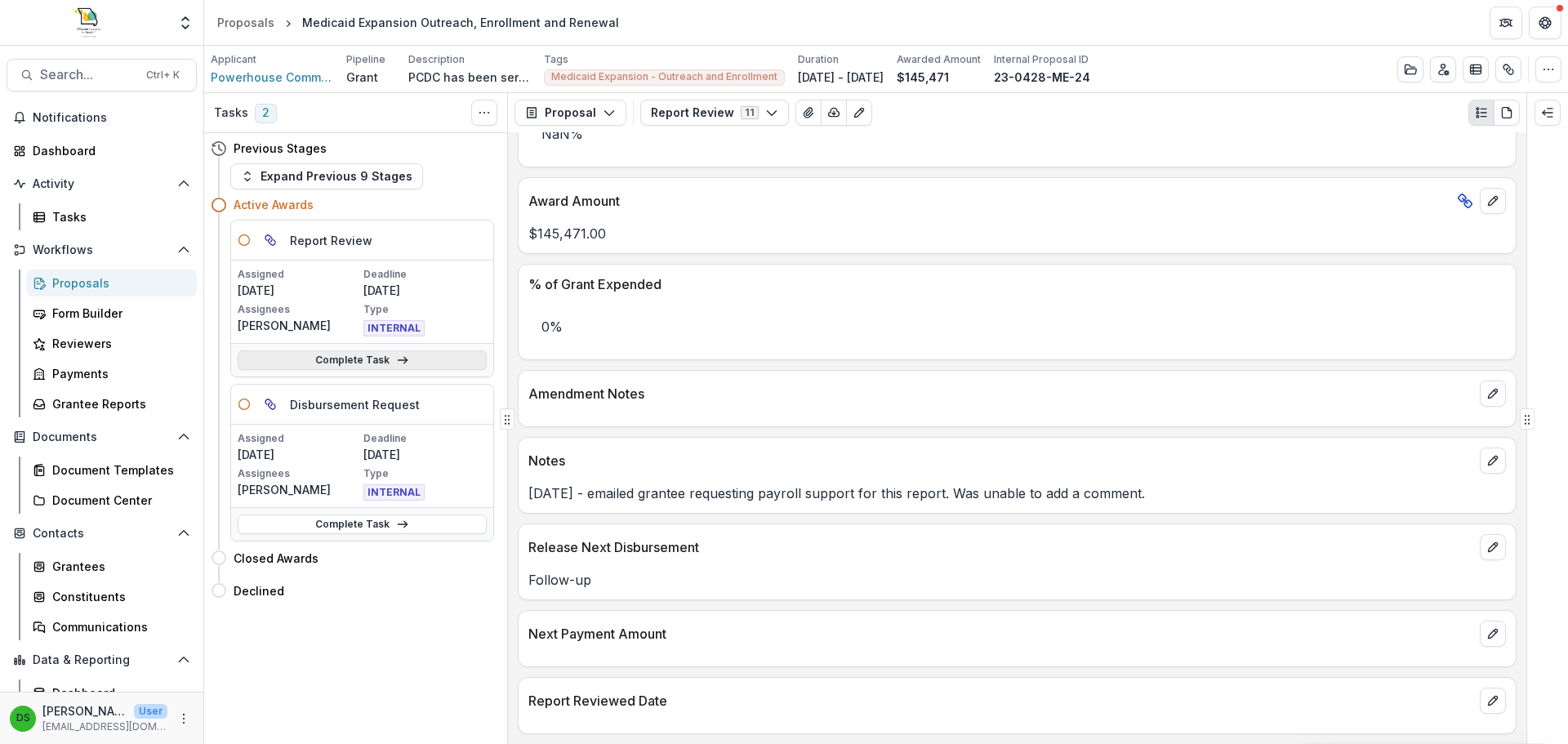 click on "Complete Task" at bounding box center [362, 360] 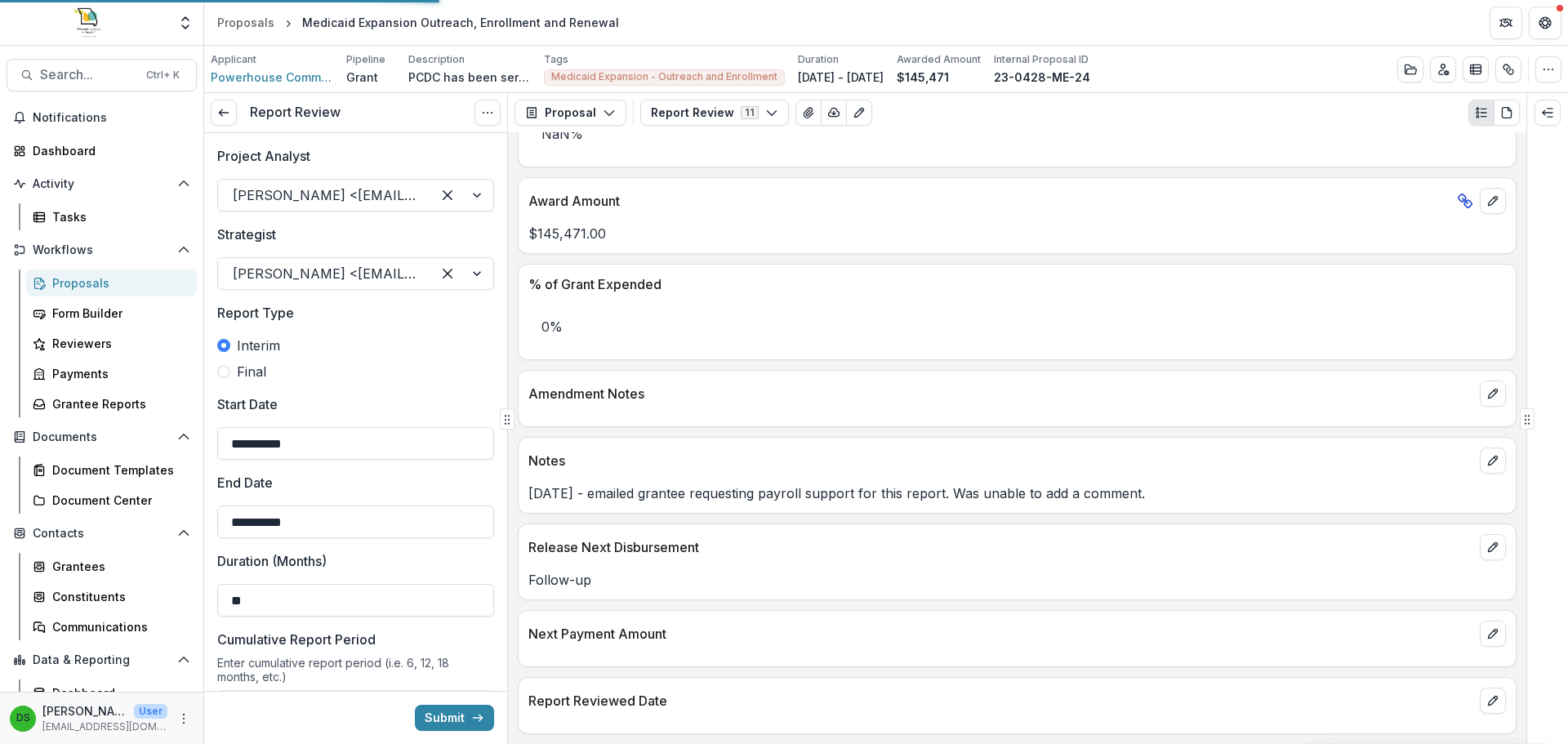 type on "********" 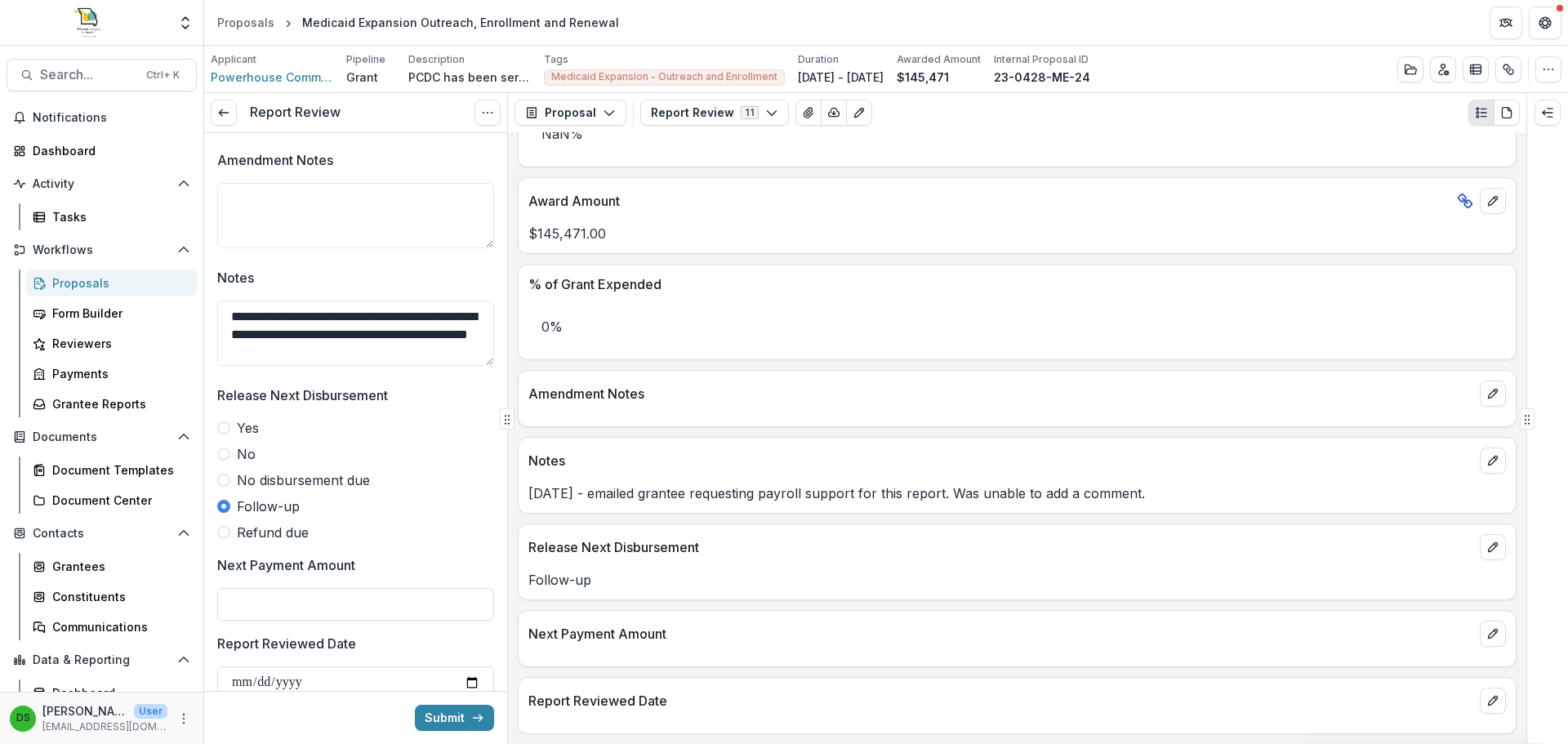 scroll, scrollTop: 744, scrollLeft: 0, axis: vertical 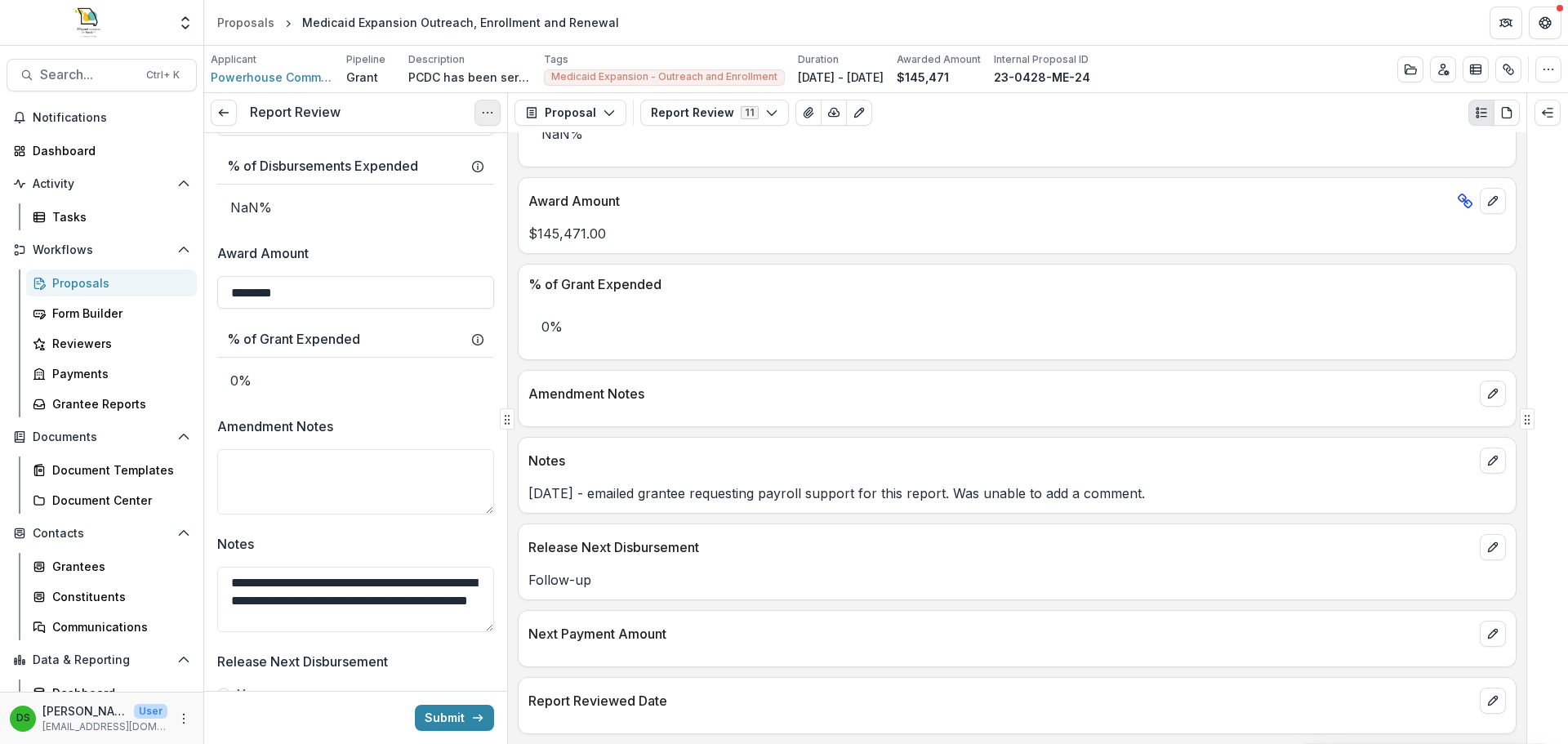 click 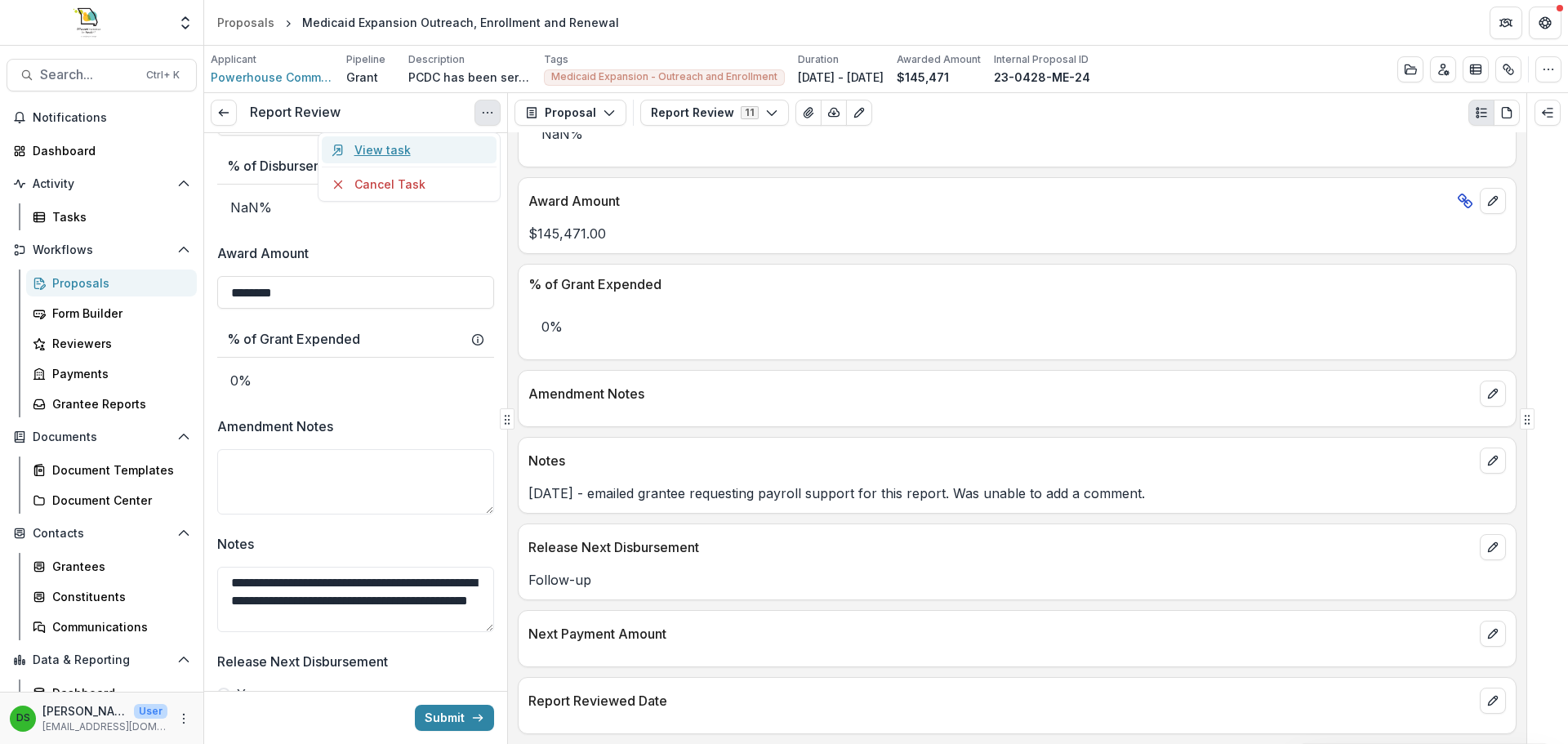 click on "View task" at bounding box center (409, 149) 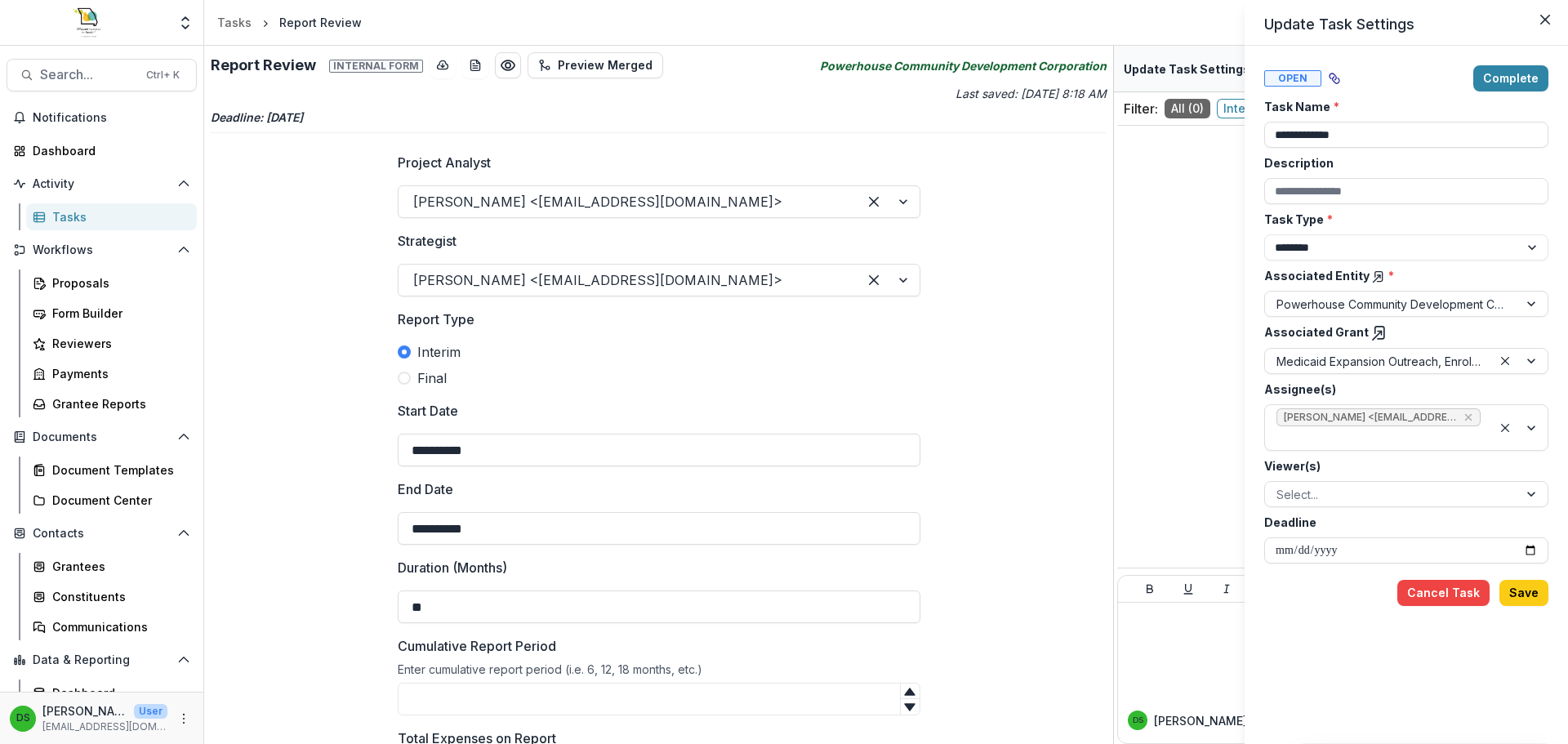 click on "**********" at bounding box center (784, 372) 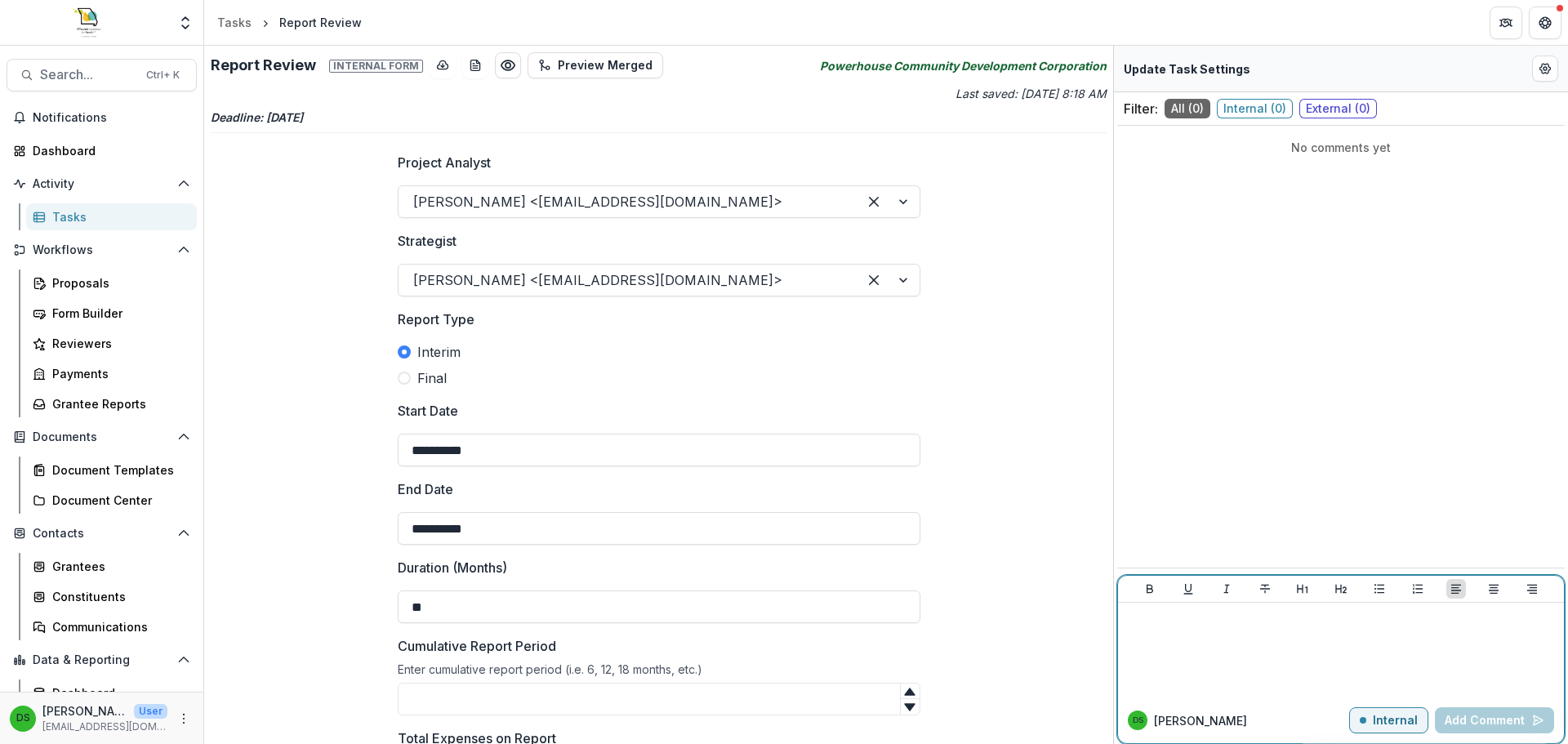 click at bounding box center (1341, 650) 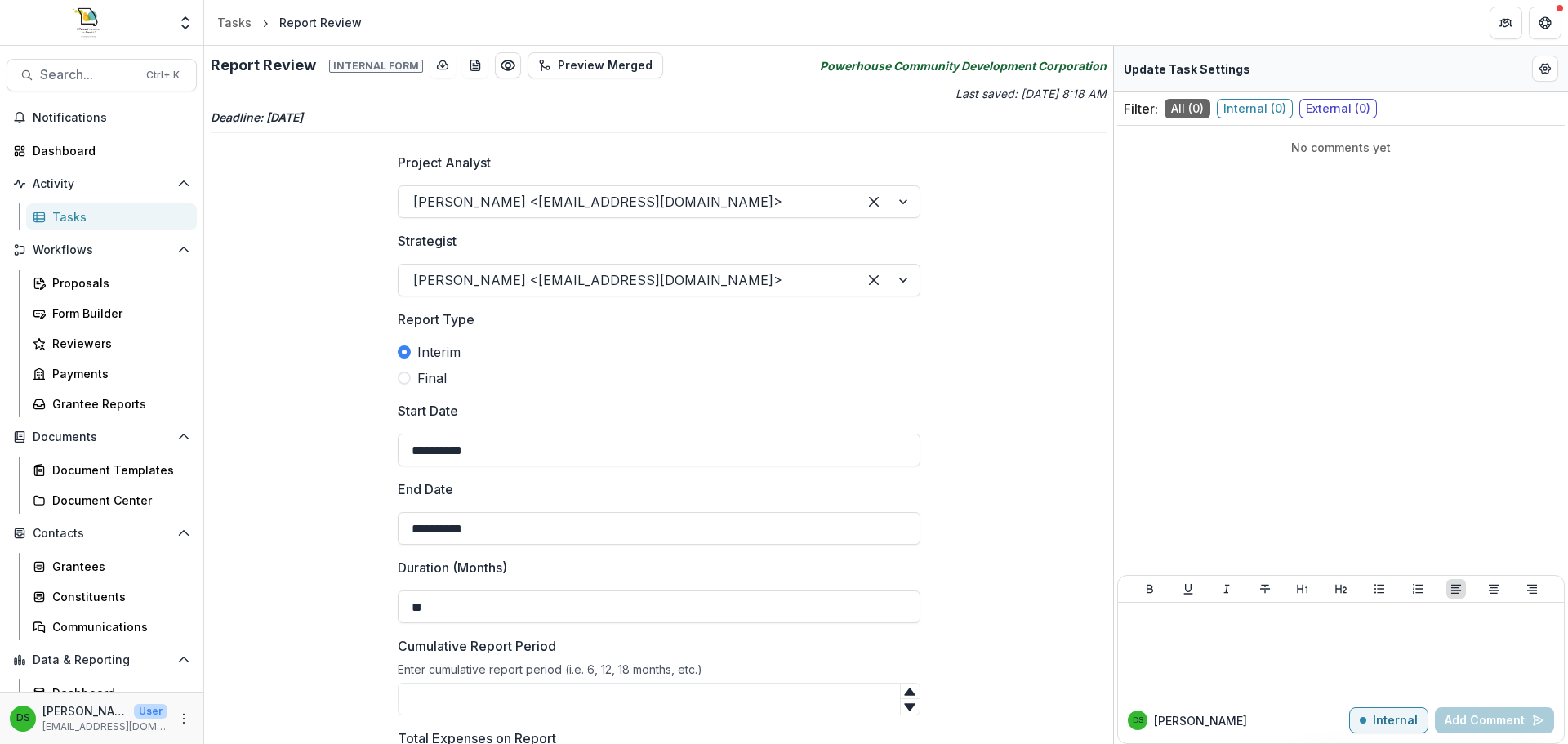 click on "DS Deena S Internal Add Comment" at bounding box center (1341, 720) 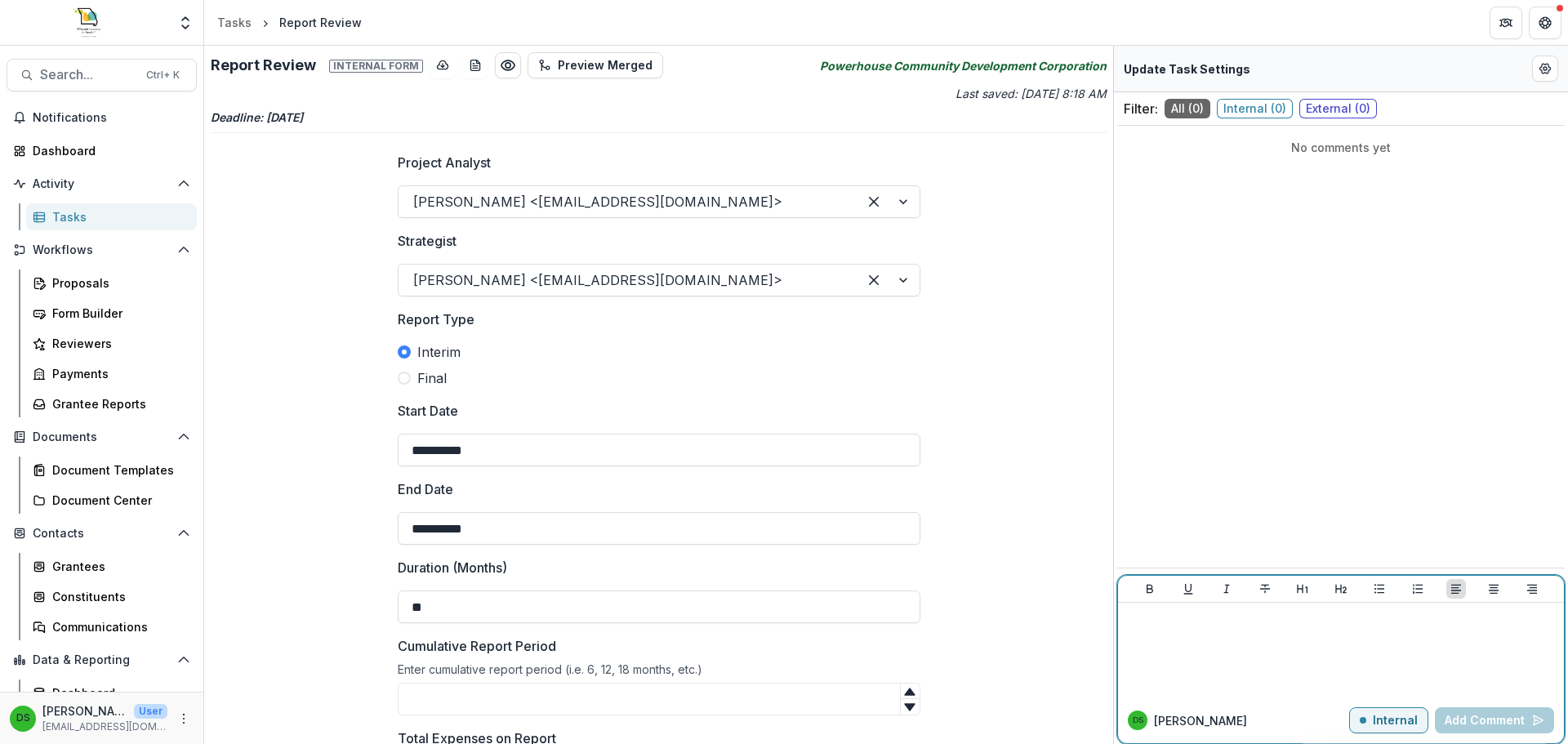 click on "Internal" at bounding box center (1395, 720) 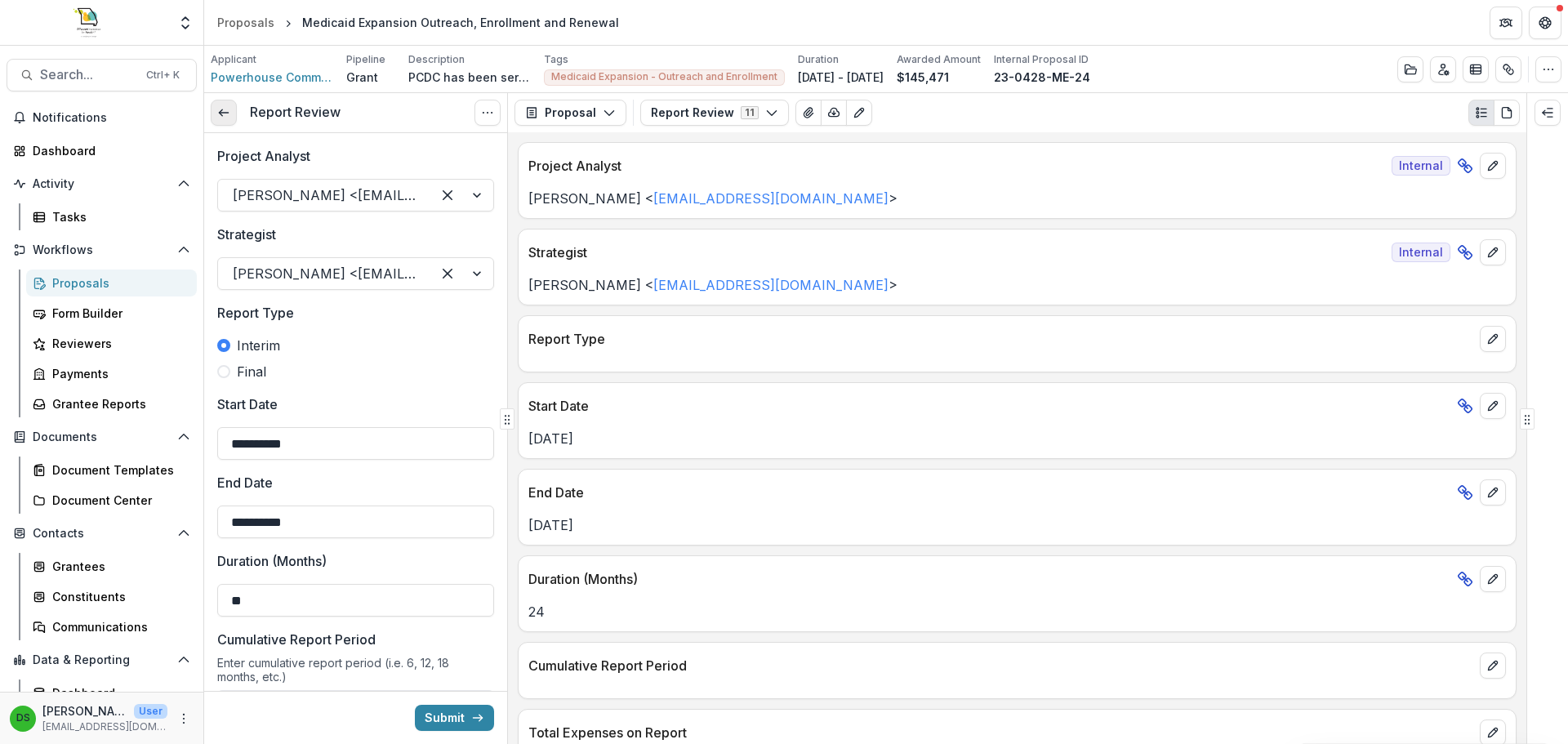 click 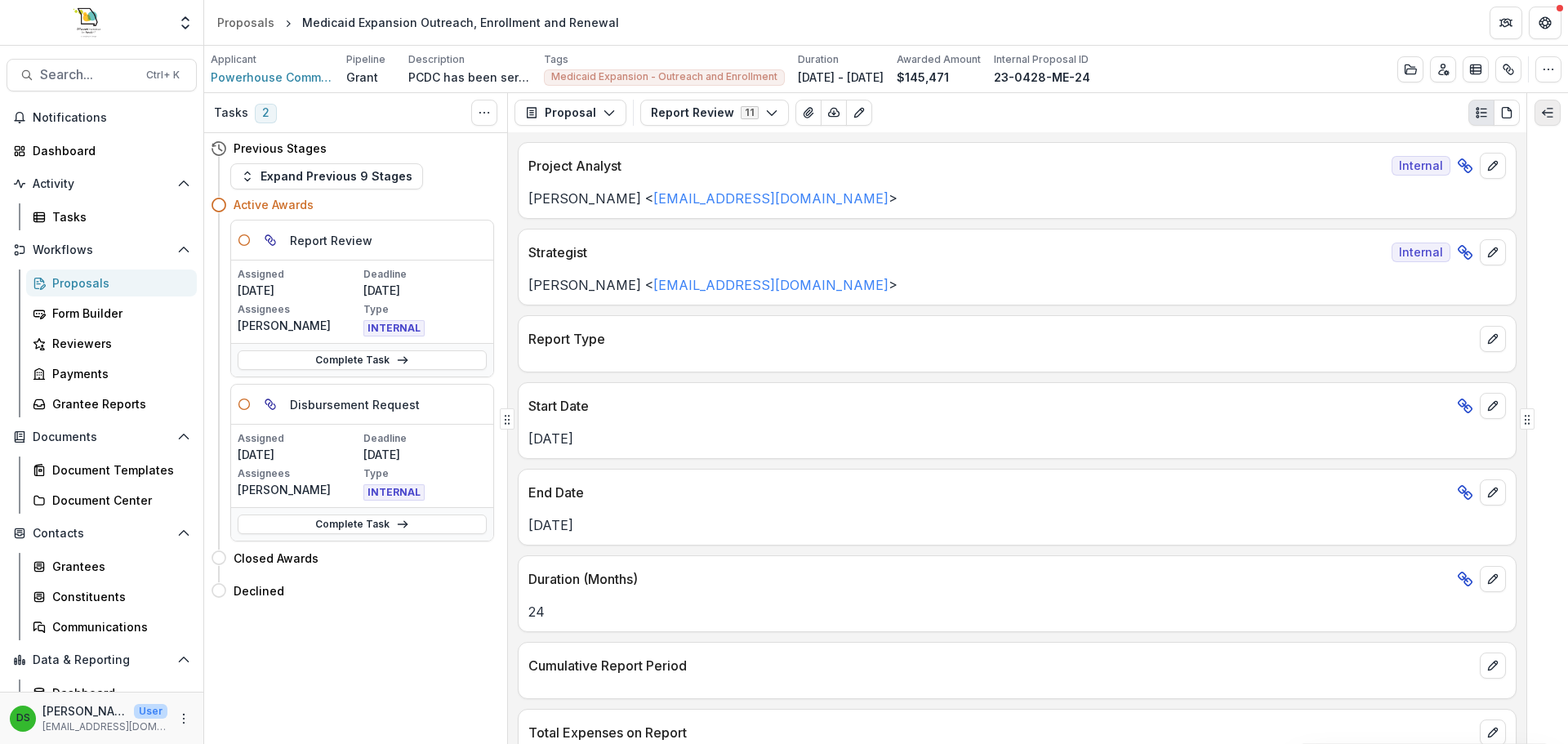 click 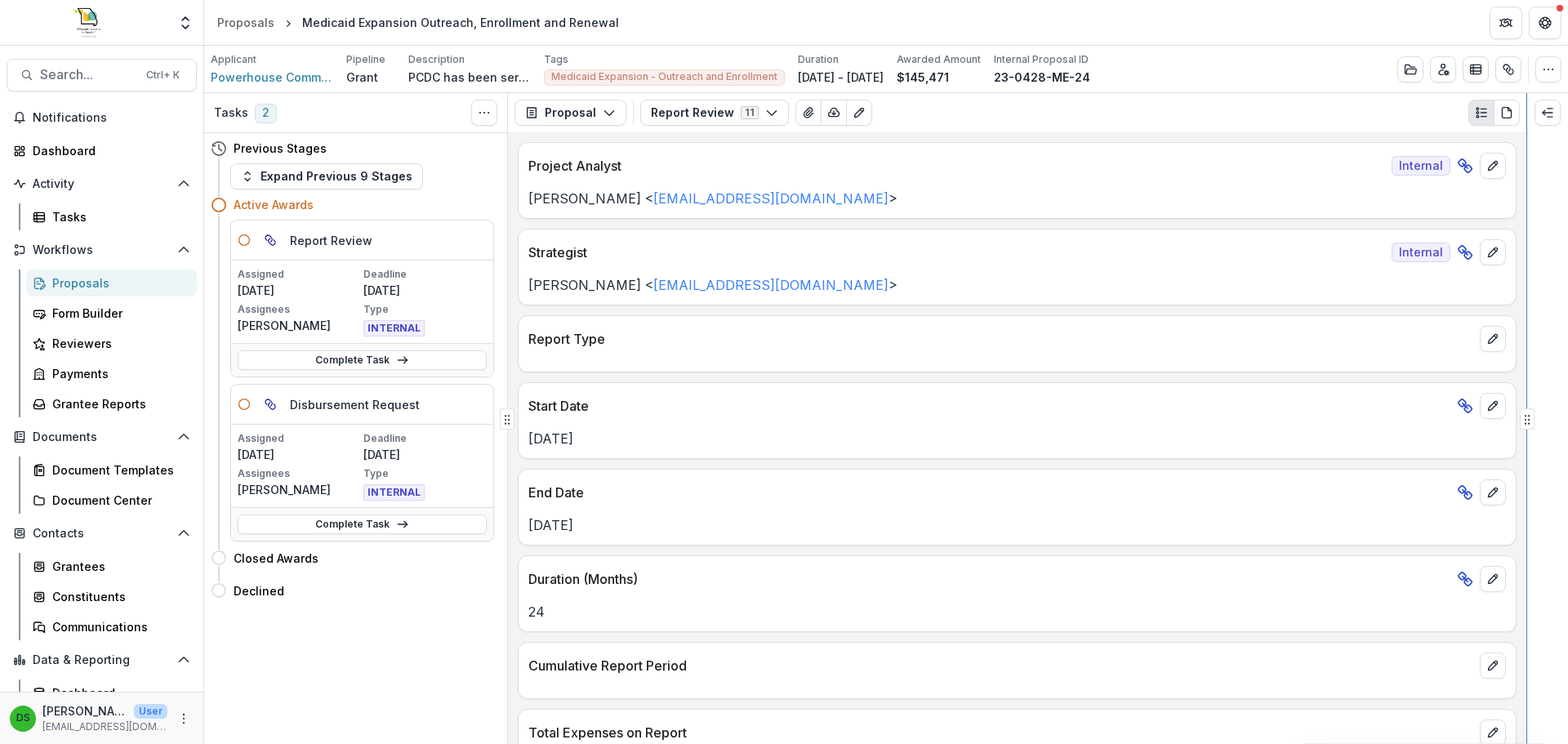 click on "Tasks 2 Show Cancelled Tasks Previous Stages Expand Previous 9 Stages Active Awards Report Review Assigned 06/17/2025 Deadline 06/20/2025 Assignees Rebekah Lerch Type INTERNAL Complete Task Disbursement Request Assigned 07/10/2025 Deadline 07/13/2025 Assignees Wendy Rohrbach Type INTERNAL Complete Task Closed Awards Move here Declined Move here Proposal Proposal Payments Reports Grant Agreements Board Summaries Bank Details Report Review 11 Forms (11) Amendments Internal Application Approval Information Internal Concept Paper Internal Conference Sponsorship Internal Final Budget Review Internal Fiscal Sponsor Internal Non Recommend Notes Internal PA Review Internal General Internal Report Review Internal Configure forms Word Download Word Download (with field descriptions) Zip Download Preview Merged PDF Preview Merged PDF (Inline Images & PDFs) Preview Merged PDF (with field descriptions) Custom Download Project Analyst Internal Jean Freeman-Crawford < jcrawford@mffh.org > Strategist Internal Nancy Kelley <" at bounding box center (886, 418) 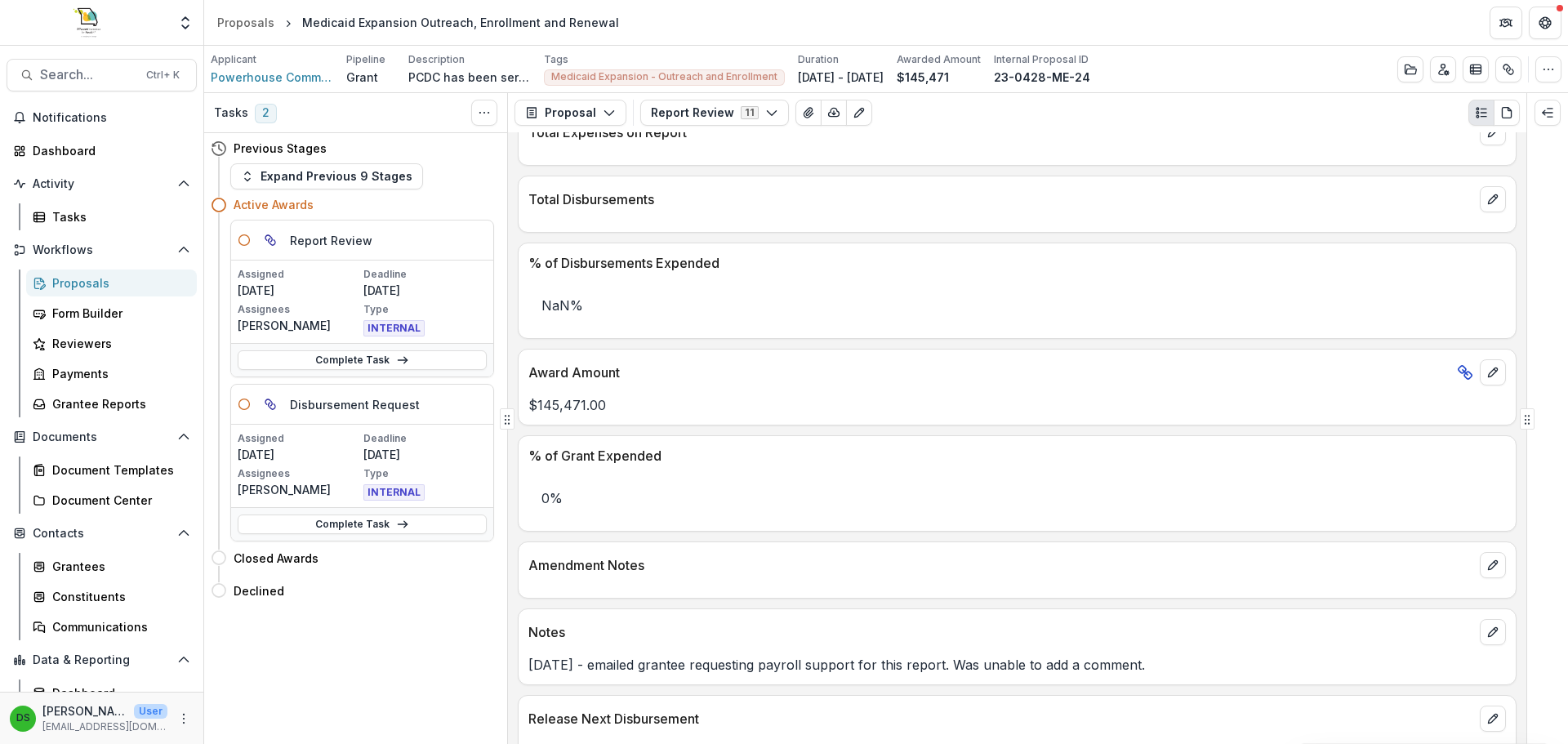 scroll, scrollTop: 773, scrollLeft: 0, axis: vertical 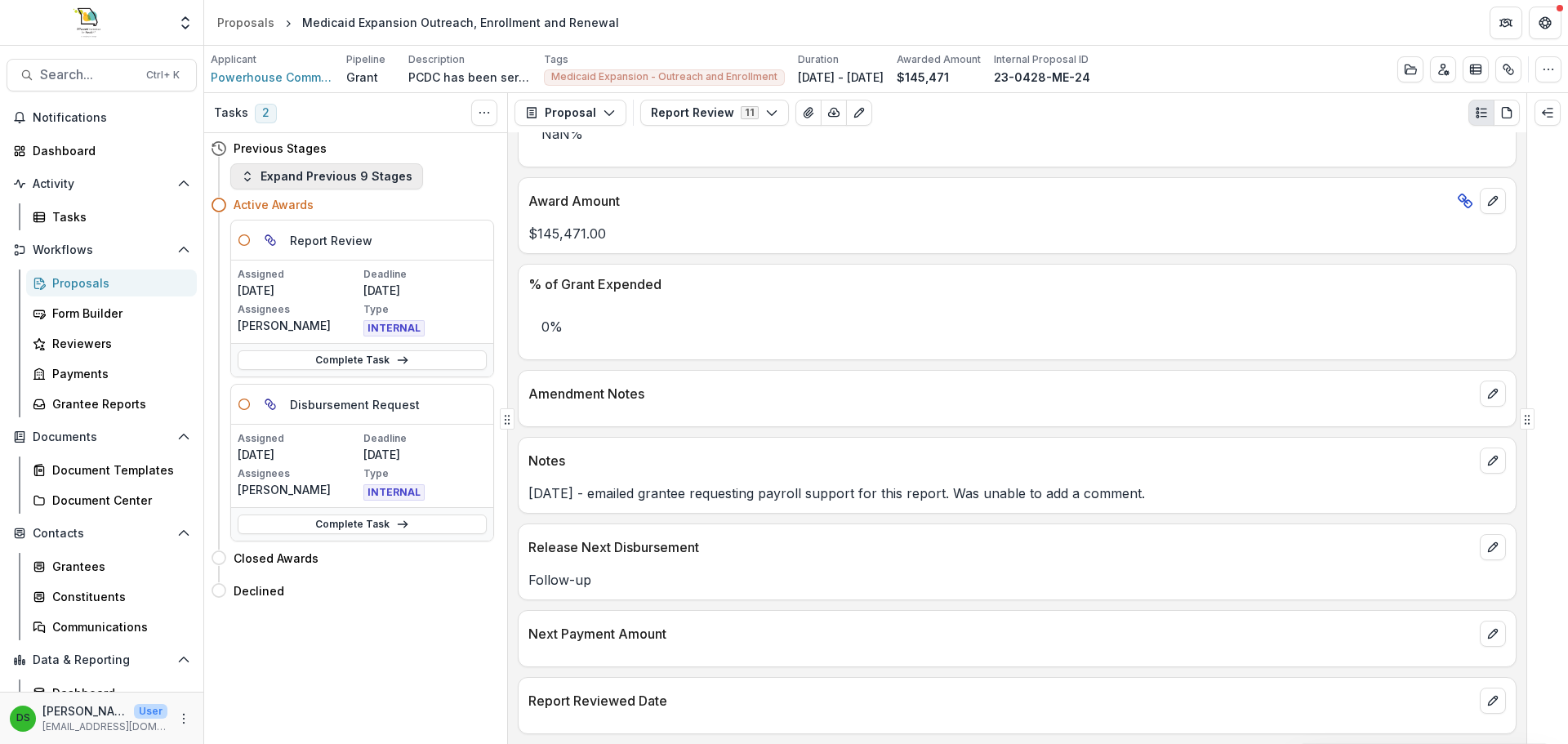 click on "Expand Previous 9 Stages" at bounding box center (327, 176) 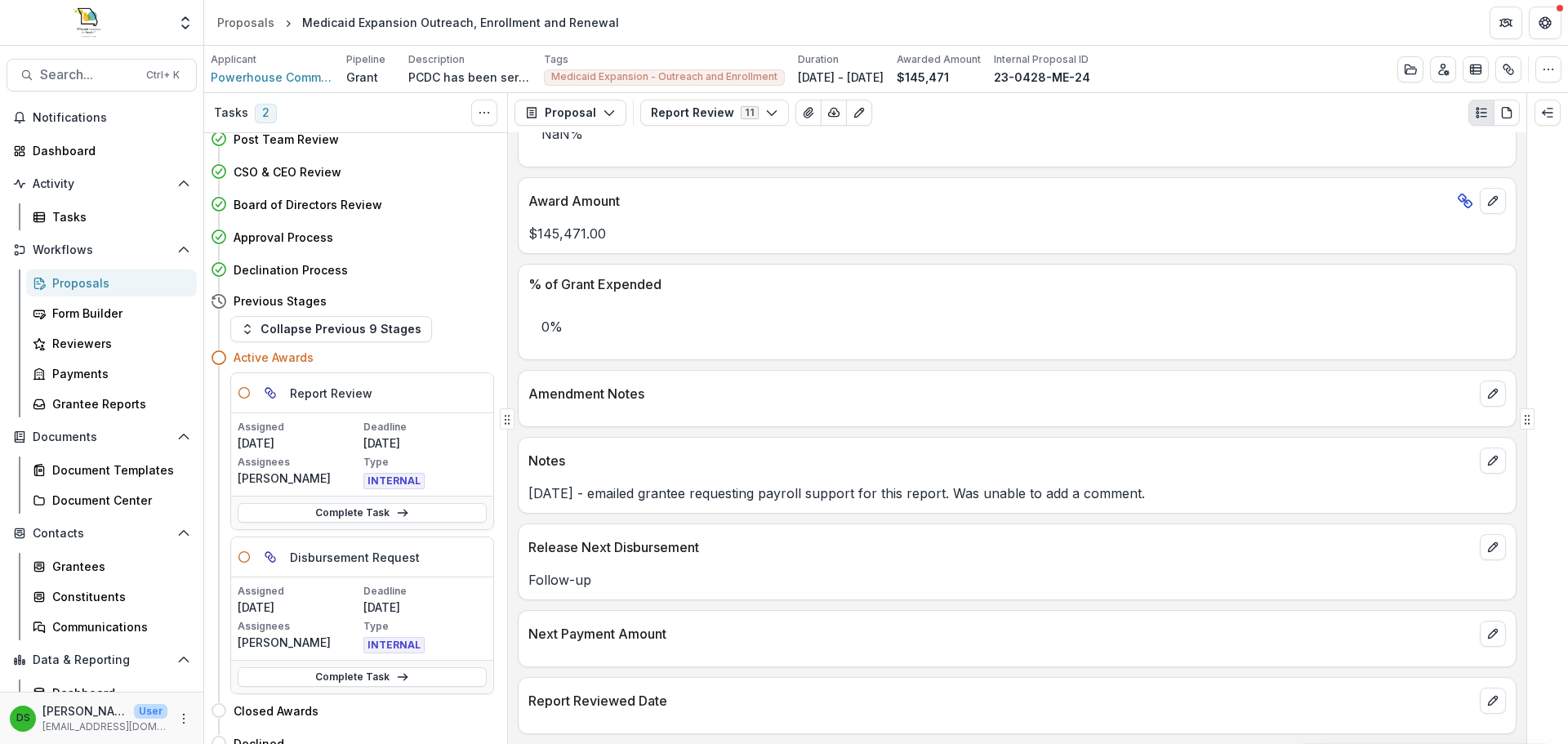 scroll, scrollTop: 616, scrollLeft: 0, axis: vertical 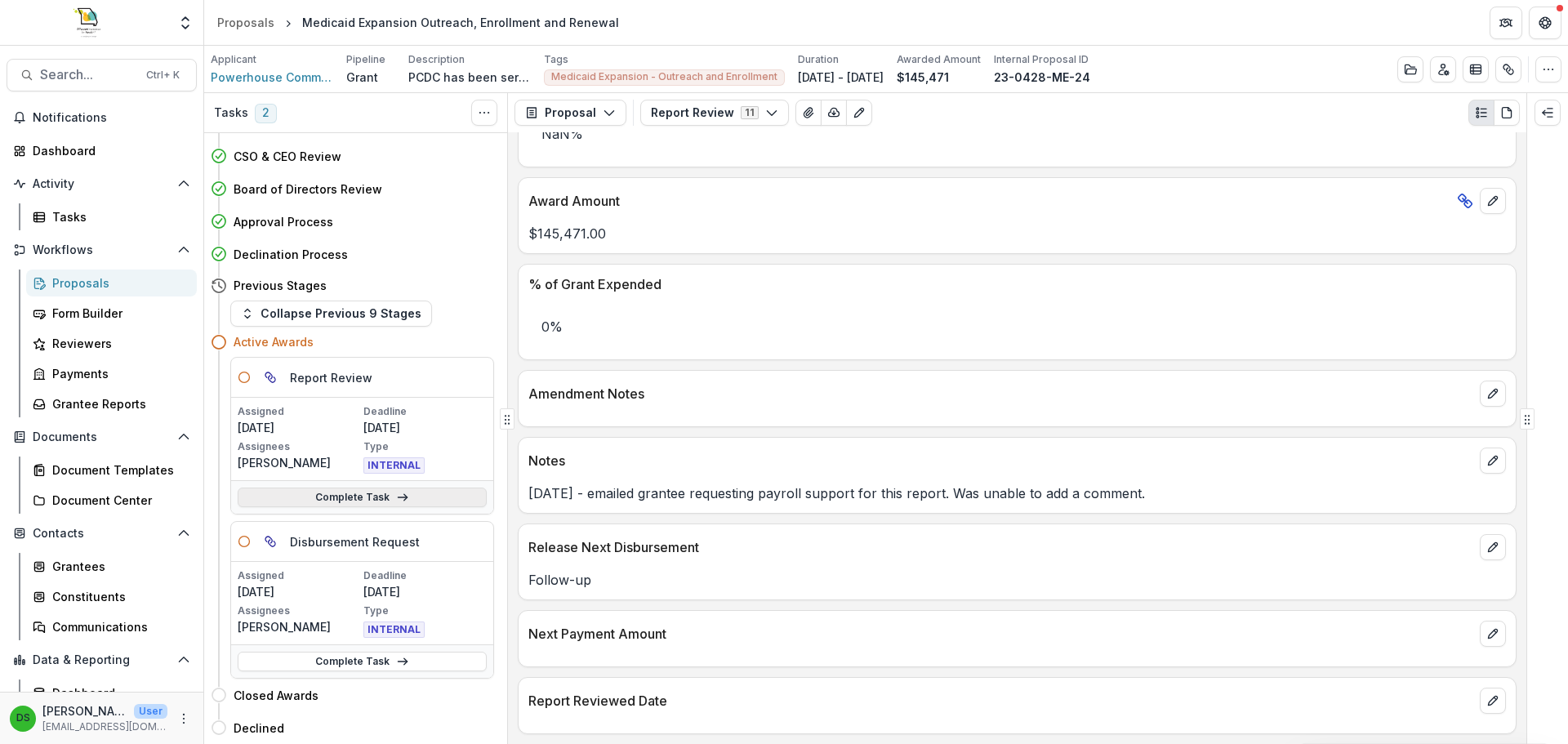 click on "Complete Task" at bounding box center [362, 497] 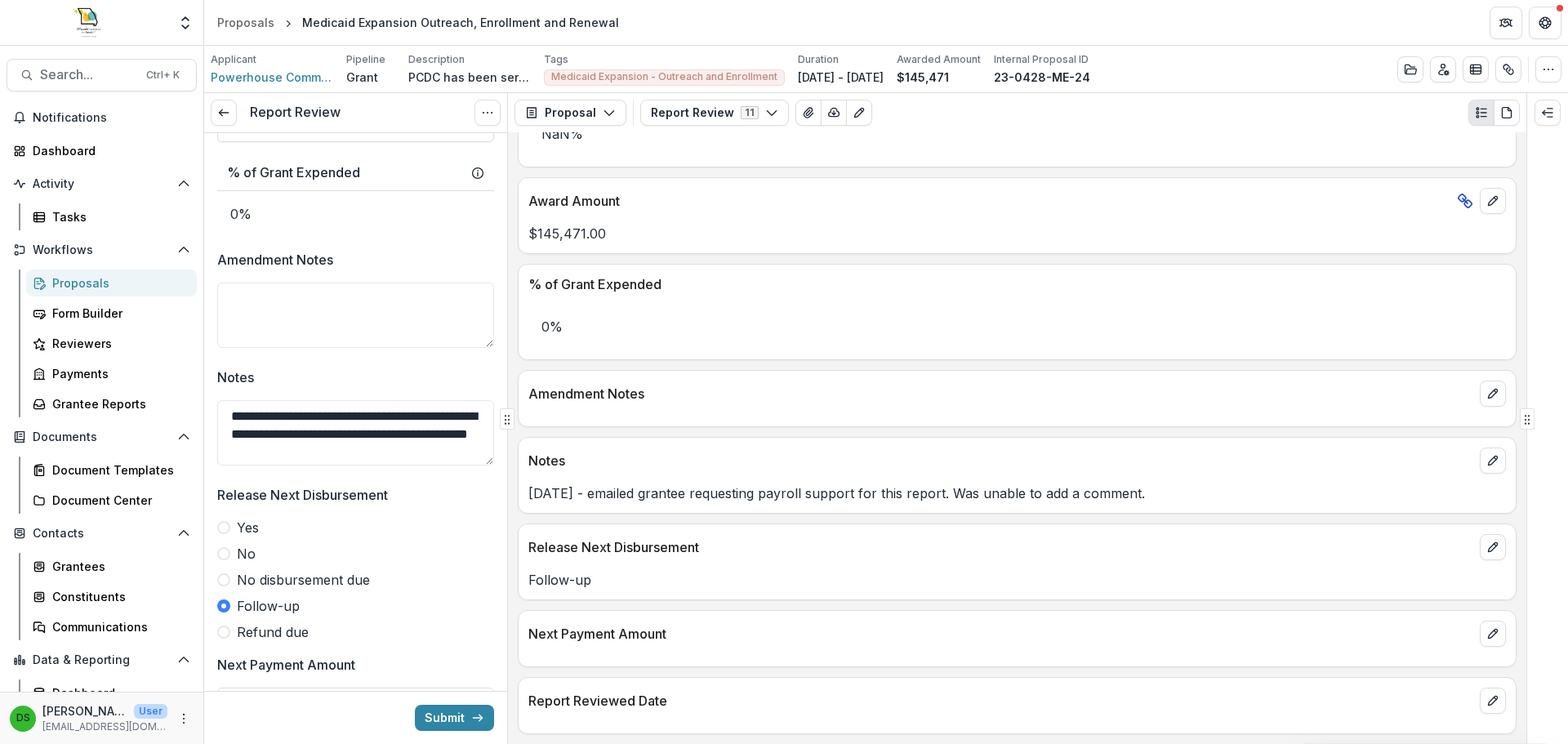 scroll, scrollTop: 898, scrollLeft: 0, axis: vertical 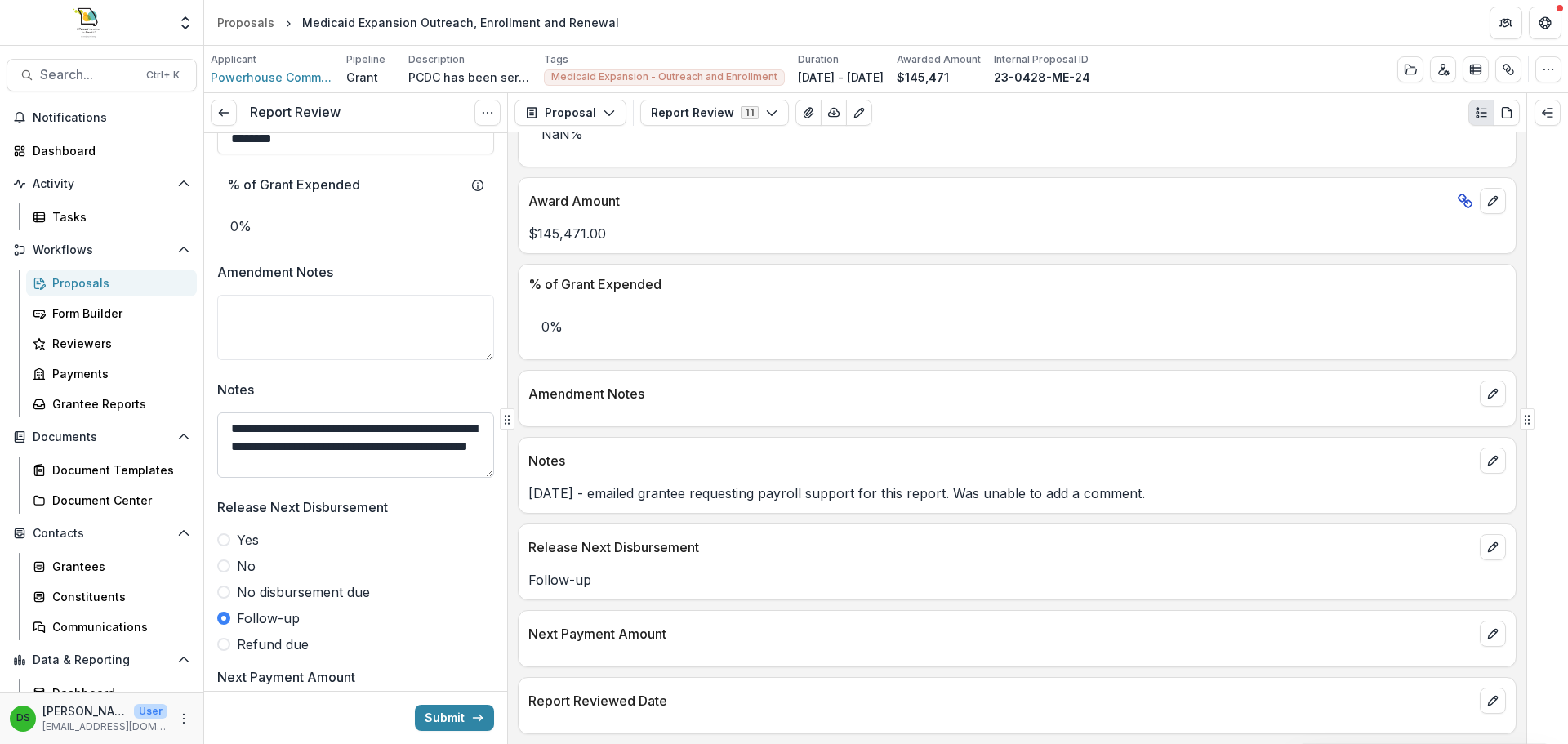 click on "**********" at bounding box center (355, 445) 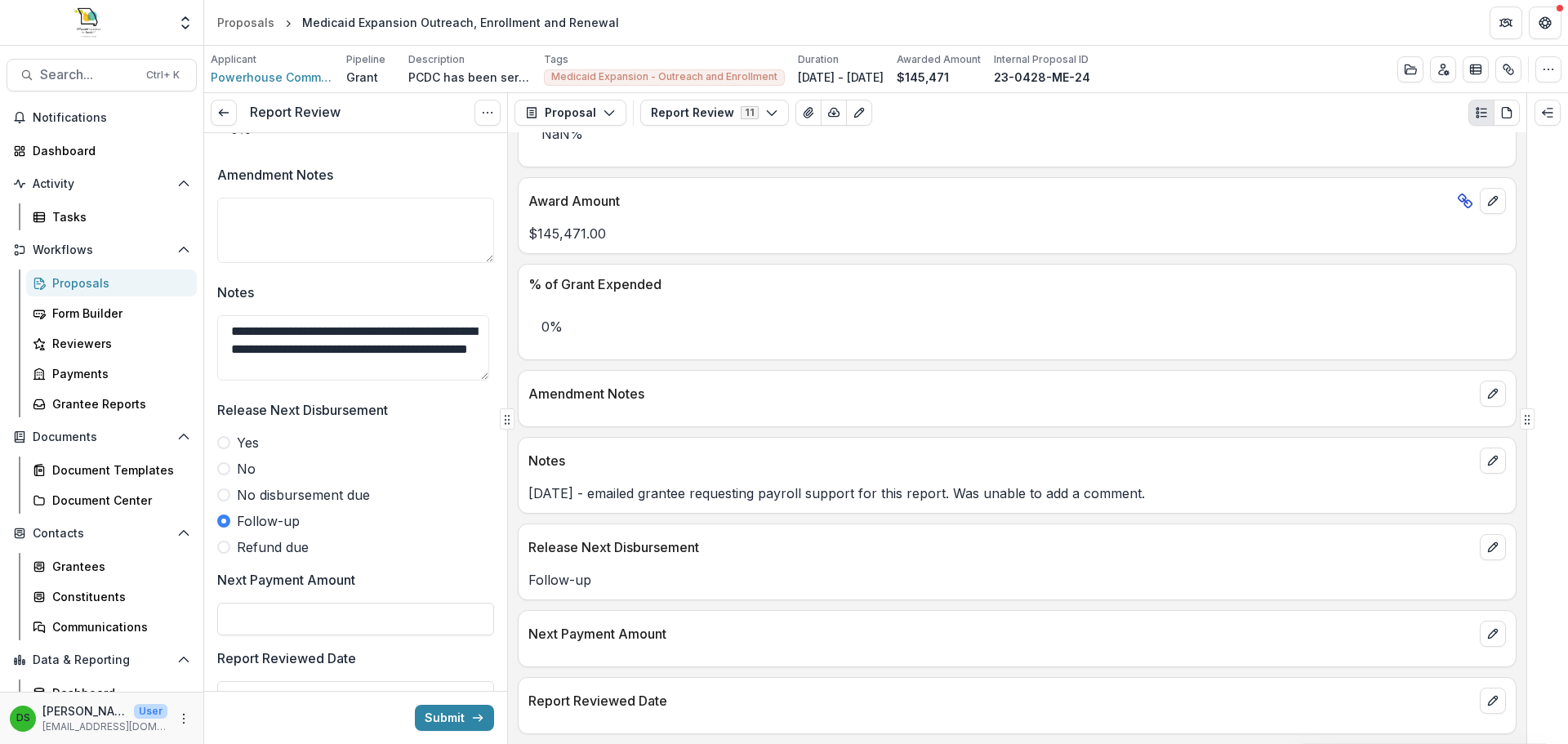 scroll, scrollTop: 1071, scrollLeft: 0, axis: vertical 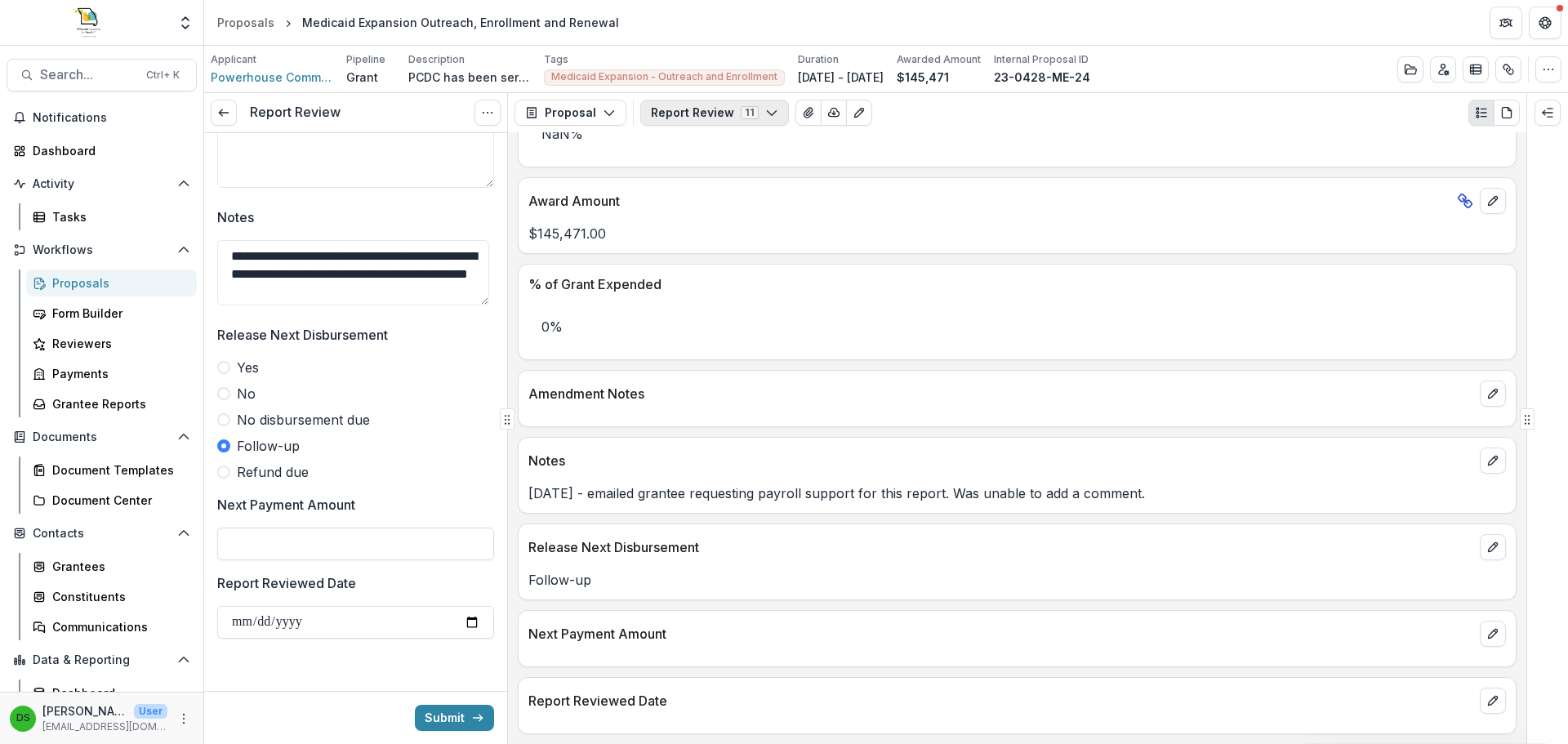click on "Report Review 11" at bounding box center (715, 113) 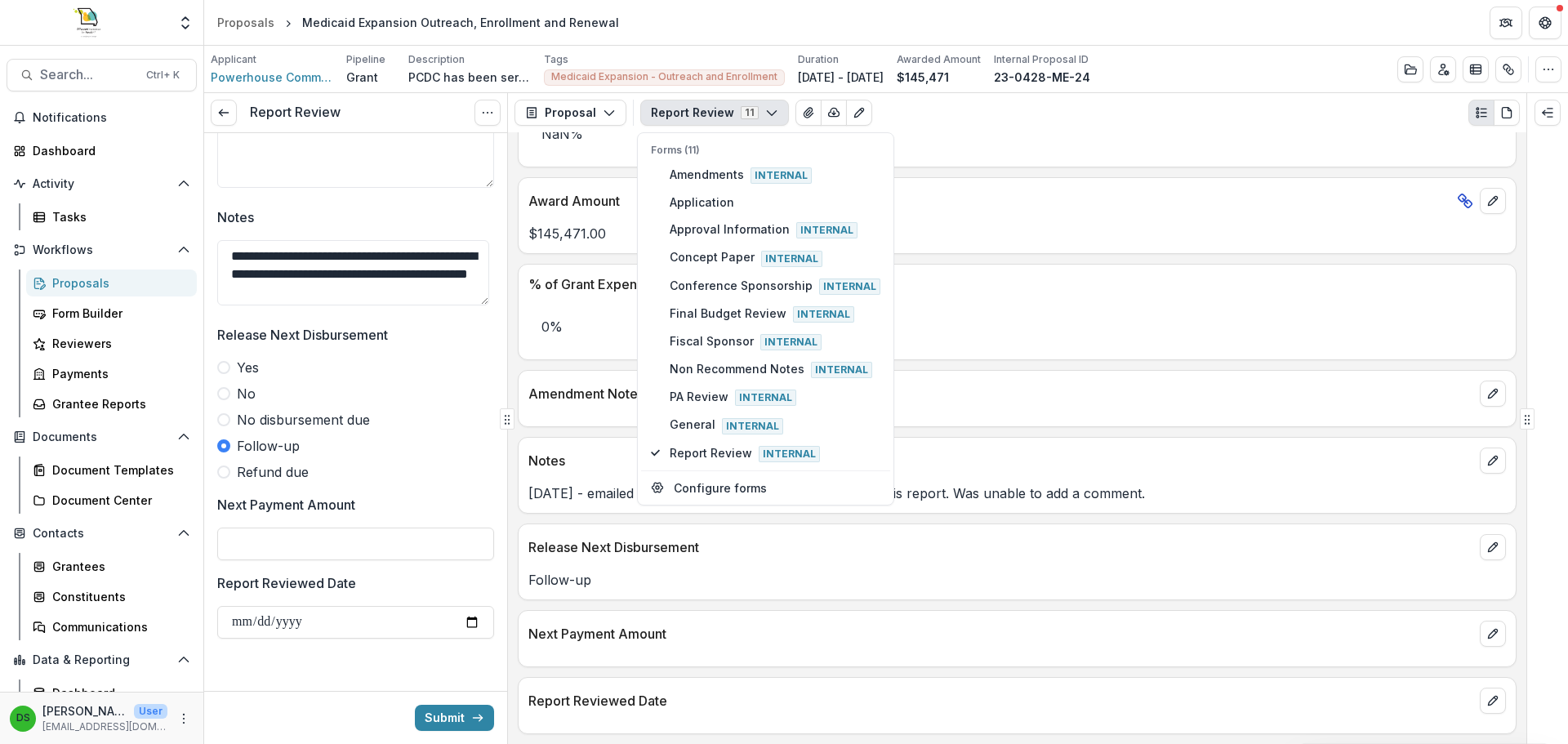 click on "Follow-up" at bounding box center (1017, 575) 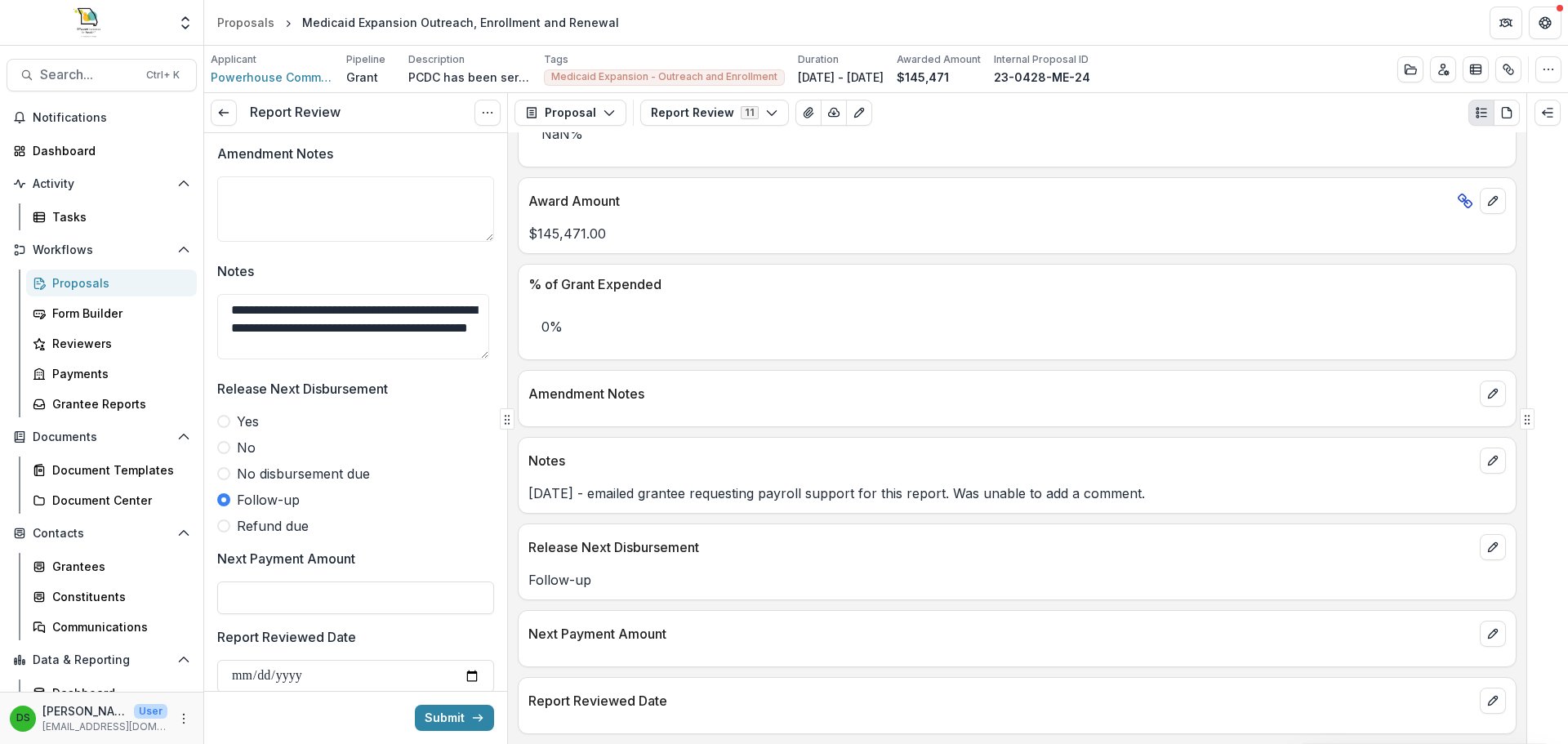 scroll, scrollTop: 1071, scrollLeft: 0, axis: vertical 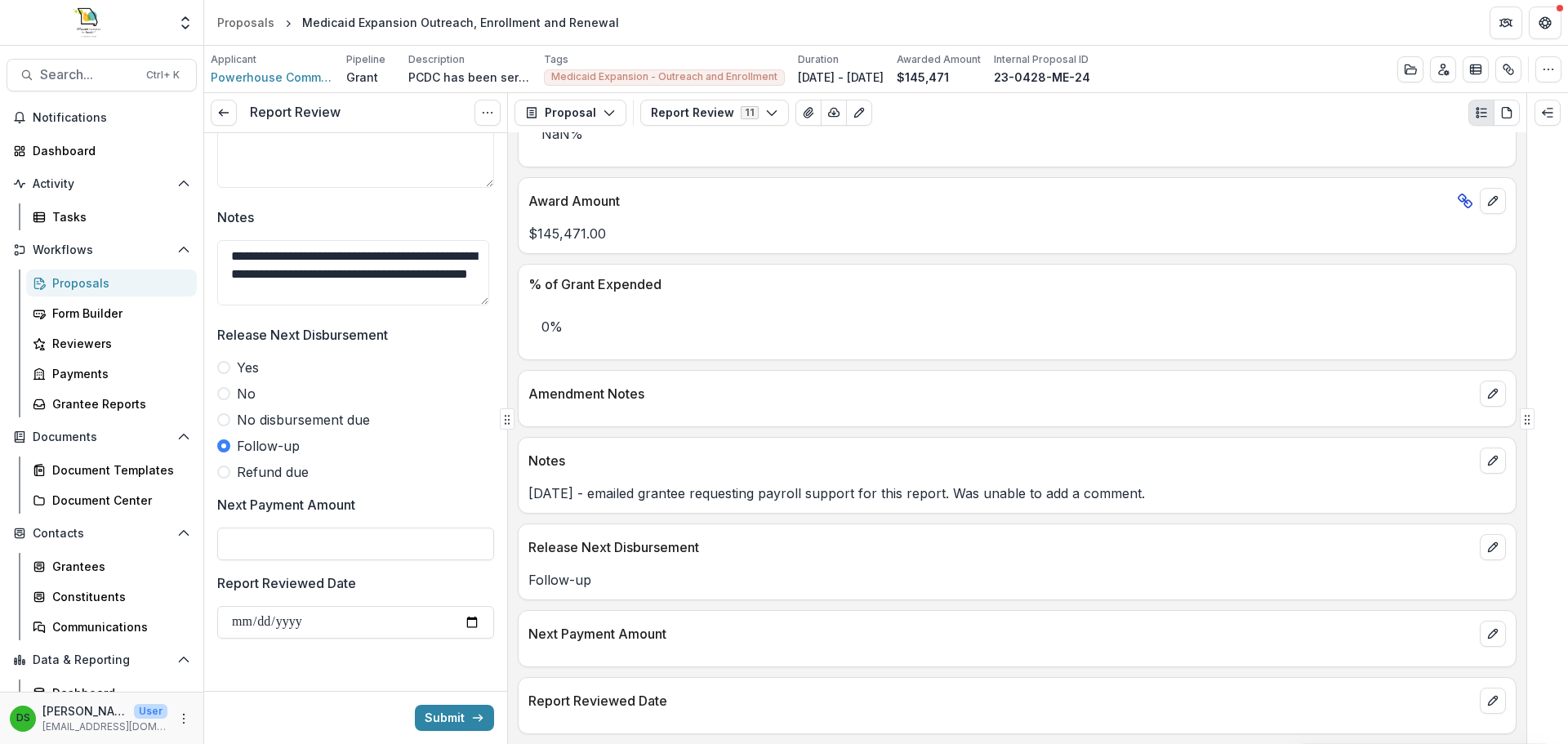 type 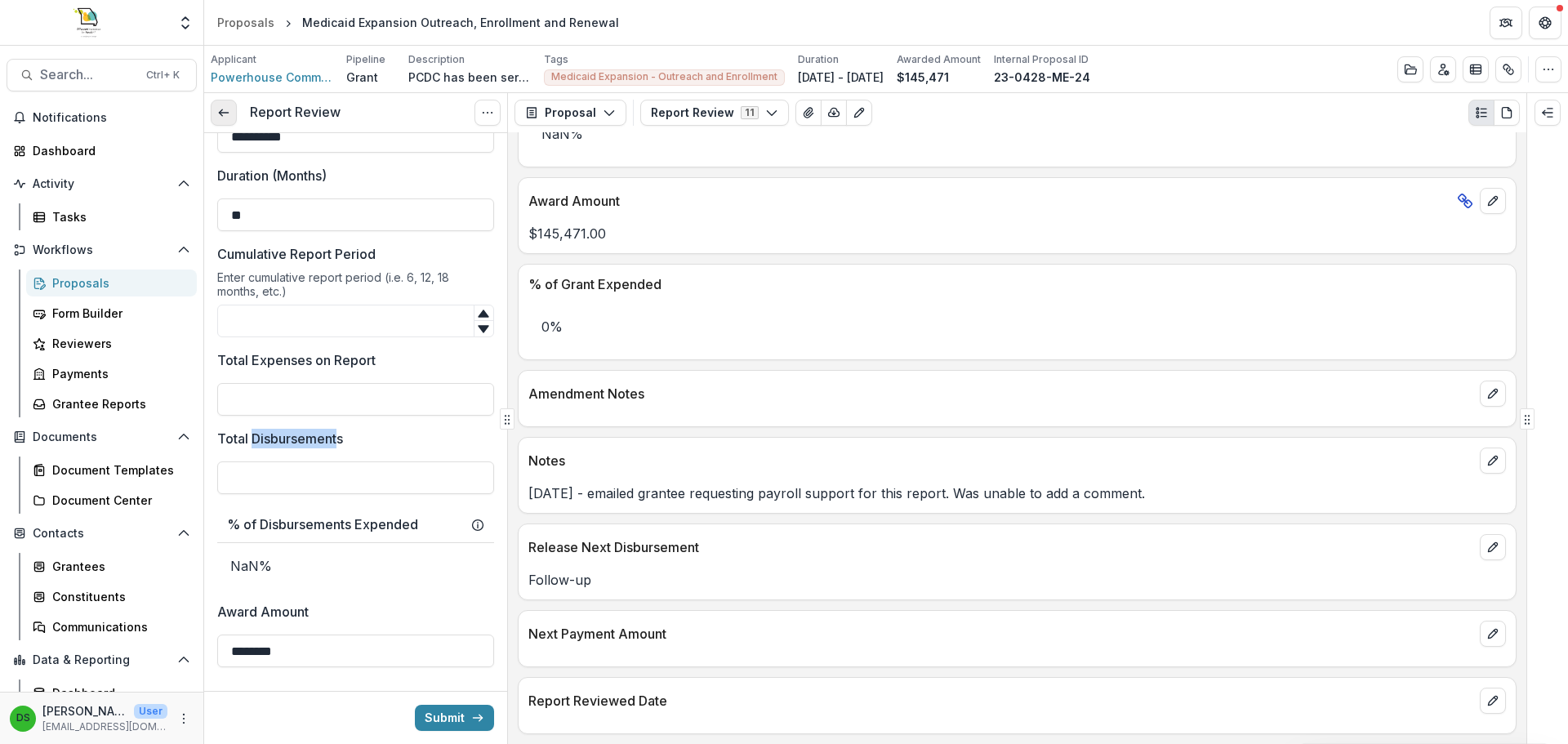 click at bounding box center [224, 113] 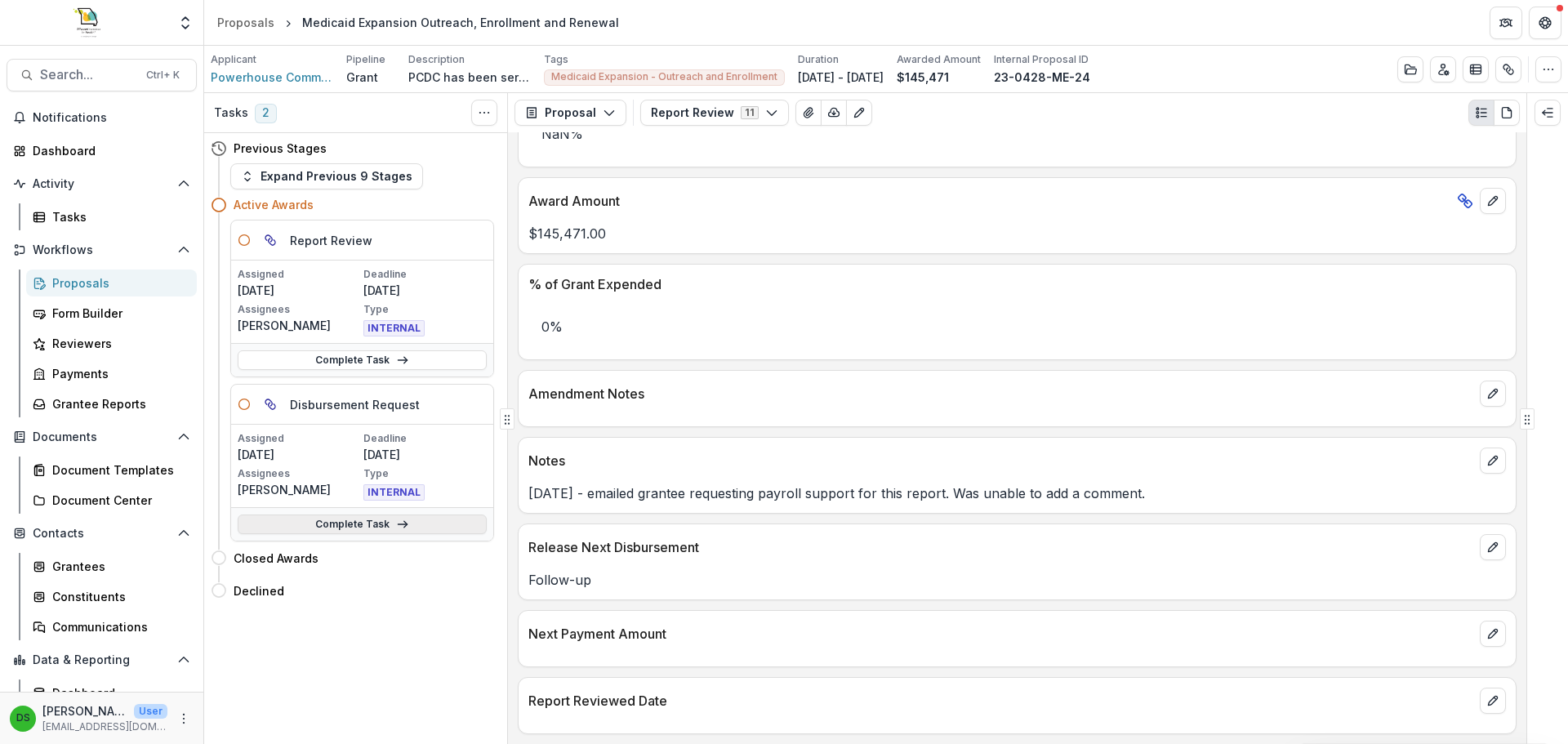 click on "Complete Task" at bounding box center (362, 524) 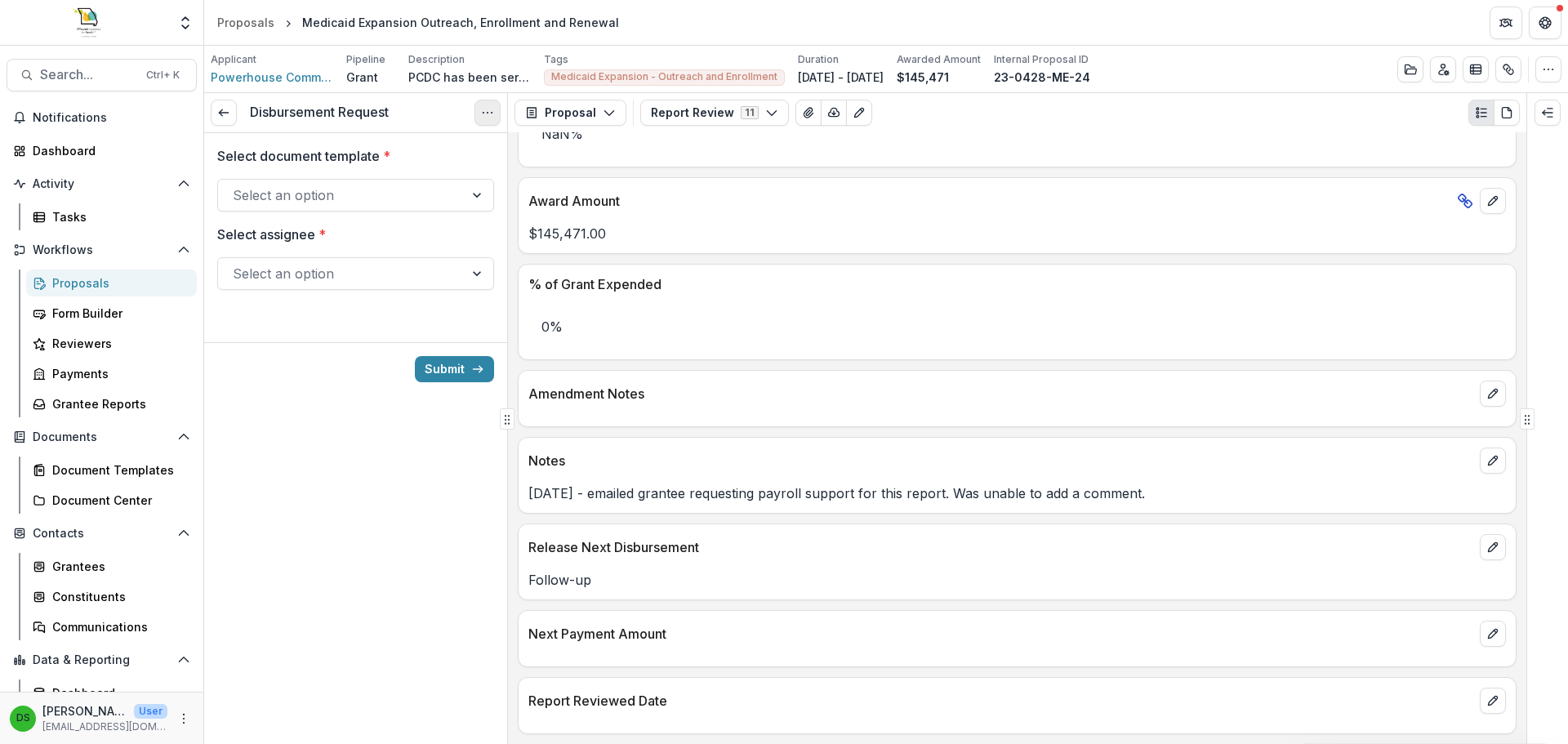 click at bounding box center (488, 113) 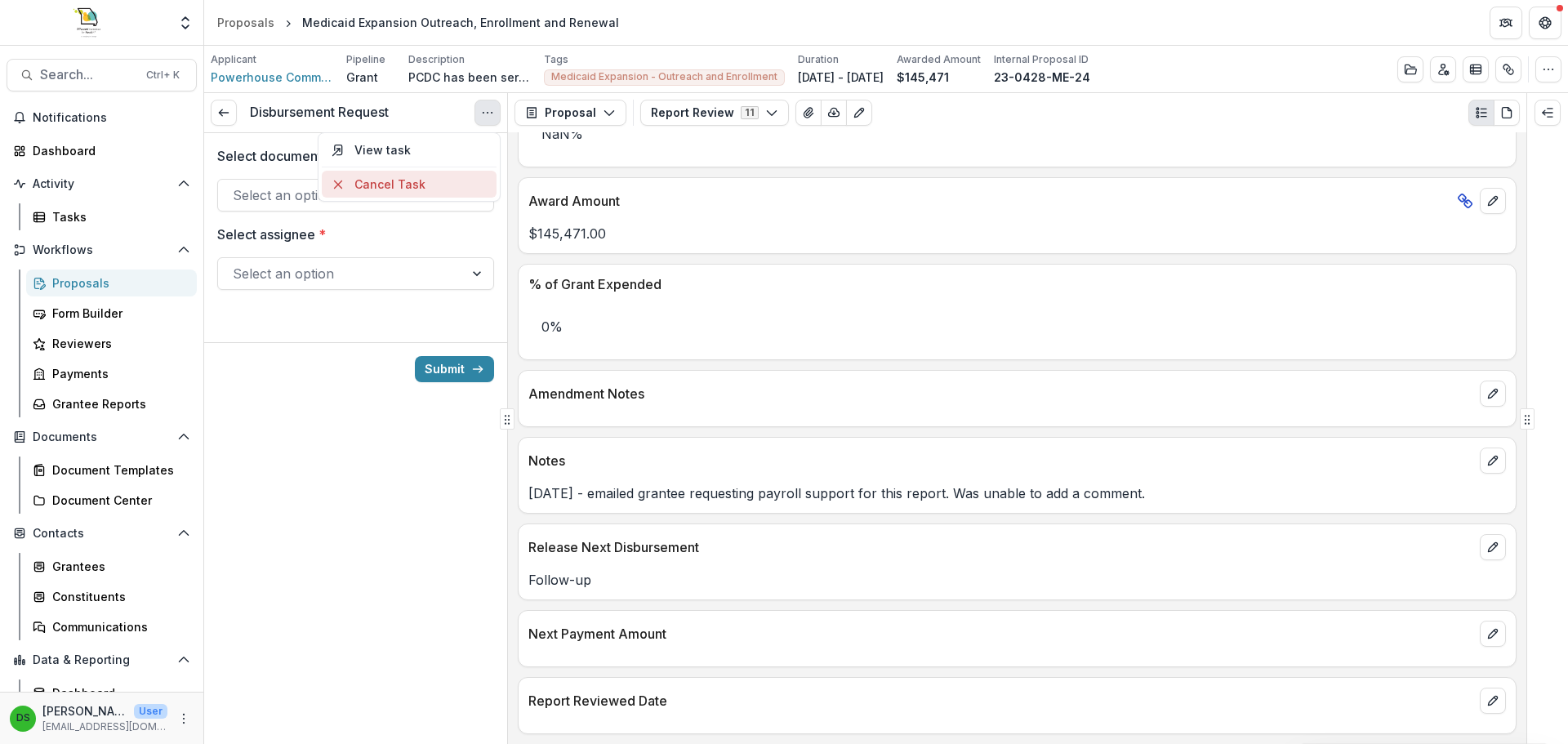 click on "Cancel Task" at bounding box center (409, 184) 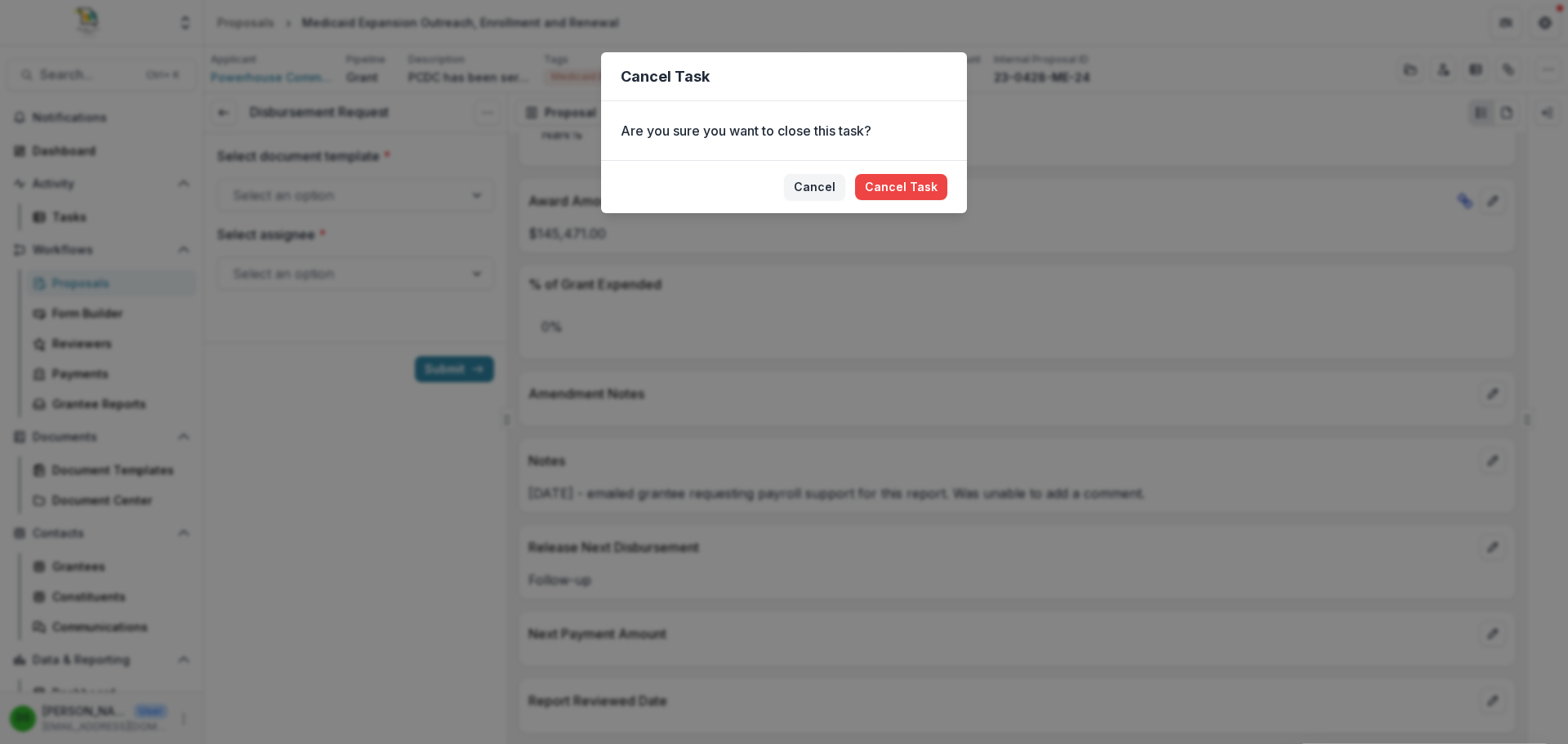 click on "Cancel Cancel Task" at bounding box center [784, 186] 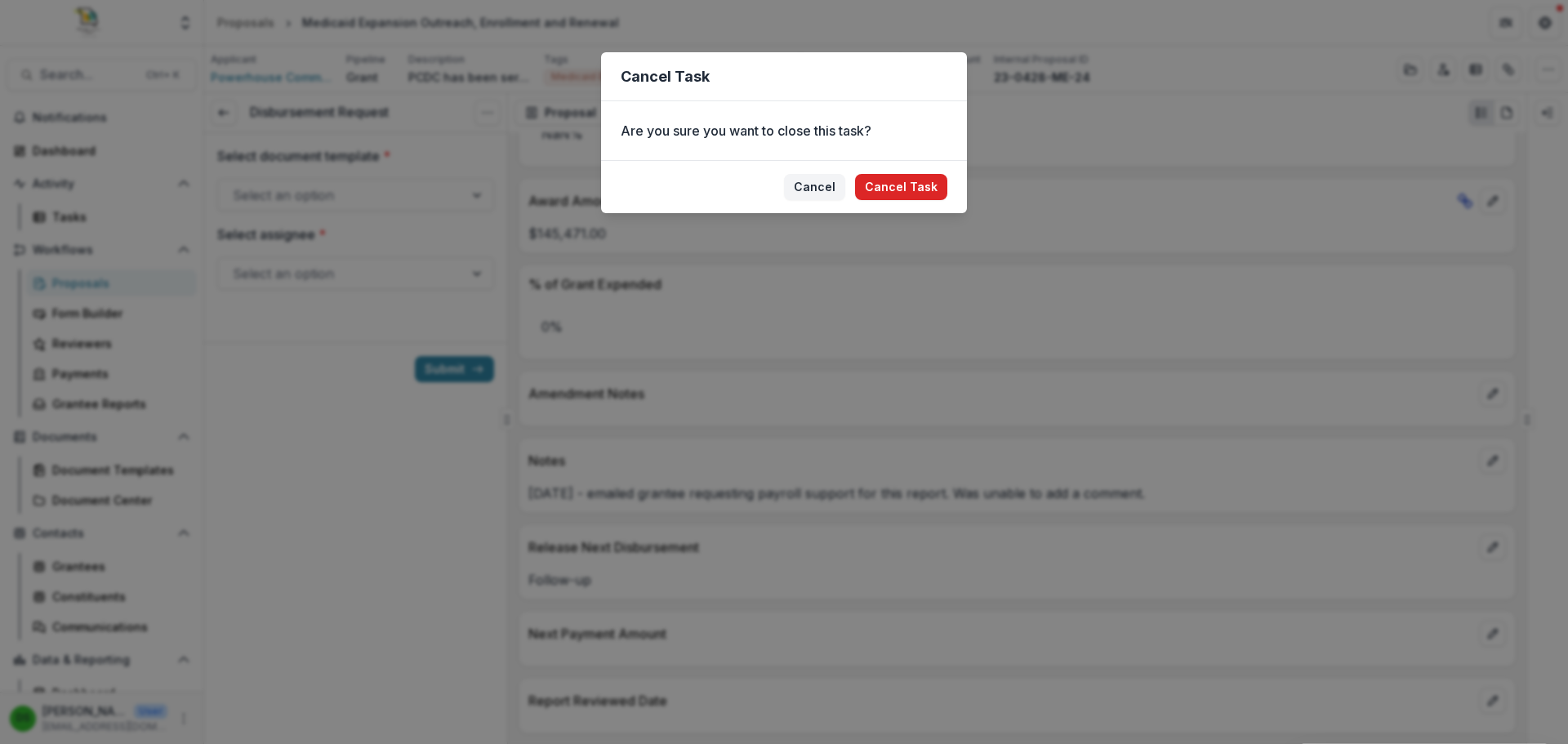 click on "Cancel Task" at bounding box center (901, 187) 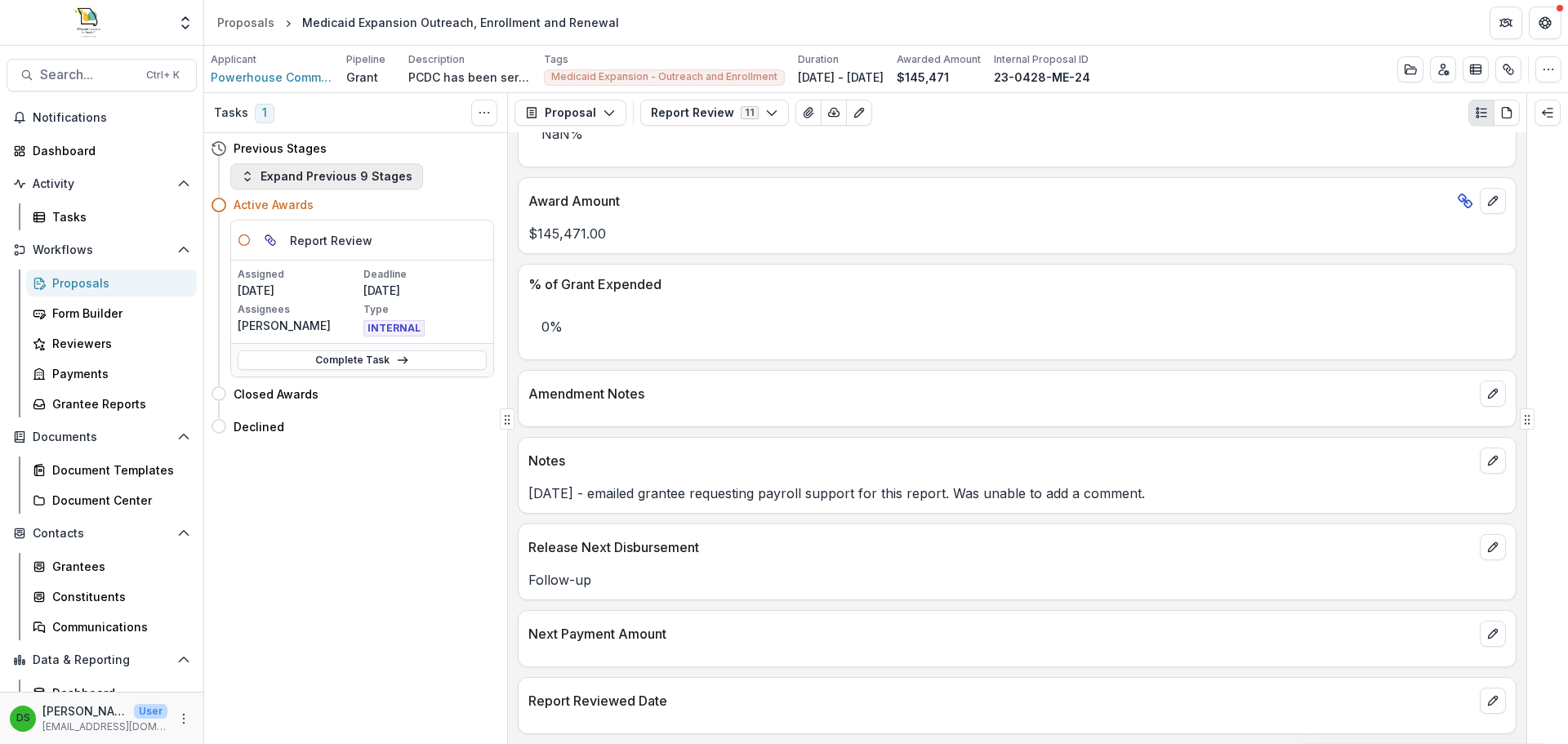 click on "Expand Previous 9 Stages" at bounding box center (327, 176) 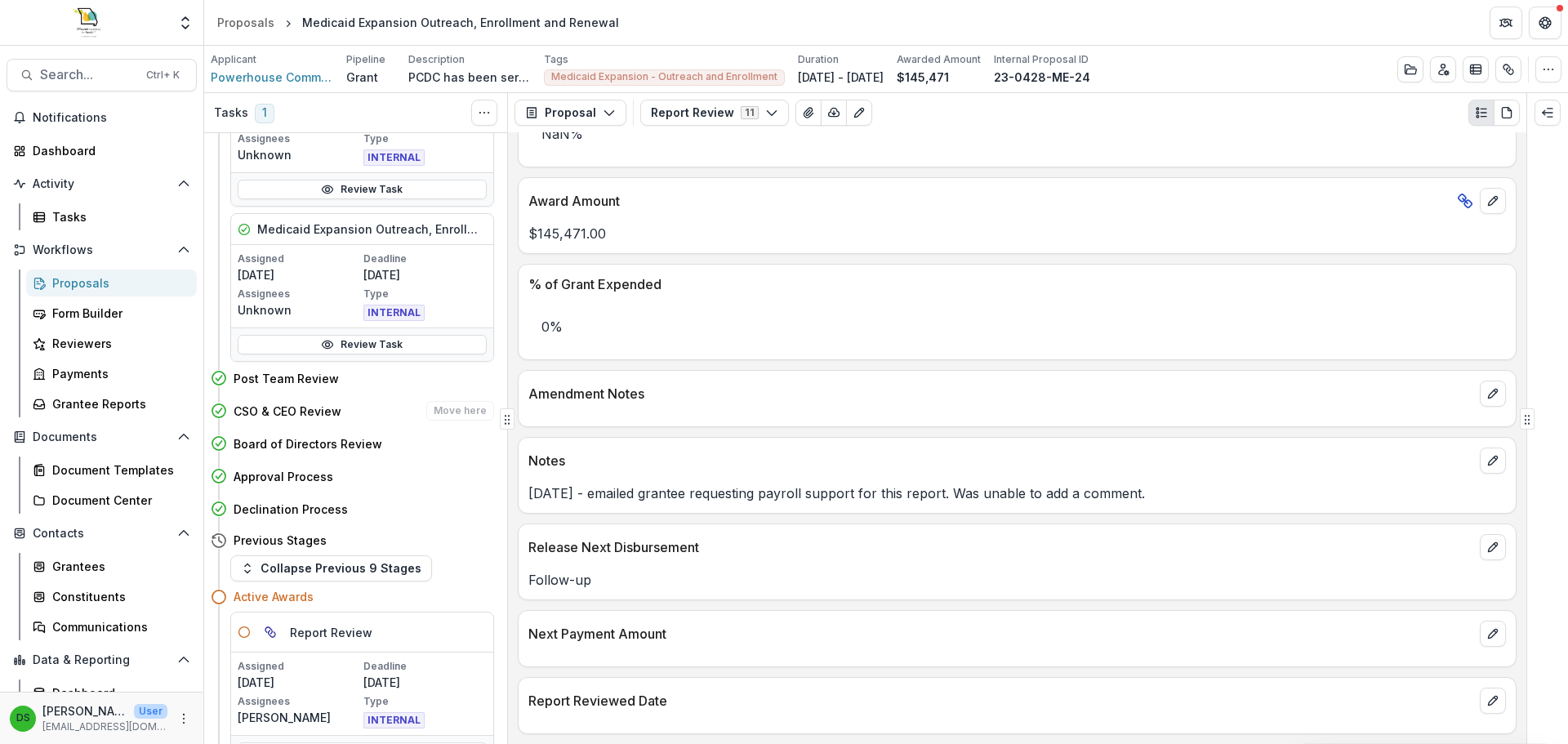 scroll, scrollTop: 408, scrollLeft: 0, axis: vertical 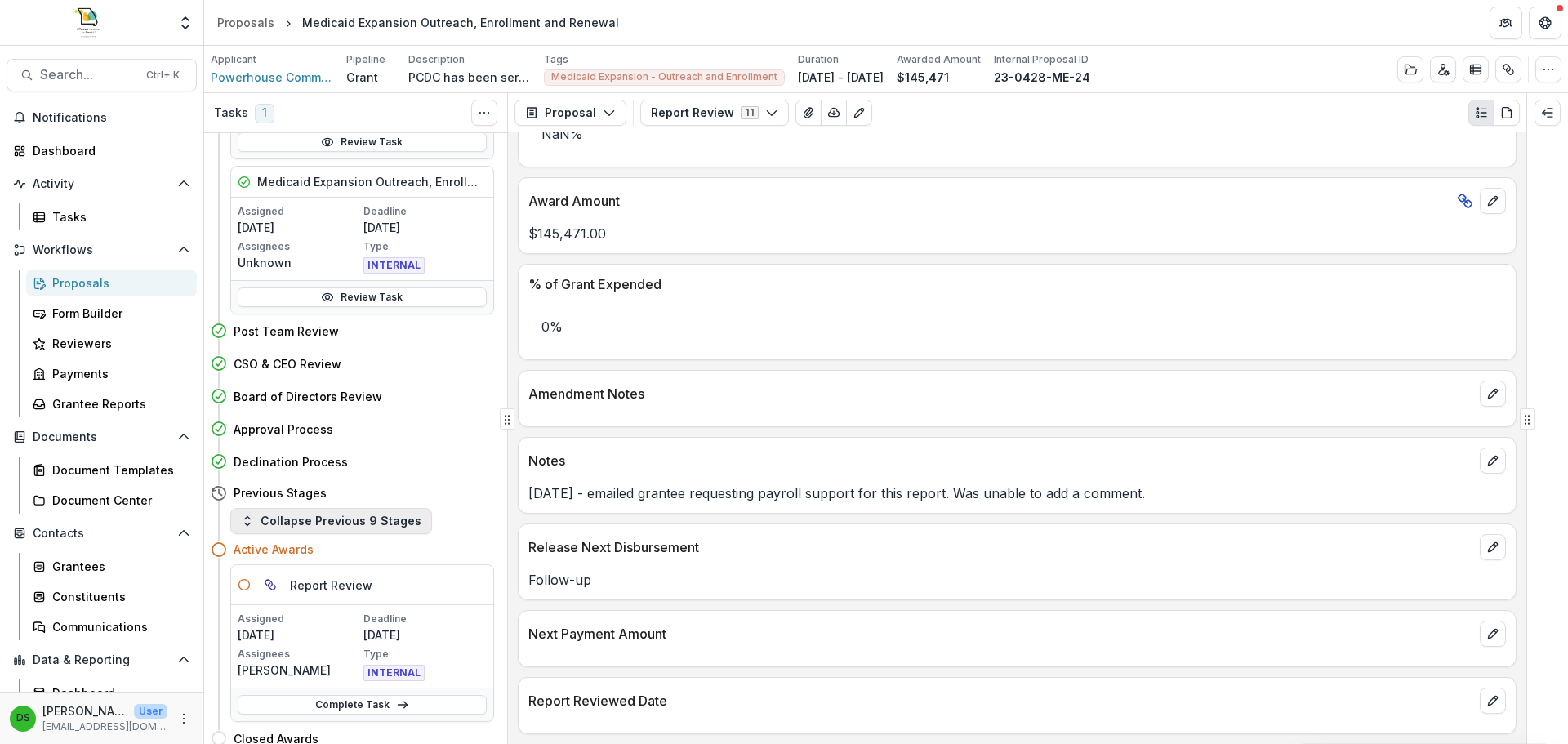 click on "Collapse Previous 9 Stages" at bounding box center [331, 521] 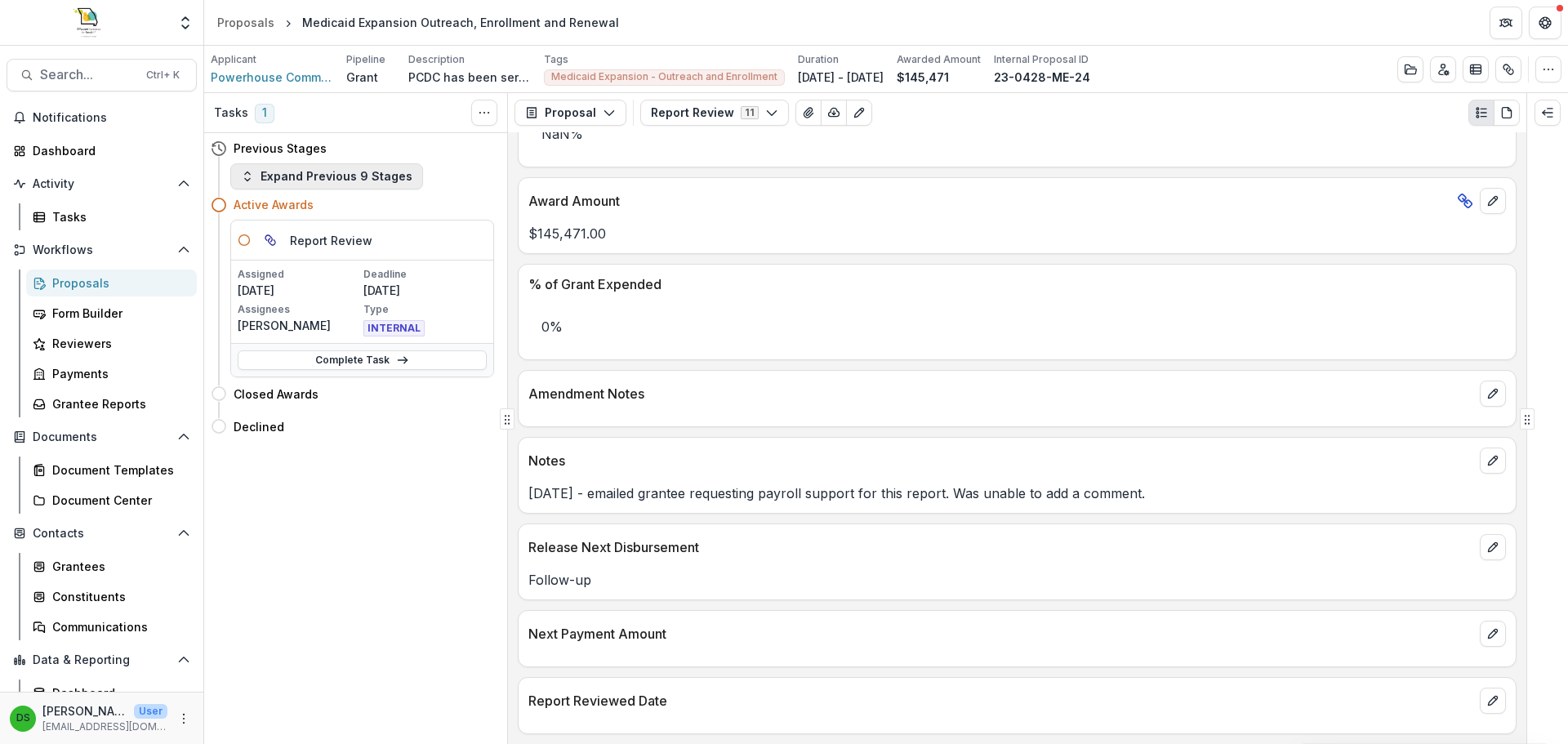 click on "Expand Previous 9 Stages" at bounding box center [327, 176] 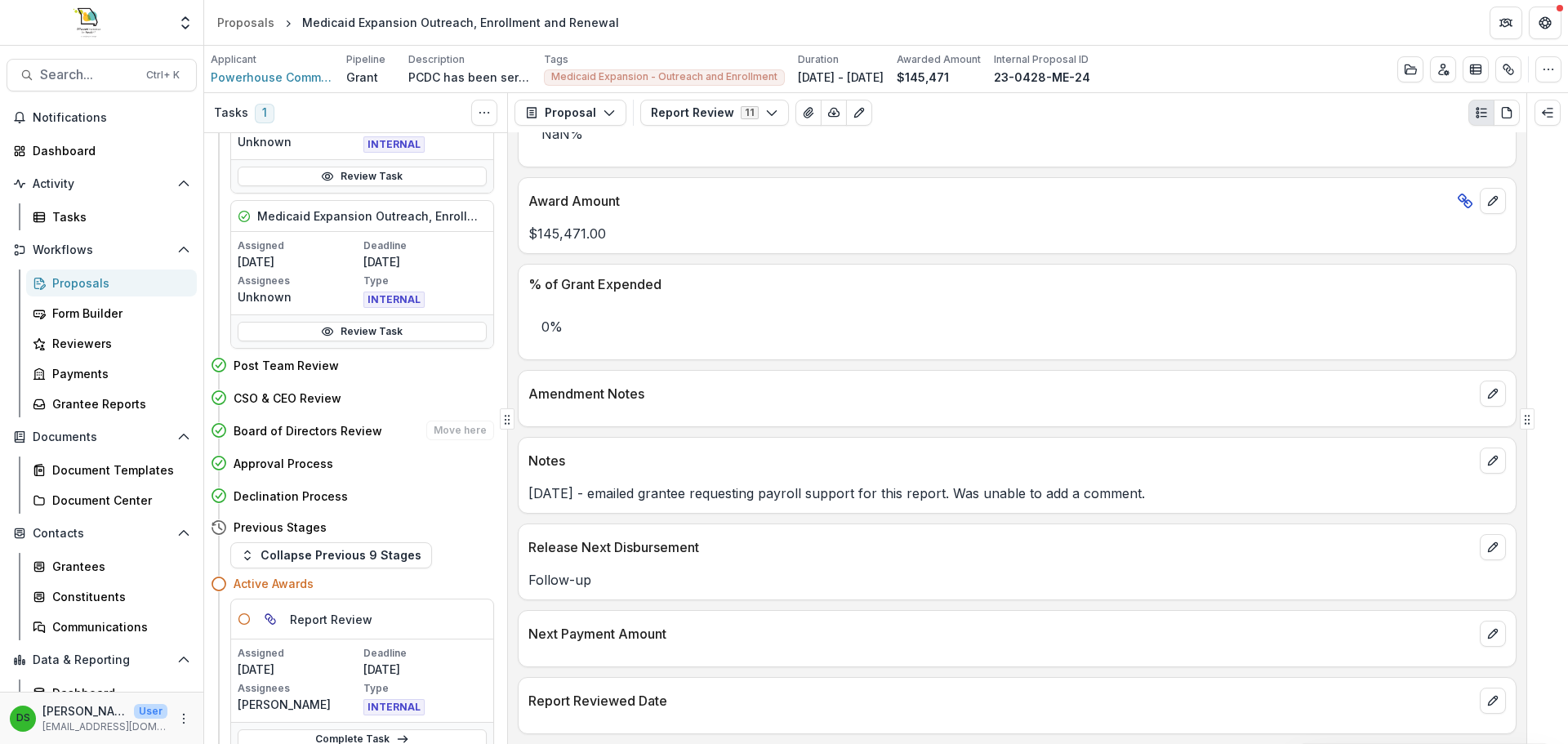 scroll, scrollTop: 452, scrollLeft: 0, axis: vertical 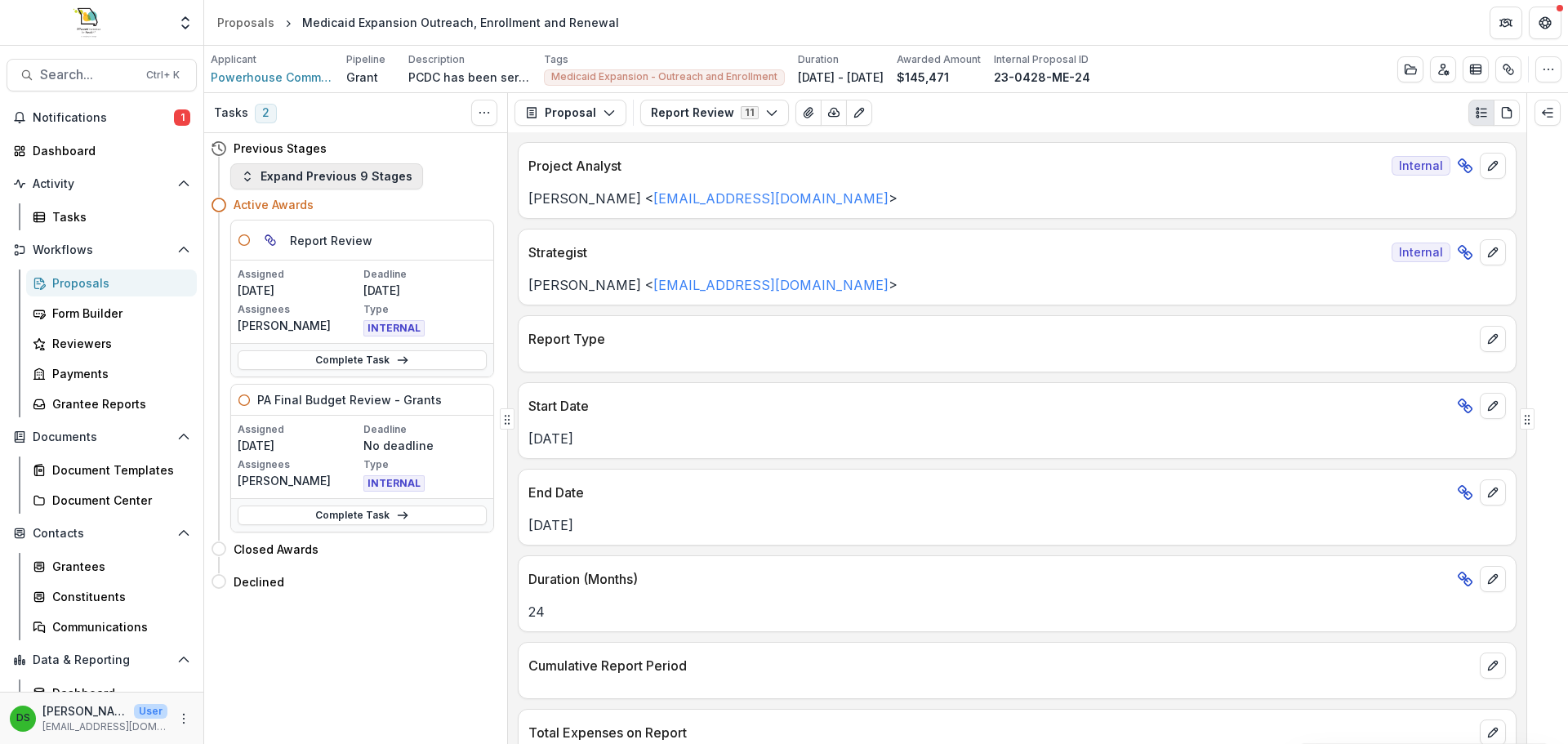 click on "Expand Previous 9 Stages" at bounding box center (327, 176) 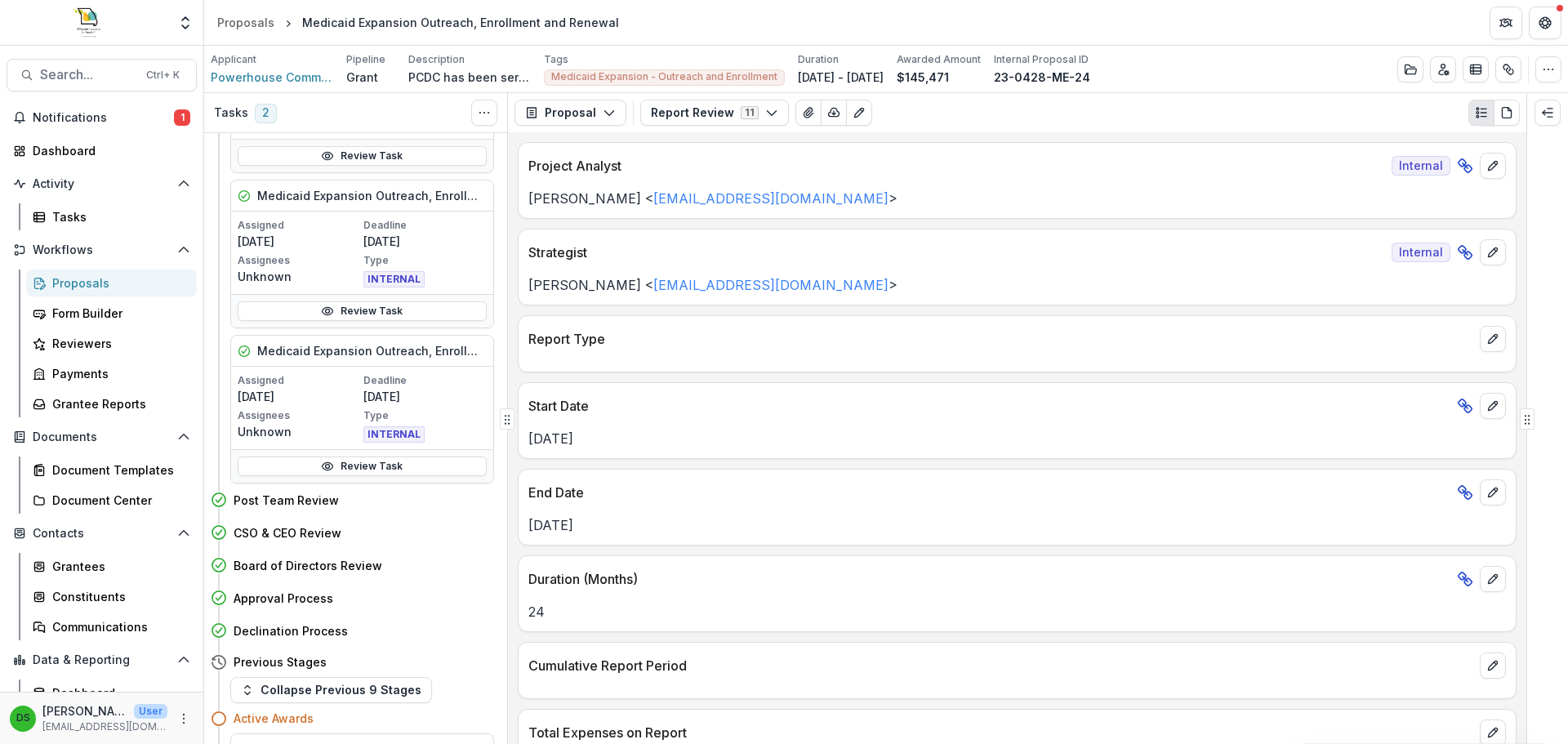 scroll, scrollTop: 408, scrollLeft: 0, axis: vertical 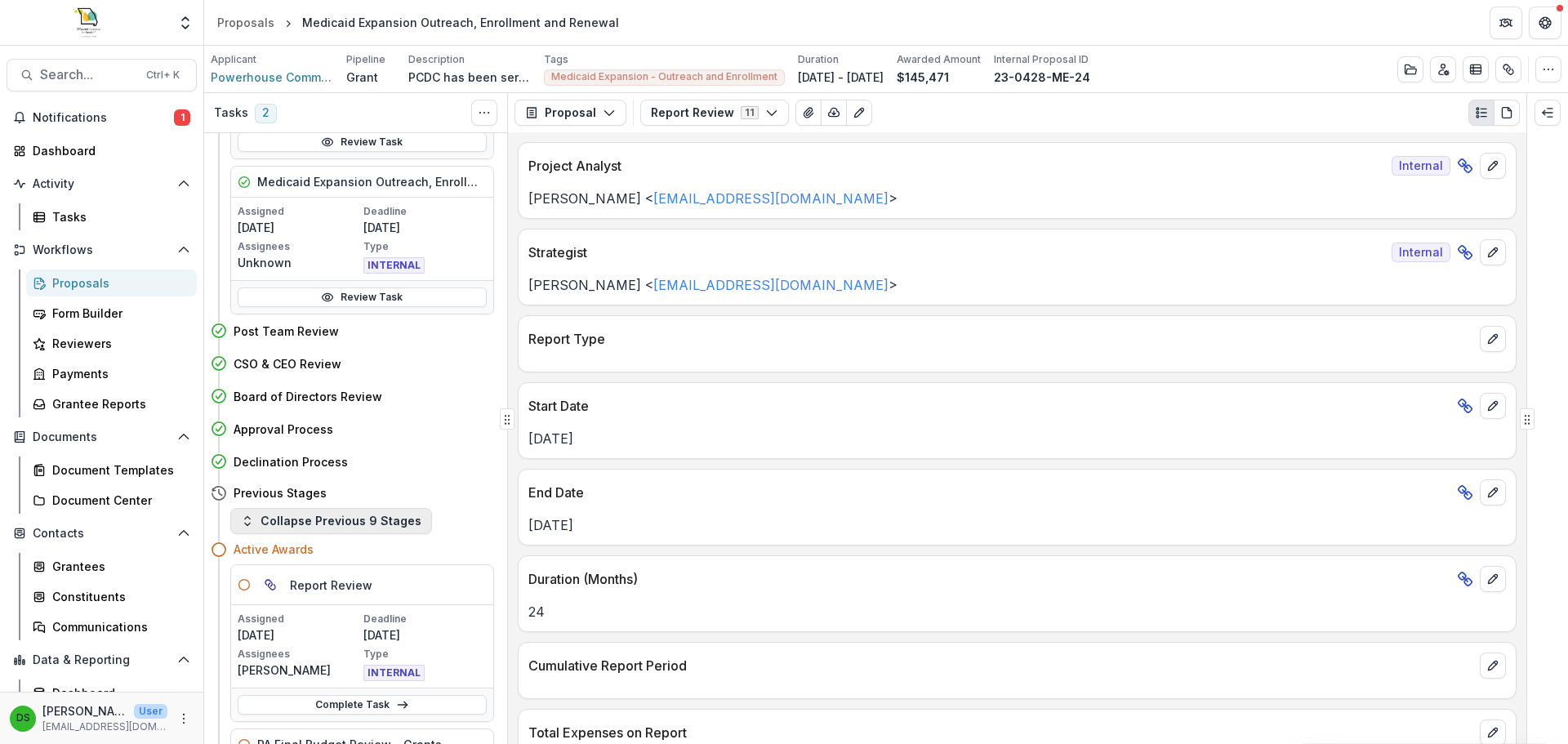 click on "Collapse Previous 9 Stages" at bounding box center [331, 521] 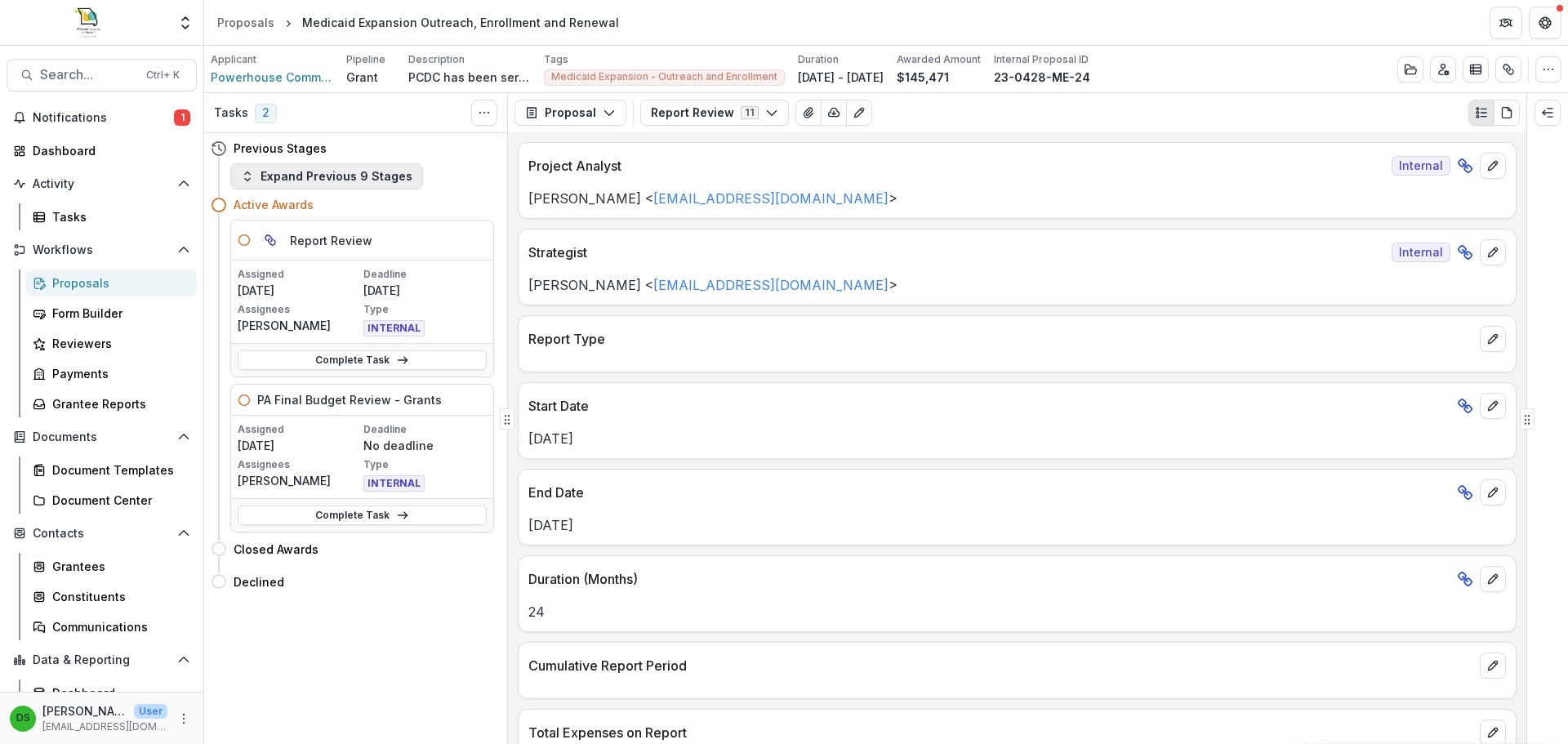 scroll, scrollTop: 0, scrollLeft: 0, axis: both 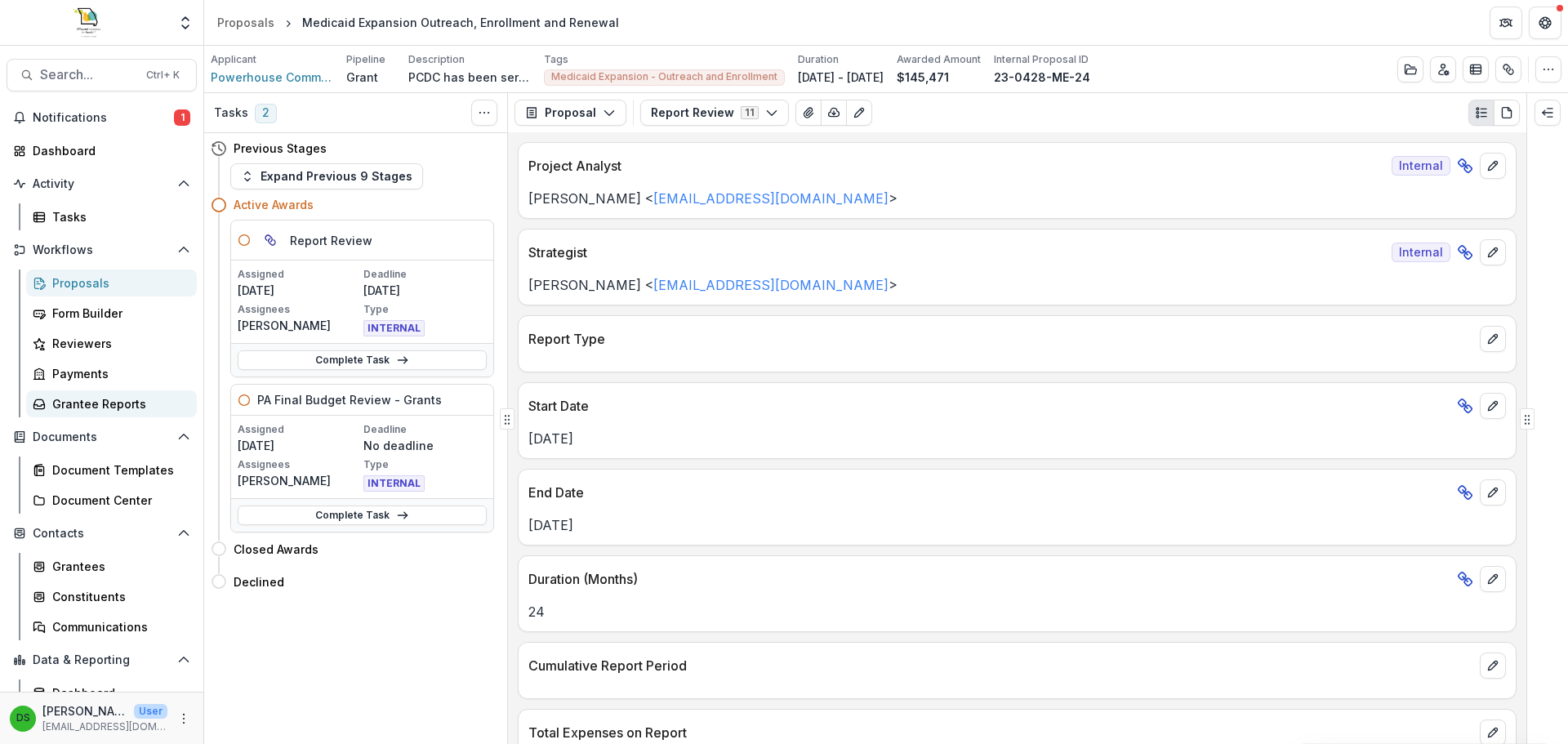 click on "Grantee Reports" at bounding box center (118, 403) 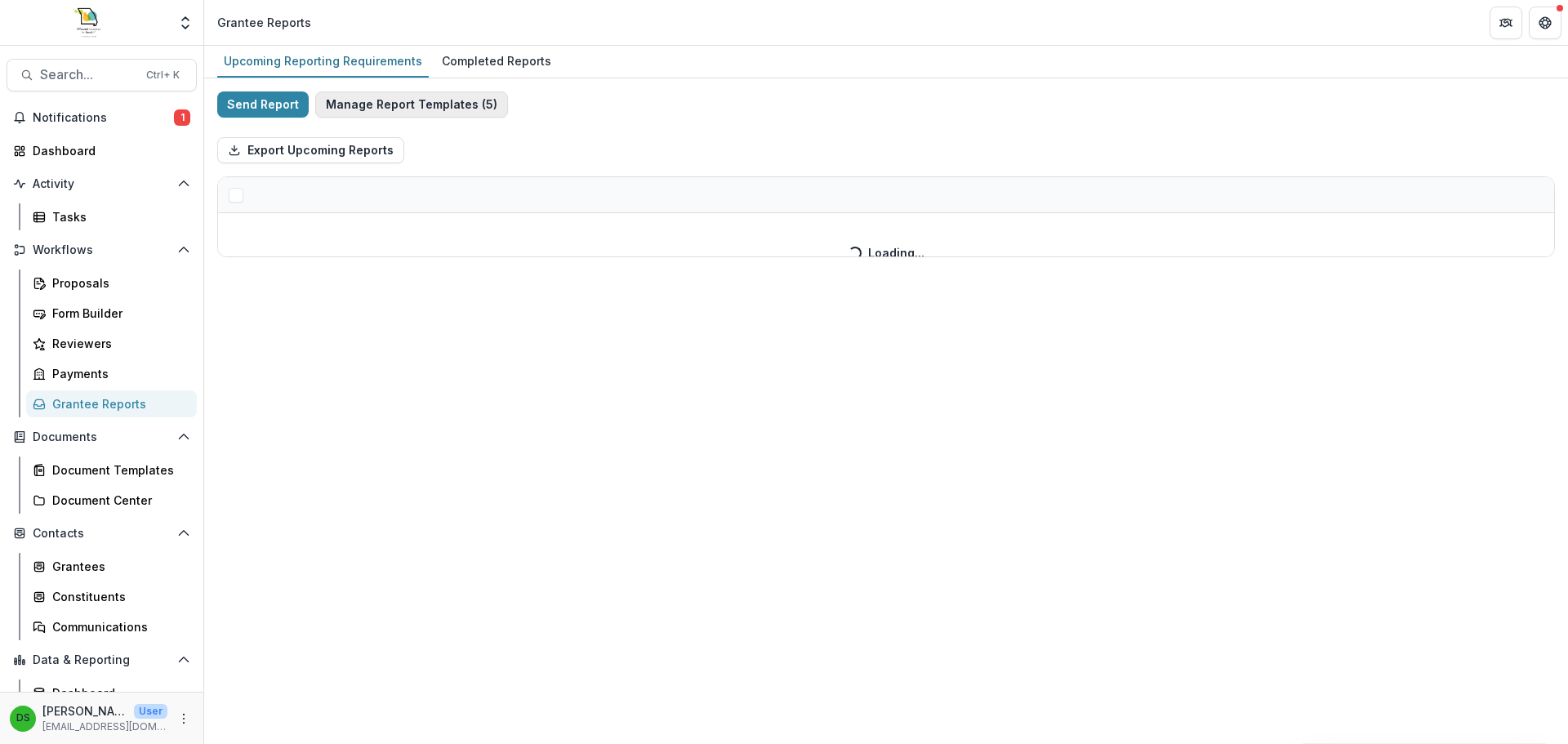 click on "Manage Report Templates ( 5 )" at bounding box center (412, 105) 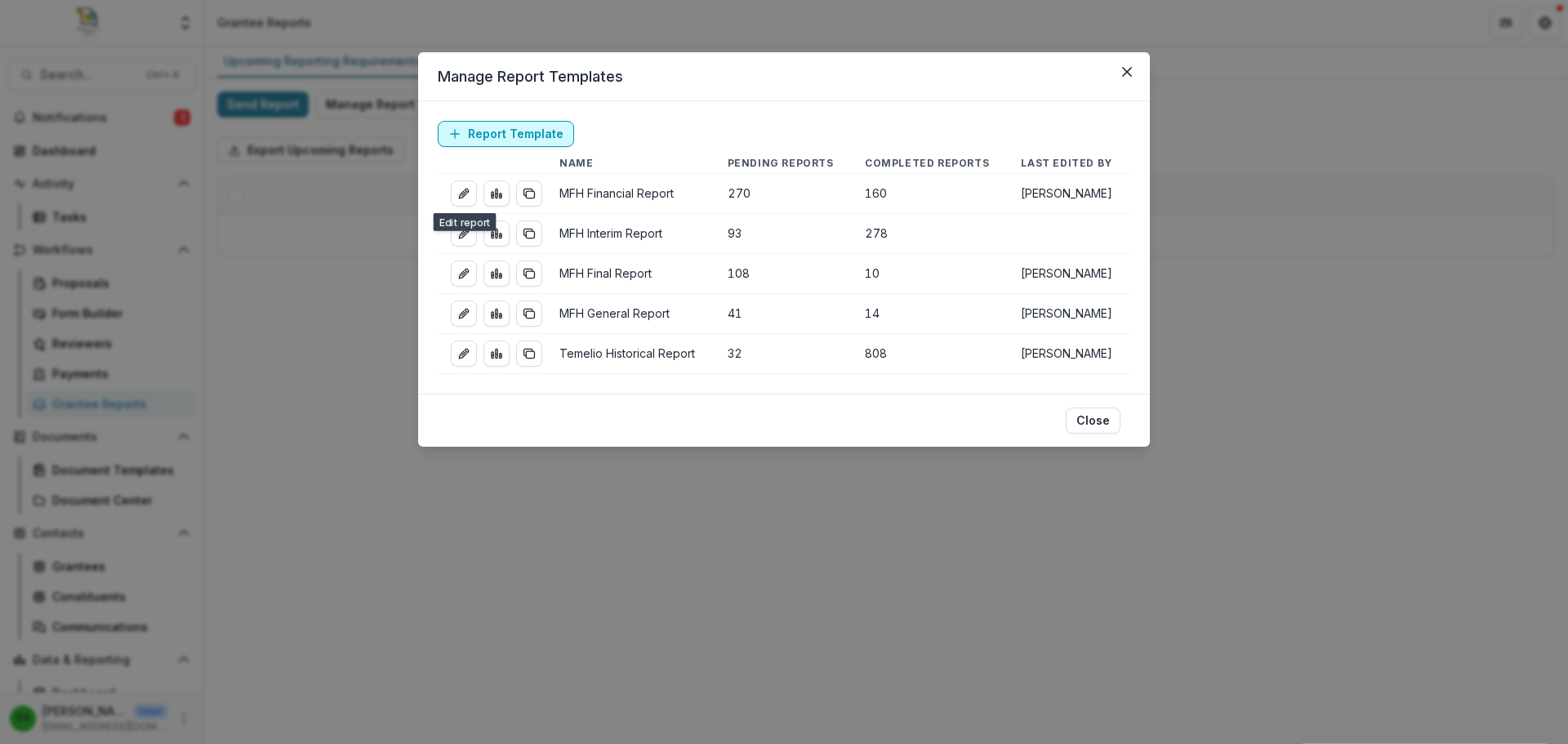 click on "Report Template" at bounding box center [506, 134] 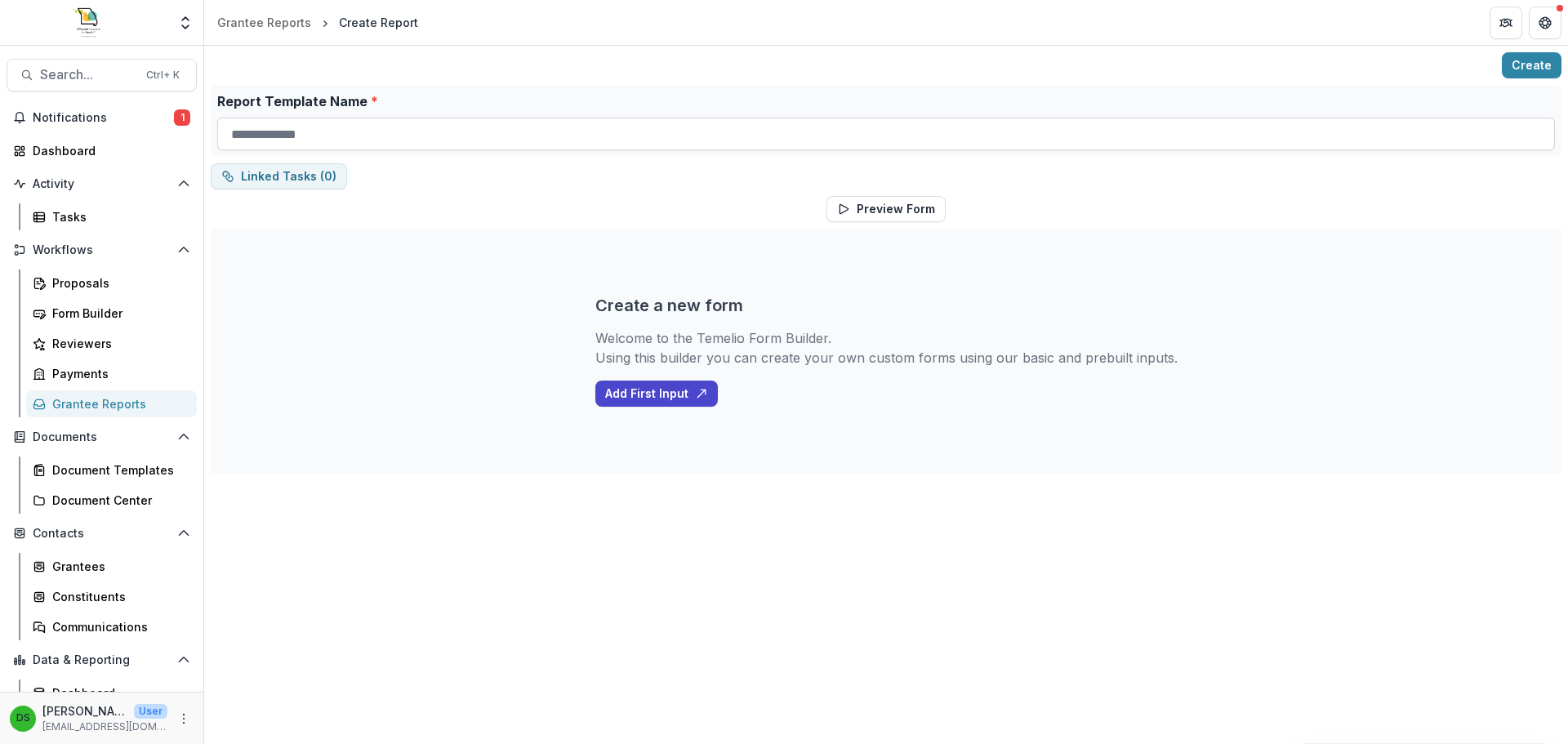 click on "Report Template Name *" at bounding box center [886, 134] 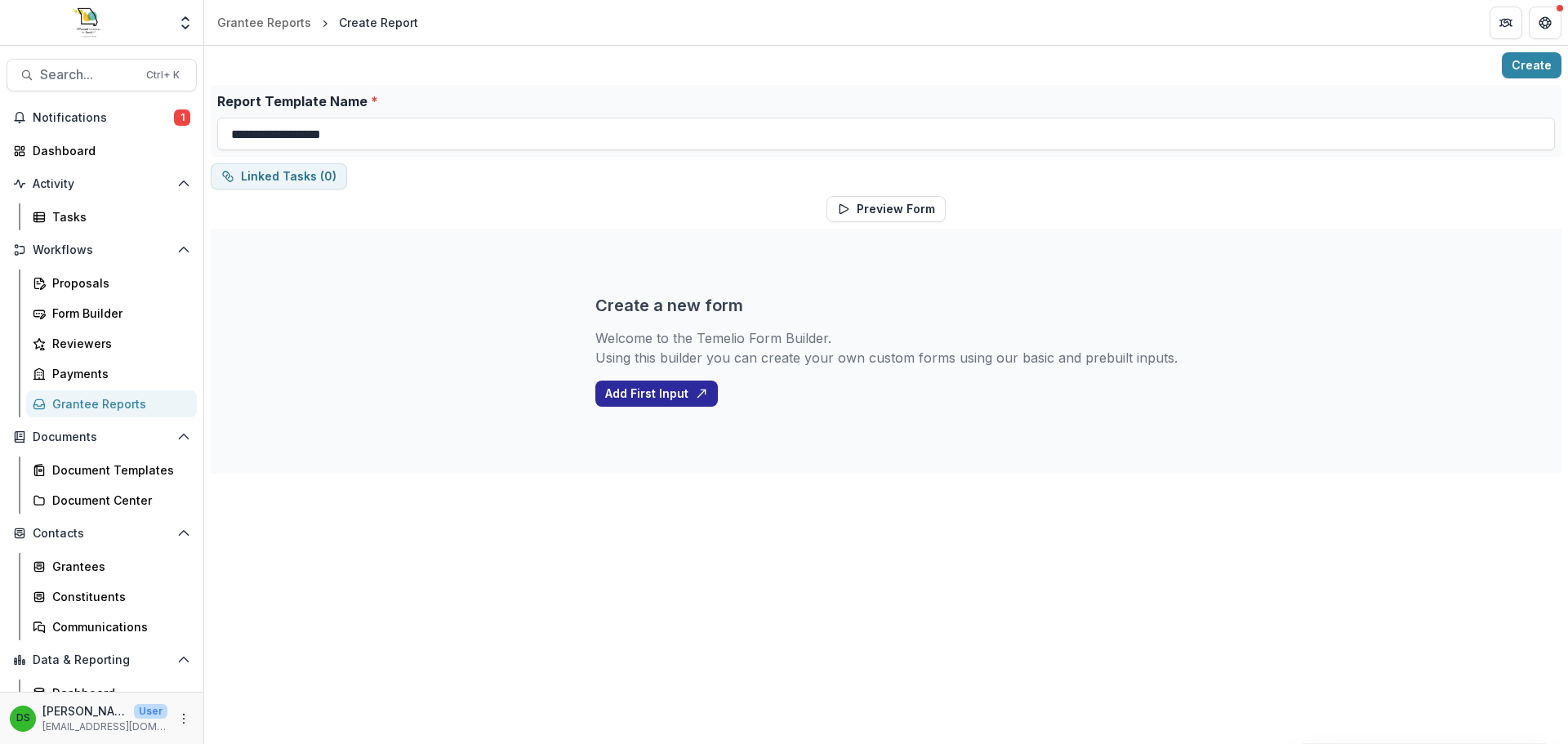type on "**********" 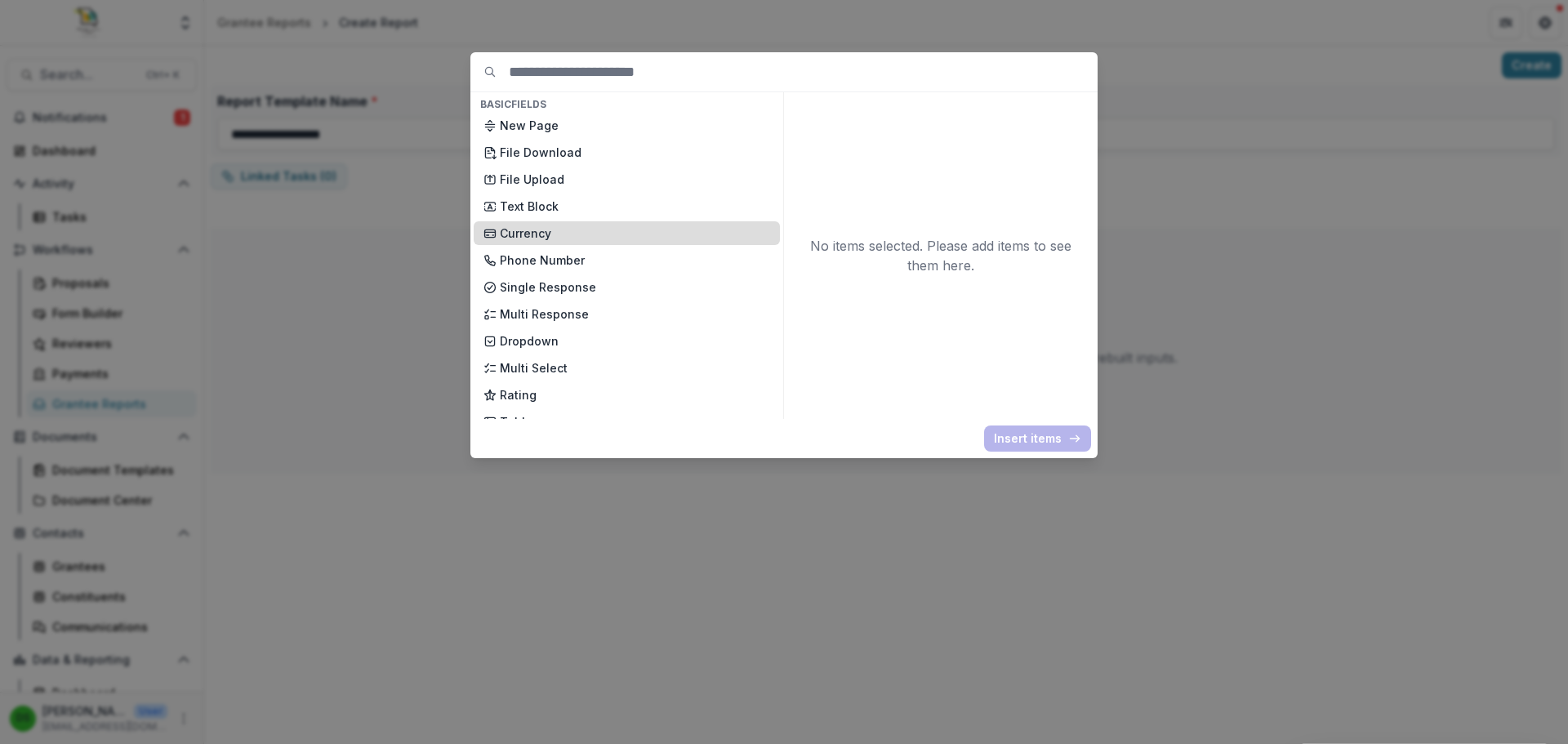 click on "Currency" at bounding box center [635, 233] 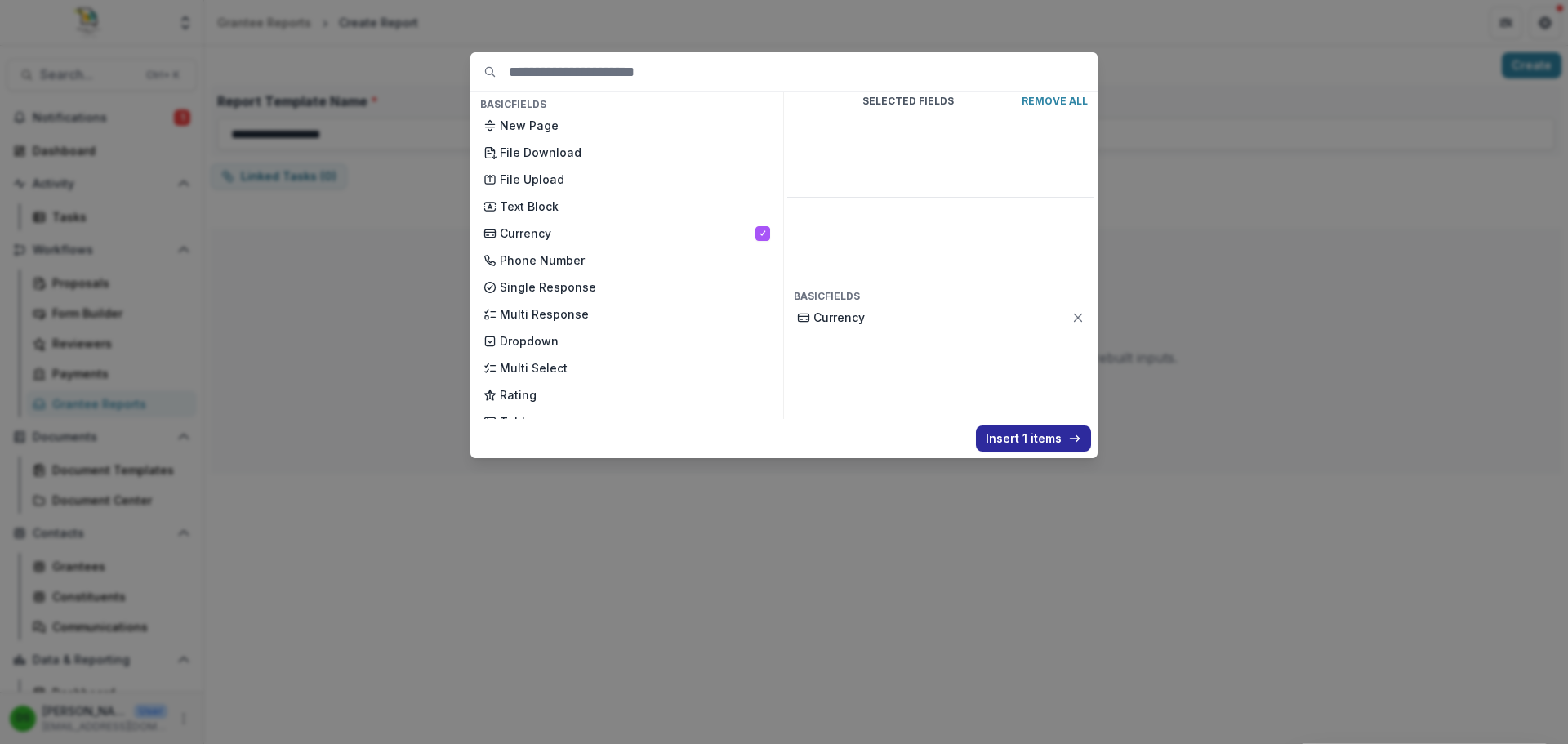 click on "Insert 1 items" at bounding box center (1033, 439) 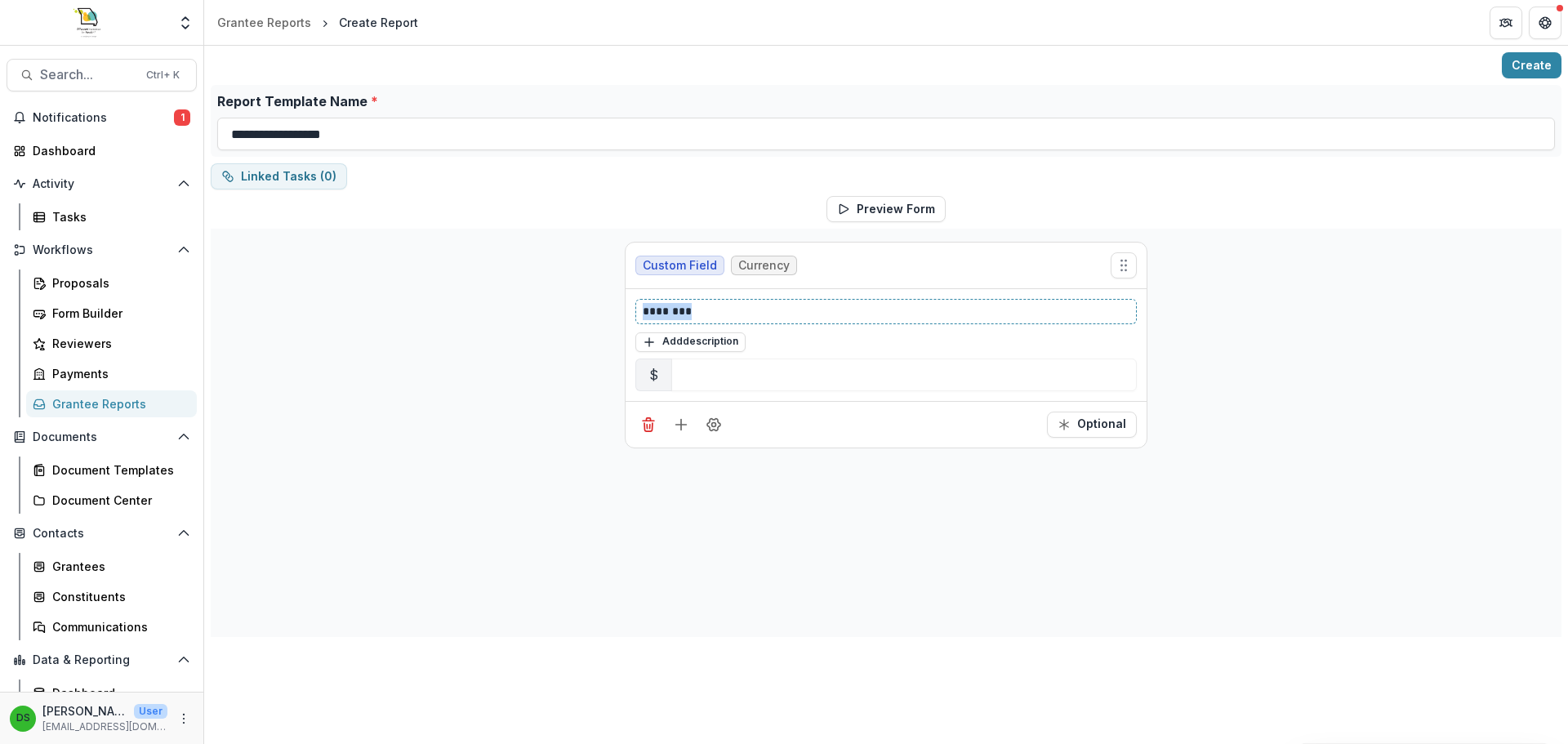 drag, startPoint x: 752, startPoint y: 310, endPoint x: 567, endPoint y: 300, distance: 185.27007 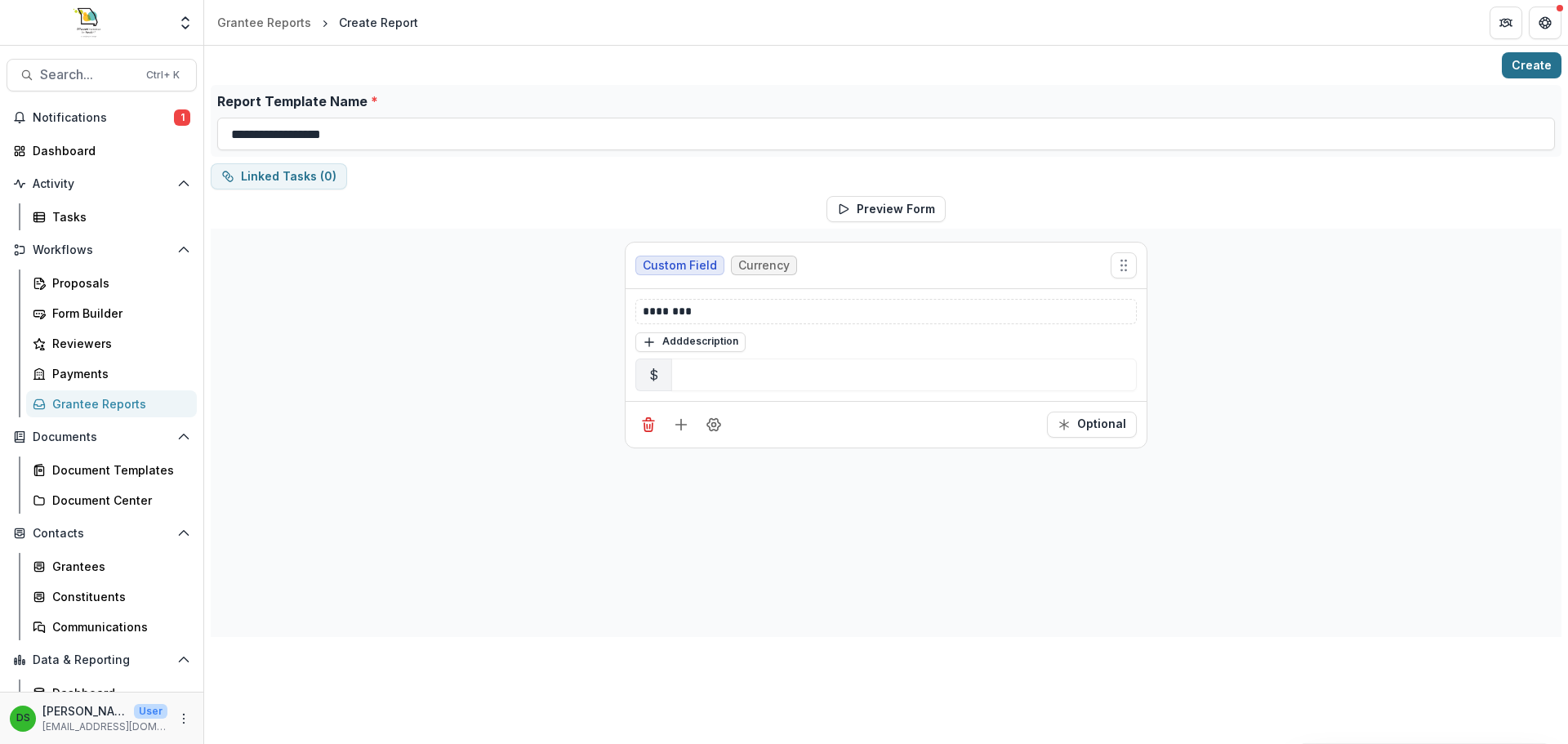 click on "Create" at bounding box center [1531, 65] 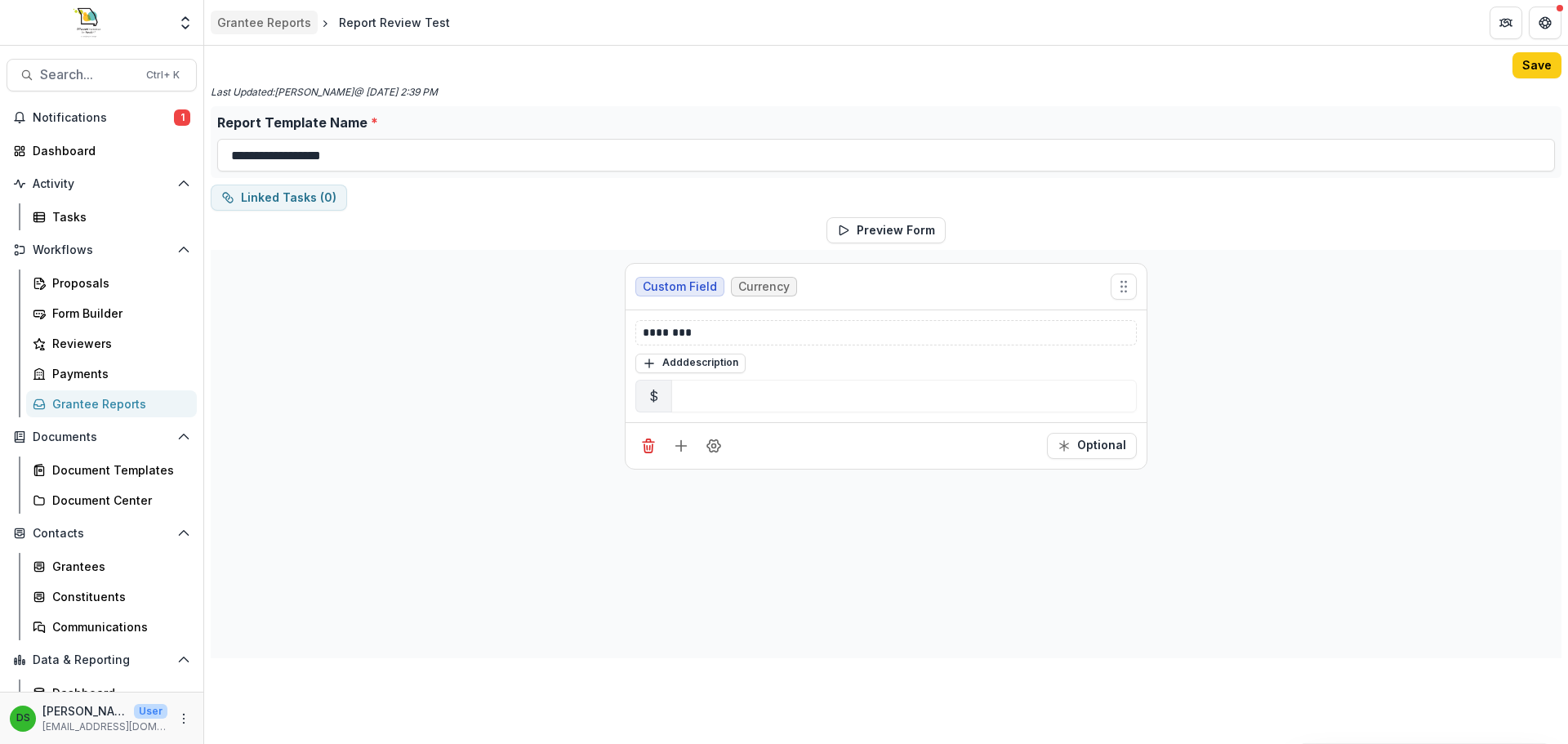 click on "Grantee Reports" at bounding box center (264, 22) 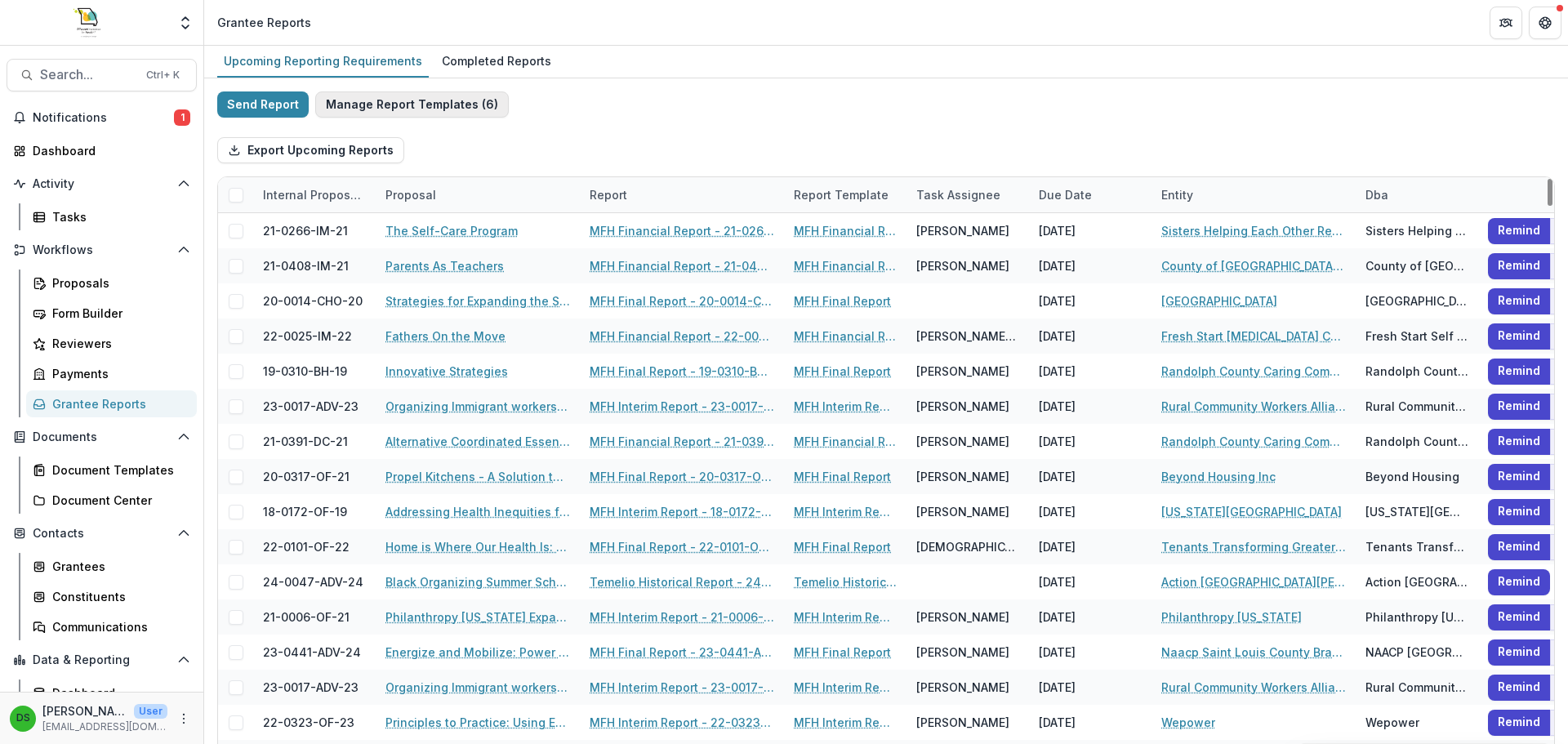 click on "Manage Report Templates ( 6 )" at bounding box center (412, 105) 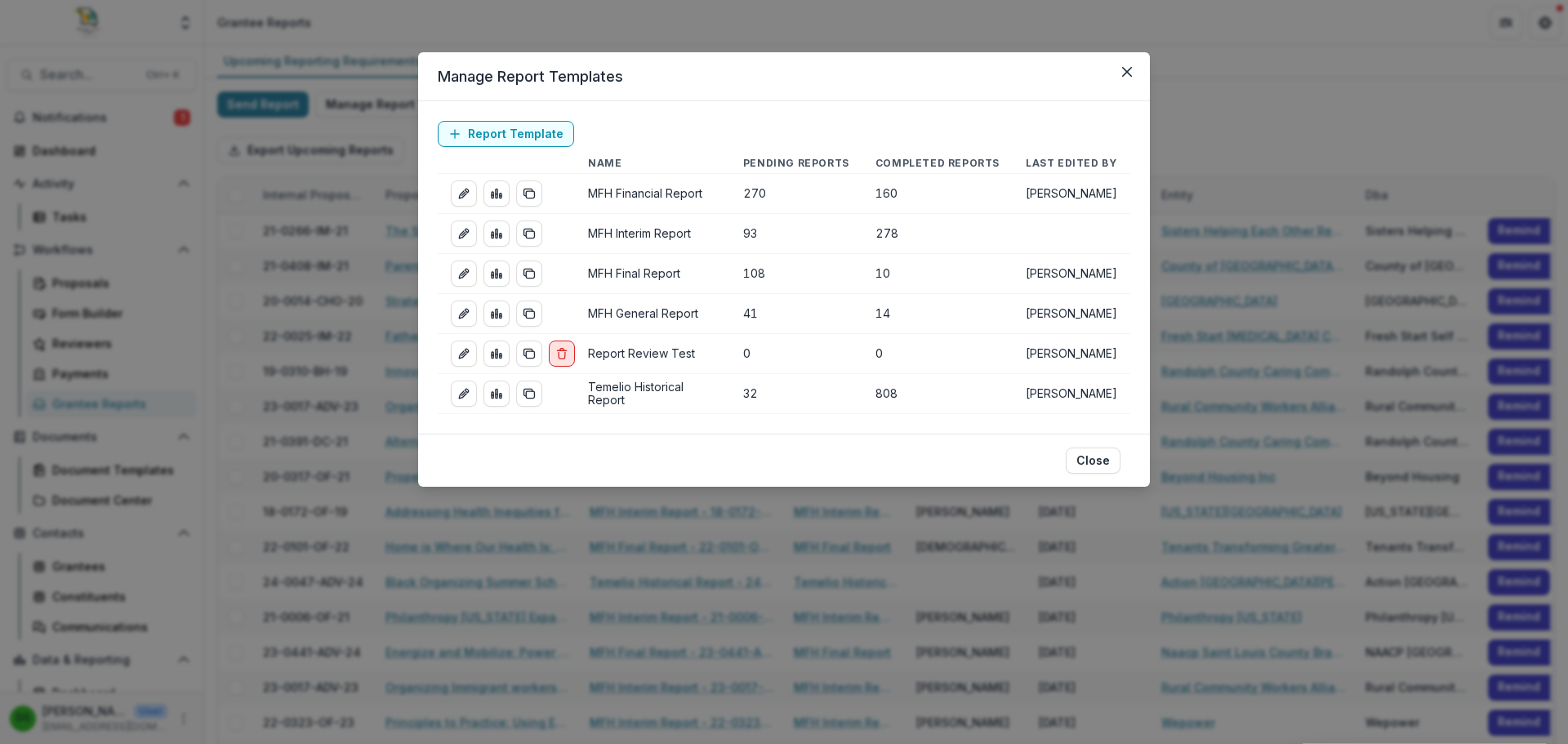 click 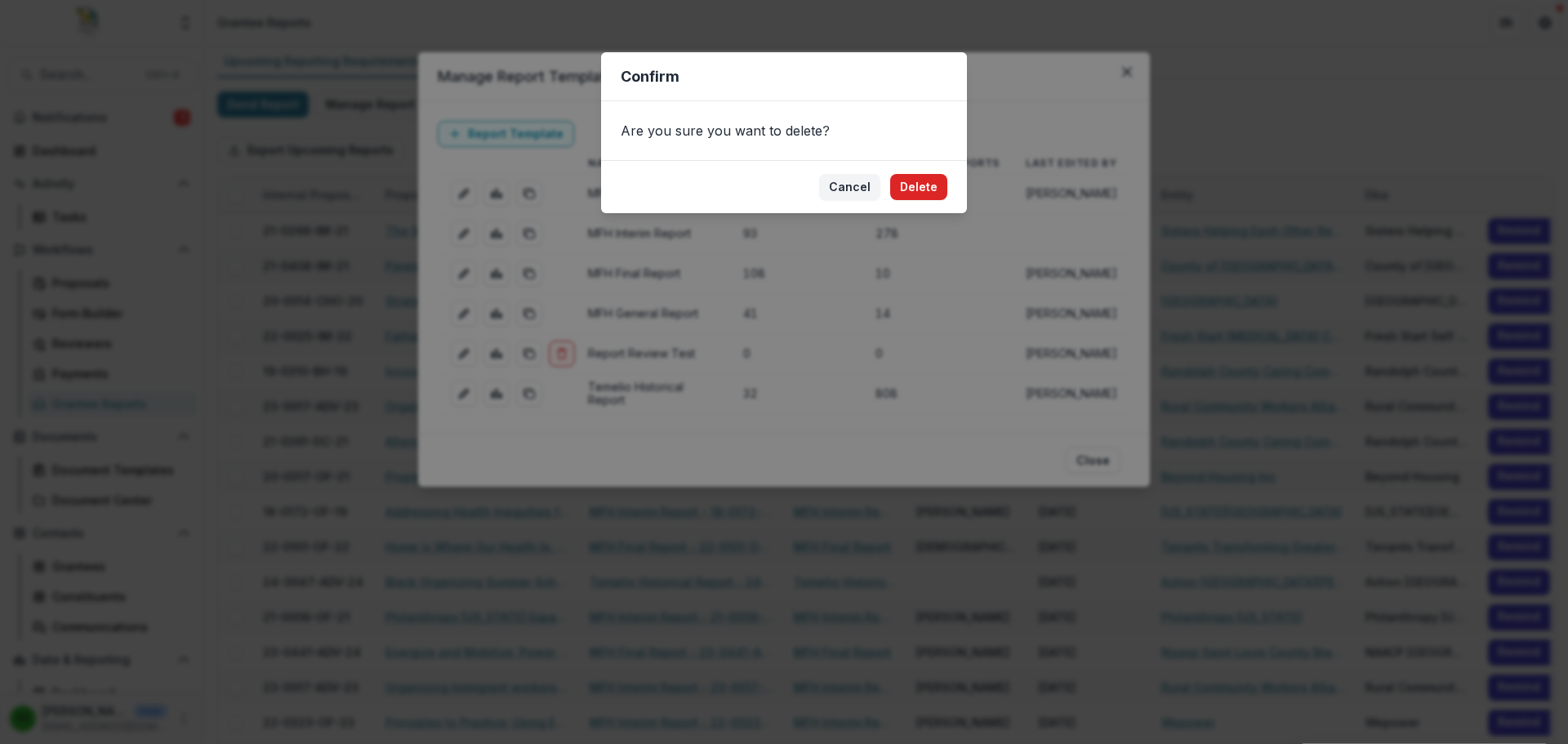 click on "Delete" at bounding box center (919, 187) 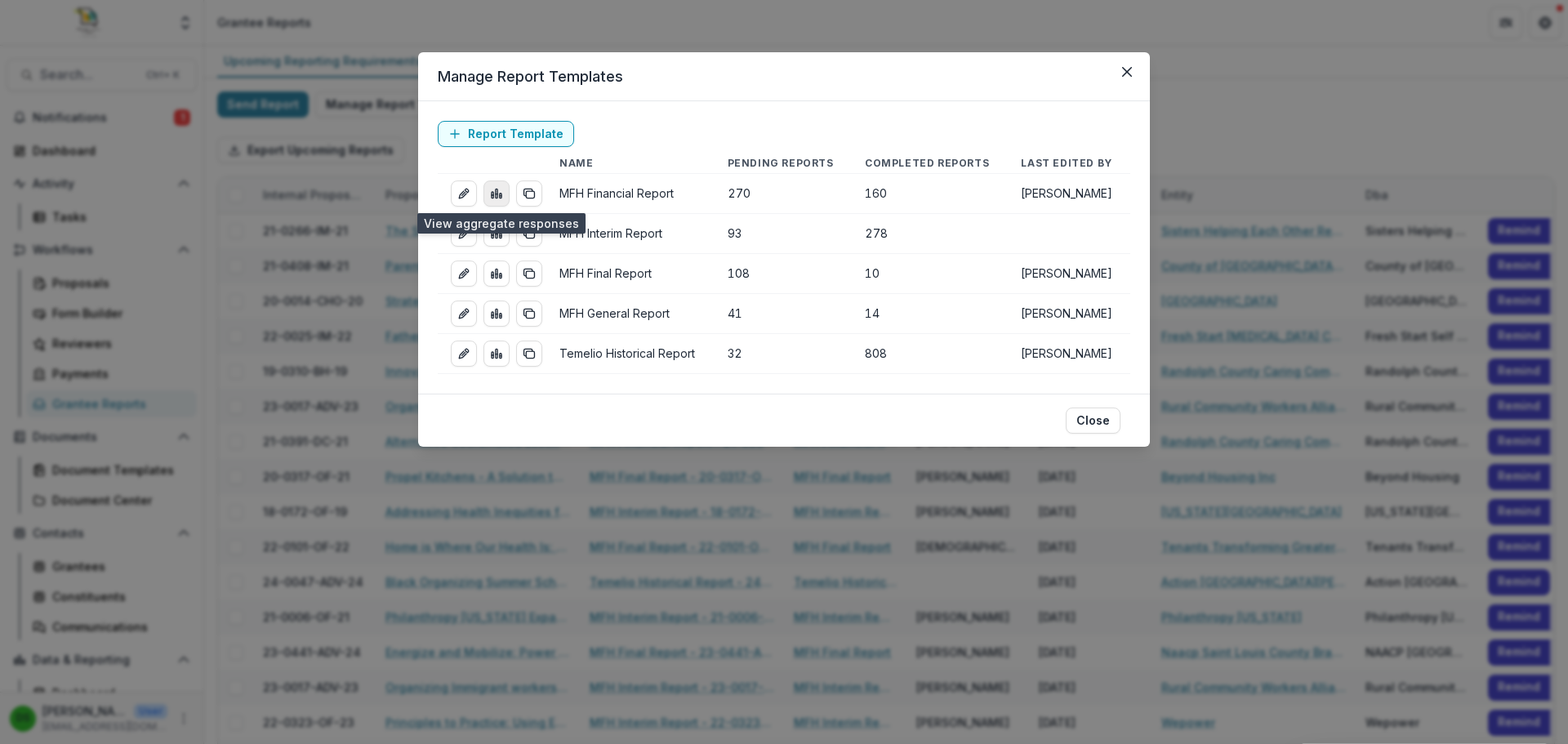 click 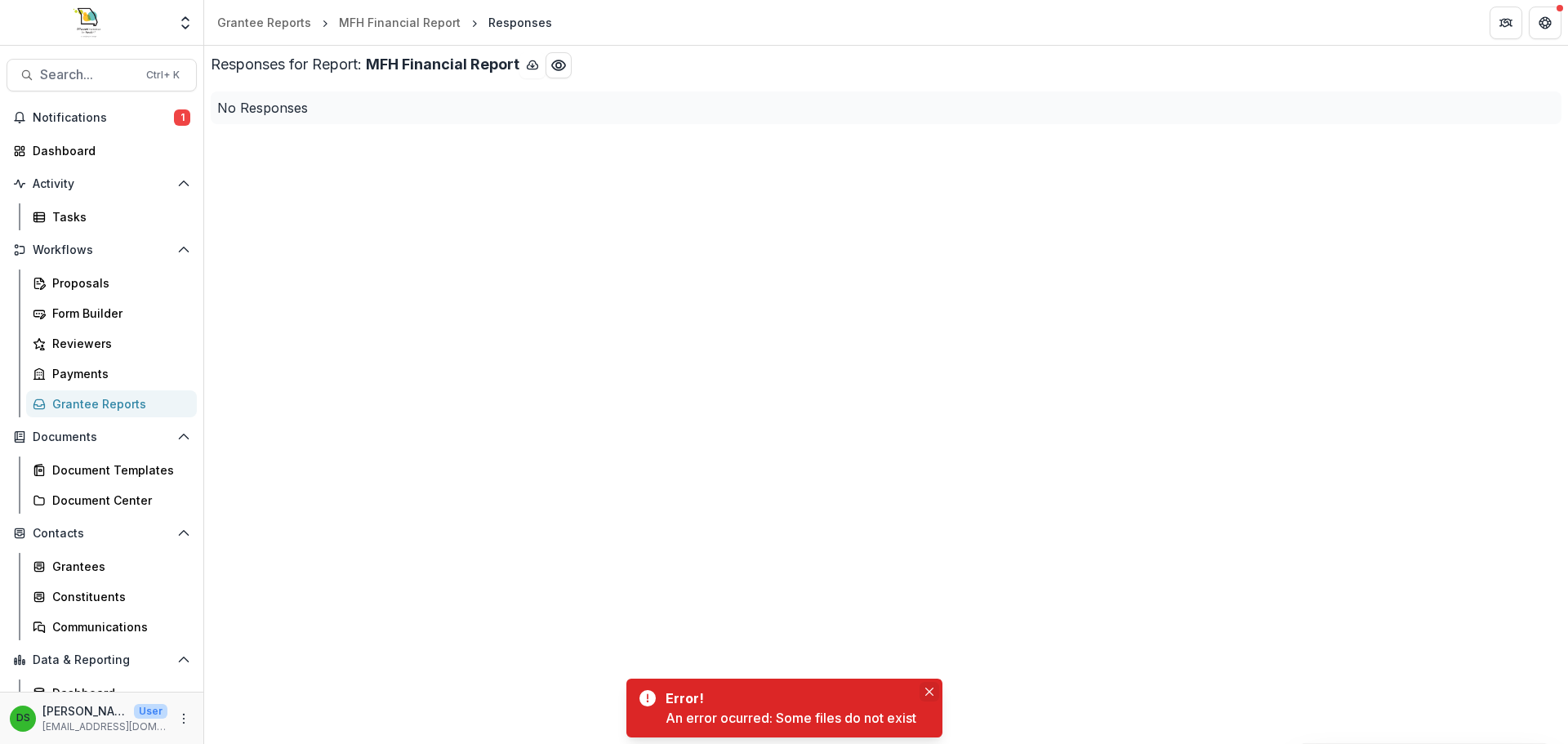 click 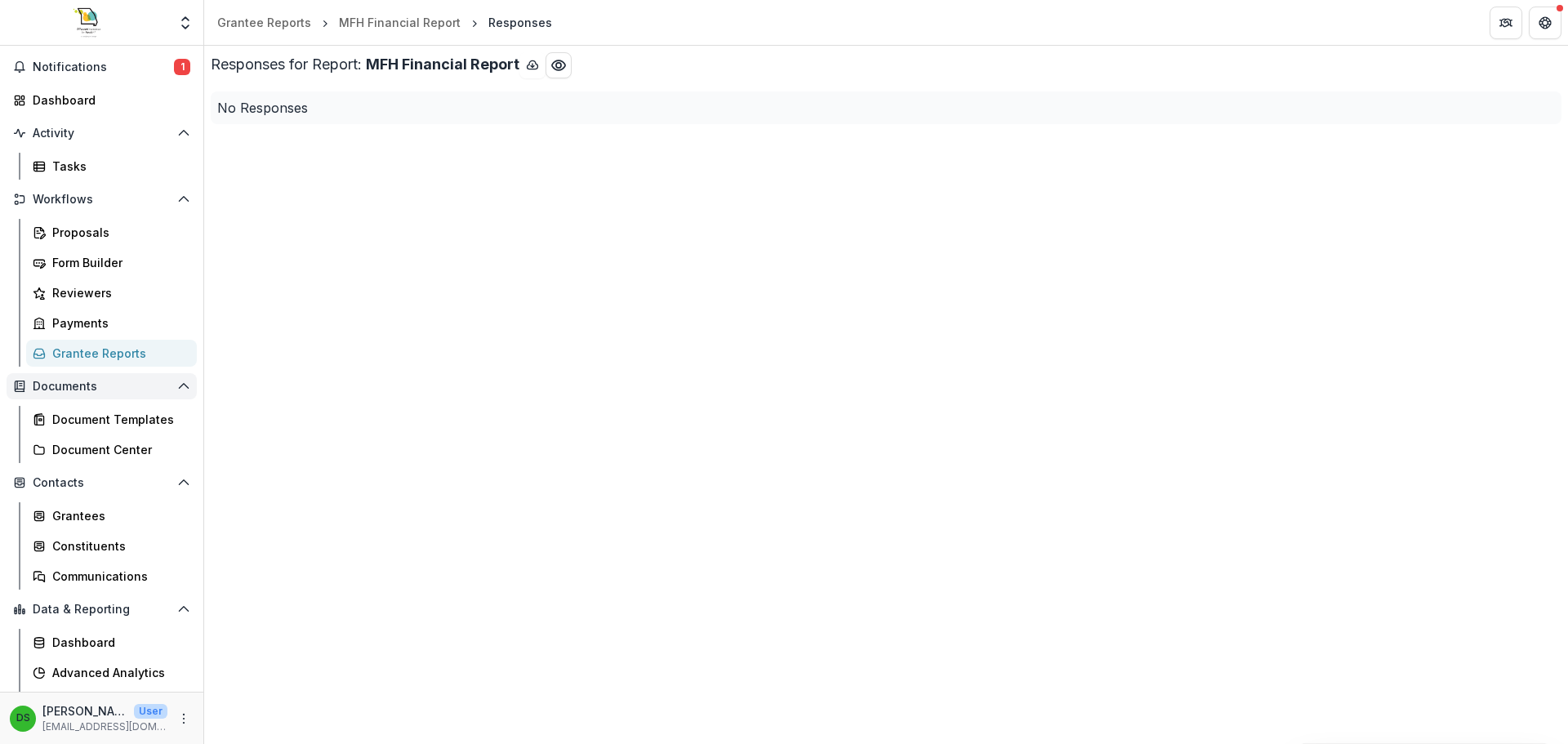 scroll, scrollTop: 75, scrollLeft: 0, axis: vertical 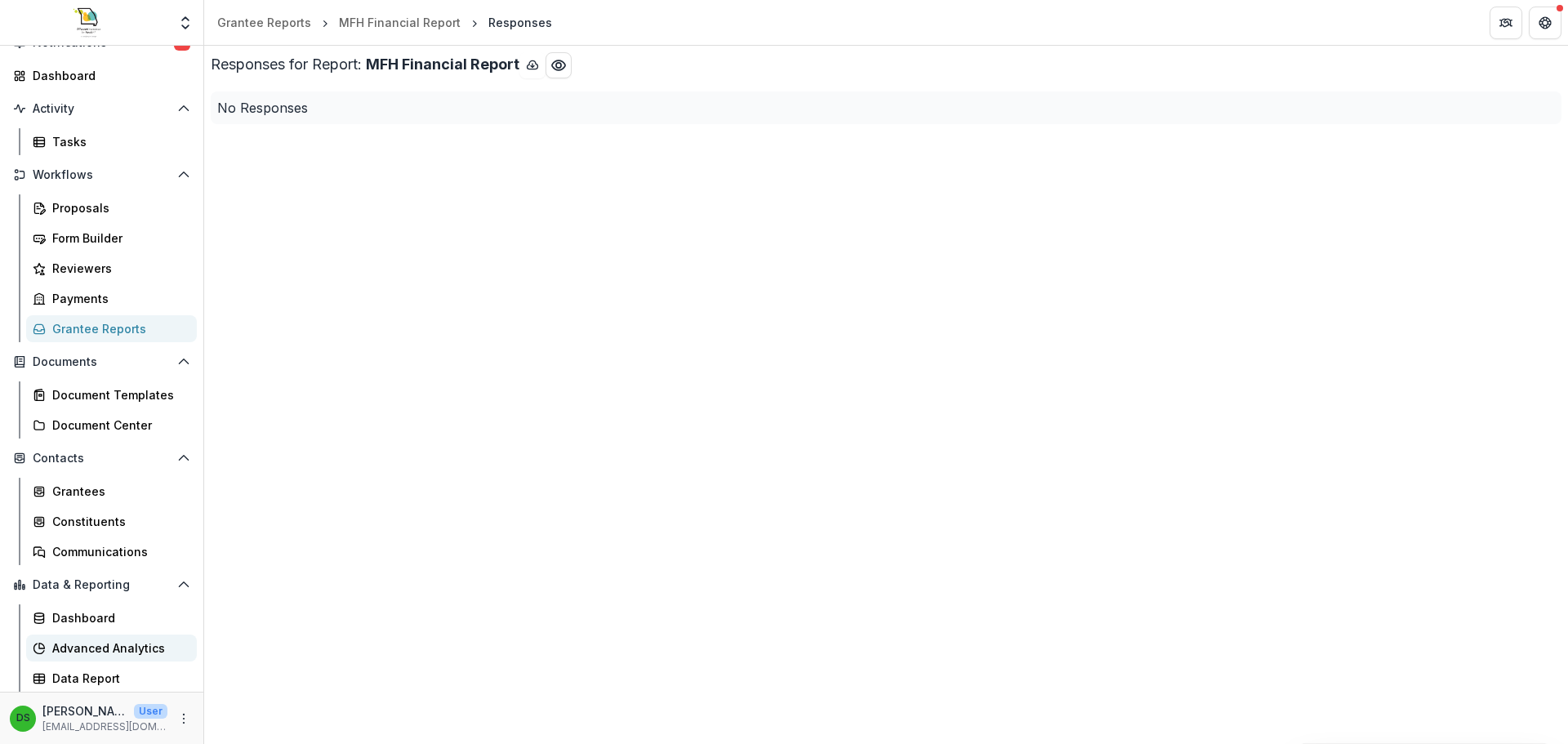 click on "Advanced Analytics" at bounding box center (118, 648) 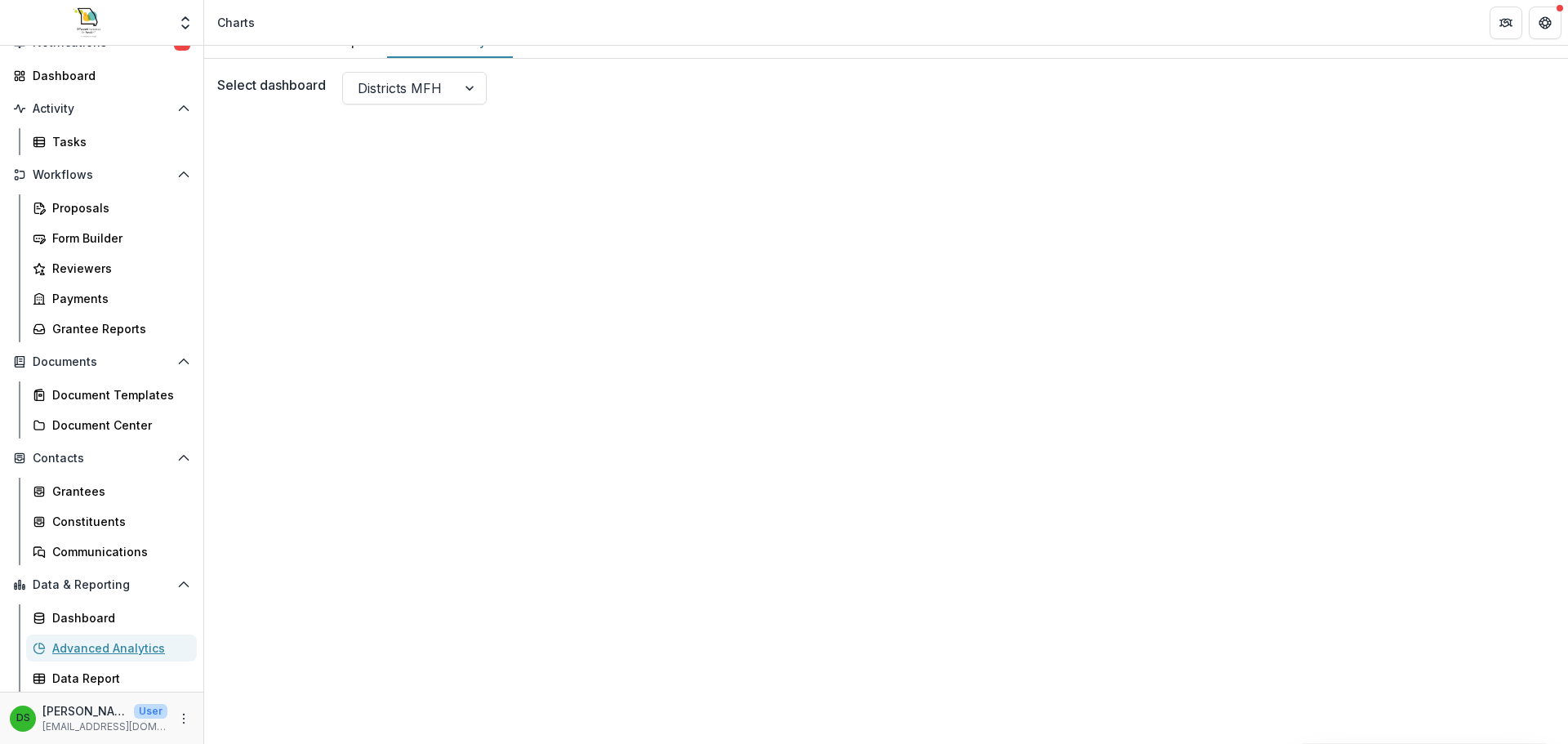 scroll, scrollTop: 0, scrollLeft: 0, axis: both 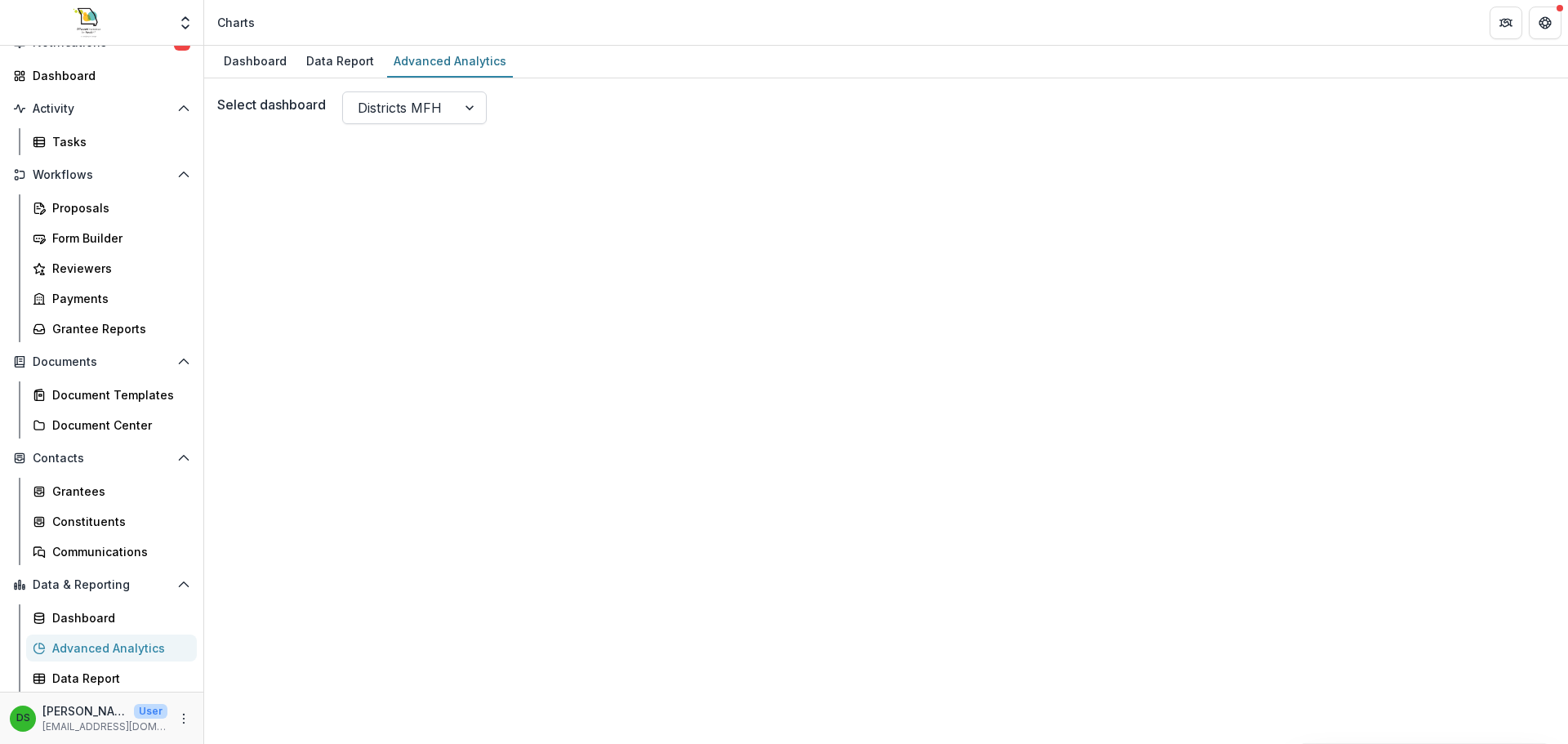 click on "Districts MFH" at bounding box center [414, 108] 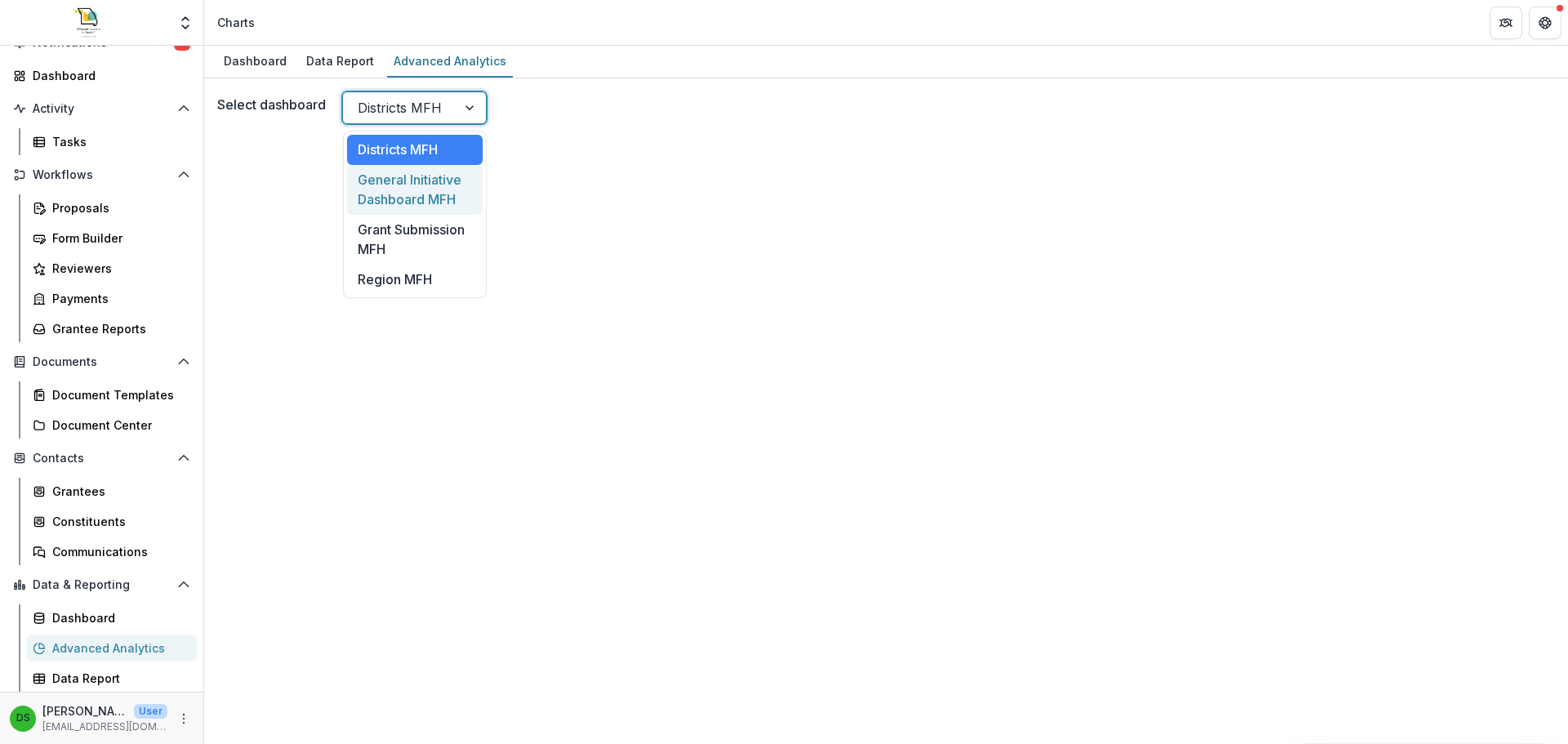click on "General Initiative Dashboard MFH" at bounding box center (415, 189) 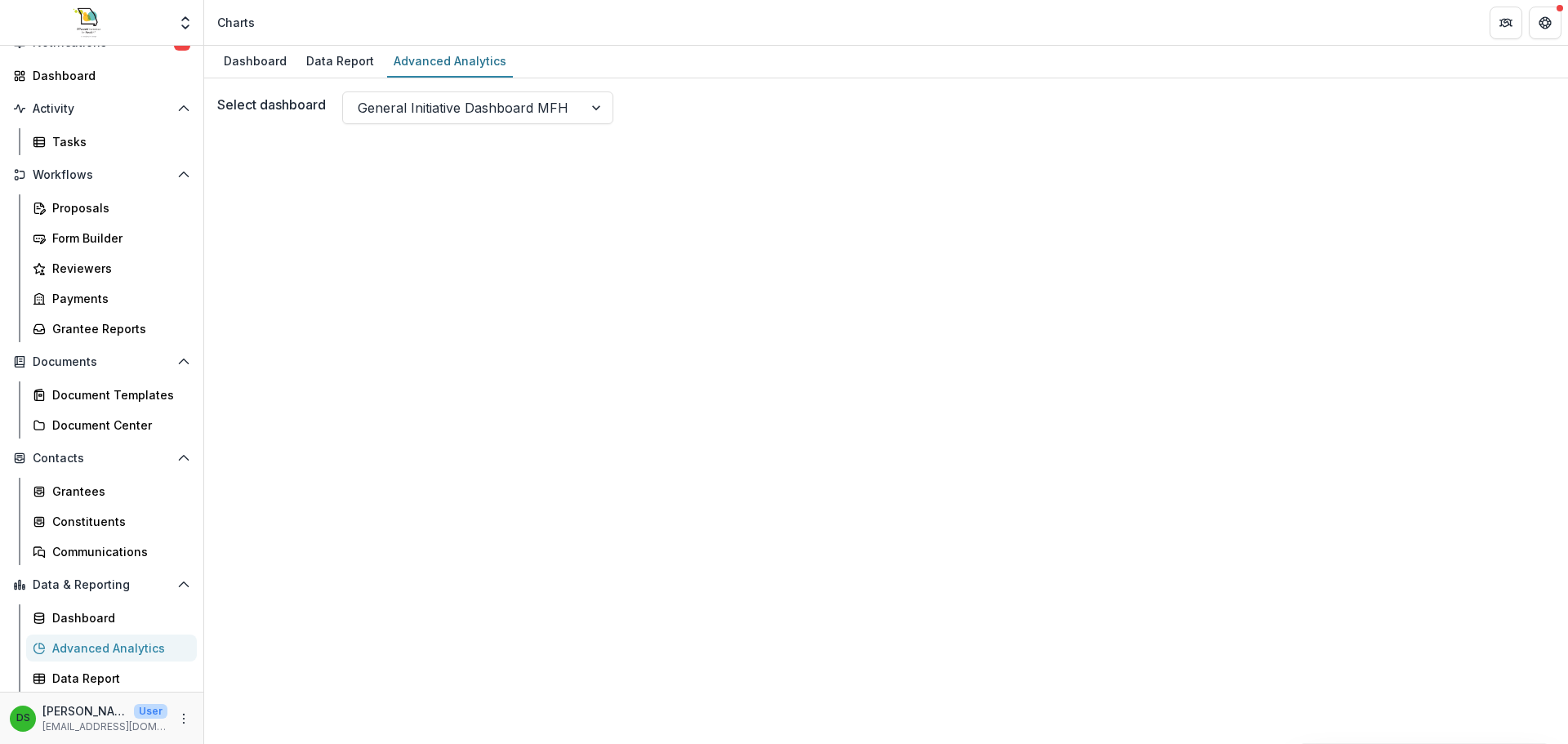 click on "Select dashboard General Initiative Dashboard MFH" at bounding box center (886, 111) 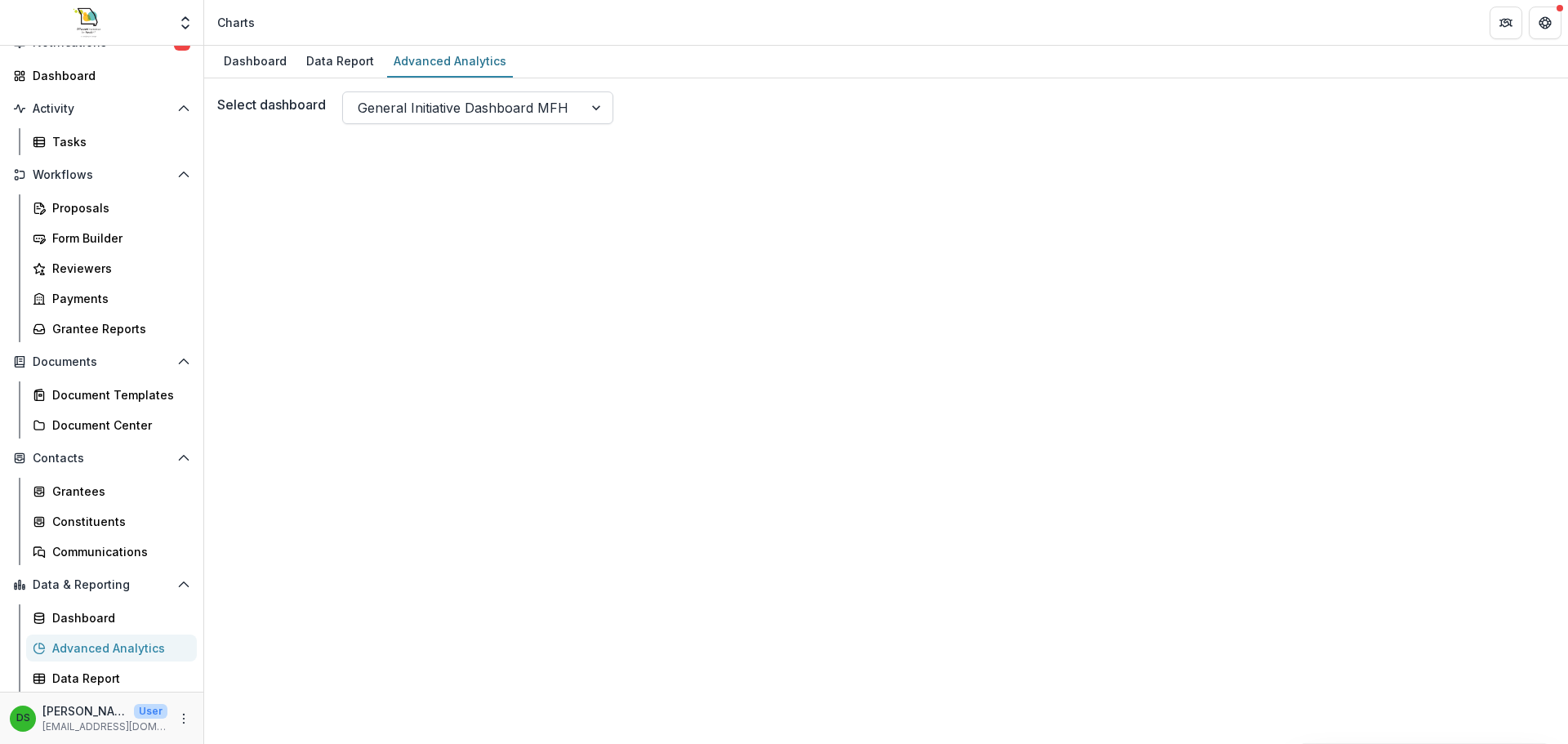 click at bounding box center (463, 108) 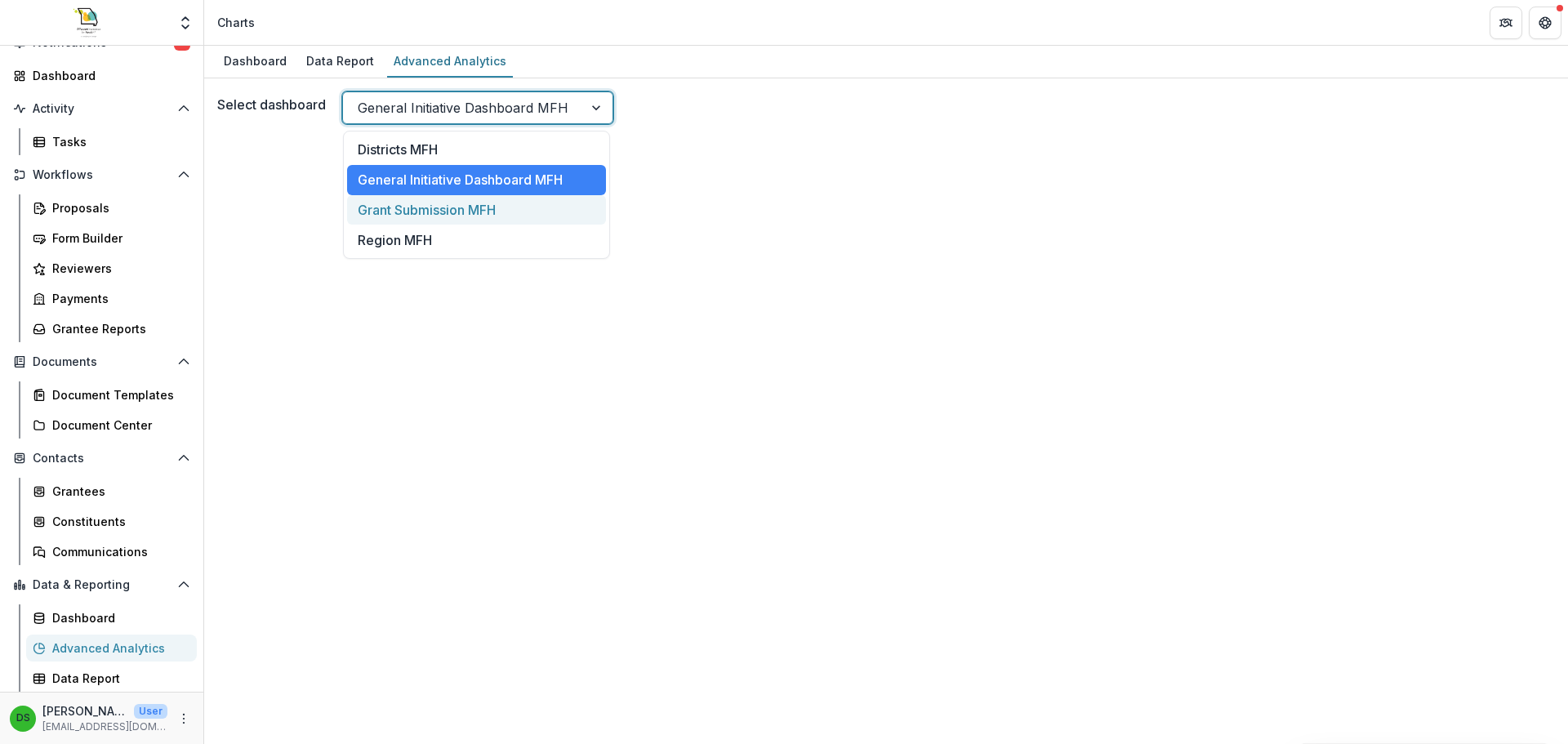 click on "Grant Submission MFH" at bounding box center (477, 210) 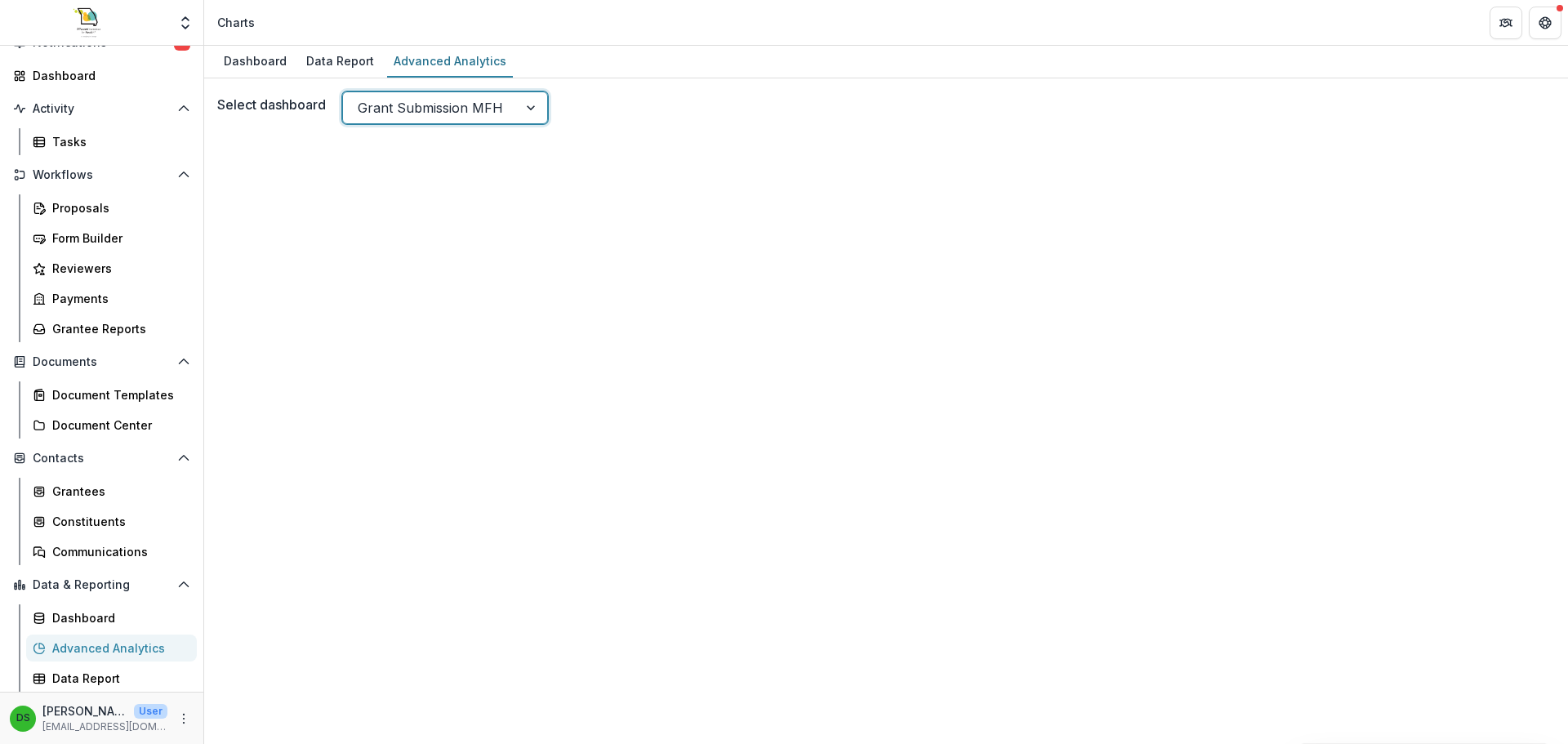 click at bounding box center [532, 108] 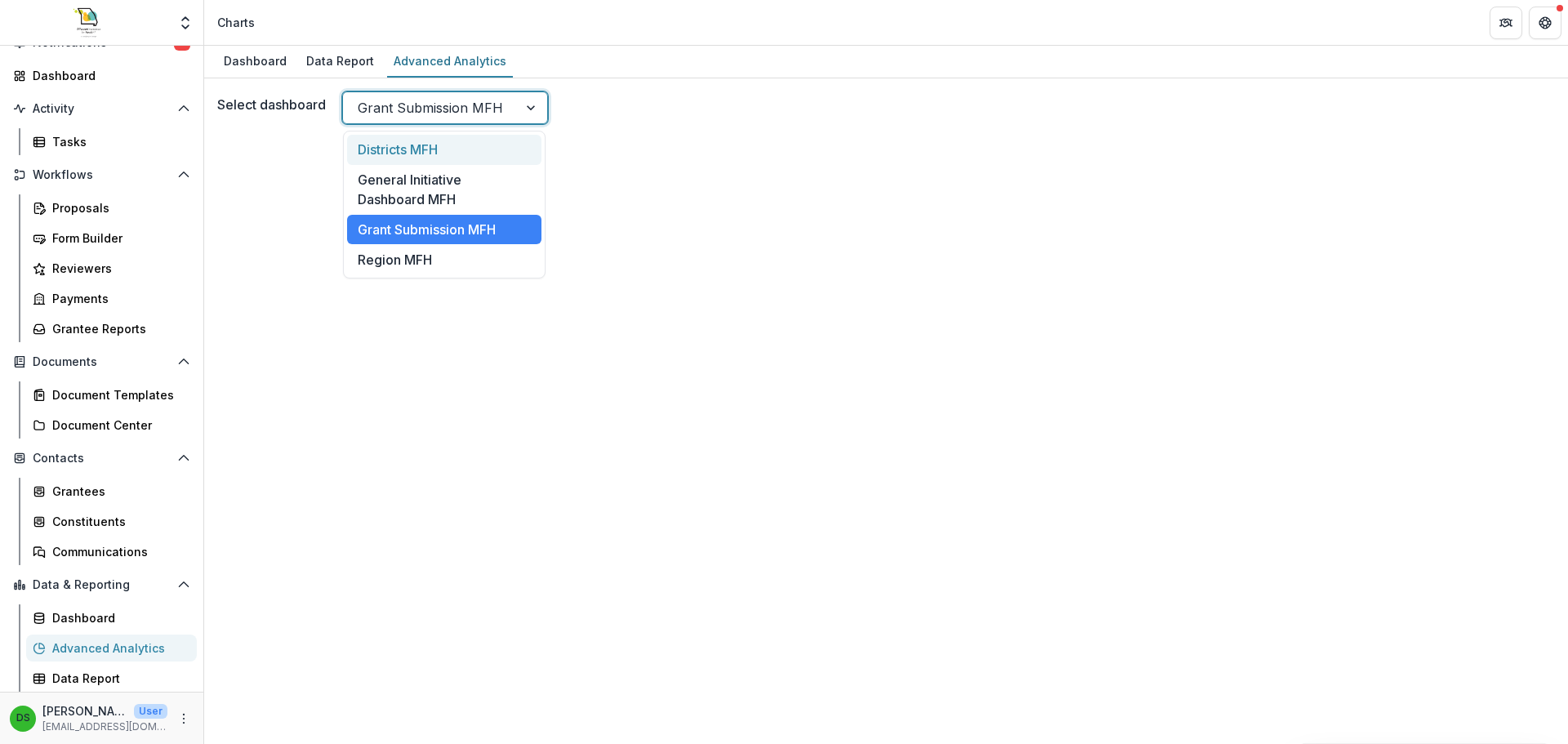 click on "Select dashboard option Grant Submission MFH, selected. 4 results available. Use Up and Down to choose options, press Enter to select the currently focused option, press Escape to exit the menu, press Tab to select the option and exit the menu. Grant Submission MFH" at bounding box center (886, 411) 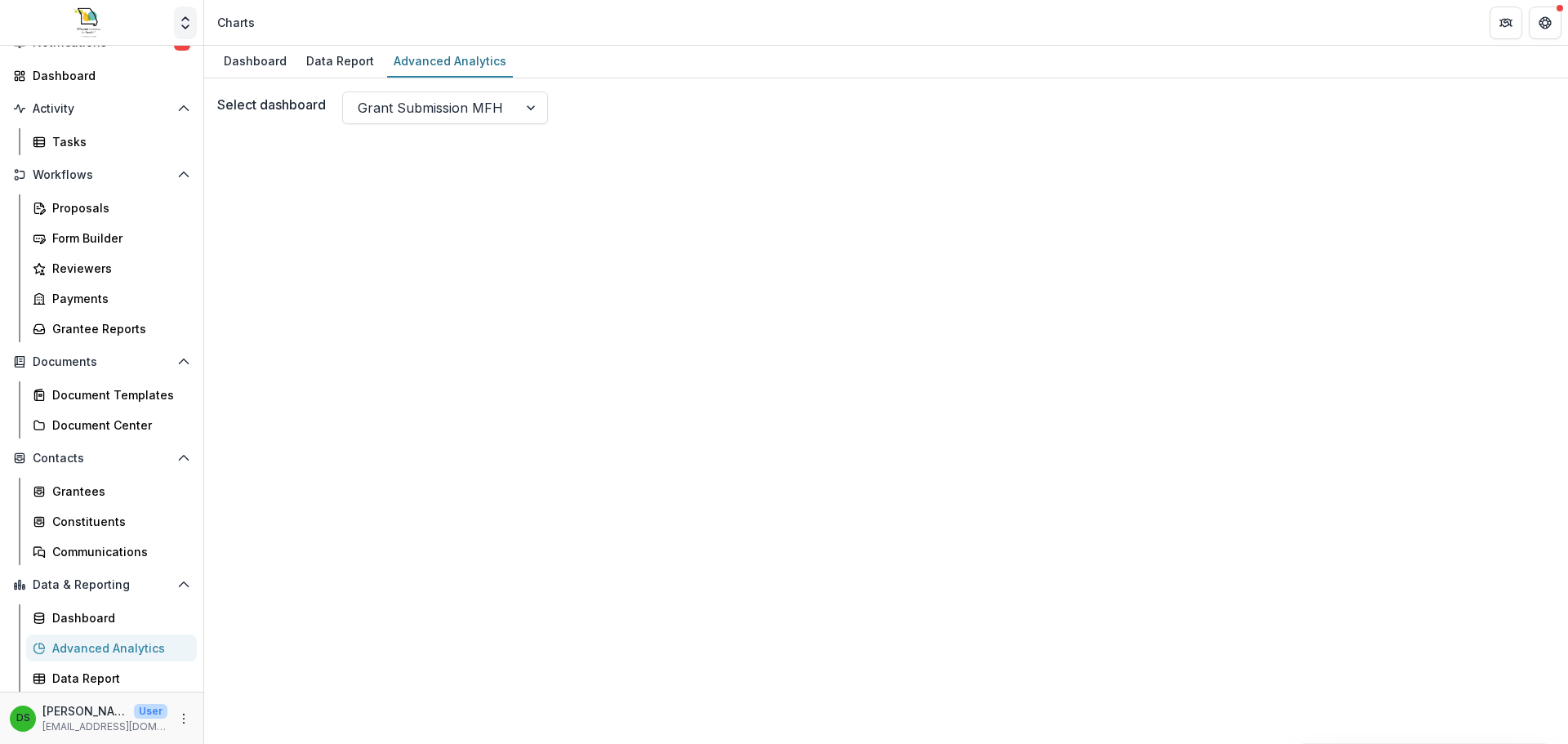click 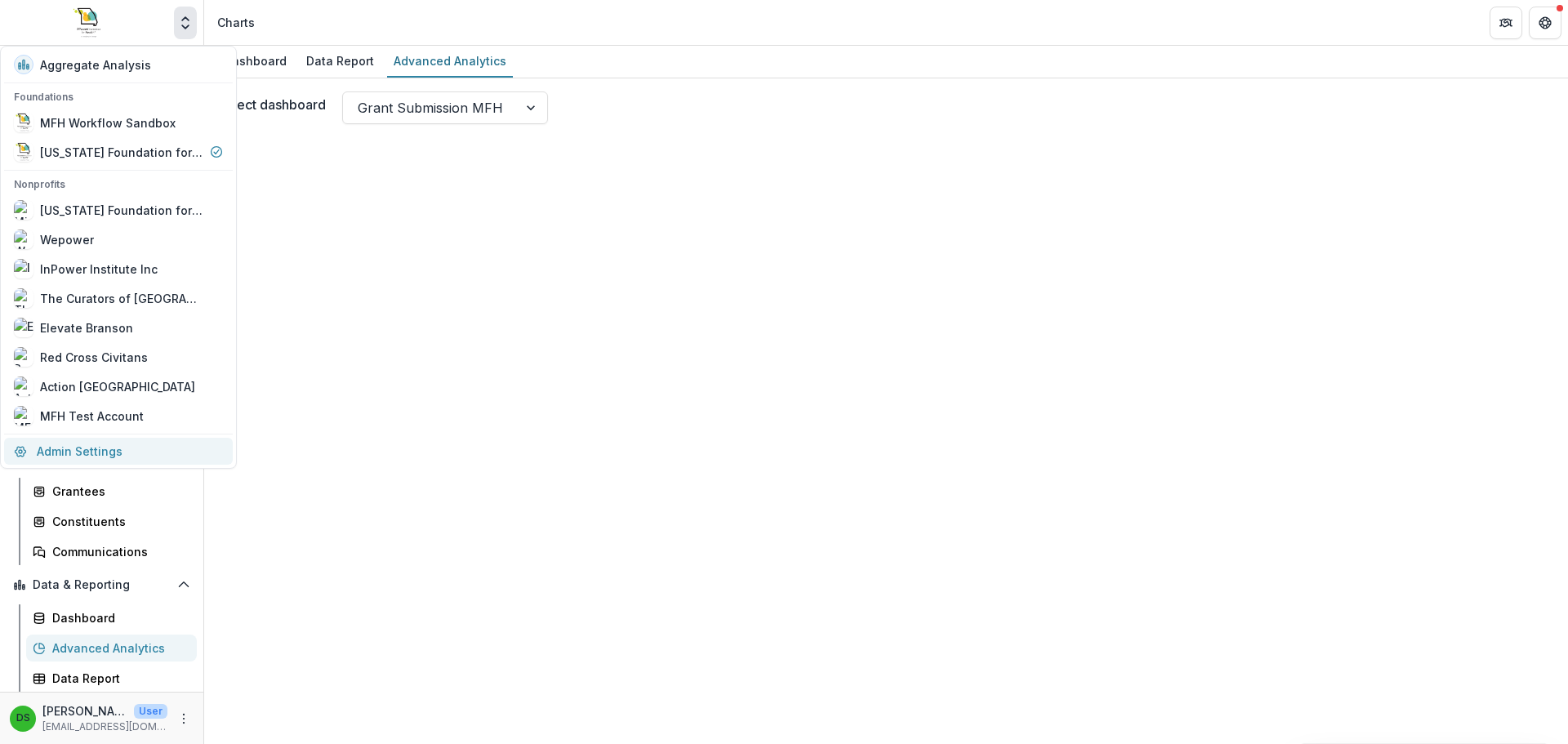 click on "Admin Settings" at bounding box center (118, 451) 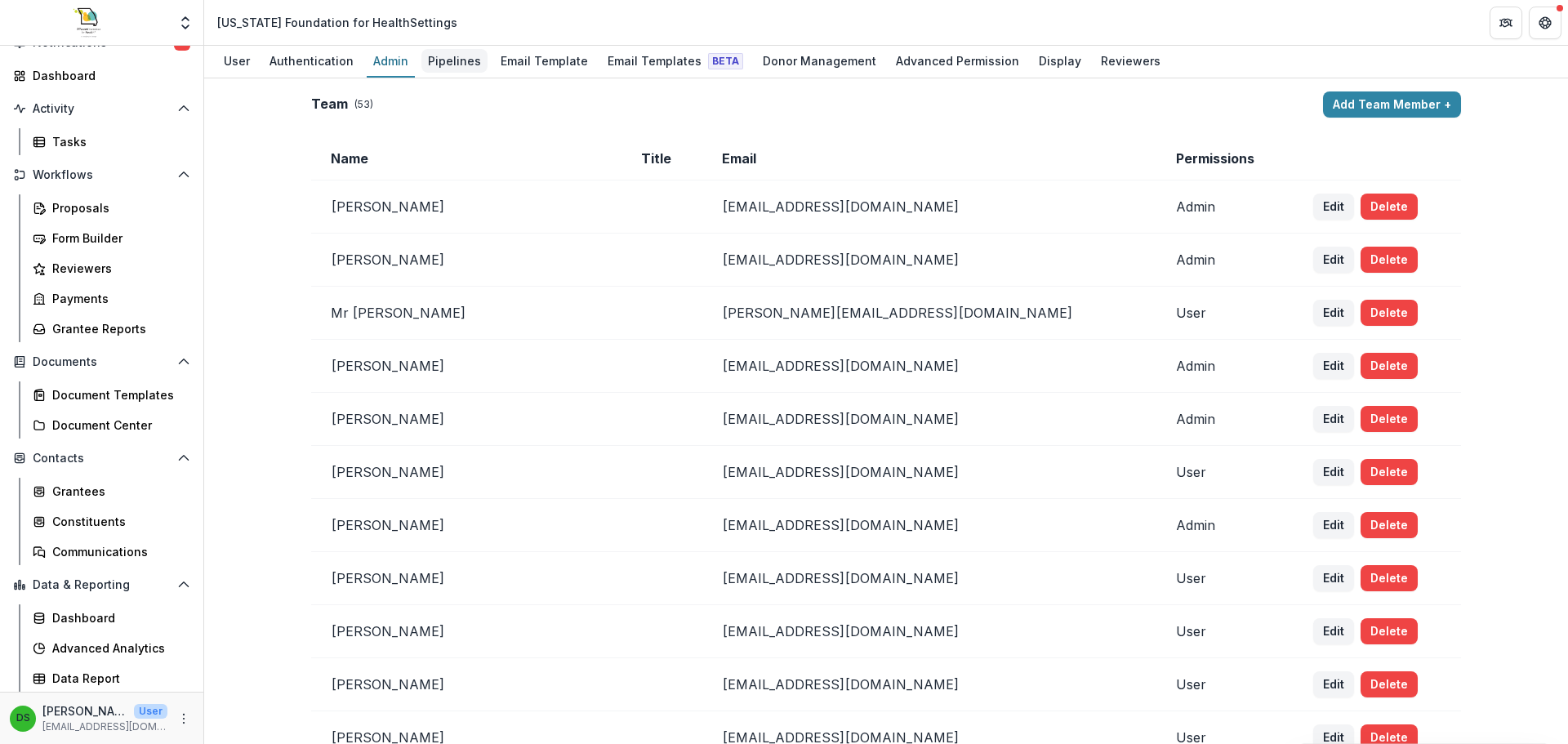 click on "Pipelines" at bounding box center [454, 60] 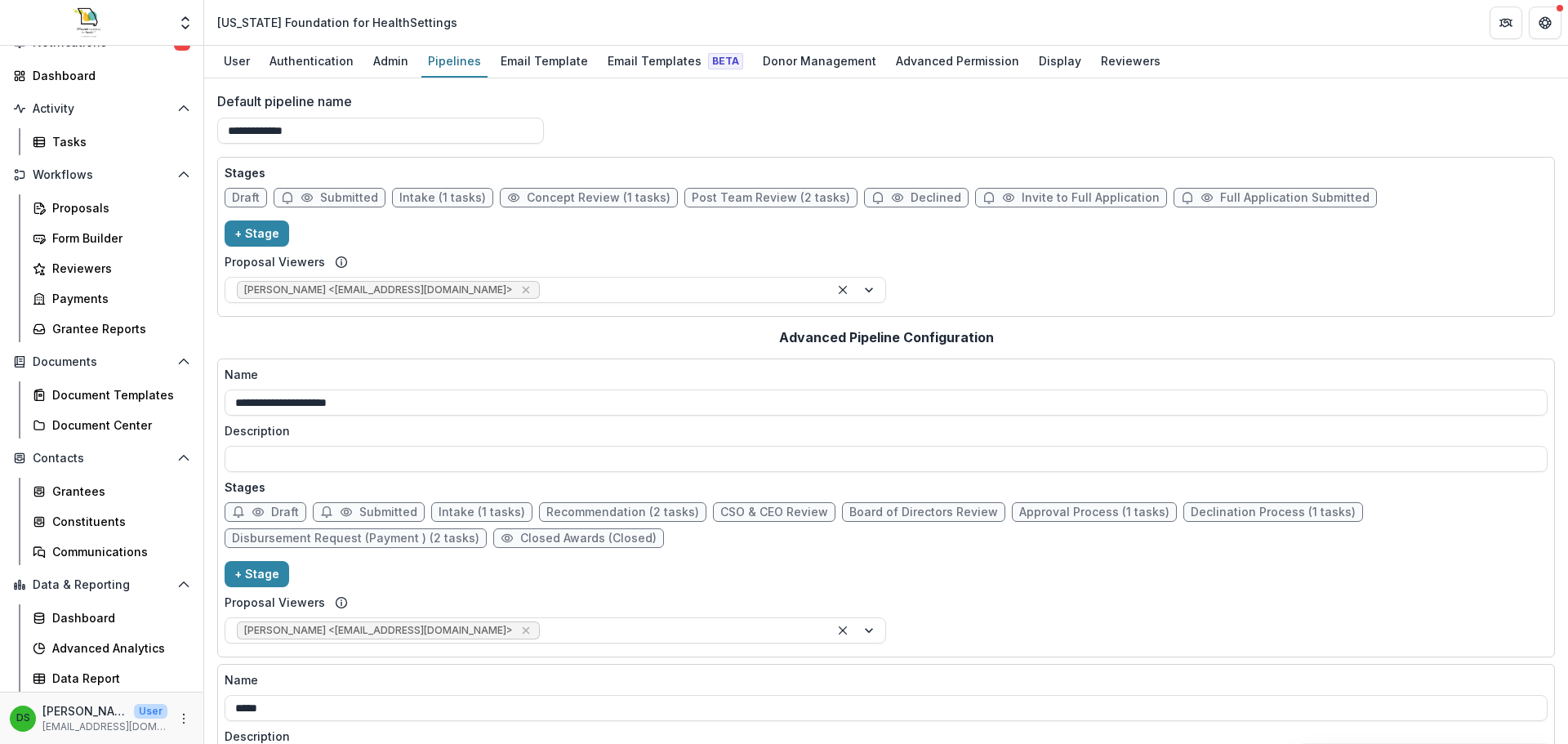click on "Declined" at bounding box center (916, 198) 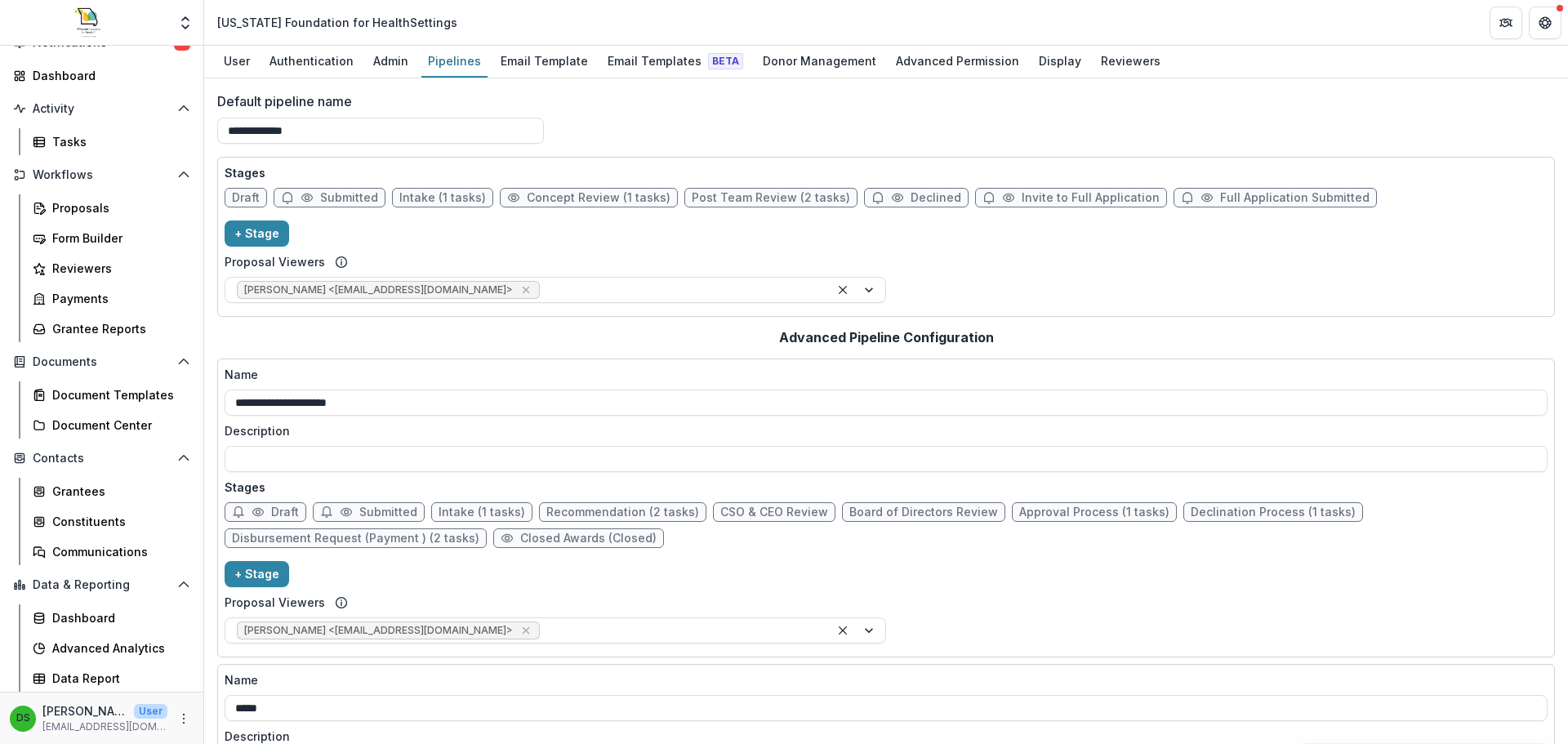 select on "******" 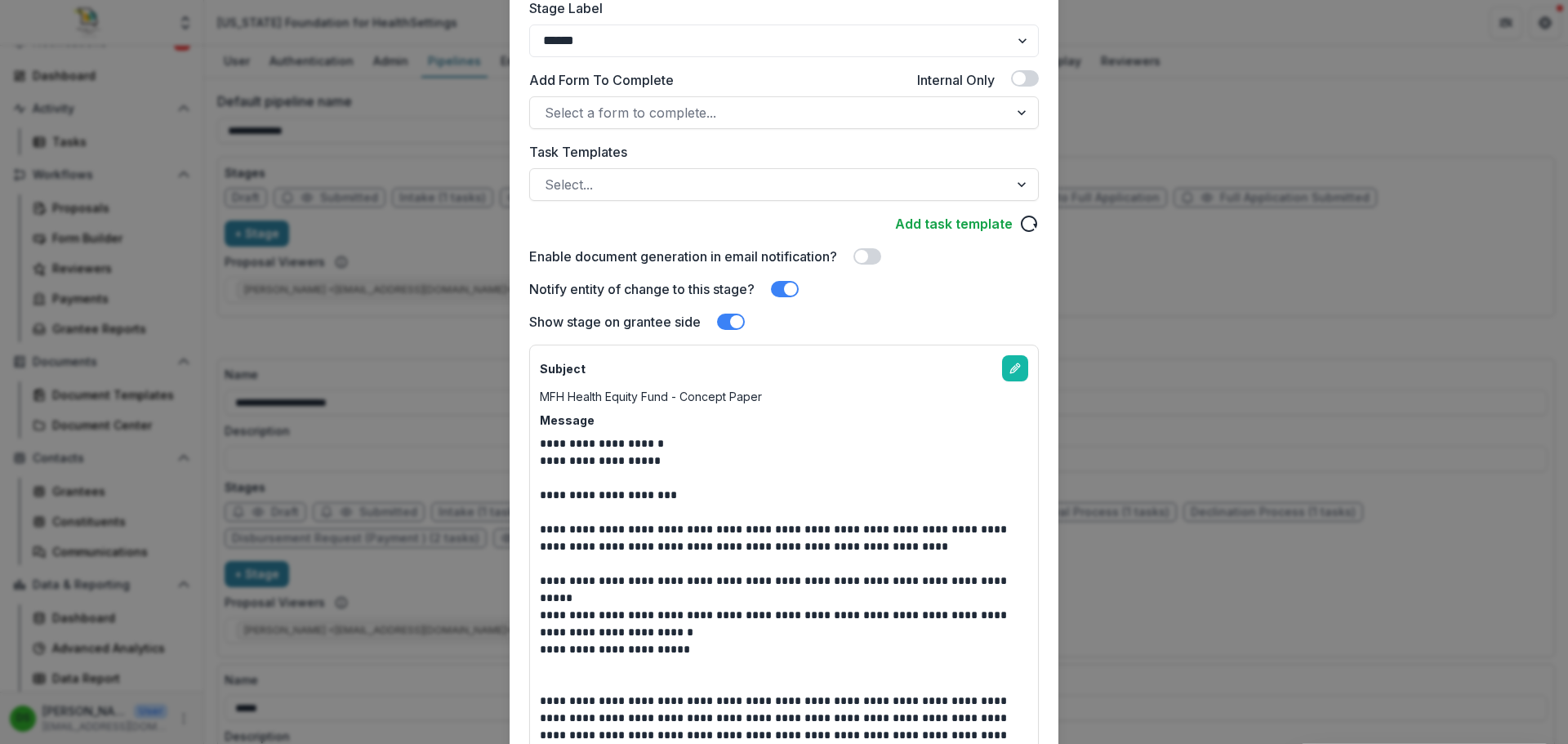 scroll, scrollTop: 408, scrollLeft: 0, axis: vertical 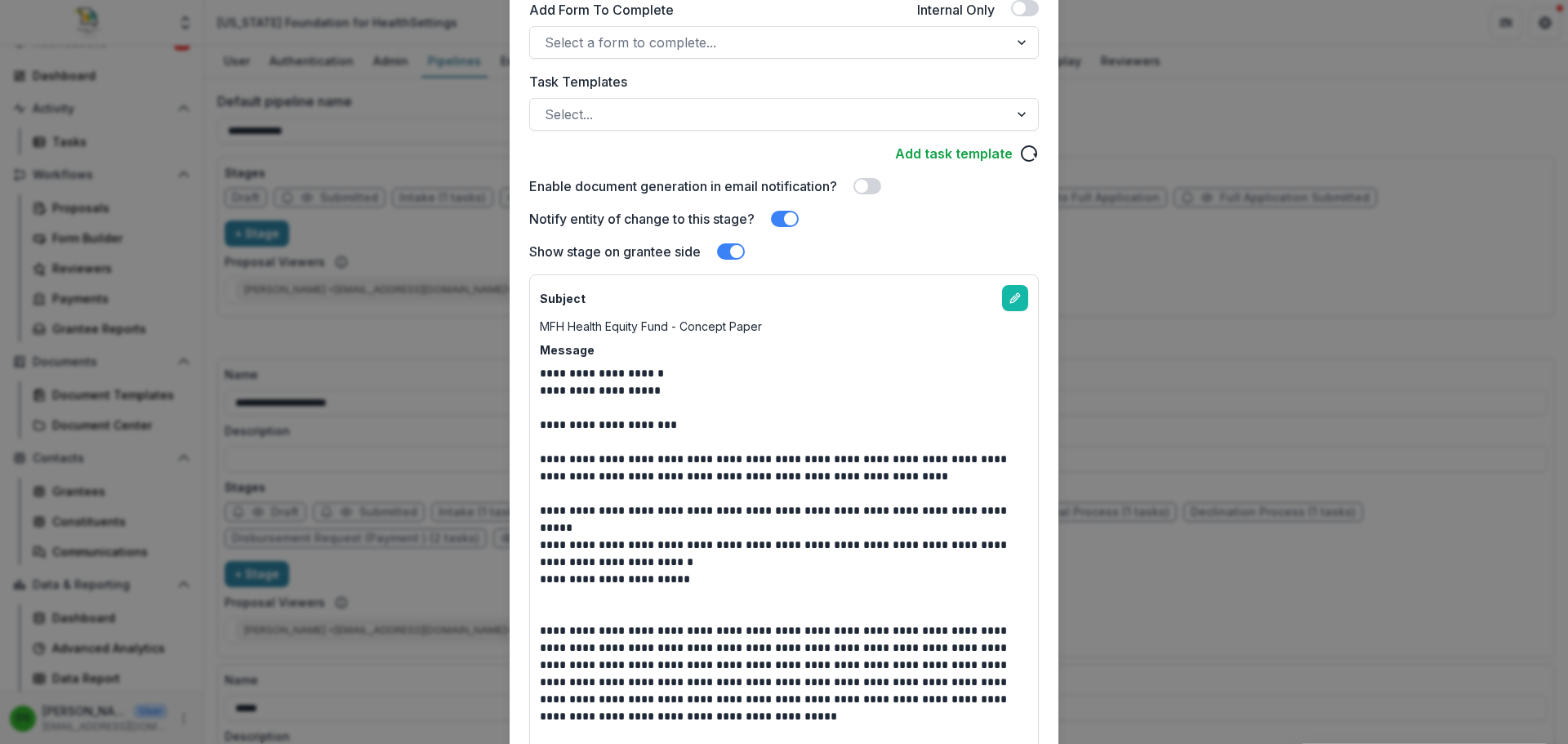 drag, startPoint x: 596, startPoint y: 425, endPoint x: 712, endPoint y: 489, distance: 132.48396 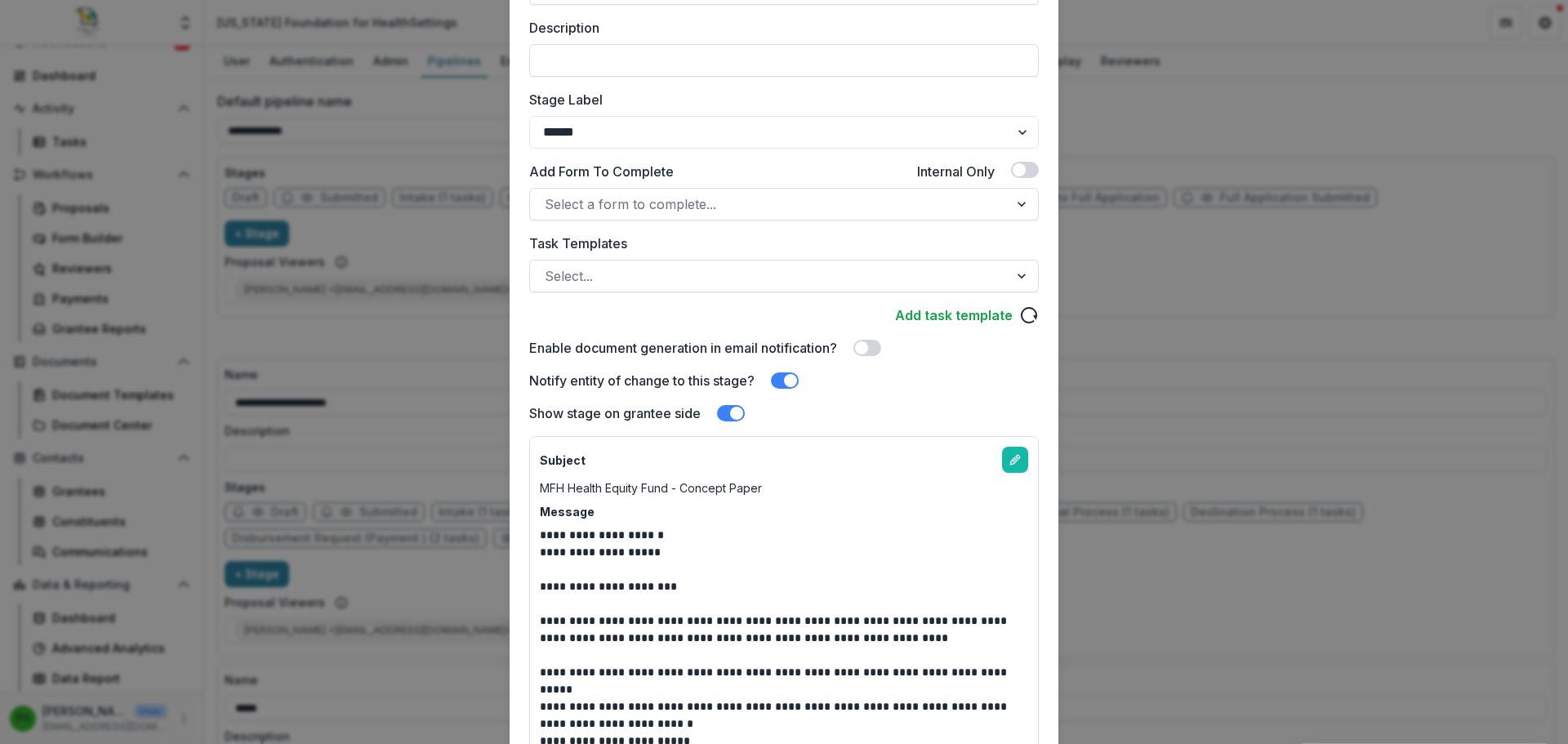 scroll, scrollTop: 245, scrollLeft: 0, axis: vertical 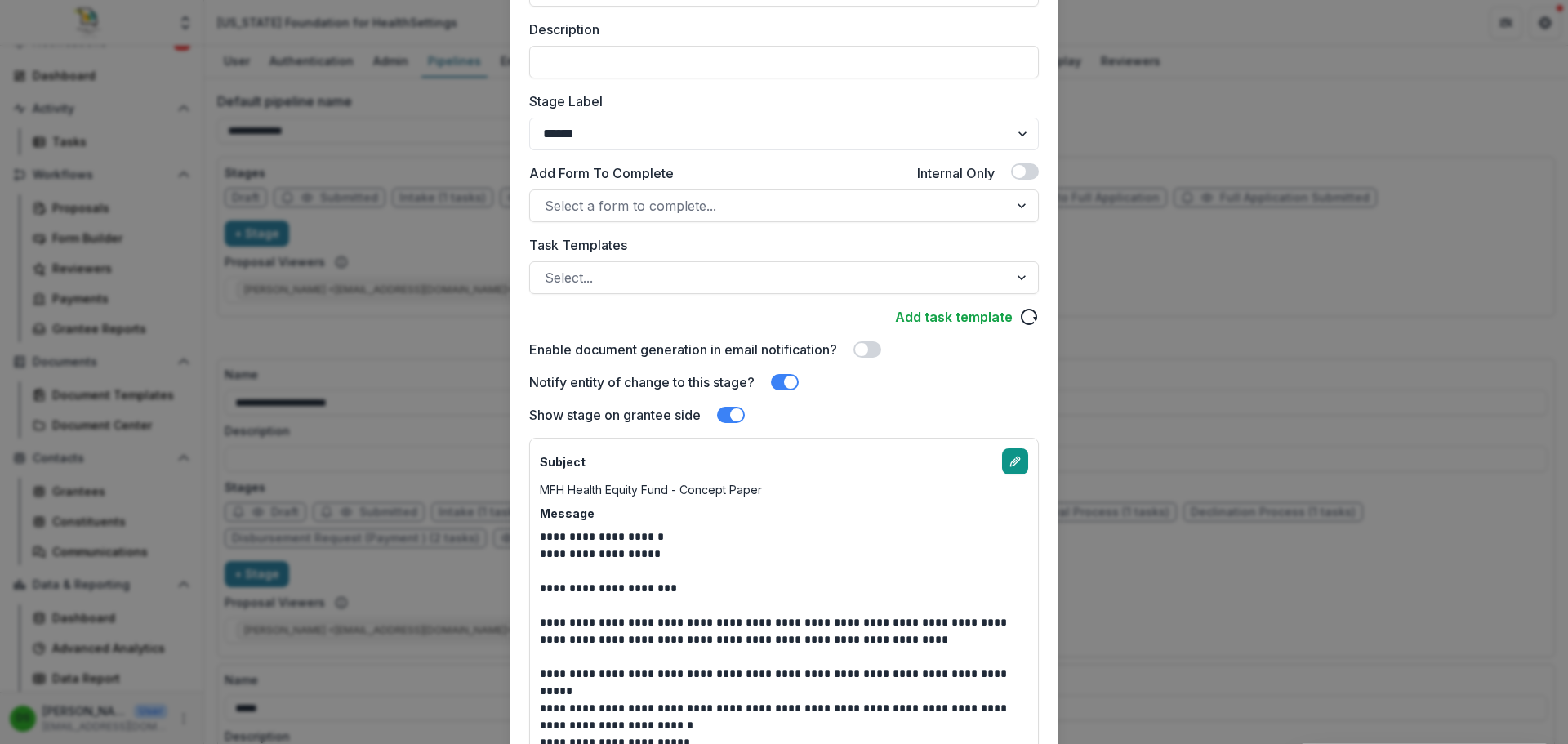click 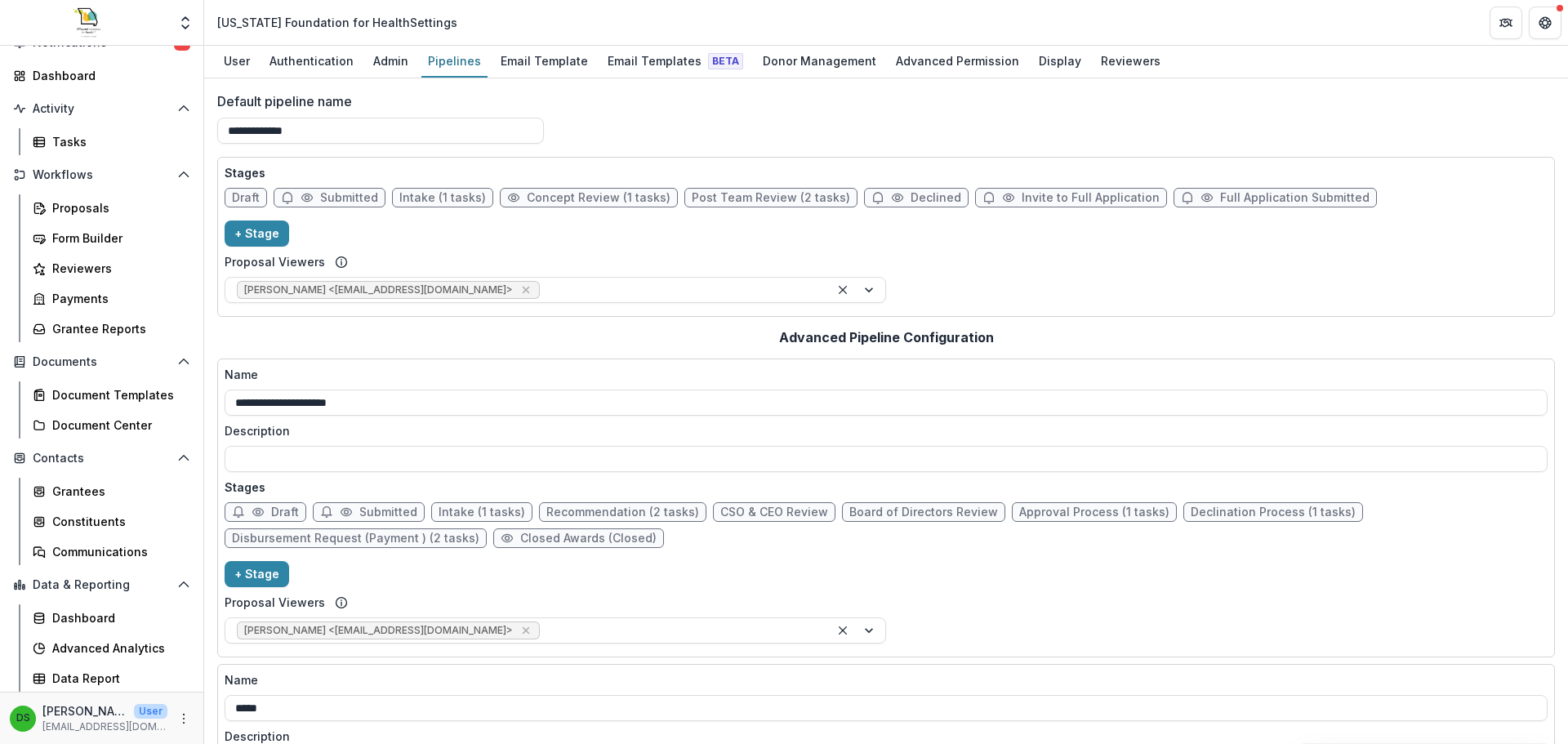 click on "Declined" at bounding box center (936, 198) 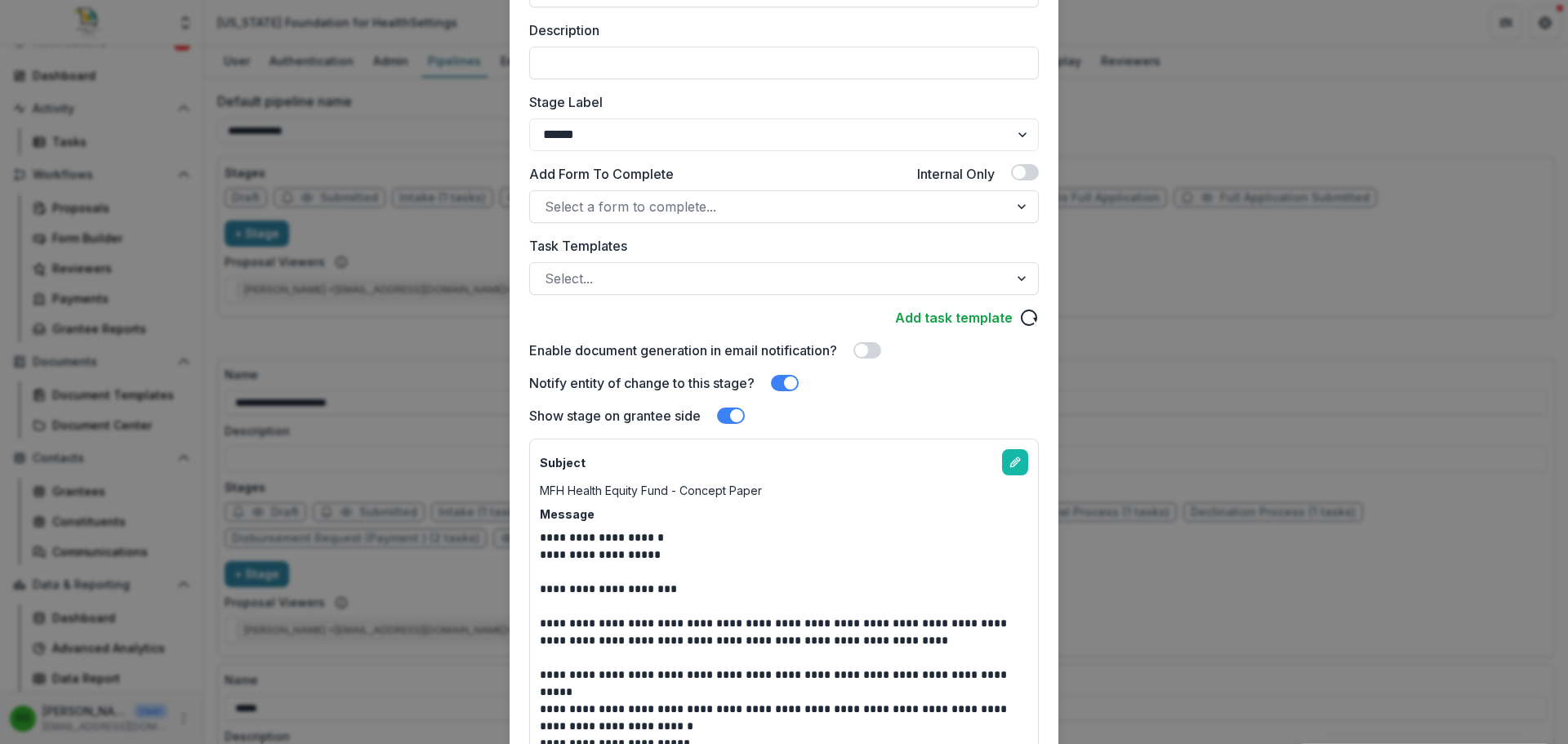 scroll, scrollTop: 245, scrollLeft: 0, axis: vertical 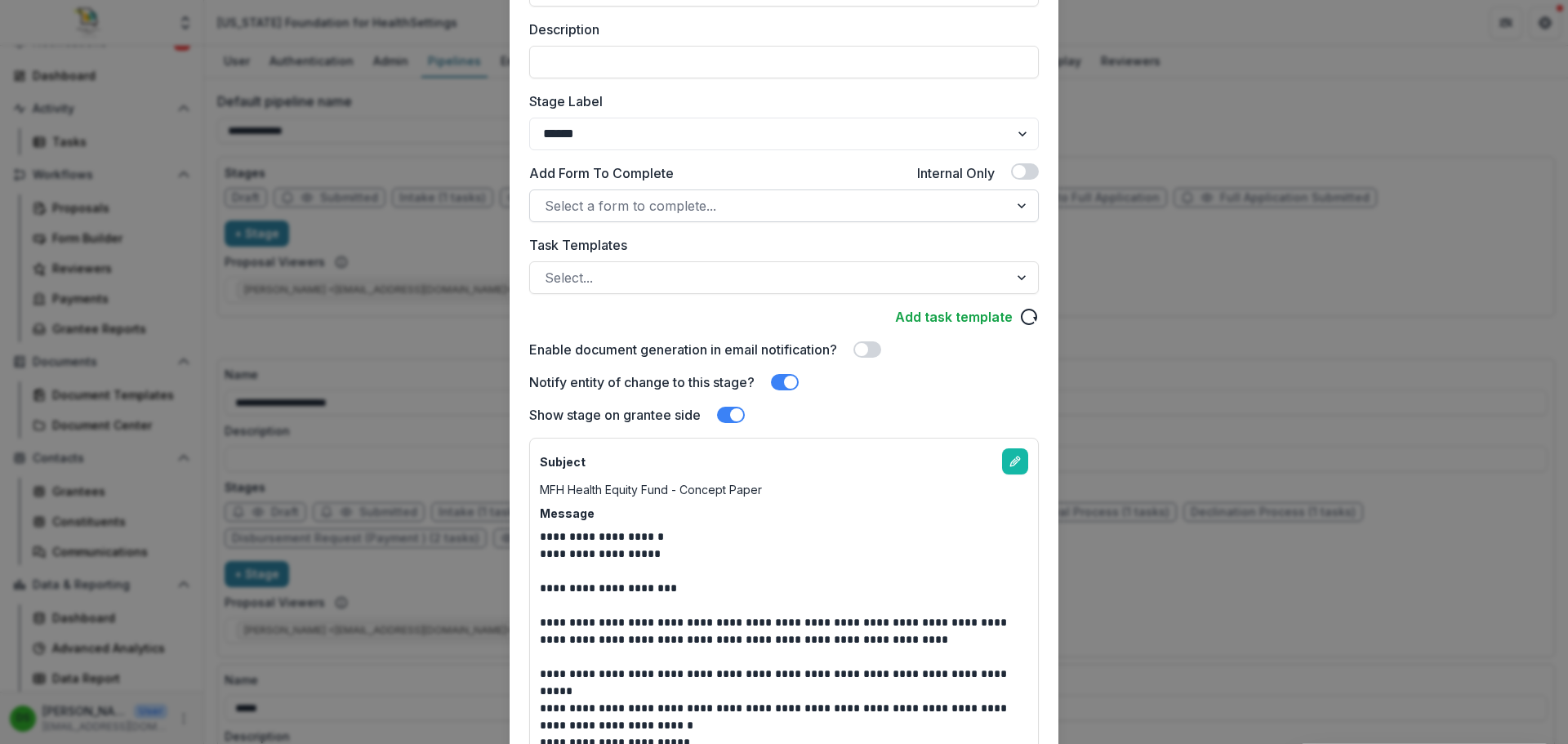 click at bounding box center (785, 382) 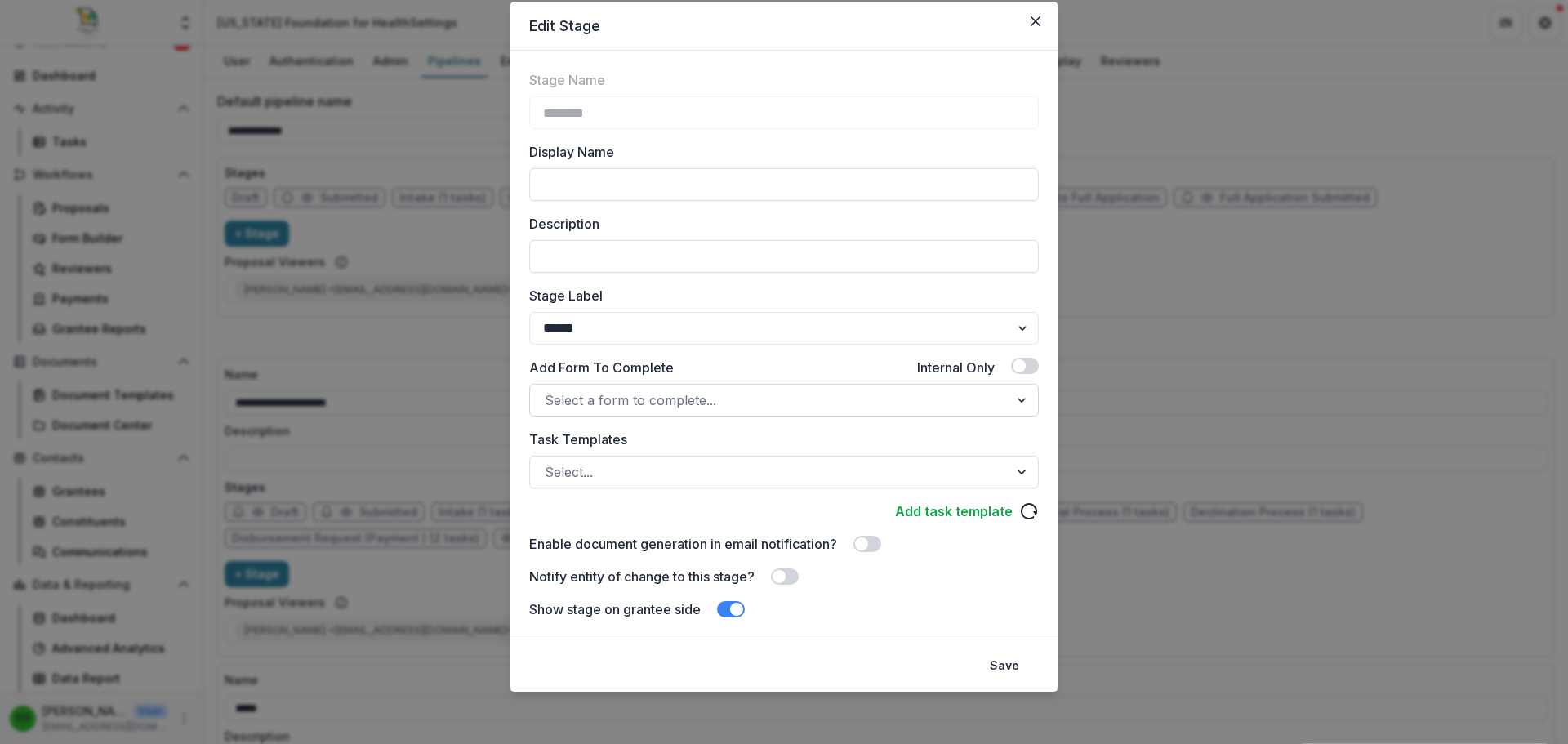 scroll, scrollTop: 51, scrollLeft: 0, axis: vertical 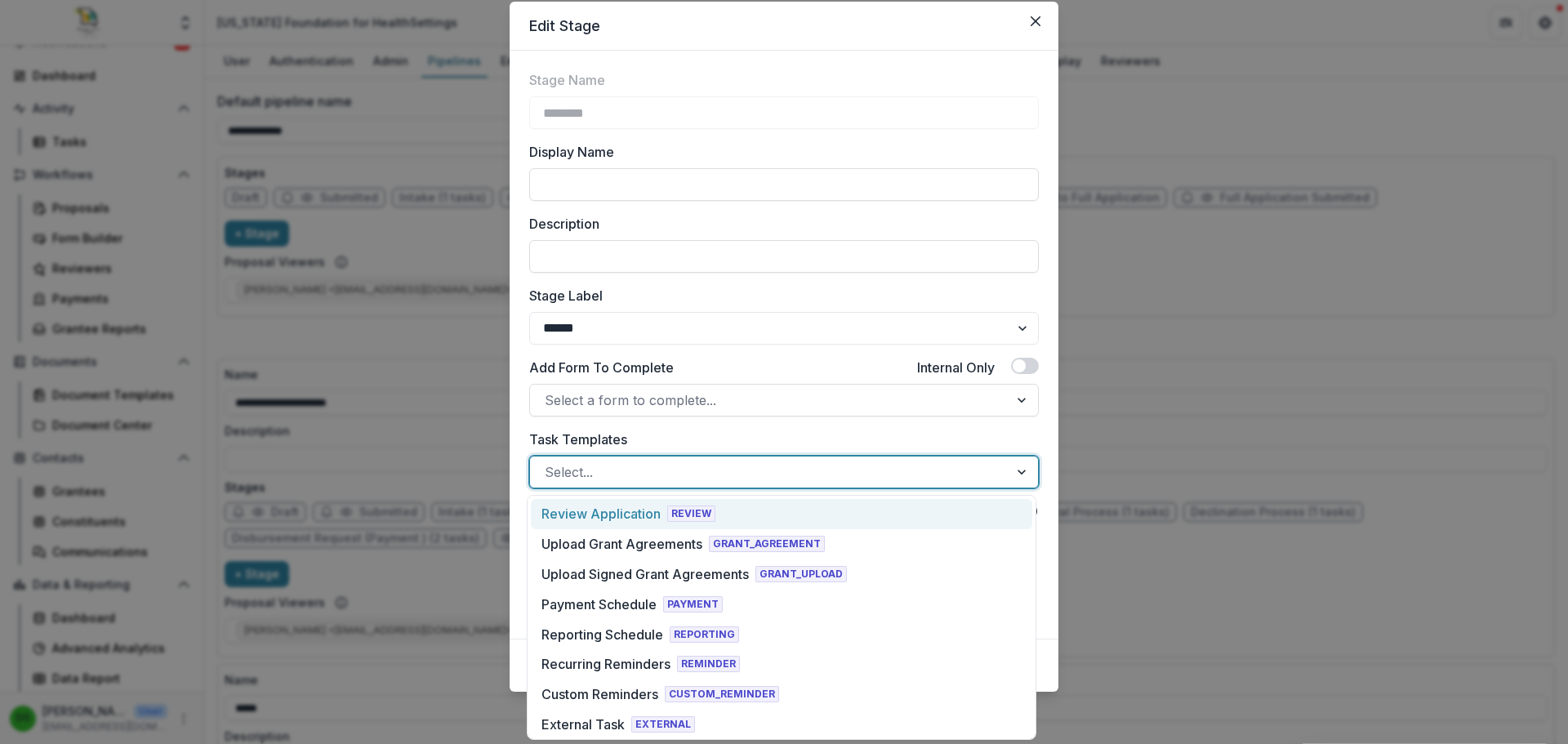 click at bounding box center [769, 472] 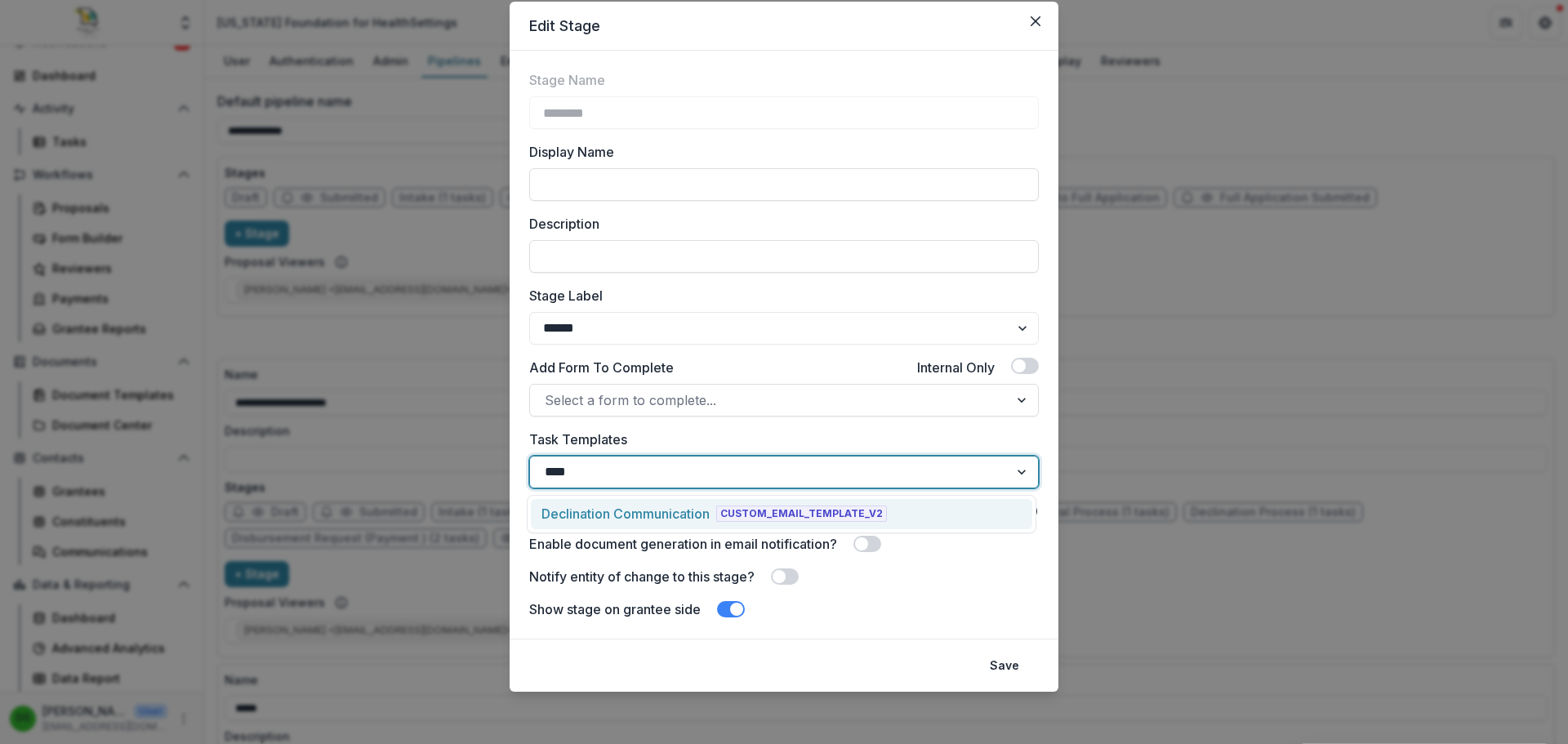 type on "*****" 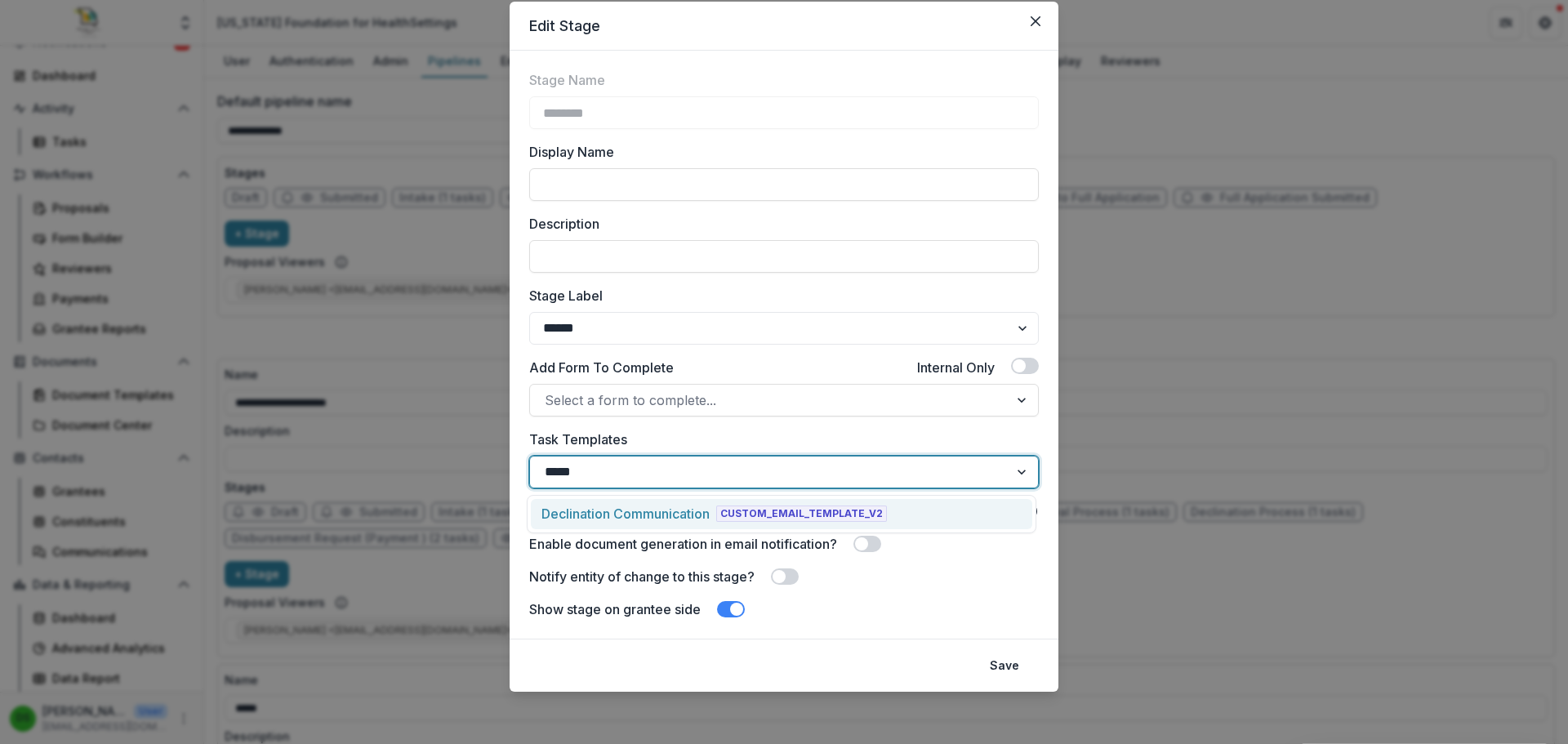 click on "Declination Communication" at bounding box center [626, 514] 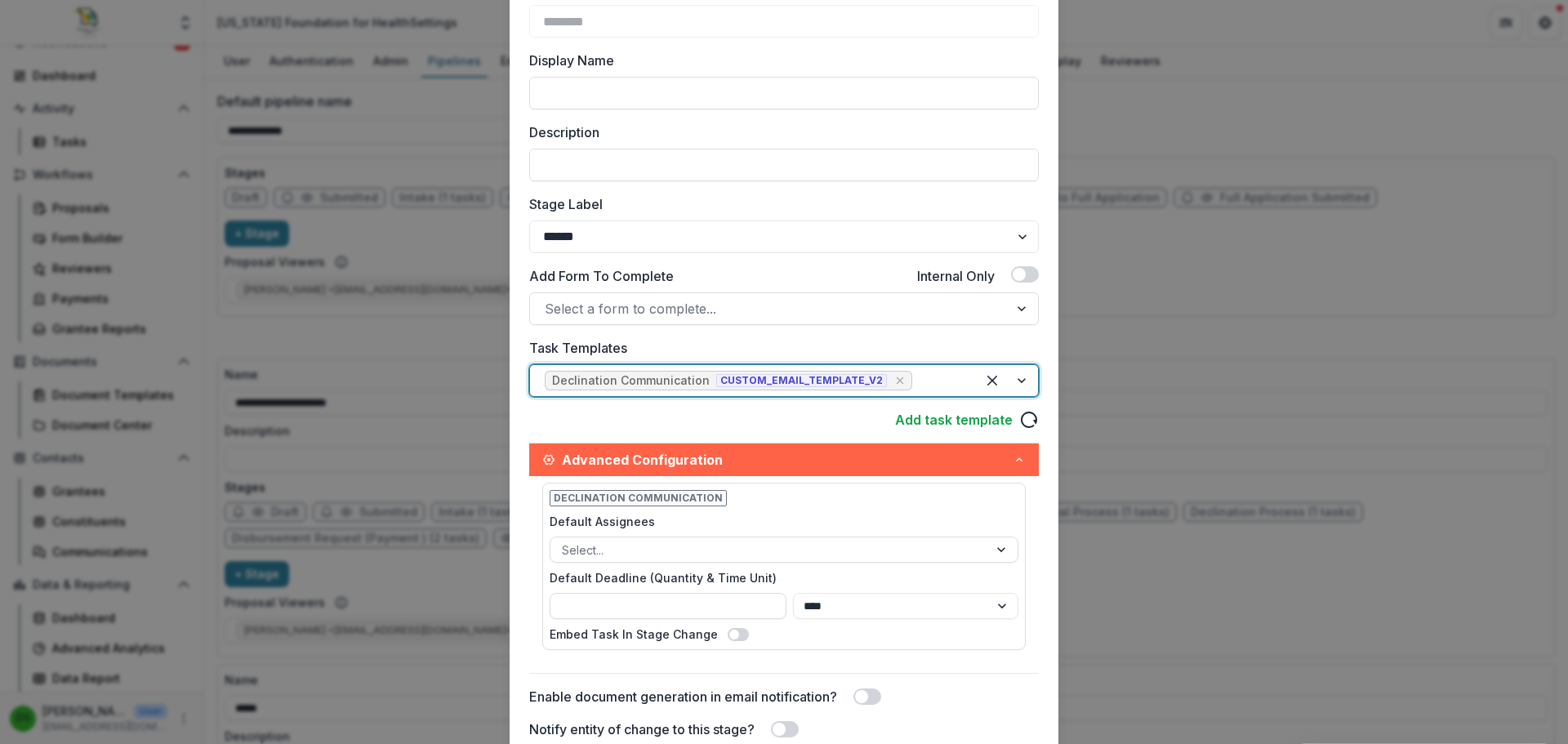 scroll, scrollTop: 295, scrollLeft: 0, axis: vertical 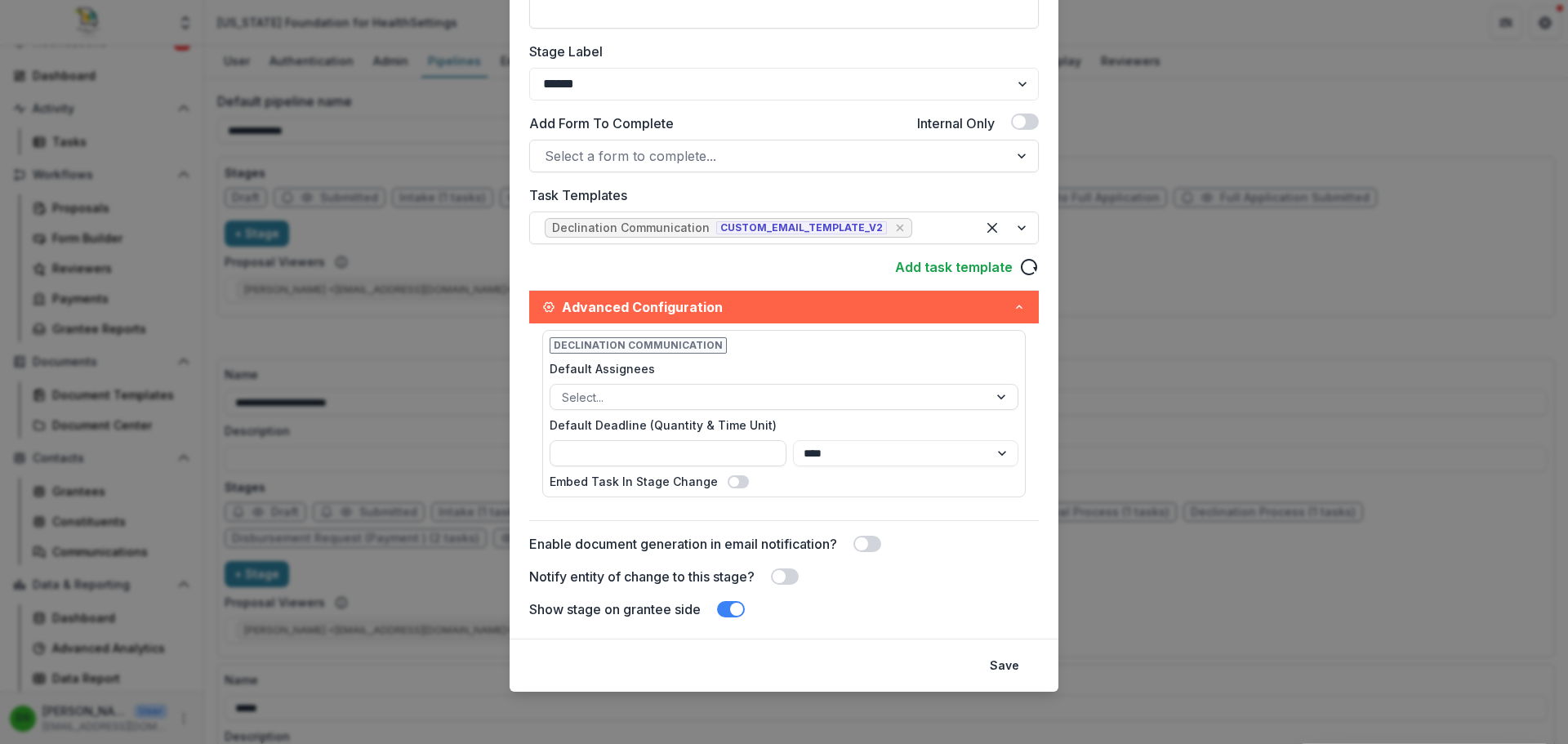 click on "Save" at bounding box center (1004, 666) 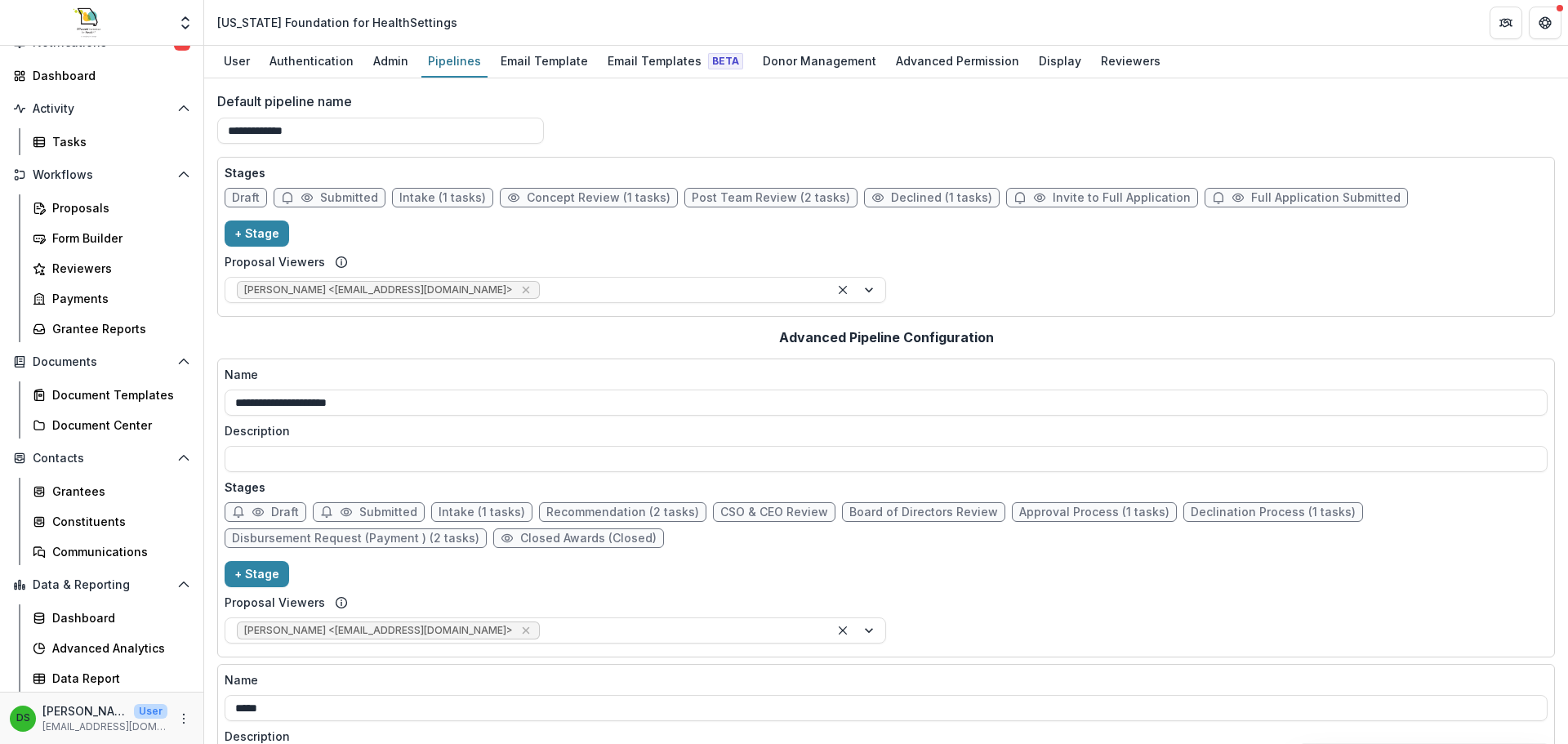 click on "Declined (1 tasks)" at bounding box center (942, 198) 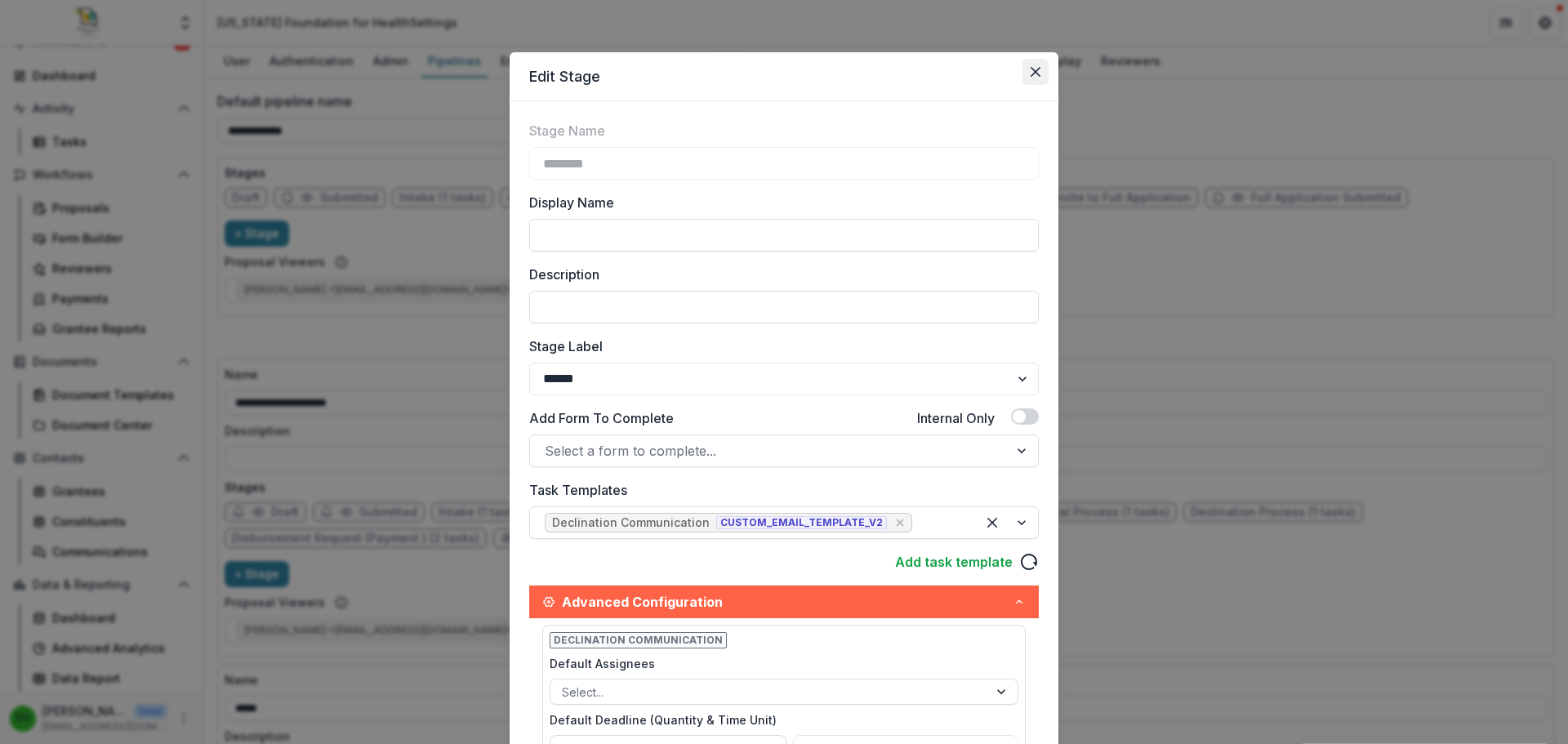 click at bounding box center [1036, 72] 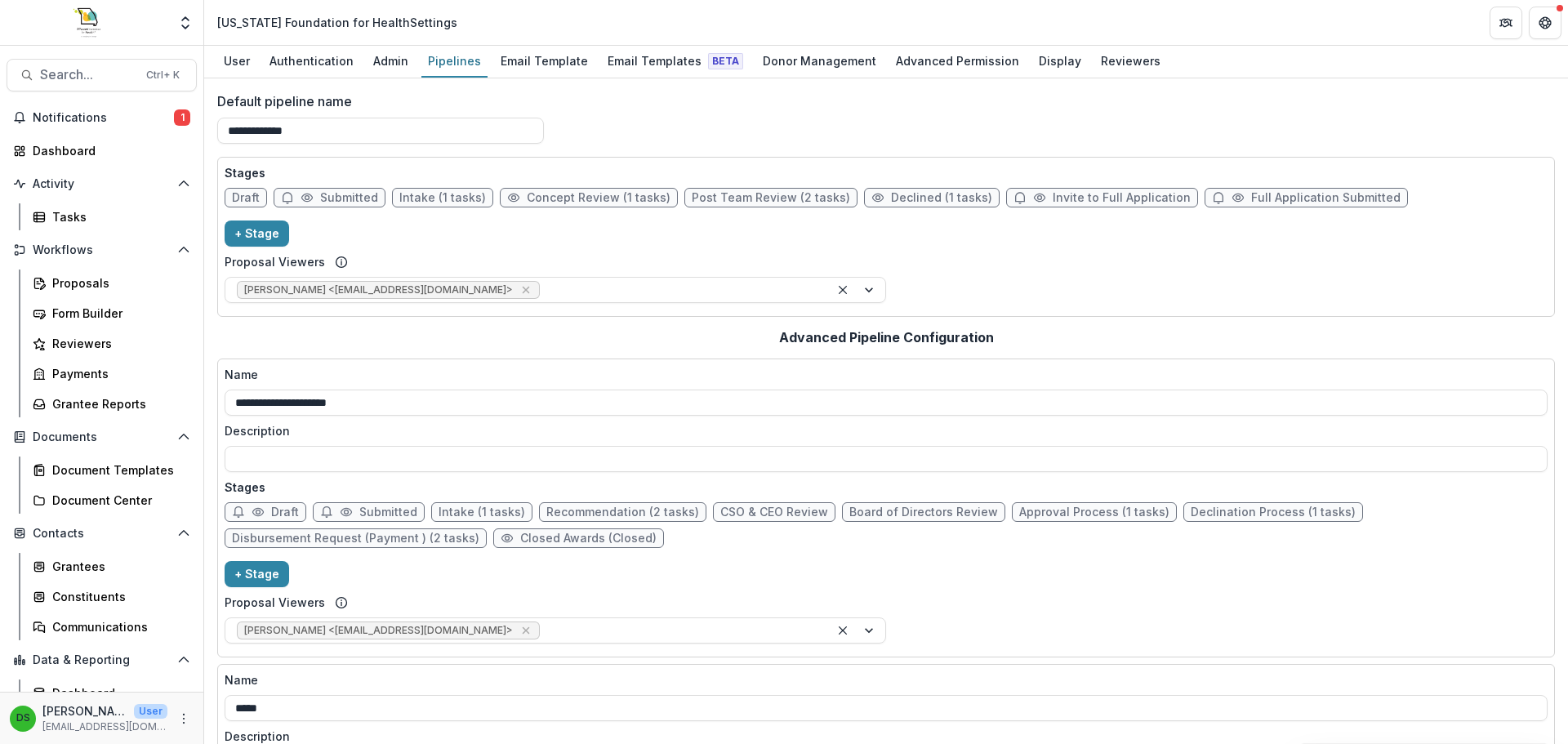 scroll, scrollTop: 0, scrollLeft: 0, axis: both 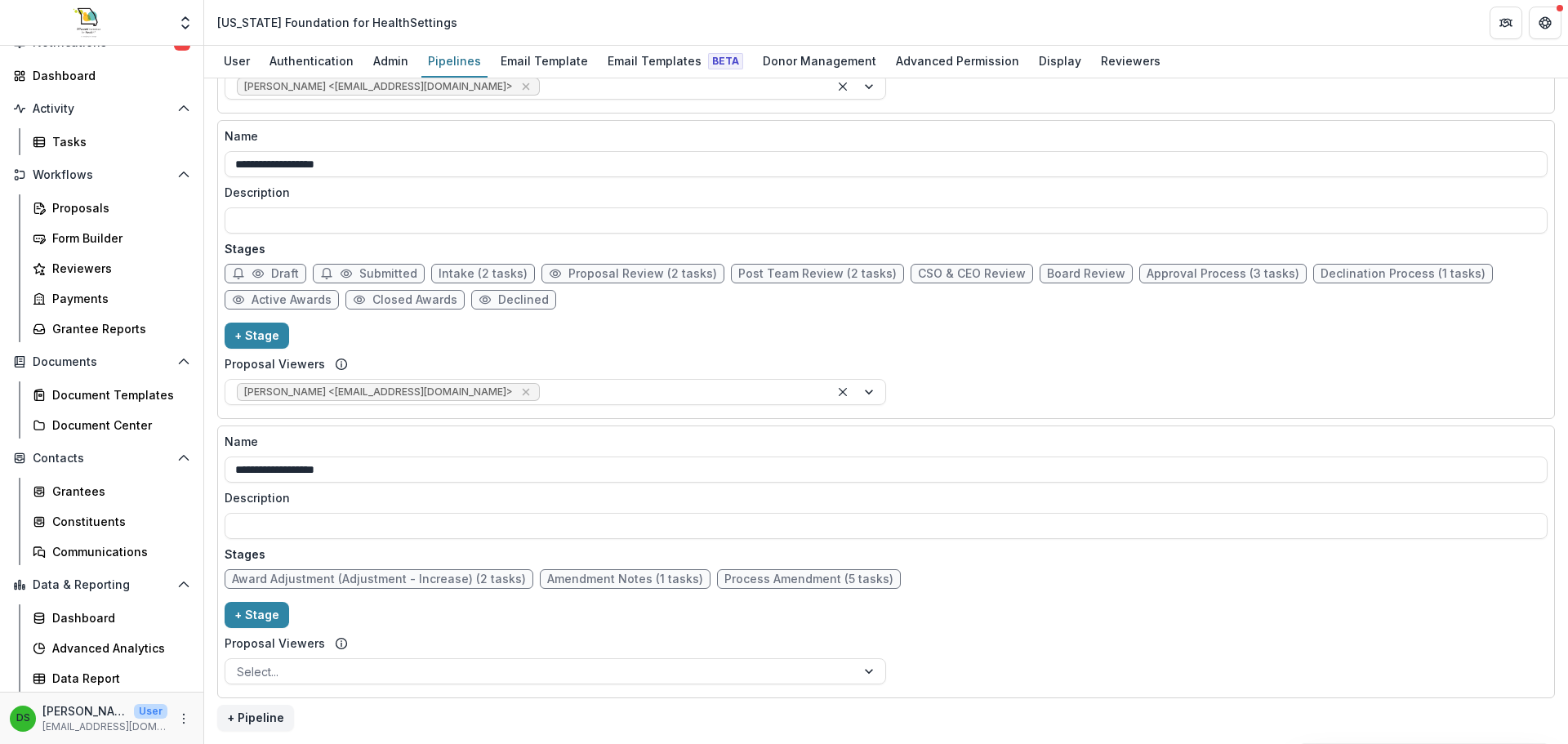 click on "Declination Process (1 tasks)" at bounding box center (1403, 274) 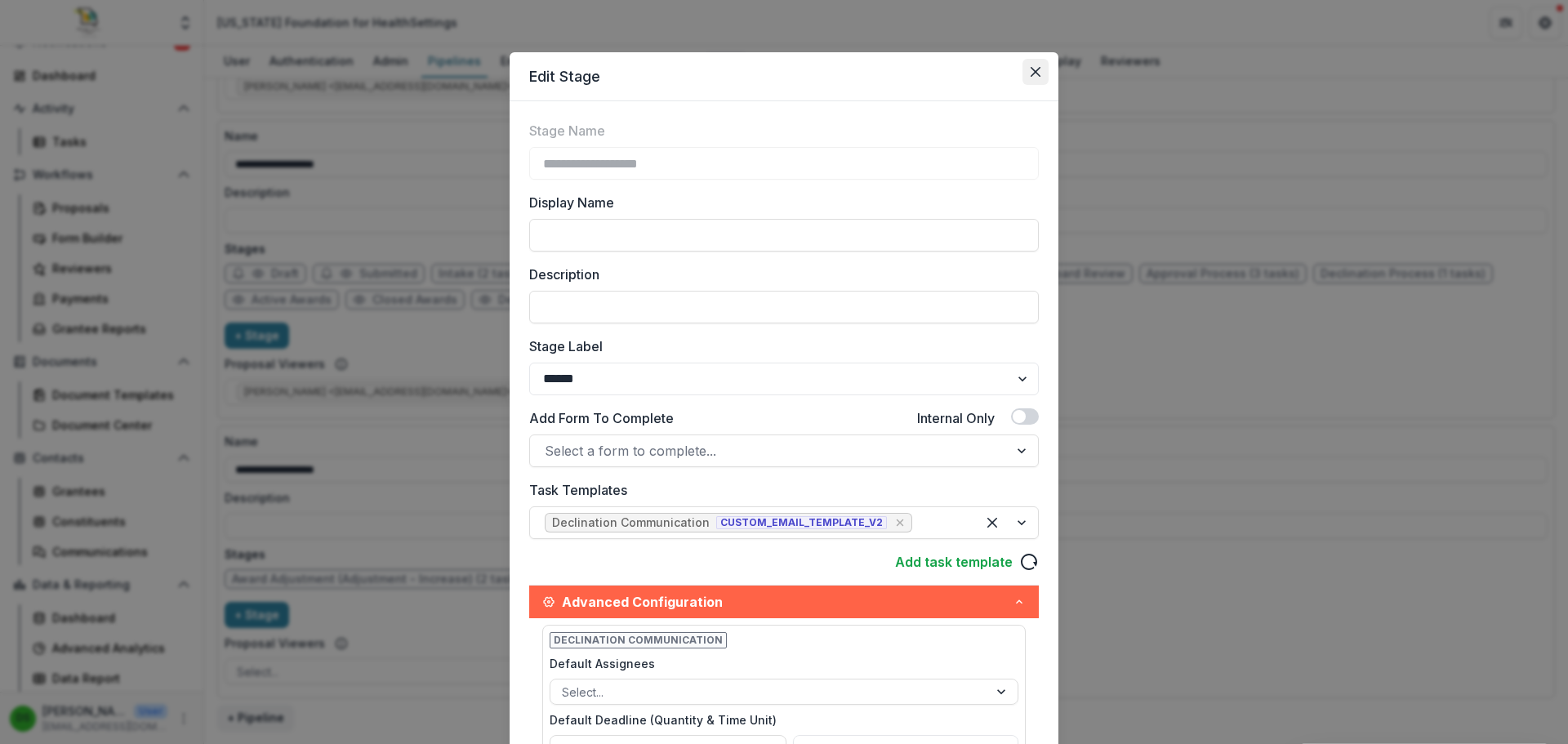 click 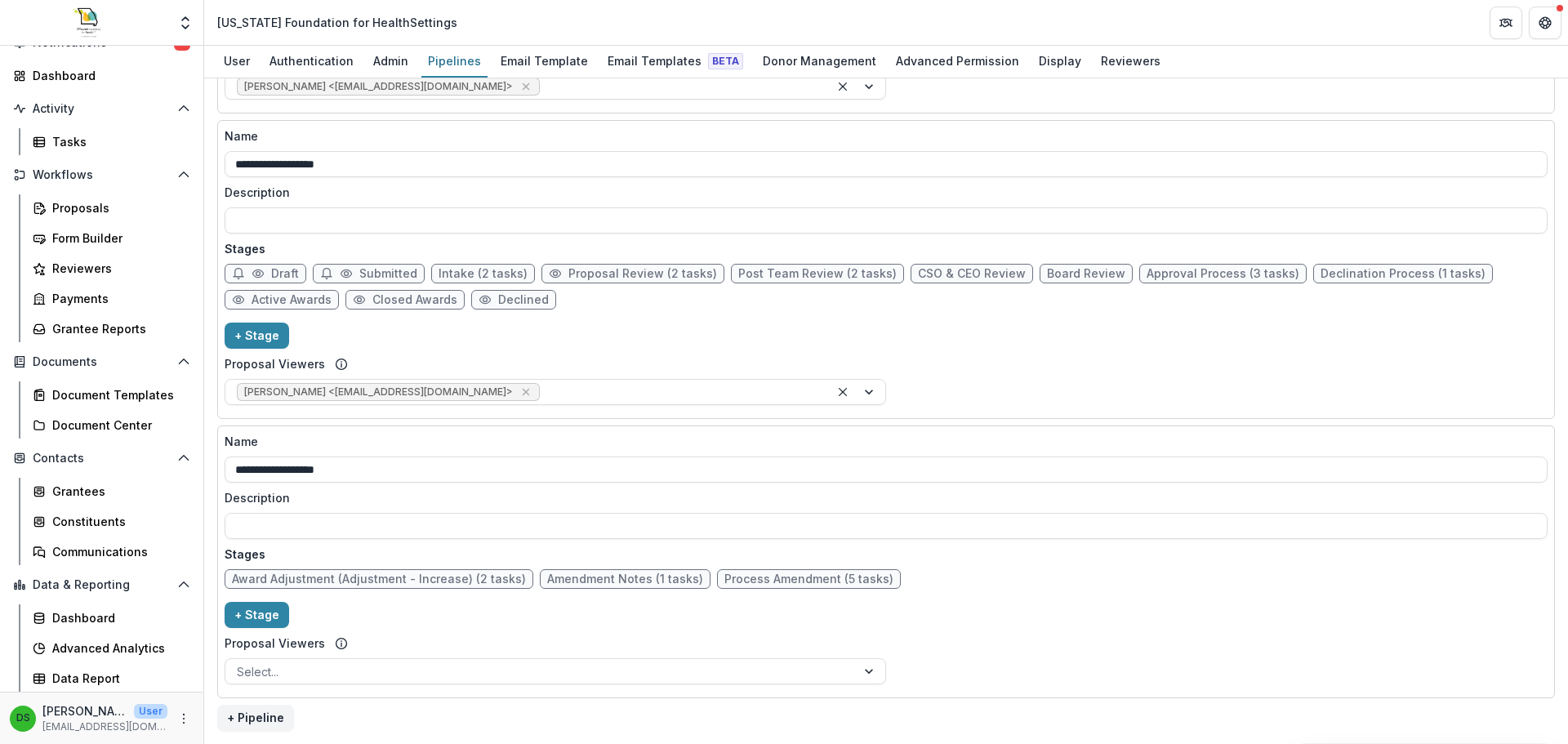 click on "Declined" at bounding box center [523, 300] 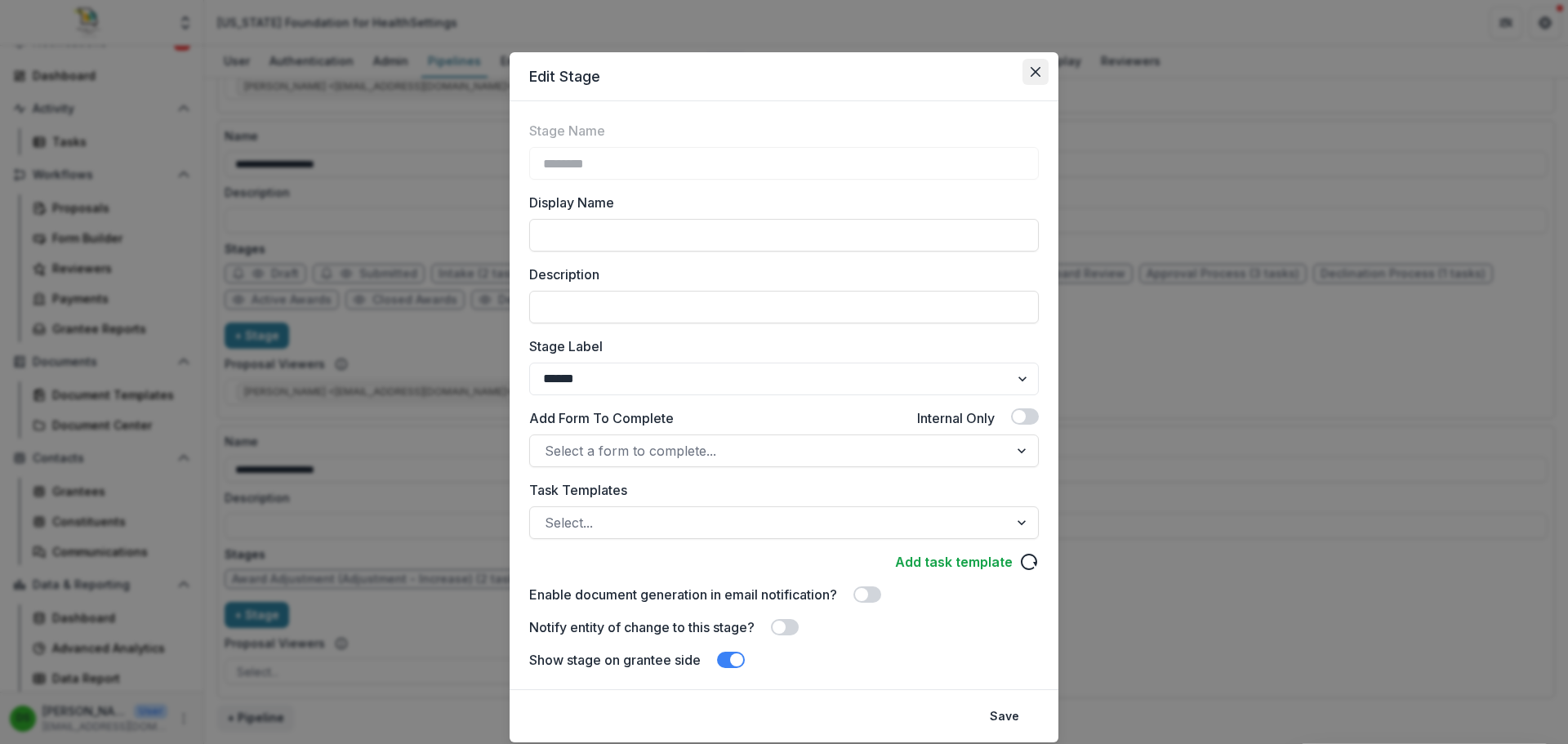 click at bounding box center [1036, 72] 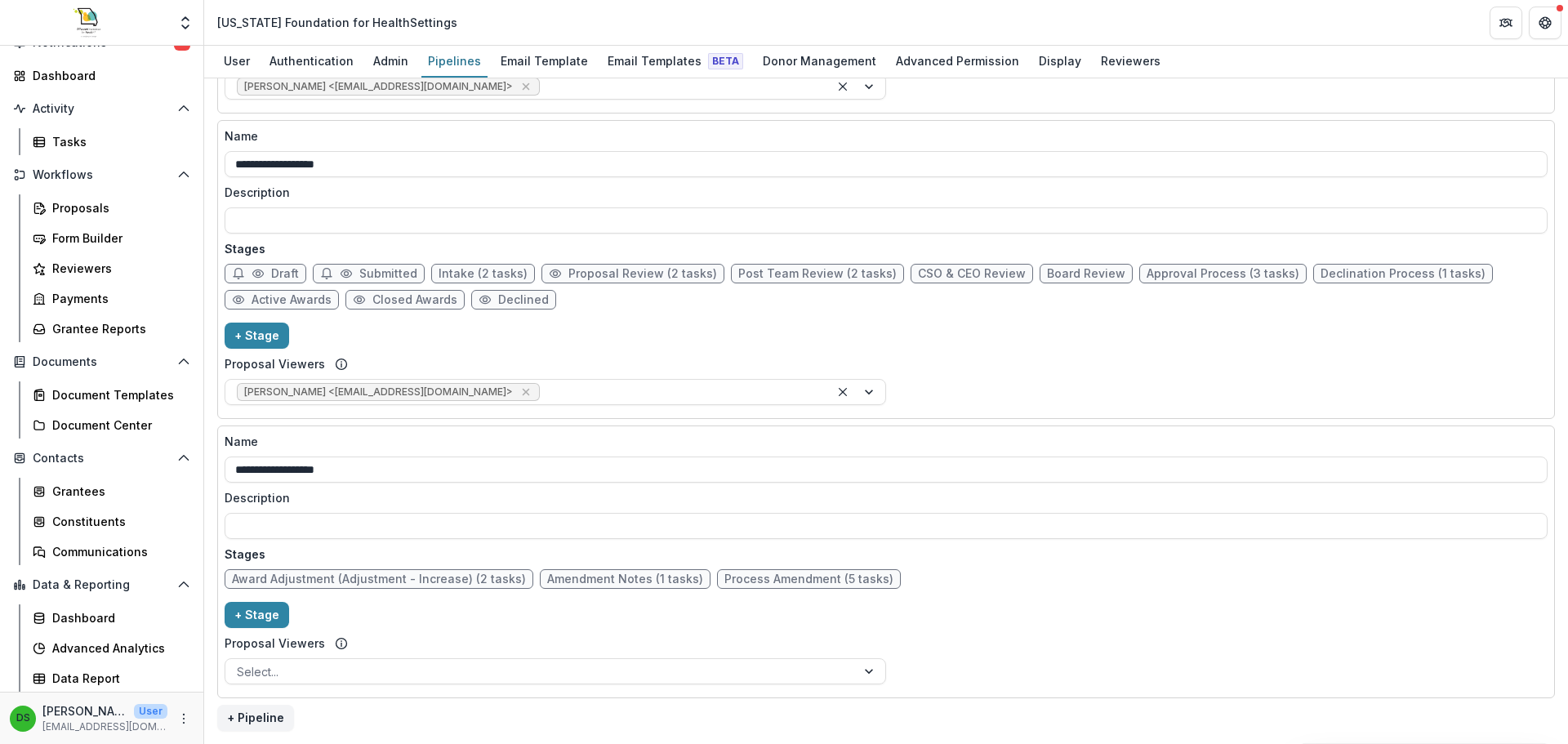 click on "Declined" at bounding box center (523, 300) 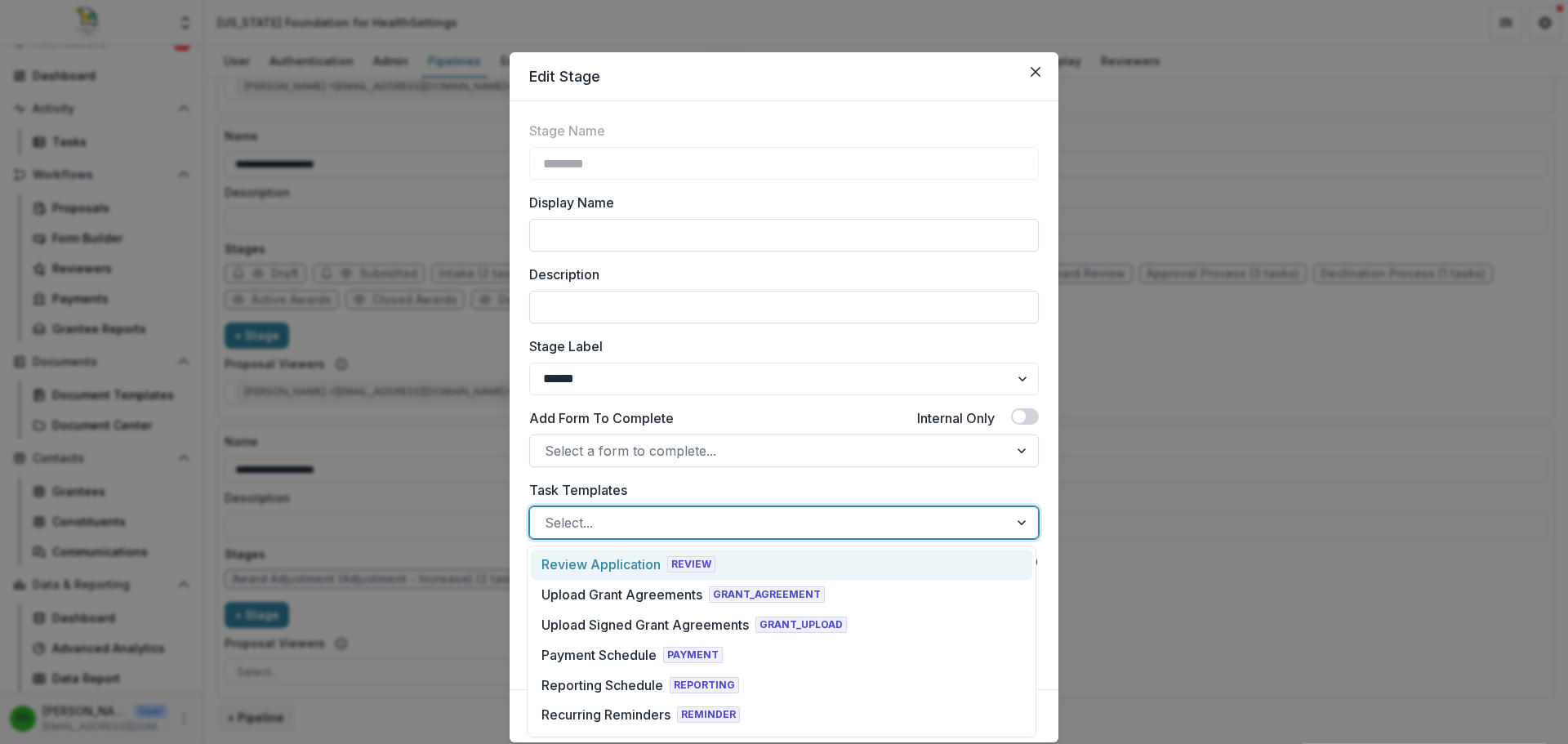 click at bounding box center [769, 523] 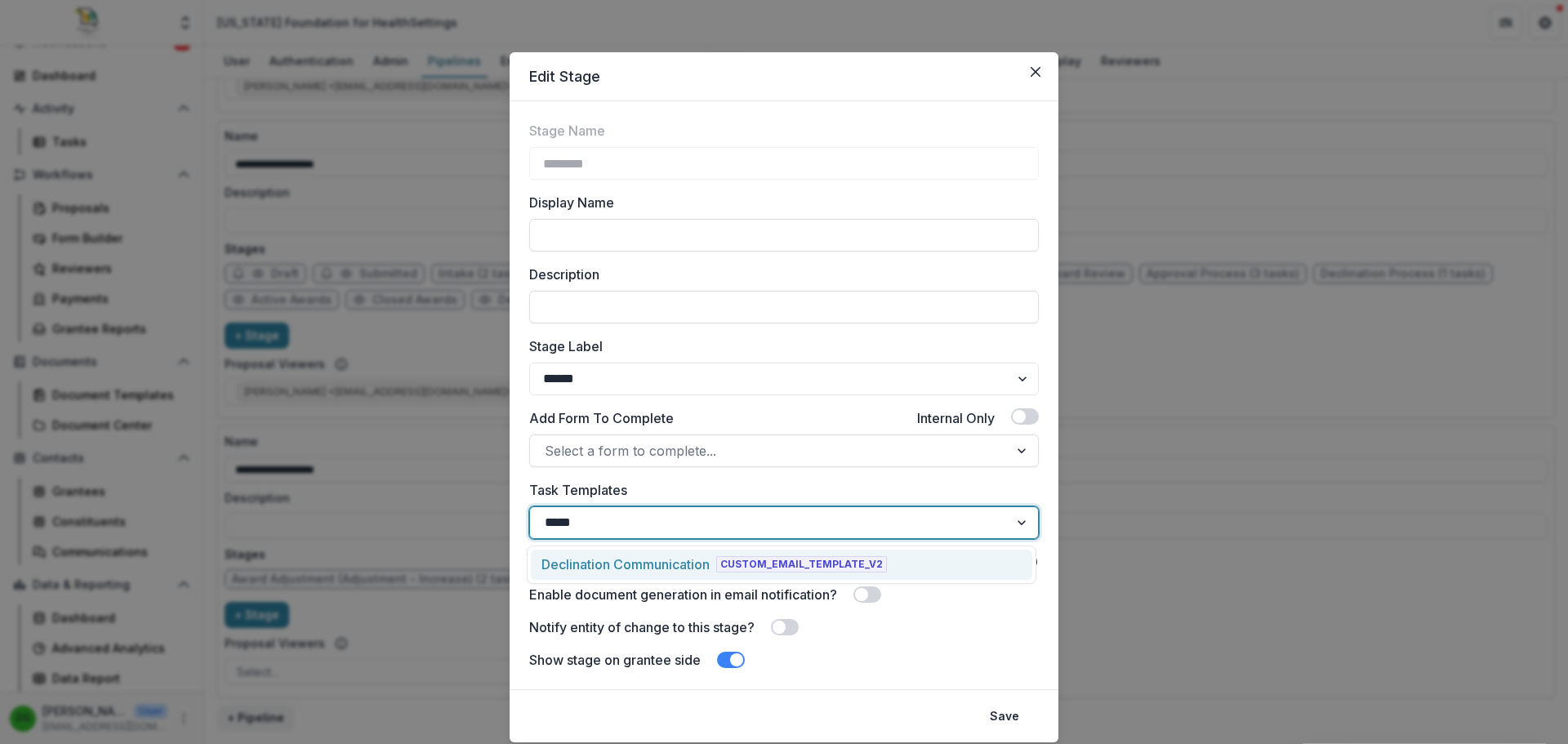 type on "******" 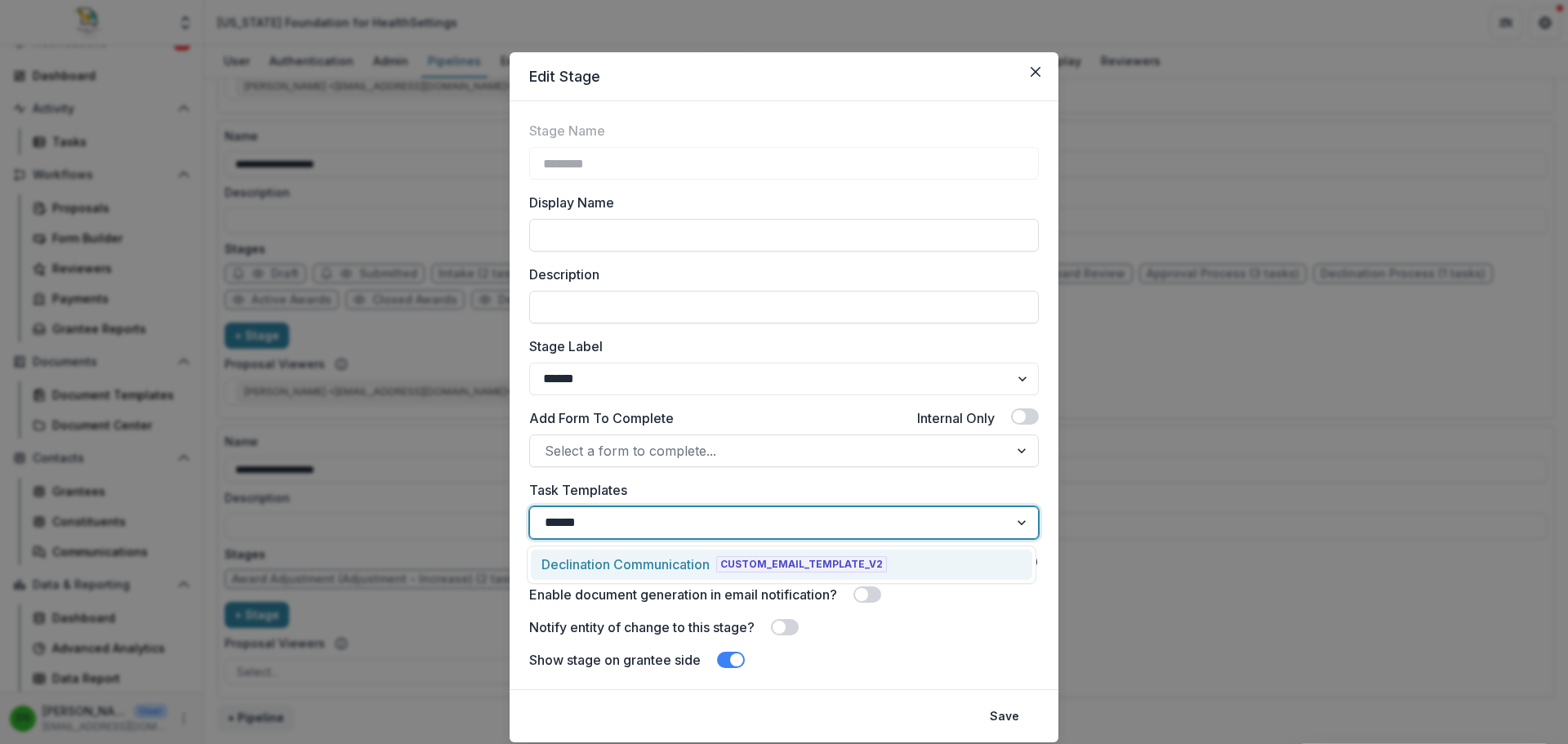 type 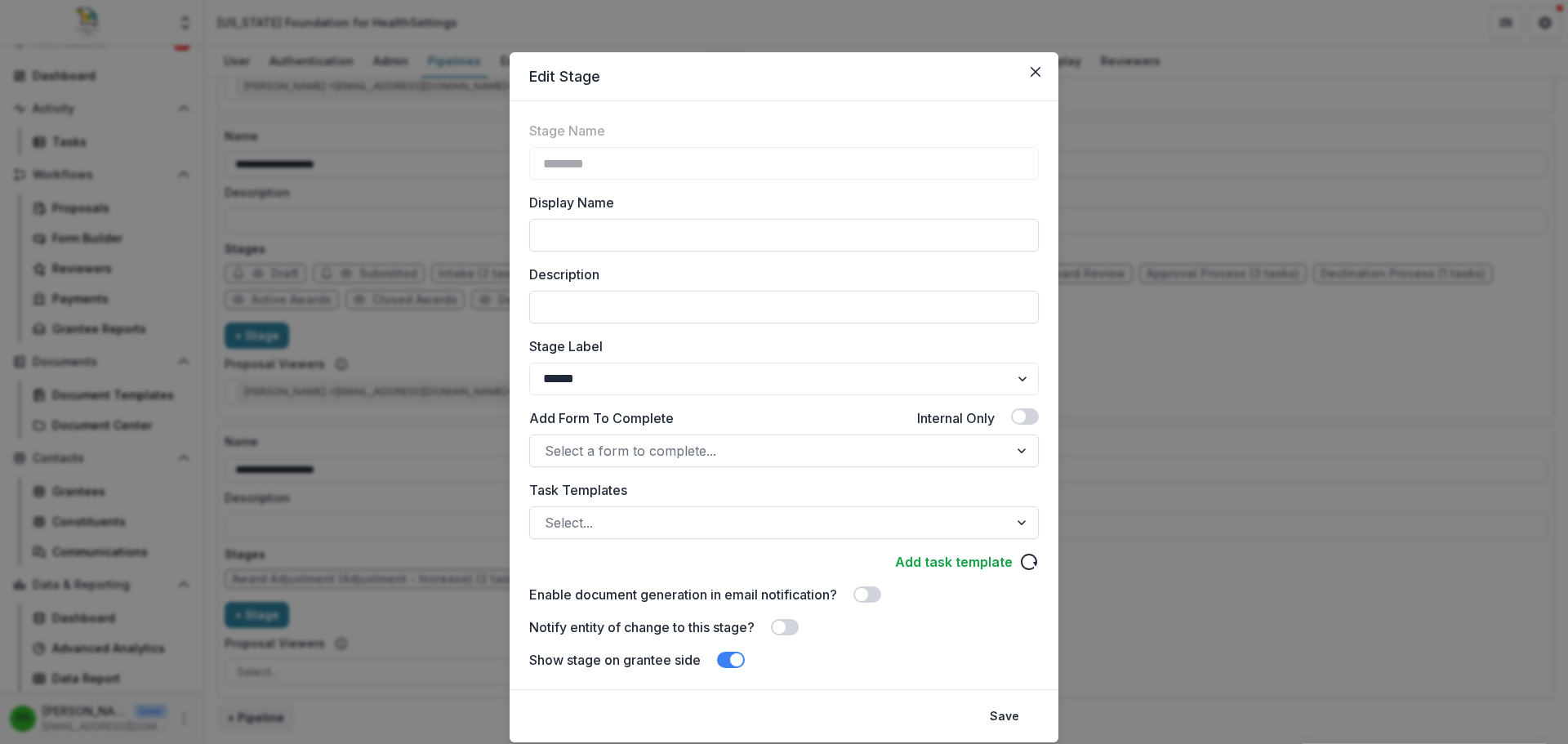 click on "Edit Stage Stage Name ******** Display Name Description Stage Label ******* ***** ********* ****** ******* ******** ******** ******* ********* ******* ****** Add Form To Complete Internal Only Select a form to complete... Task Templates Select... Add task template Advanced Configuration Enable document generation in email notification? Notify entity of change to this stage? Show stage on grantee side Save" at bounding box center (784, 372) 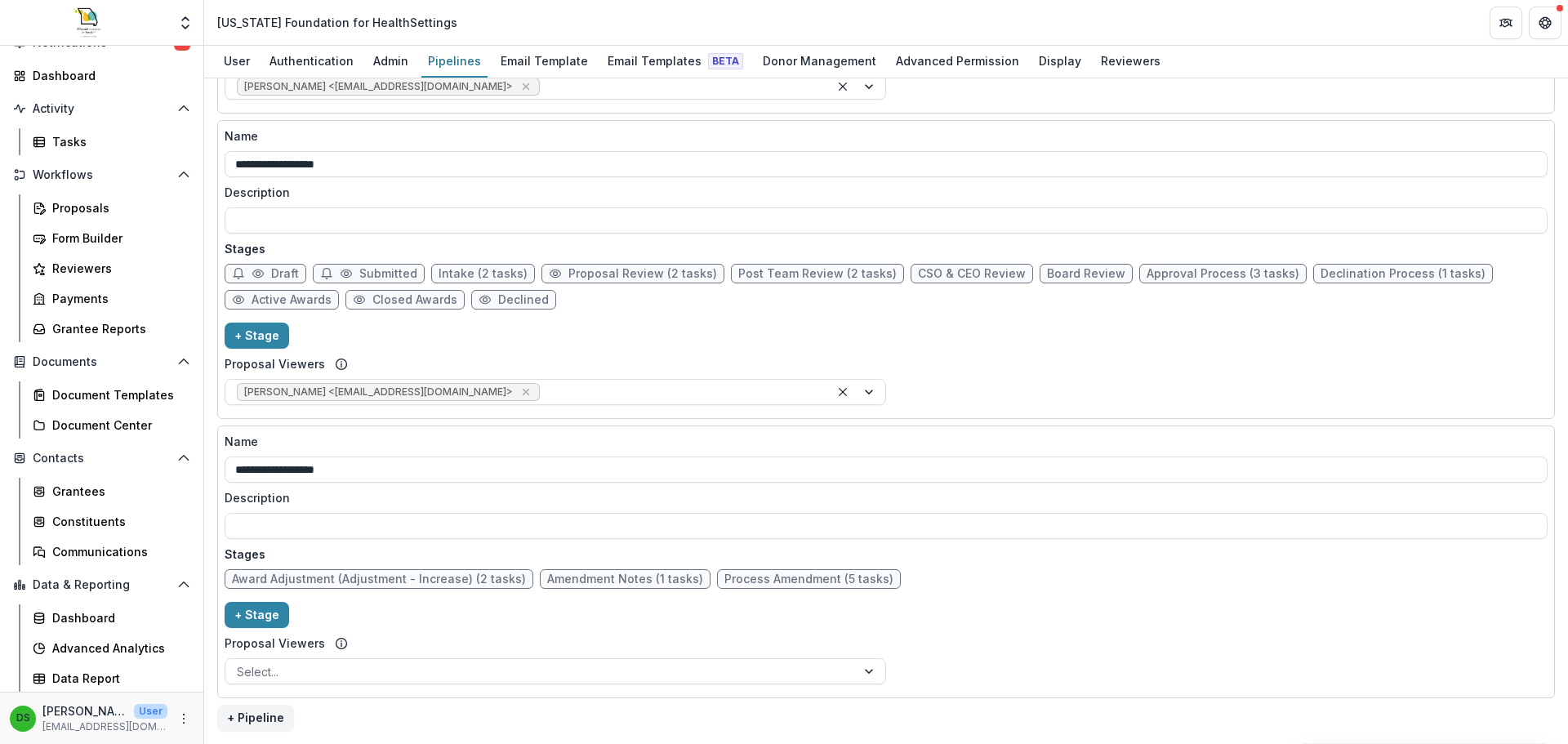click on "Declination Process (1 tasks)" at bounding box center [1403, 274] 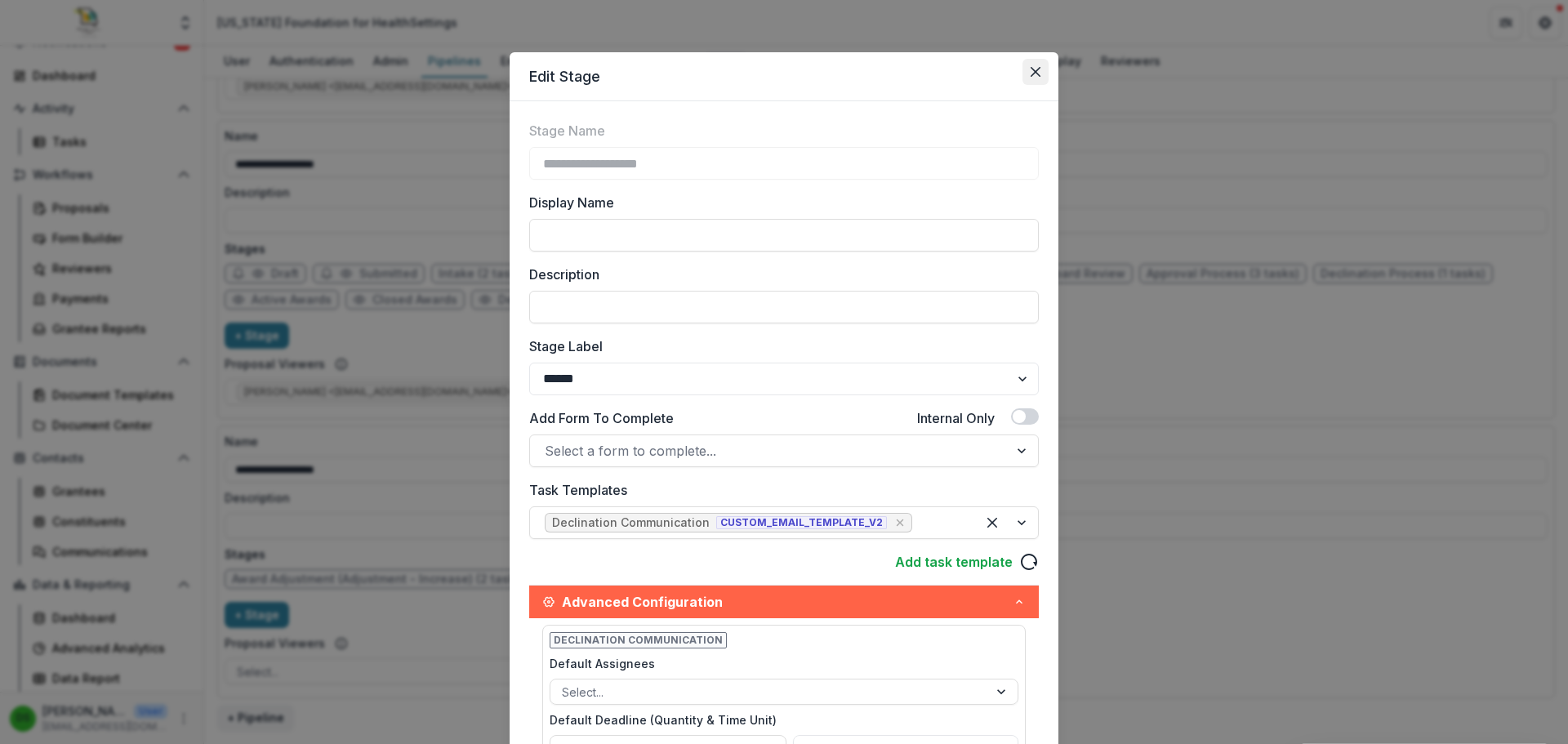 click at bounding box center (1036, 72) 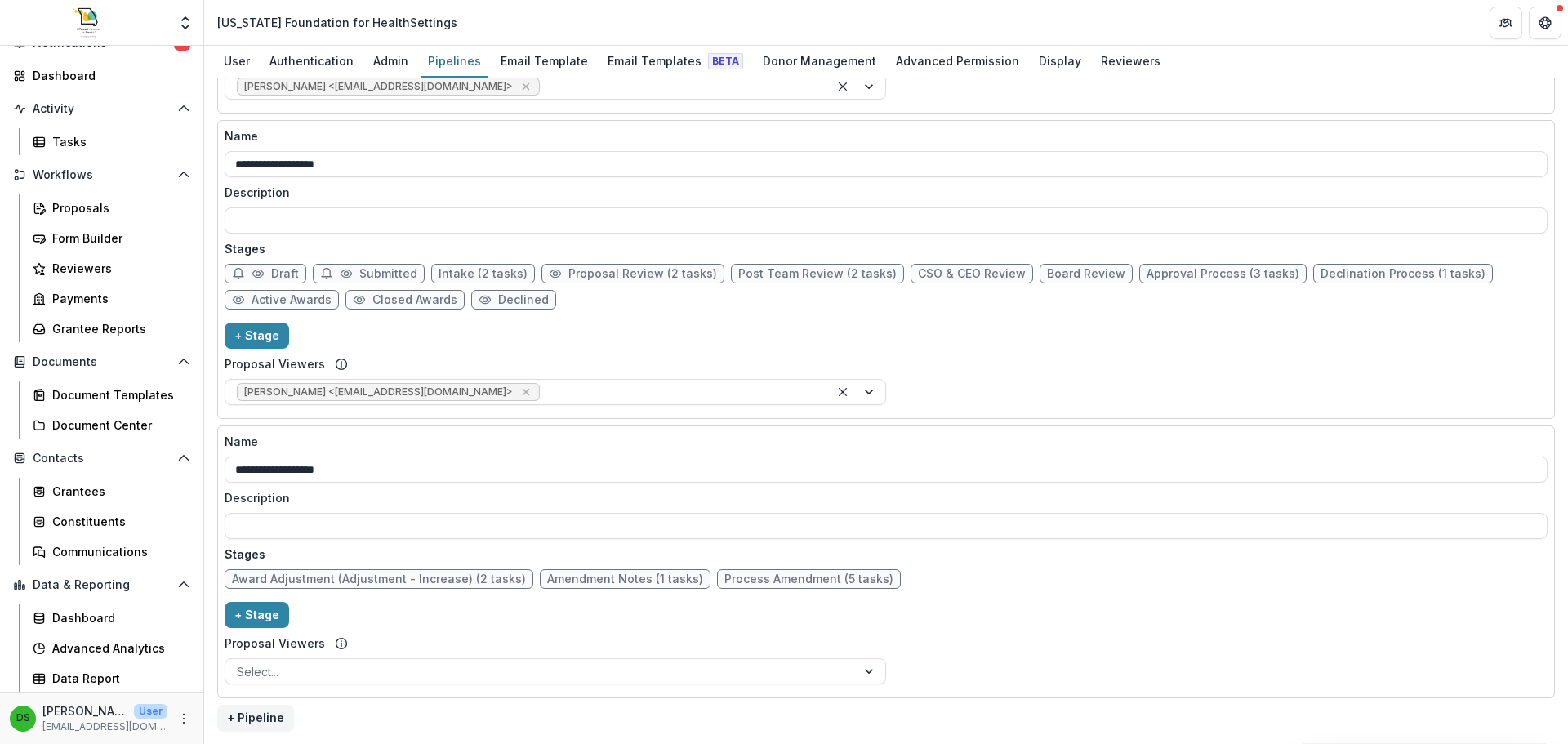 click on "Declined" at bounding box center [523, 300] 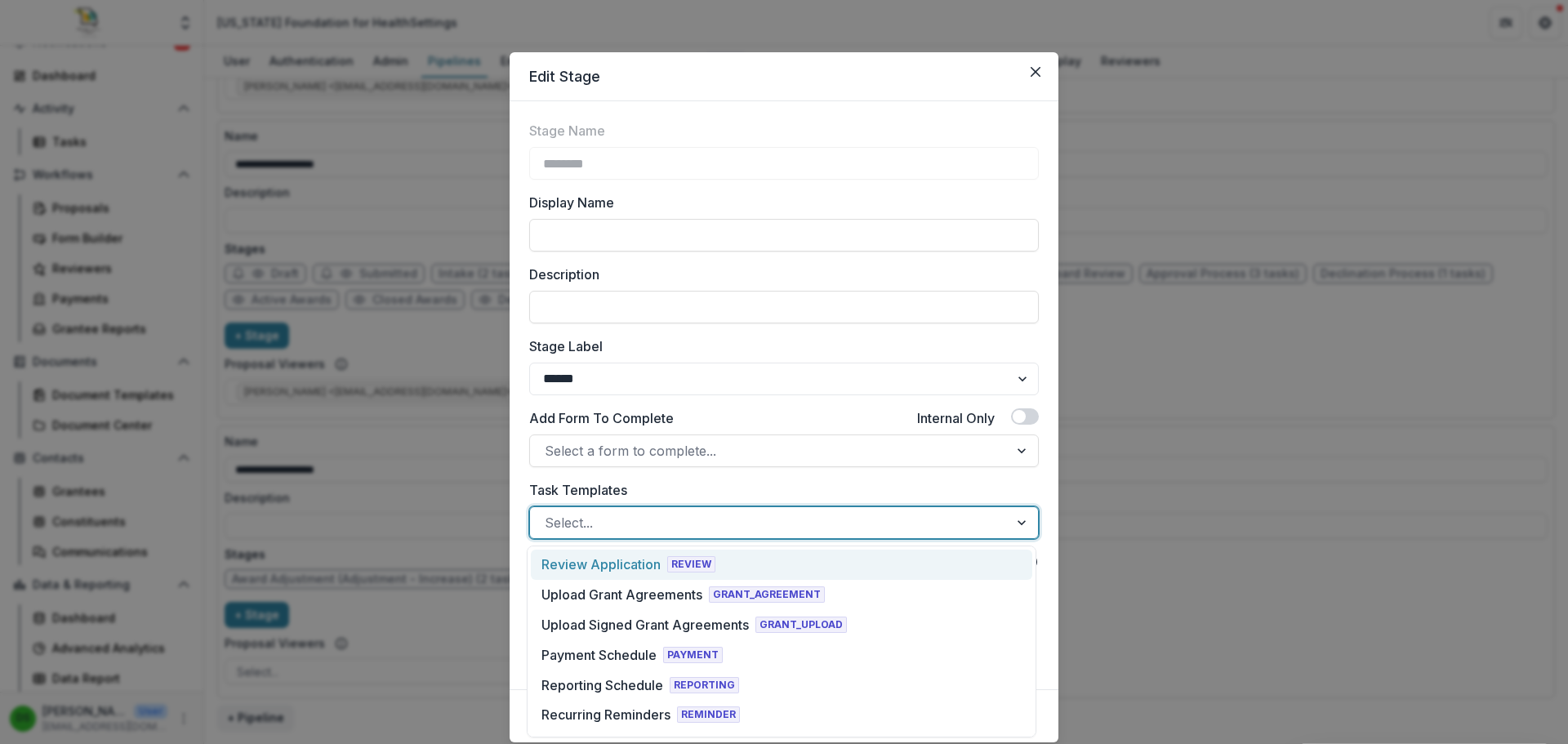 click at bounding box center [769, 523] 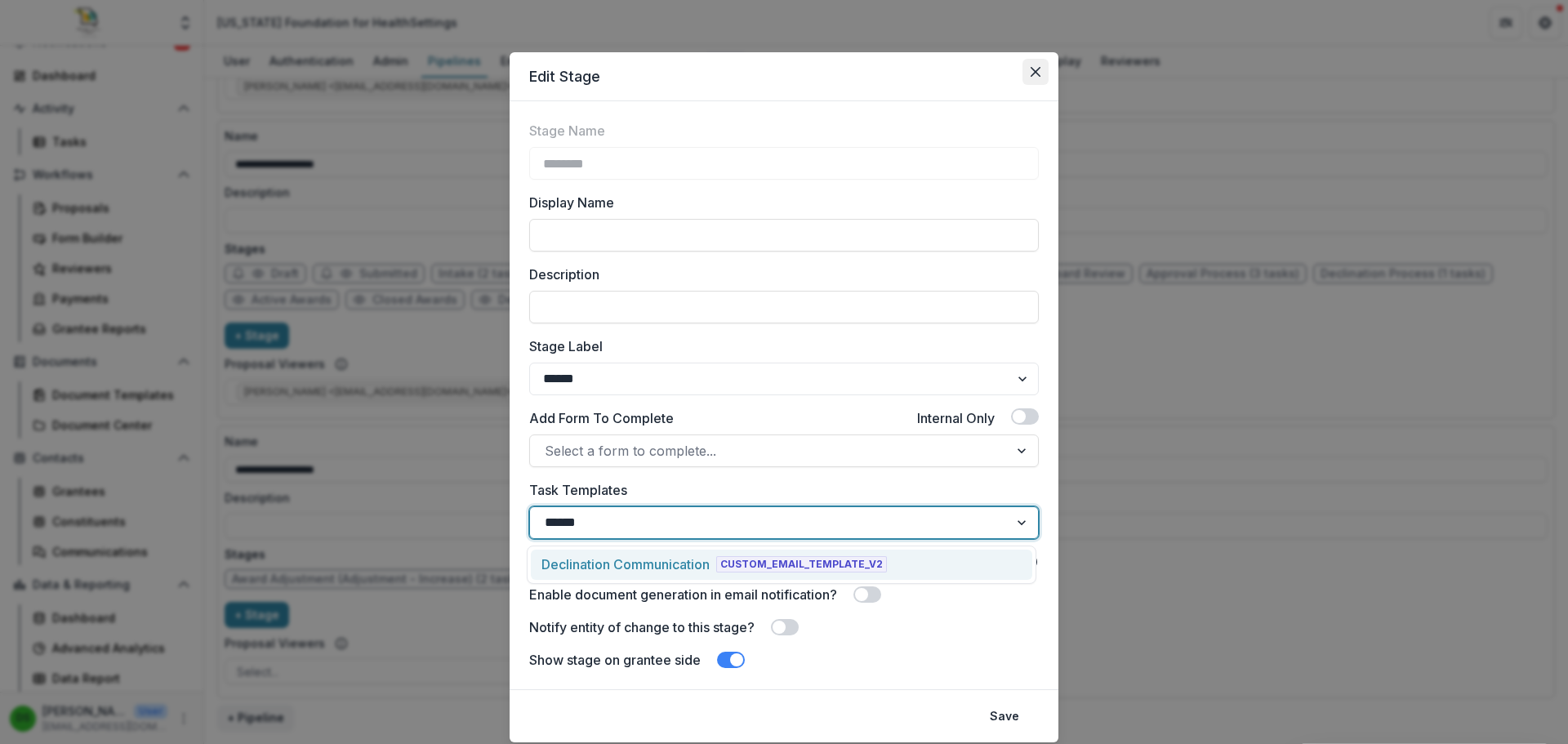type on "******" 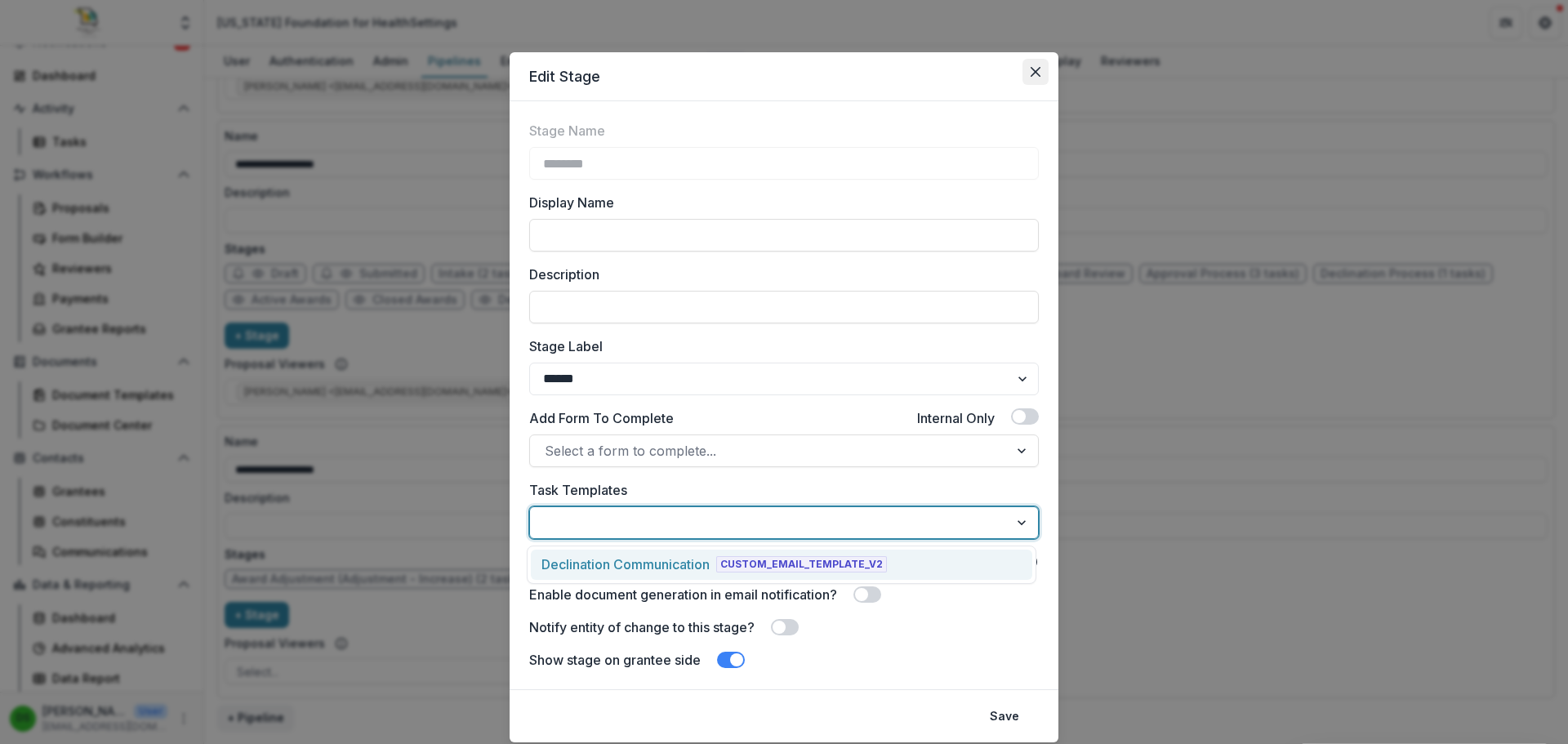 click at bounding box center (1036, 72) 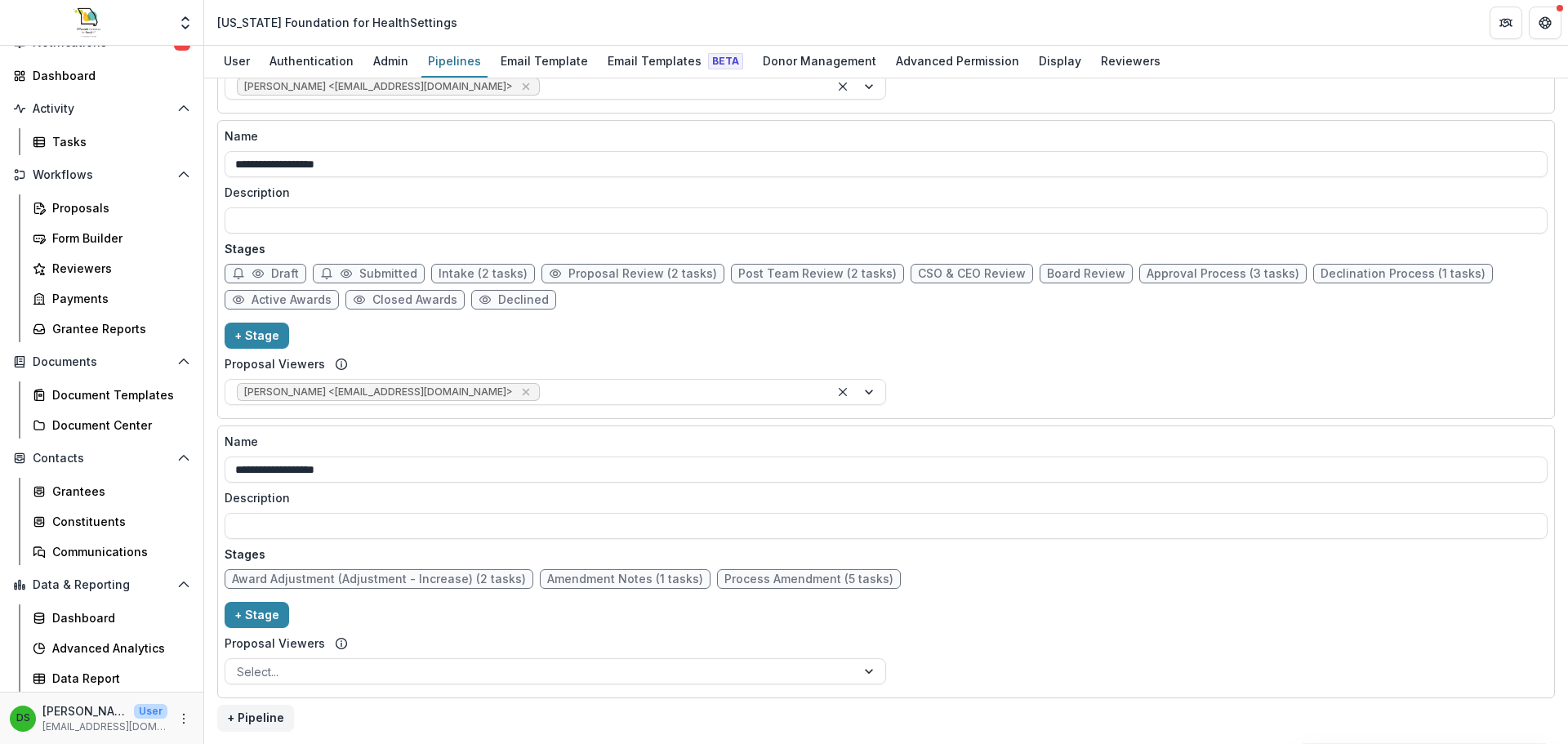 click on "Declined" at bounding box center (523, 300) 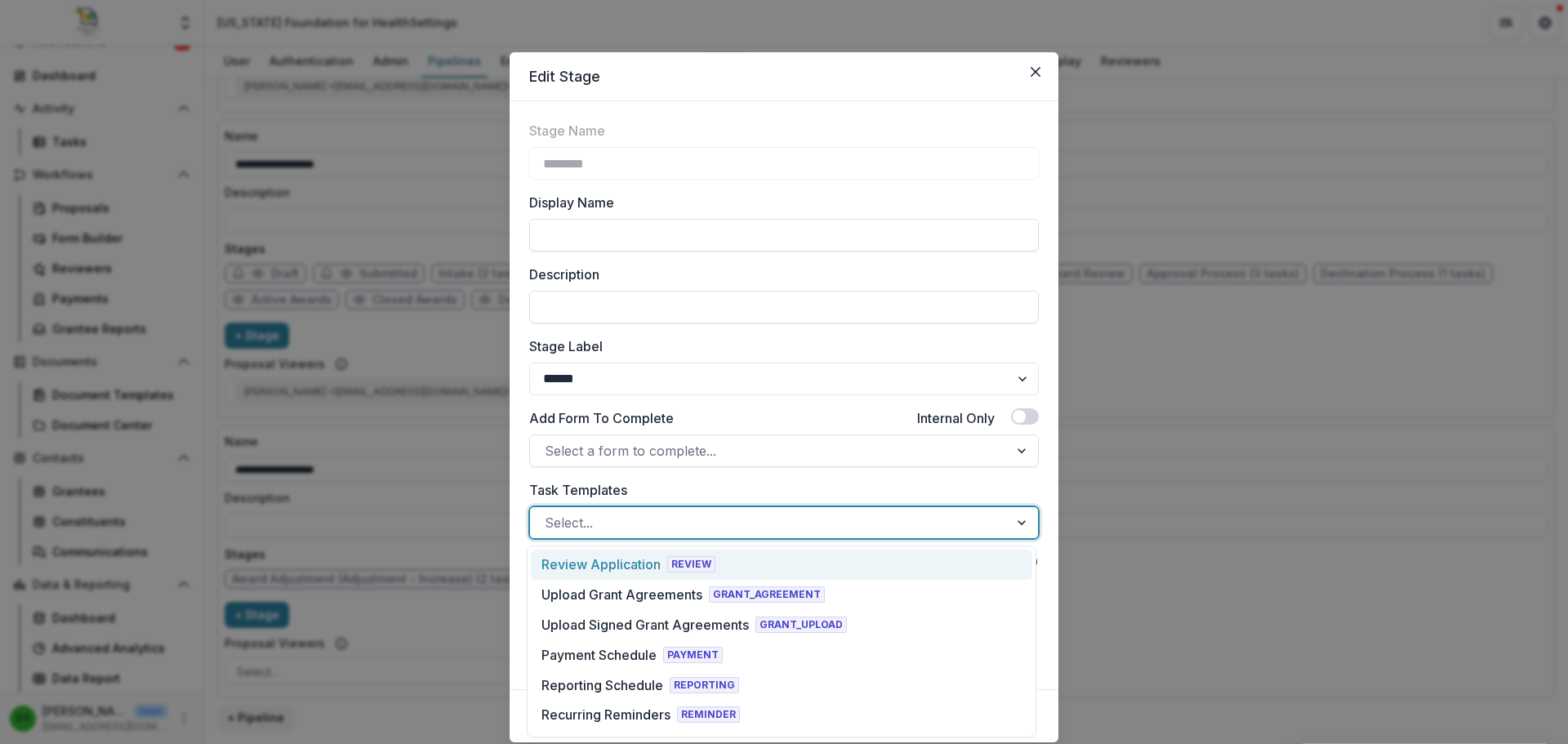 click at bounding box center (769, 523) 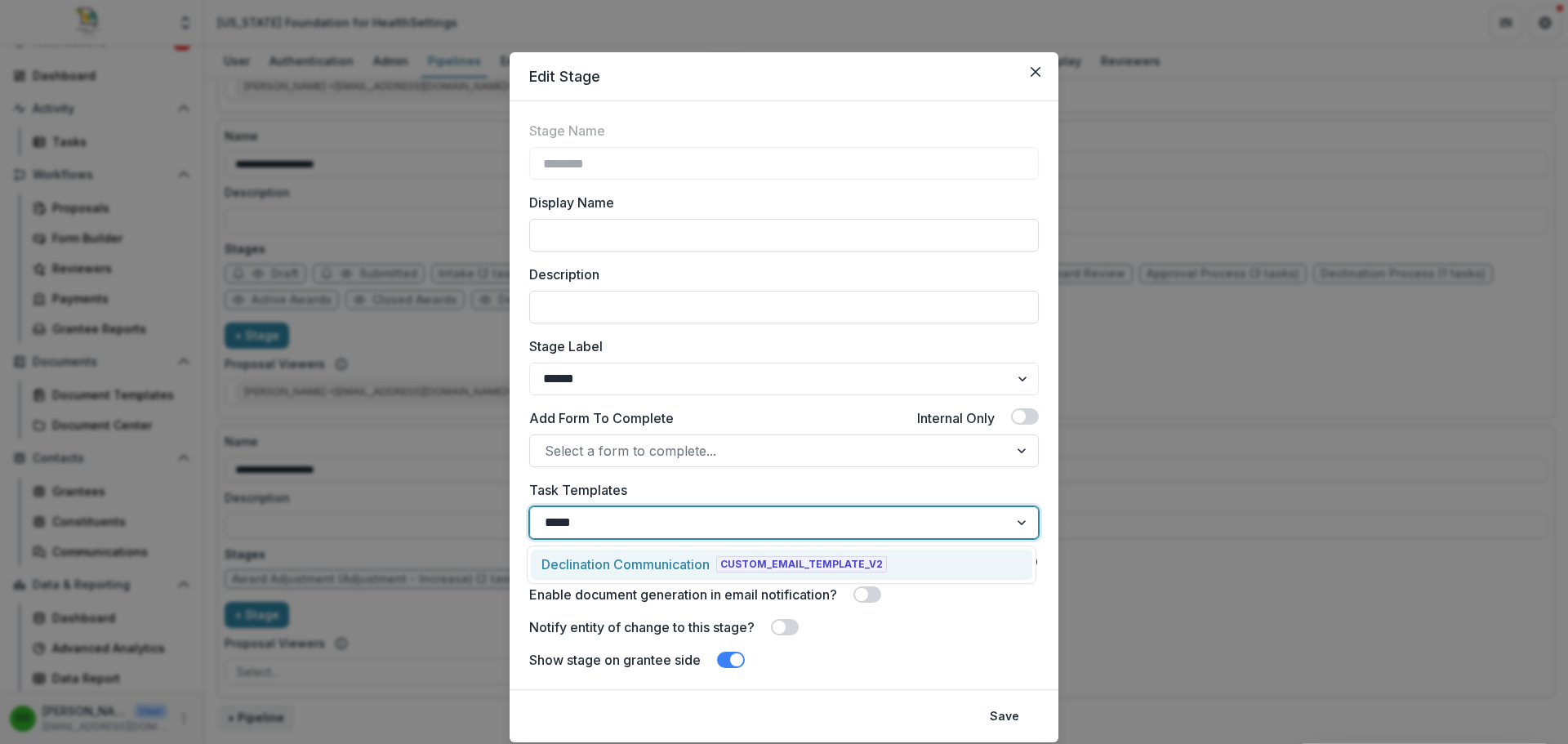 type on "******" 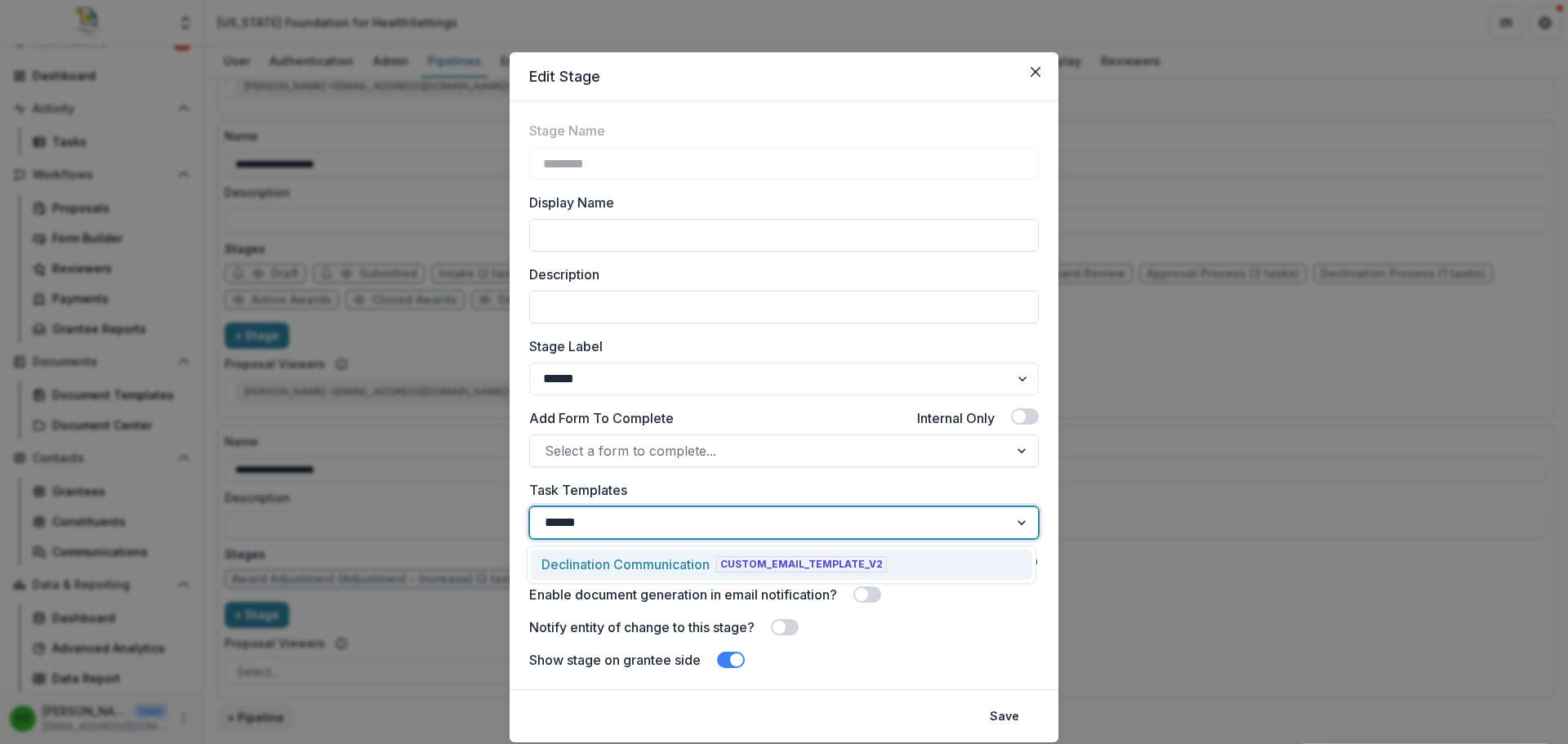 click on "Declination Communication" at bounding box center (626, 564) 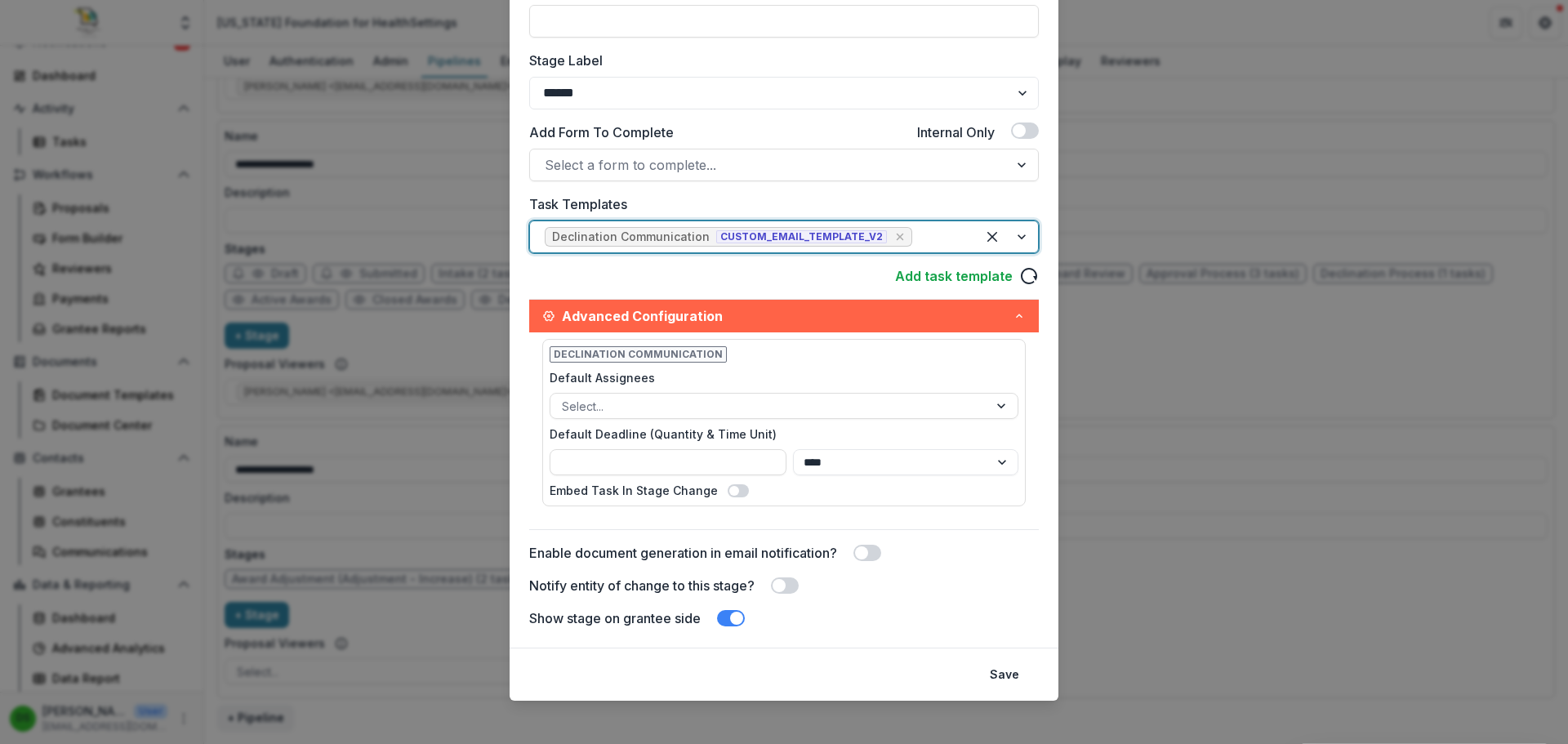 scroll, scrollTop: 295, scrollLeft: 0, axis: vertical 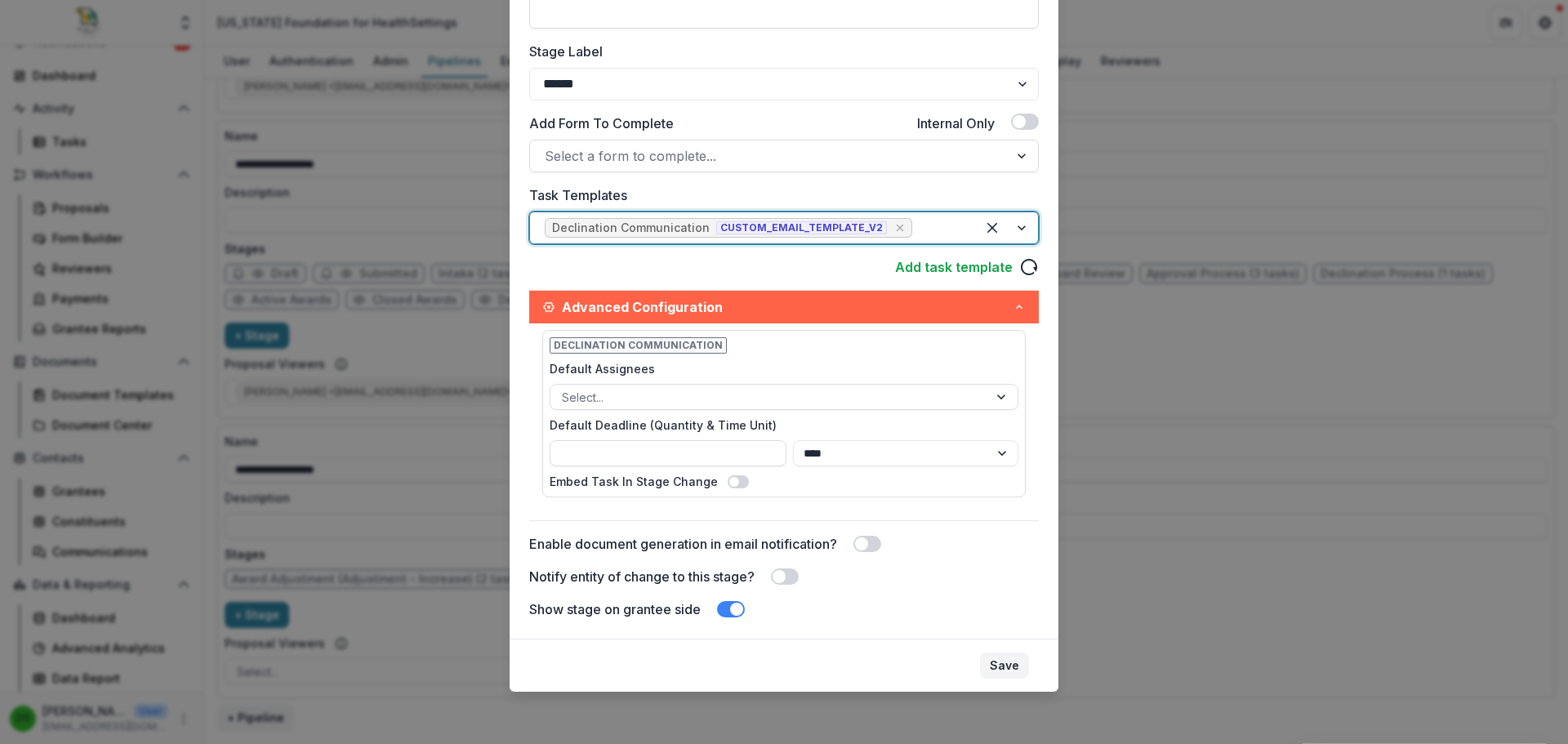 click on "Save" at bounding box center [1004, 666] 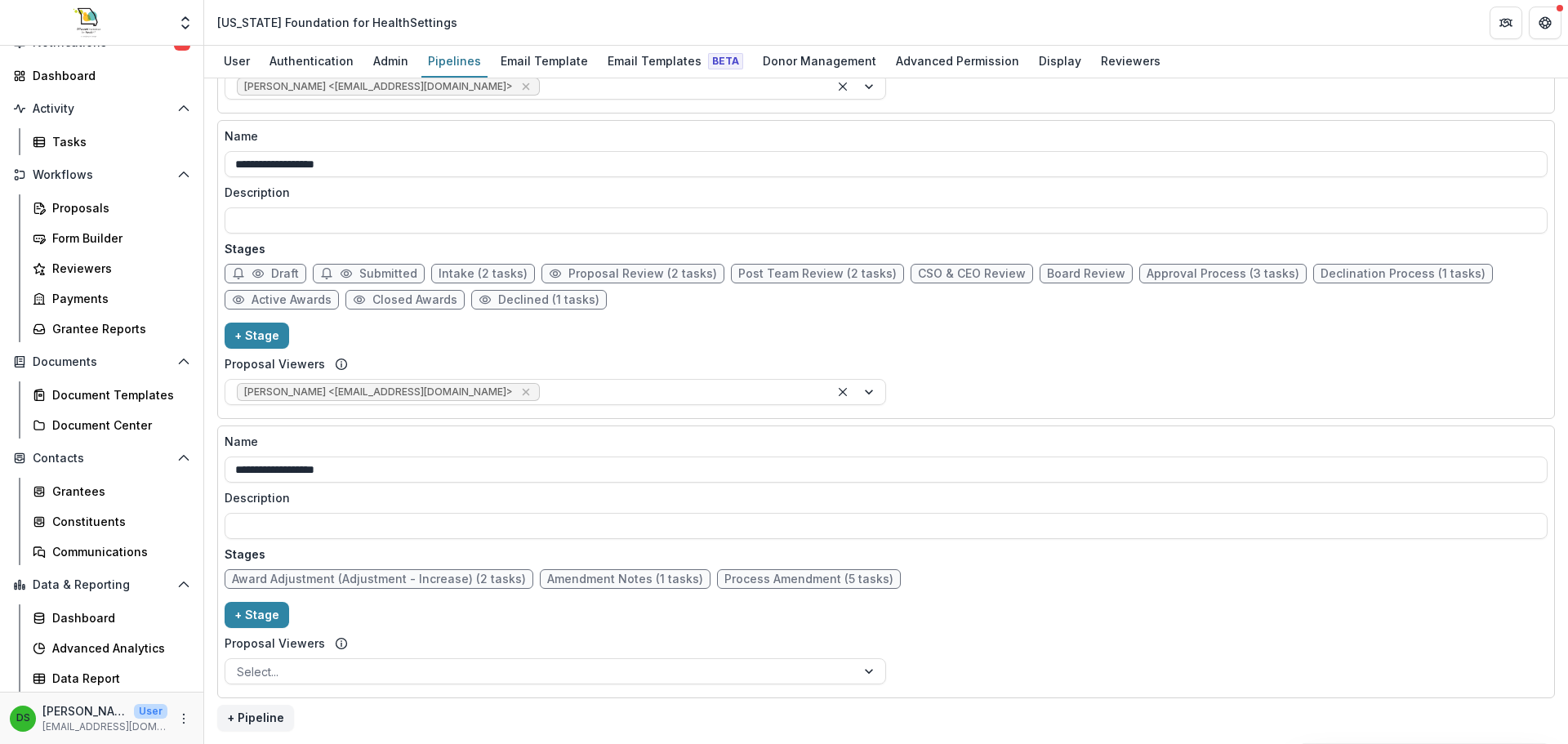 click on "Declination Process (1 tasks)" at bounding box center (1403, 274) 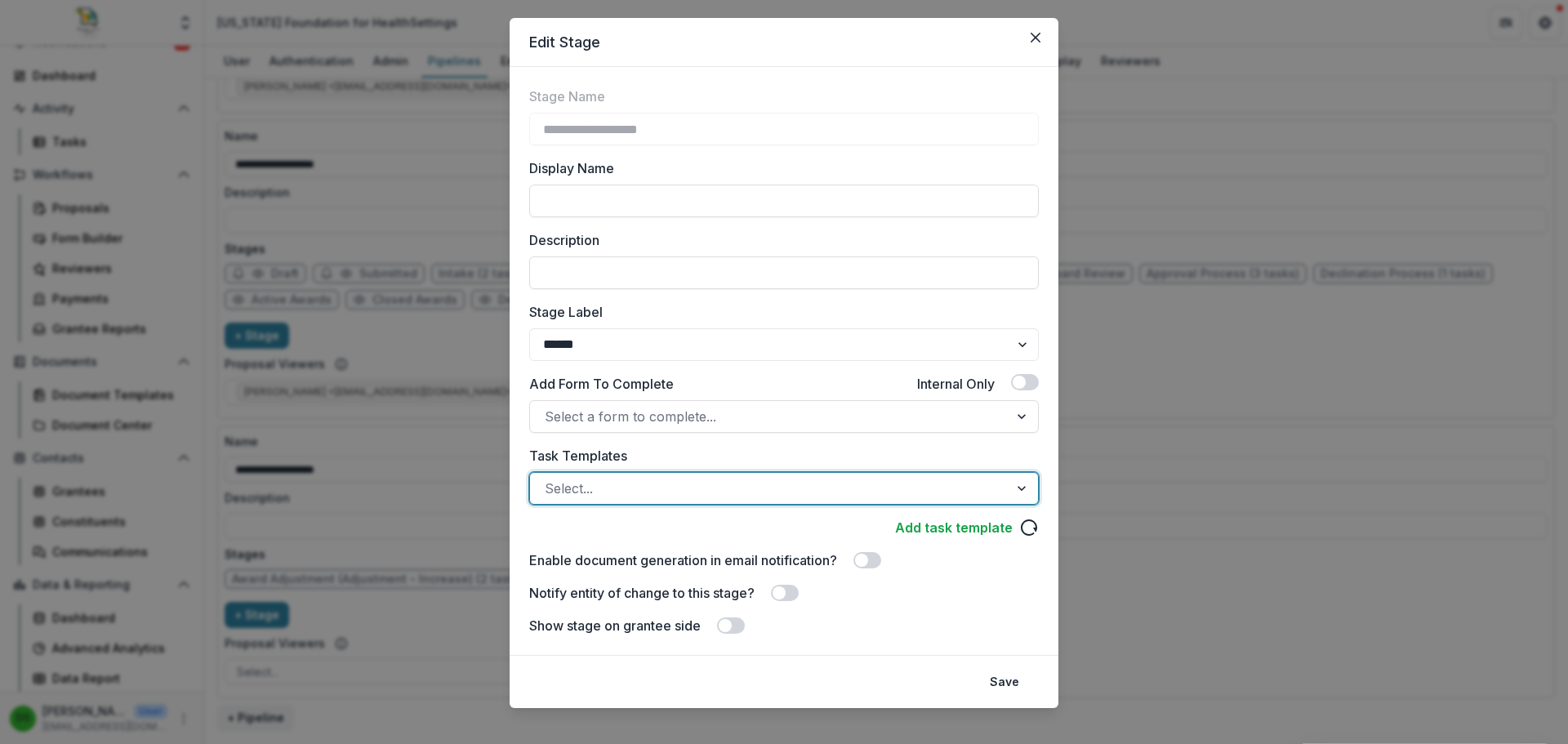 scroll, scrollTop: 51, scrollLeft: 0, axis: vertical 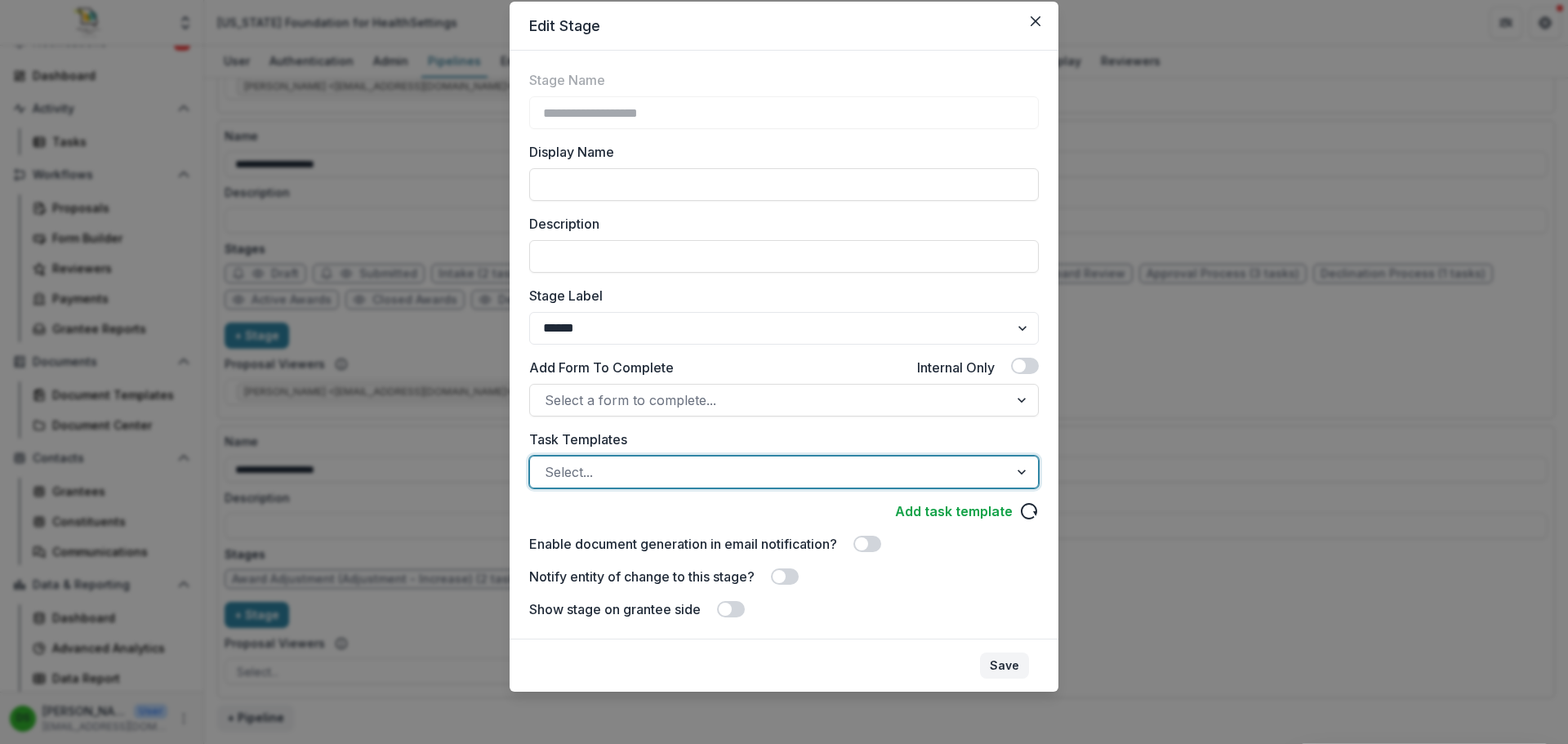 click on "Save" at bounding box center [1004, 666] 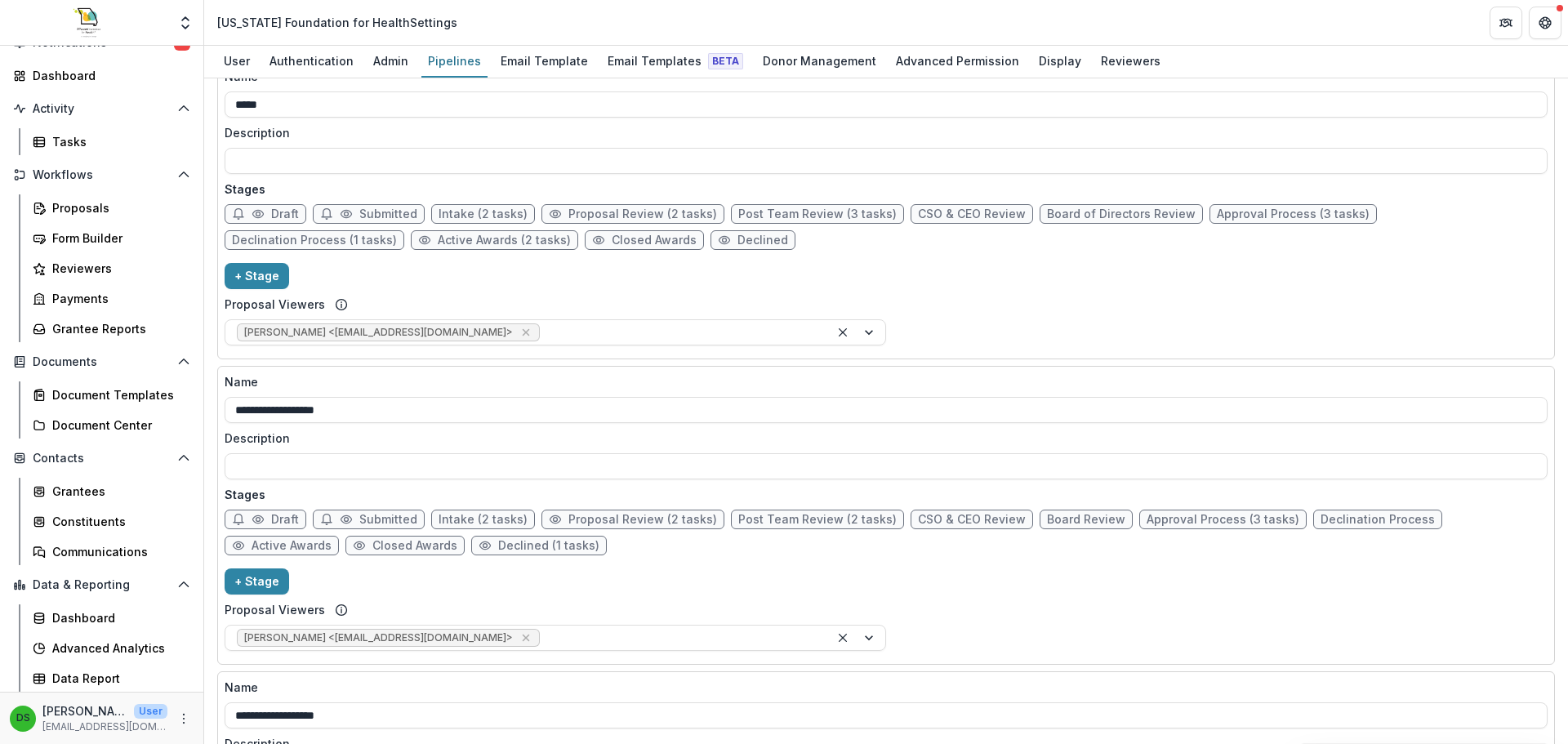 scroll, scrollTop: 523, scrollLeft: 0, axis: vertical 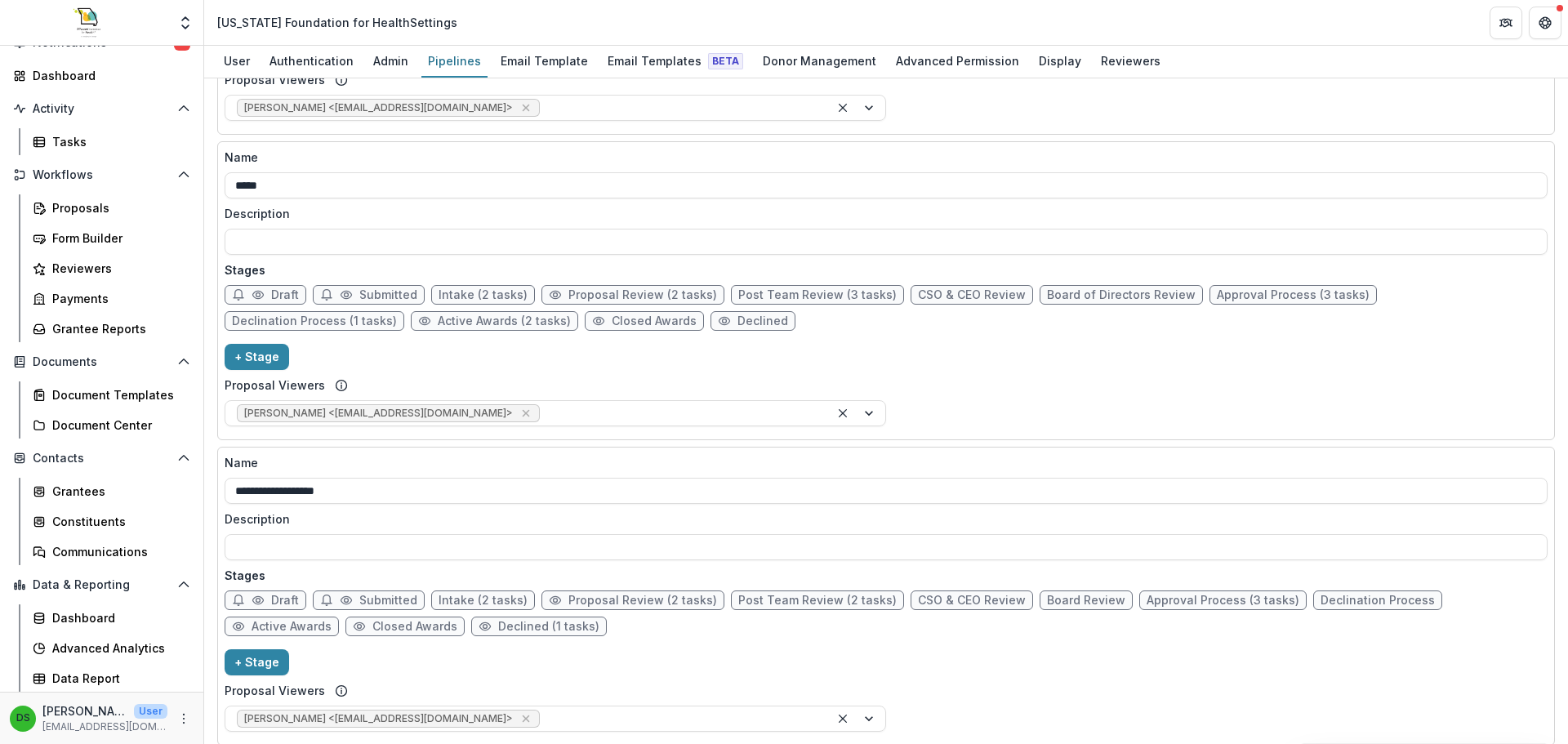 click on "Declination Process (1 tasks)" at bounding box center (314, 321) 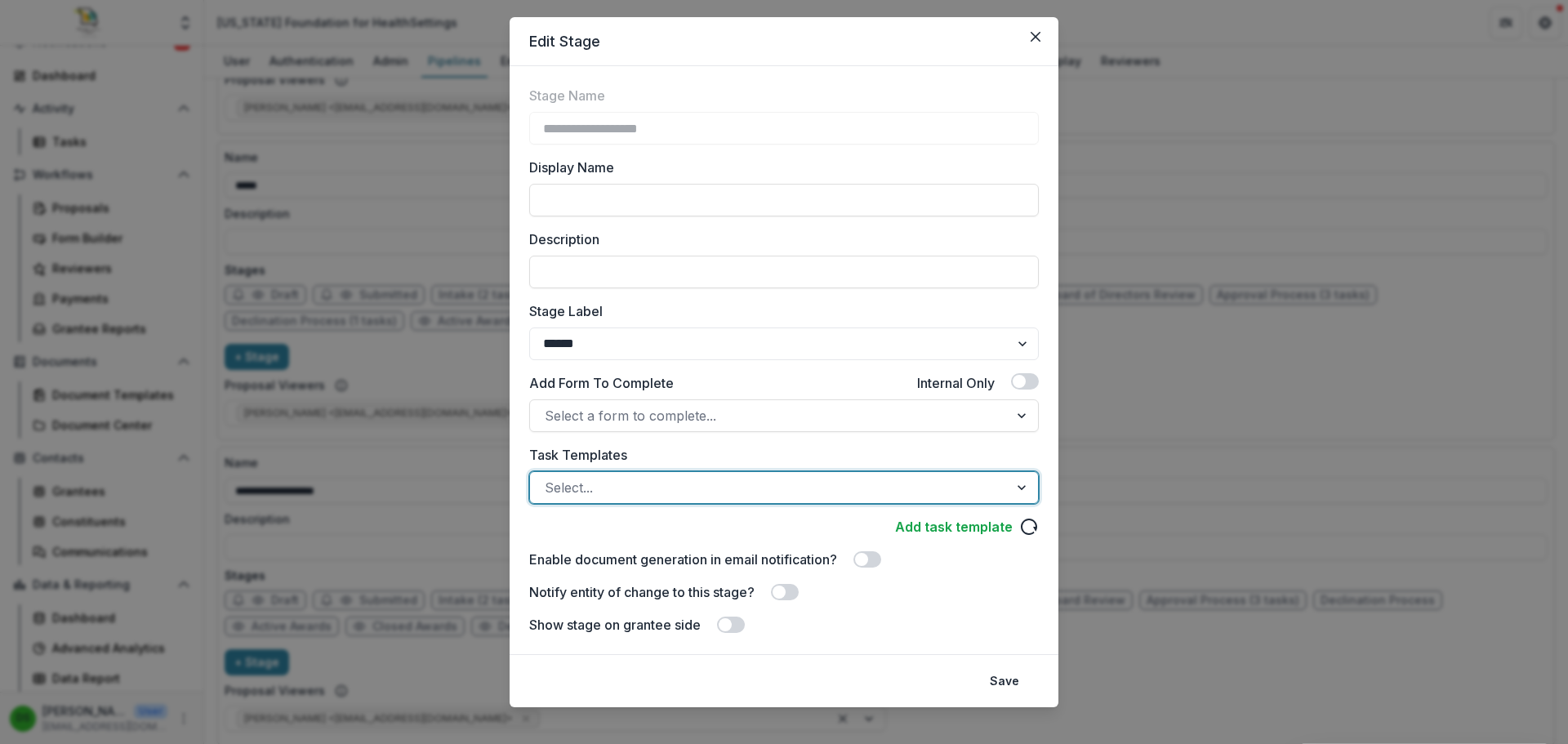 scroll, scrollTop: 51, scrollLeft: 0, axis: vertical 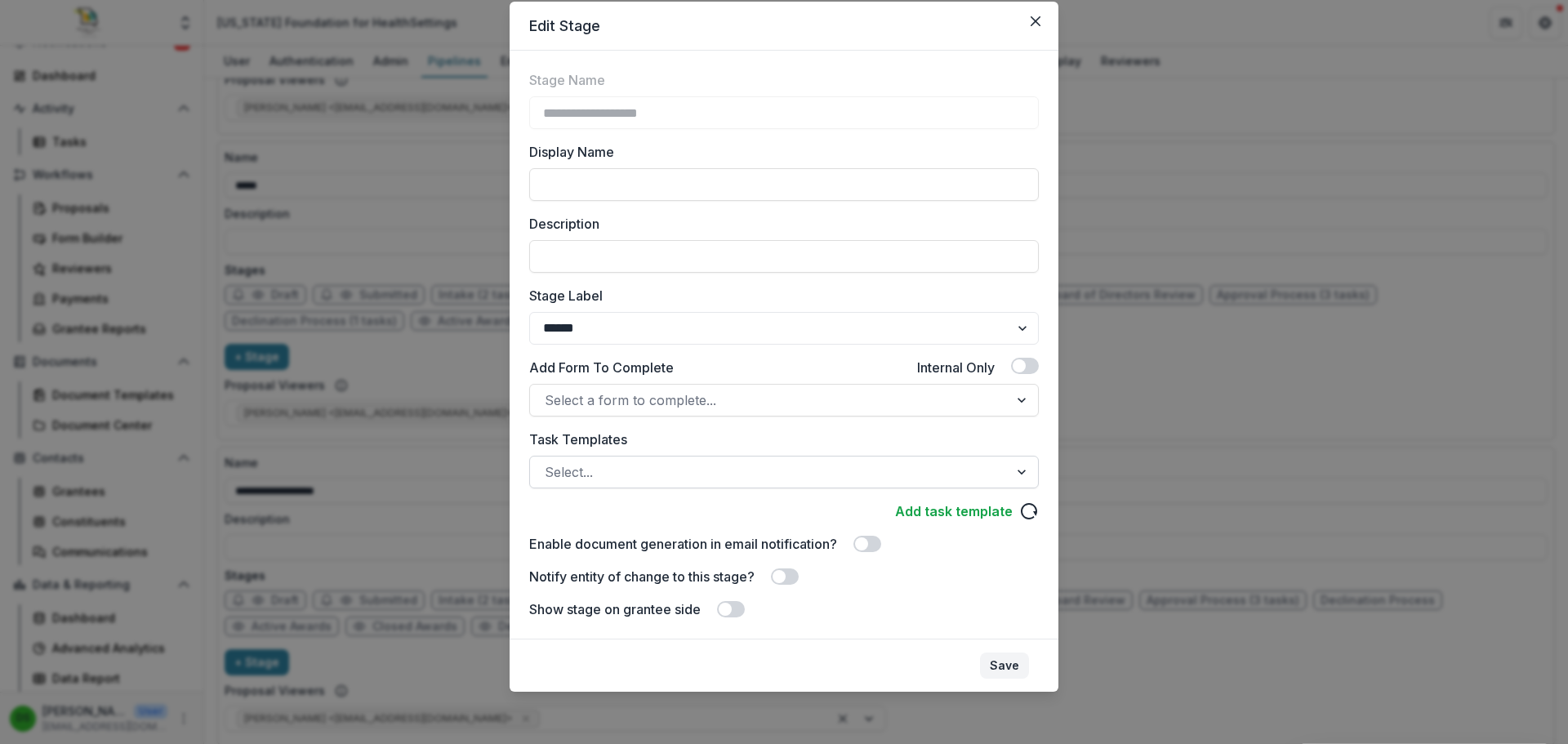 click on "Save" at bounding box center [1004, 666] 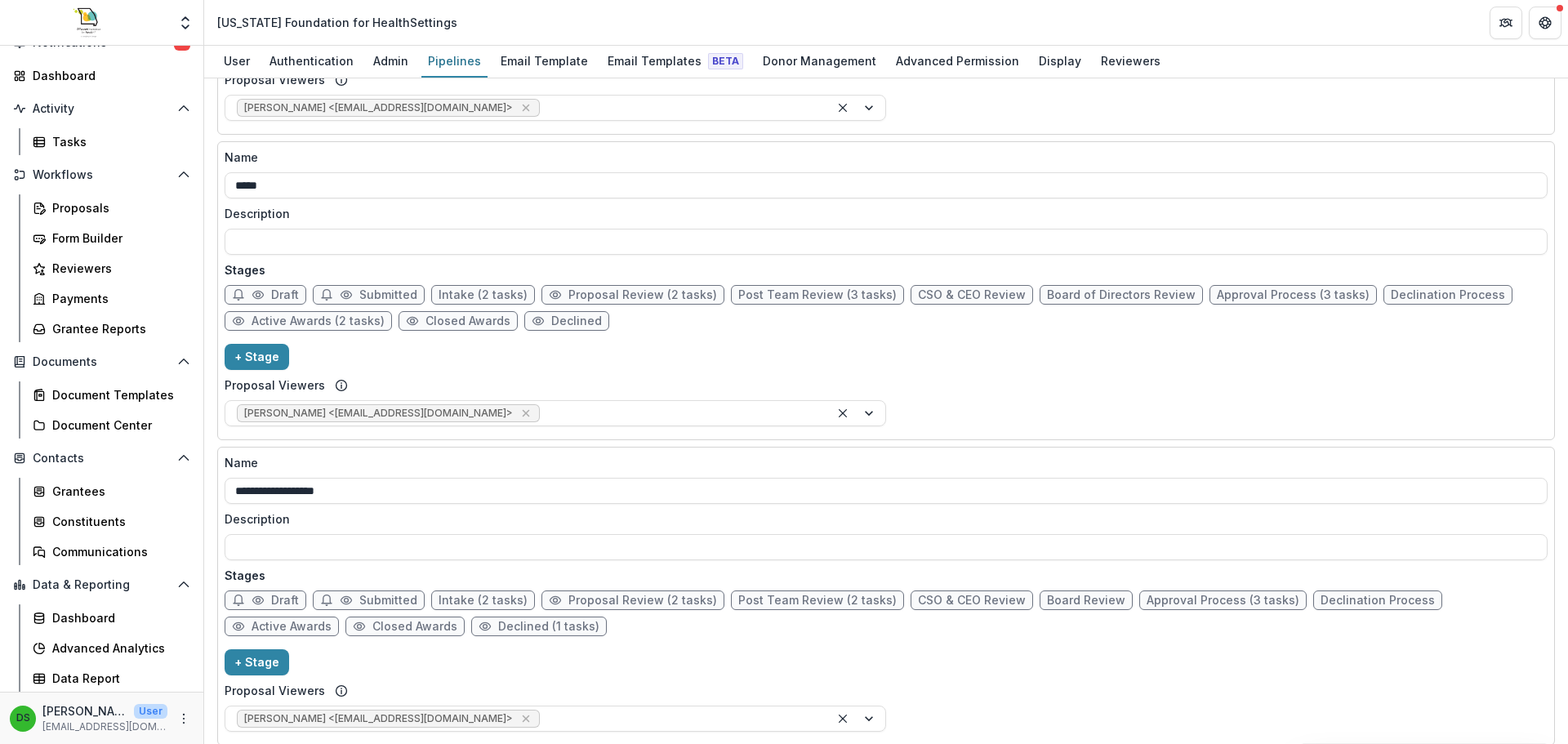 click on "Declined" at bounding box center (567, 321) 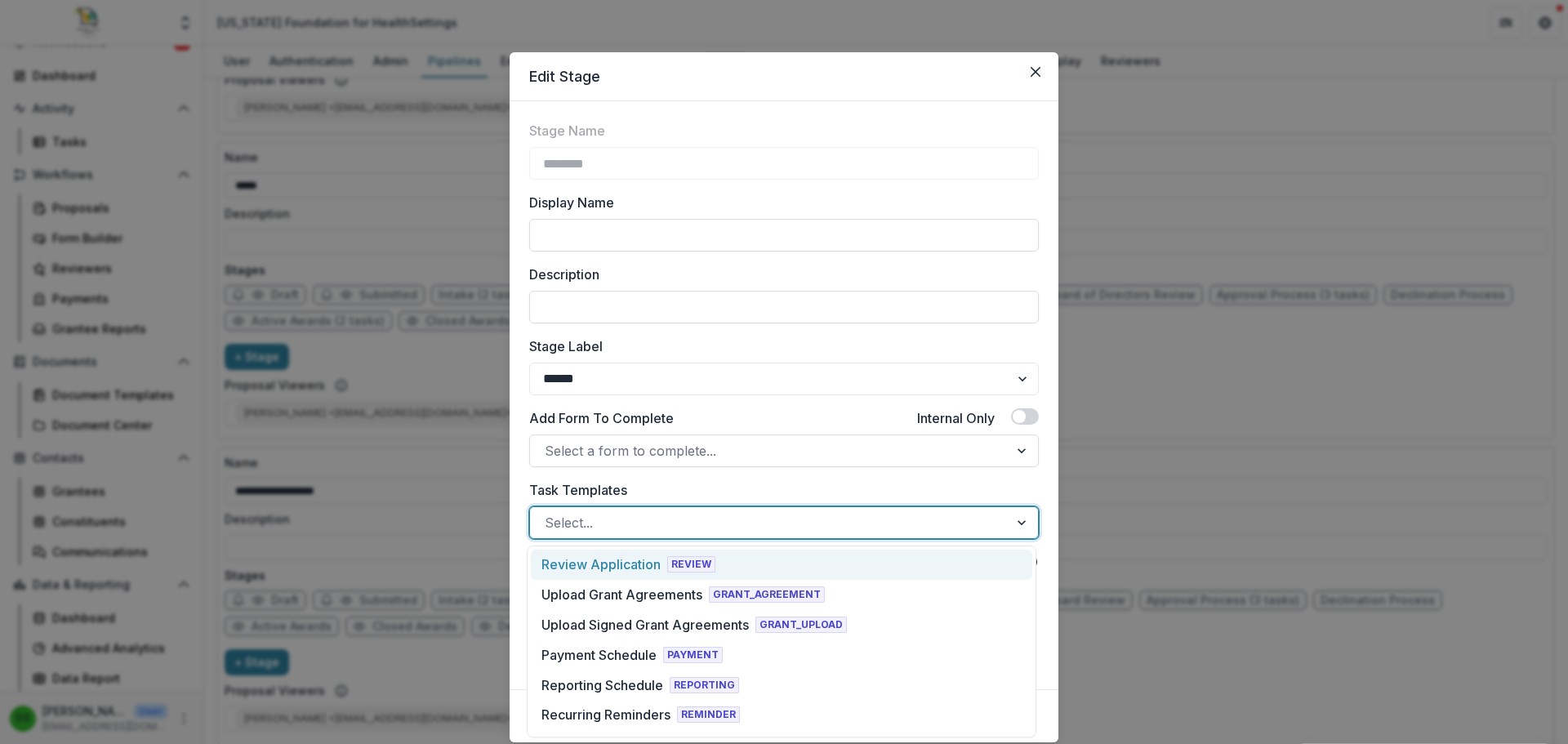 click at bounding box center (769, 523) 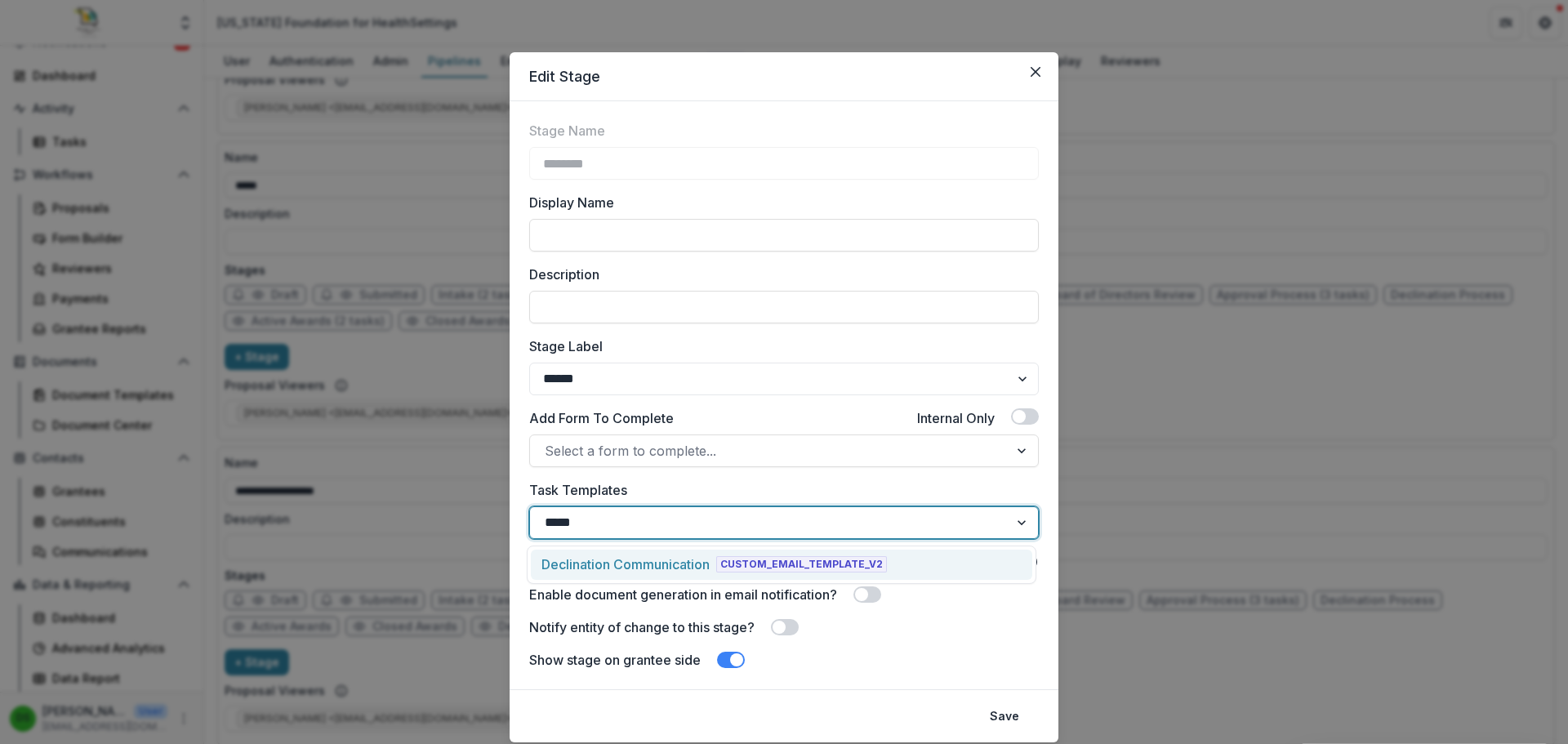 type on "******" 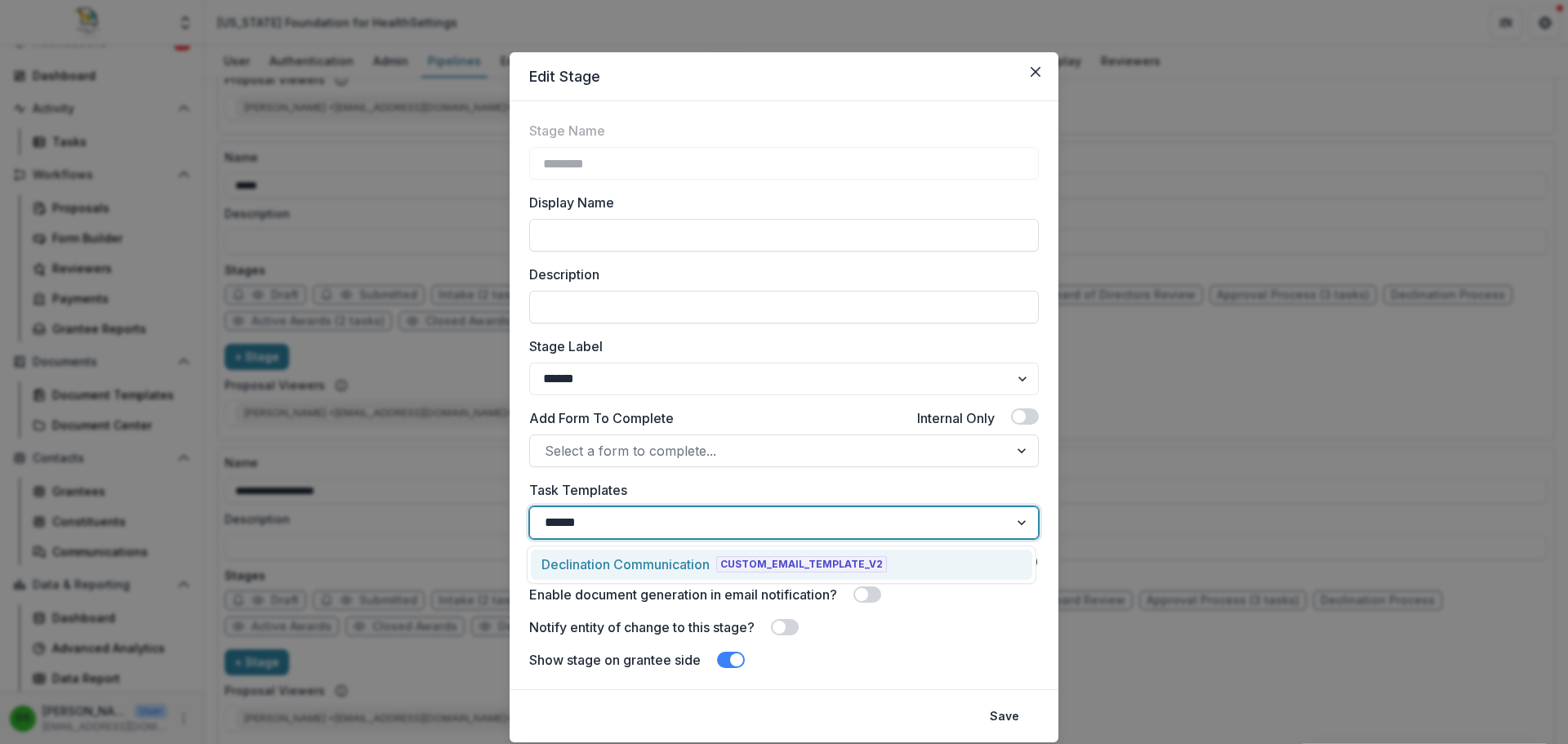 click on "Declination Communication" at bounding box center [626, 564] 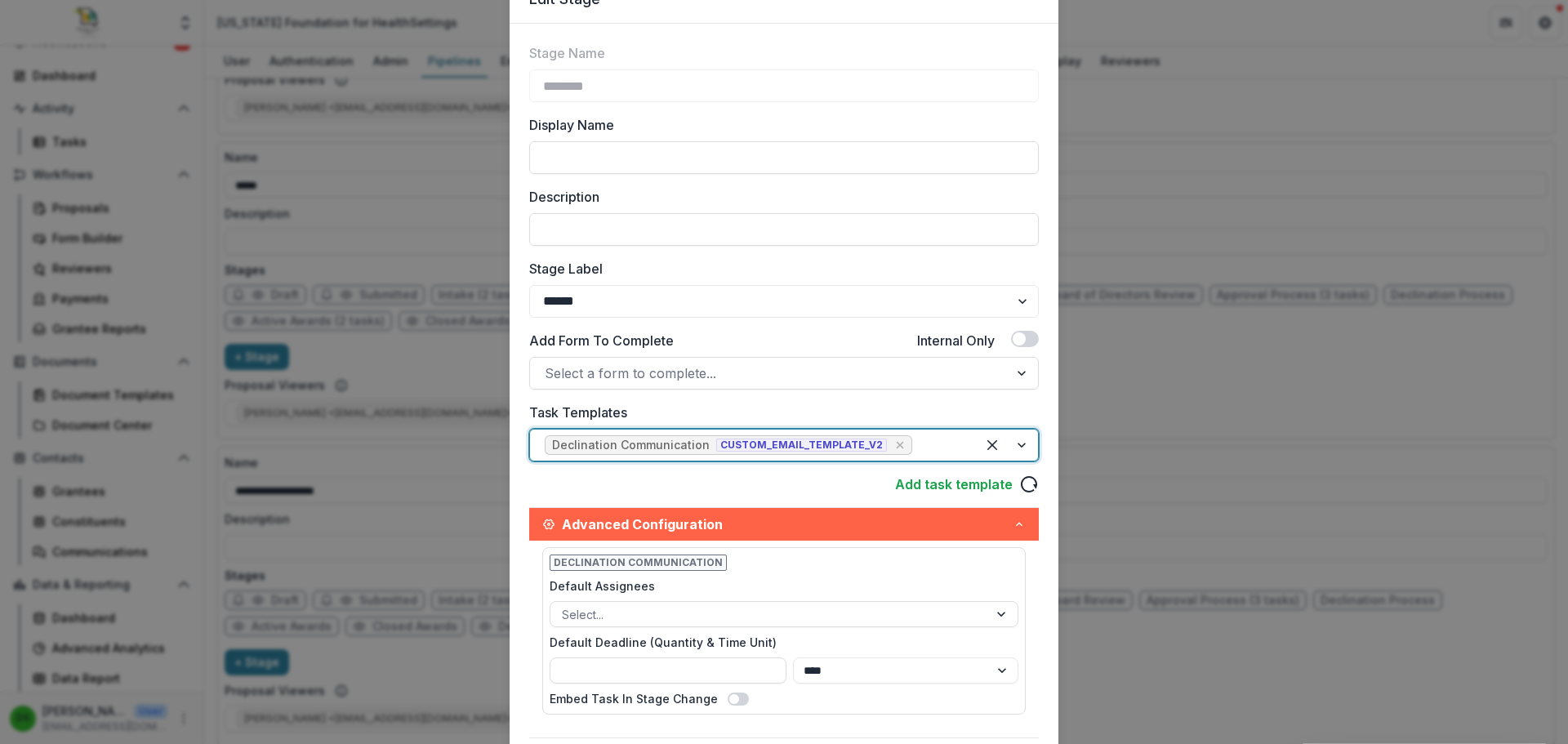 scroll, scrollTop: 295, scrollLeft: 0, axis: vertical 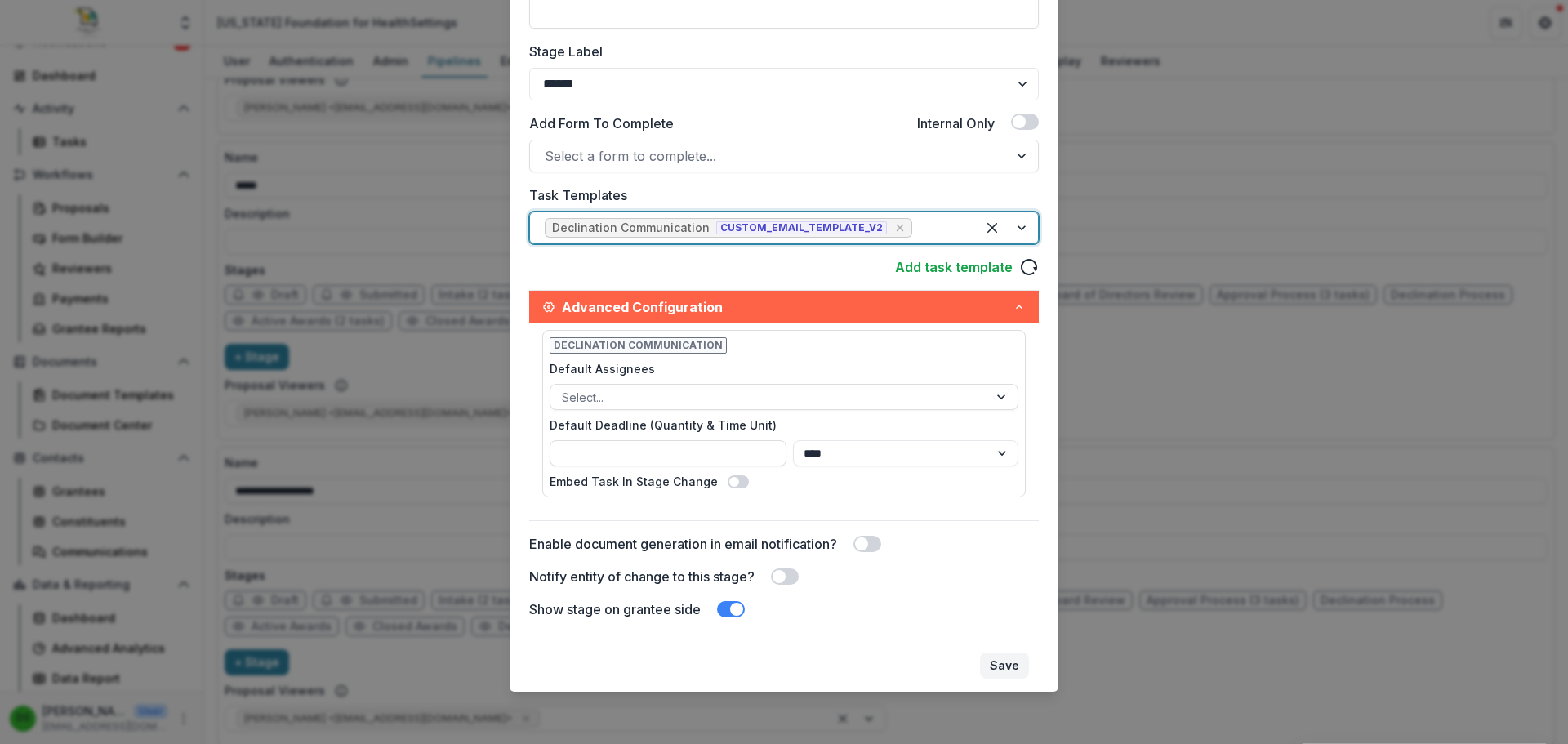 click on "Save" at bounding box center (1004, 666) 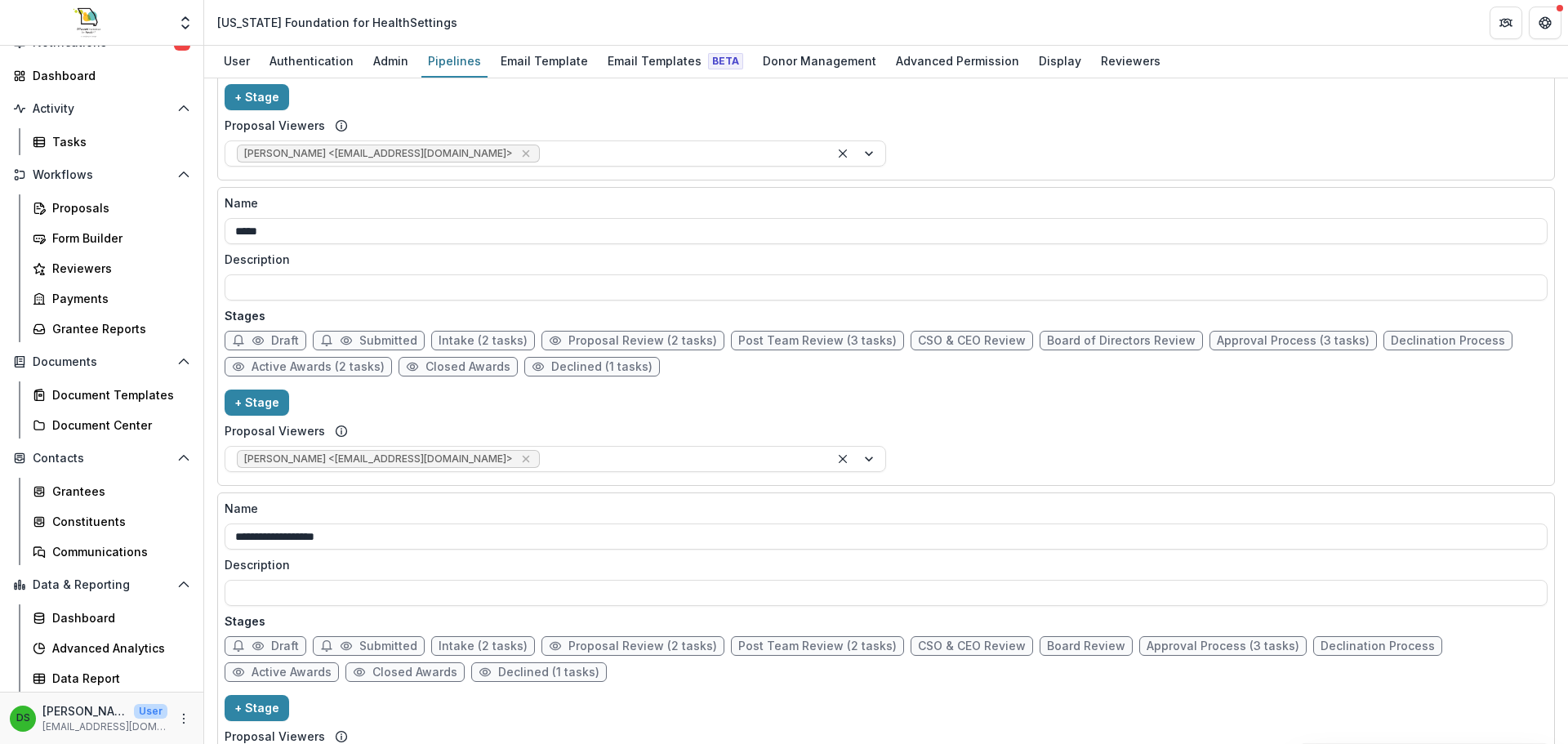 scroll, scrollTop: 523, scrollLeft: 0, axis: vertical 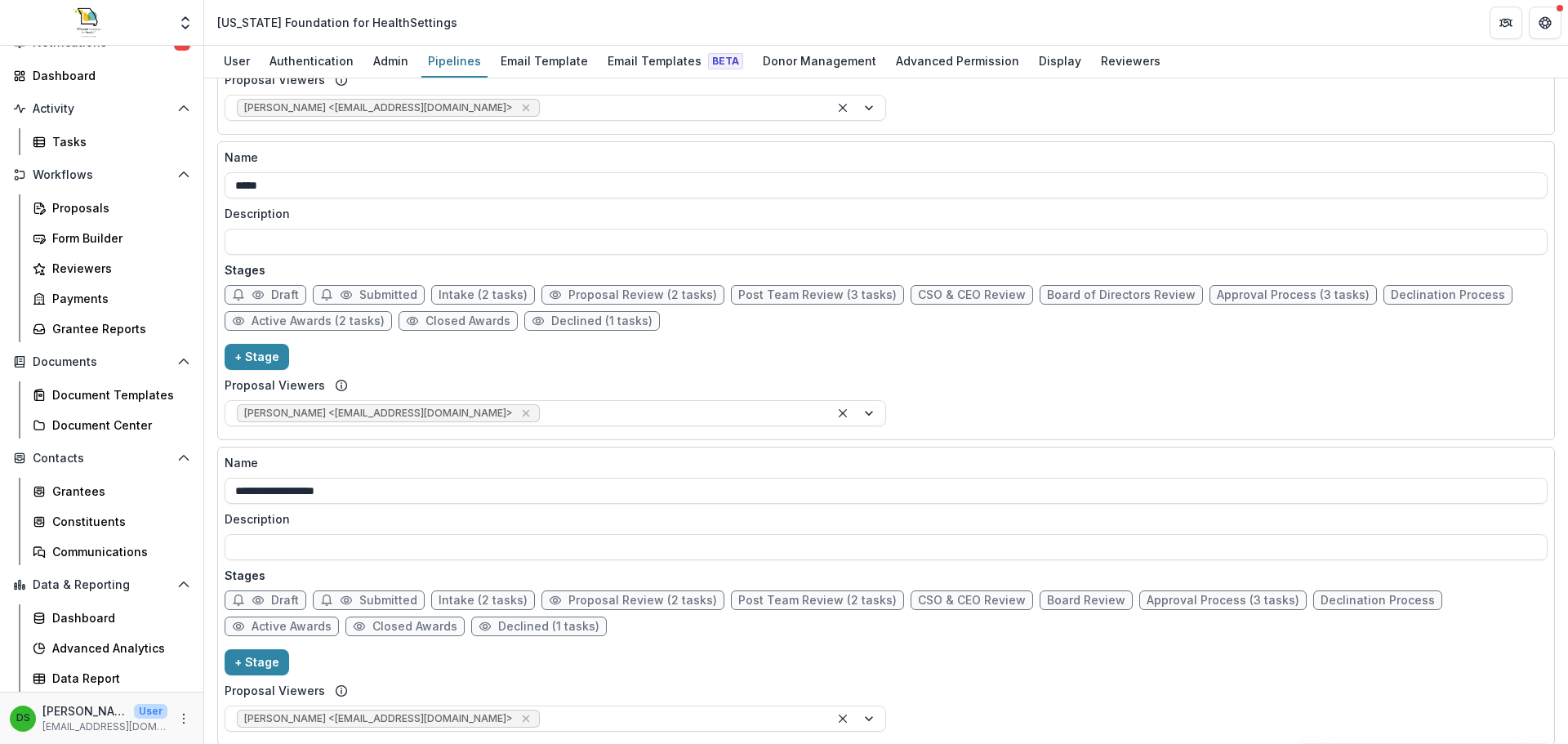 click on "Name ***** Description Stages Draft Submitted Intake (2 tasks) Proposal Review (2 tasks) Post Team Review (3 tasks) CSO & CEO Review Board of Directors Review Approval Process (3 tasks) Declination Process Active Awards (2 tasks) Closed Awards Declined (1 tasks) + Stage Proposal Viewers [PERSON_NAME] <[EMAIL_ADDRESS][DOMAIN_NAME]>" at bounding box center (886, 291) 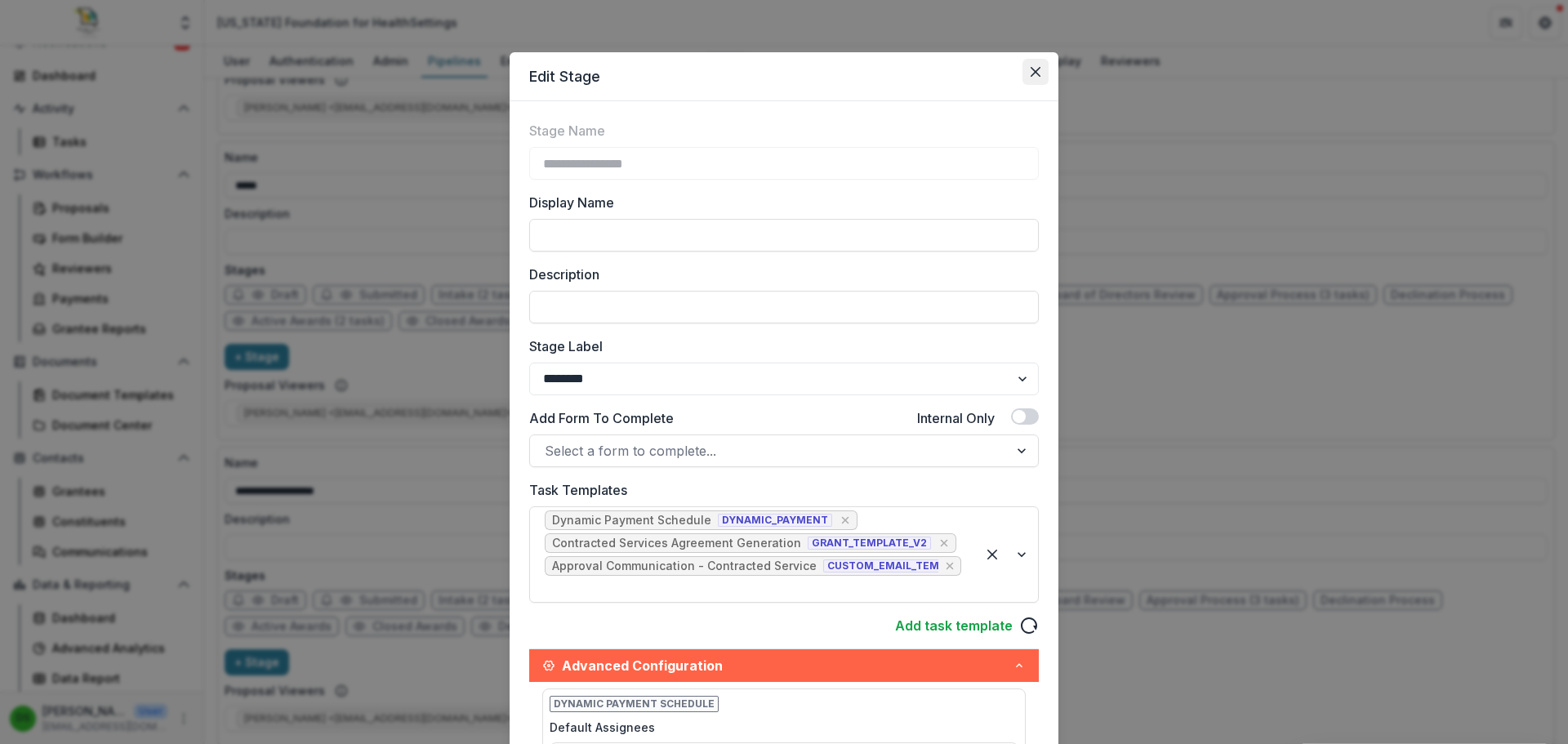 click 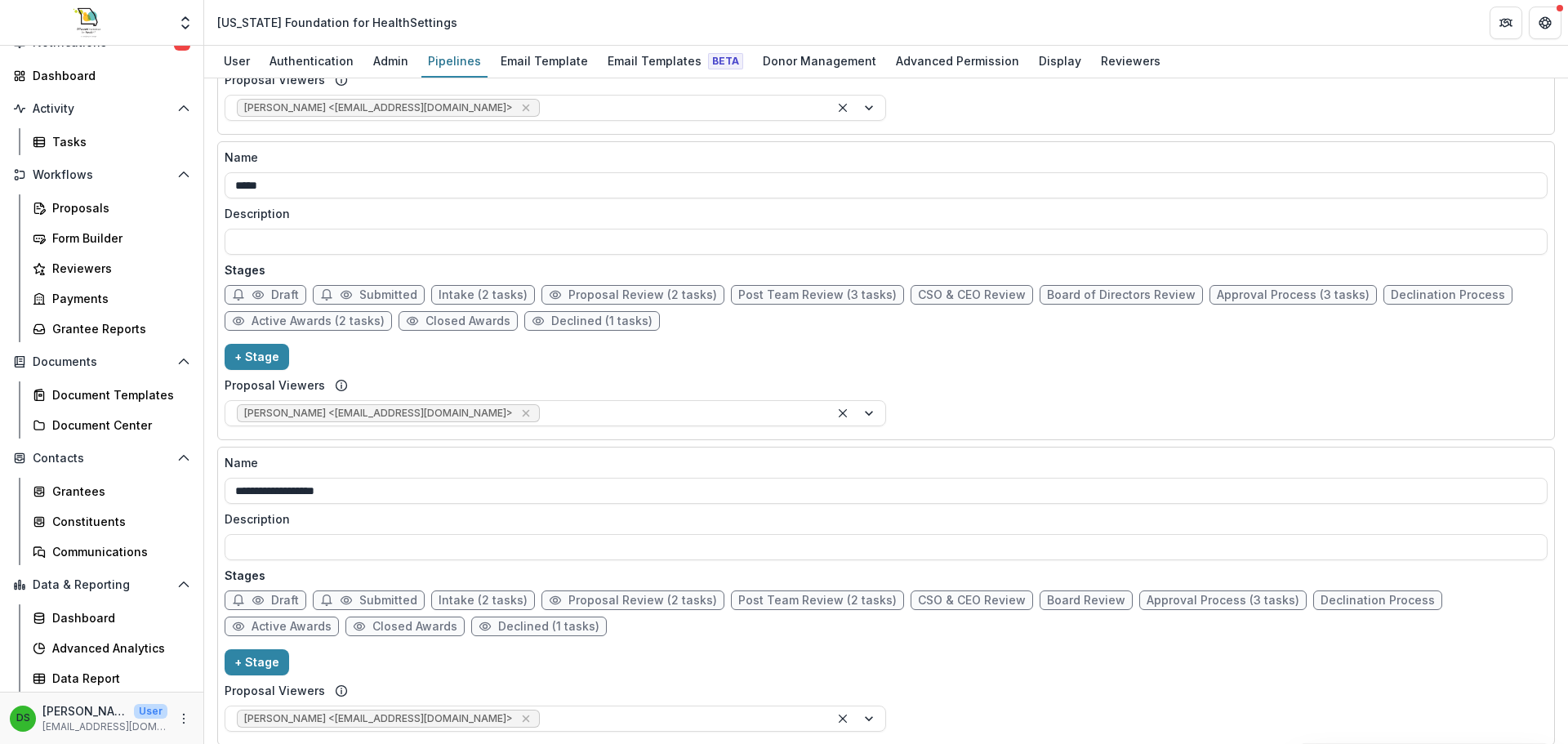 click on "Active Awards" at bounding box center [292, 626] 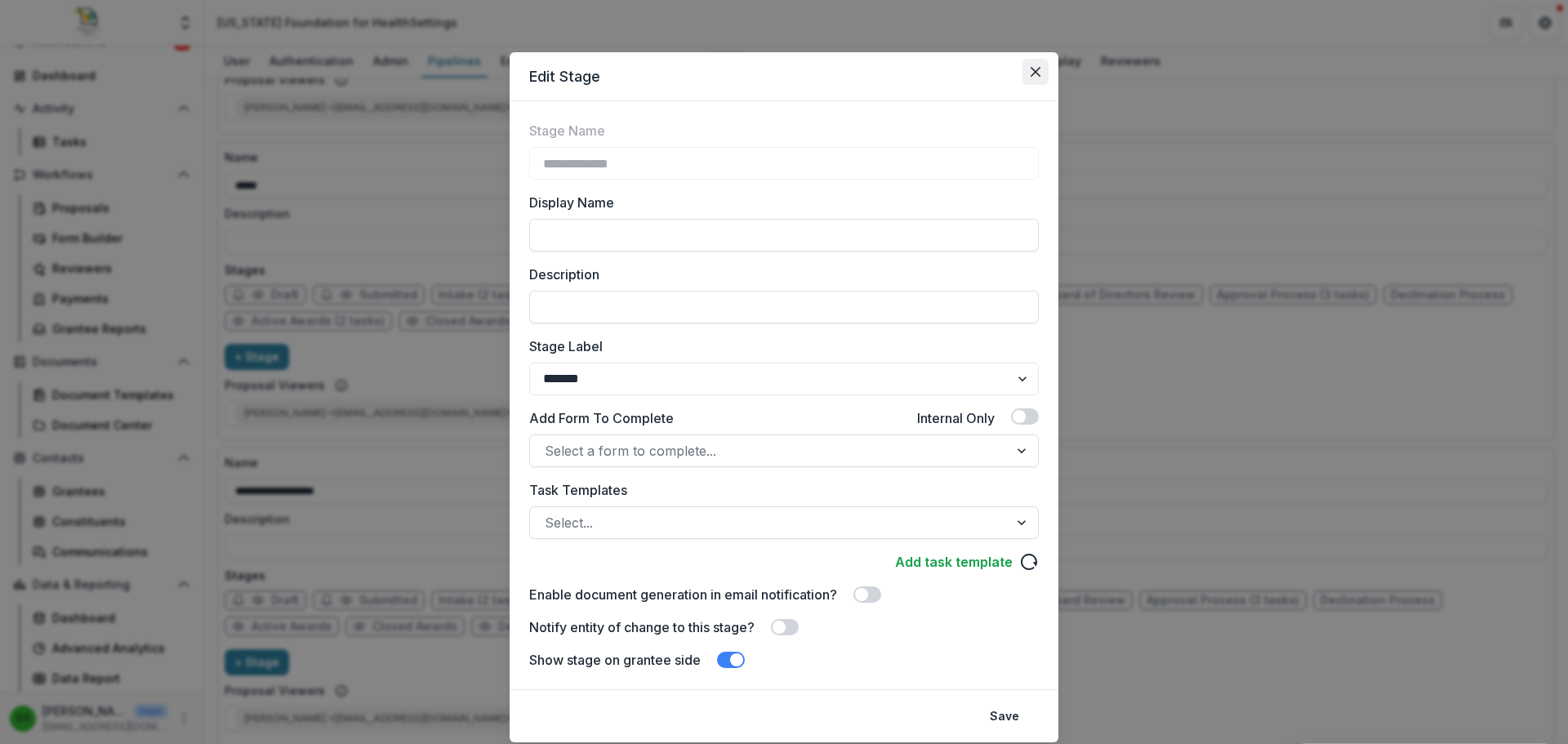 click 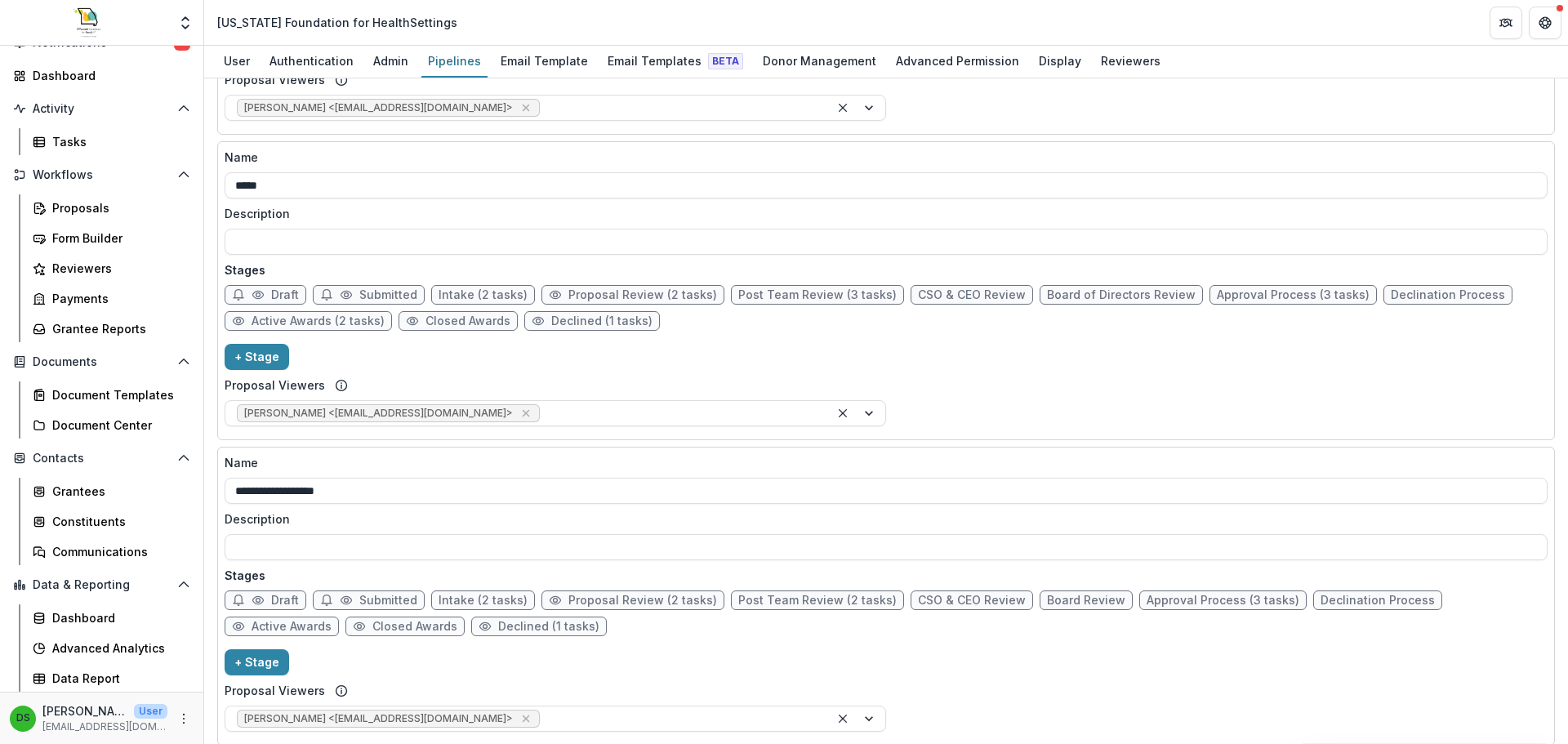 click on "Closed Awards" at bounding box center [415, 626] 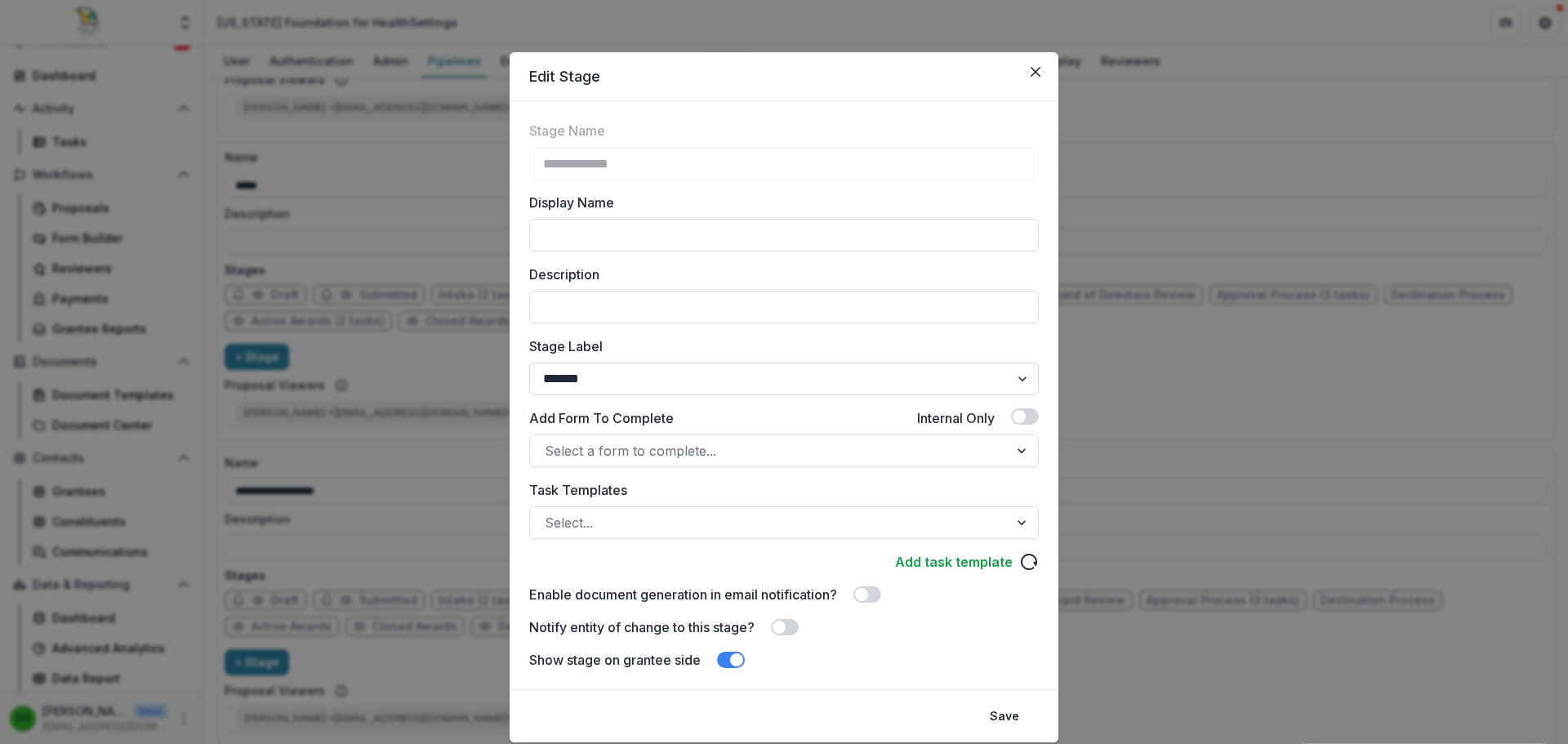click on "******* ***** ********* ****** ******* ******** ******** ******* ********* ******* ******" at bounding box center [784, 379] 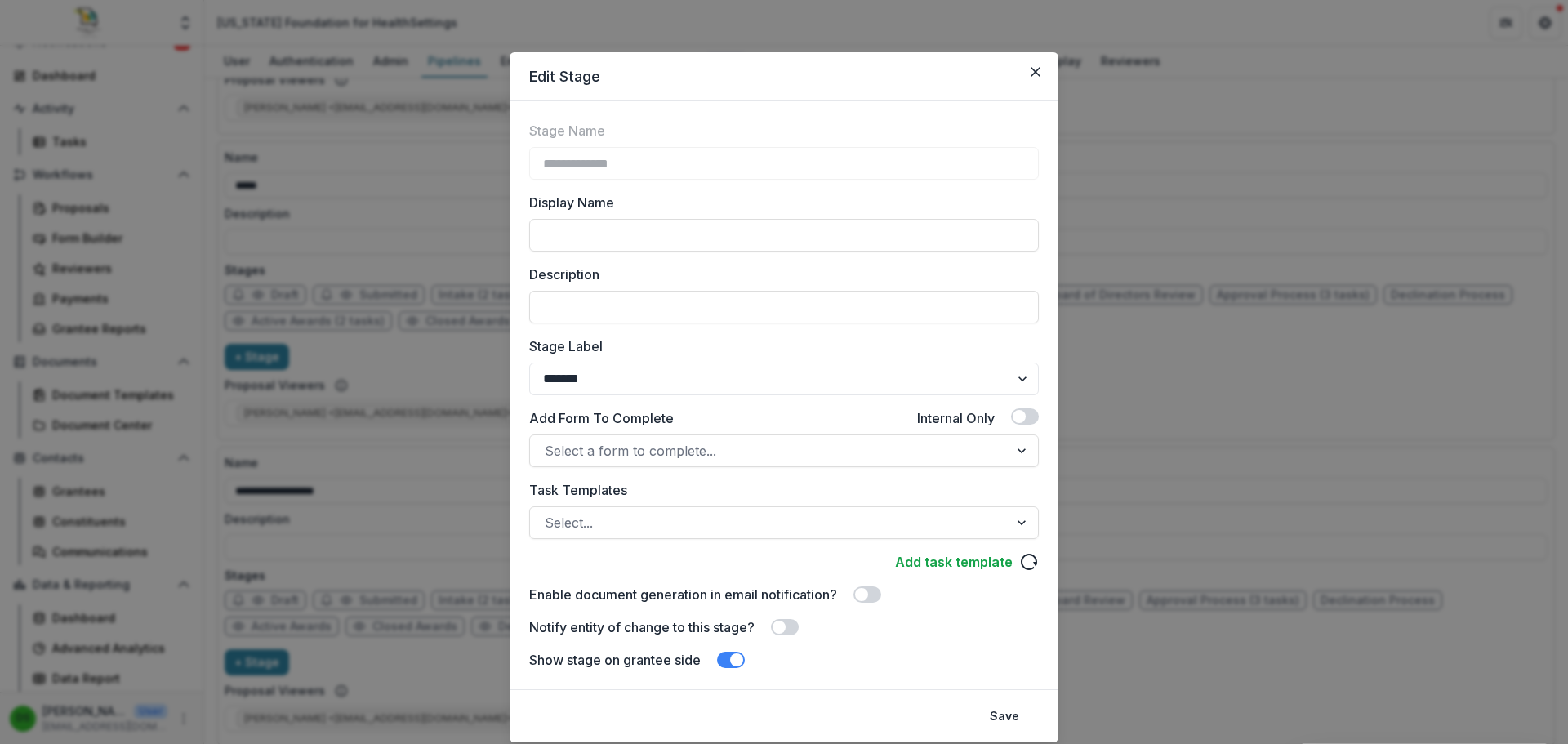 click on "Description" at bounding box center [779, 274] 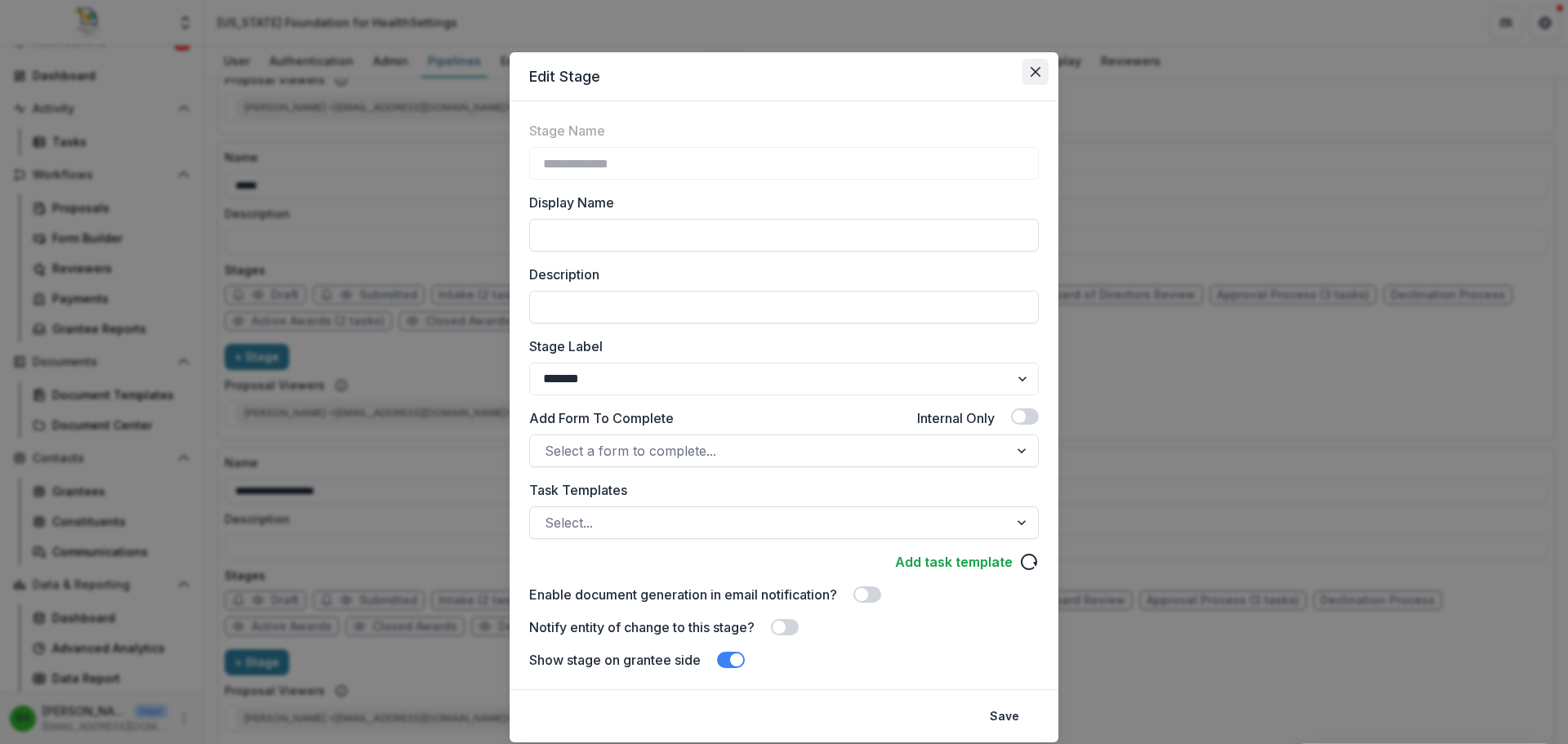 click 